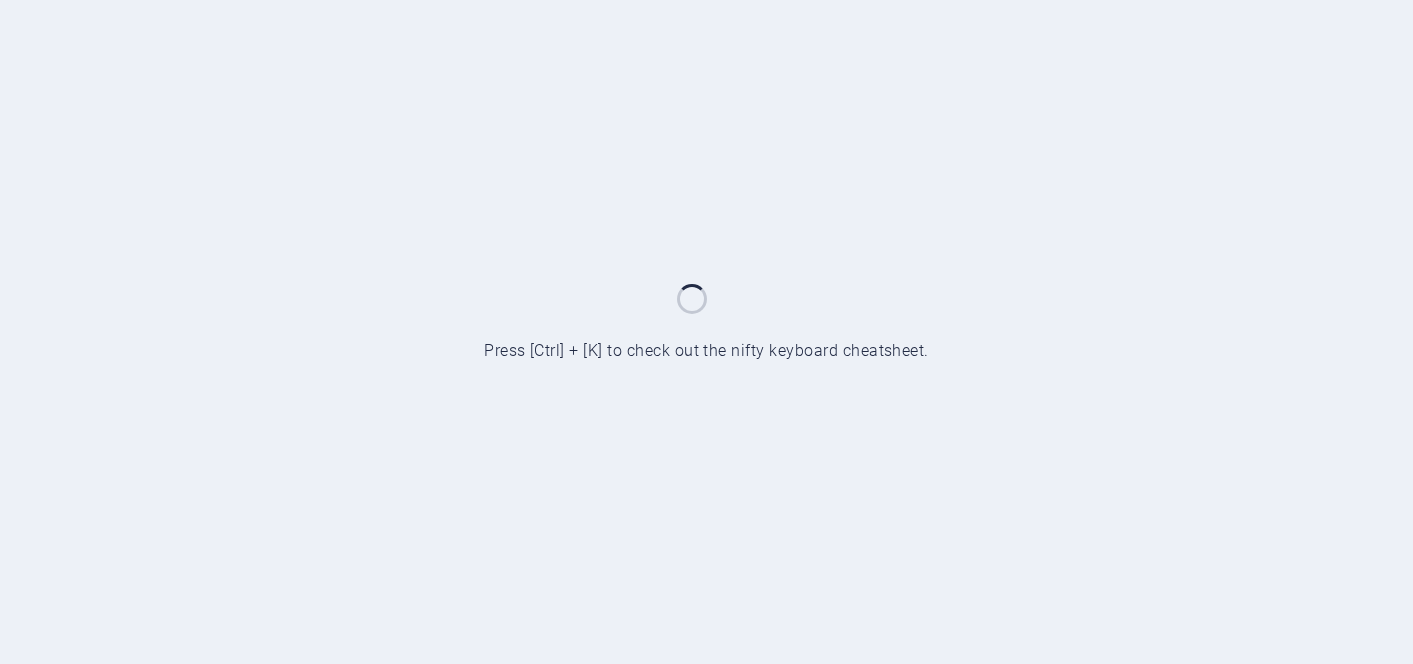 scroll, scrollTop: 0, scrollLeft: 0, axis: both 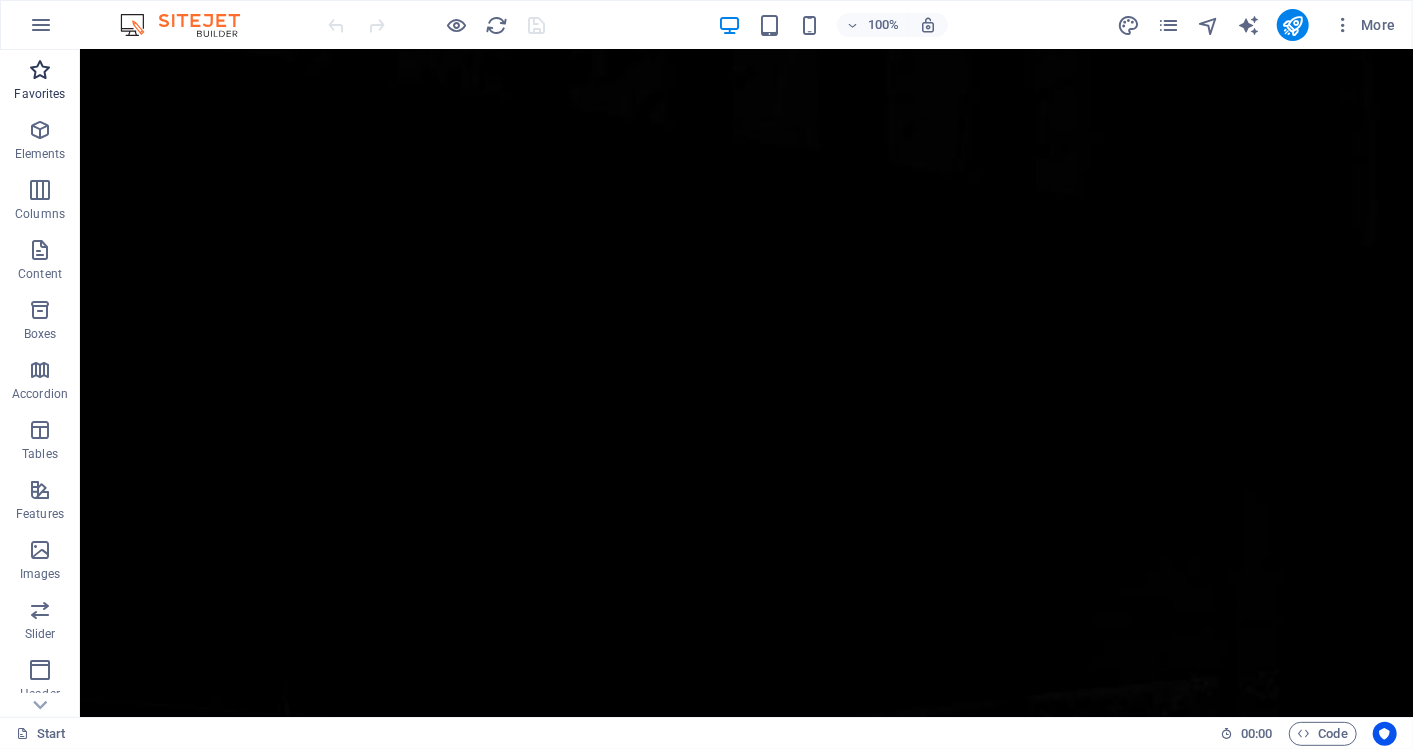 click on "Favorites" at bounding box center (39, 94) 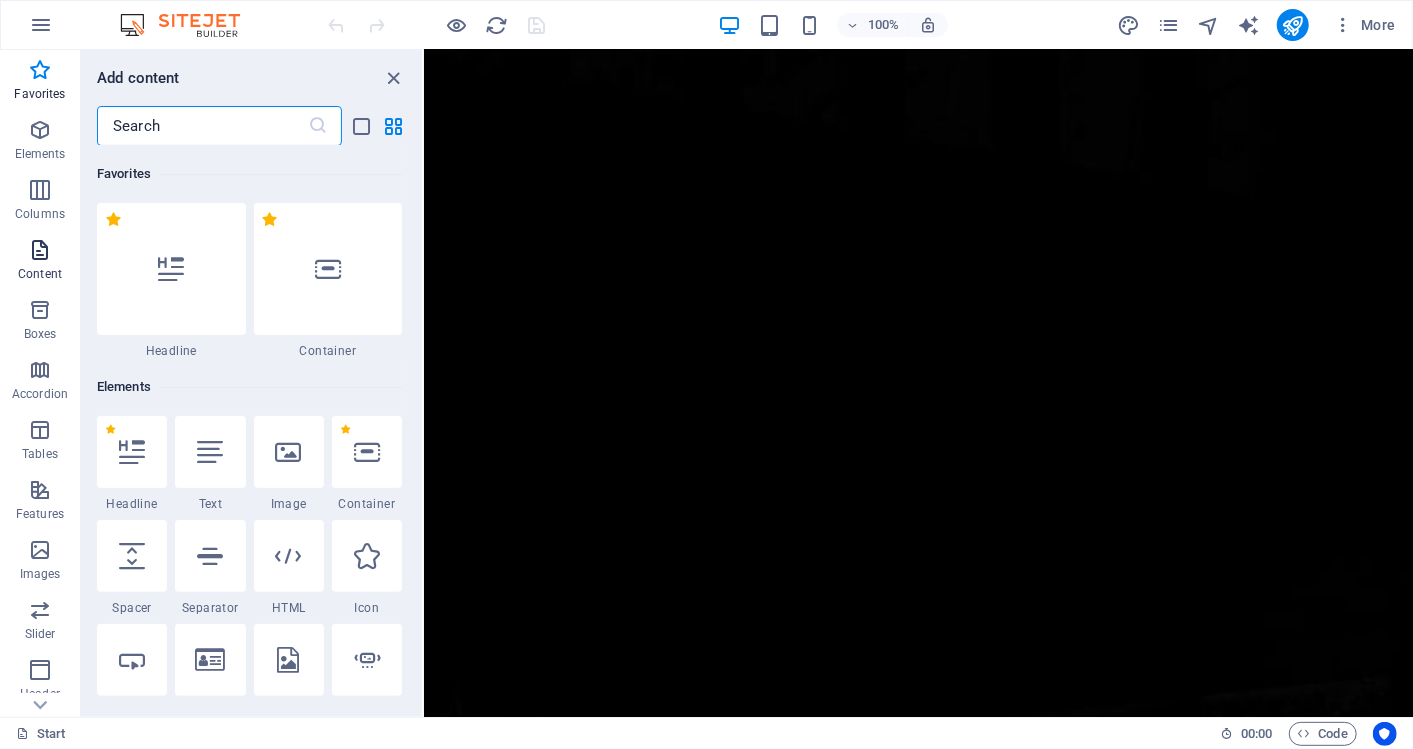 click on "Content" at bounding box center [40, 274] 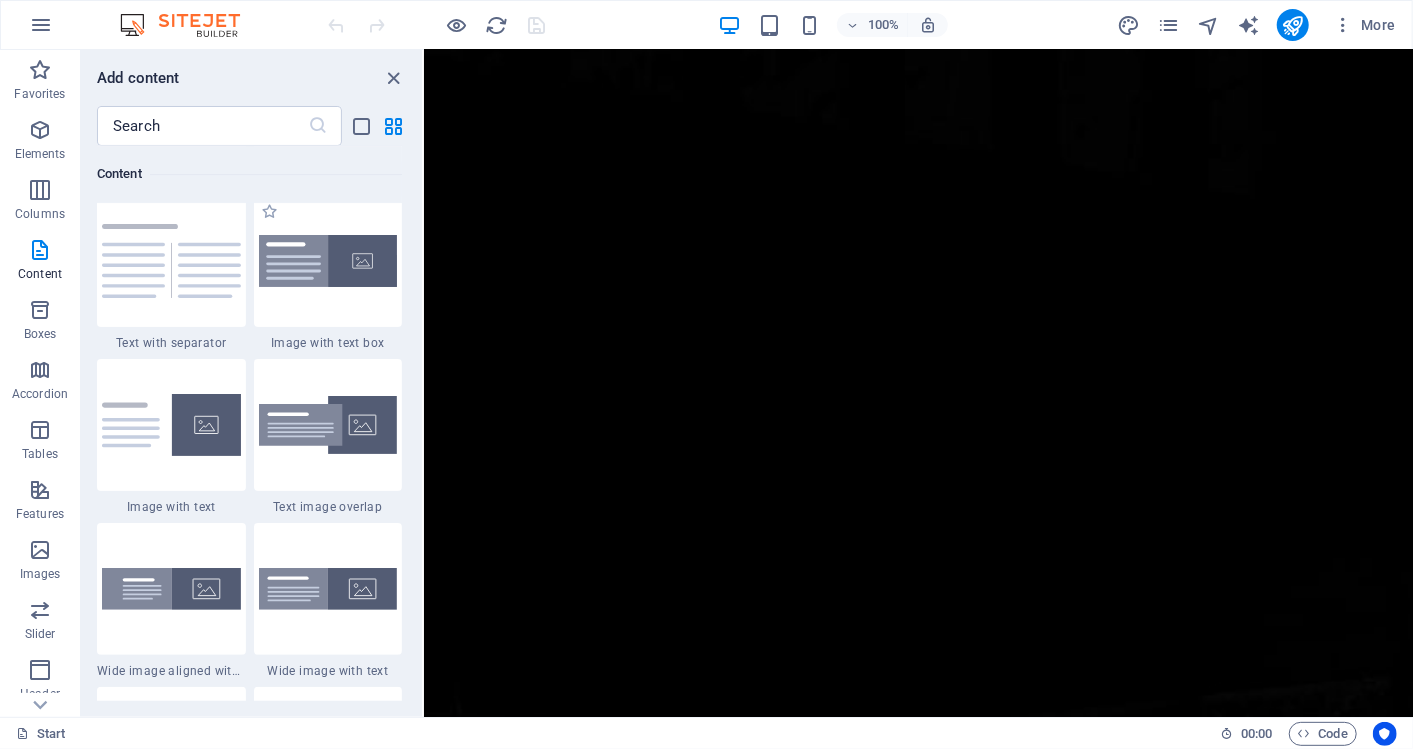 scroll, scrollTop: 3674, scrollLeft: 0, axis: vertical 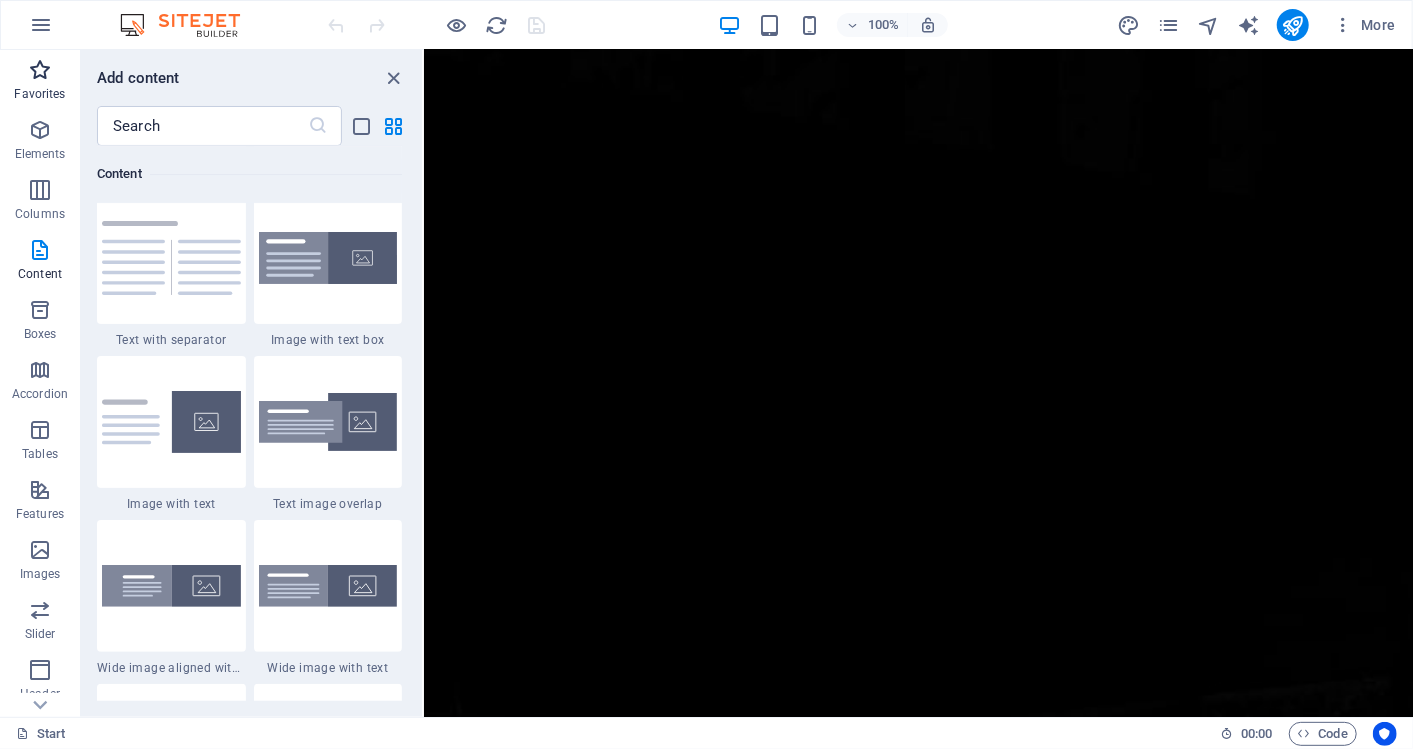 click at bounding box center (40, 70) 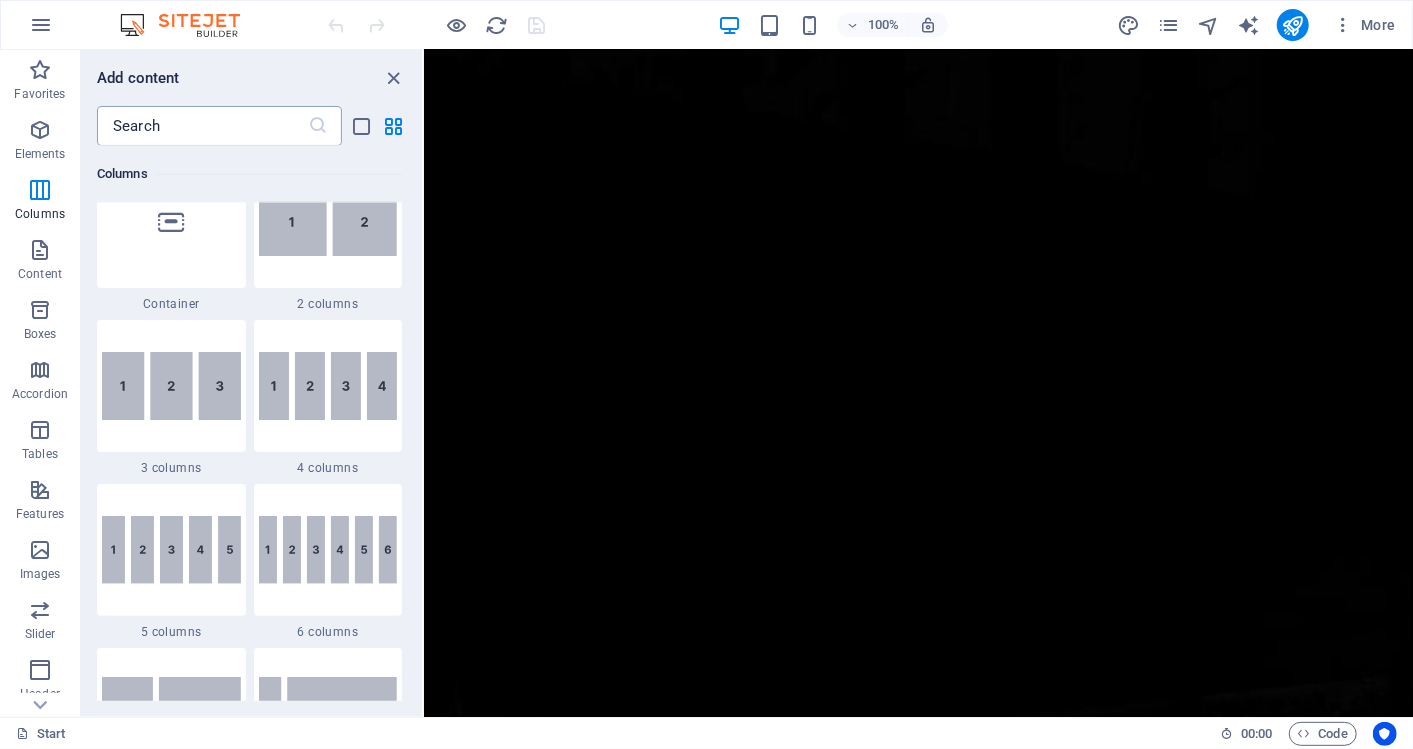 scroll, scrollTop: 48, scrollLeft: 0, axis: vertical 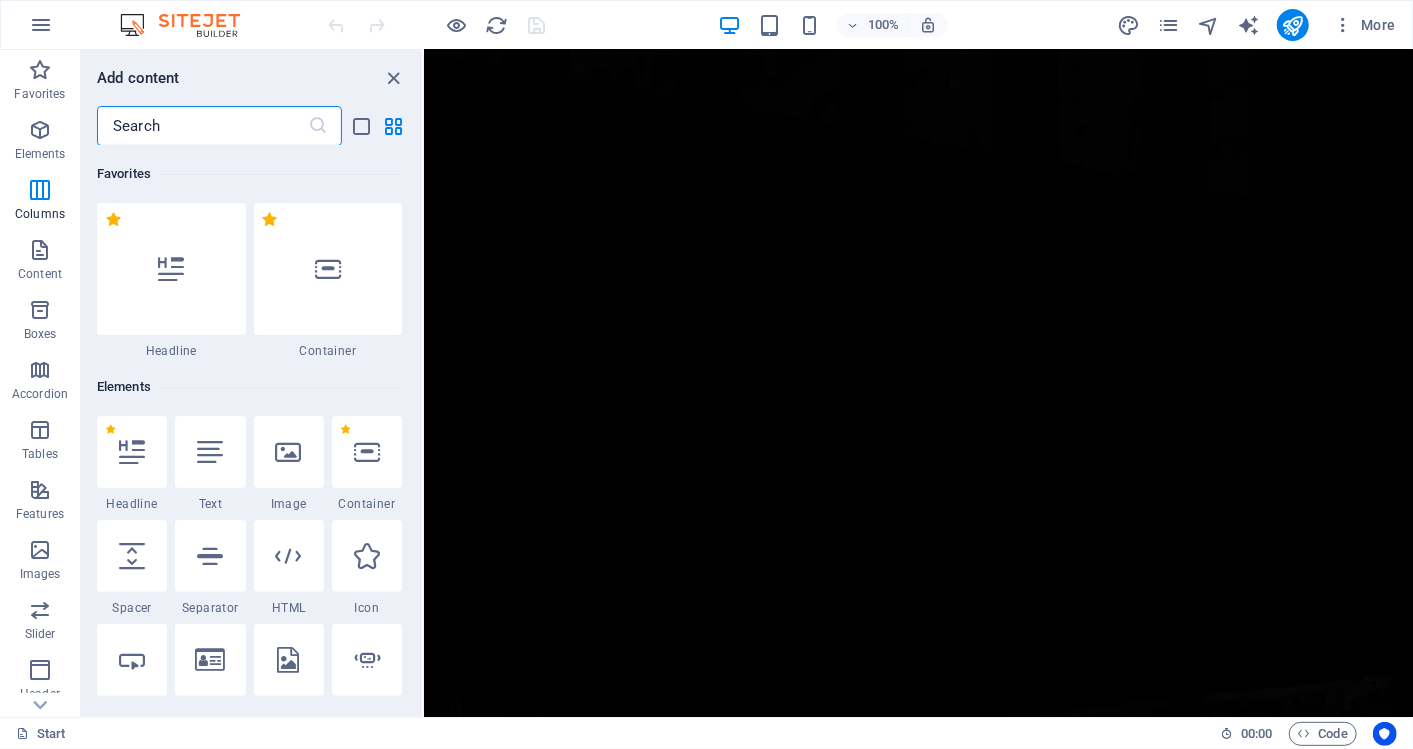 click at bounding box center [202, 126] 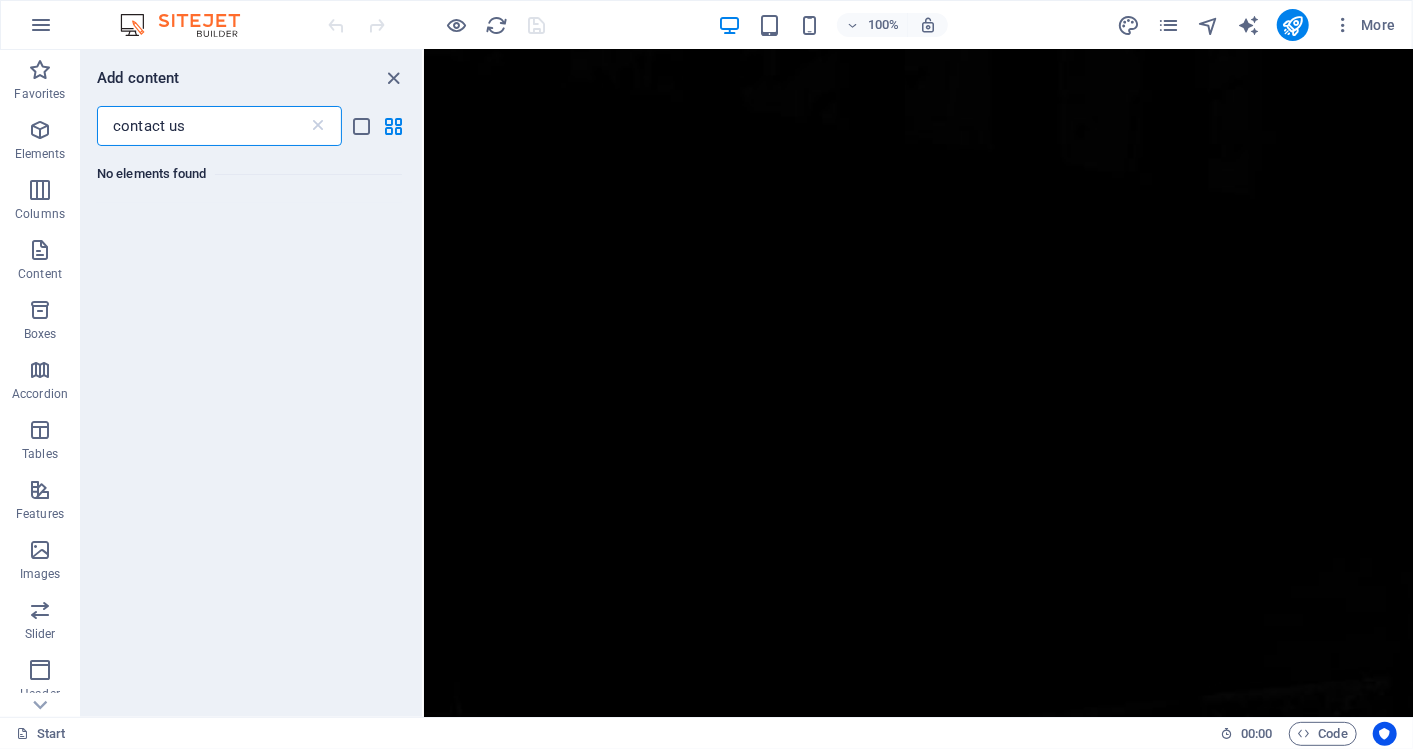 scroll, scrollTop: 0, scrollLeft: 0, axis: both 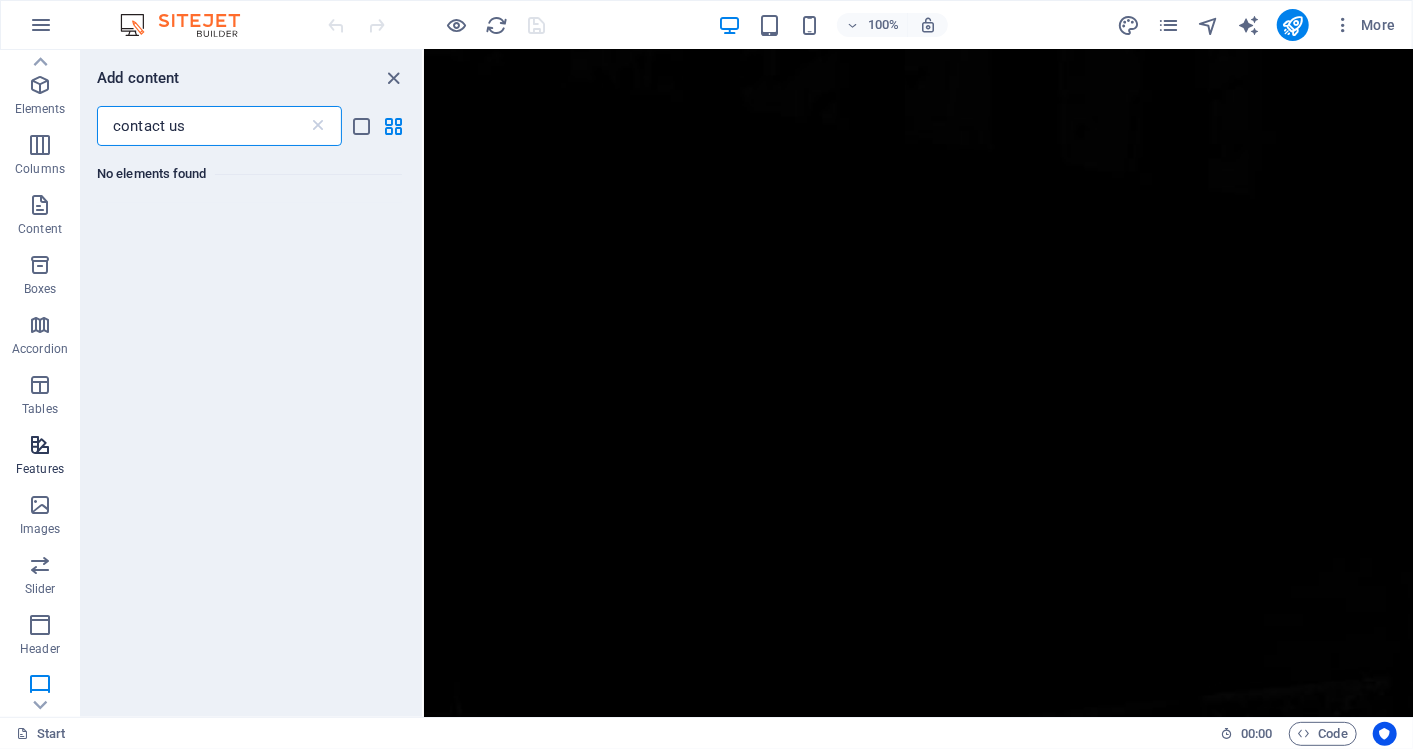type on "contact us" 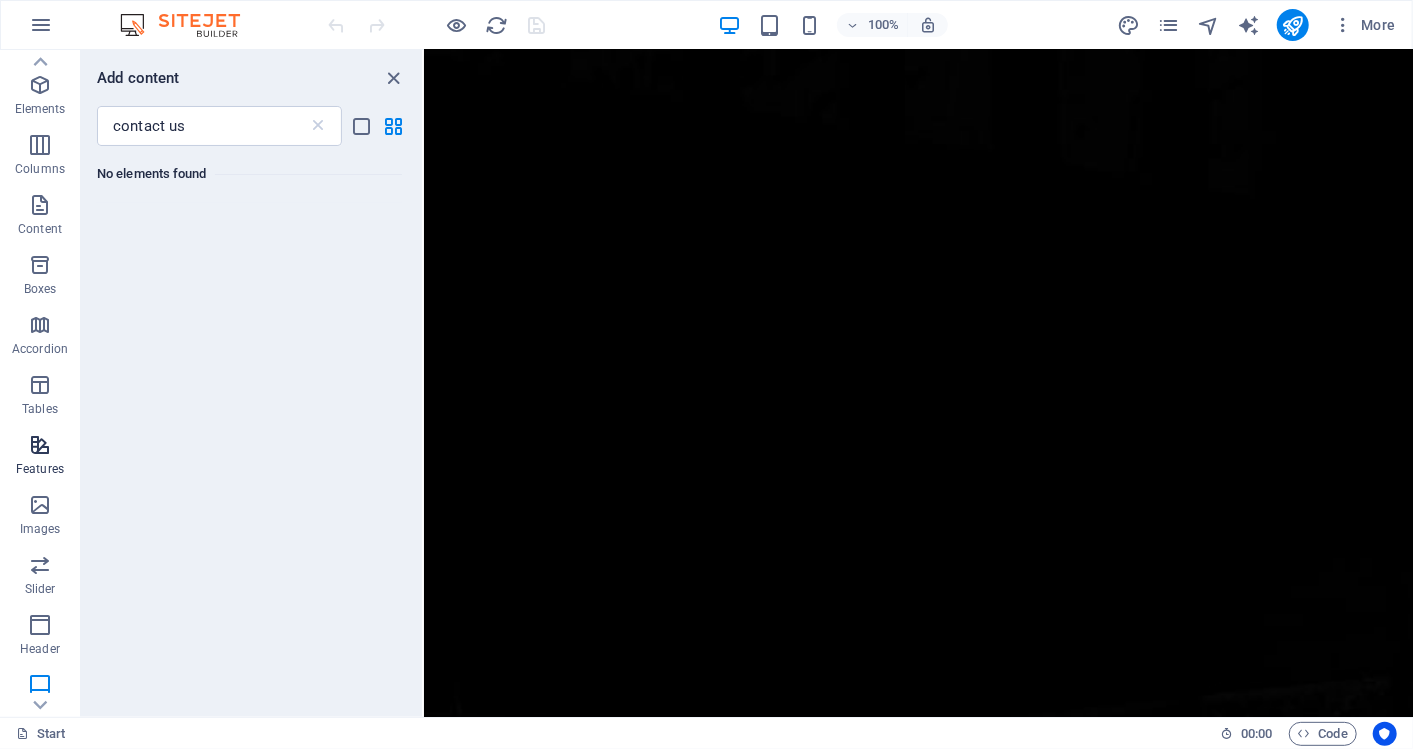 click on "Features" at bounding box center [40, 457] 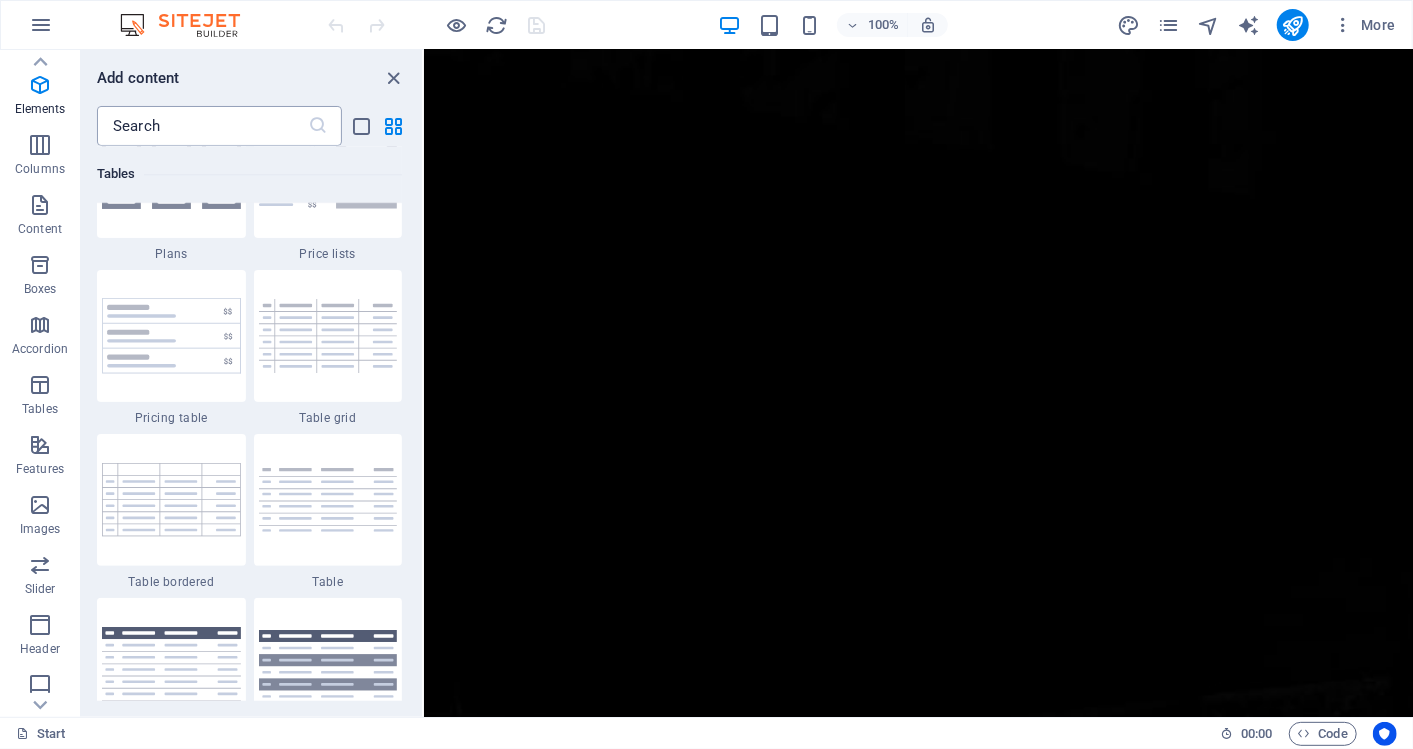 scroll, scrollTop: 7794, scrollLeft: 0, axis: vertical 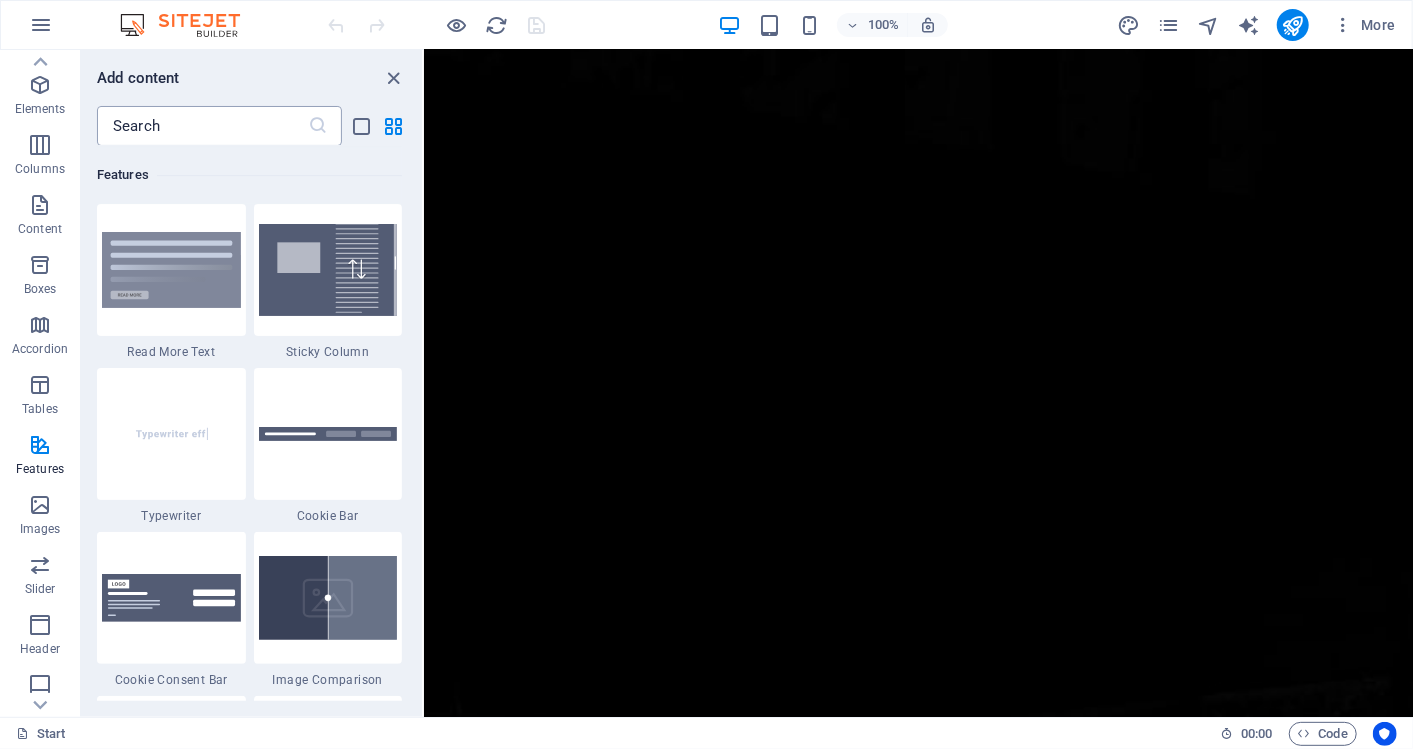 click at bounding box center (202, 126) 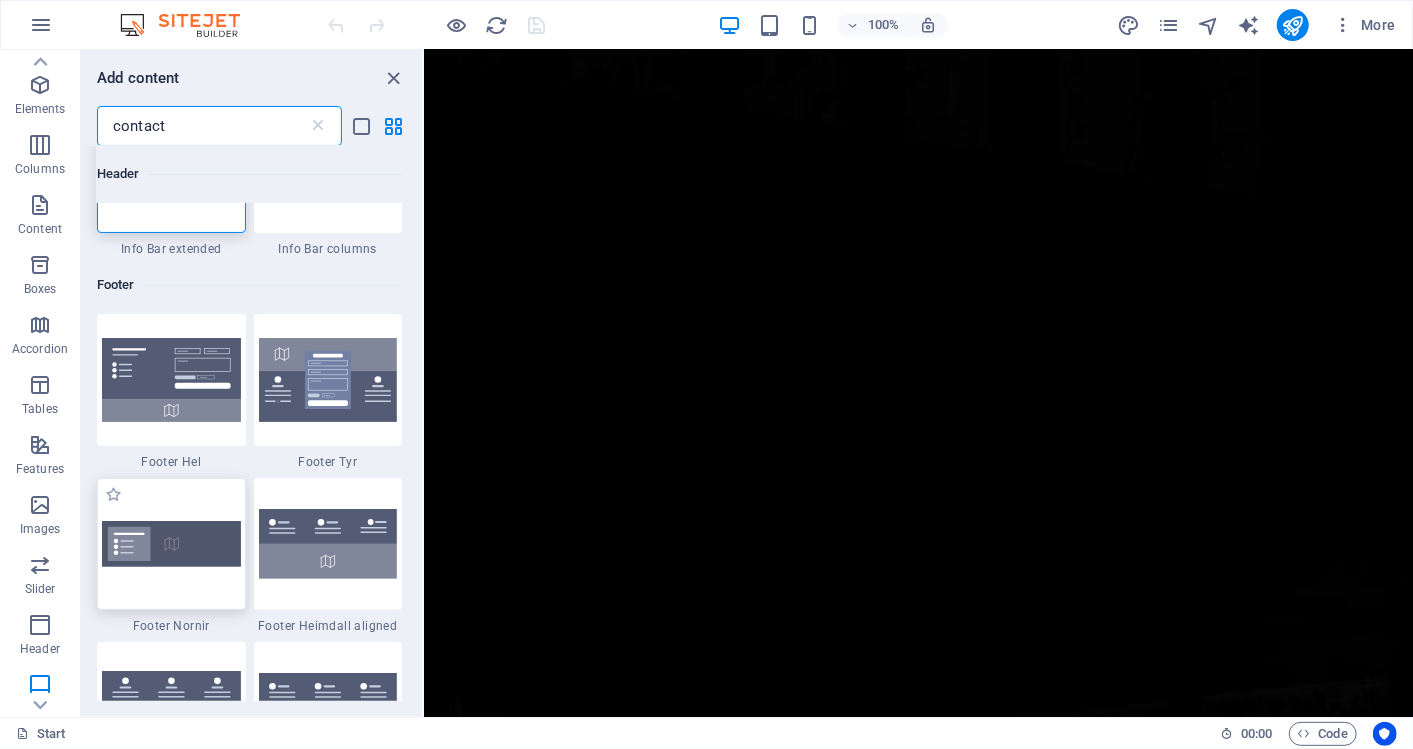 scroll, scrollTop: 302, scrollLeft: 0, axis: vertical 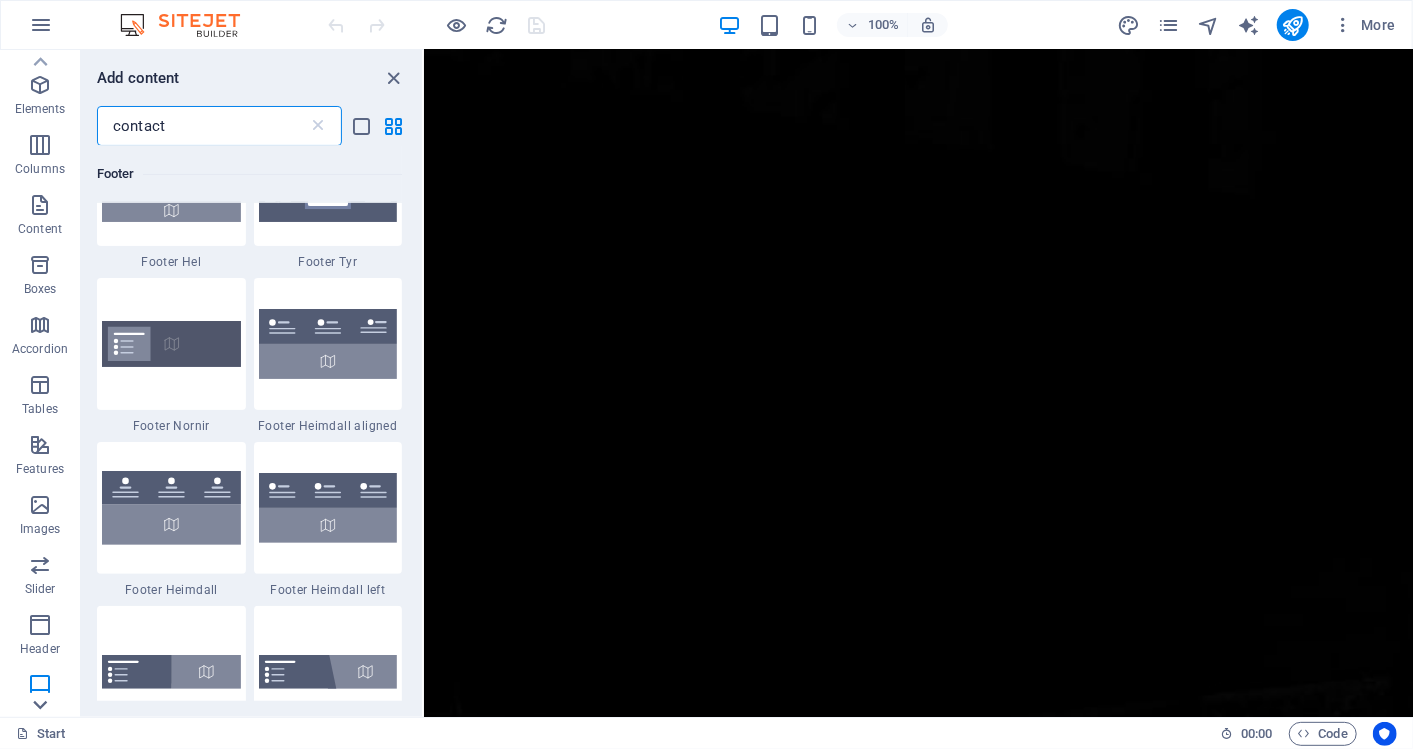 type on "contact" 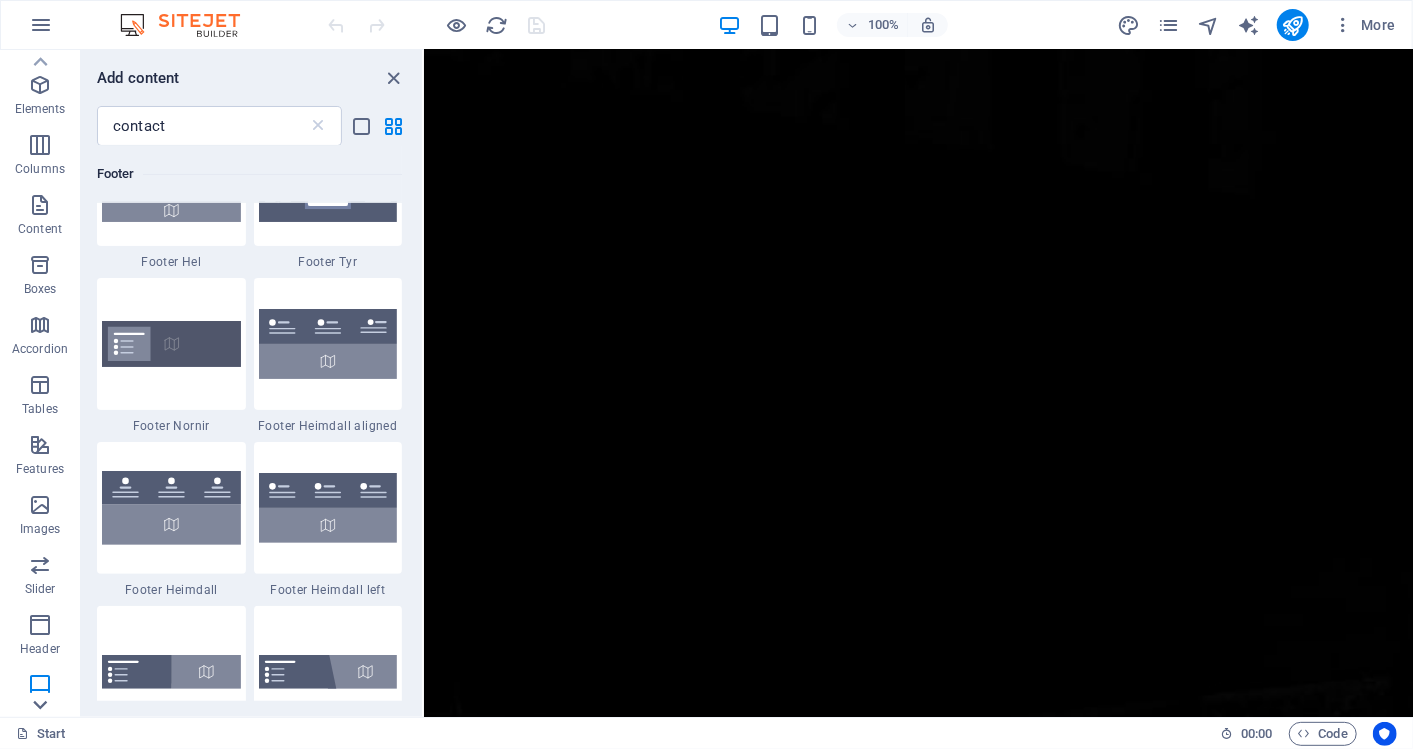 scroll, scrollTop: 233, scrollLeft: 0, axis: vertical 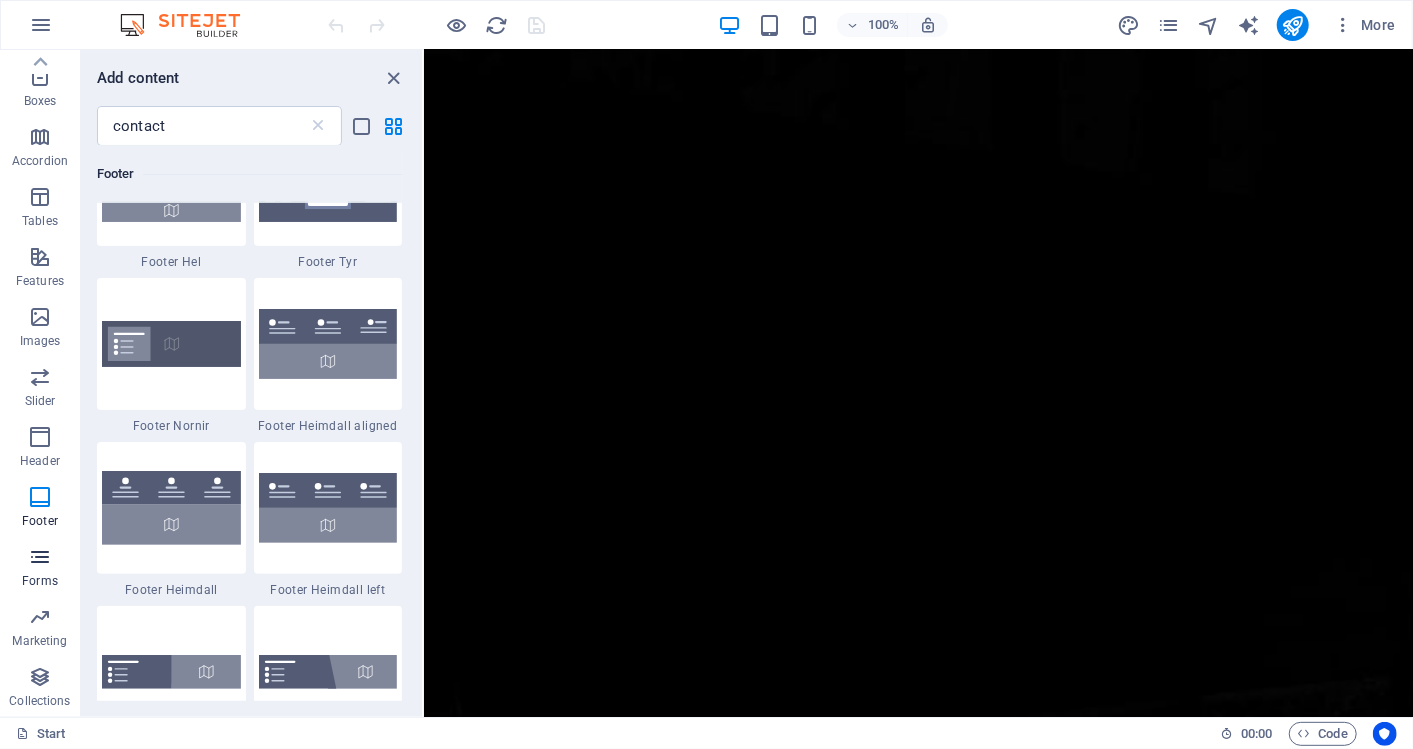click at bounding box center (40, 557) 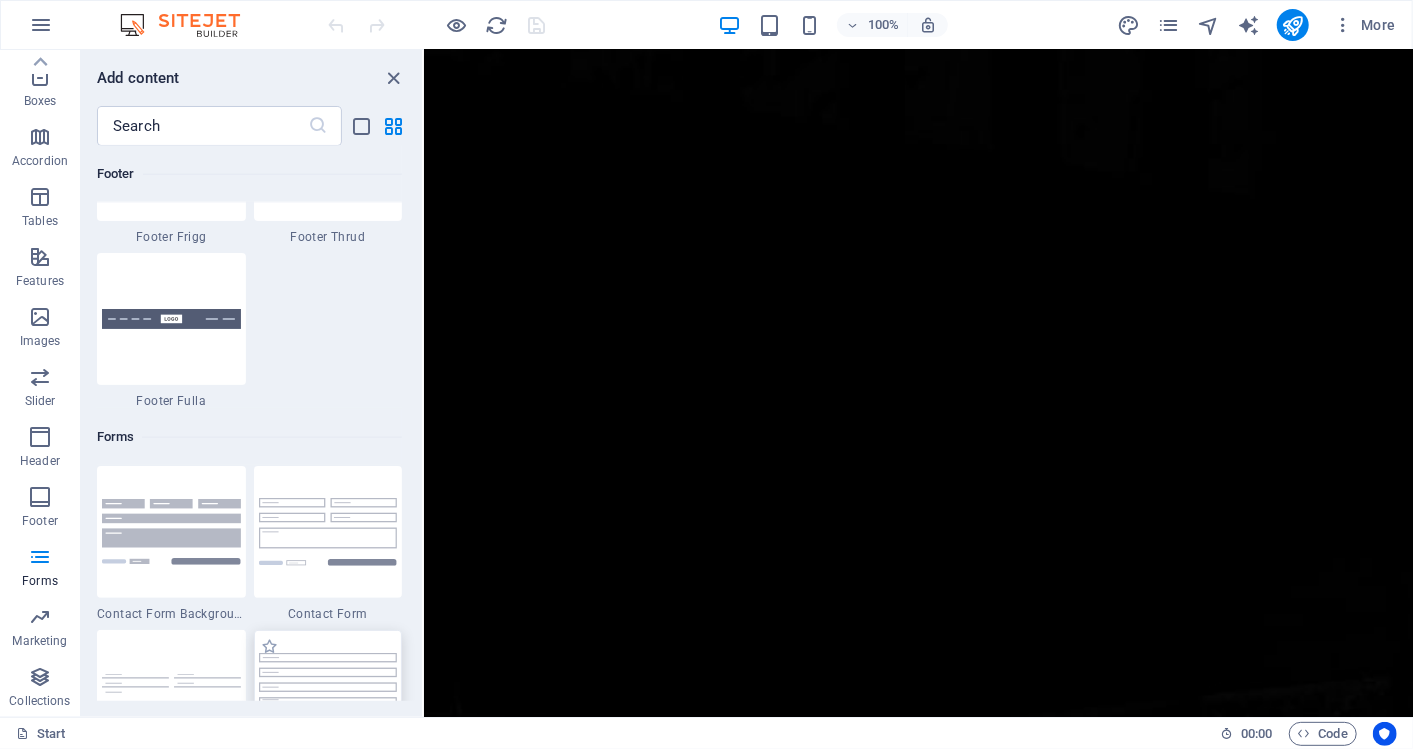 scroll, scrollTop: 14597, scrollLeft: 0, axis: vertical 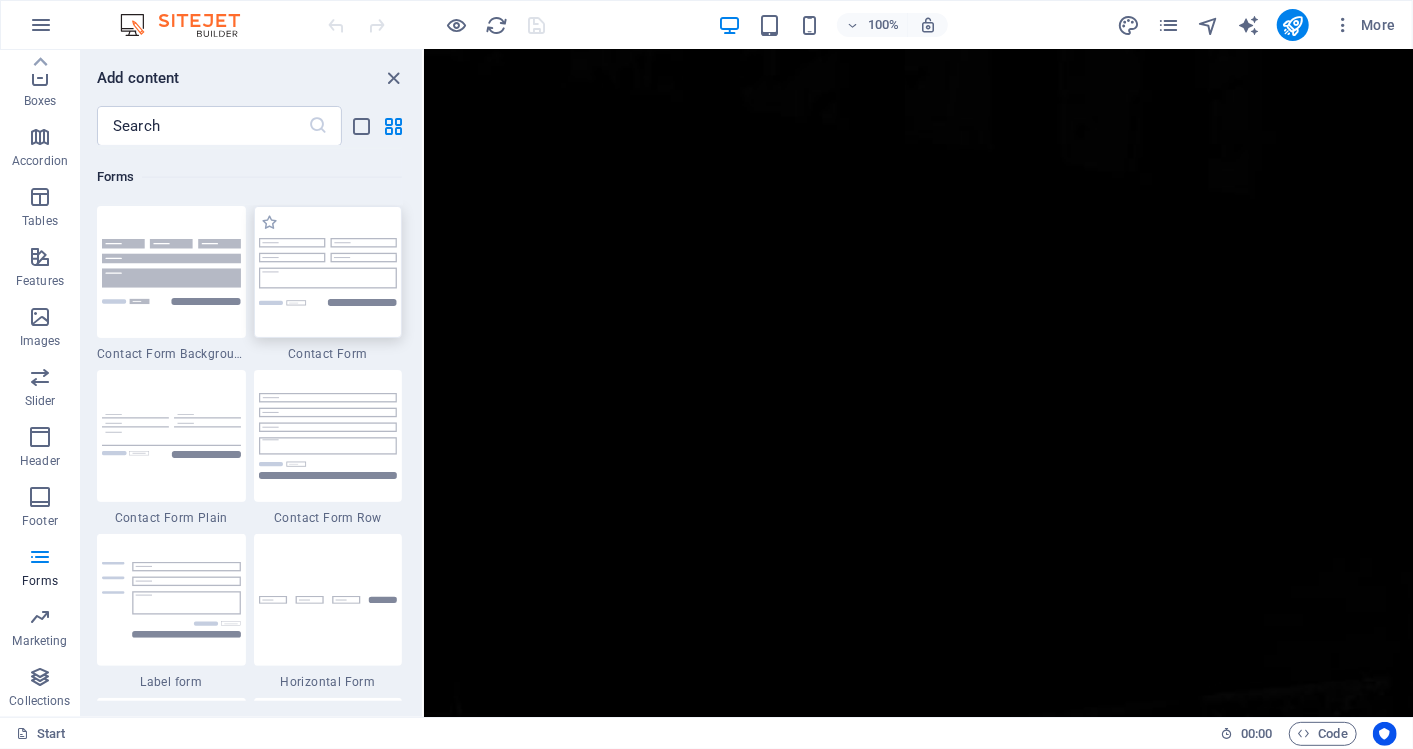 click at bounding box center (328, 271) 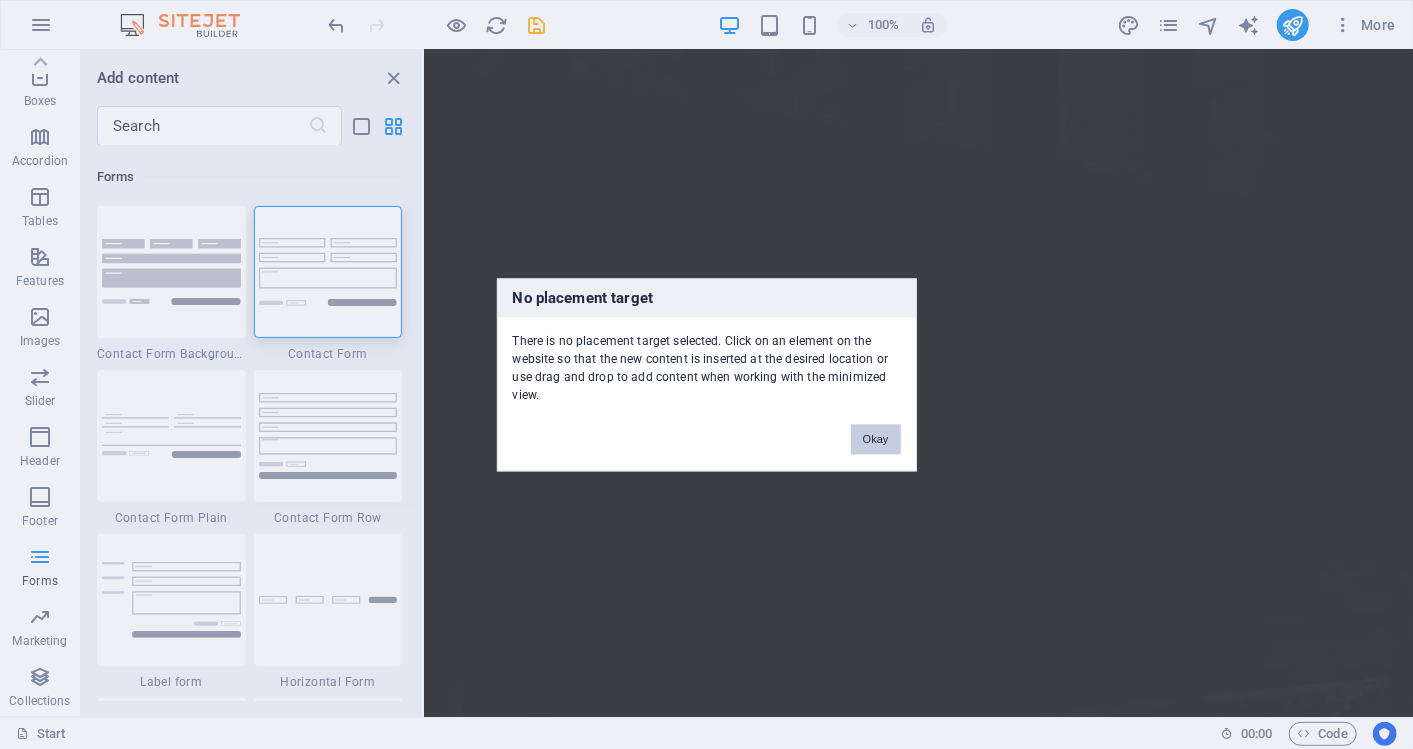click on "Okay" at bounding box center (876, 439) 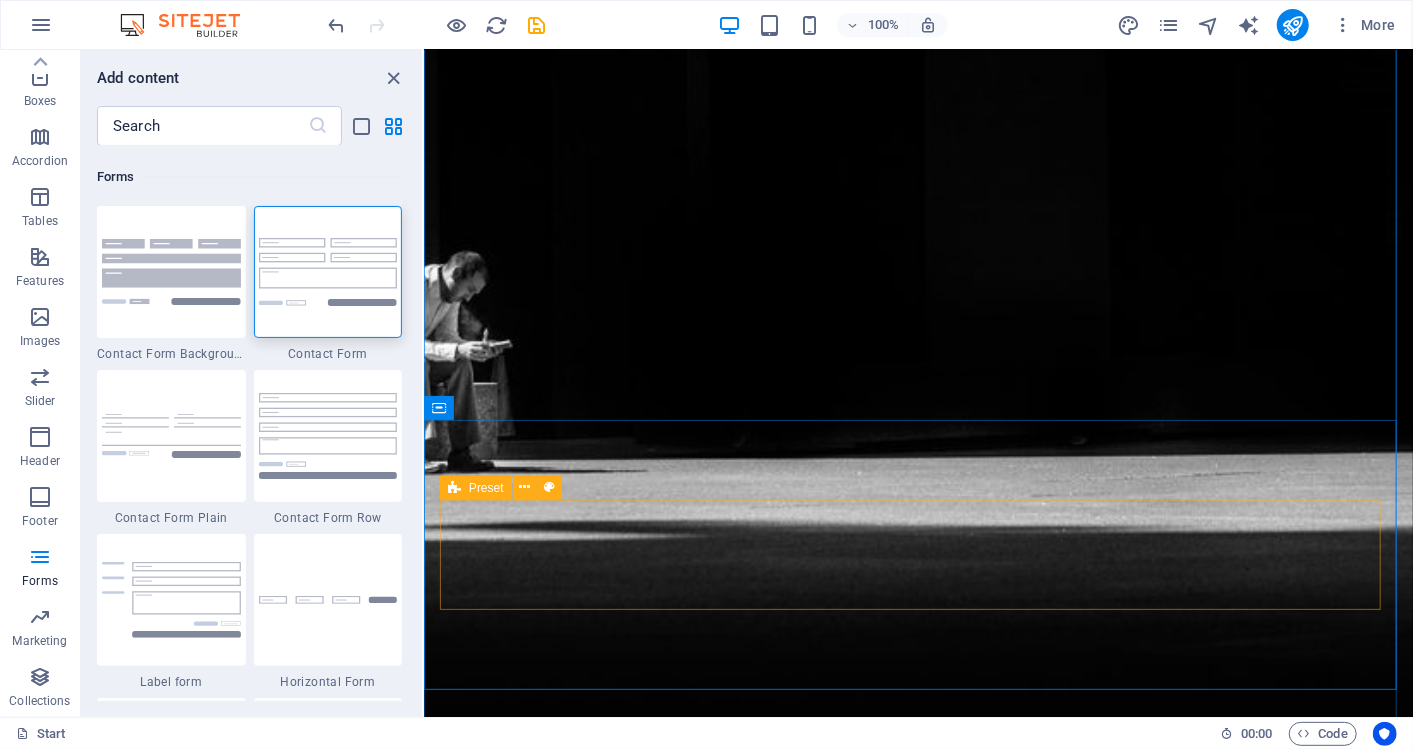 scroll, scrollTop: 1282, scrollLeft: 0, axis: vertical 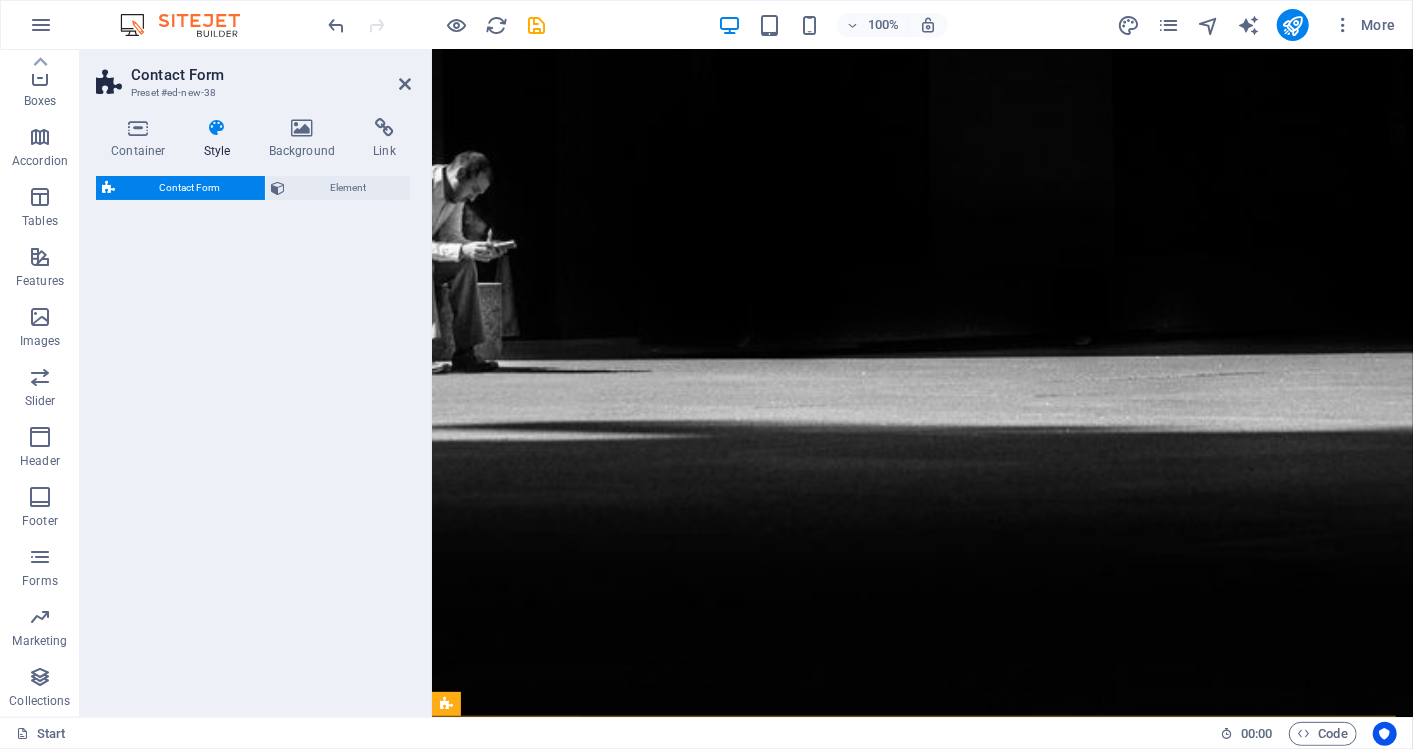 select on "rem" 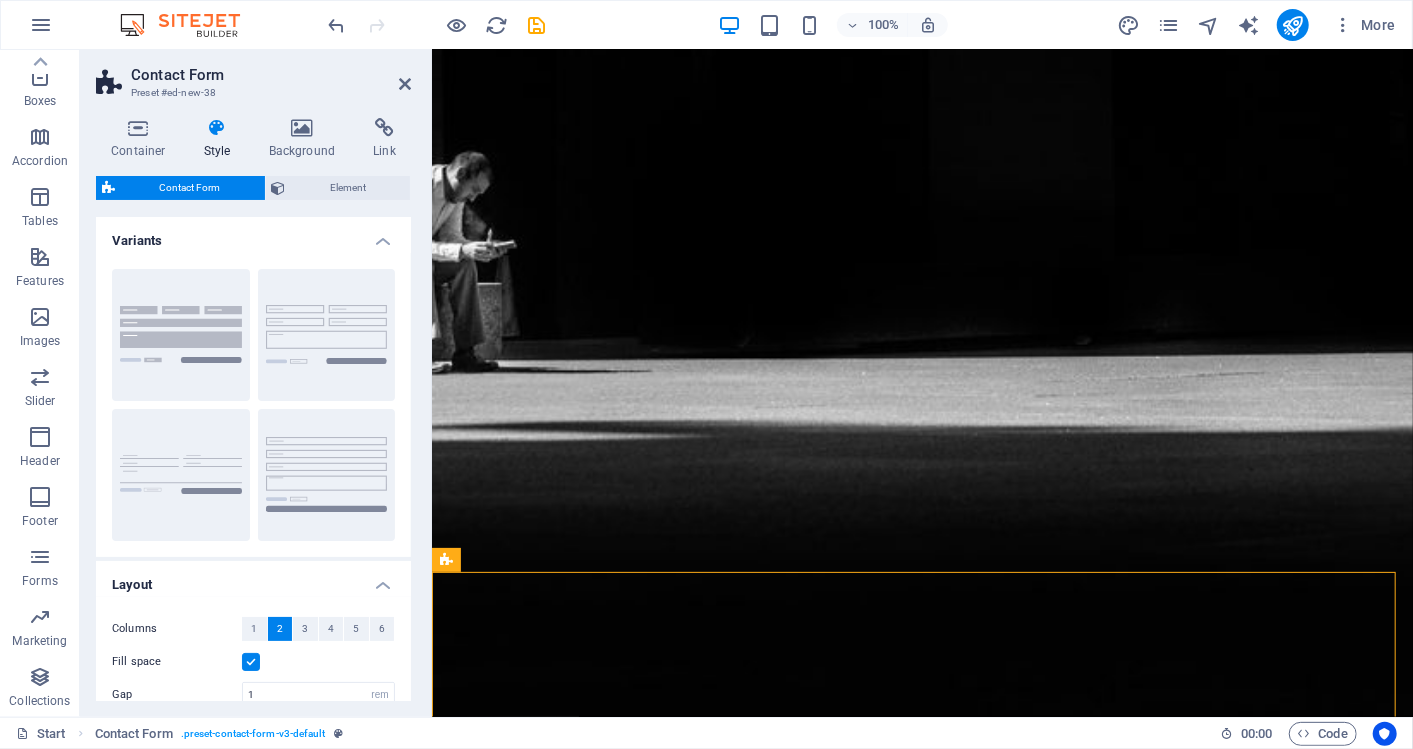 scroll, scrollTop: 1764, scrollLeft: 0, axis: vertical 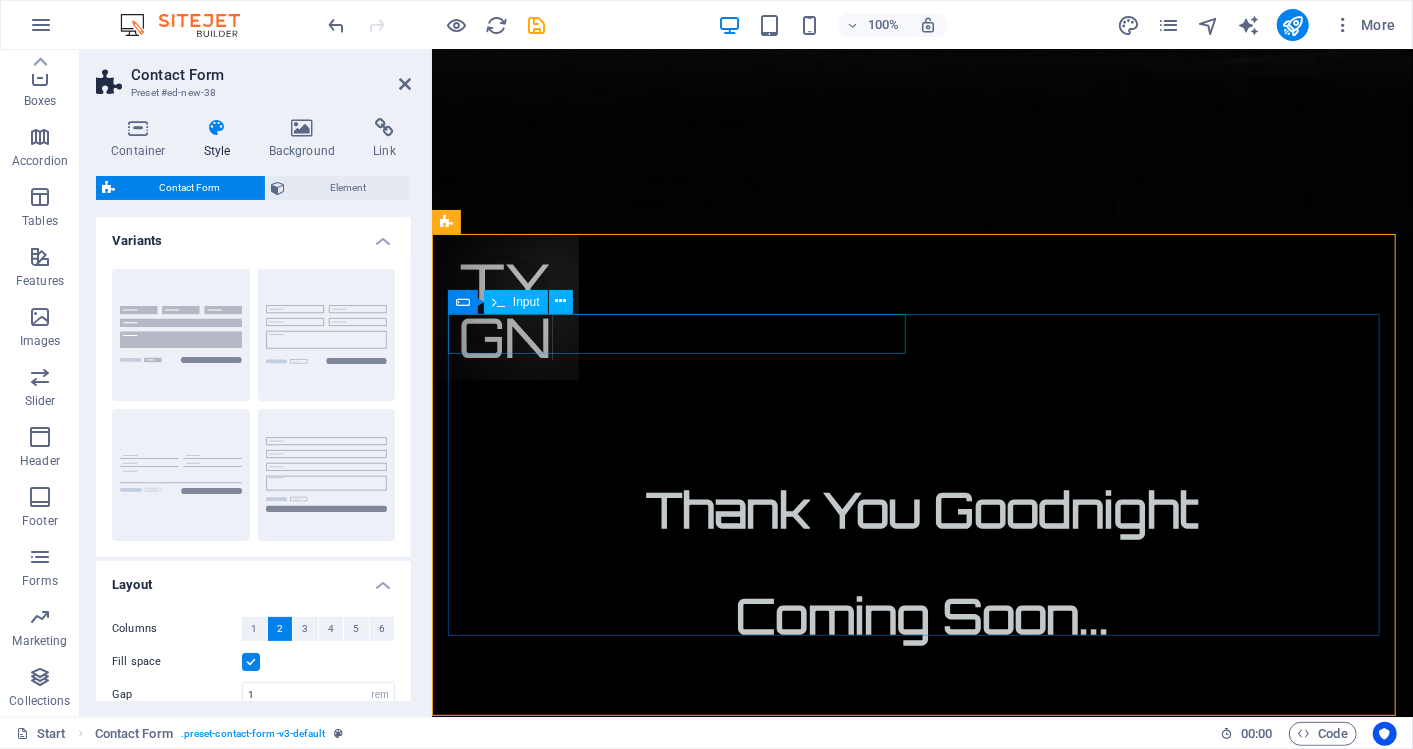 click at bounding box center (554, 2261) 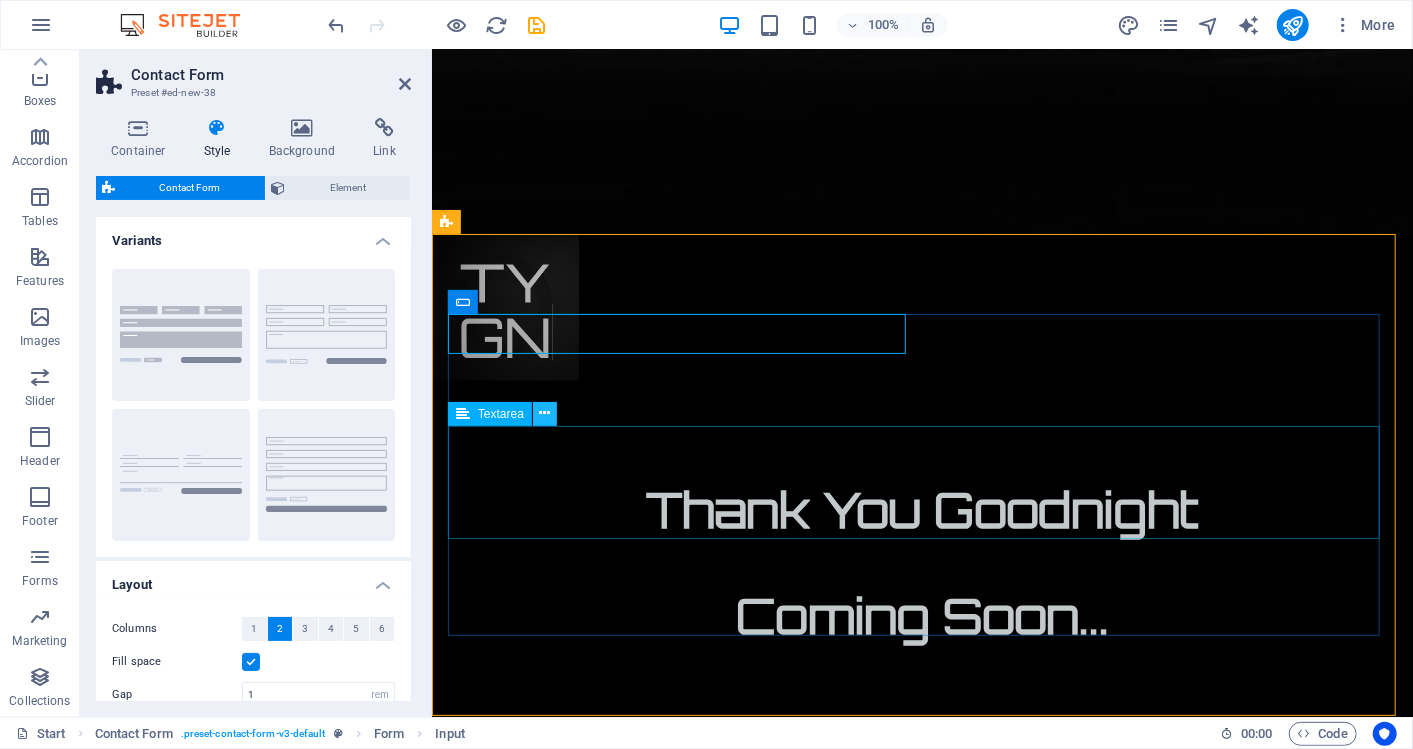 click at bounding box center (545, 413) 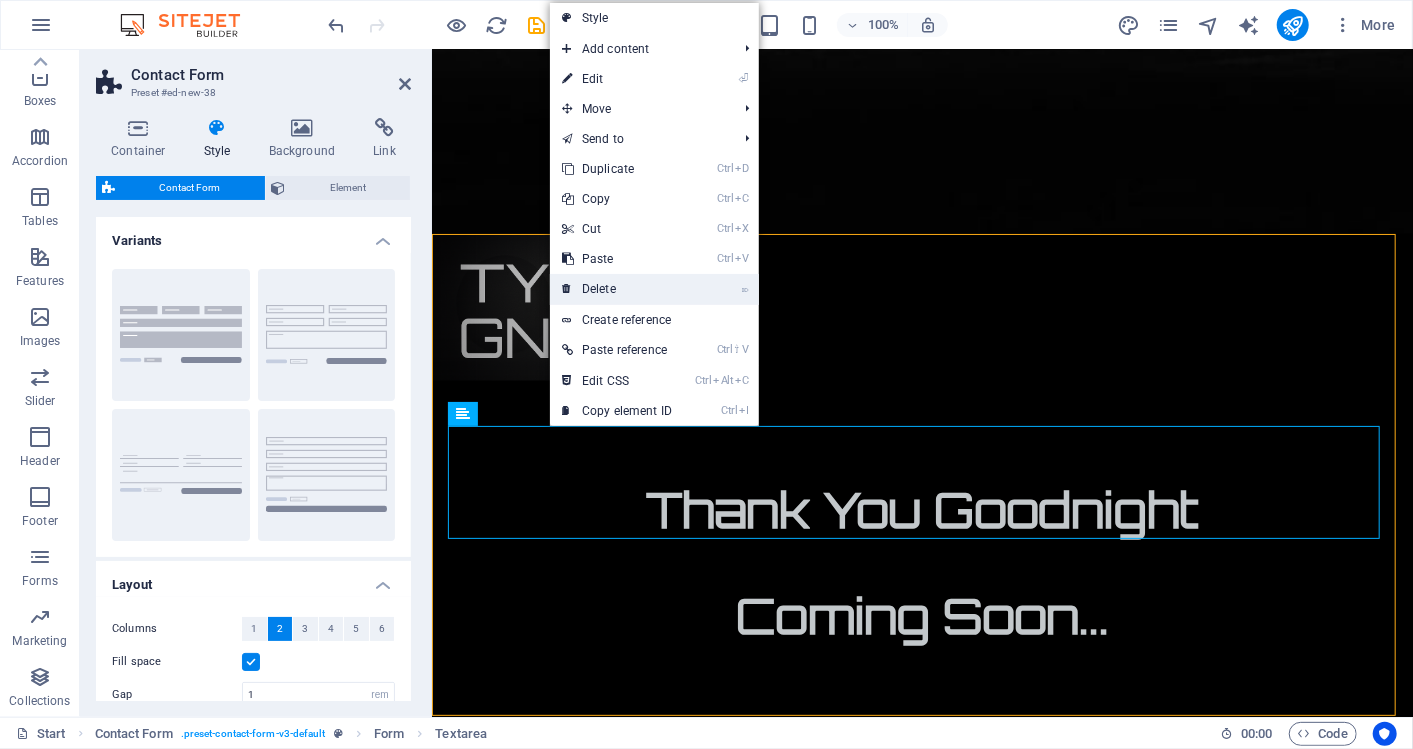 click on "⌦  Delete" at bounding box center (617, 289) 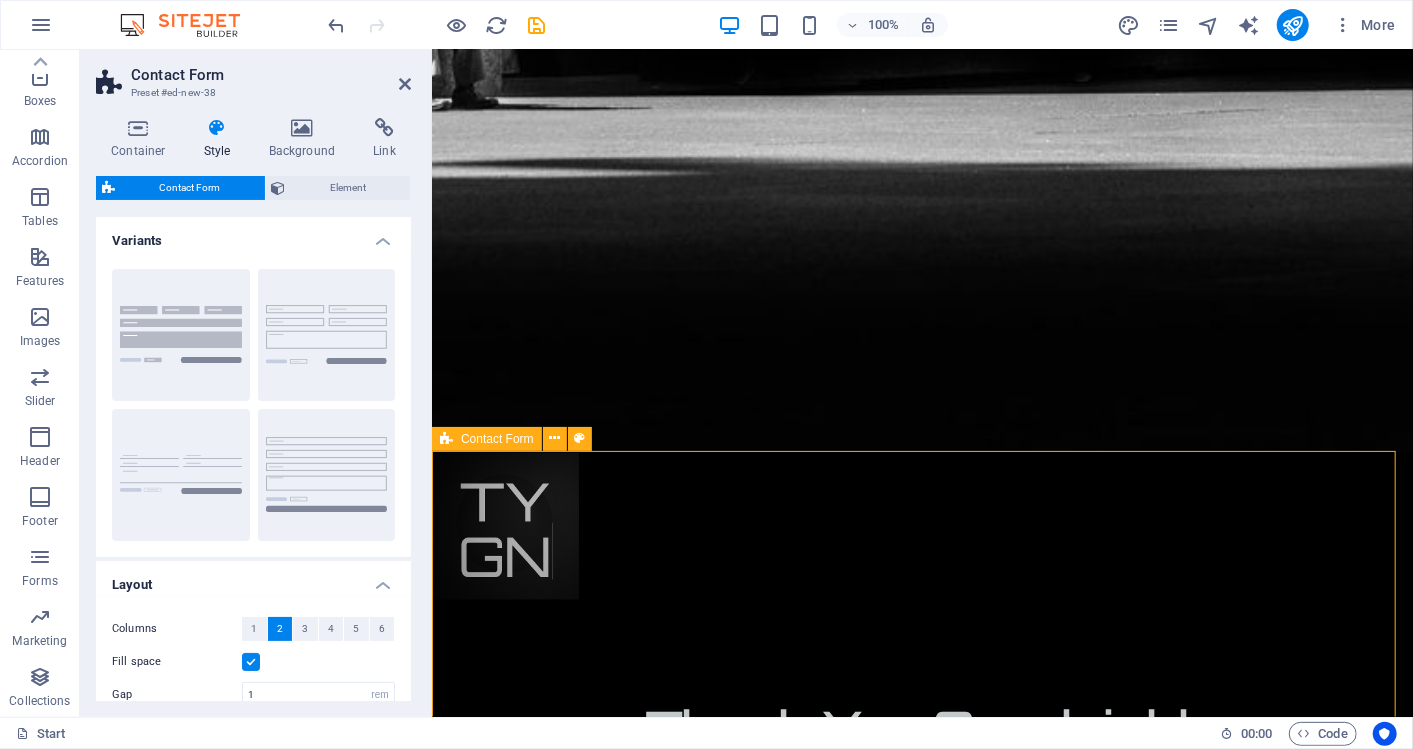scroll, scrollTop: 1549, scrollLeft: 0, axis: vertical 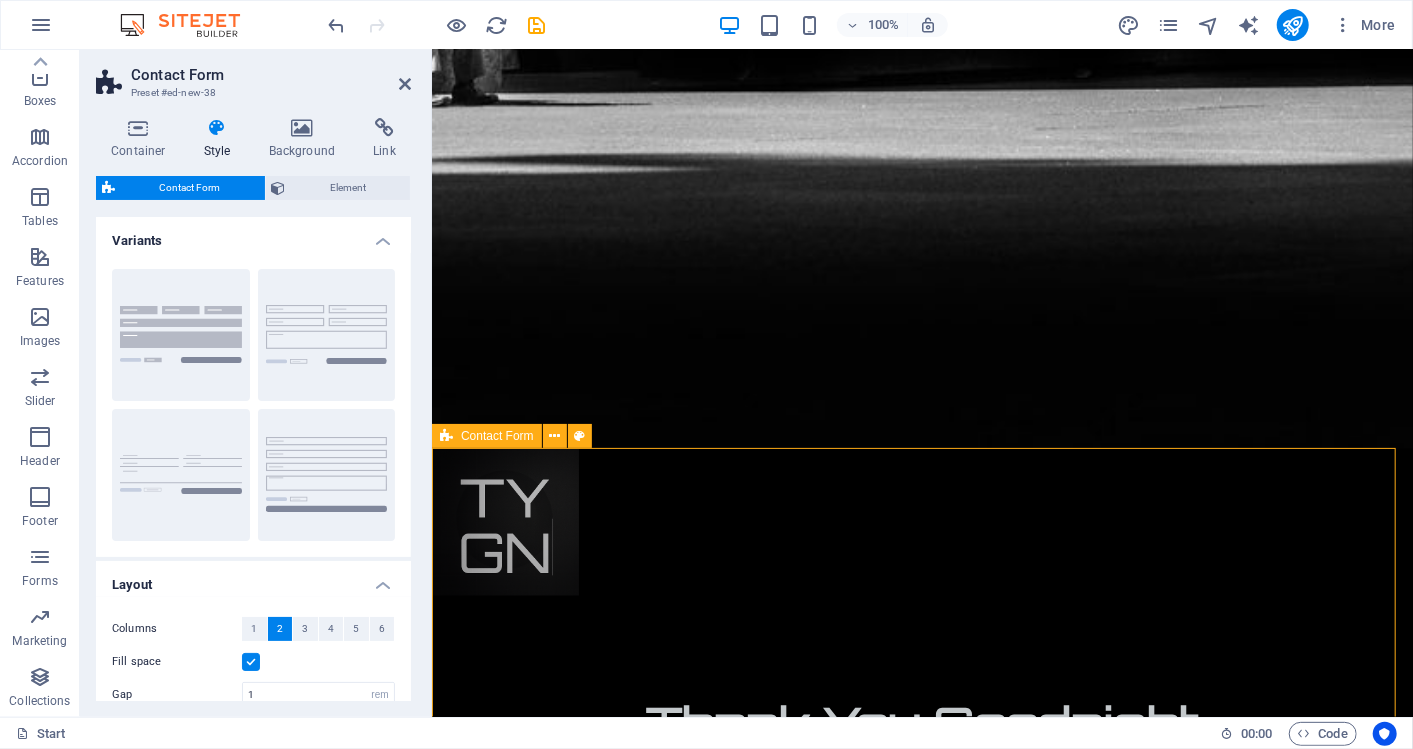 click on "{{ 'content.forms.privacy'|trans }} Unreadable? Load new Submit" at bounding box center [921, 2554] 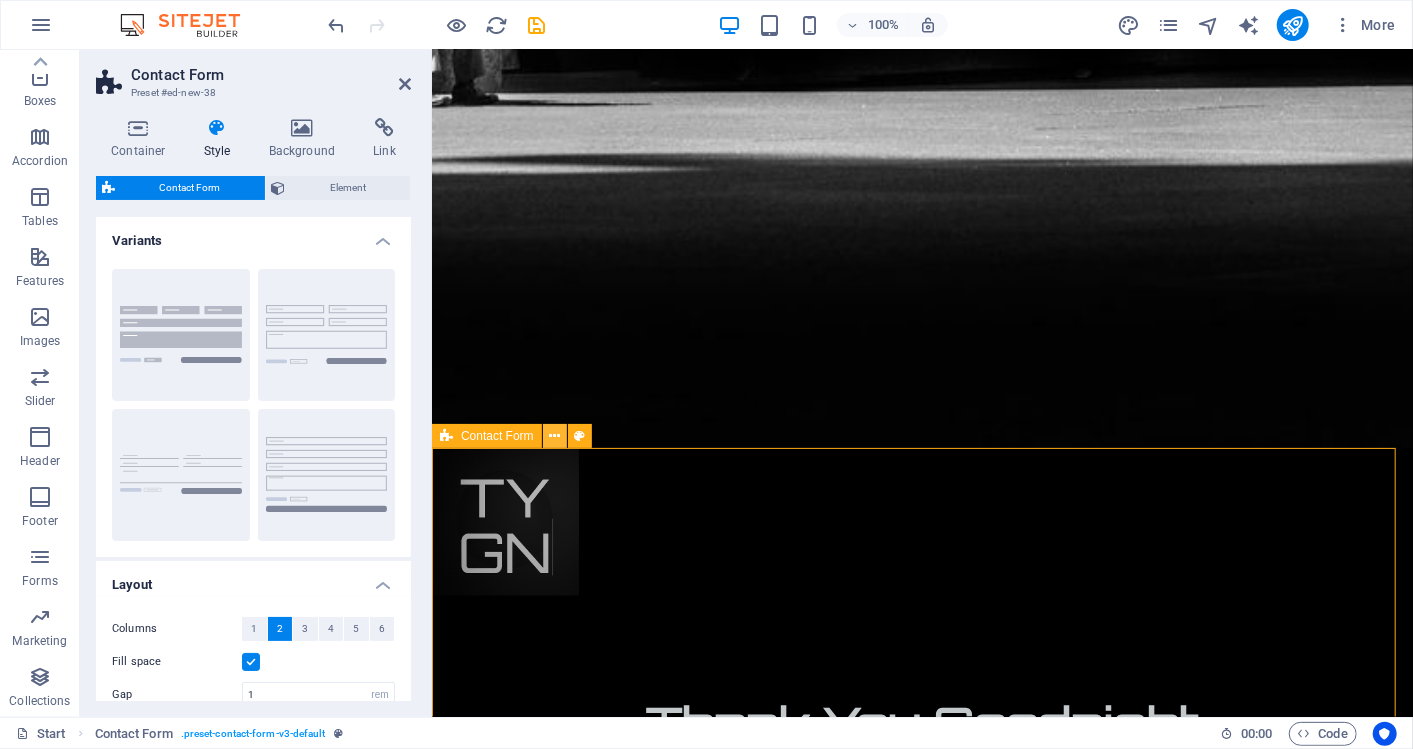 click at bounding box center (554, 436) 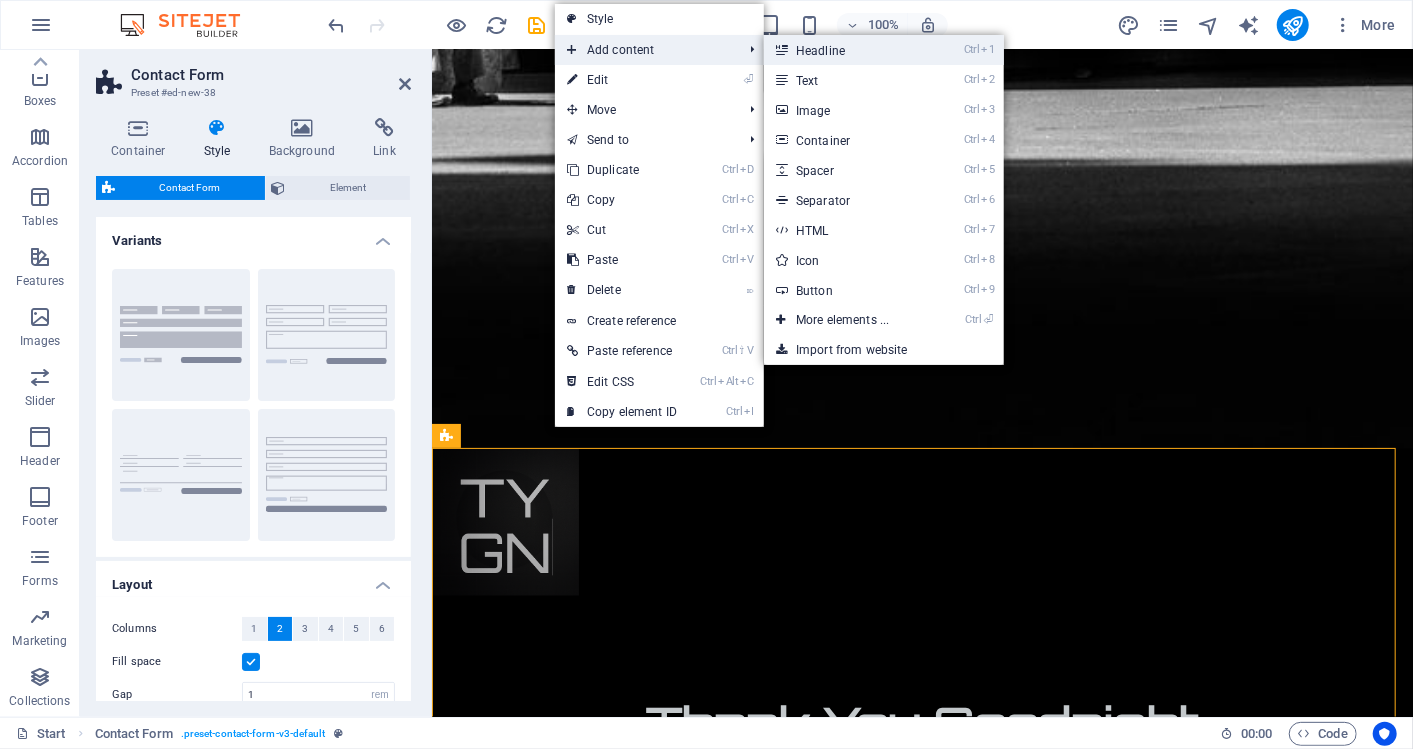 click on "Ctrl 1  Headline" at bounding box center [846, 50] 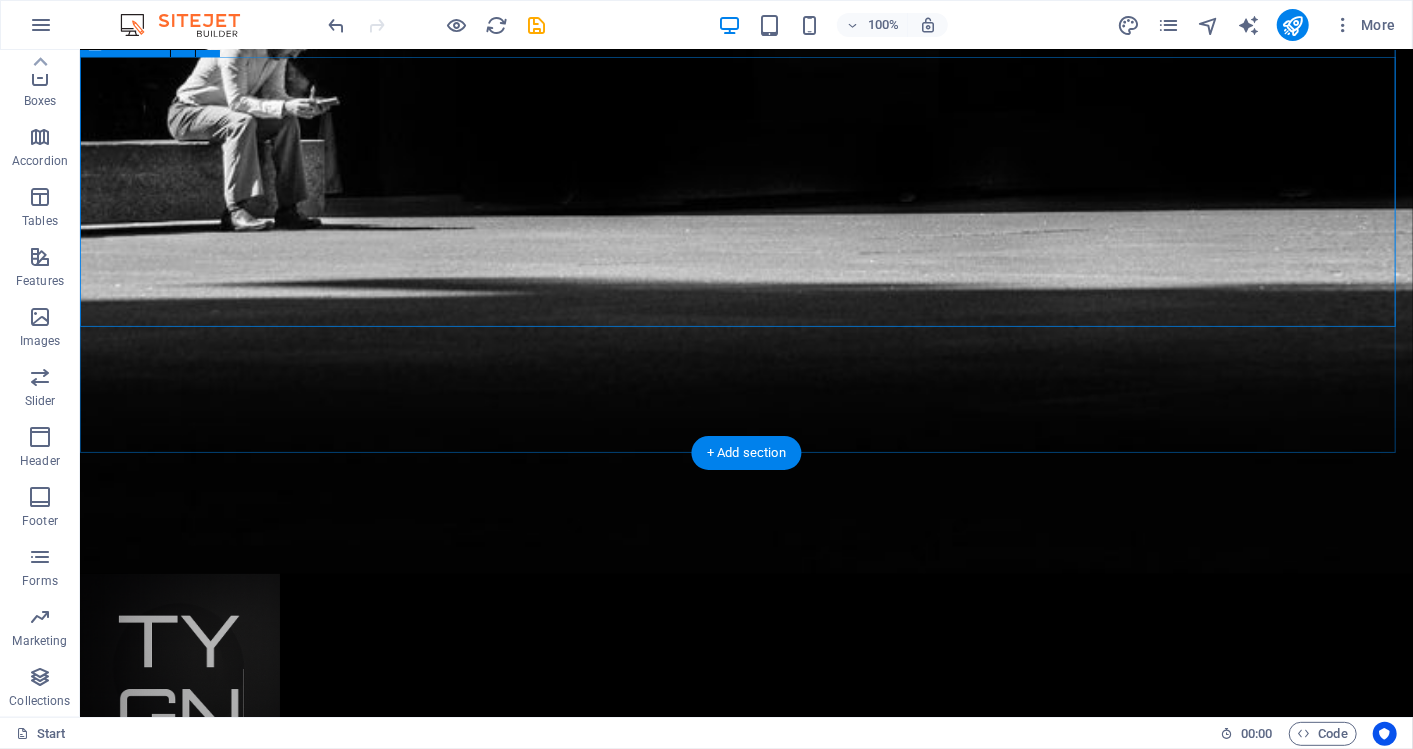 scroll, scrollTop: 1425, scrollLeft: 0, axis: vertical 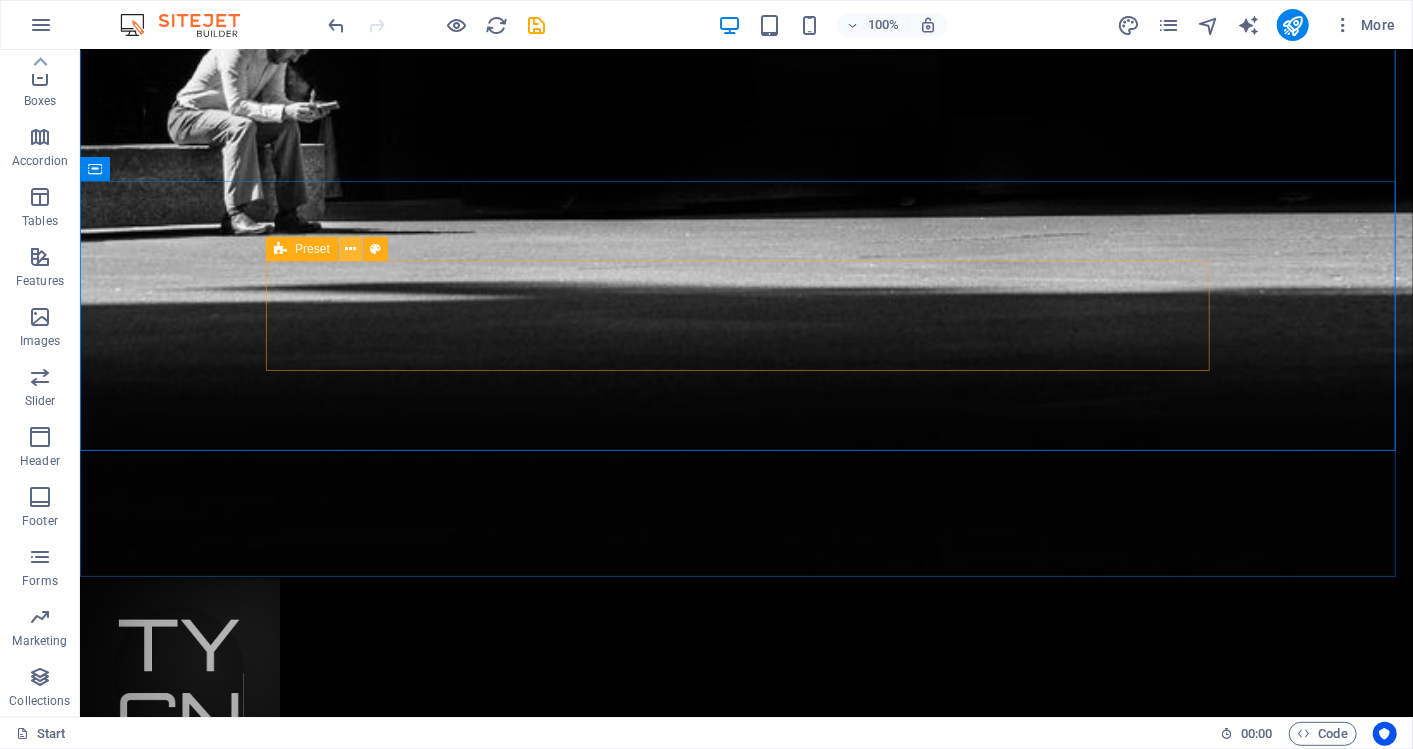 click at bounding box center (350, 249) 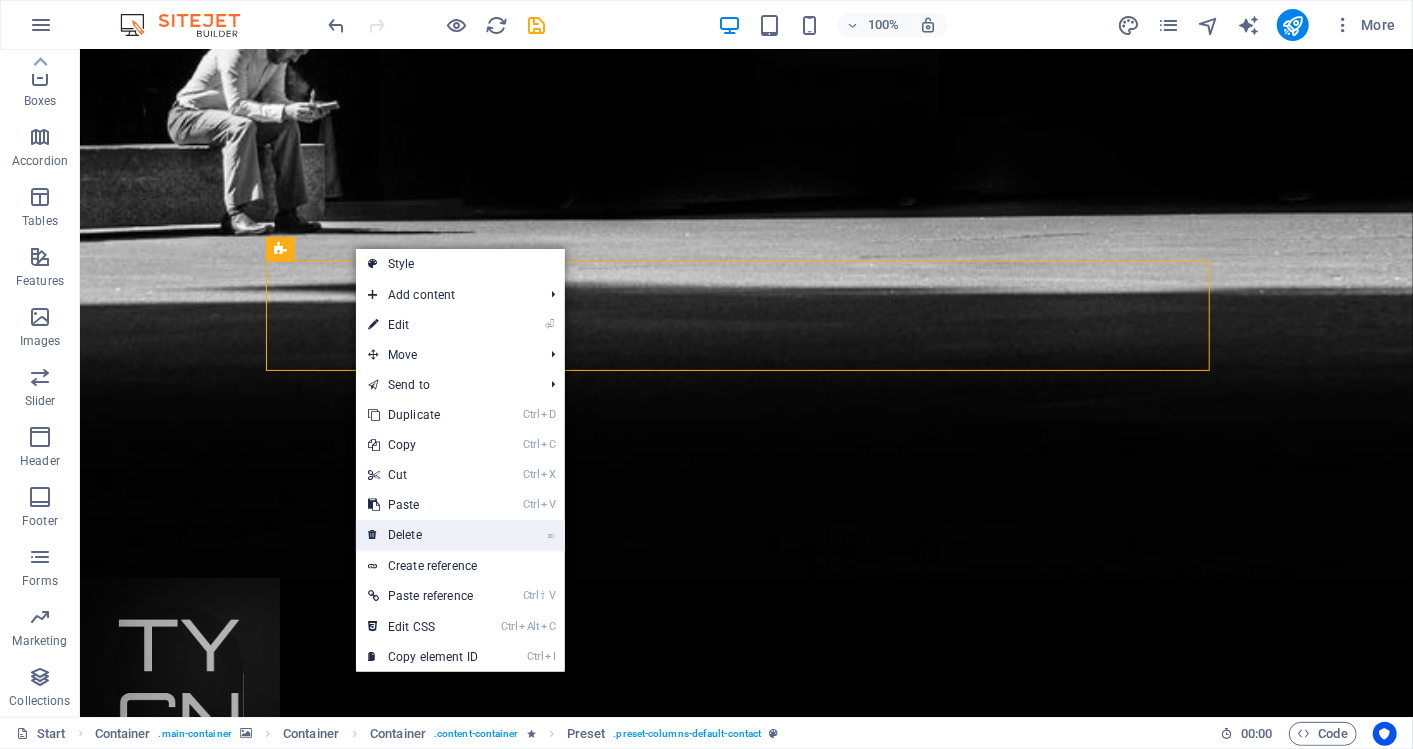 click on "⌦  Delete" at bounding box center [423, 535] 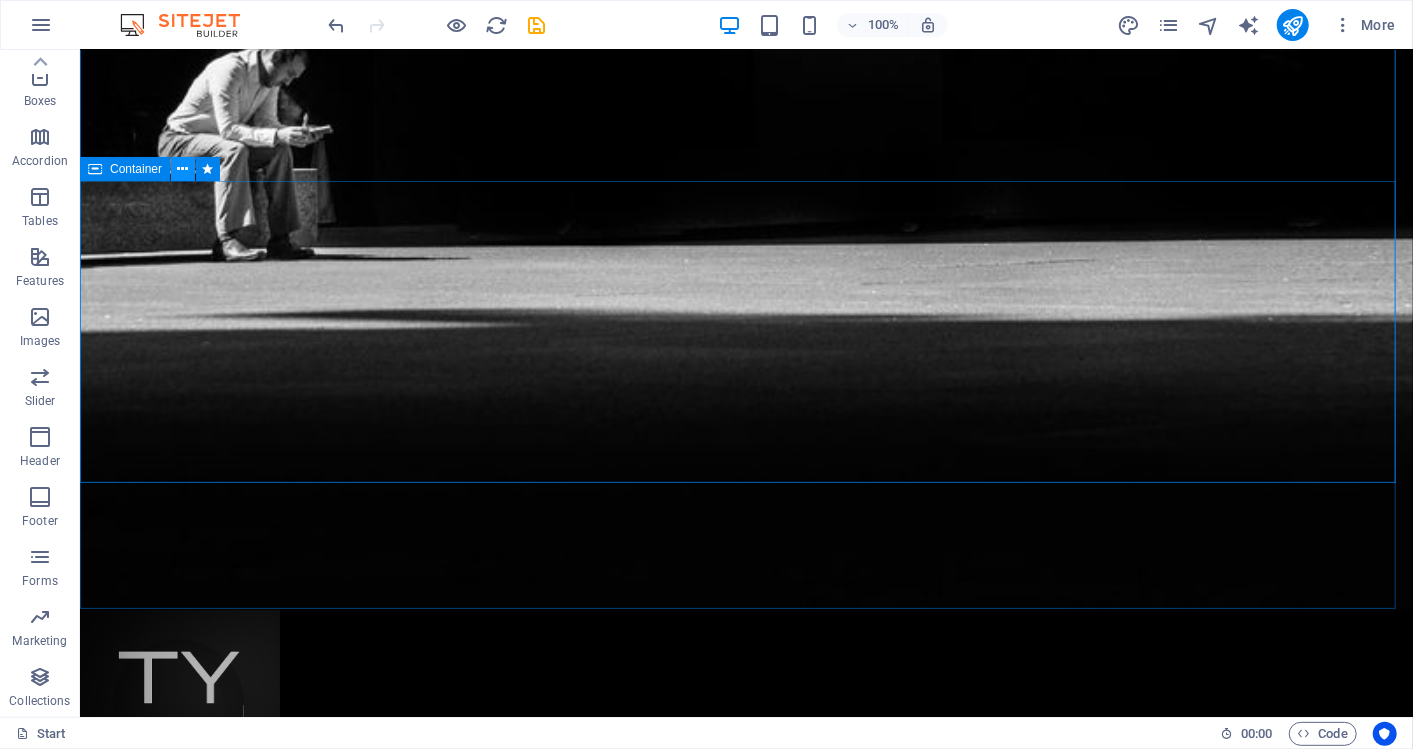 click at bounding box center [183, 169] 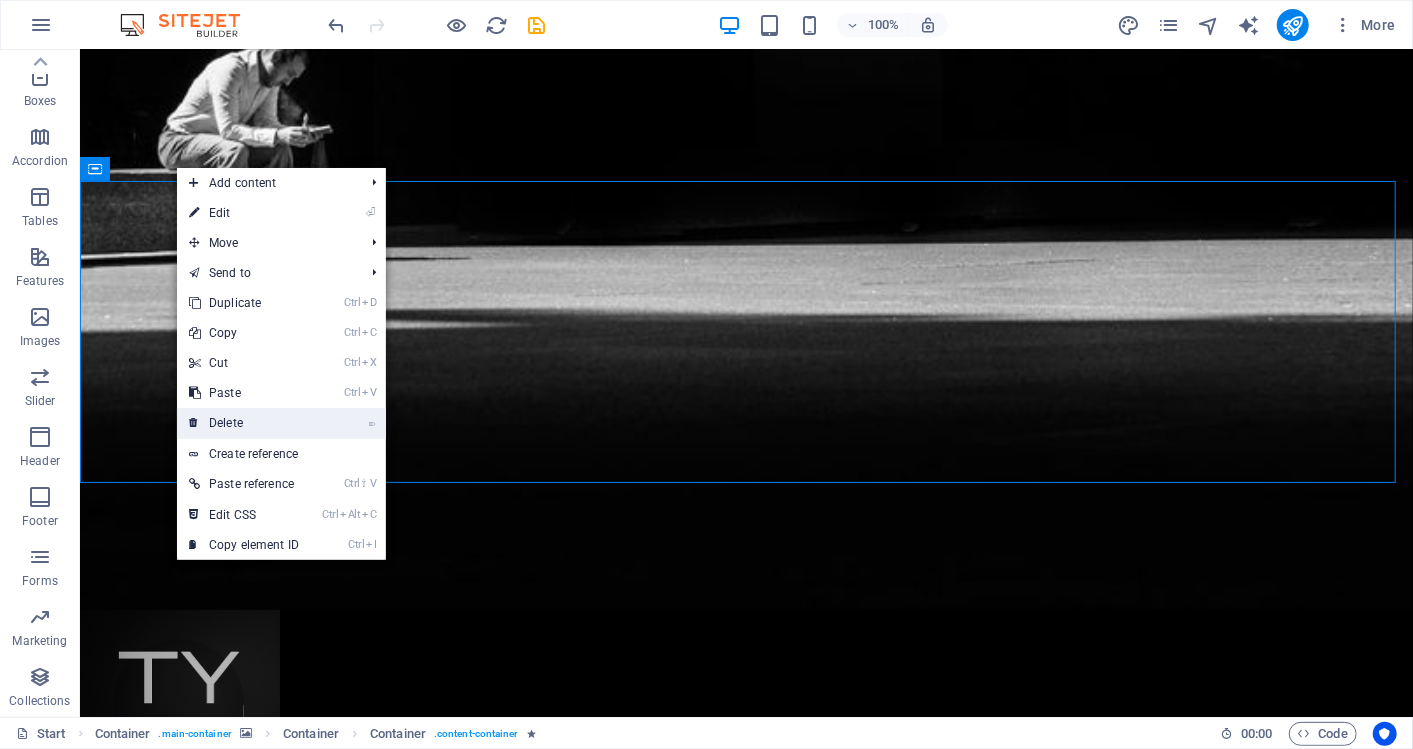 click on "⌦  Delete" at bounding box center [244, 423] 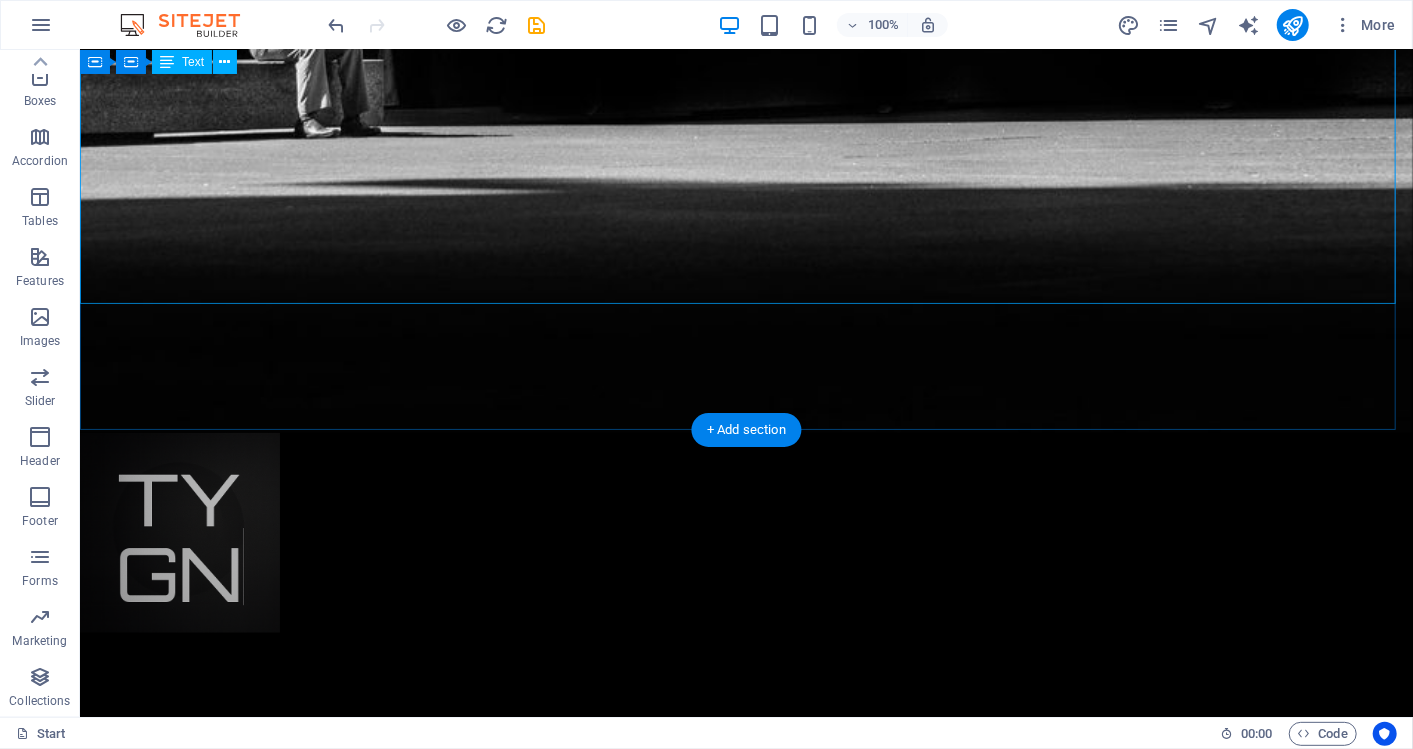 scroll, scrollTop: 1302, scrollLeft: 0, axis: vertical 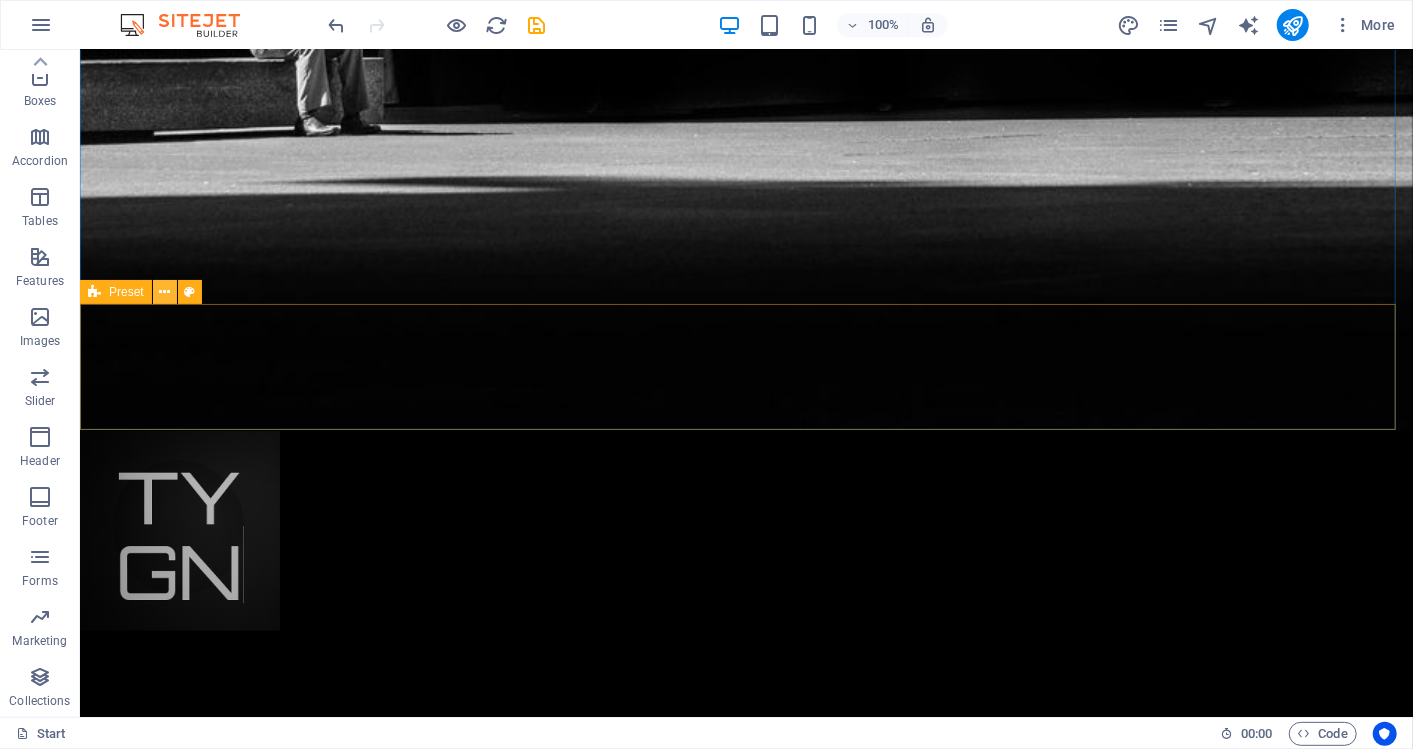 click at bounding box center [165, 292] 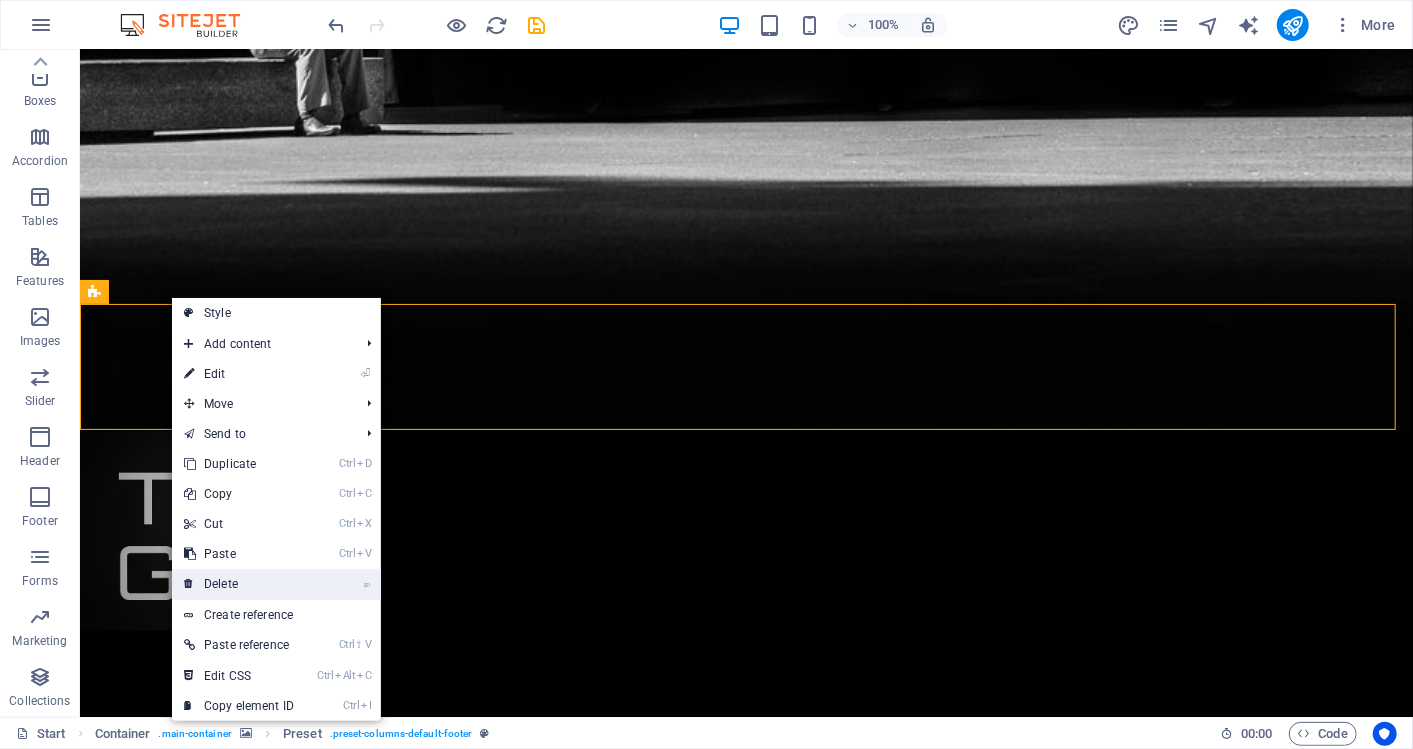 click on "⌦  Delete" at bounding box center [239, 584] 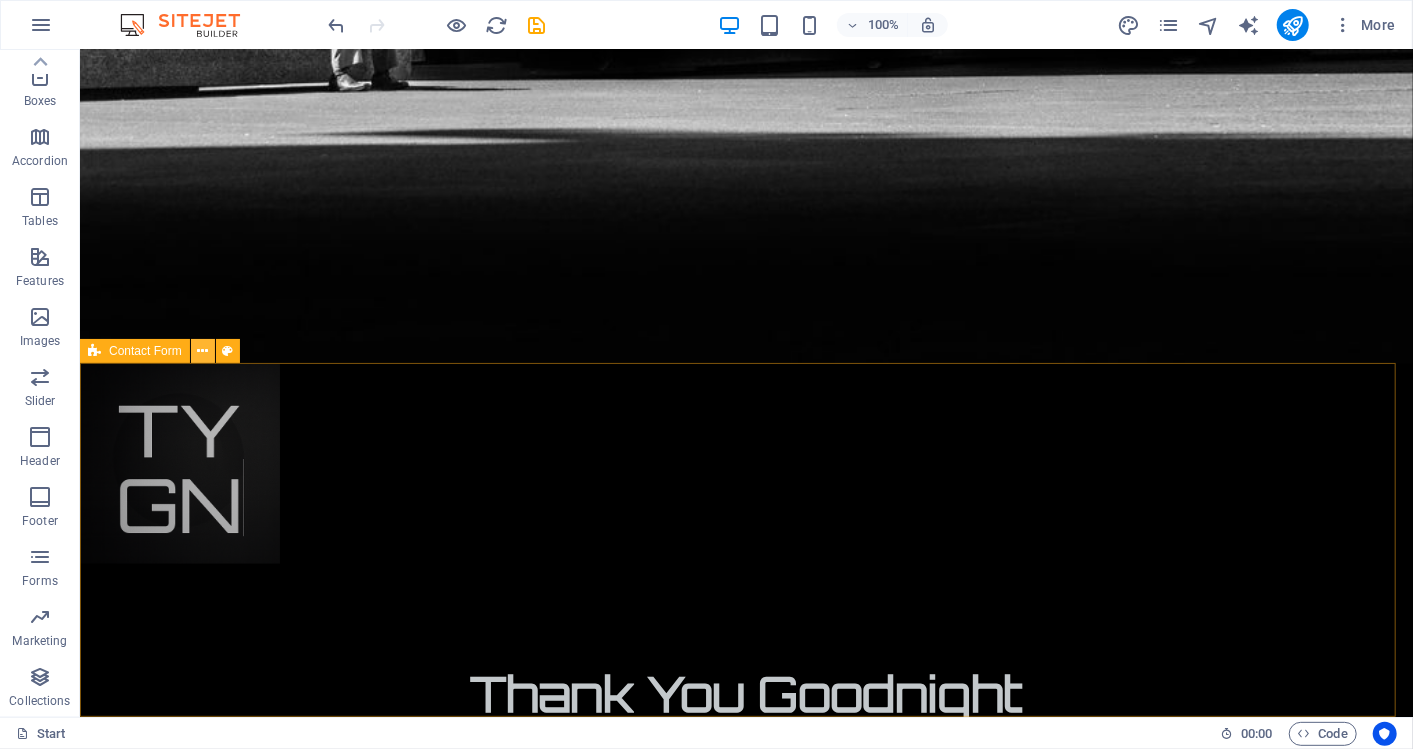 click at bounding box center [202, 351] 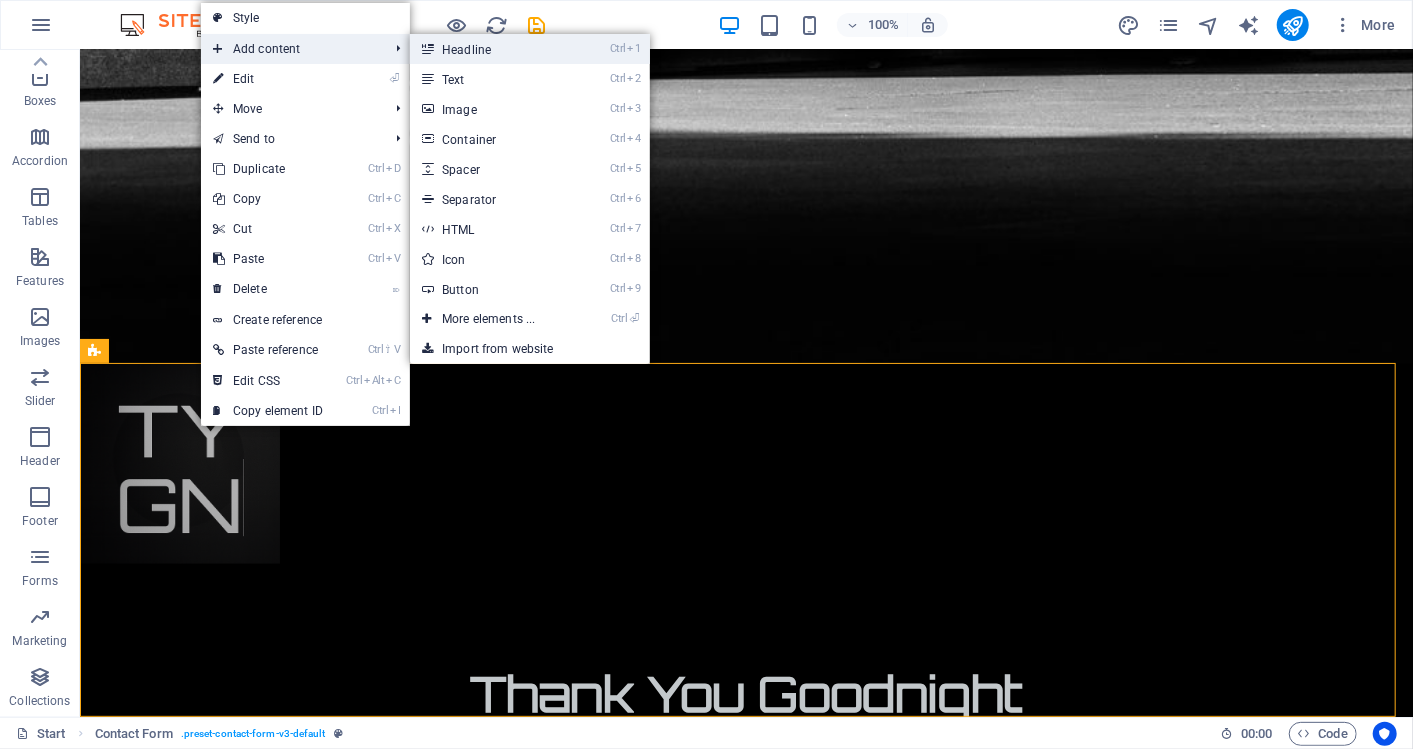 click on "Ctrl 1  Headline" at bounding box center [492, 49] 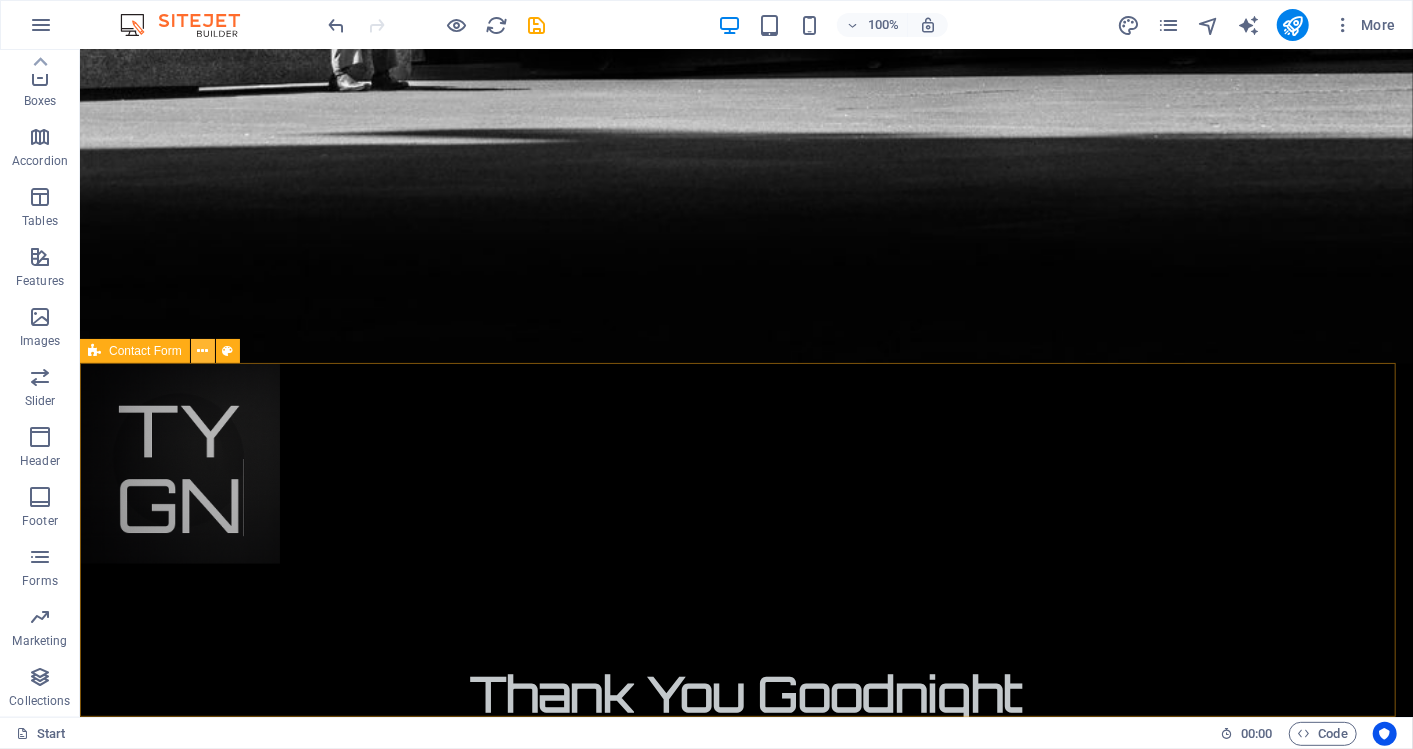 click at bounding box center (202, 351) 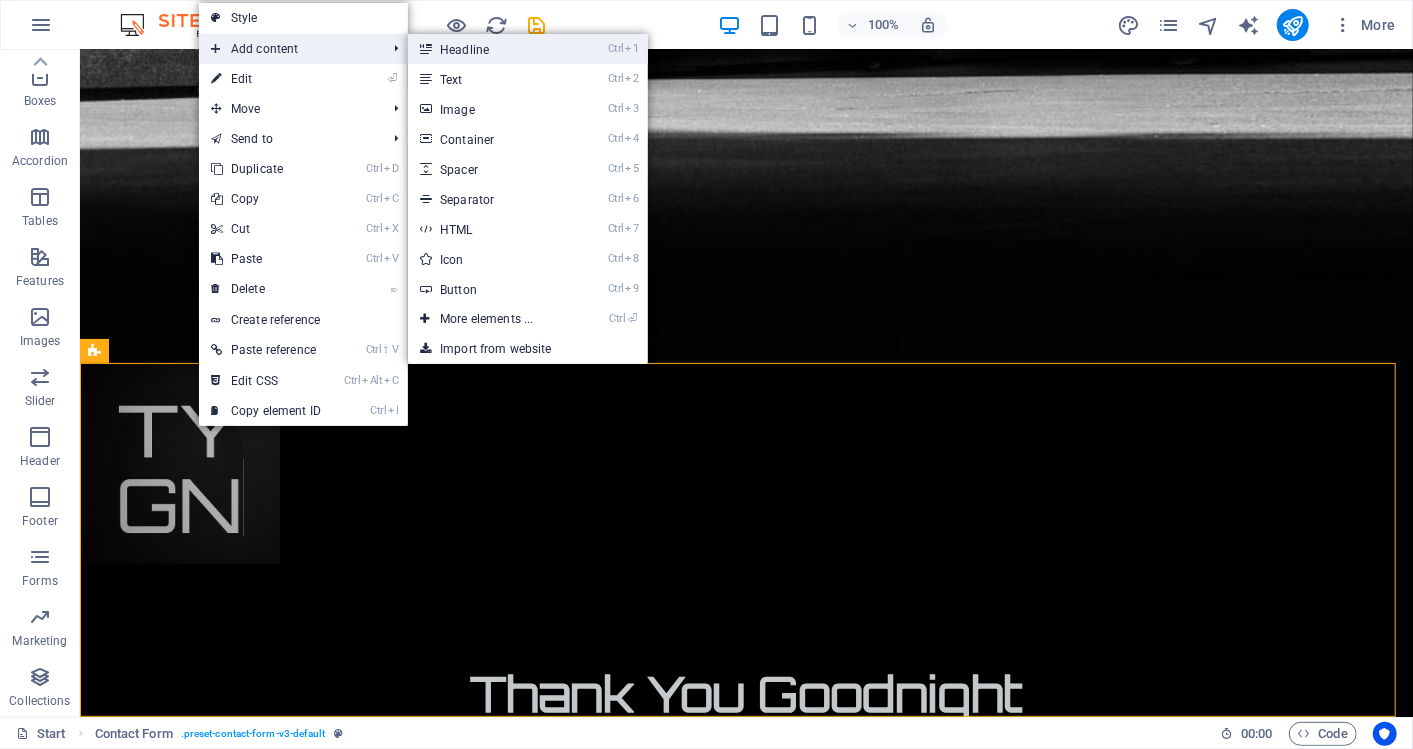 click on "Ctrl 1  Headline" at bounding box center [490, 49] 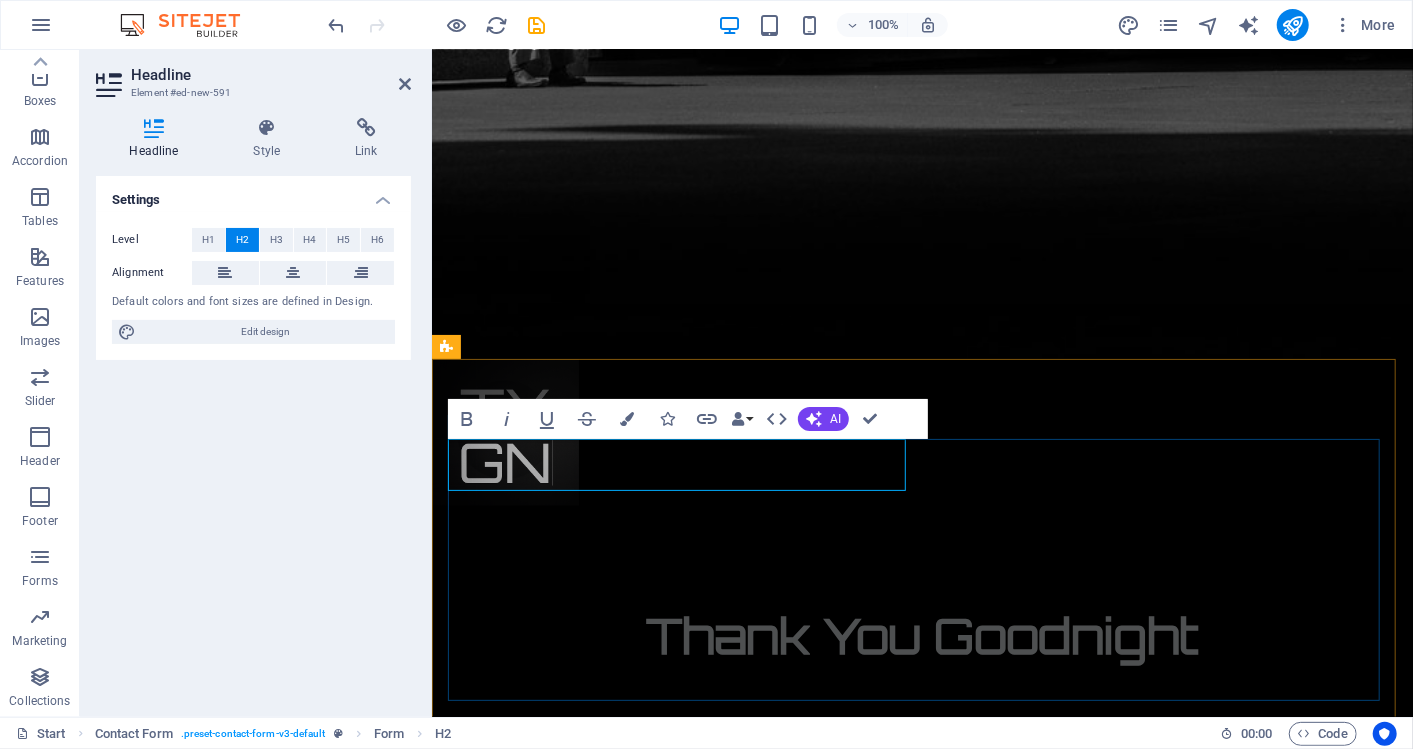 click on "New headline" at bounding box center (682, 1995) 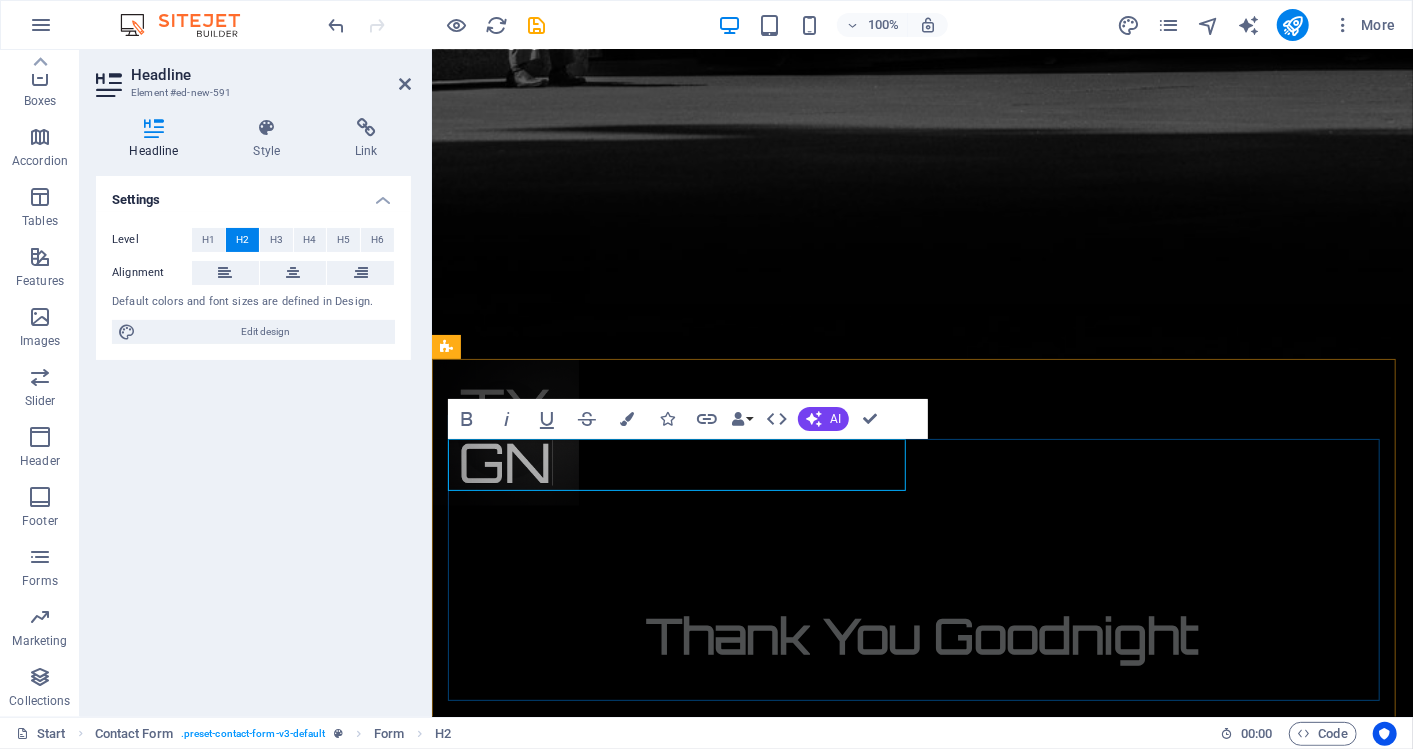 drag, startPoint x: 812, startPoint y: 467, endPoint x: 460, endPoint y: 465, distance: 352.00568 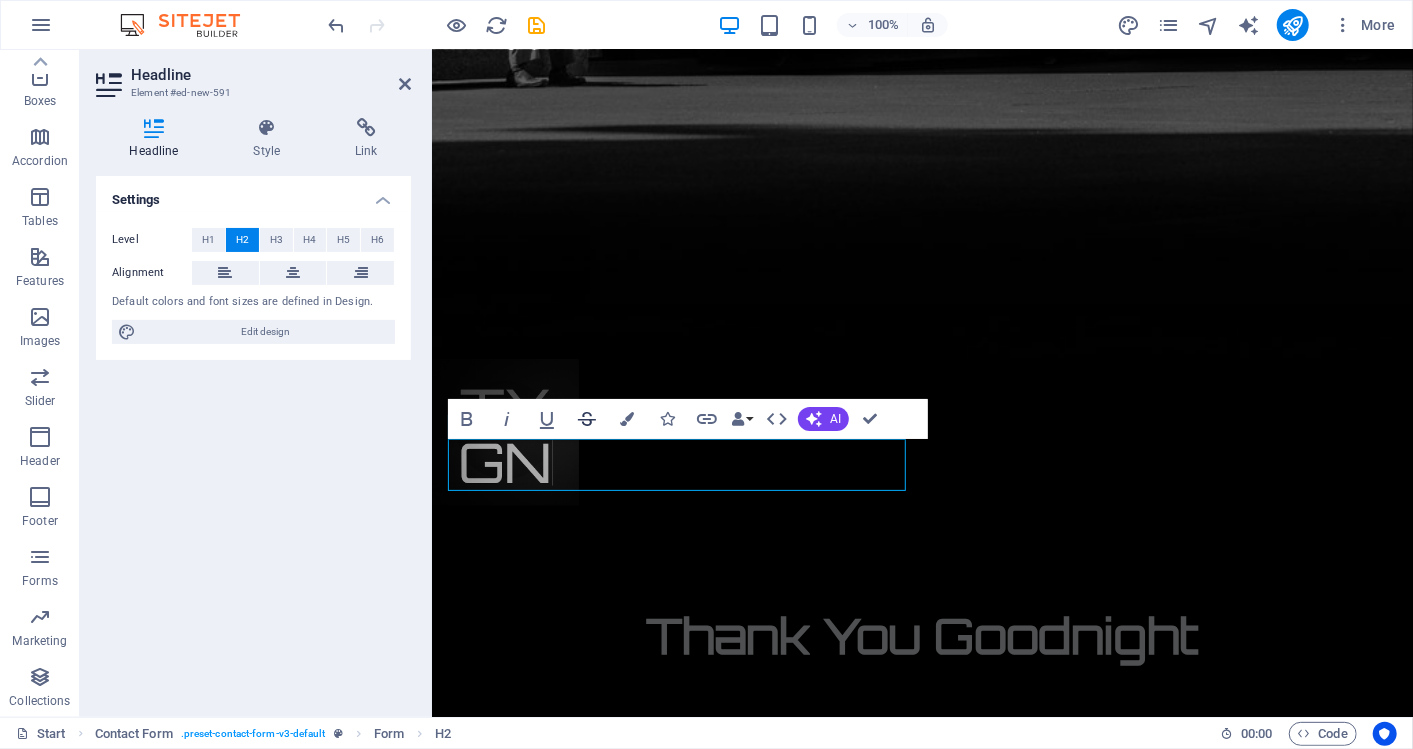type 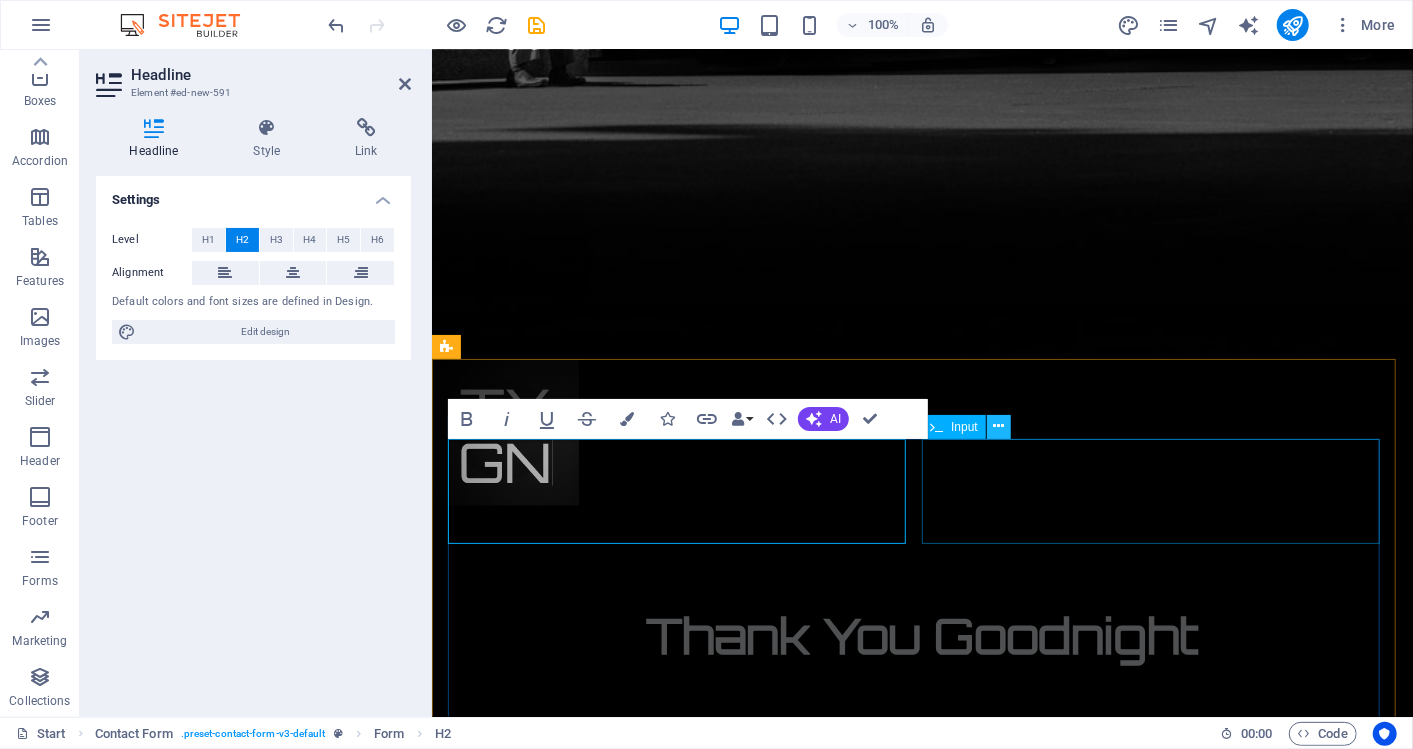 click at bounding box center (998, 426) 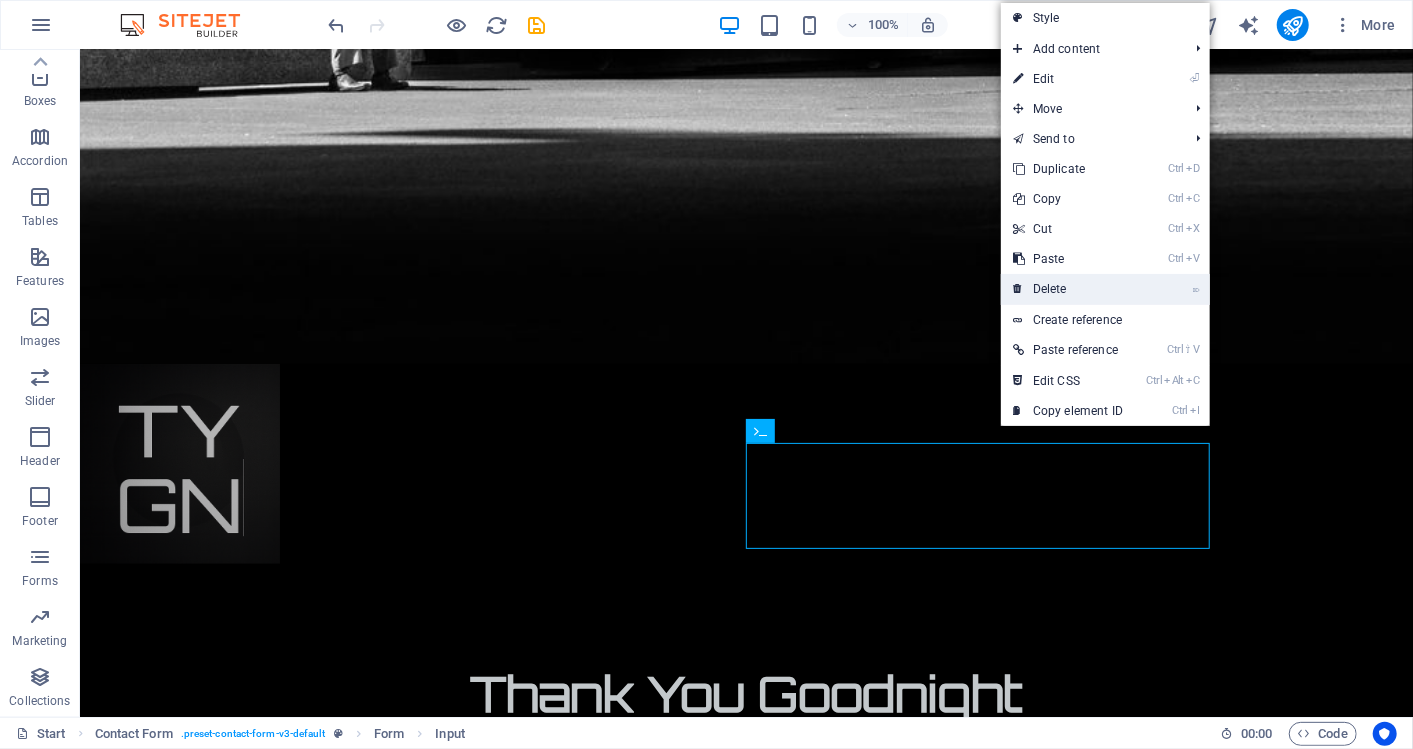click on "⌦  Delete" at bounding box center (1068, 289) 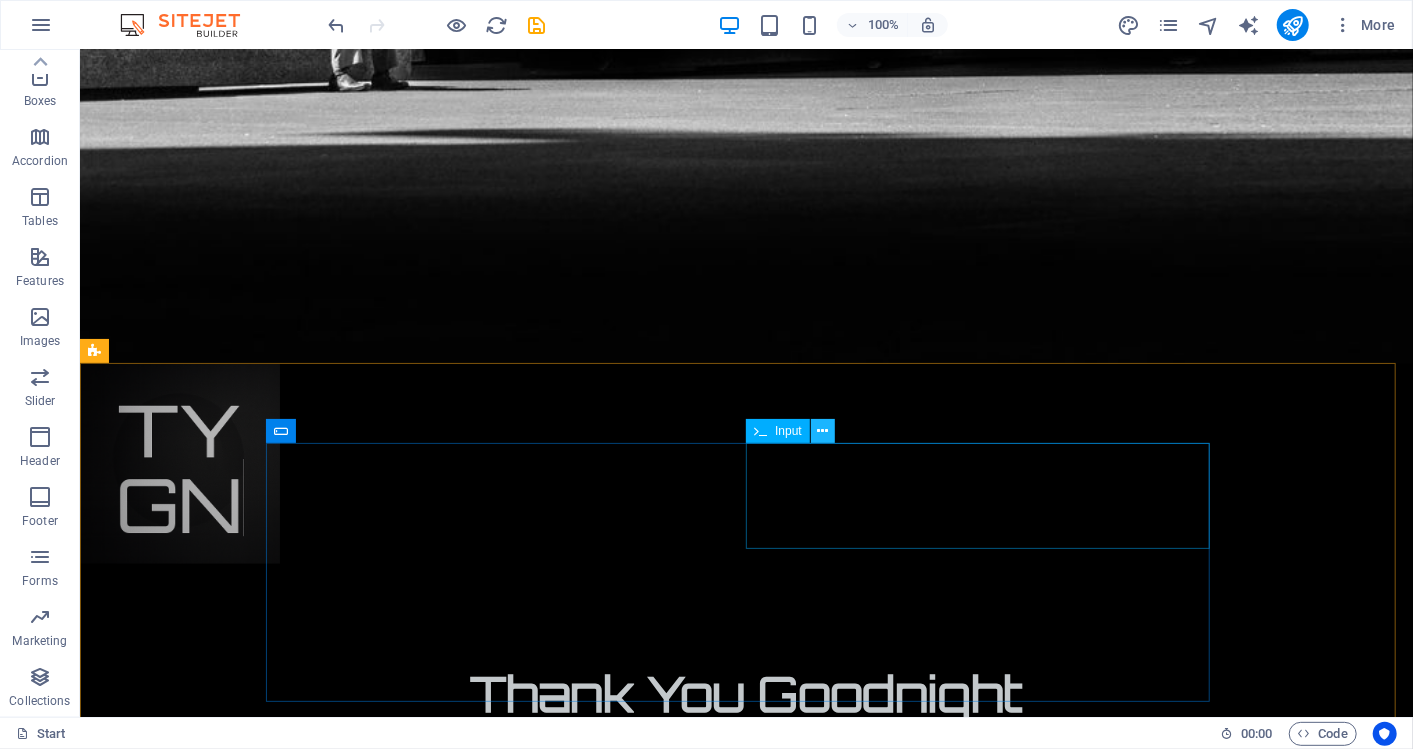 click at bounding box center [822, 431] 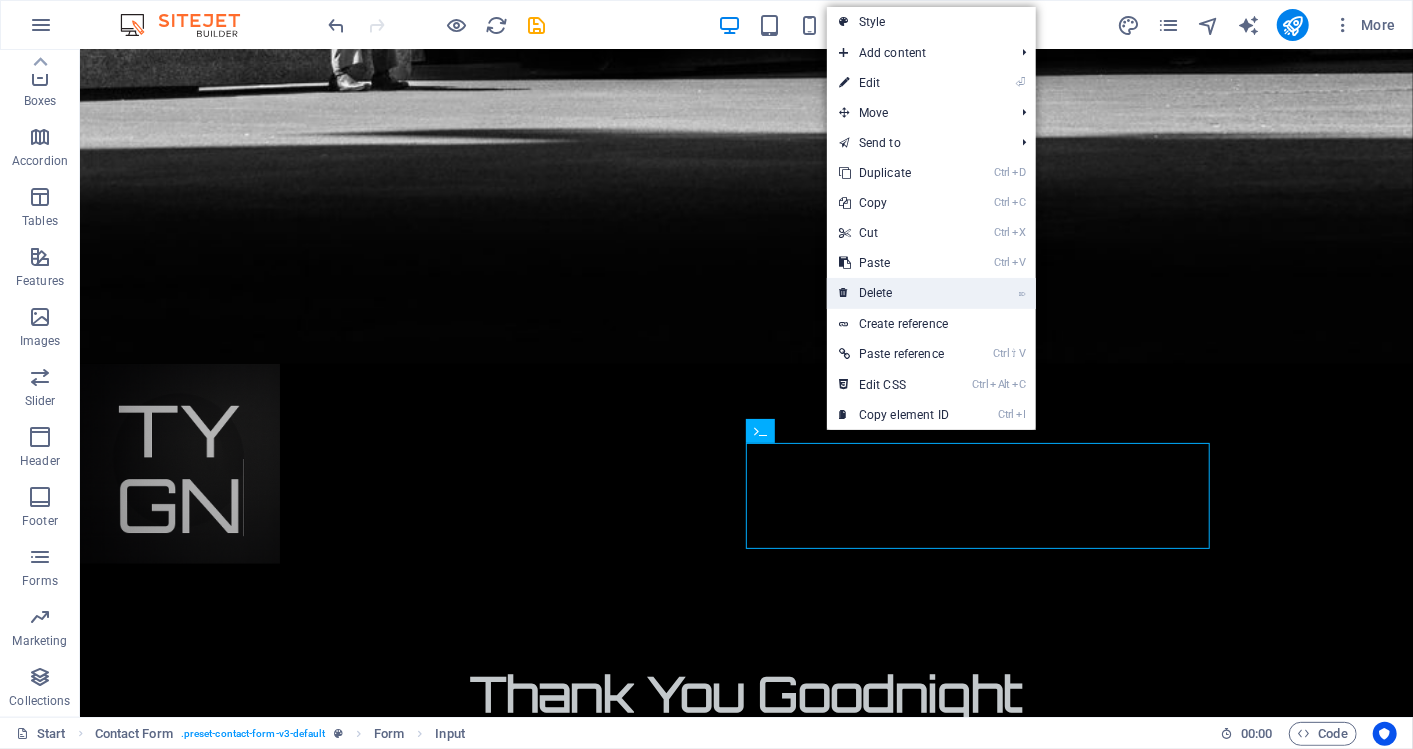 click on "⌦  Delete" at bounding box center (894, 293) 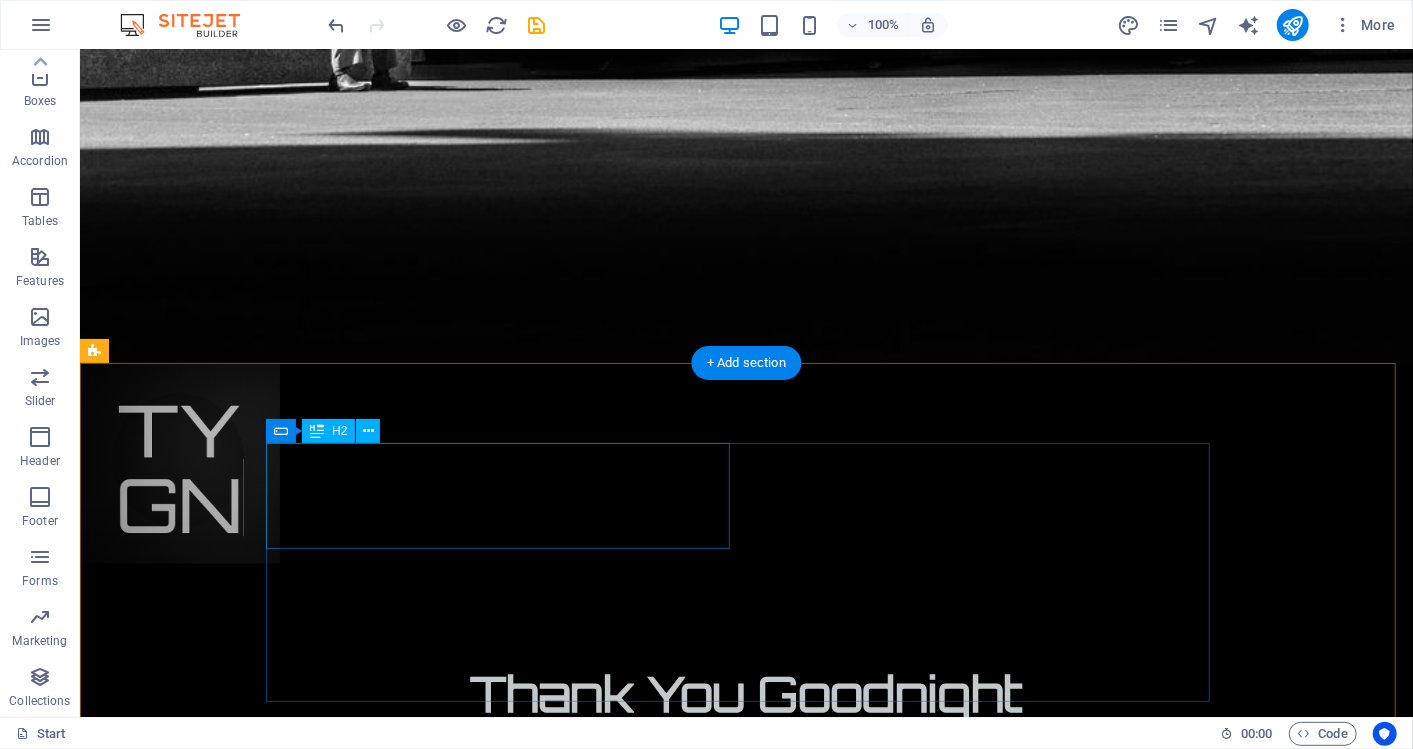 click on "Book a call to find out more" at bounding box center [506, 2032] 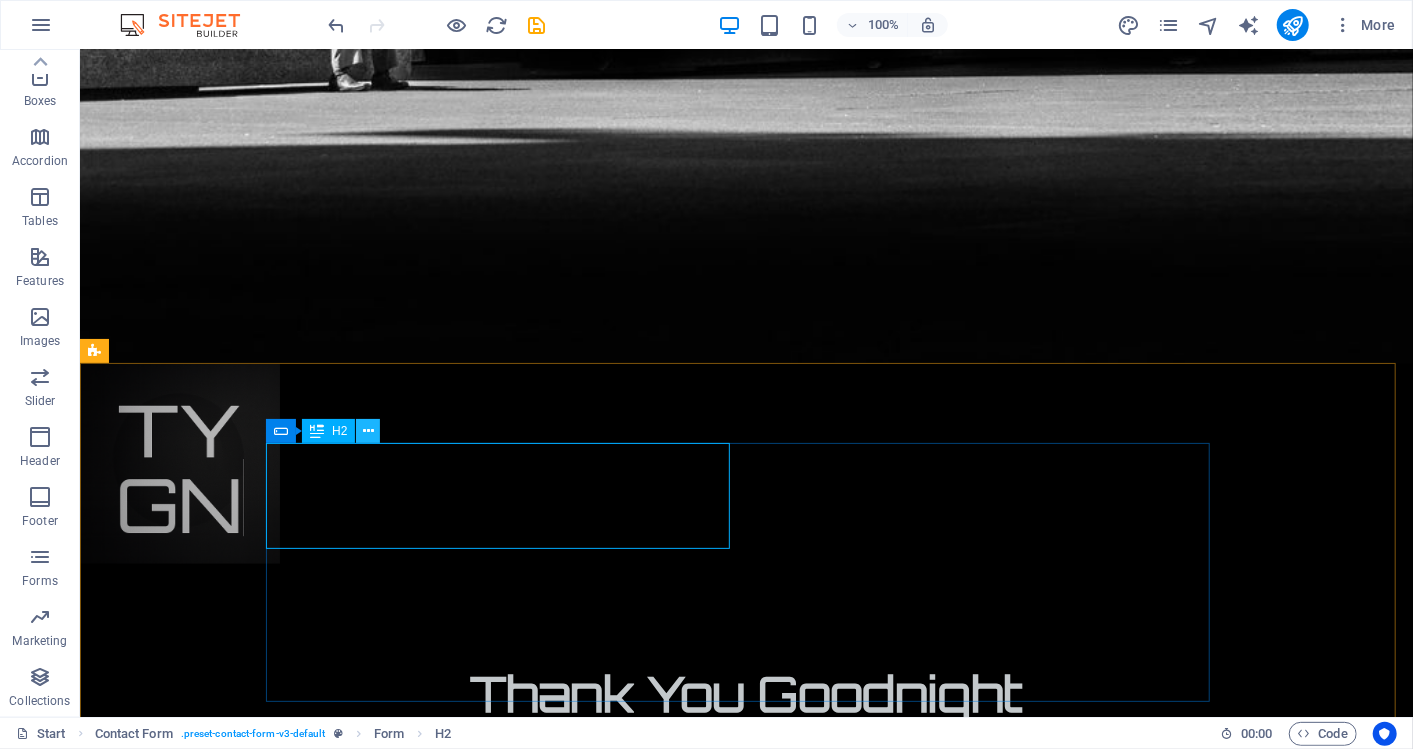 click at bounding box center (368, 431) 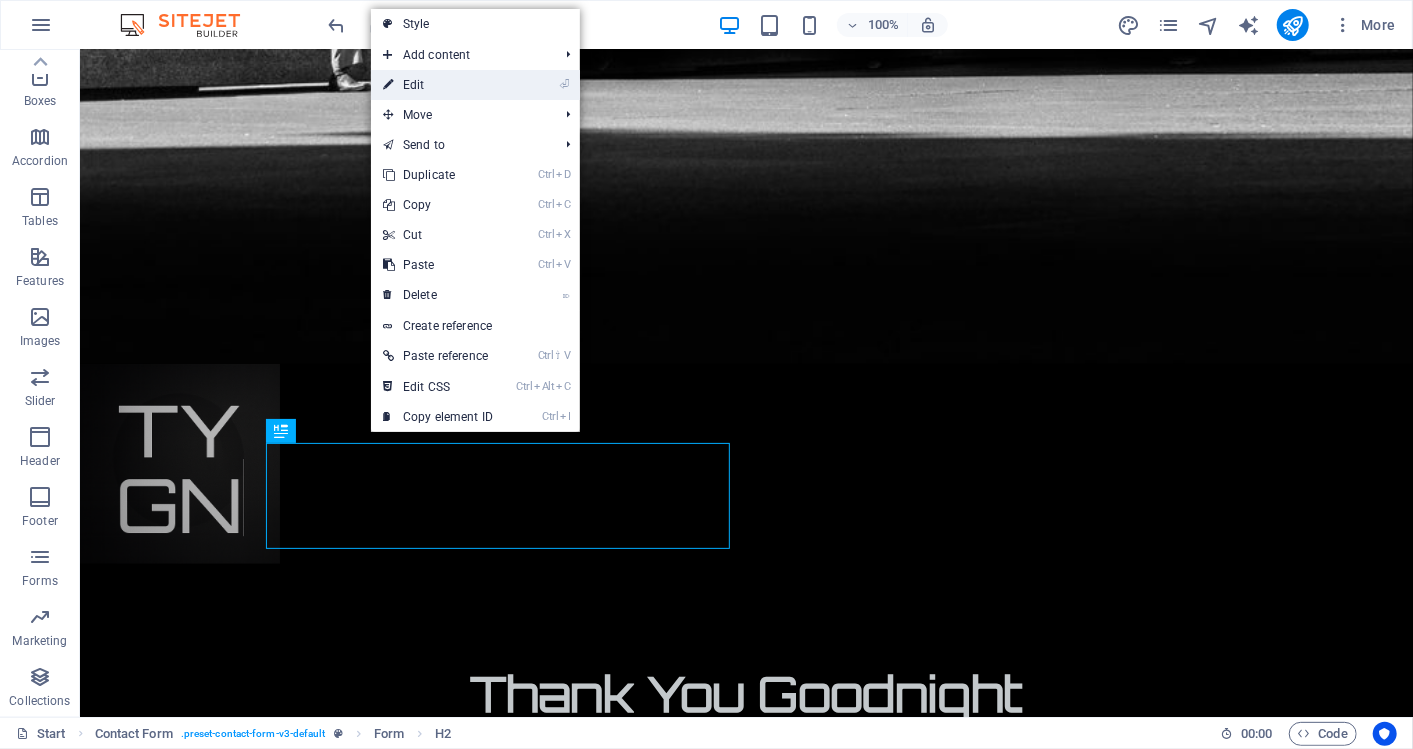 click on "⏎  Edit" at bounding box center [475, 85] 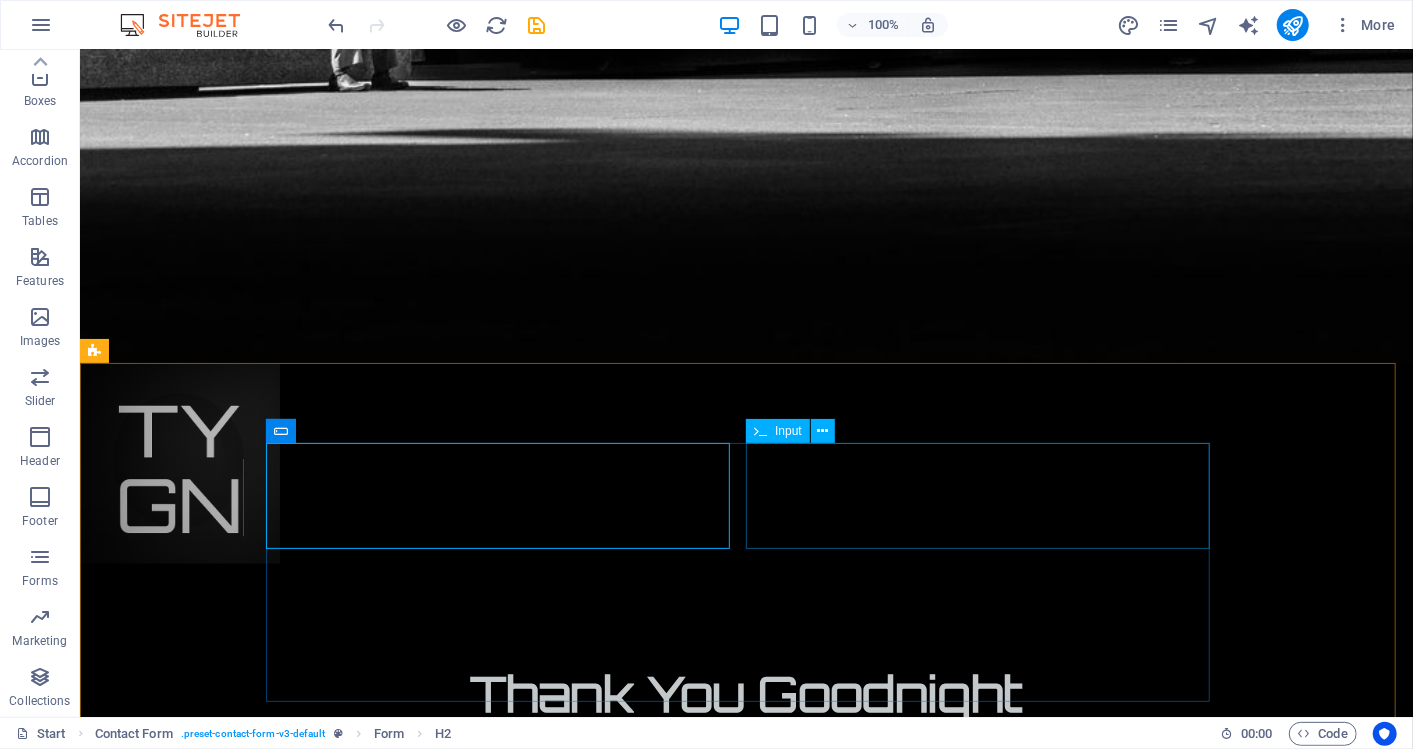 click on "Input" at bounding box center [788, 431] 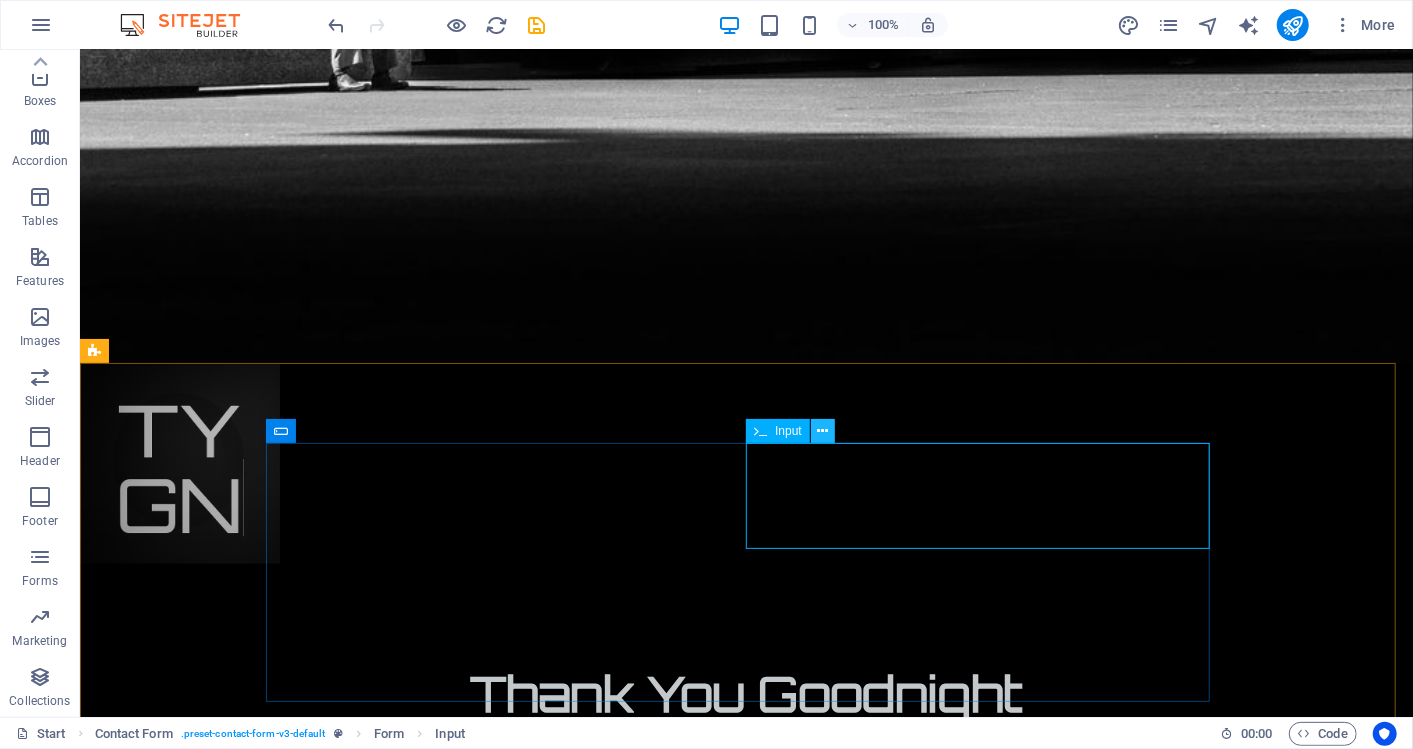 click at bounding box center [822, 431] 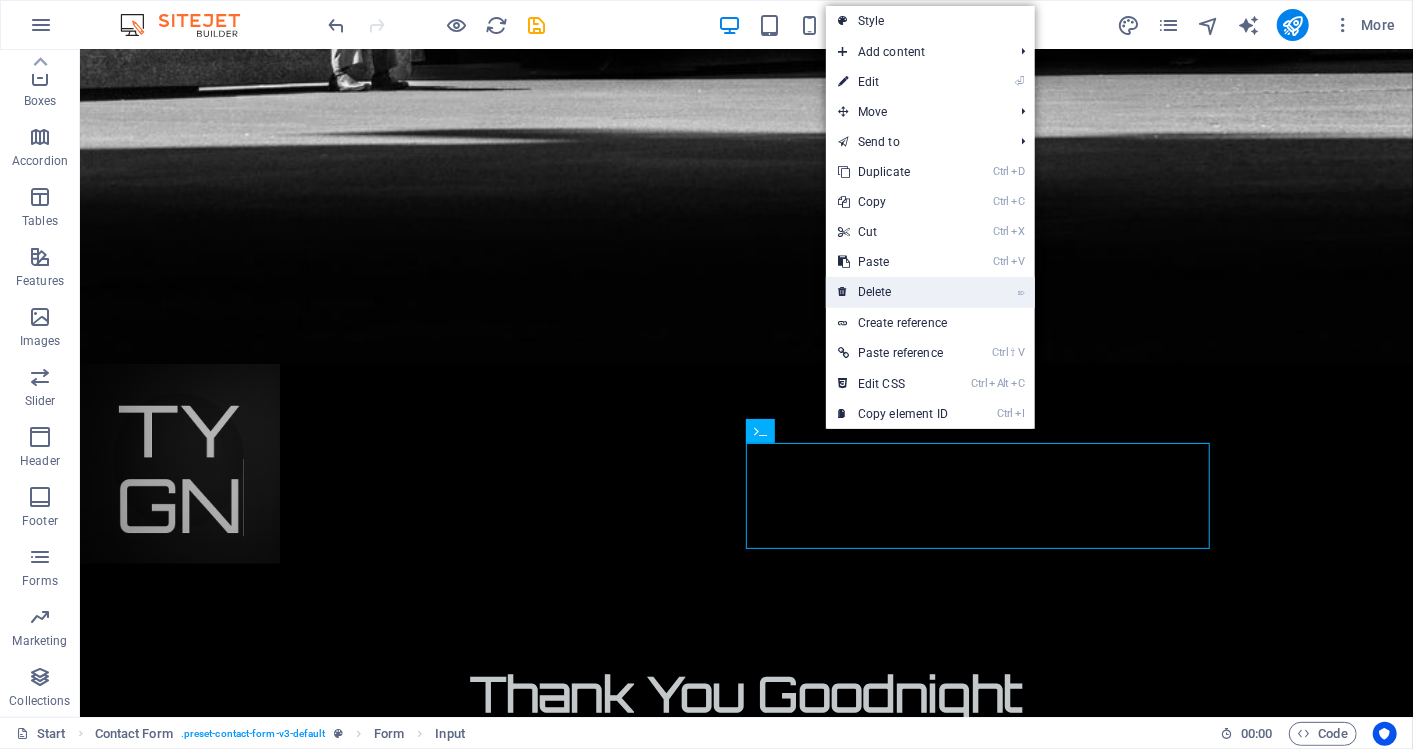 click on "⌦  Delete" at bounding box center [893, 292] 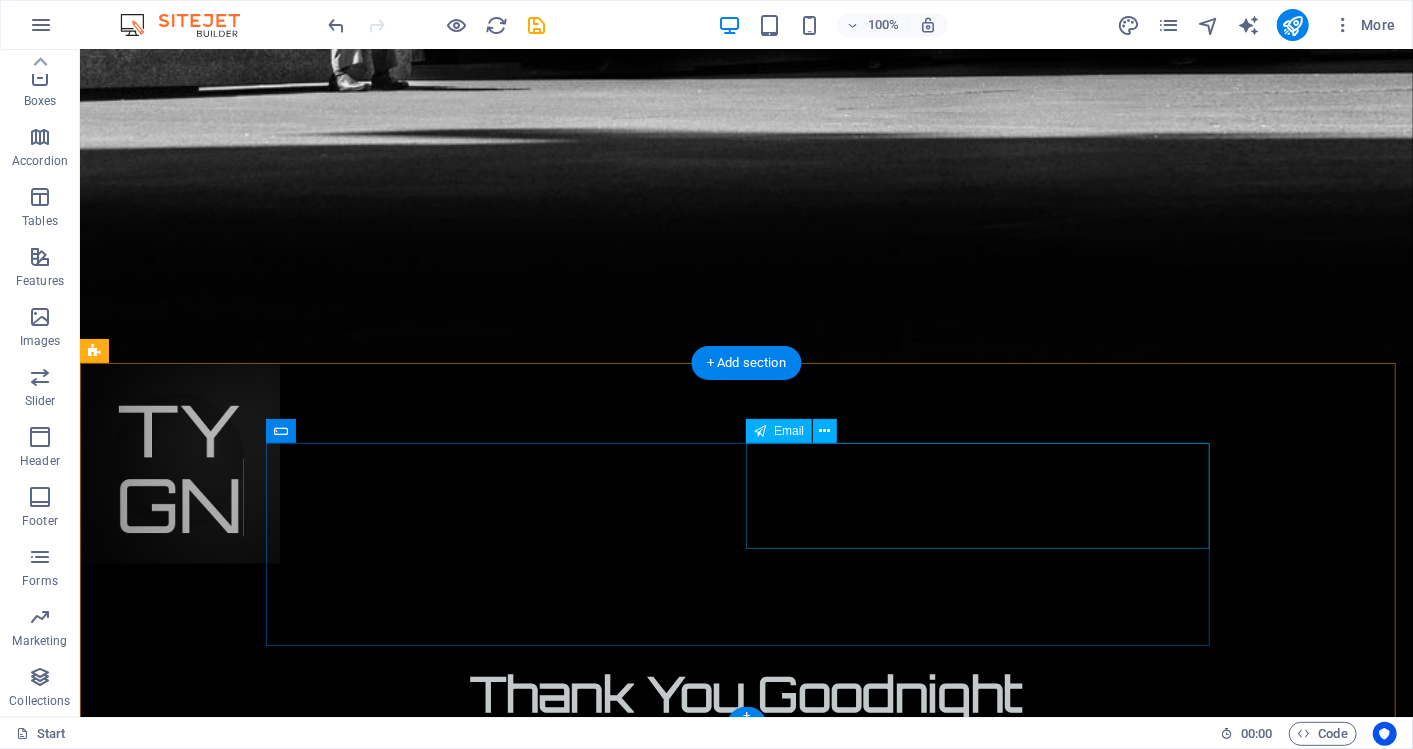 click at bounding box center [986, 2032] 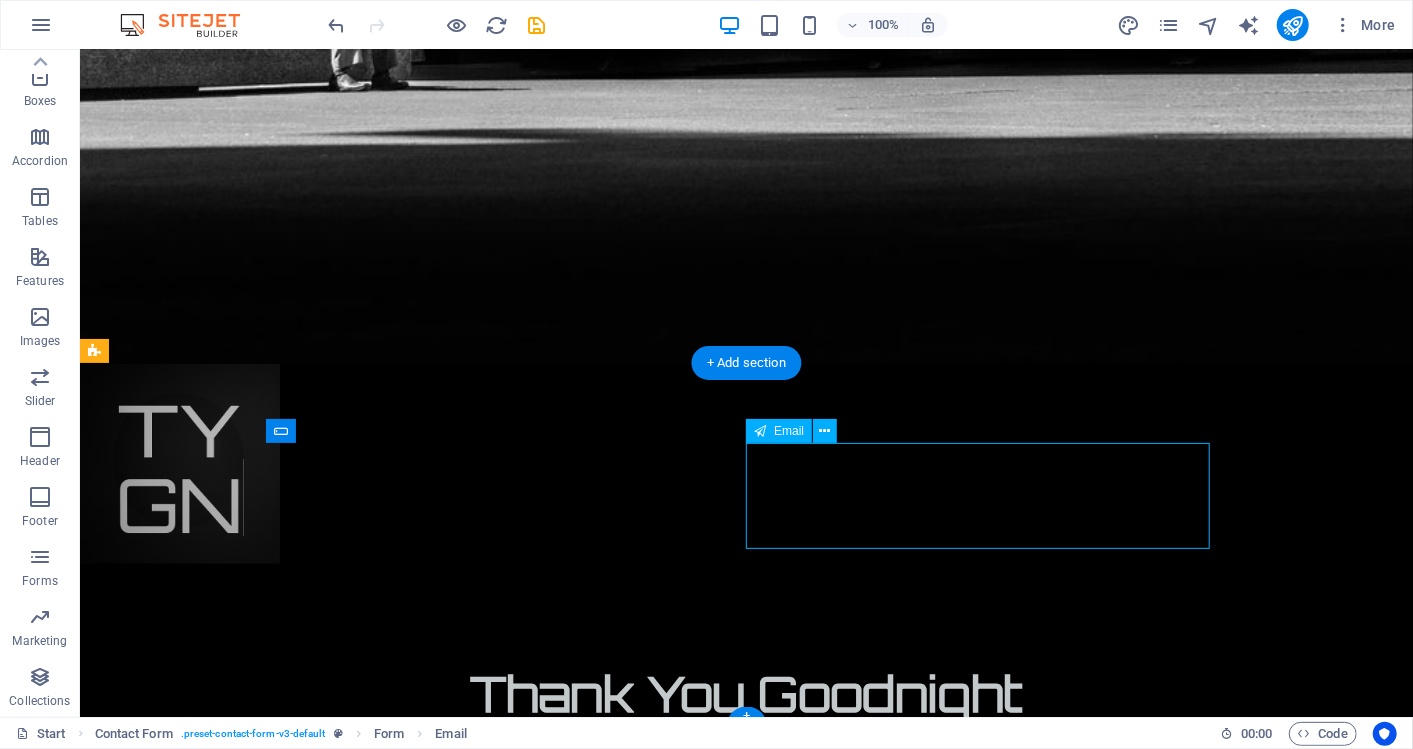 click at bounding box center (986, 2032) 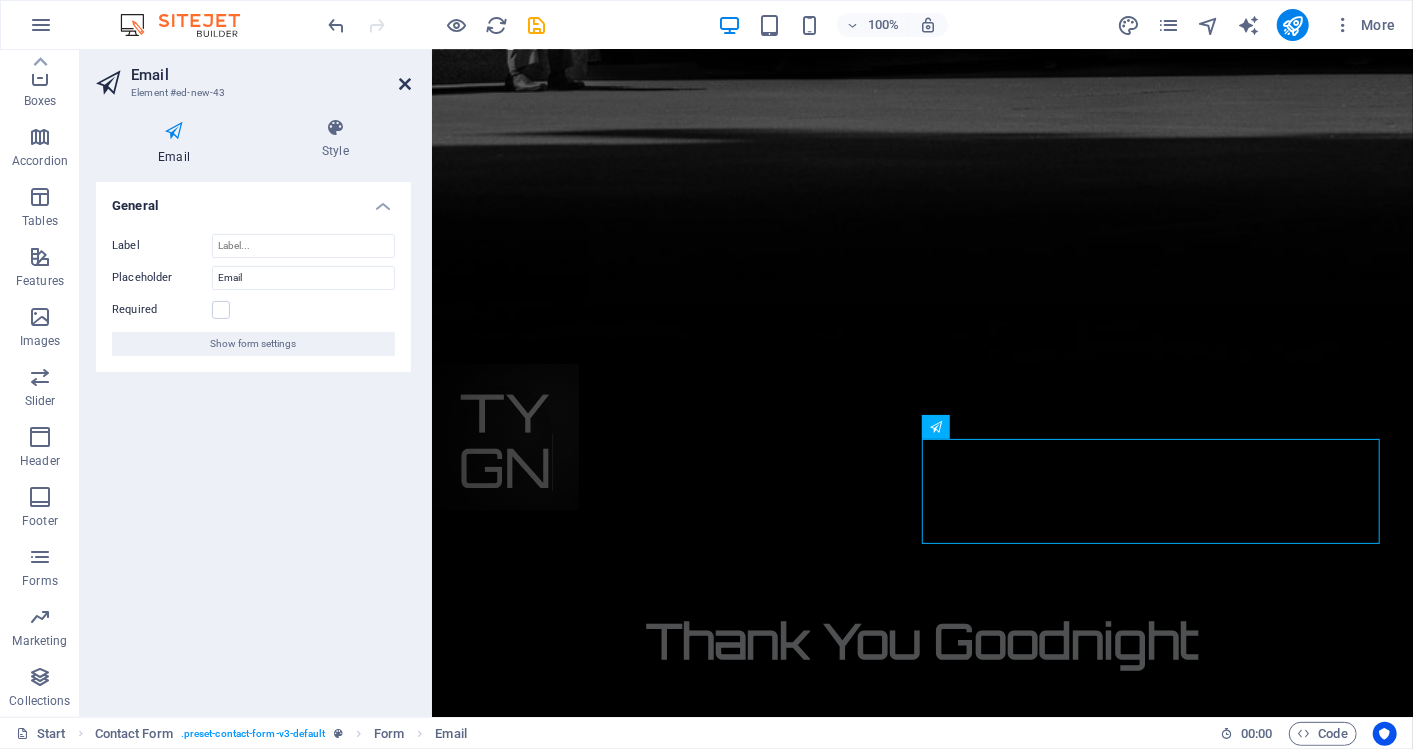 click at bounding box center (405, 84) 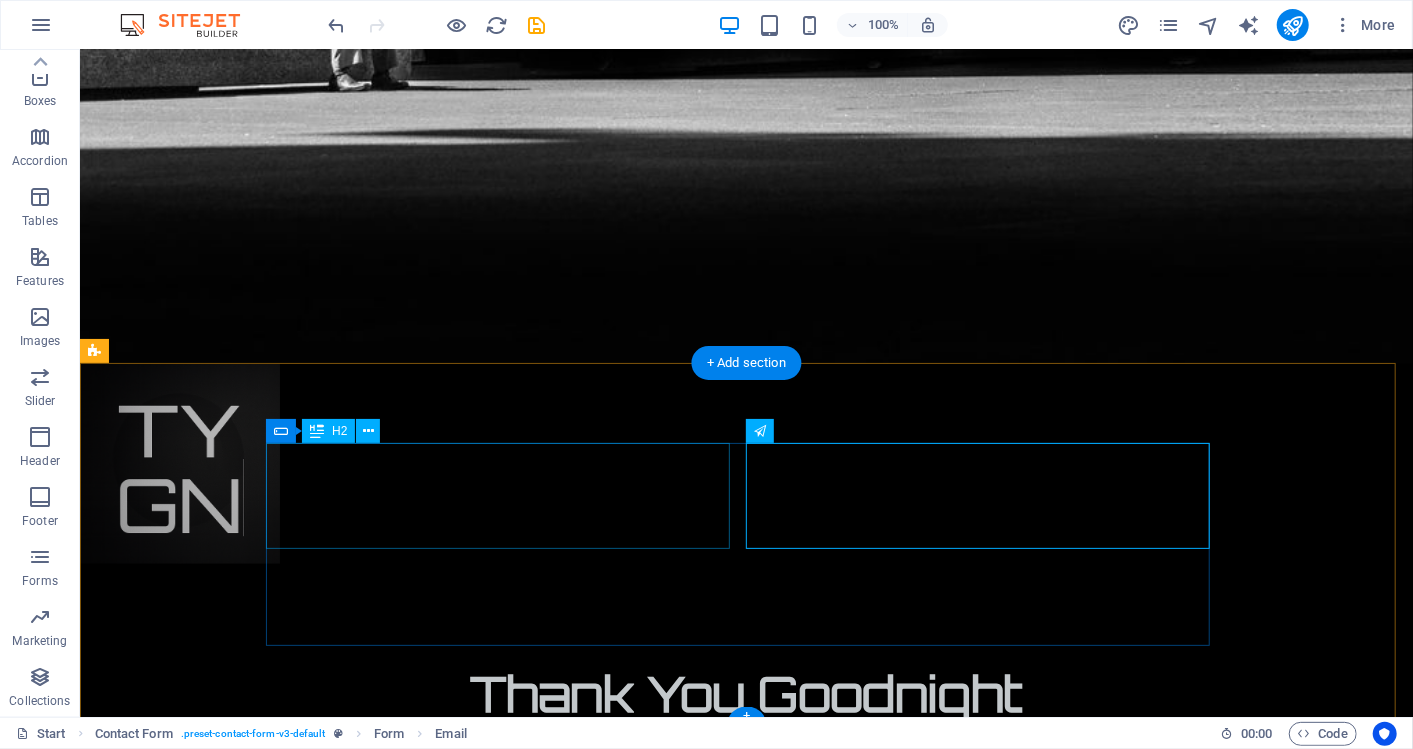 scroll, scrollTop: 1253, scrollLeft: 0, axis: vertical 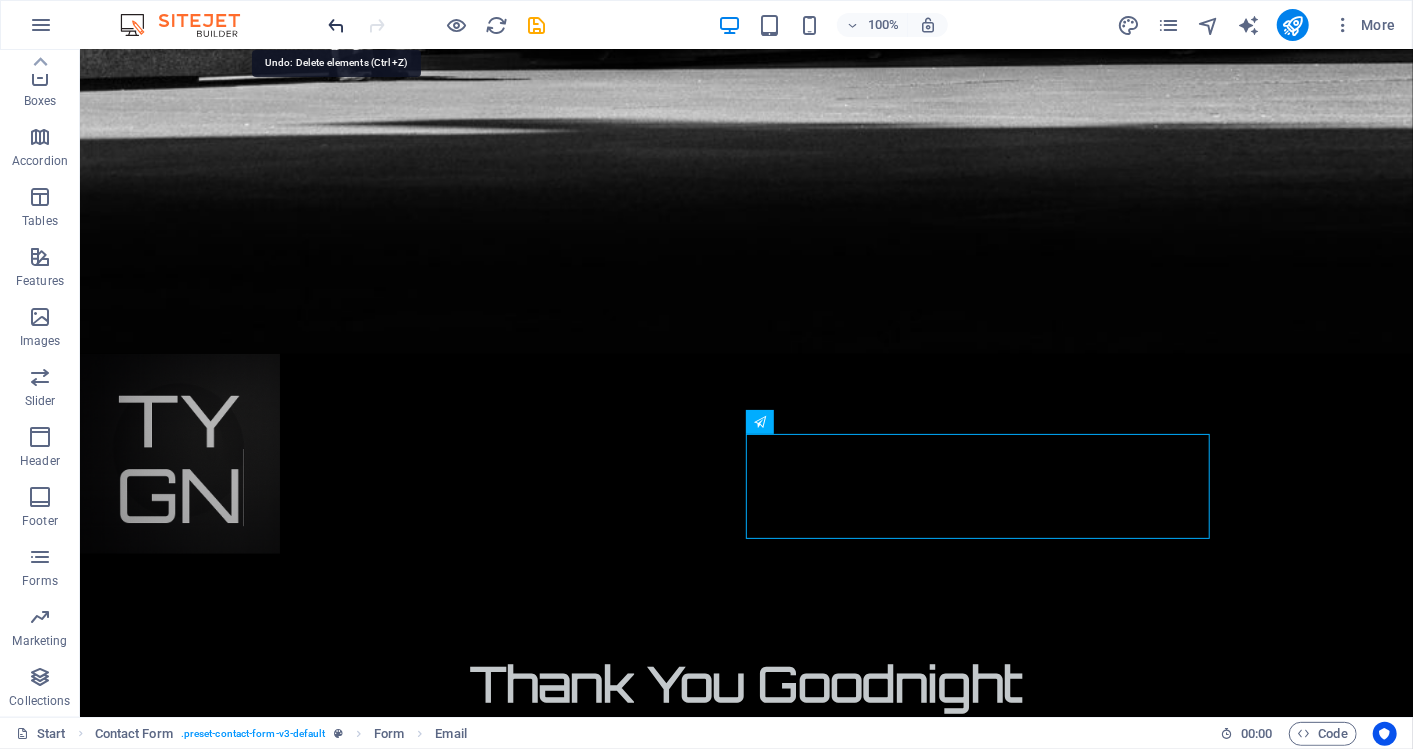 click at bounding box center [337, 25] 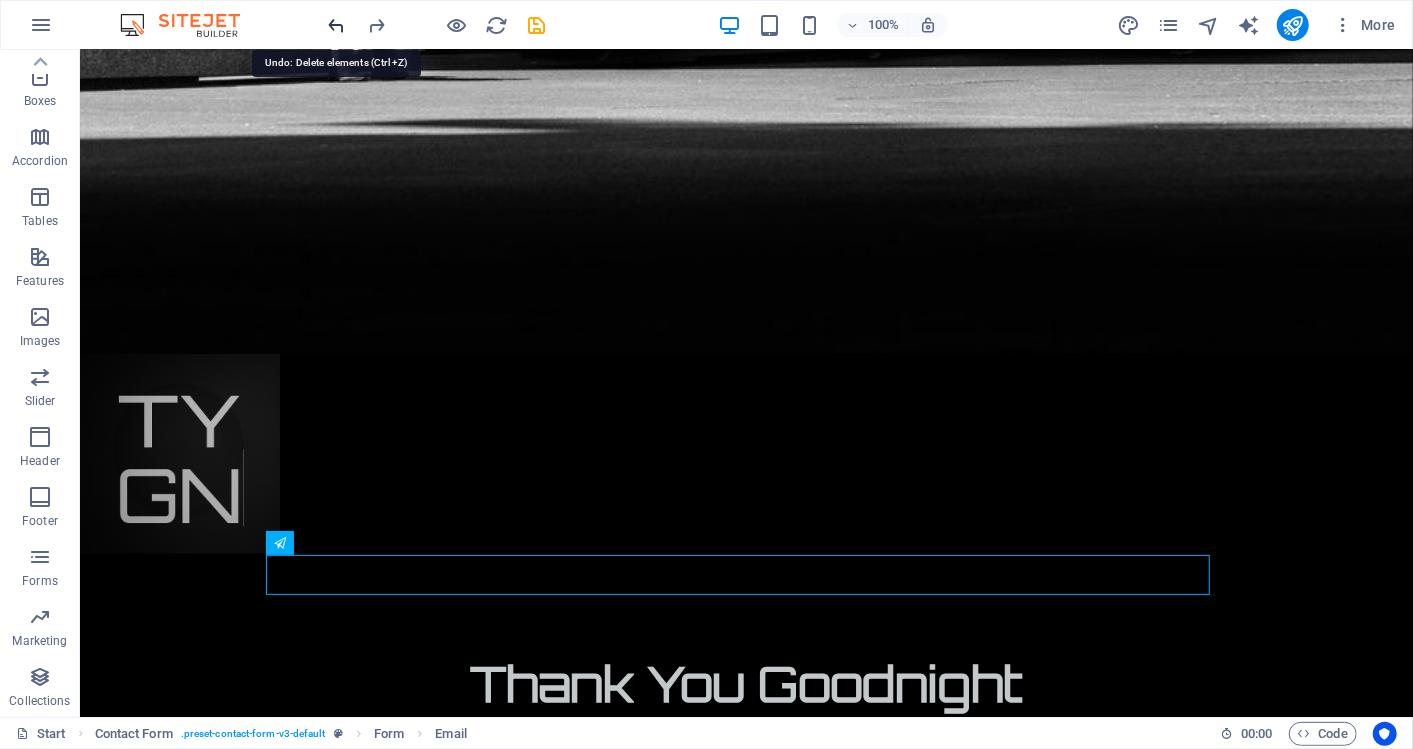 click at bounding box center [337, 25] 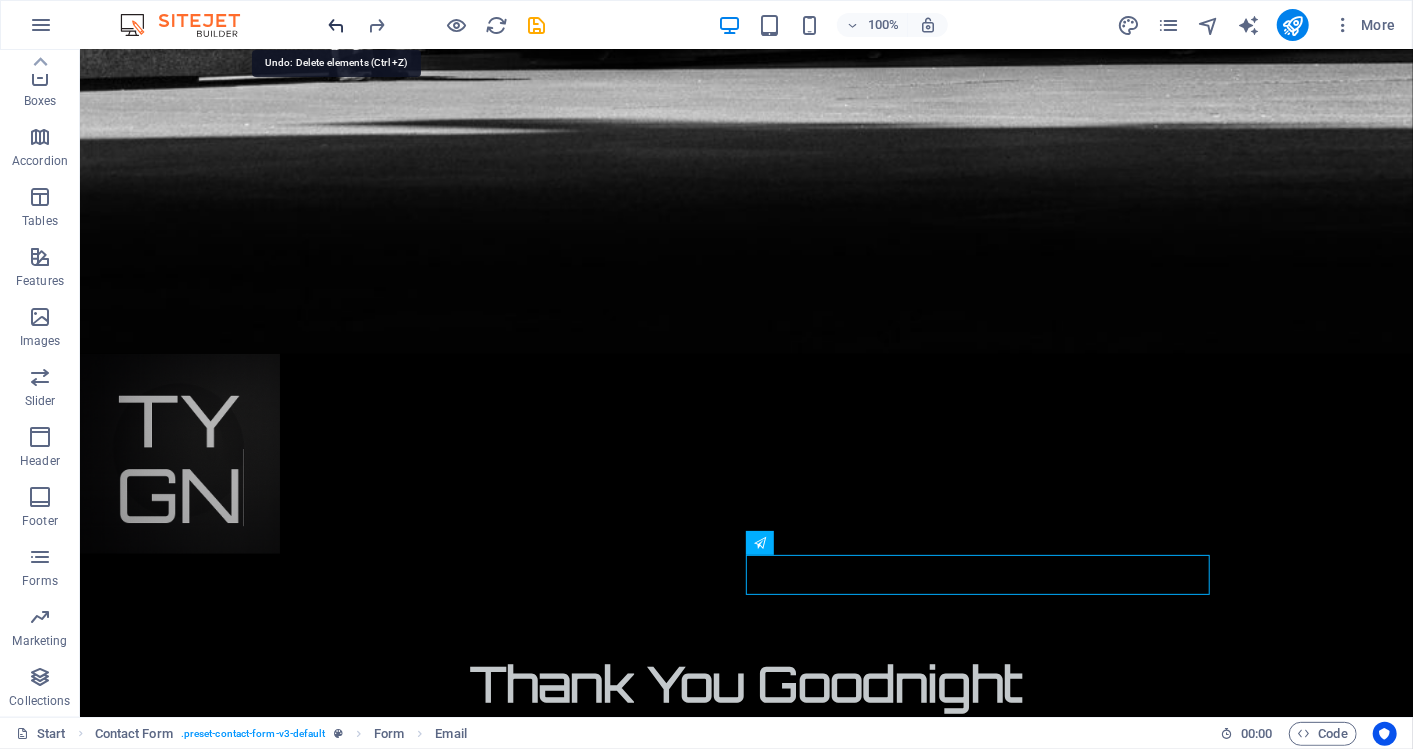 click at bounding box center (337, 25) 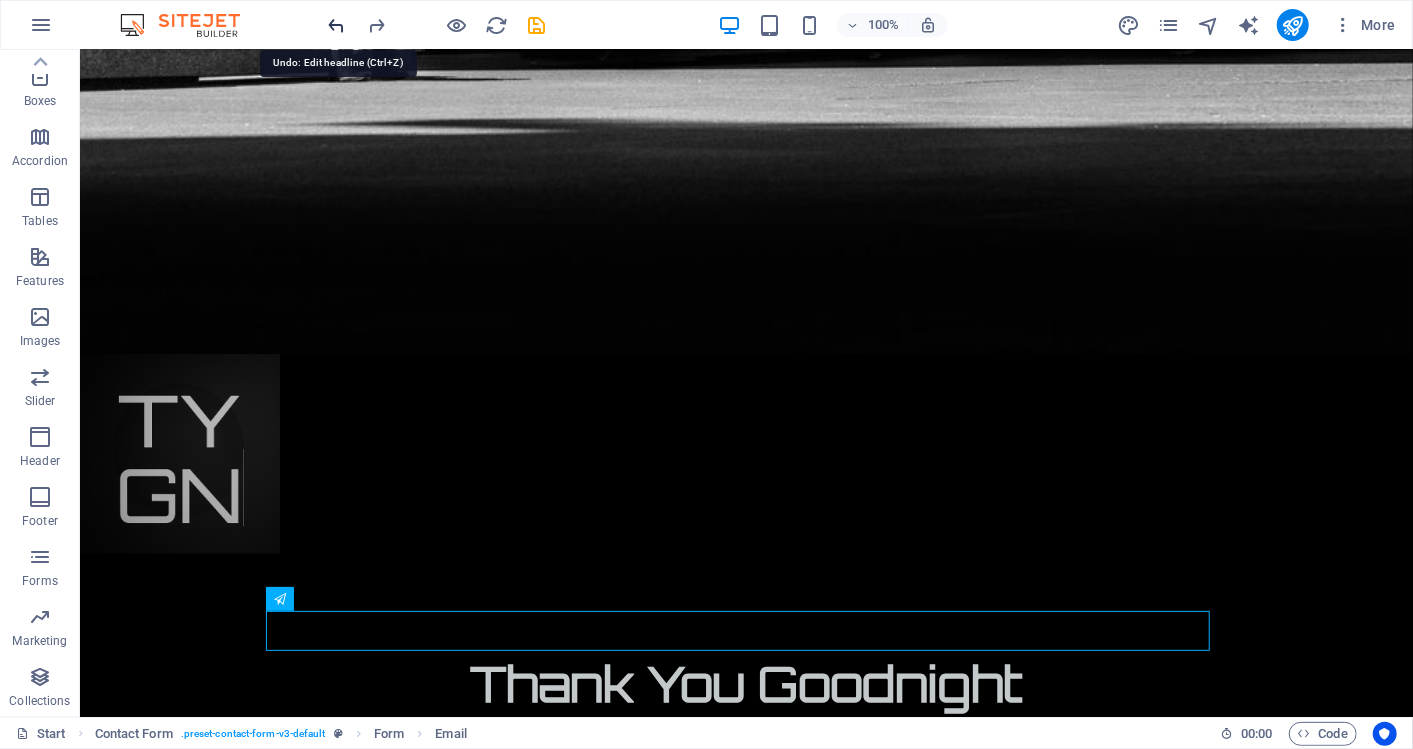 click at bounding box center [337, 25] 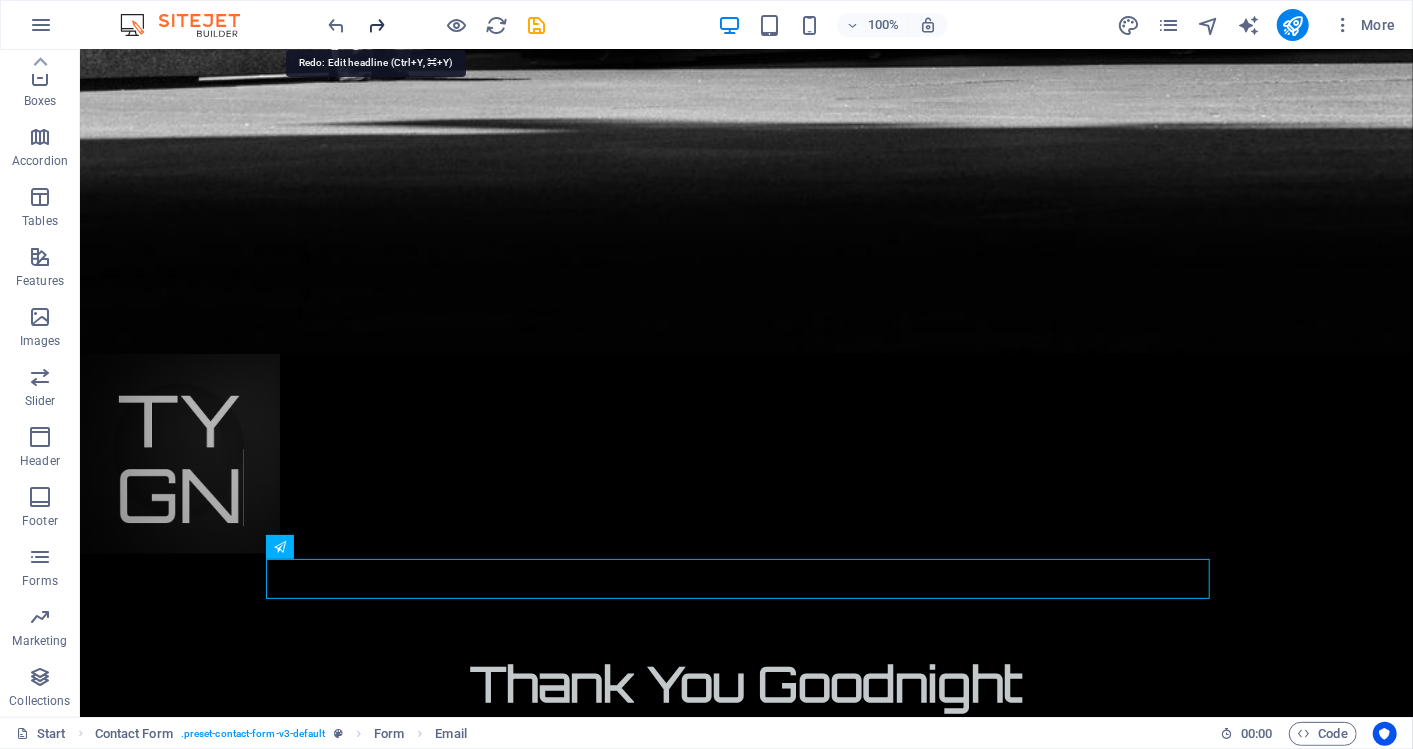 click at bounding box center [377, 25] 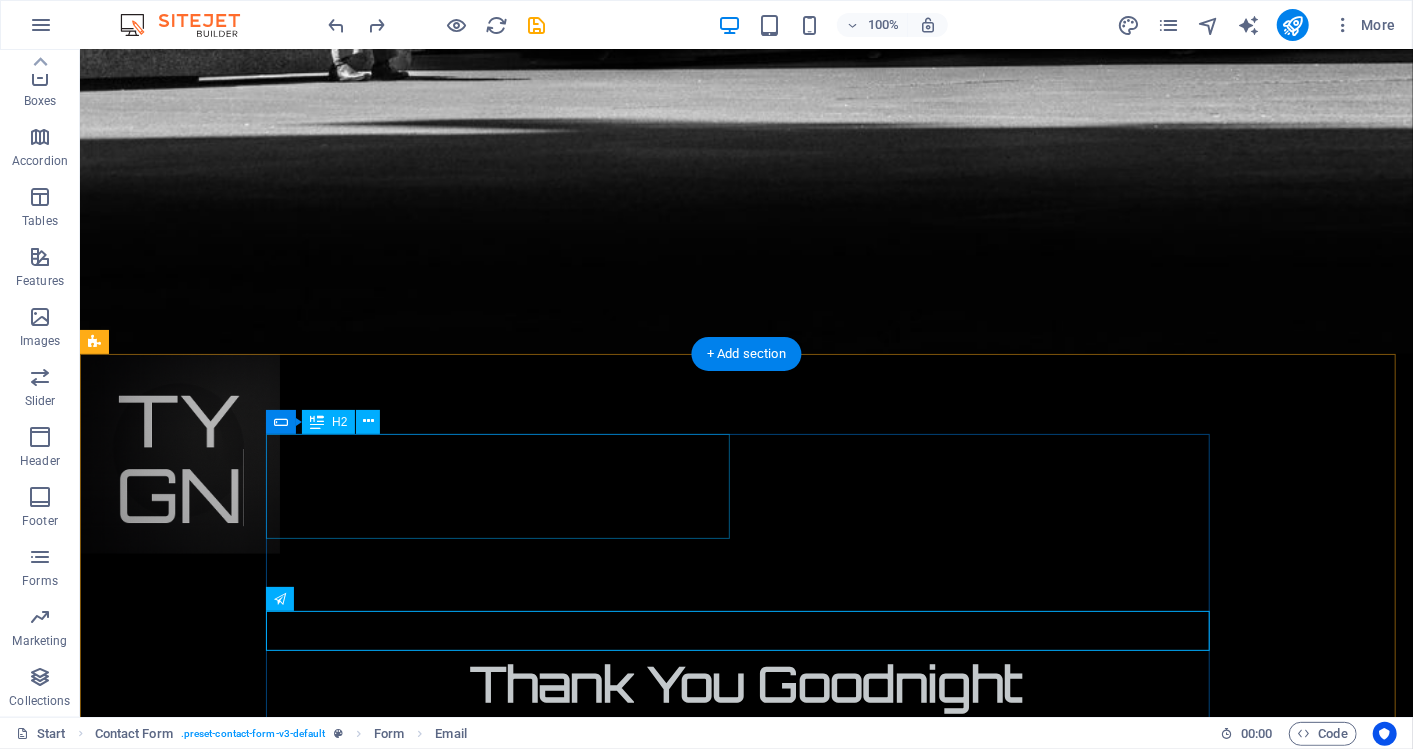 click on "Book a call to find out more" at bounding box center [506, 2022] 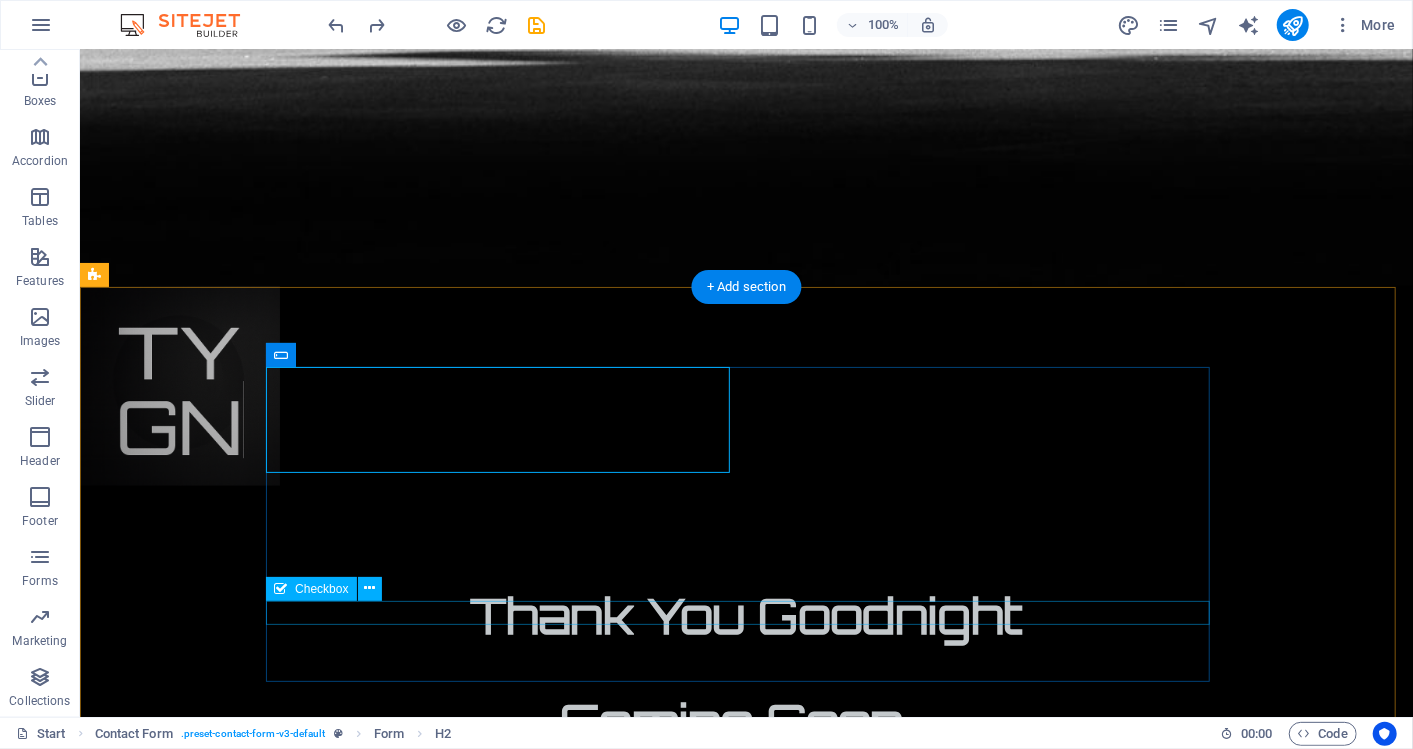 scroll, scrollTop: 1322, scrollLeft: 0, axis: vertical 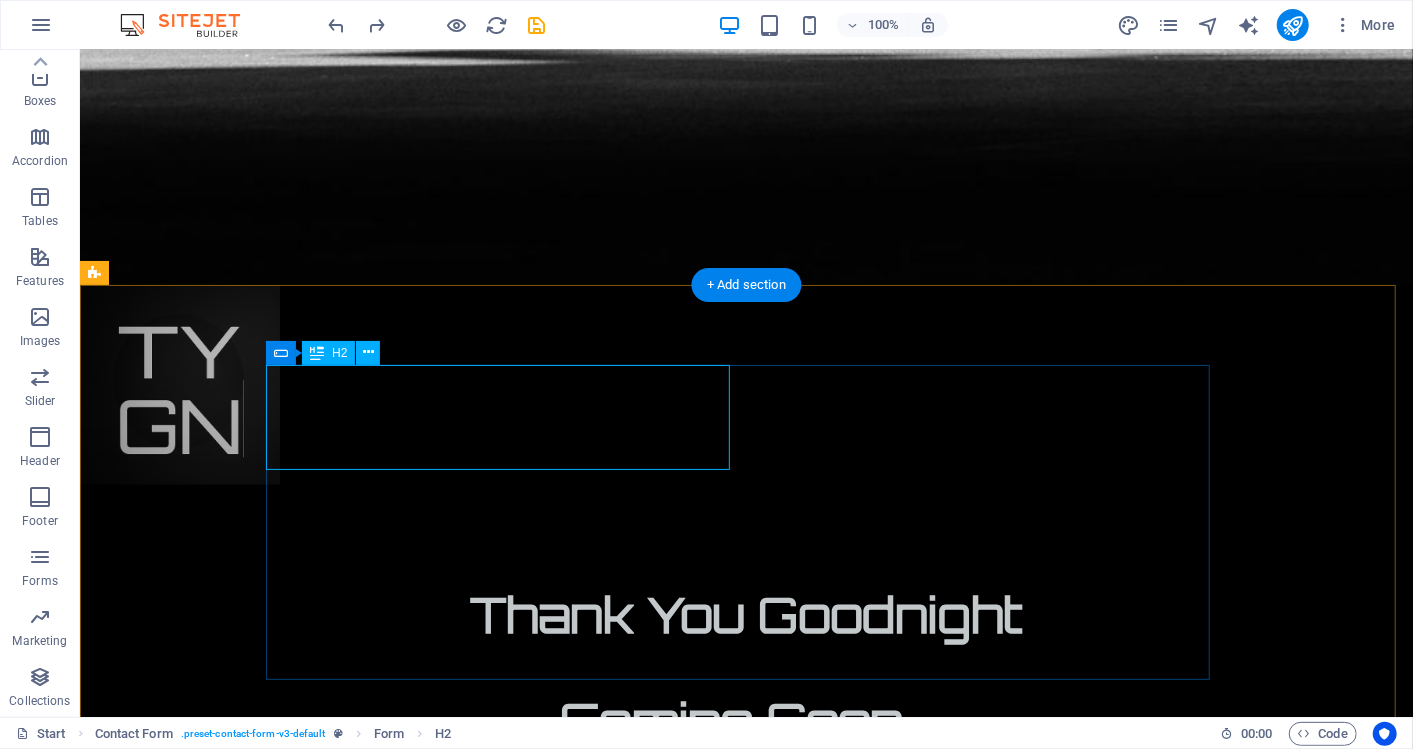 click on "Book a call to find out more" at bounding box center (506, 1953) 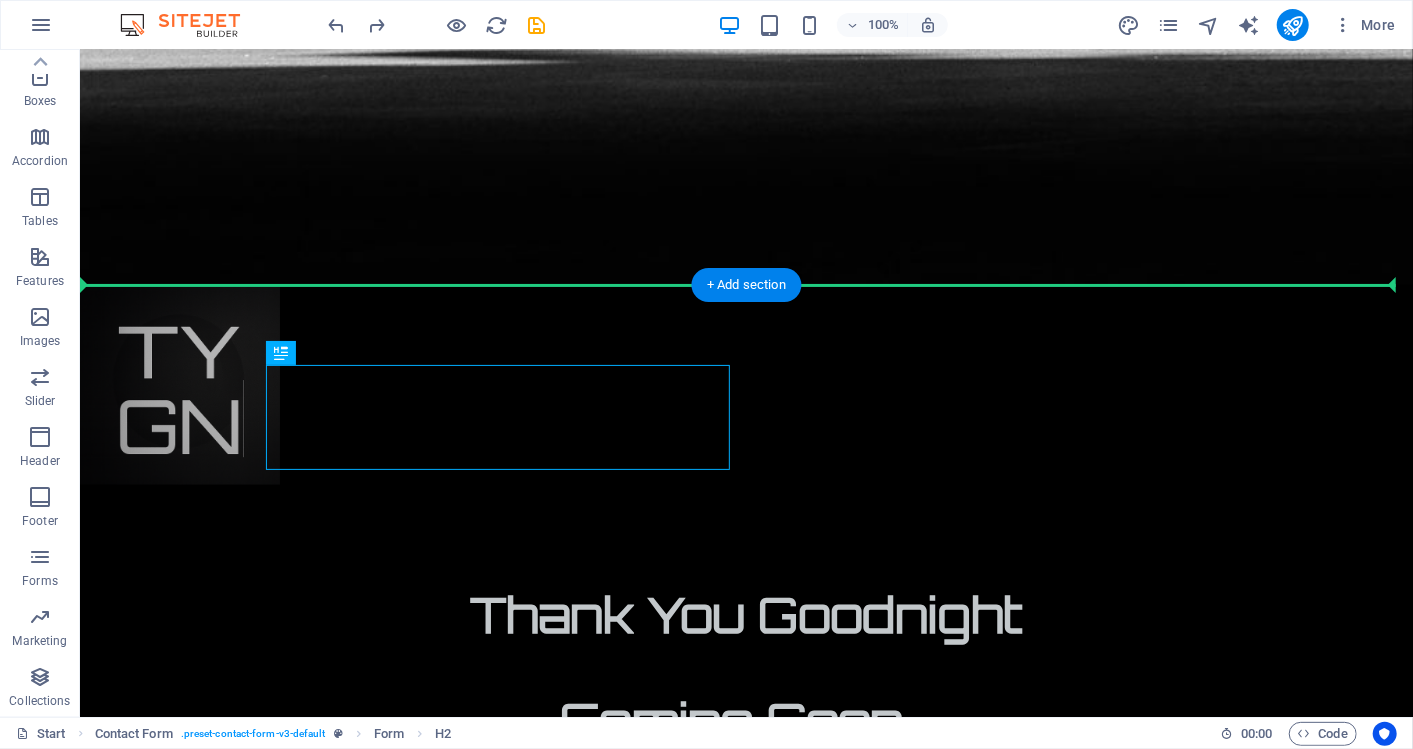 drag, startPoint x: 616, startPoint y: 425, endPoint x: 750, endPoint y: 312, distance: 175.28548 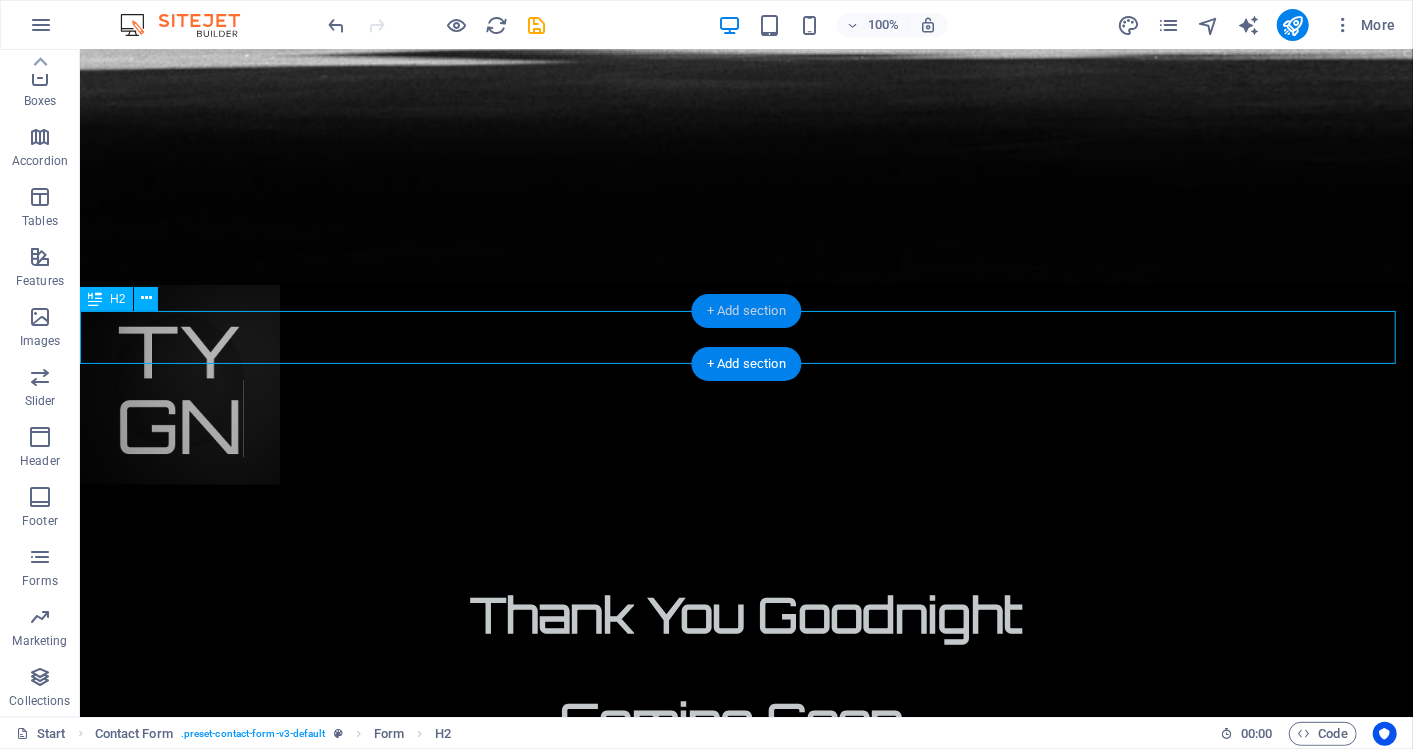 scroll, scrollTop: 1296, scrollLeft: 0, axis: vertical 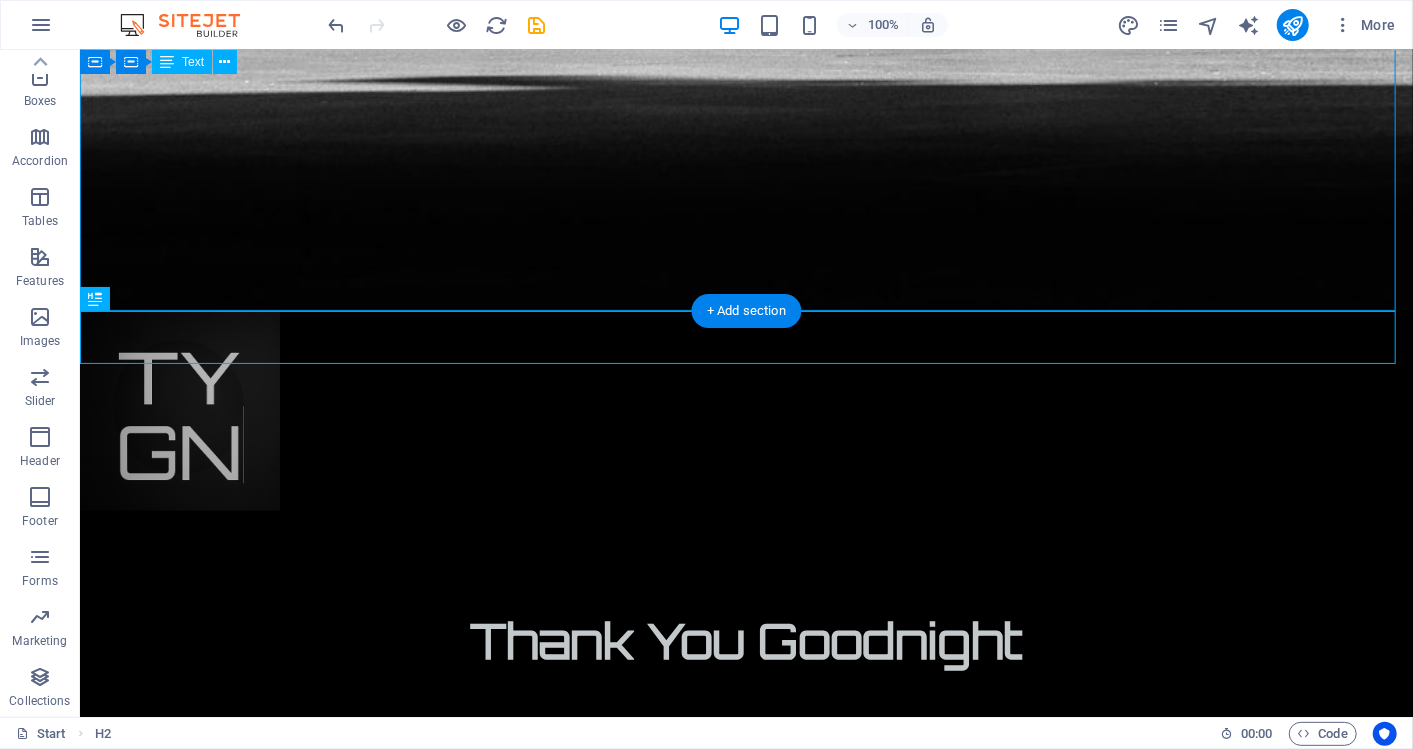 click on "Here at Thank you Goodnight…, we’re passionate about making dining experiences smoother, faster, and more memorable without asking guests to download yet another app. Our Vision We believe the future of hospitality is fast, friction‑free, and focused on genuine guest connection. By removing queues and paper bills, we free up your team to create the moments your patrons will rave about. To ensure we’re building exactly what venues and their guests need, we’re actively conducting market research across Australia and New Zealand—gathering feedback from operators and diners alike to continually refine our offering. To find out more information feel free to email: blake@tygn.com.au   Thank You Goodnight" at bounding box center (745, 1426) 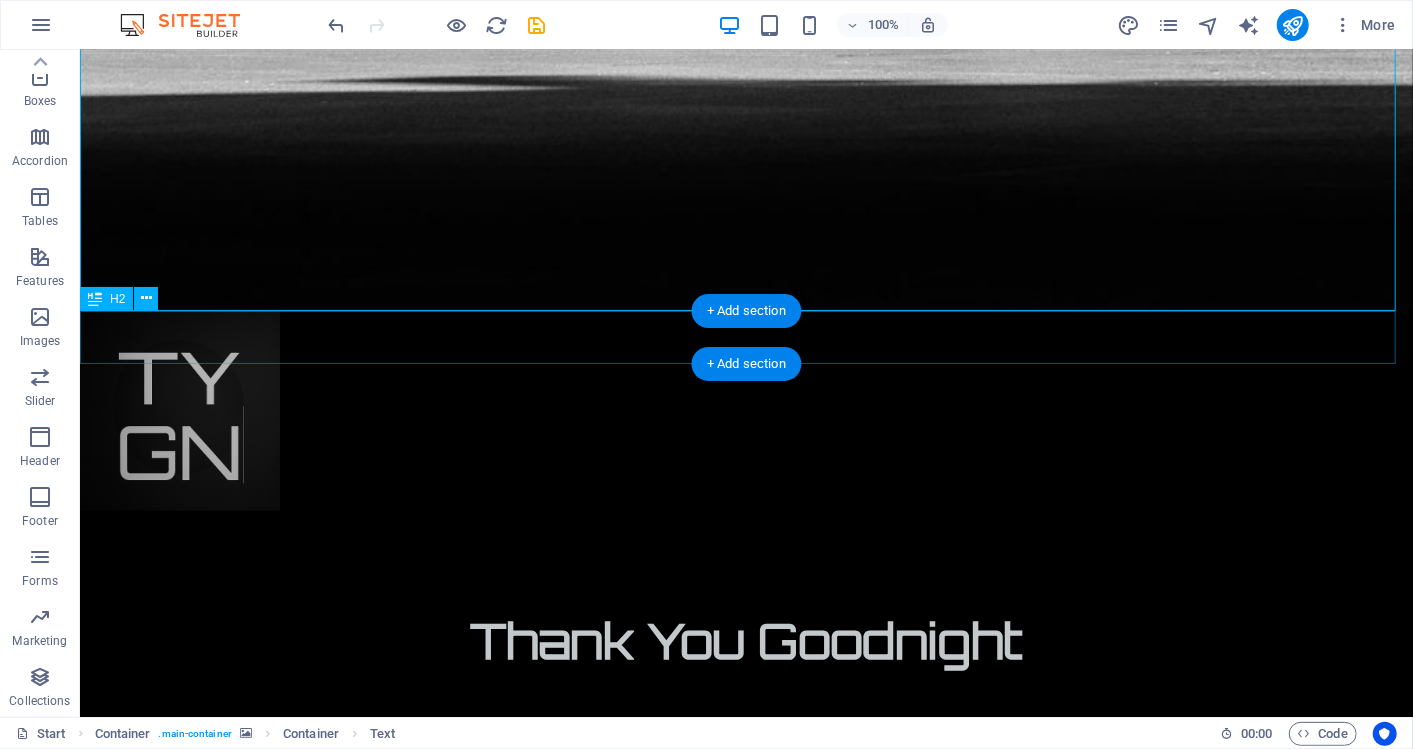 click on "Book a call to find out more" at bounding box center [745, 1872] 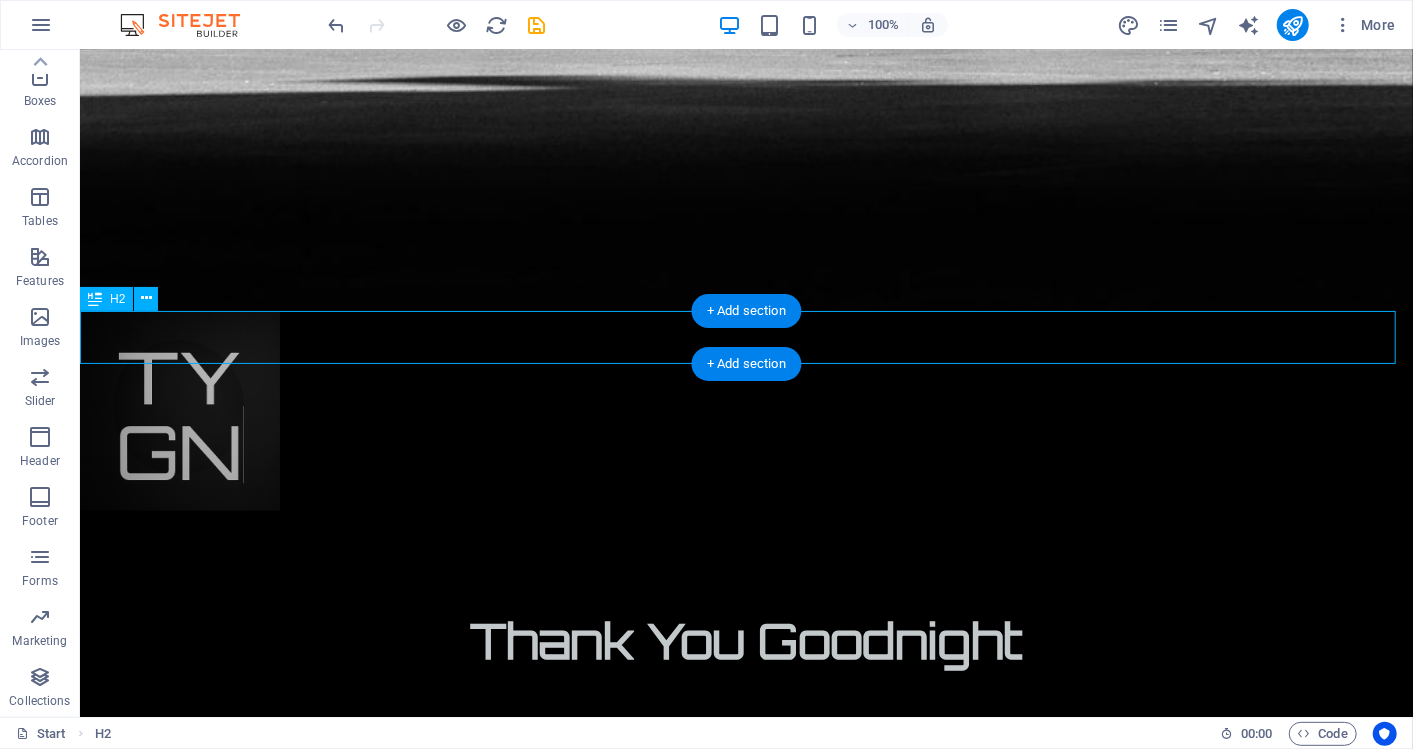 click on "Book a call to find out more" at bounding box center [745, 1872] 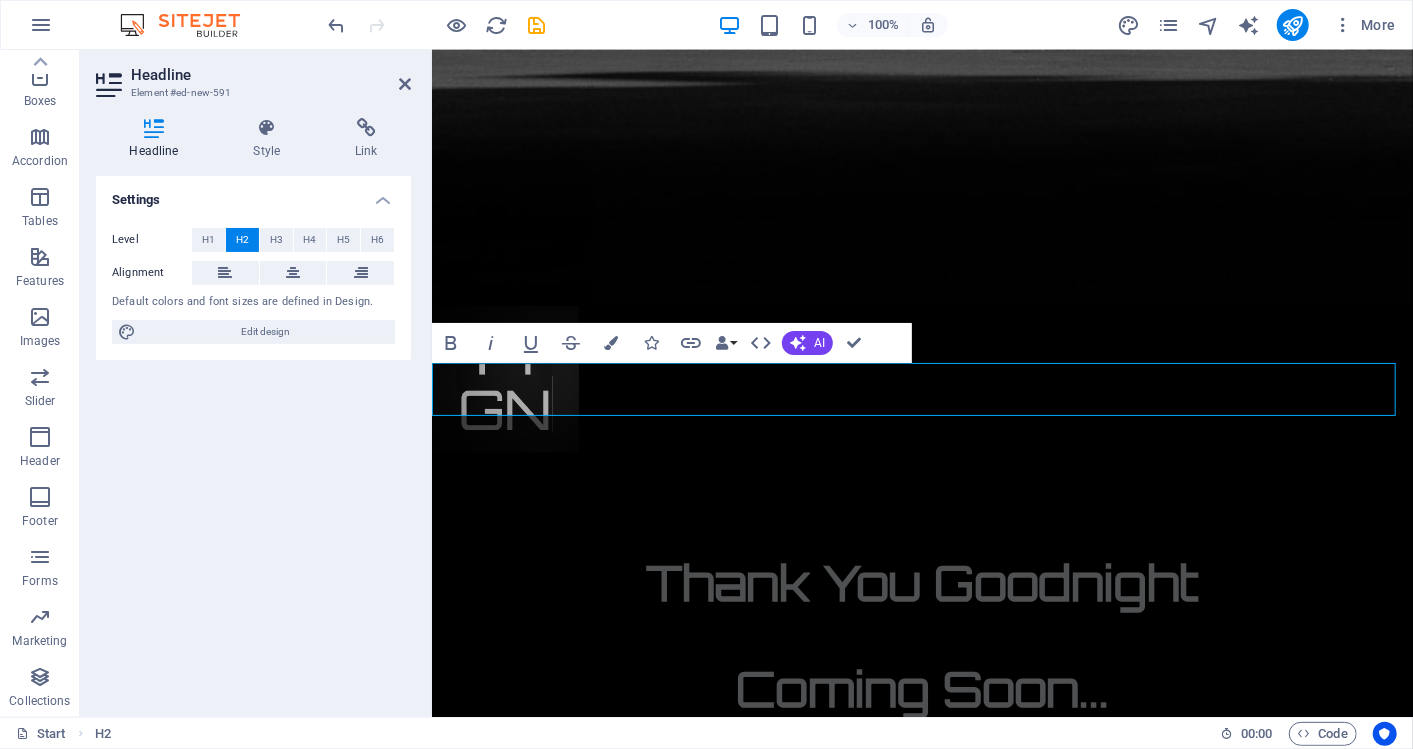 scroll, scrollTop: 1239, scrollLeft: 0, axis: vertical 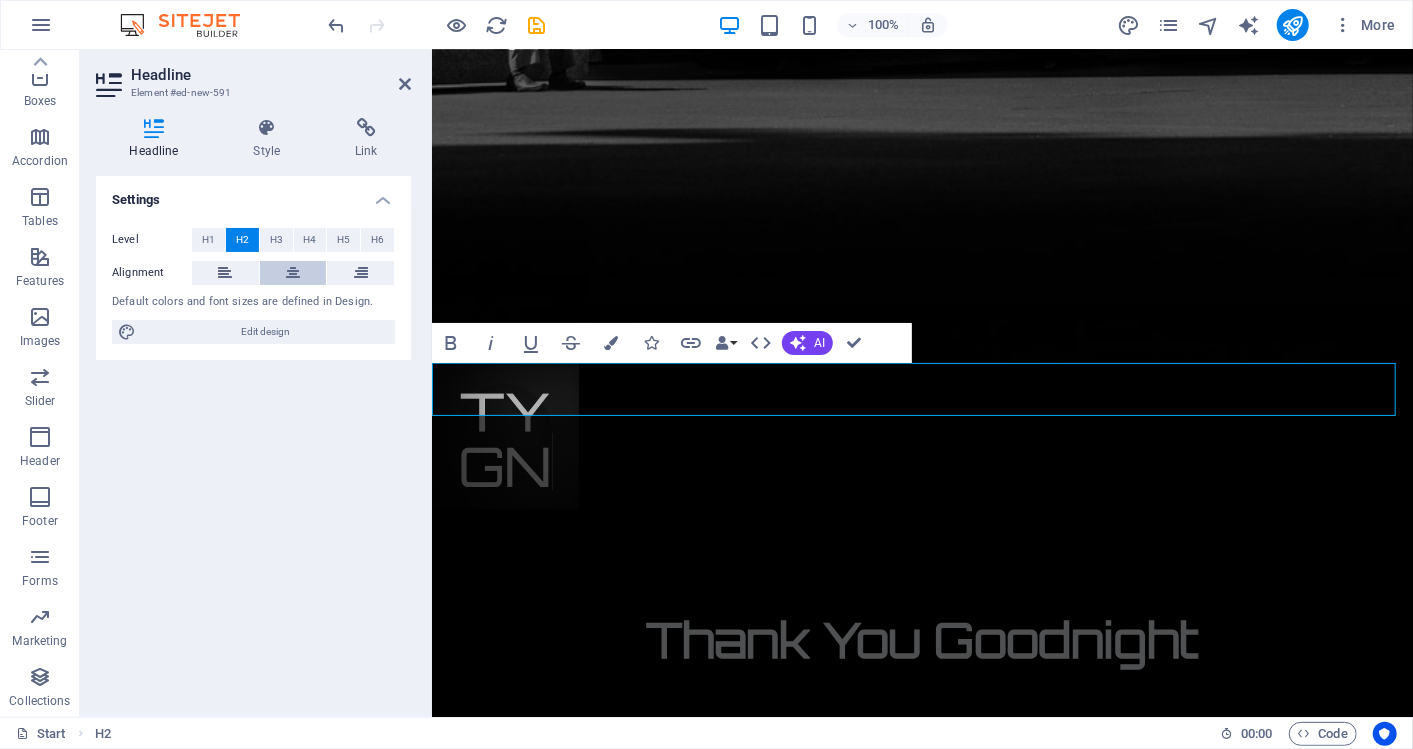 click at bounding box center [293, 273] 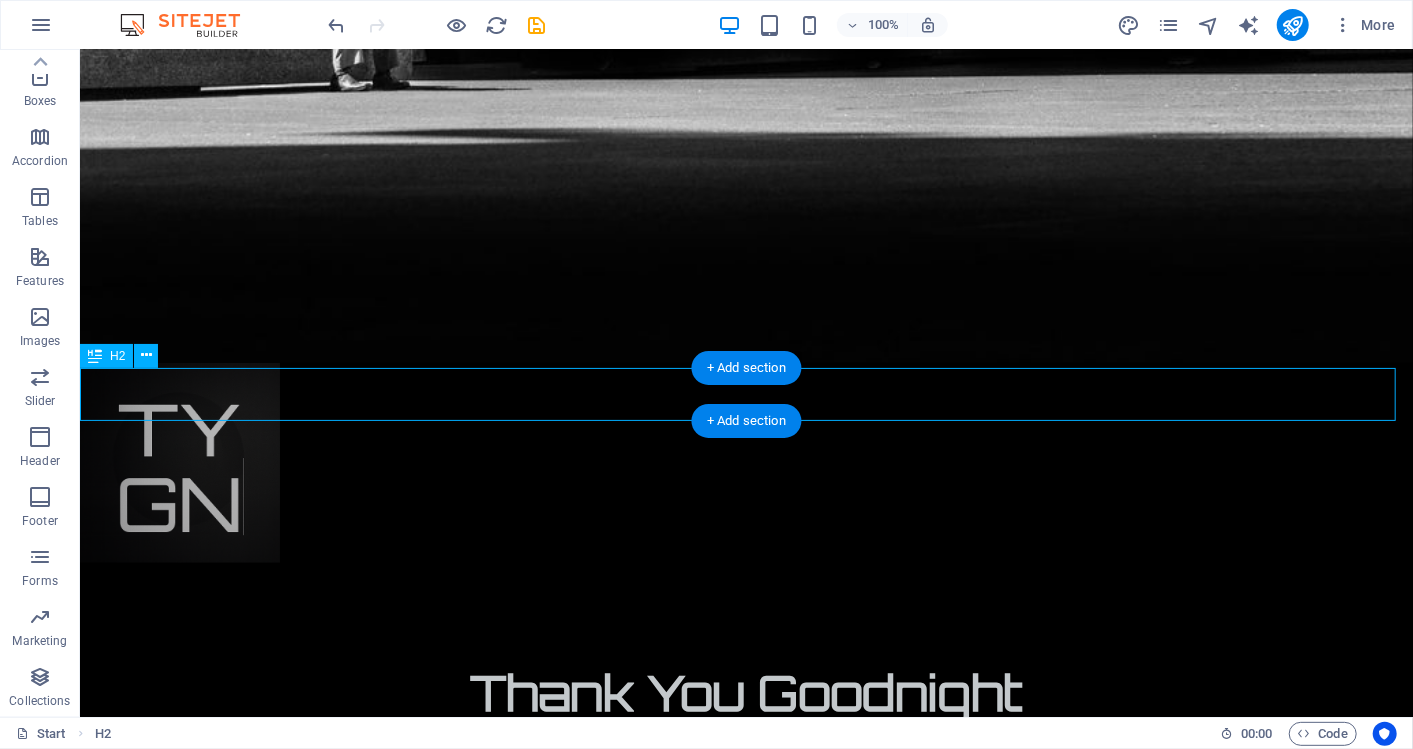 click on "Book a call to find out more" at bounding box center (745, 1924) 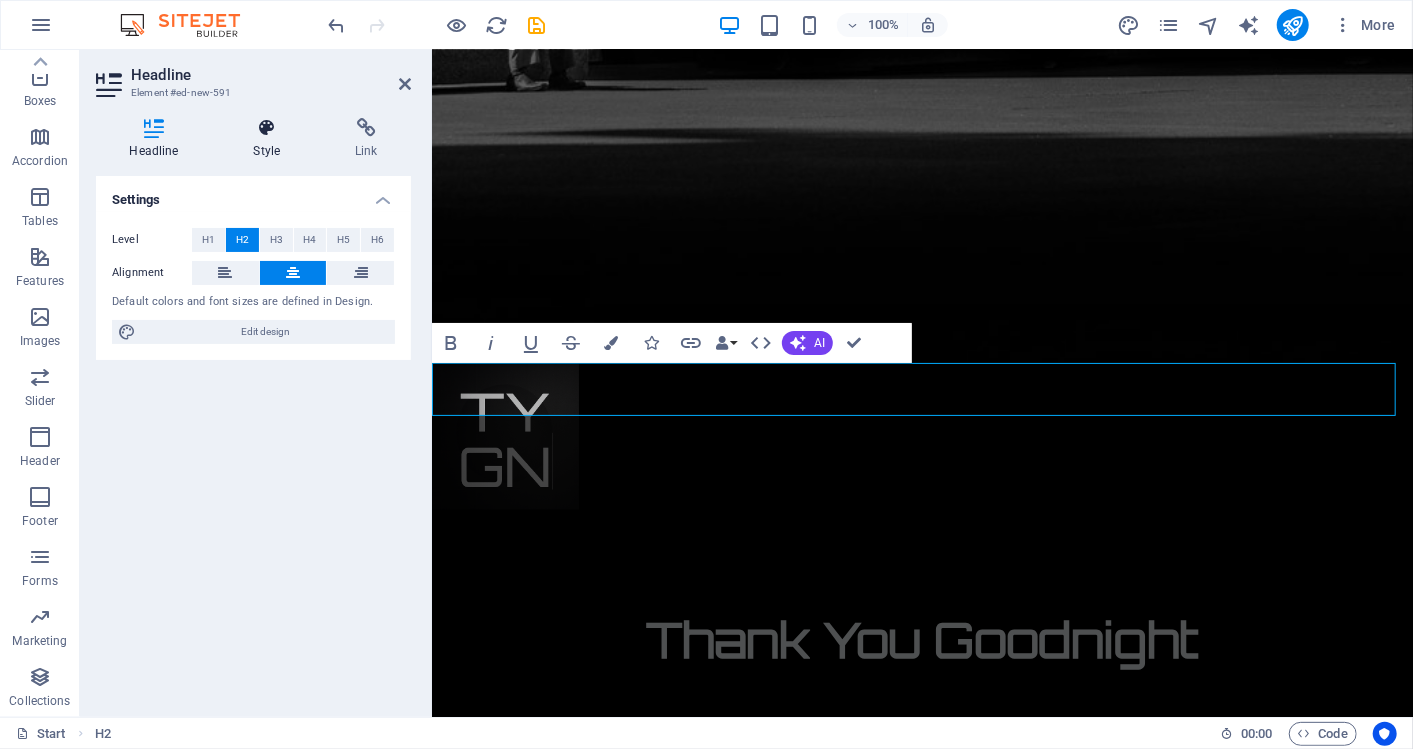 click at bounding box center [267, 128] 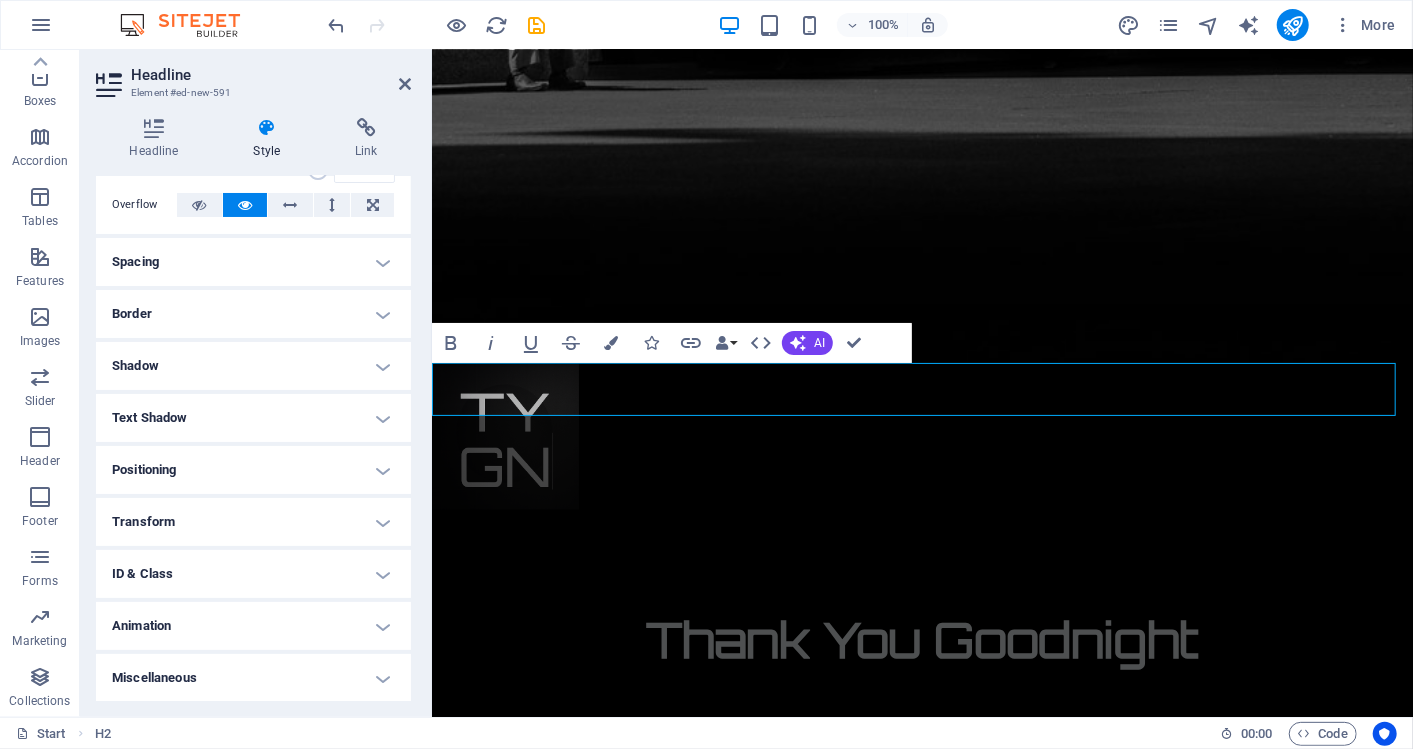 scroll, scrollTop: 0, scrollLeft: 0, axis: both 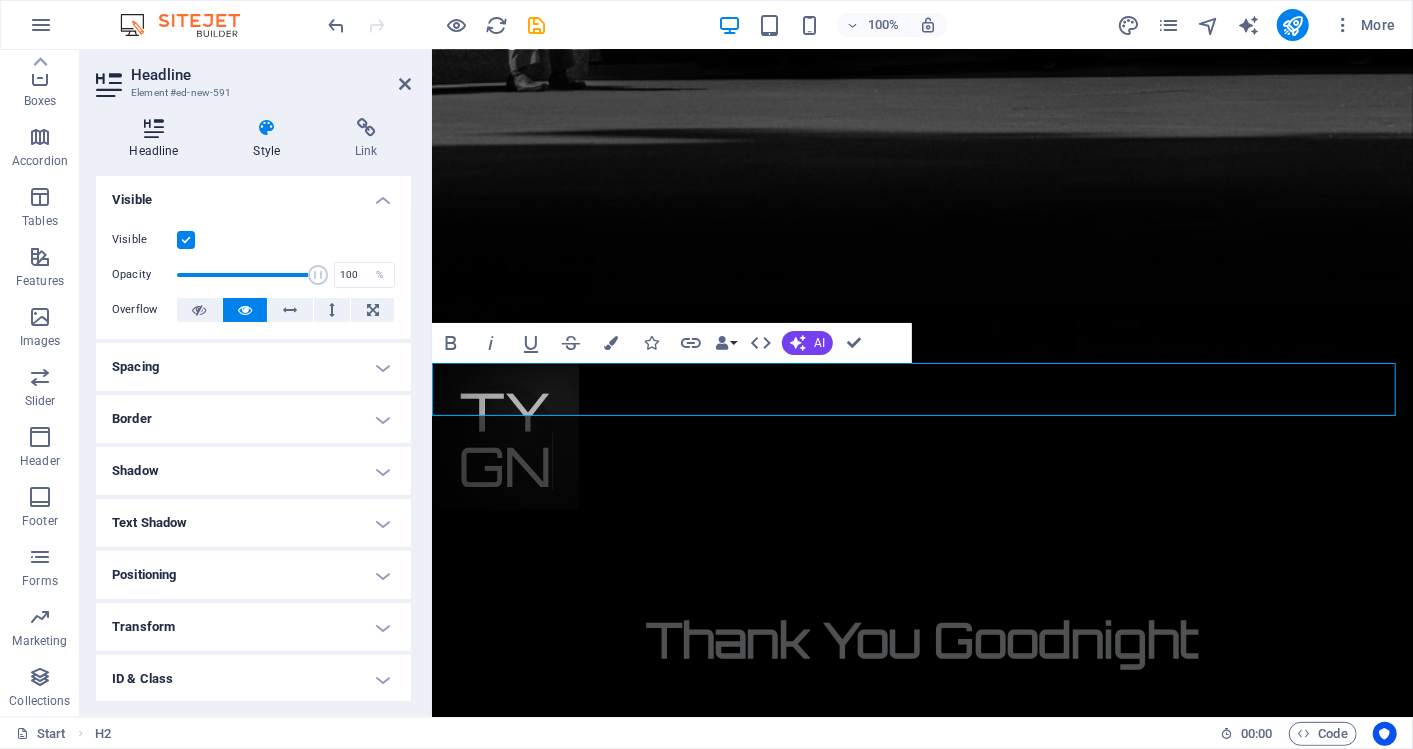 click at bounding box center (154, 128) 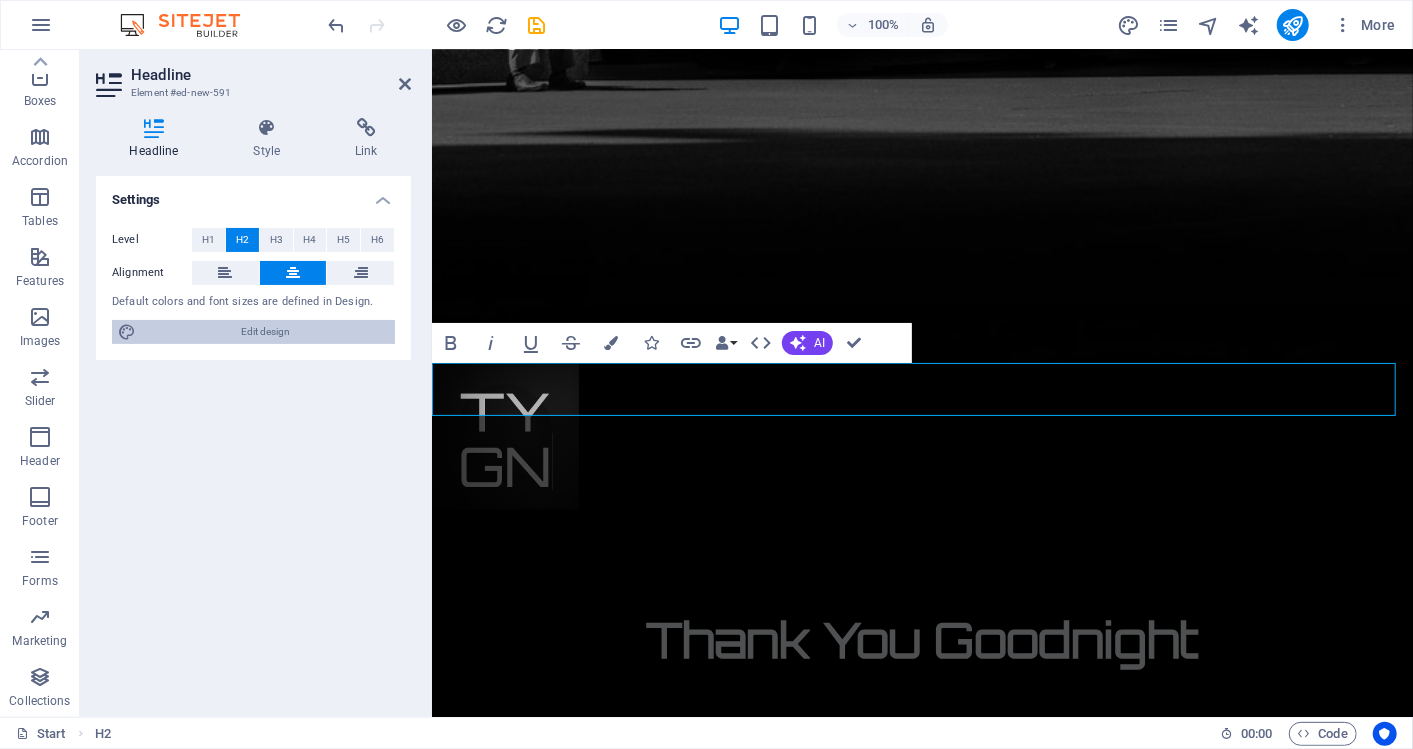click on "Edit design" at bounding box center (265, 332) 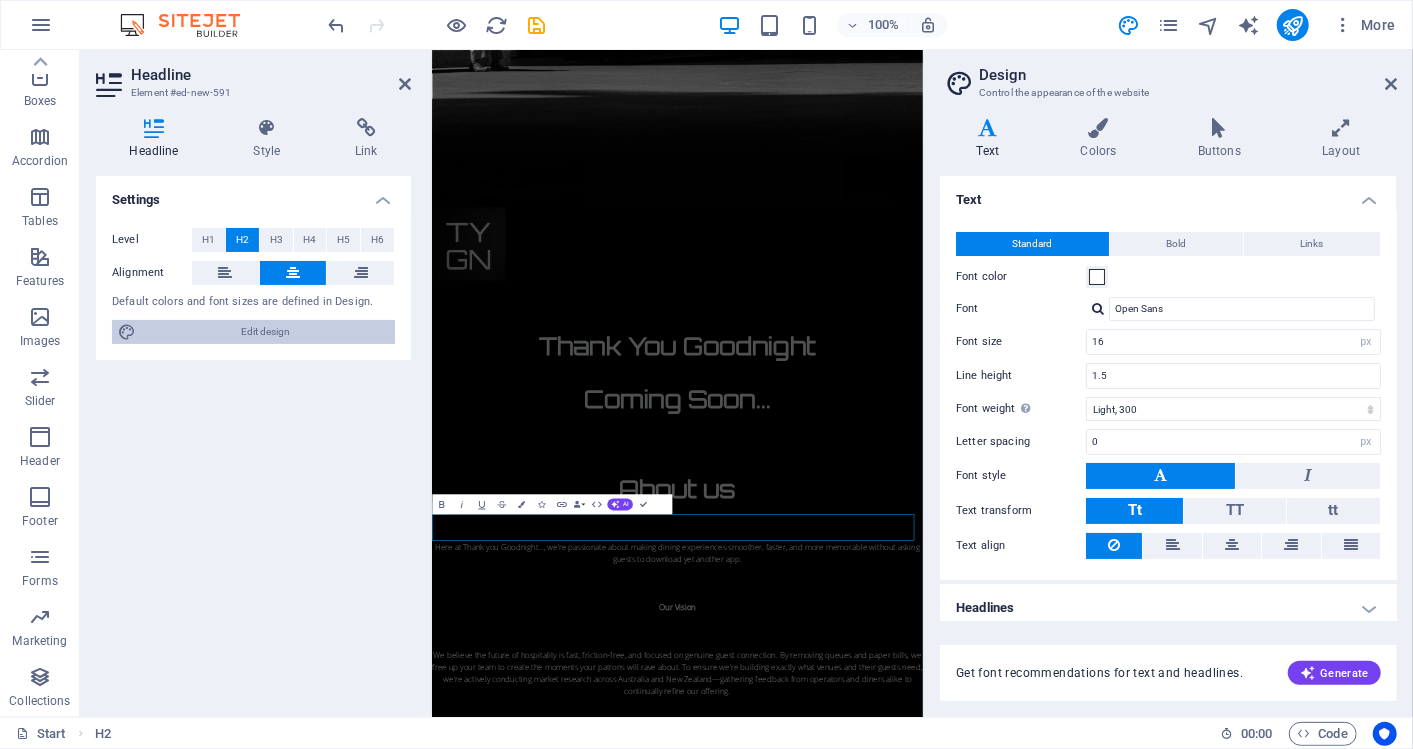 scroll, scrollTop: 624, scrollLeft: 0, axis: vertical 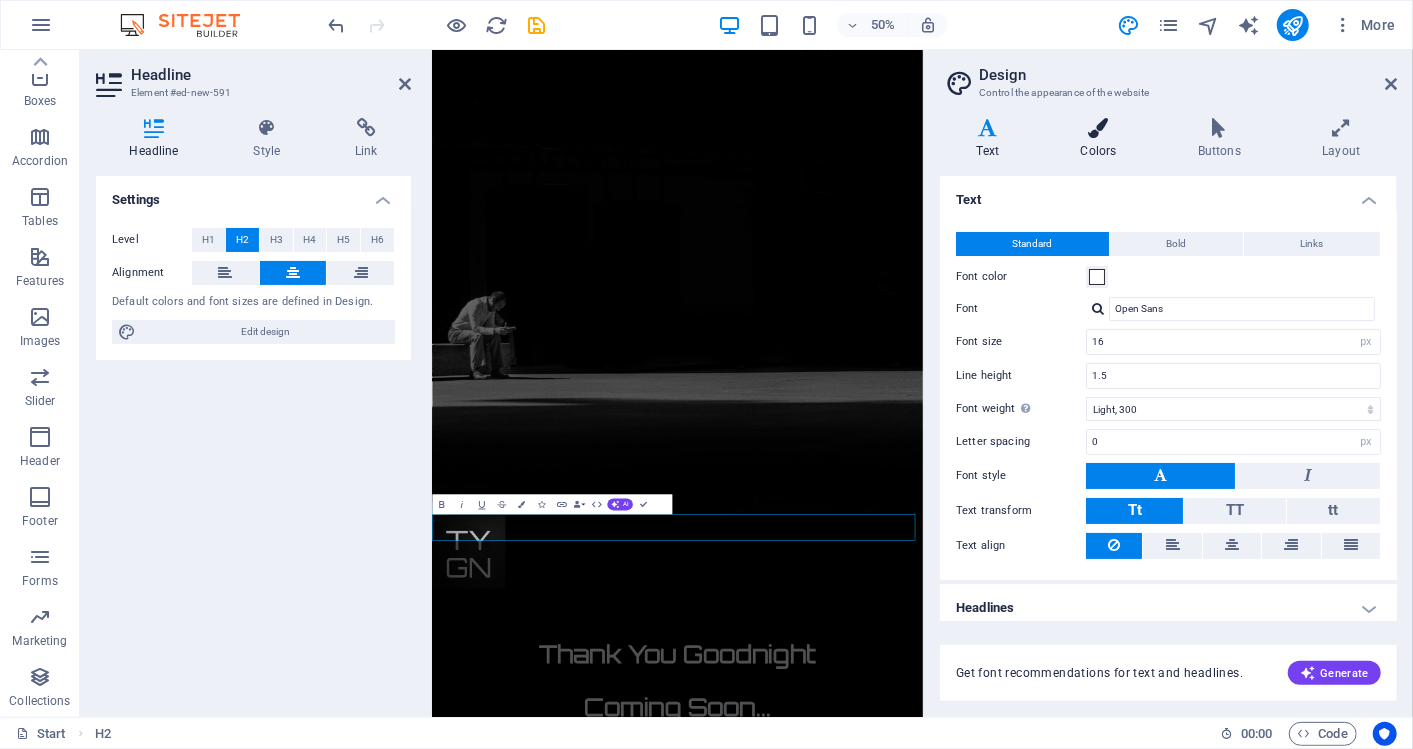 click on "Colors" at bounding box center (1102, 139) 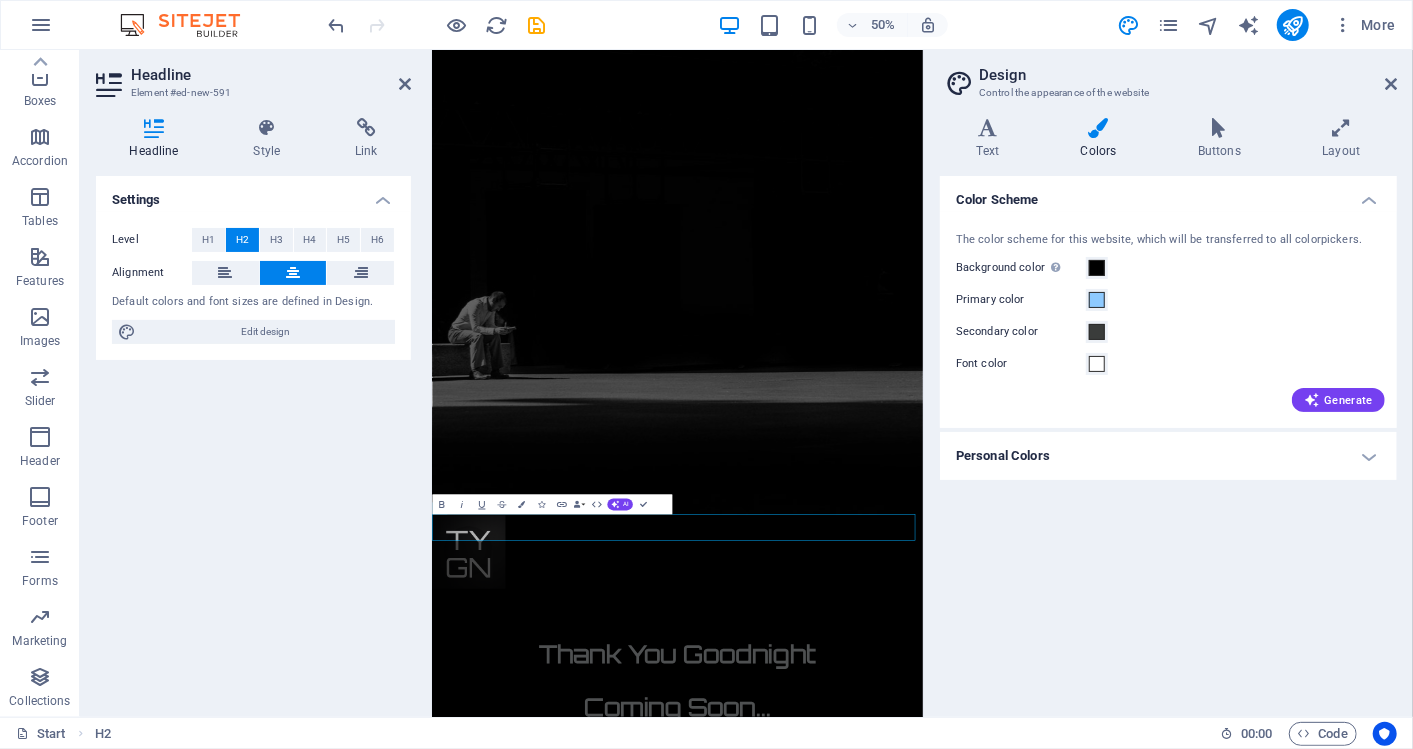 click on "Personal Colors" at bounding box center (1168, 456) 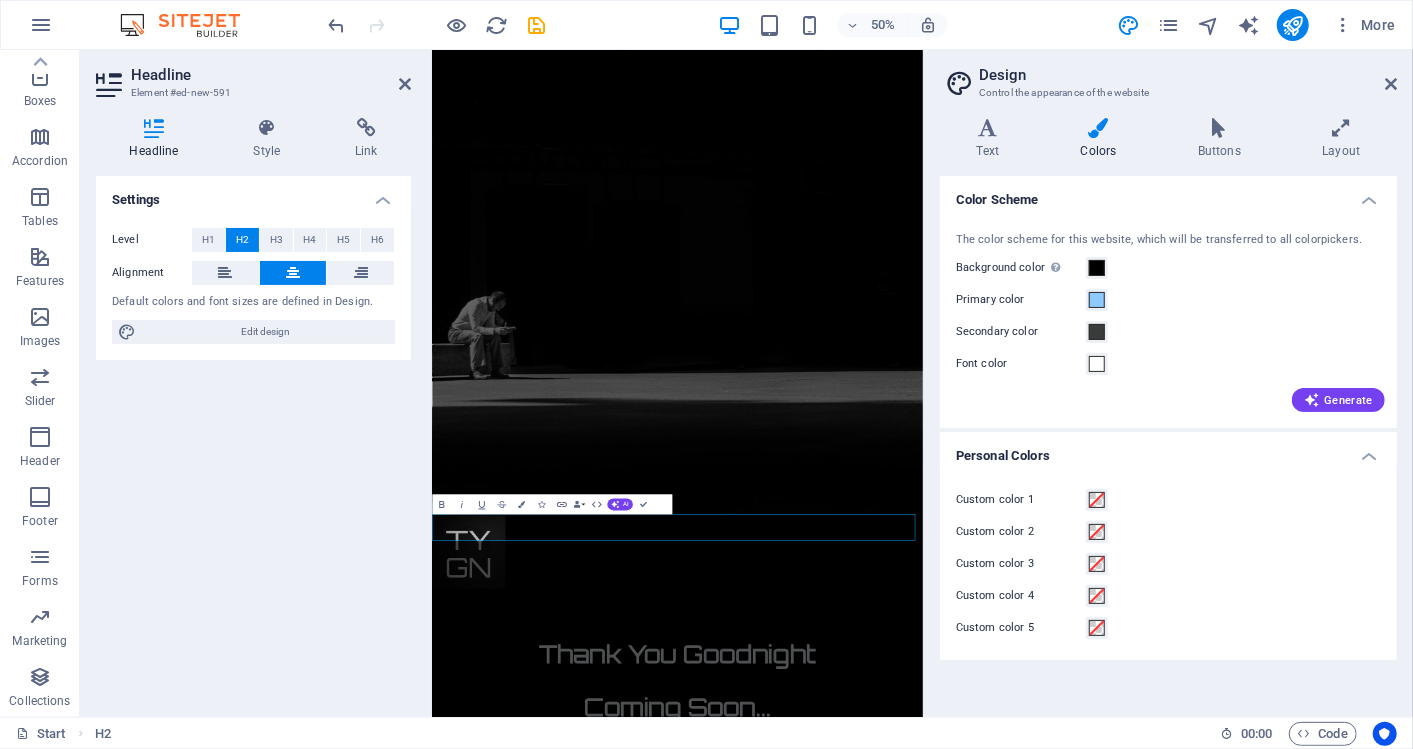 click on "Personal Colors" at bounding box center [1168, 450] 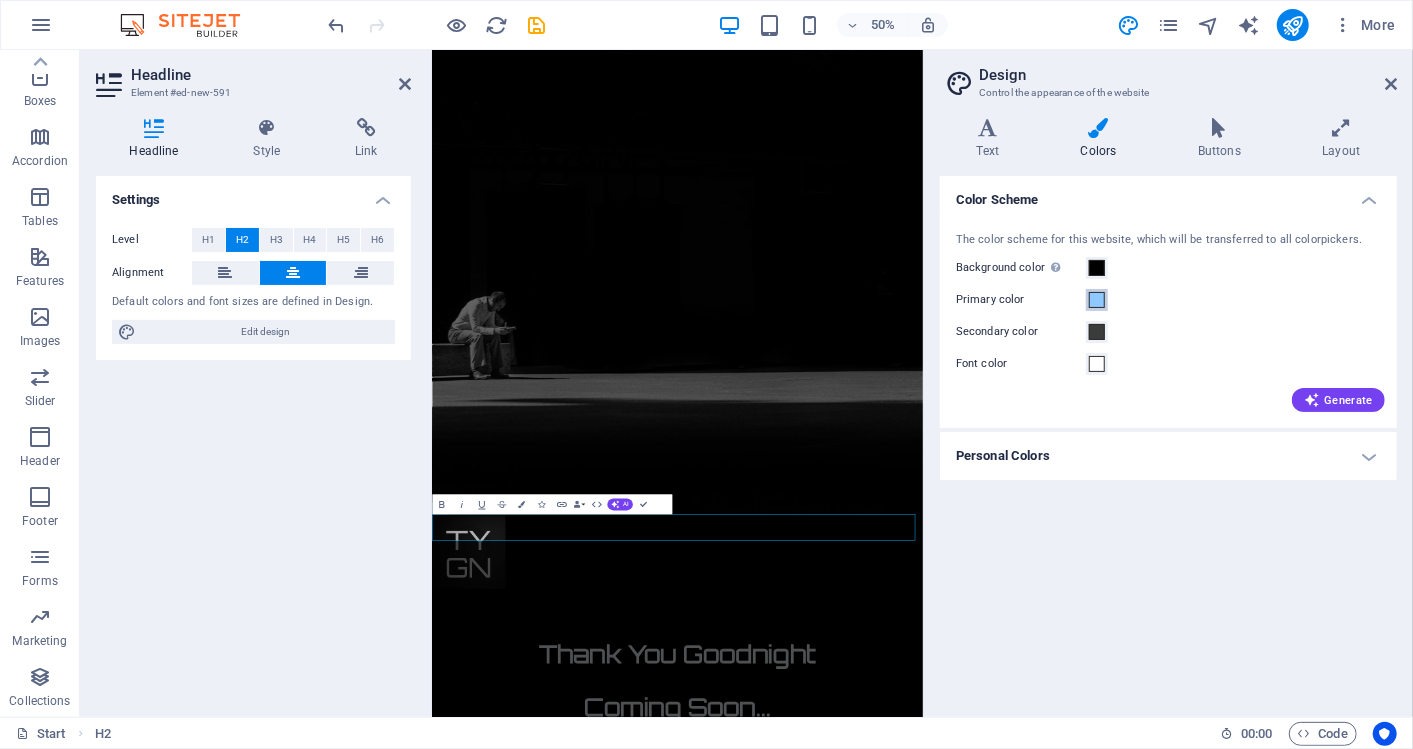 click at bounding box center (1097, 300) 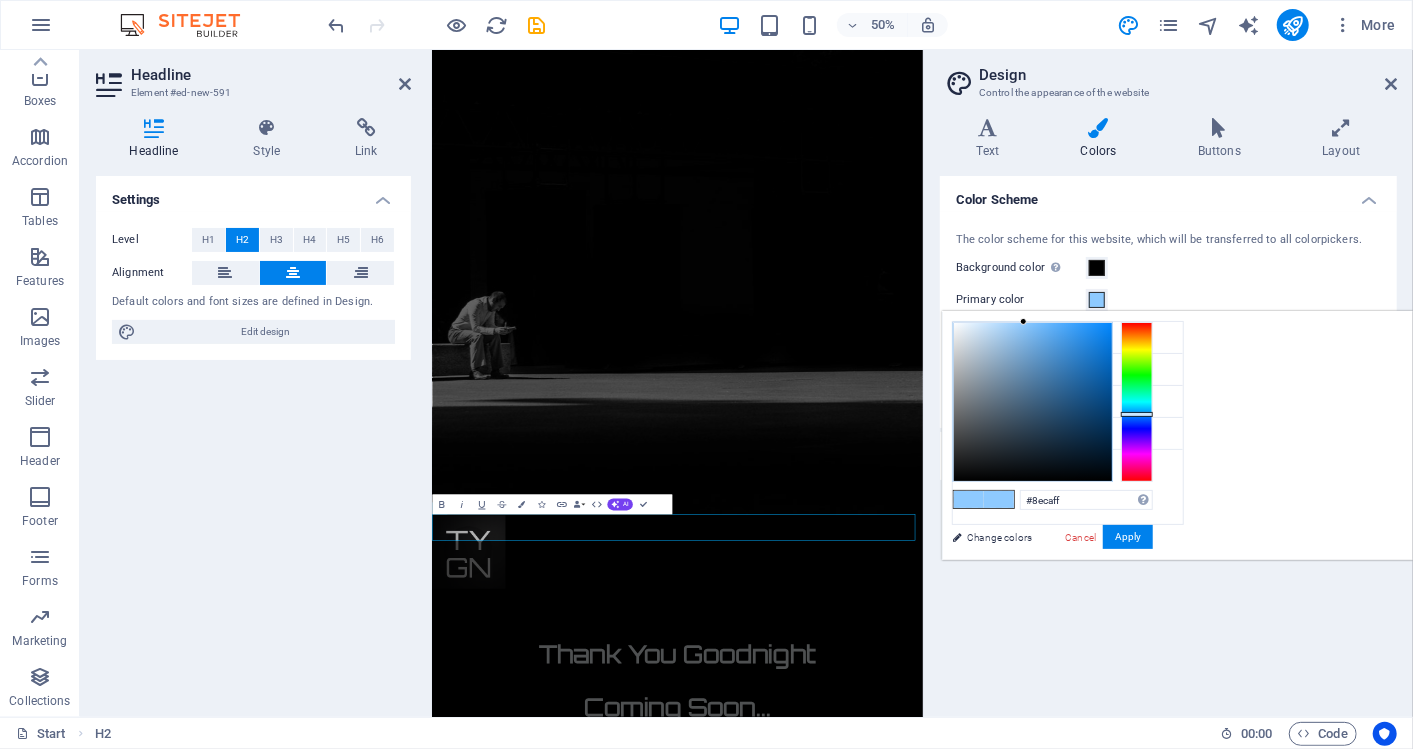 type on "#959fa8" 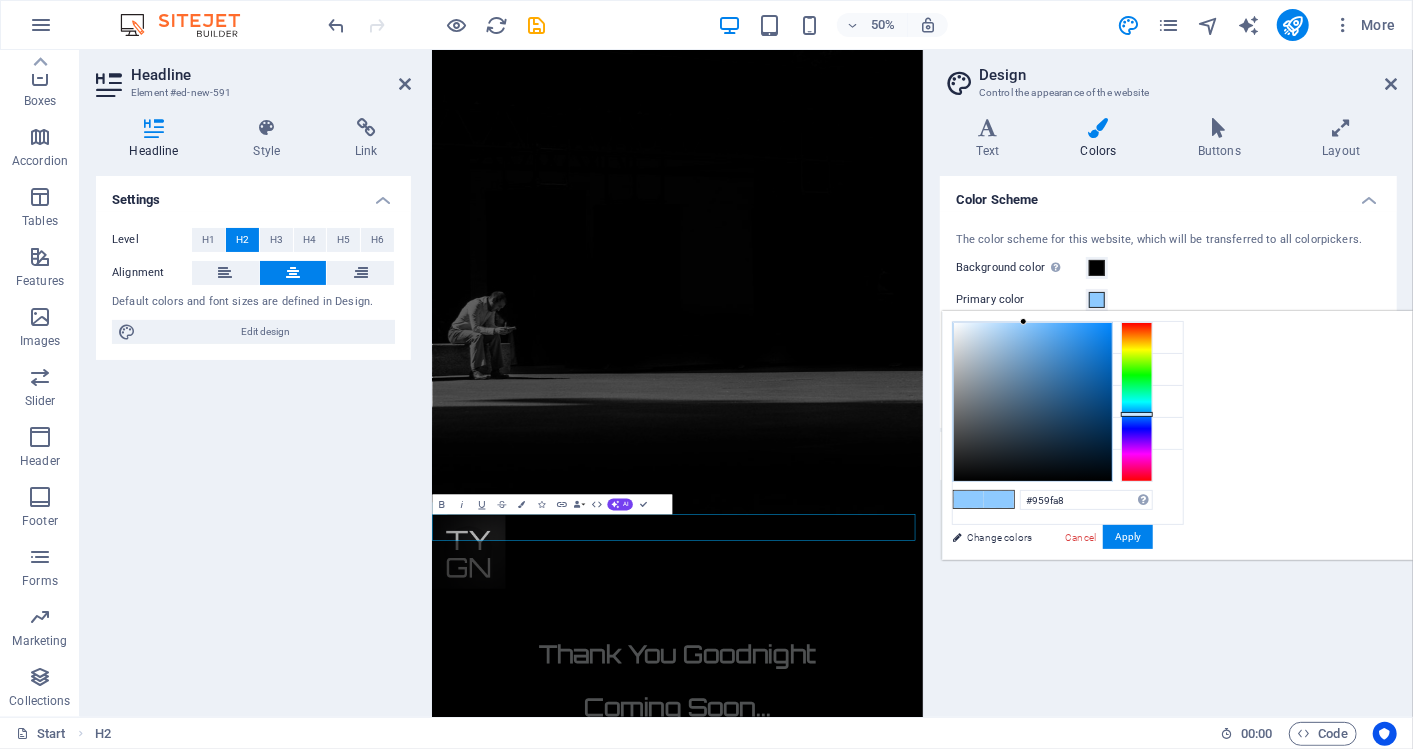 click at bounding box center [1033, 402] 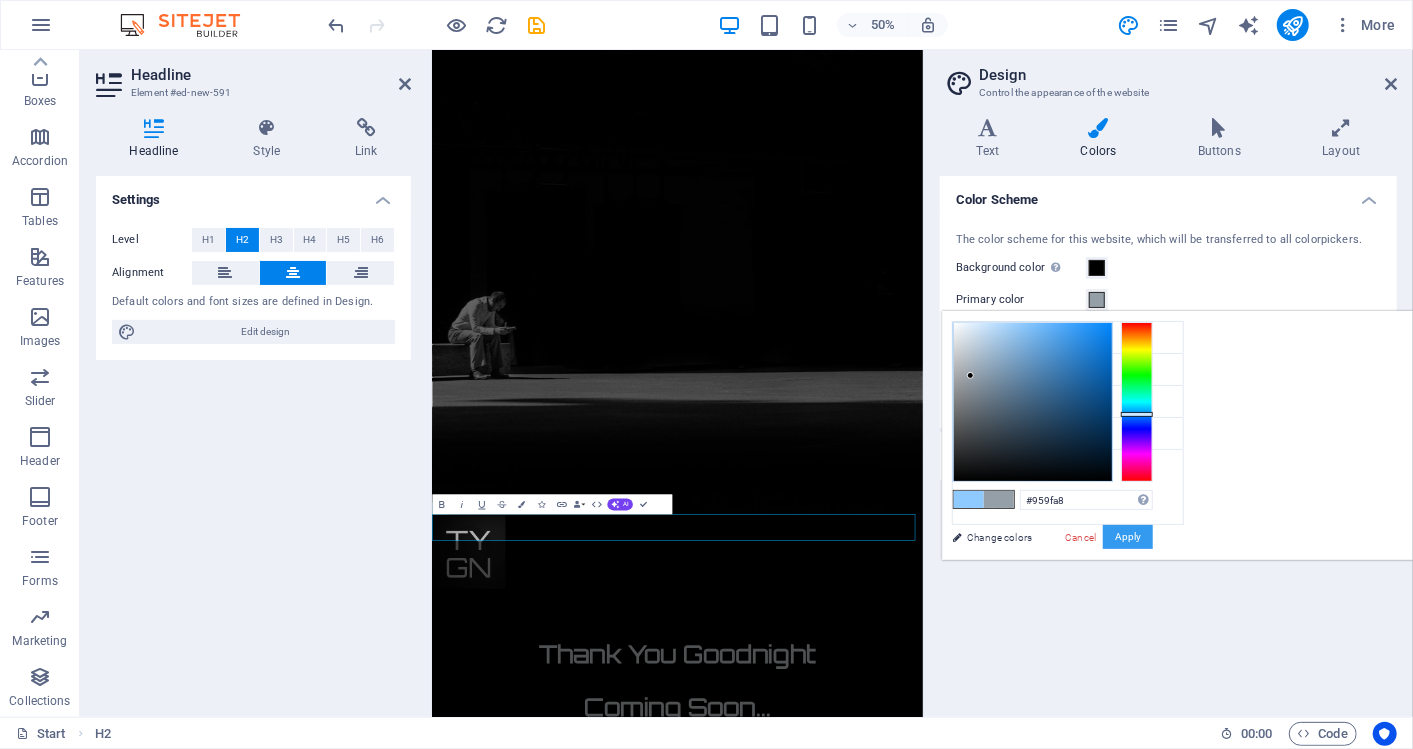 click on "Apply" at bounding box center [1128, 537] 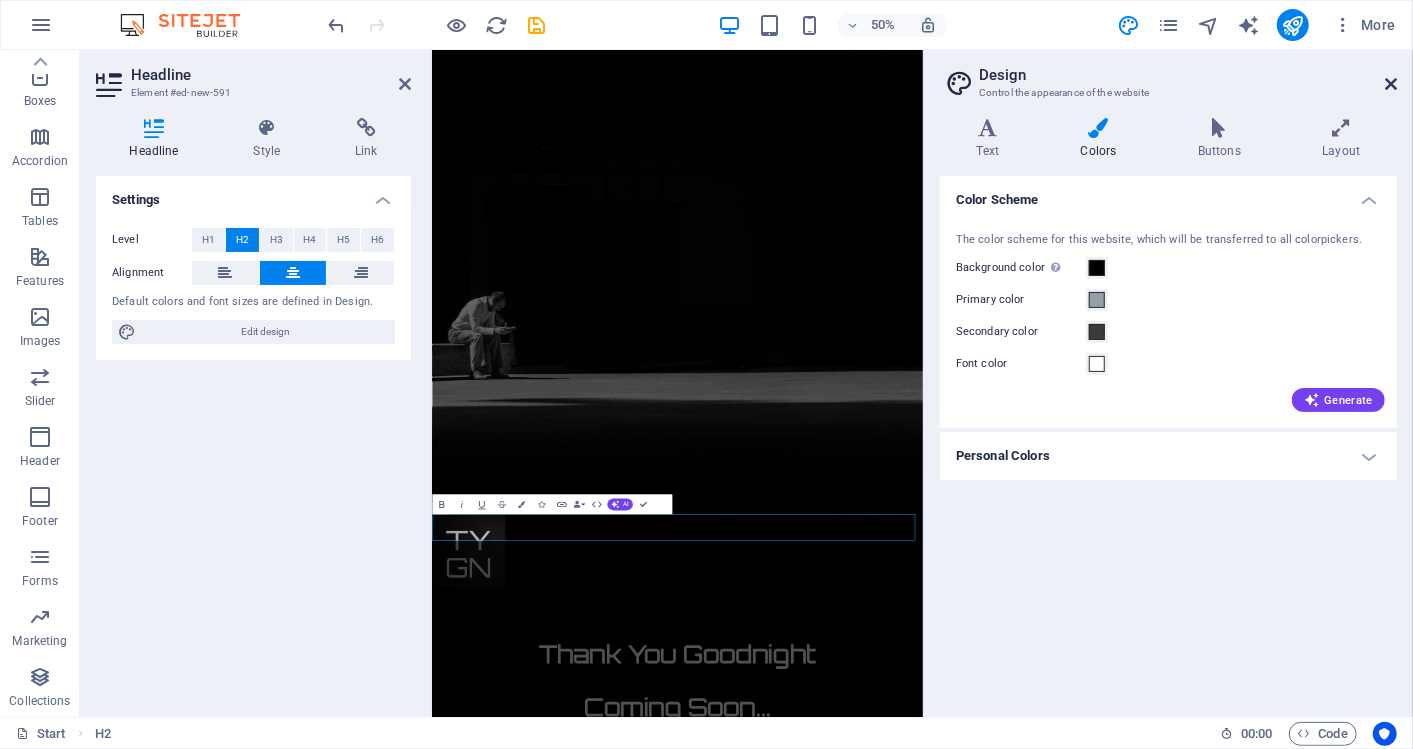 click at bounding box center (1391, 84) 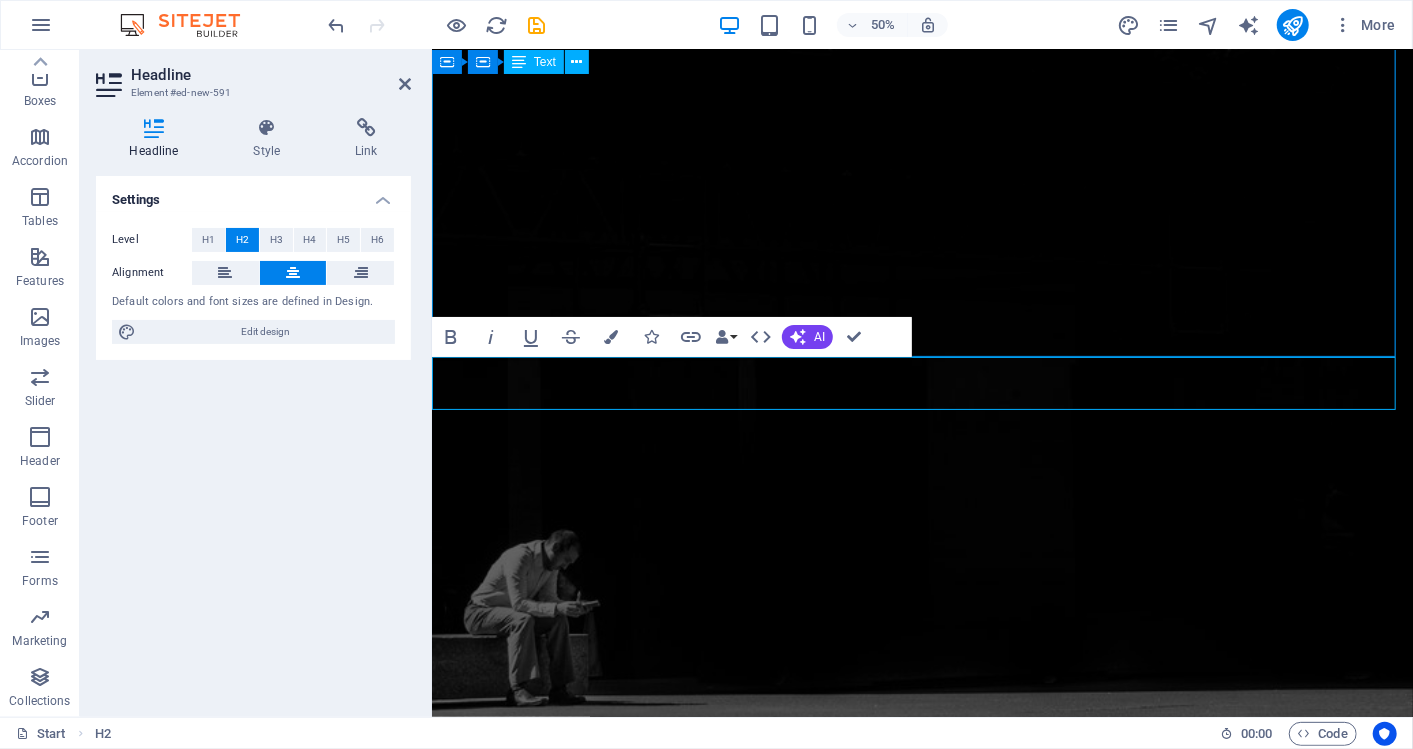 scroll, scrollTop: 1245, scrollLeft: 0, axis: vertical 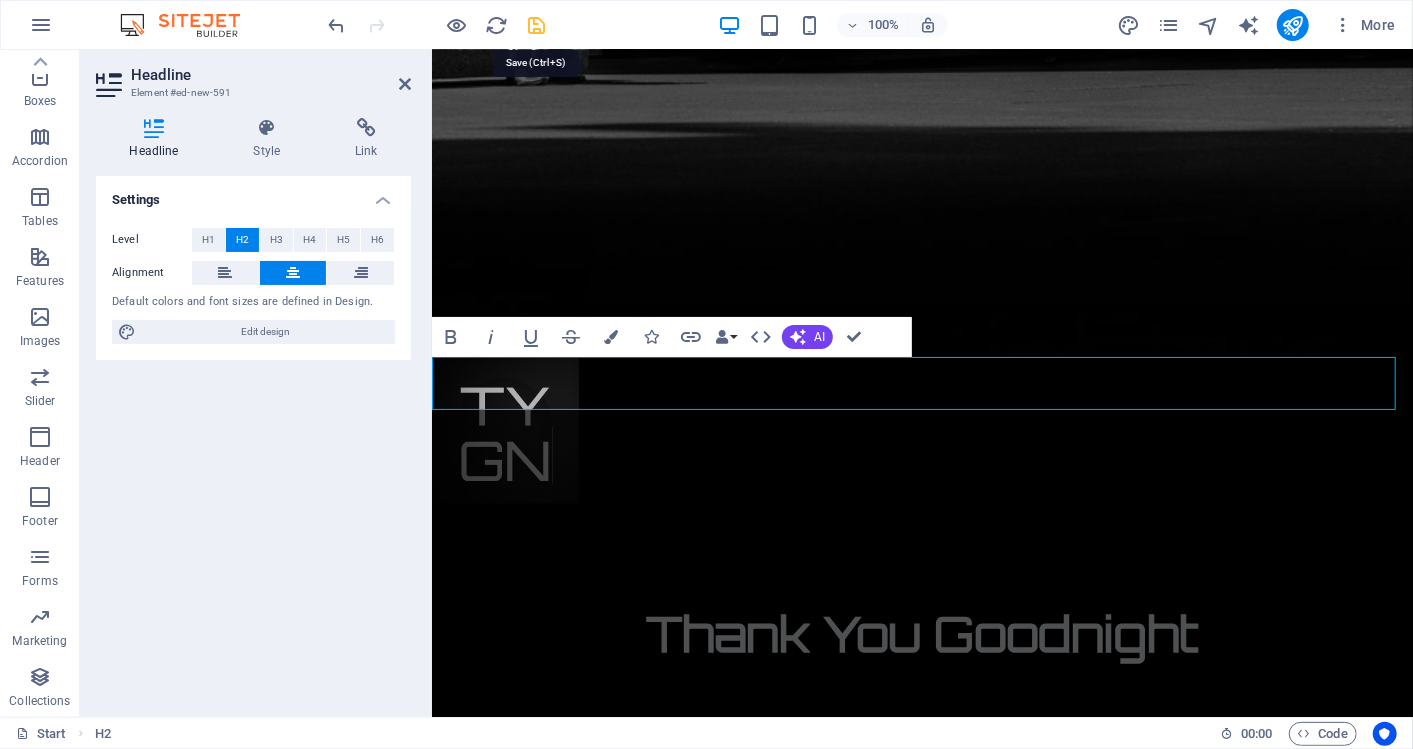 click at bounding box center (537, 25) 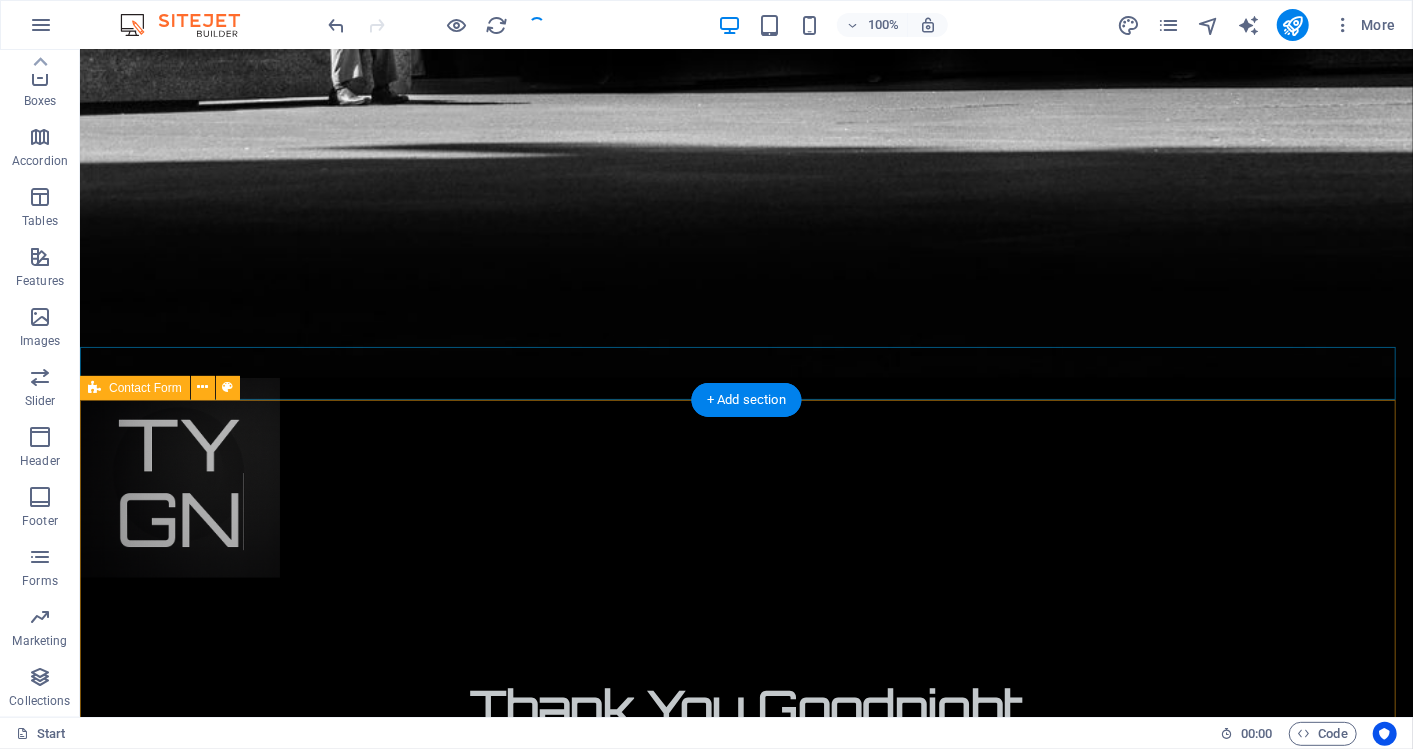 scroll, scrollTop: 1227, scrollLeft: 0, axis: vertical 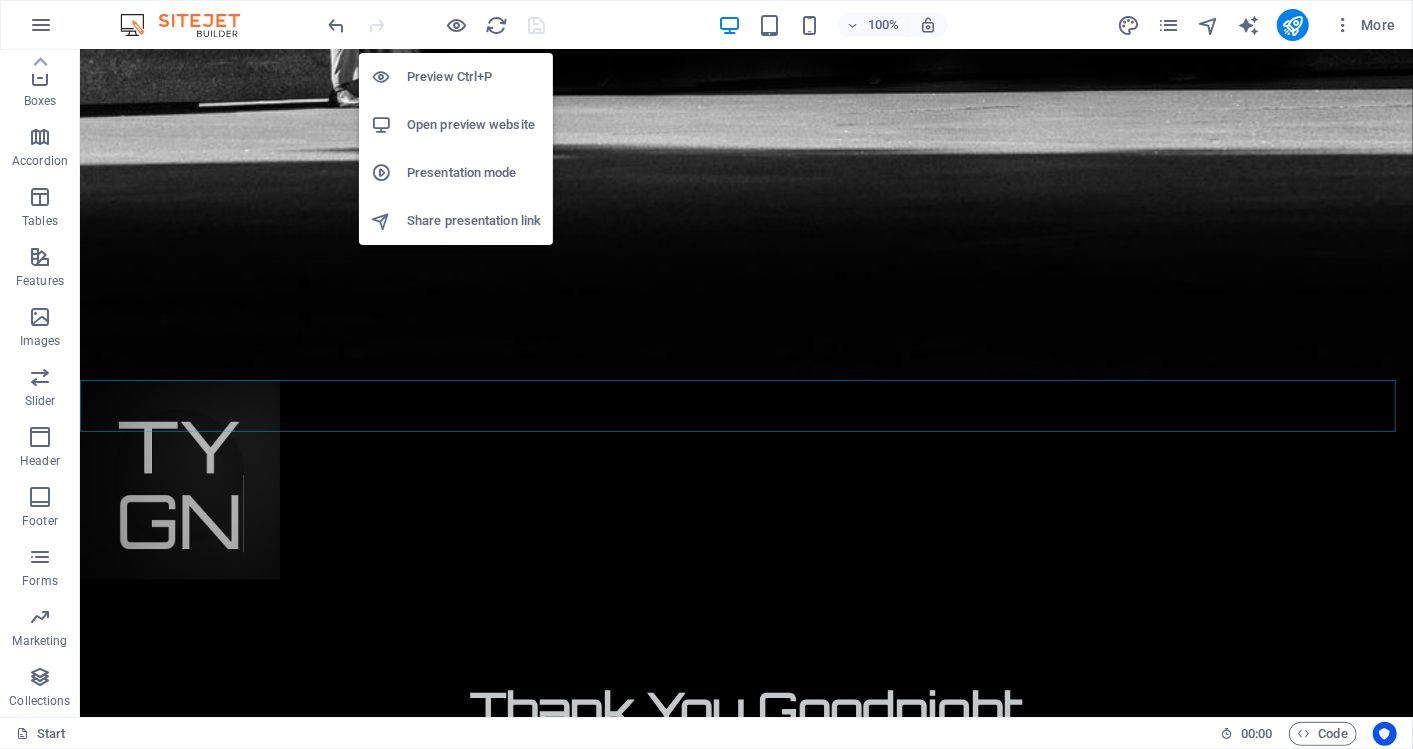 click on "Preview Ctrl+P" at bounding box center [474, 77] 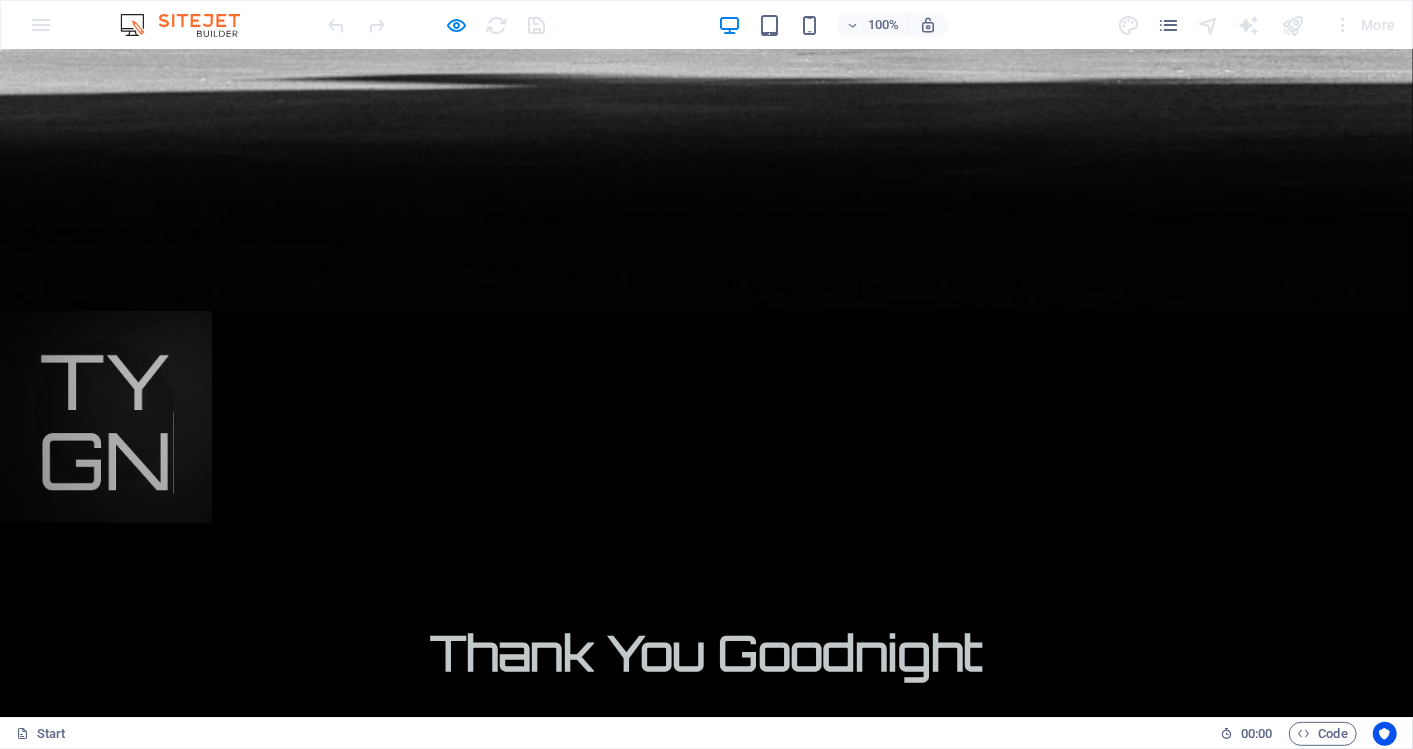 scroll, scrollTop: 1300, scrollLeft: 0, axis: vertical 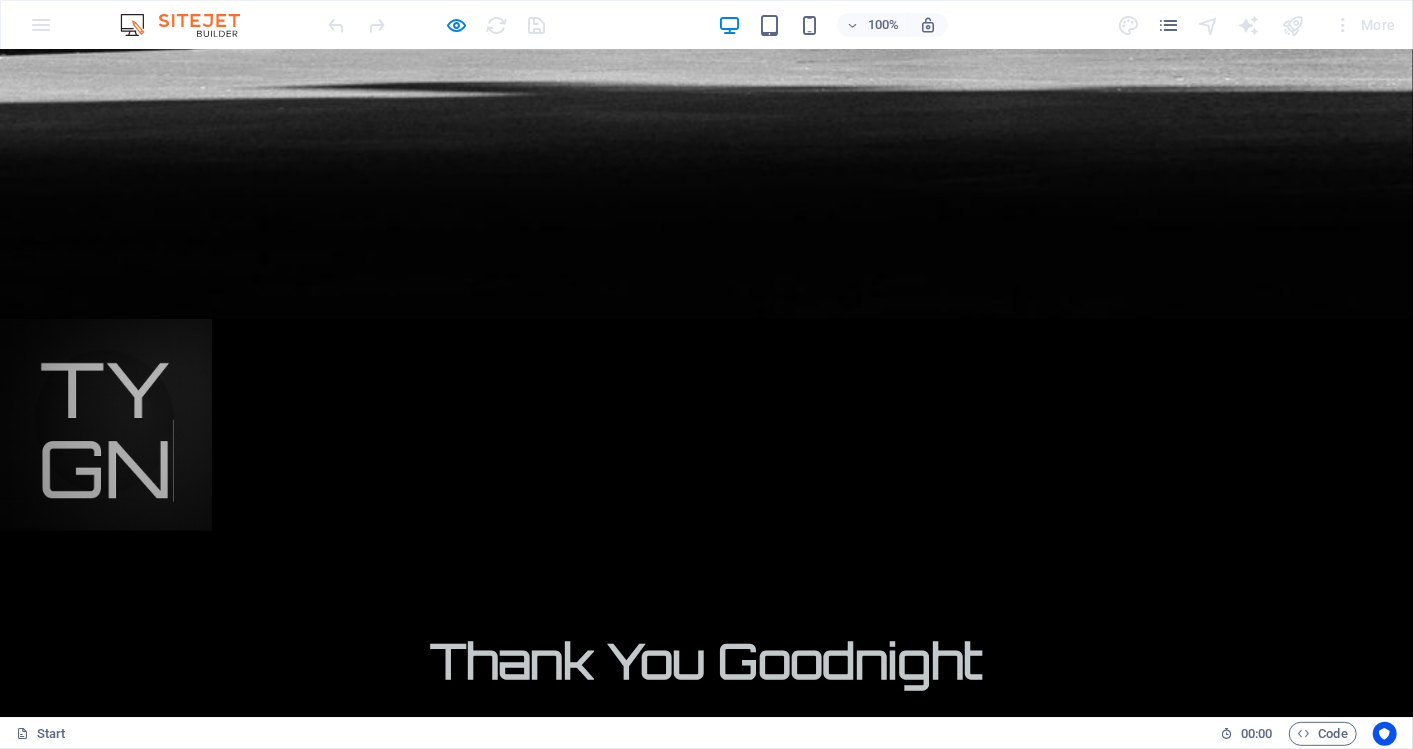 click on "{{ 'content.forms.privacy'|trans }}" at bounding box center [281, 2126] 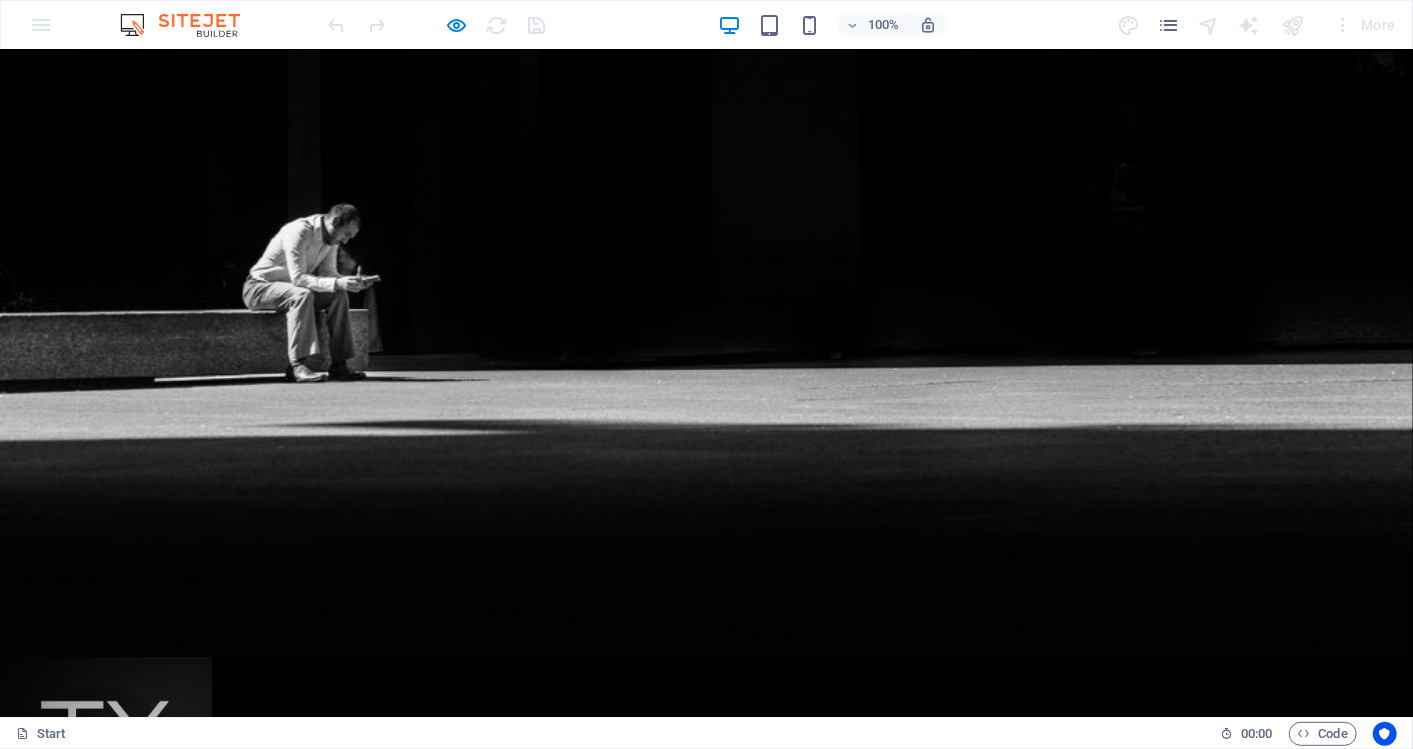 scroll, scrollTop: 963, scrollLeft: 0, axis: vertical 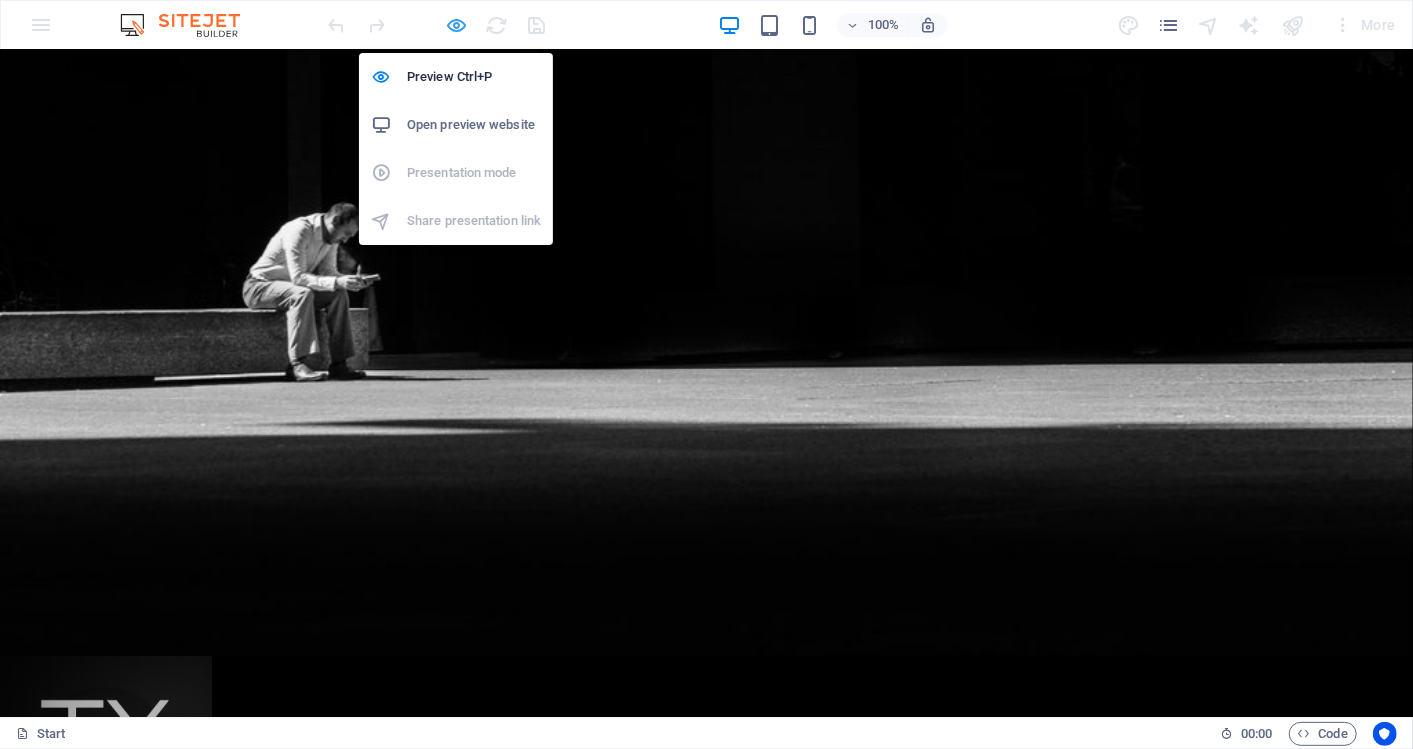 click at bounding box center (457, 25) 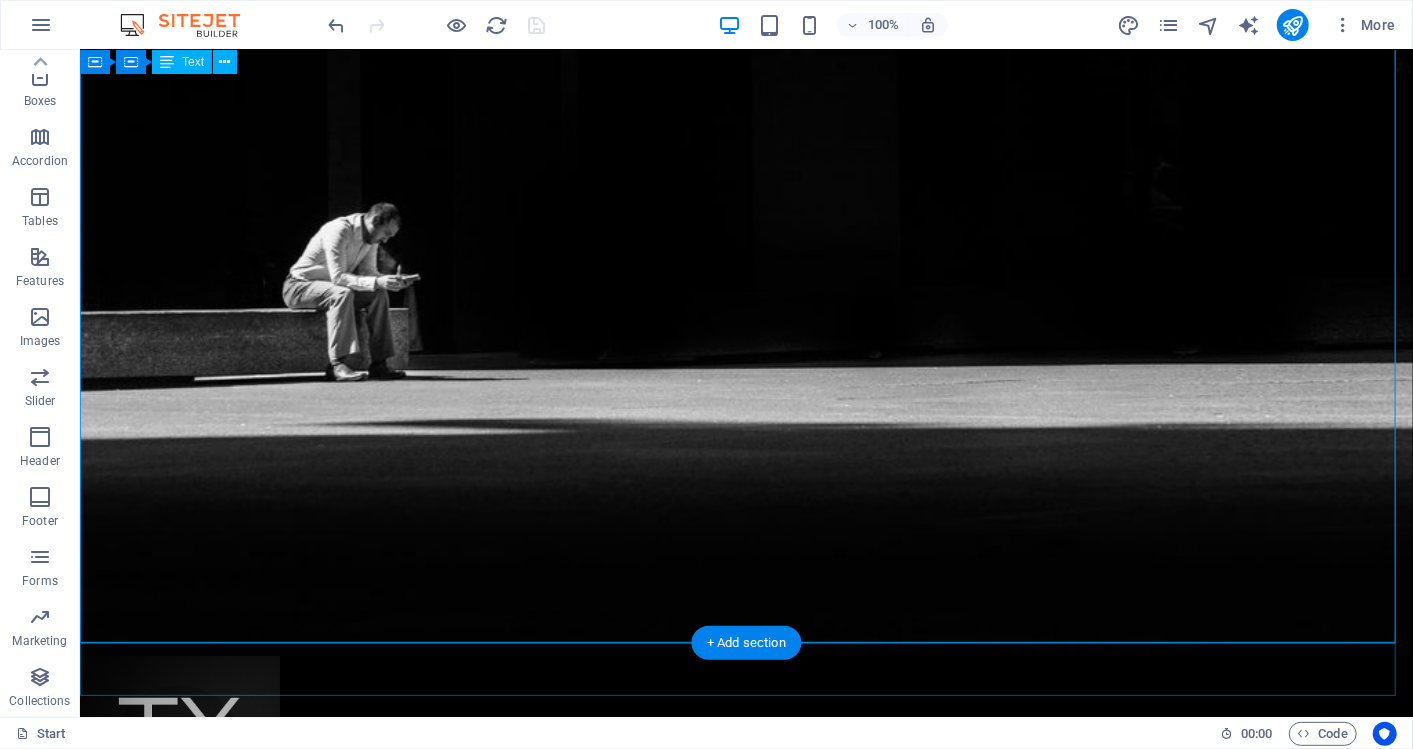 scroll, scrollTop: 1296, scrollLeft: 0, axis: vertical 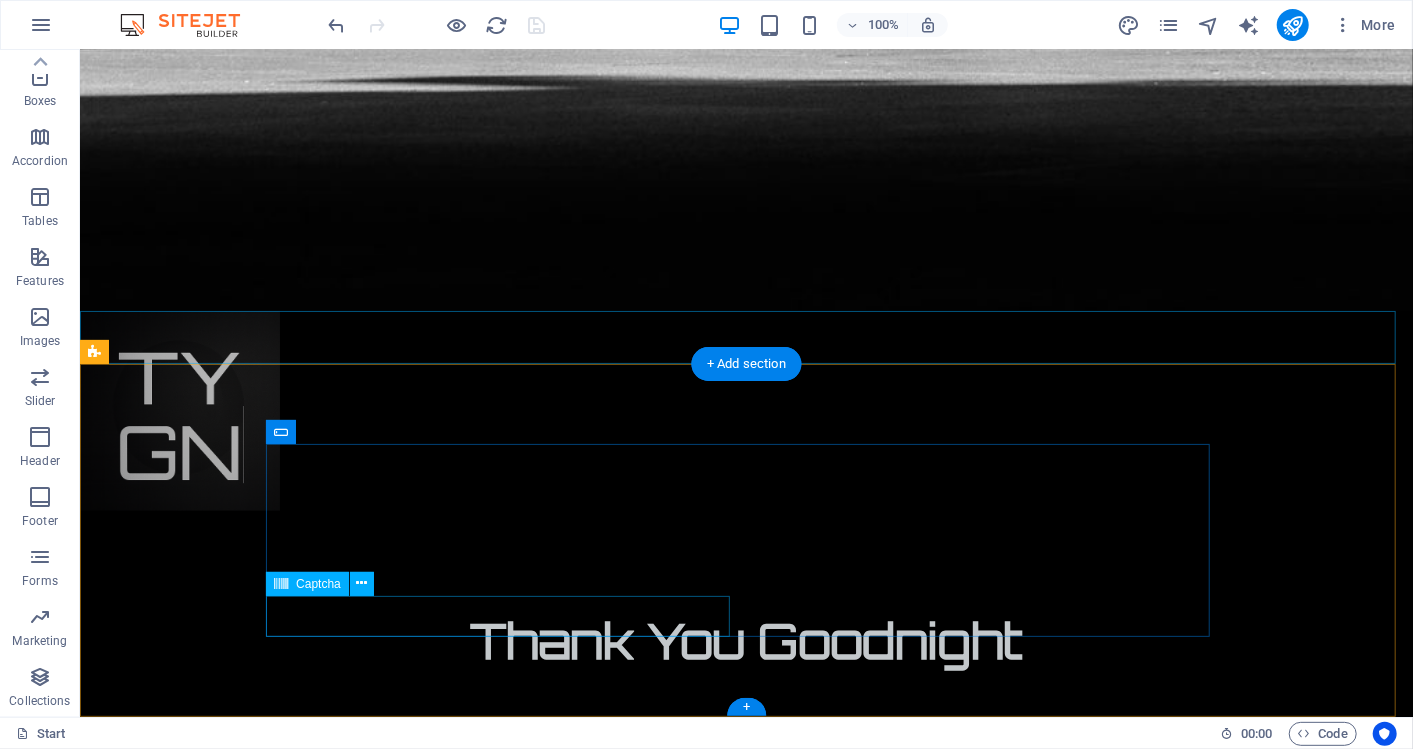 click on "Unreadable? Load new" at bounding box center (506, 2156) 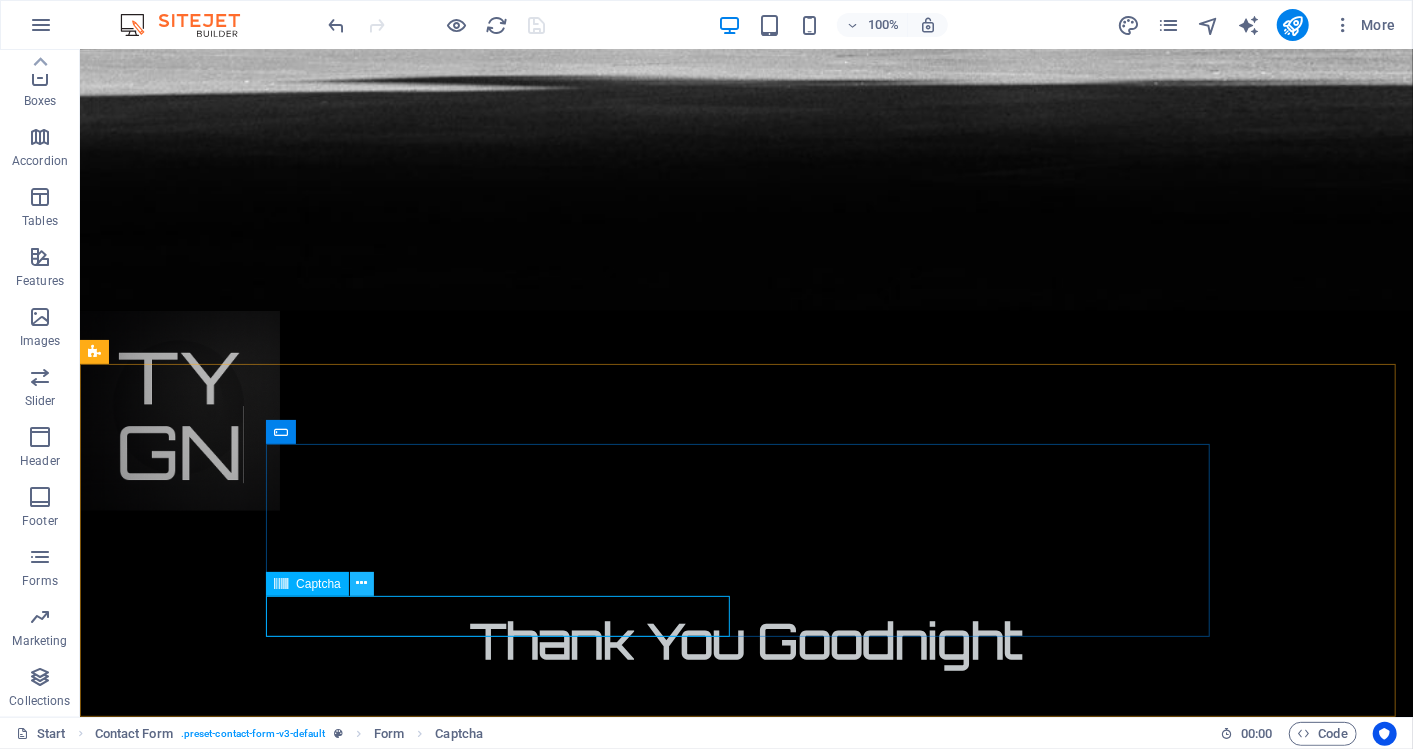 click at bounding box center (361, 583) 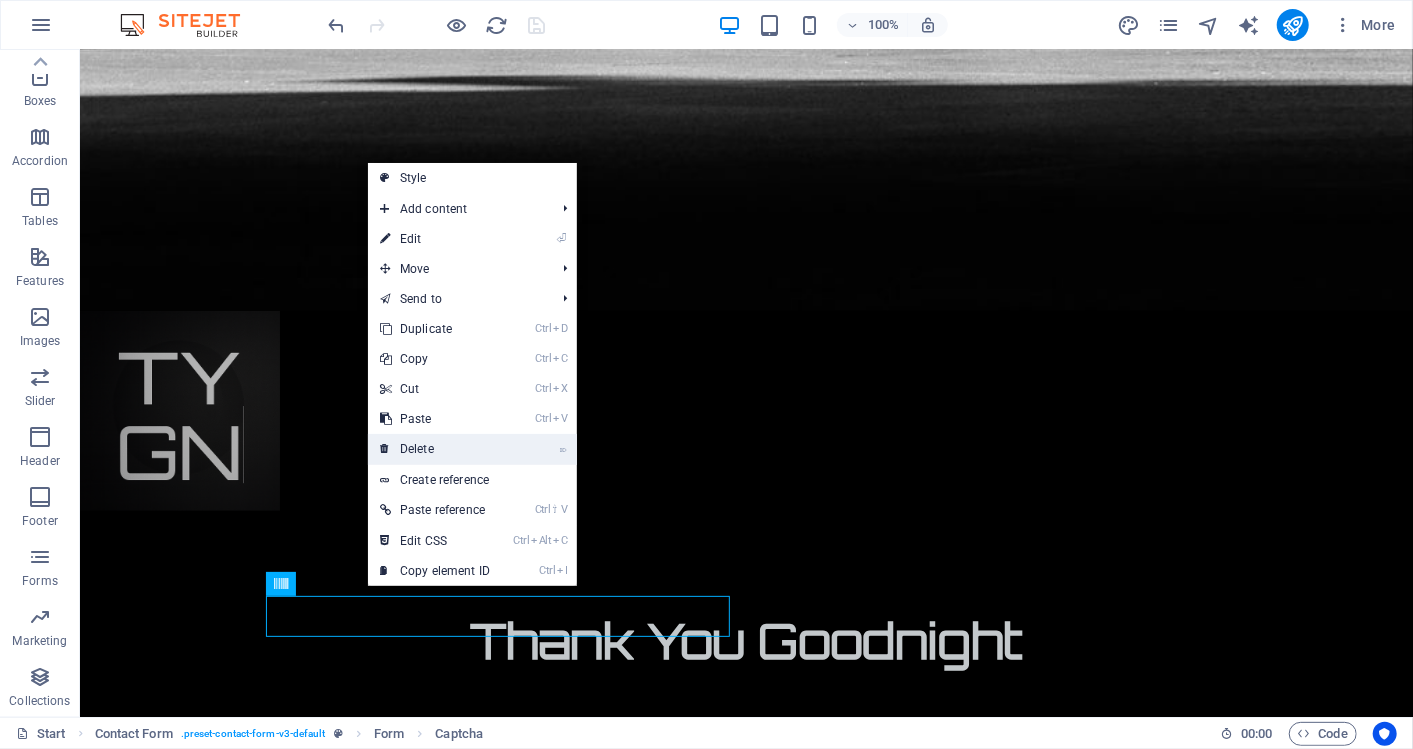 click on "⌦  Delete" at bounding box center [435, 449] 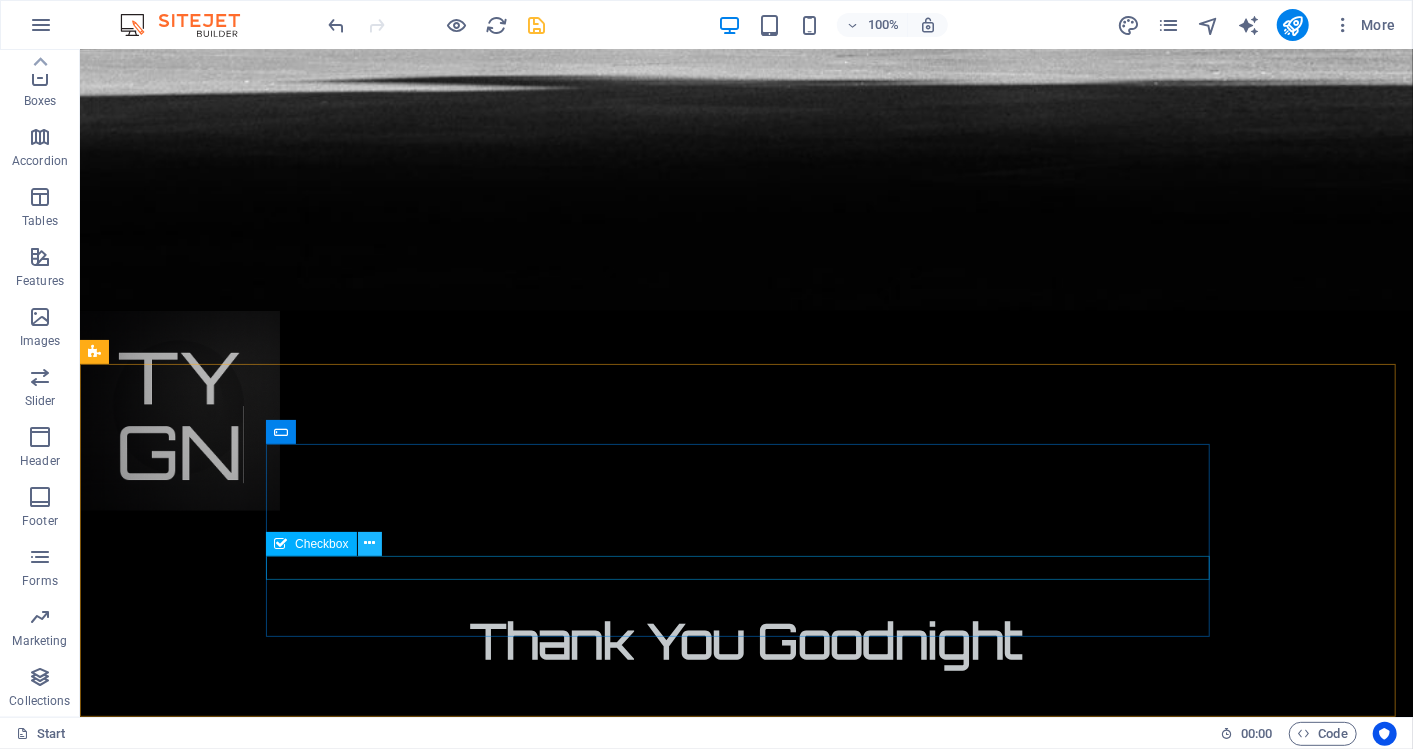 click at bounding box center [369, 543] 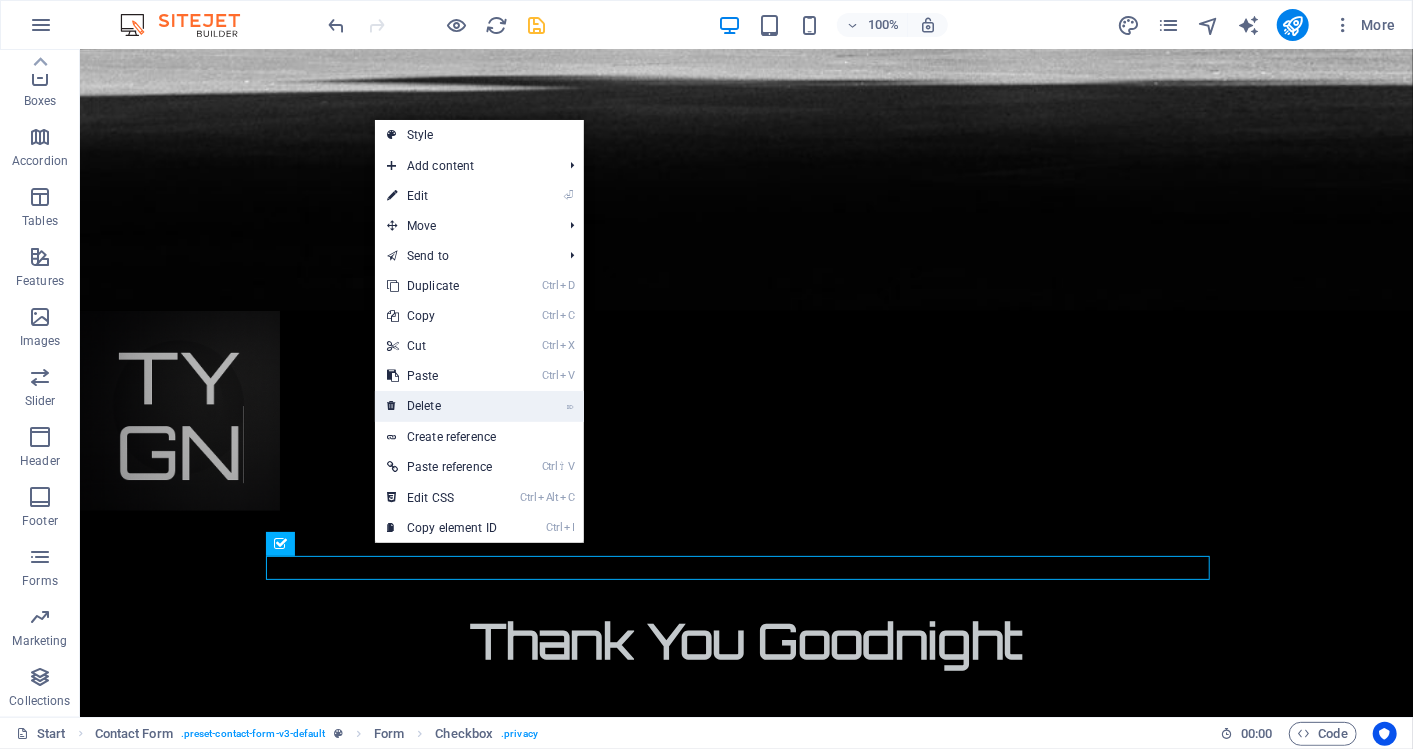 click on "⌦  Delete" at bounding box center [442, 406] 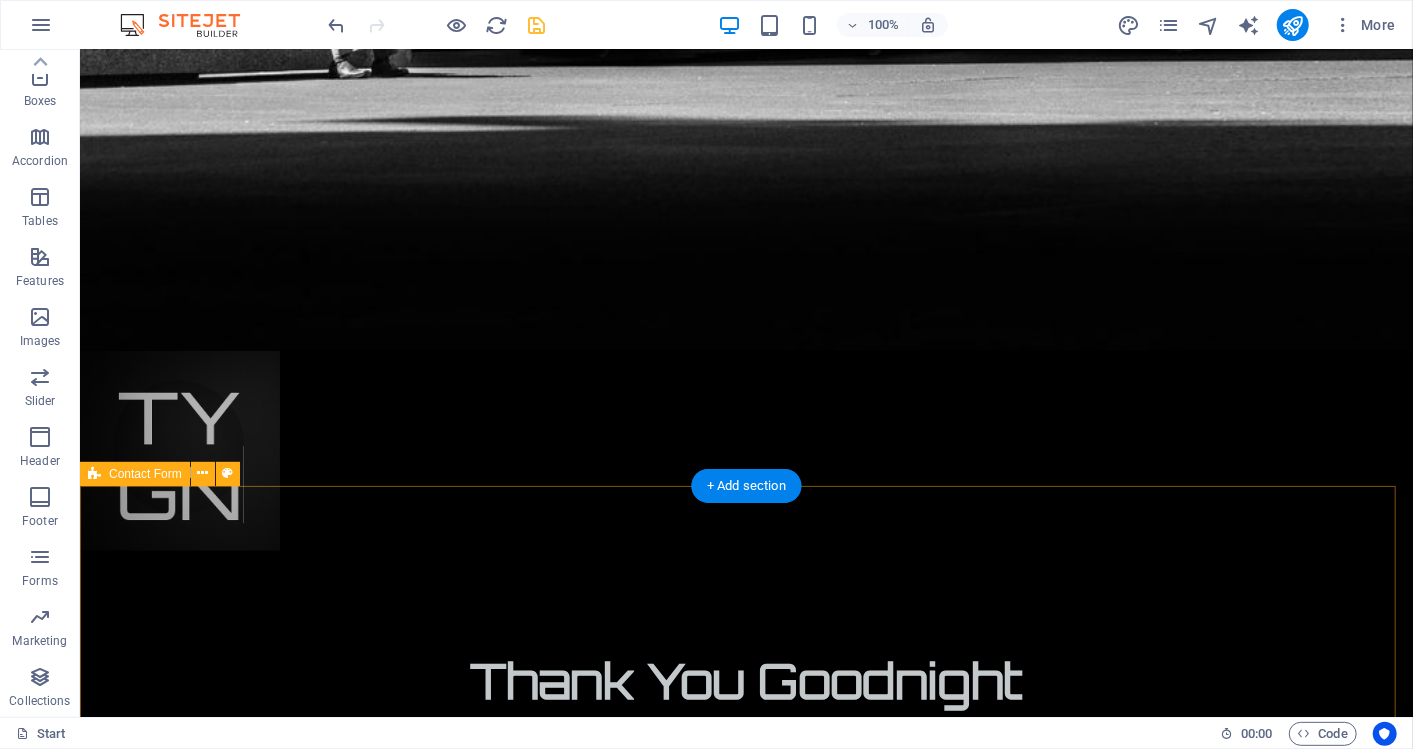 scroll, scrollTop: 1156, scrollLeft: 0, axis: vertical 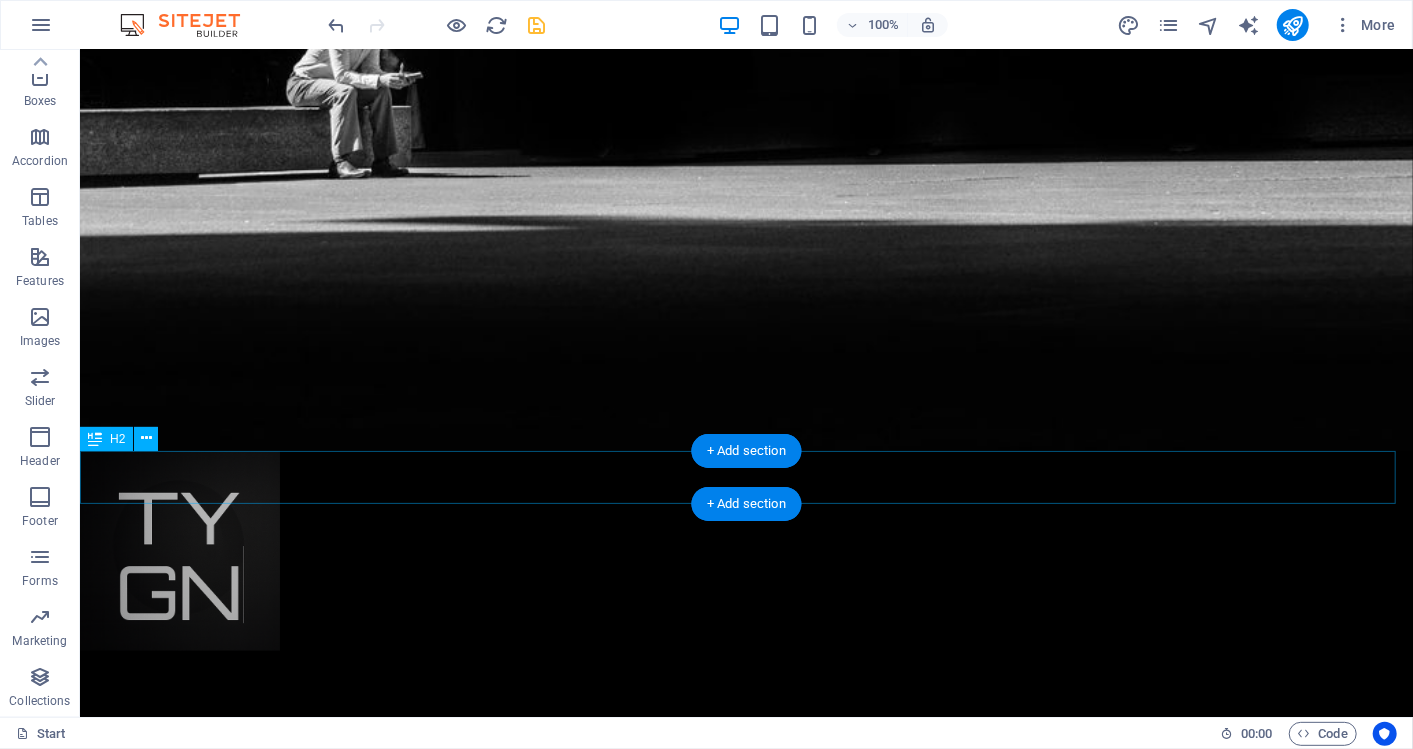 click on "Book a call to find out more" at bounding box center [745, 2012] 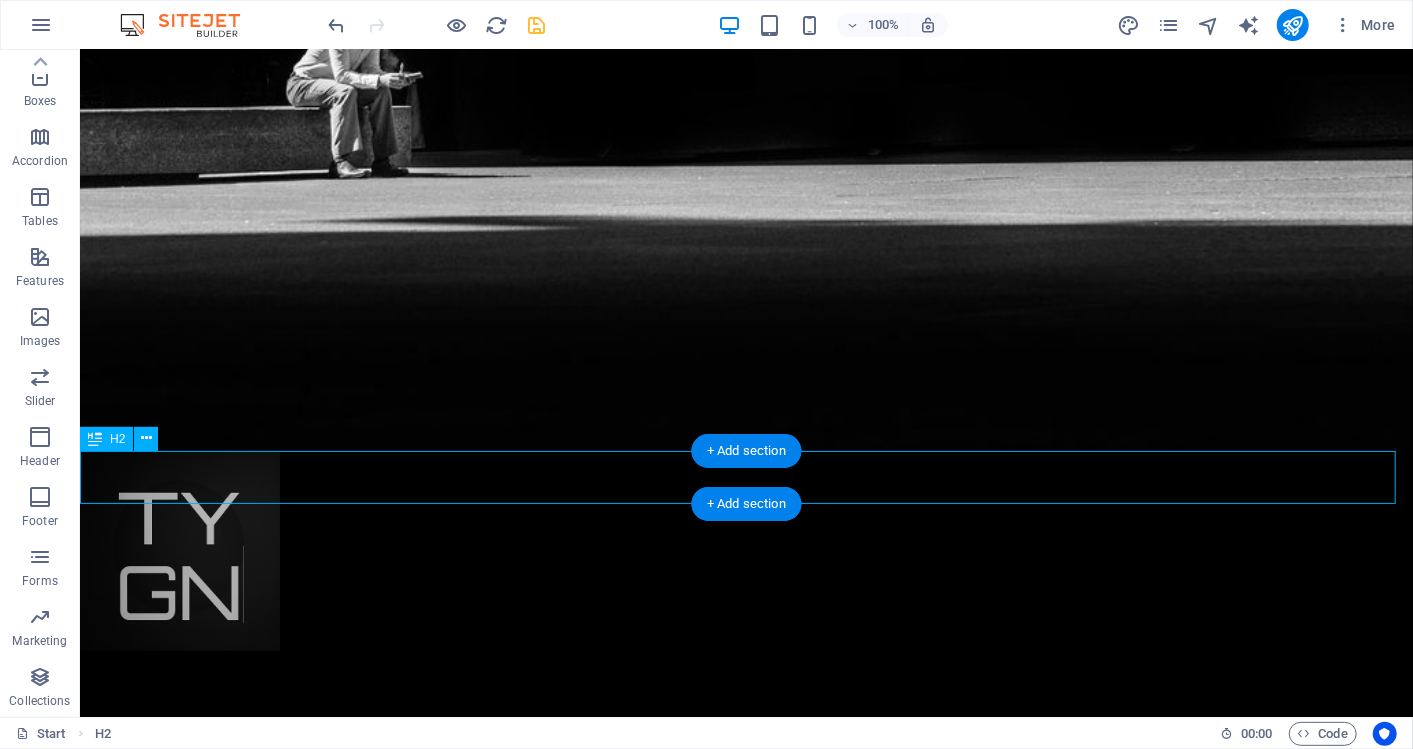 click on "Book a call to find out more" at bounding box center (745, 2012) 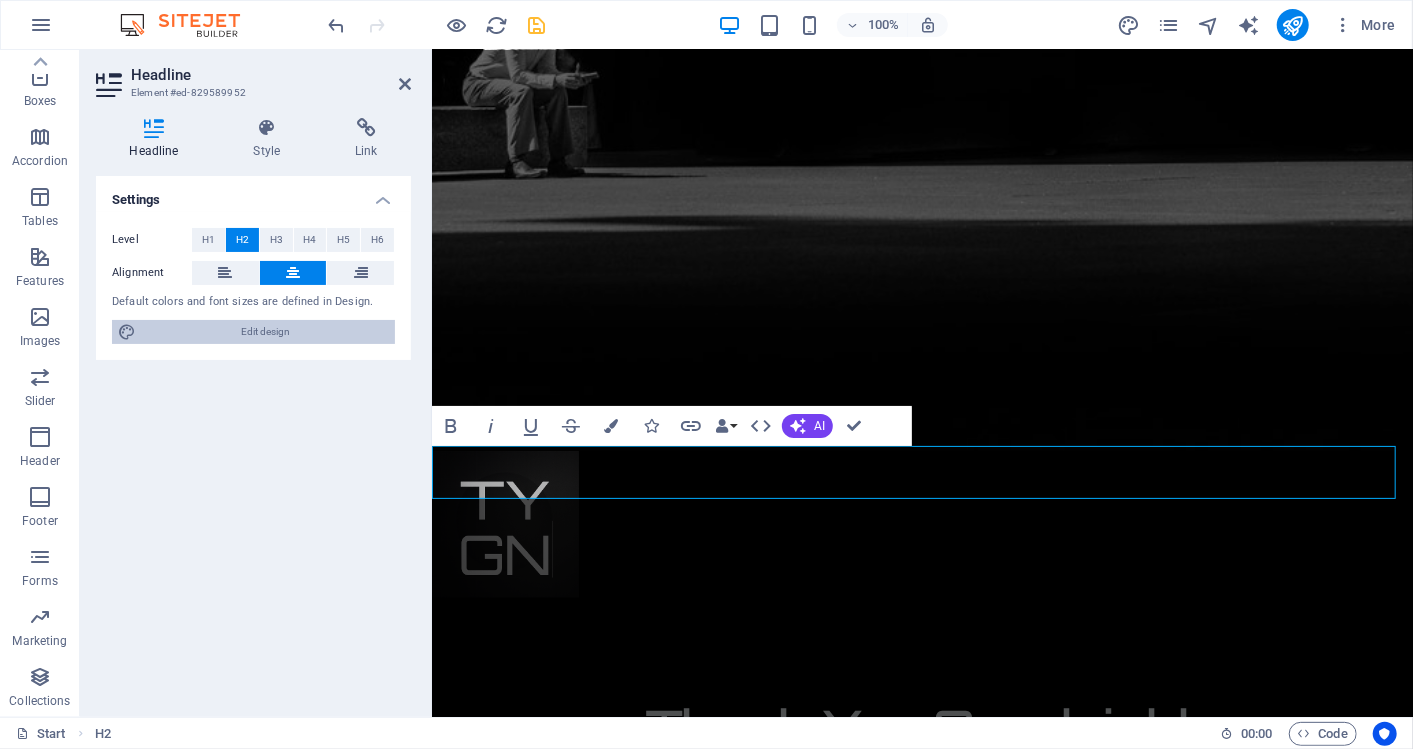 click on "Edit design" at bounding box center (265, 332) 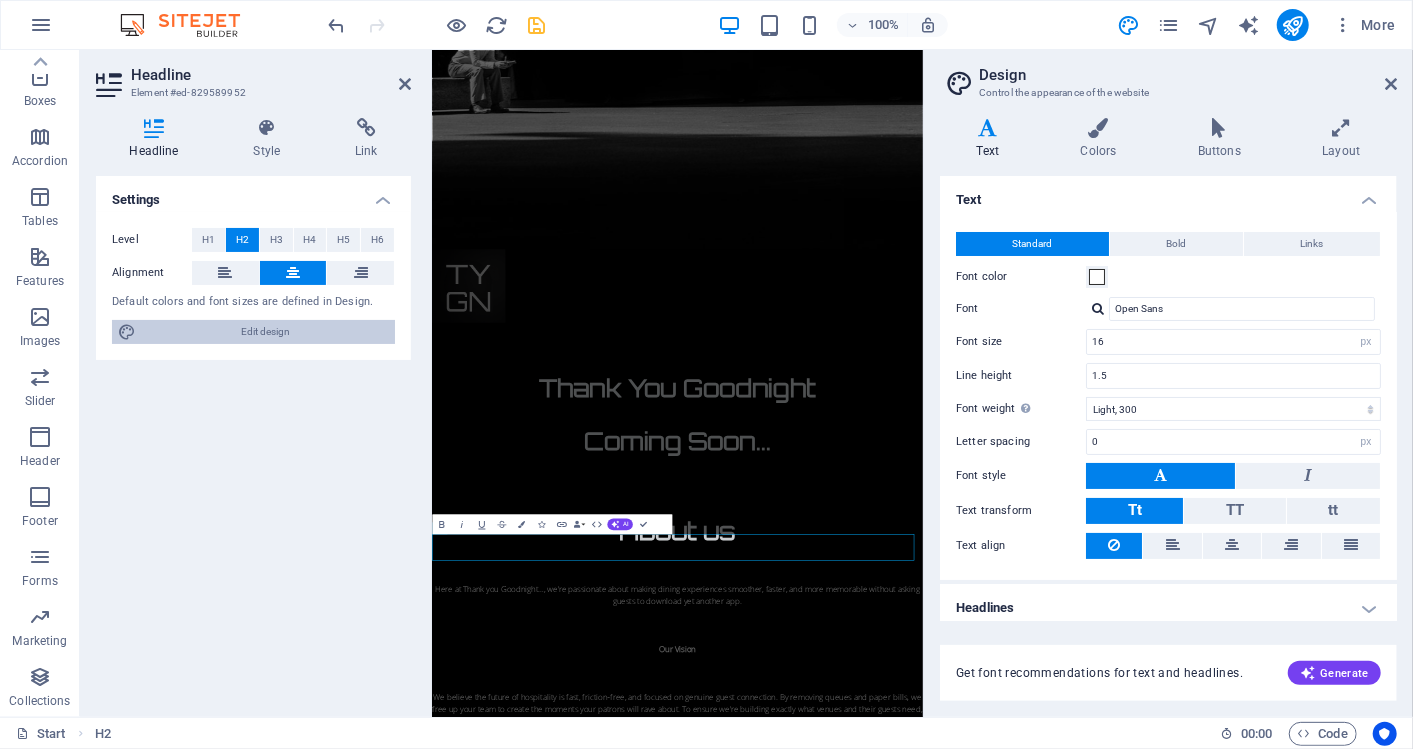 scroll, scrollTop: 584, scrollLeft: 0, axis: vertical 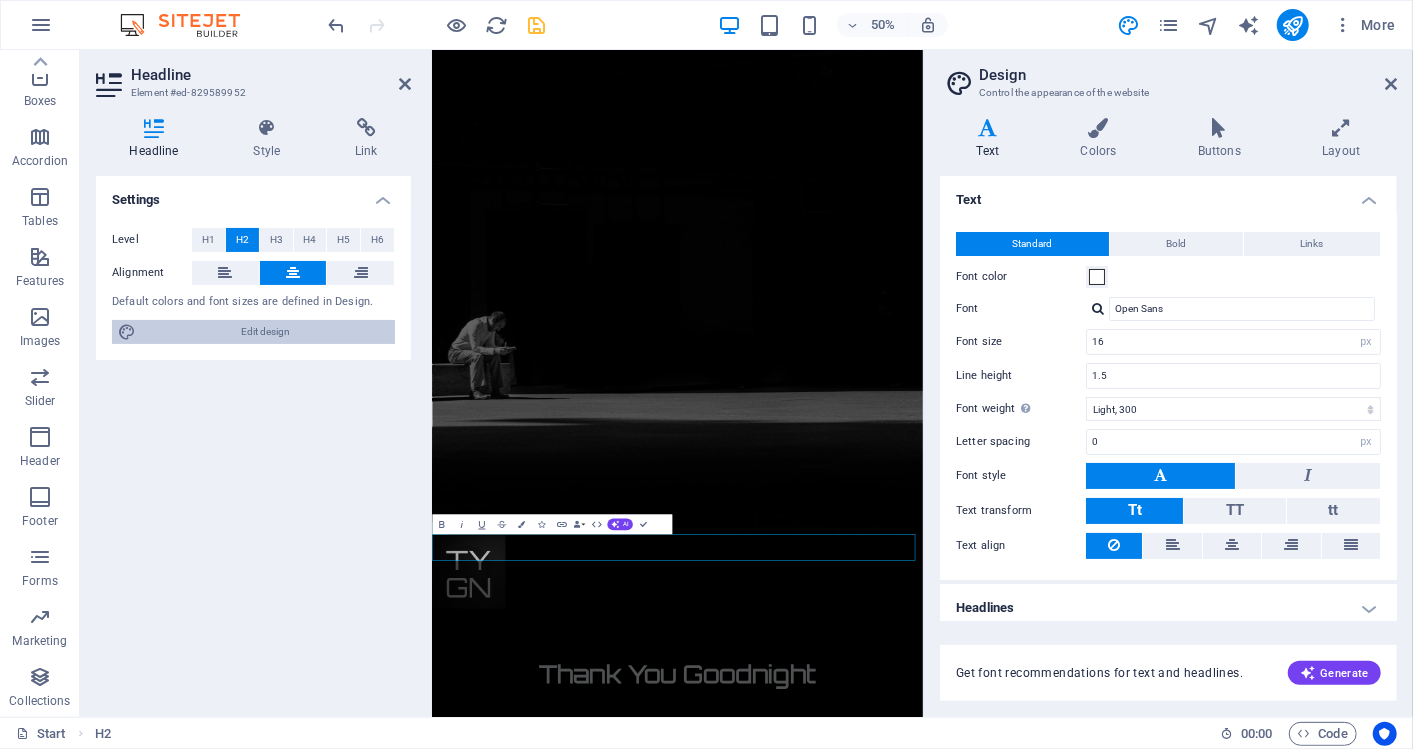 click on "Edit design" at bounding box center (265, 332) 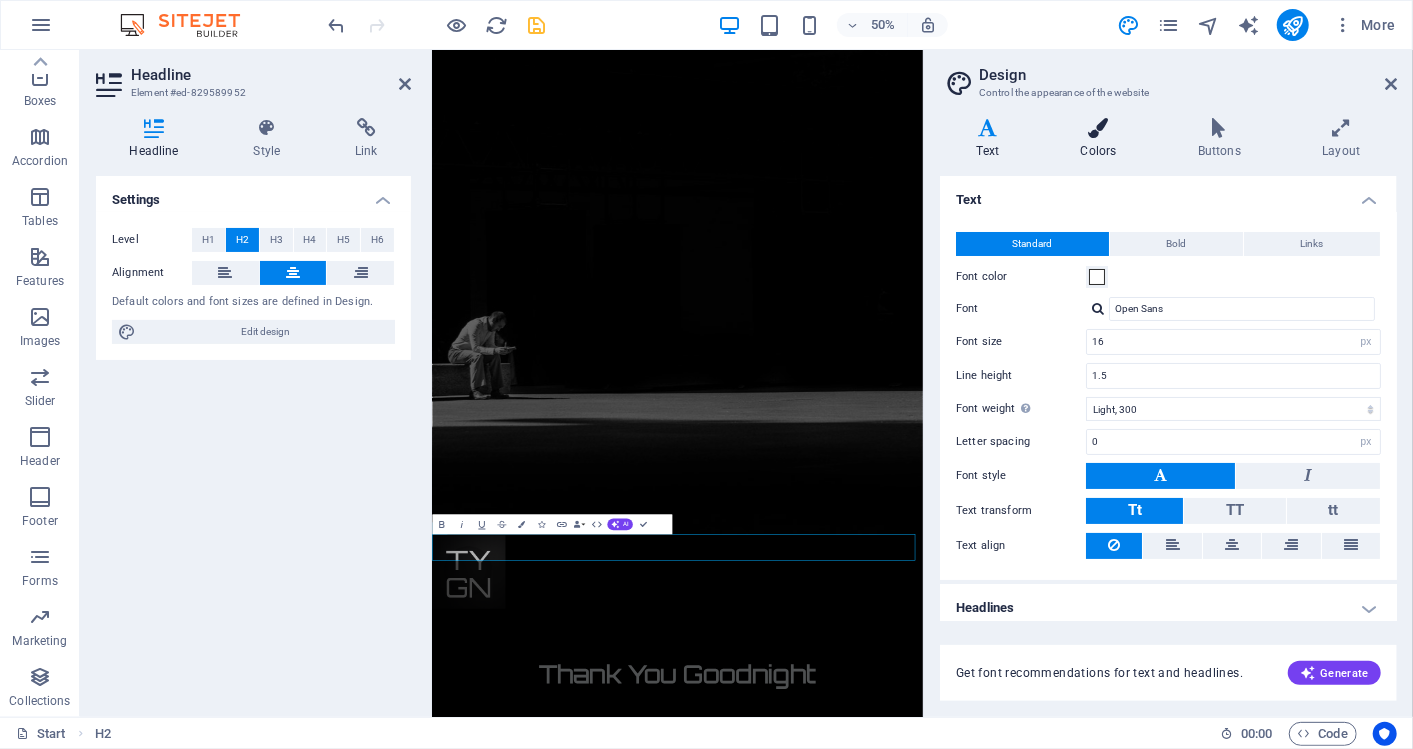 click on "Colors" at bounding box center (1102, 139) 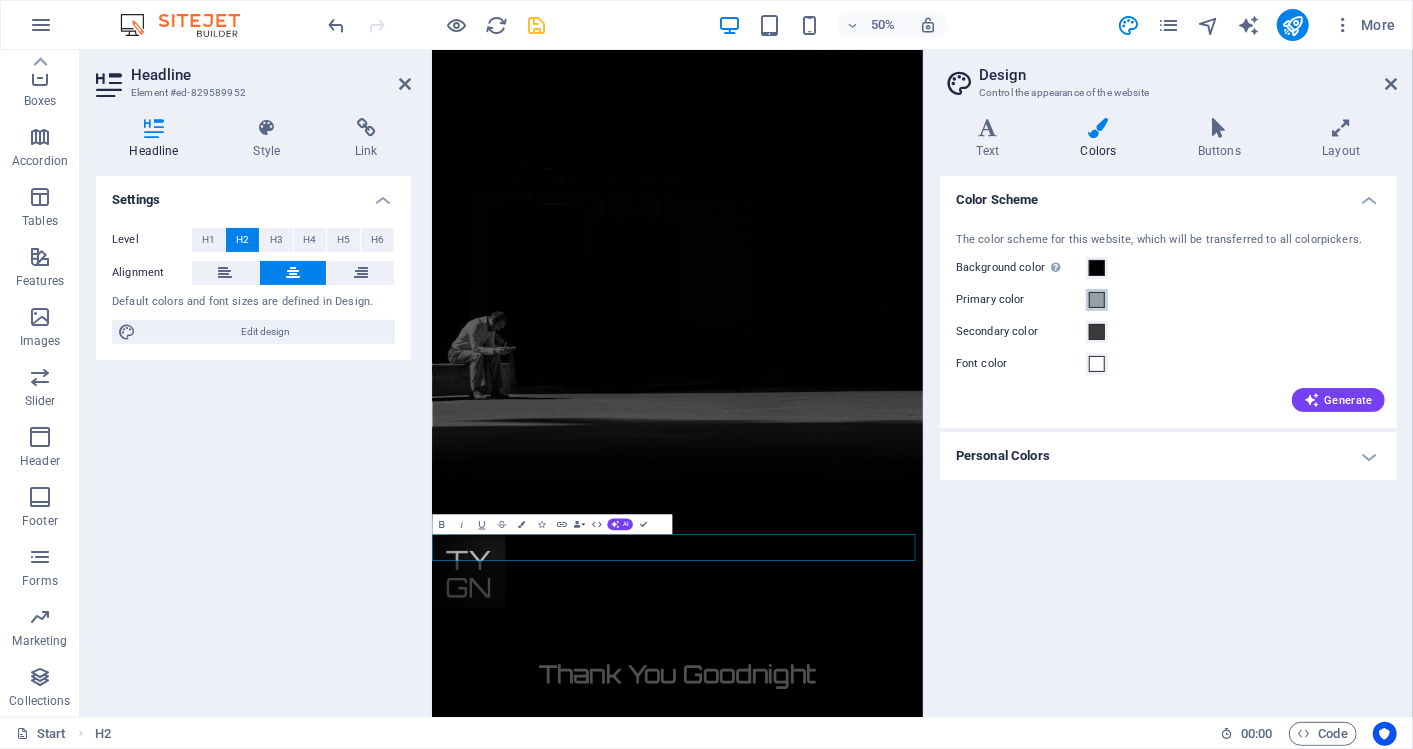 click on "Primary color" at bounding box center (1097, 300) 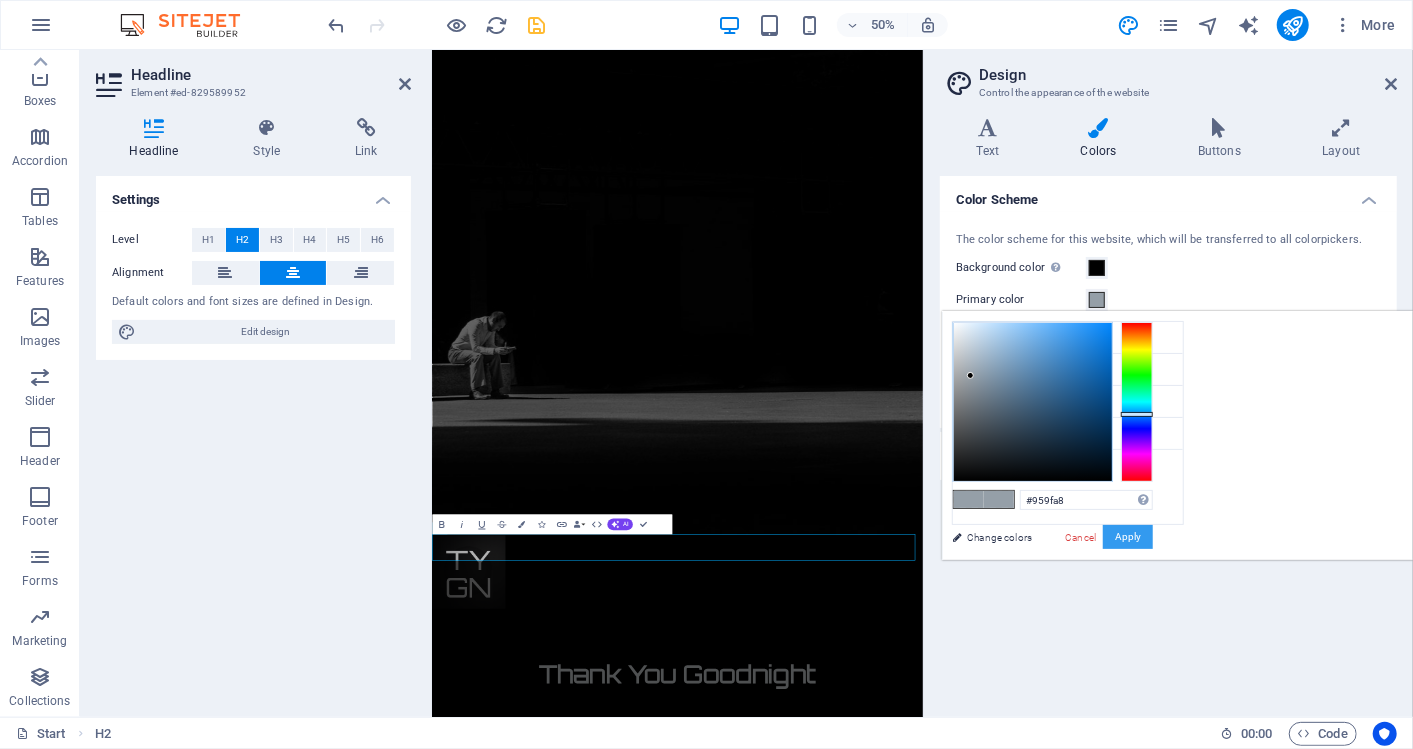 click on "Apply" at bounding box center [1128, 537] 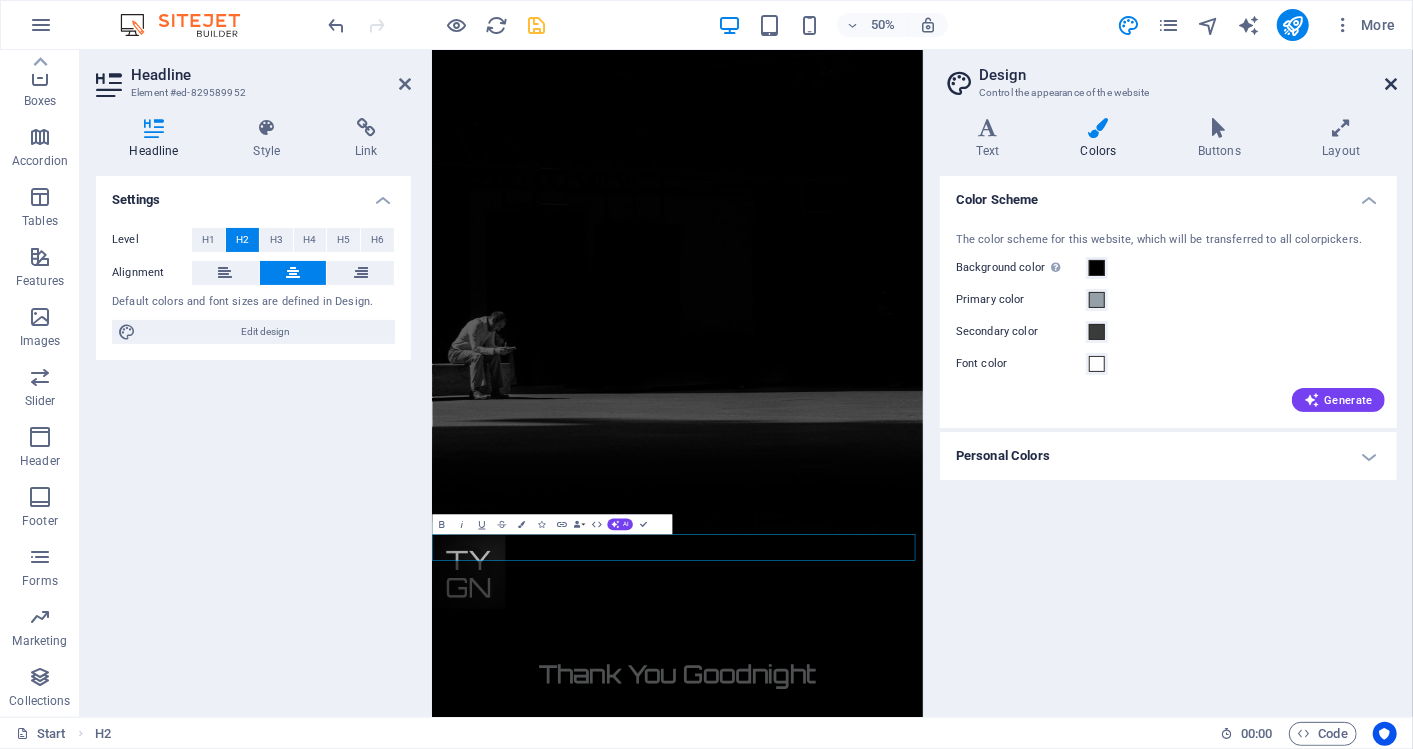 click at bounding box center [1391, 84] 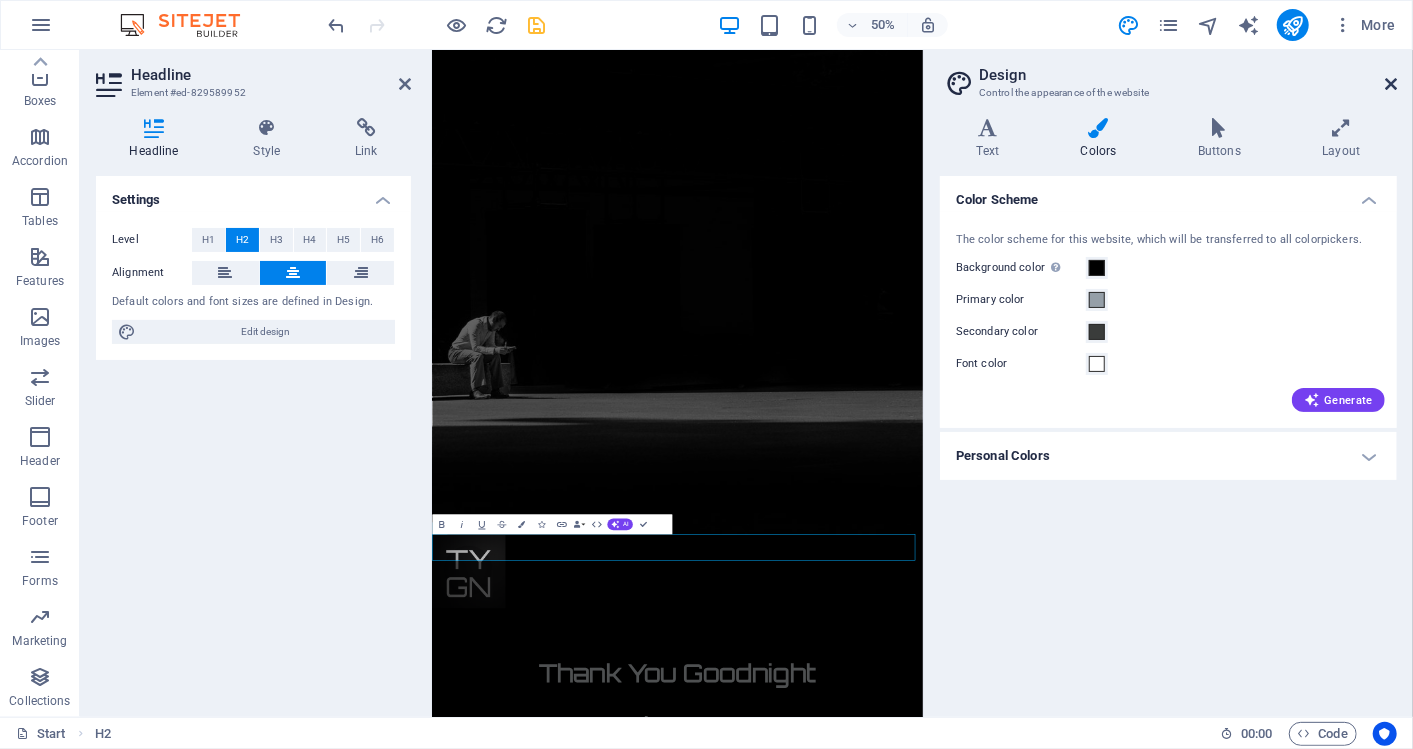 scroll, scrollTop: 1245, scrollLeft: 0, axis: vertical 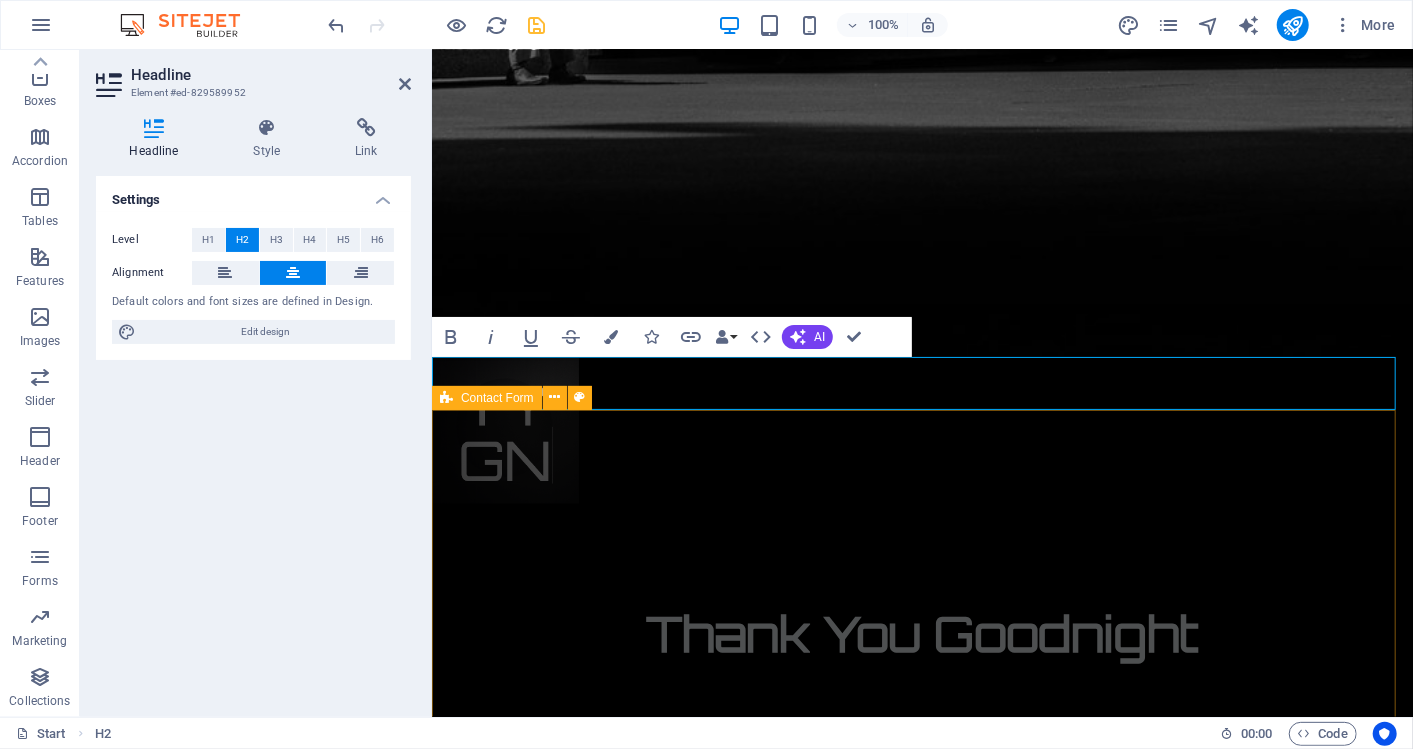 click on "Submit" at bounding box center [921, 2099] 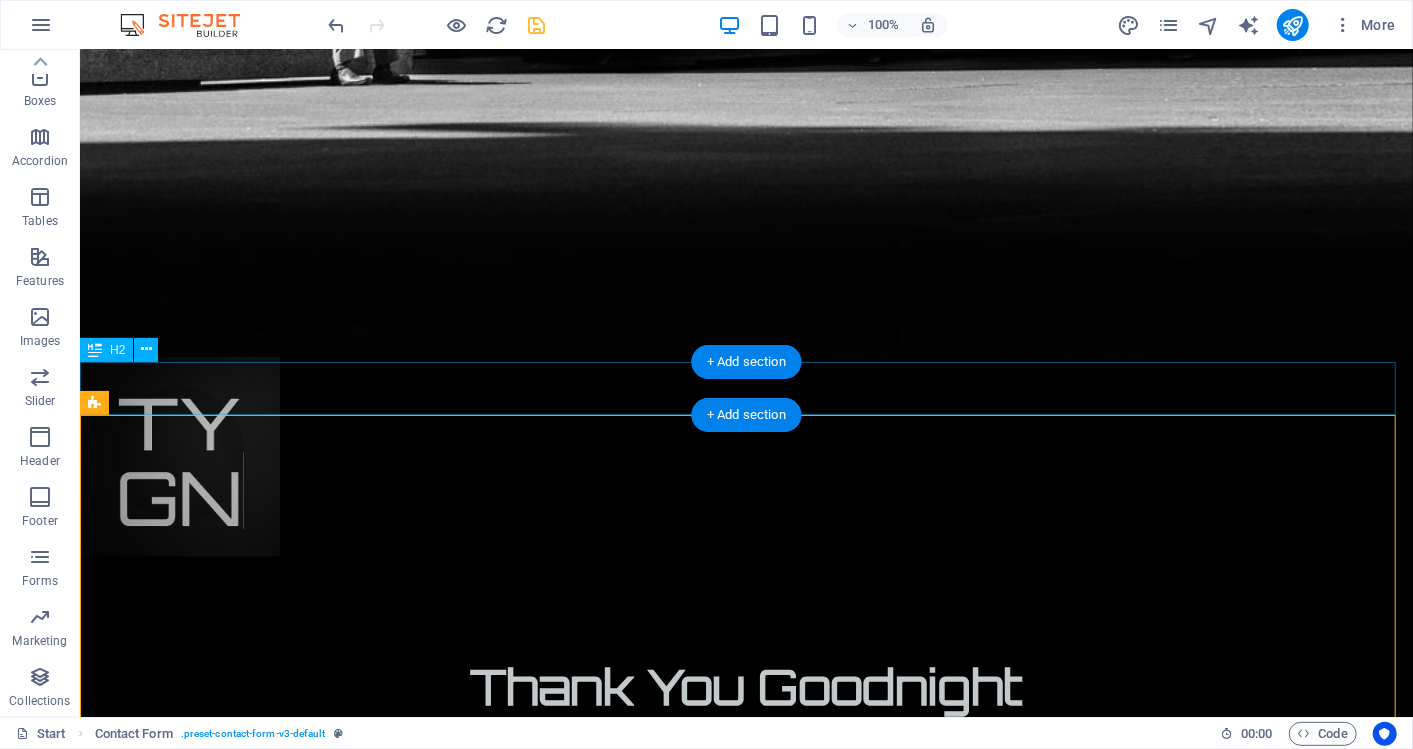 click on "Book a call to find out more" at bounding box center (745, 1918) 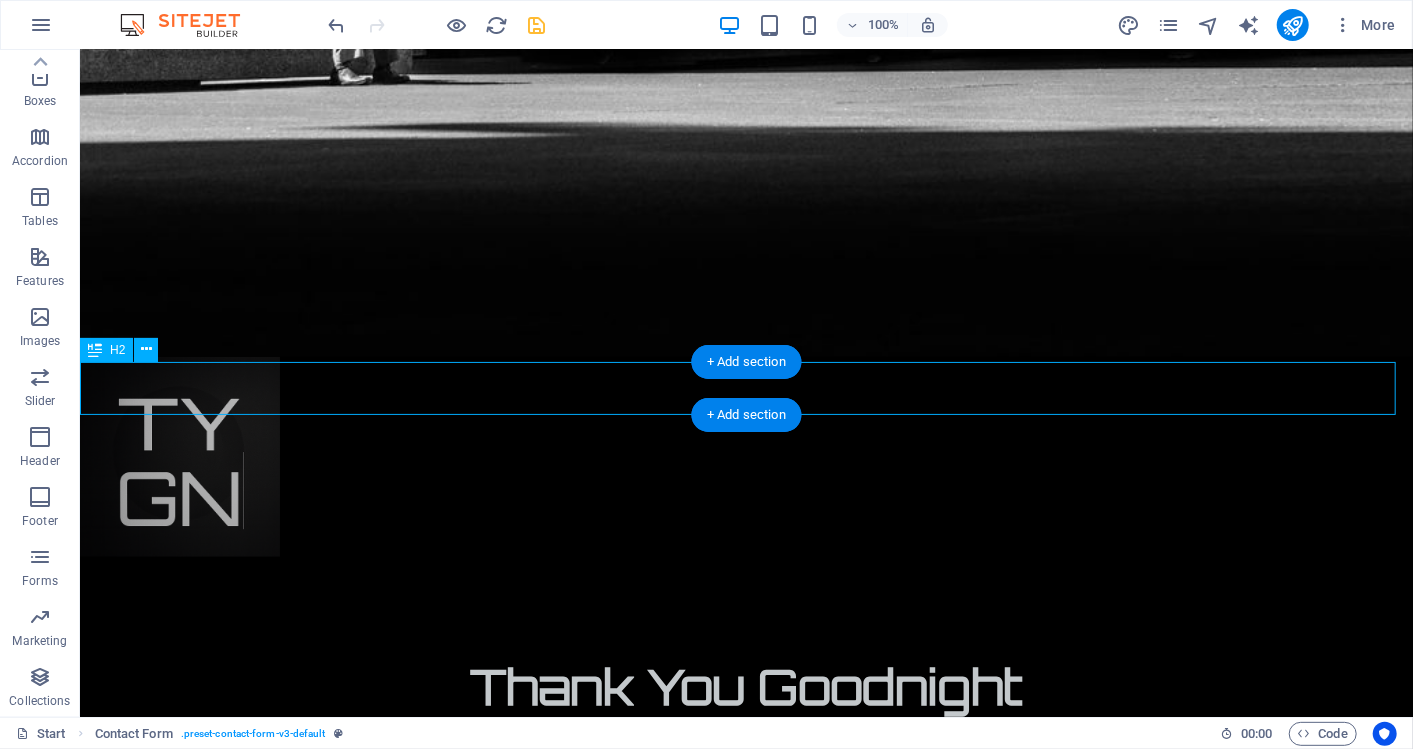 click on "Book a call to find out more" at bounding box center (745, 1918) 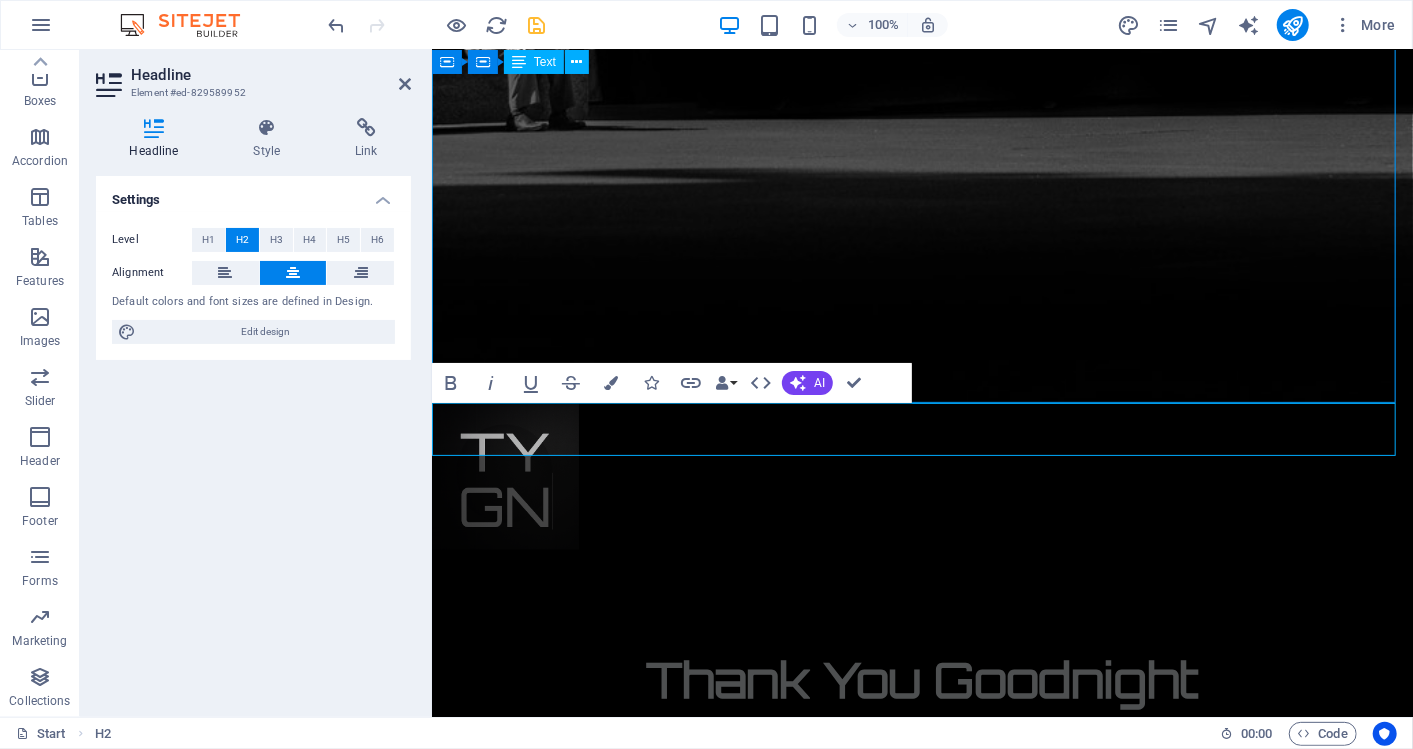click on "Here at Thank you Goodnight…, we’re passionate about making dining experiences smoother, faster, and more memorable without asking guests to download yet another app. Our Vision We believe the future of hospitality is fast, friction‑free, and focused on genuine guest connection. By removing queues and paper bills, we free up your team to create the moments your patrons will rave about. To ensure we’re building exactly what venues and their guests need, we’re actively conducting market research across Australia and New Zealand—gathering feedback from operators and diners alike to continually refine our offering. To find out more information feel free to email: blake@tygn.com.au   Thank You Goodnight" at bounding box center [921, 1489] 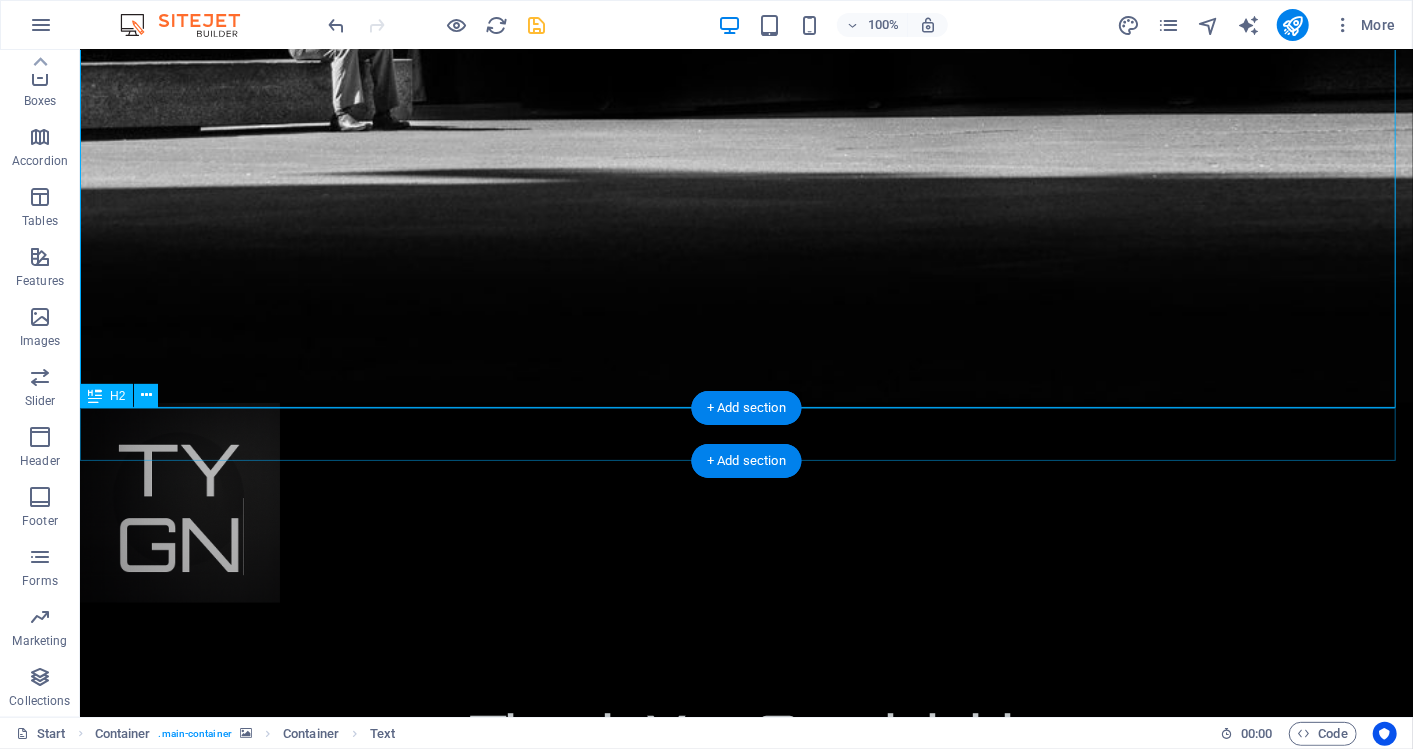click on "Book a call to find out more" at bounding box center [745, 1964] 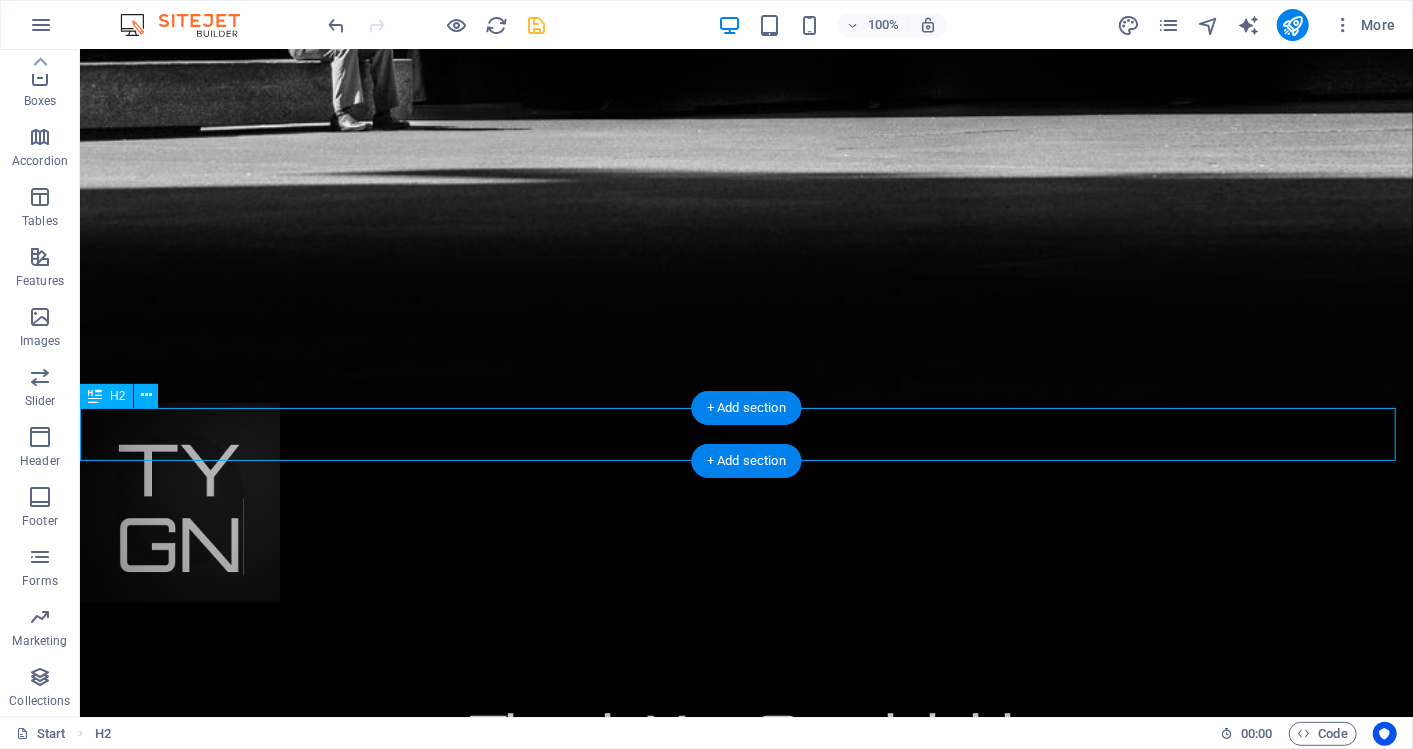 click on "Book a call to find out more" at bounding box center (745, 1964) 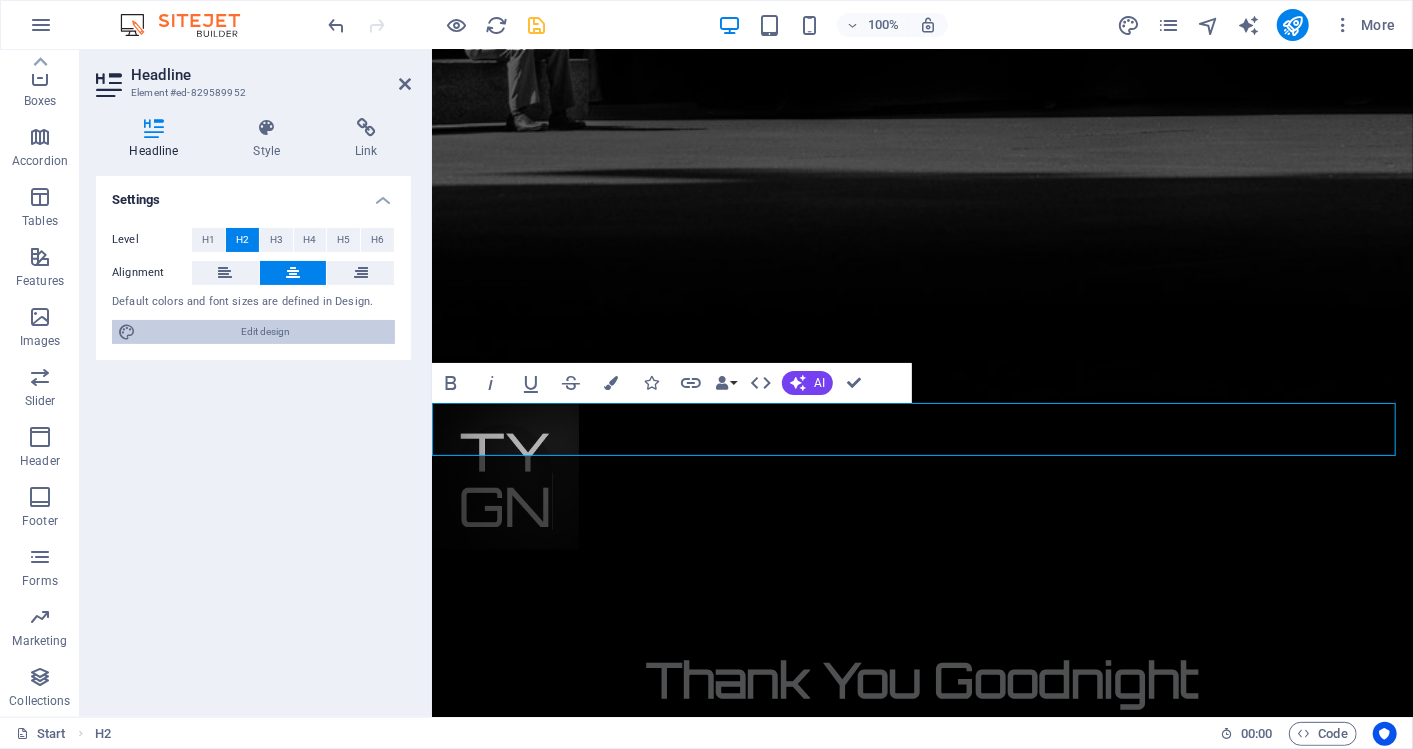 click on "Edit design" at bounding box center [265, 332] 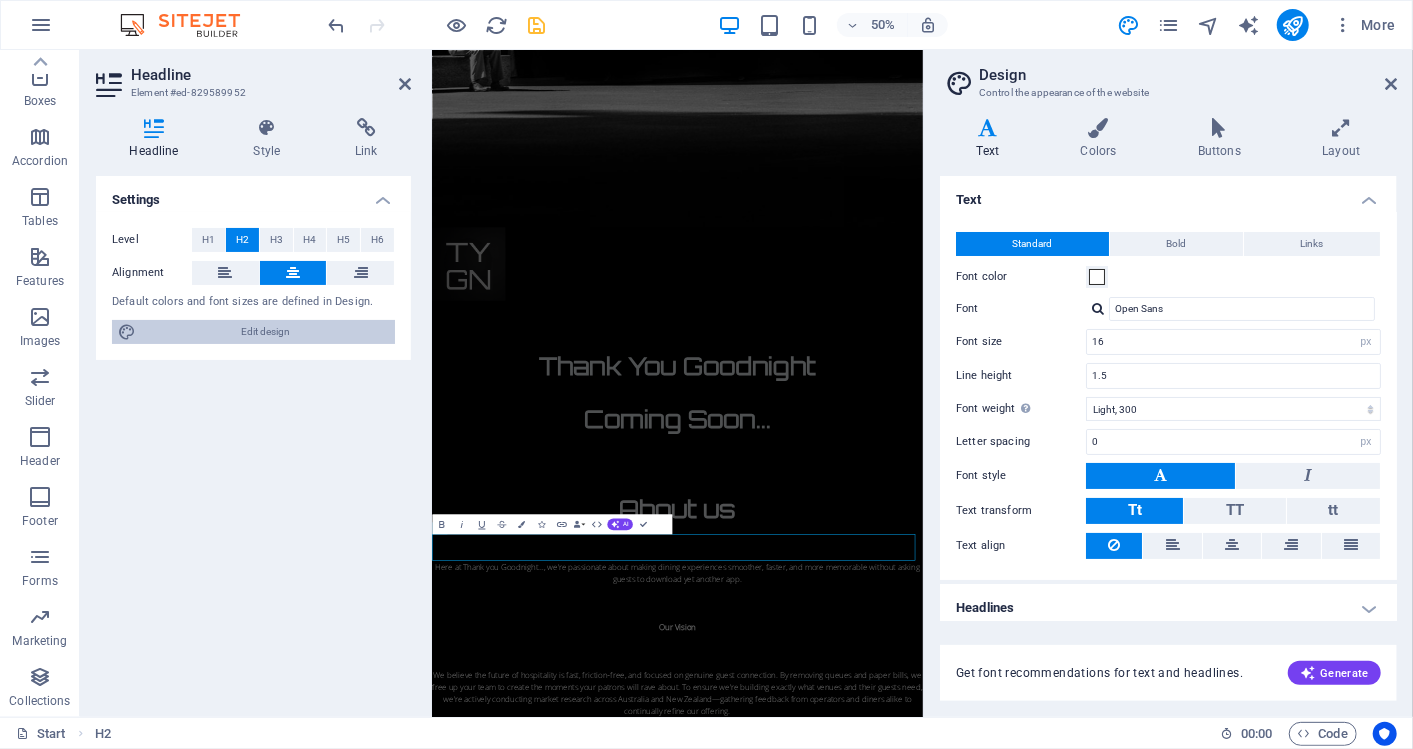 scroll, scrollTop: 584, scrollLeft: 0, axis: vertical 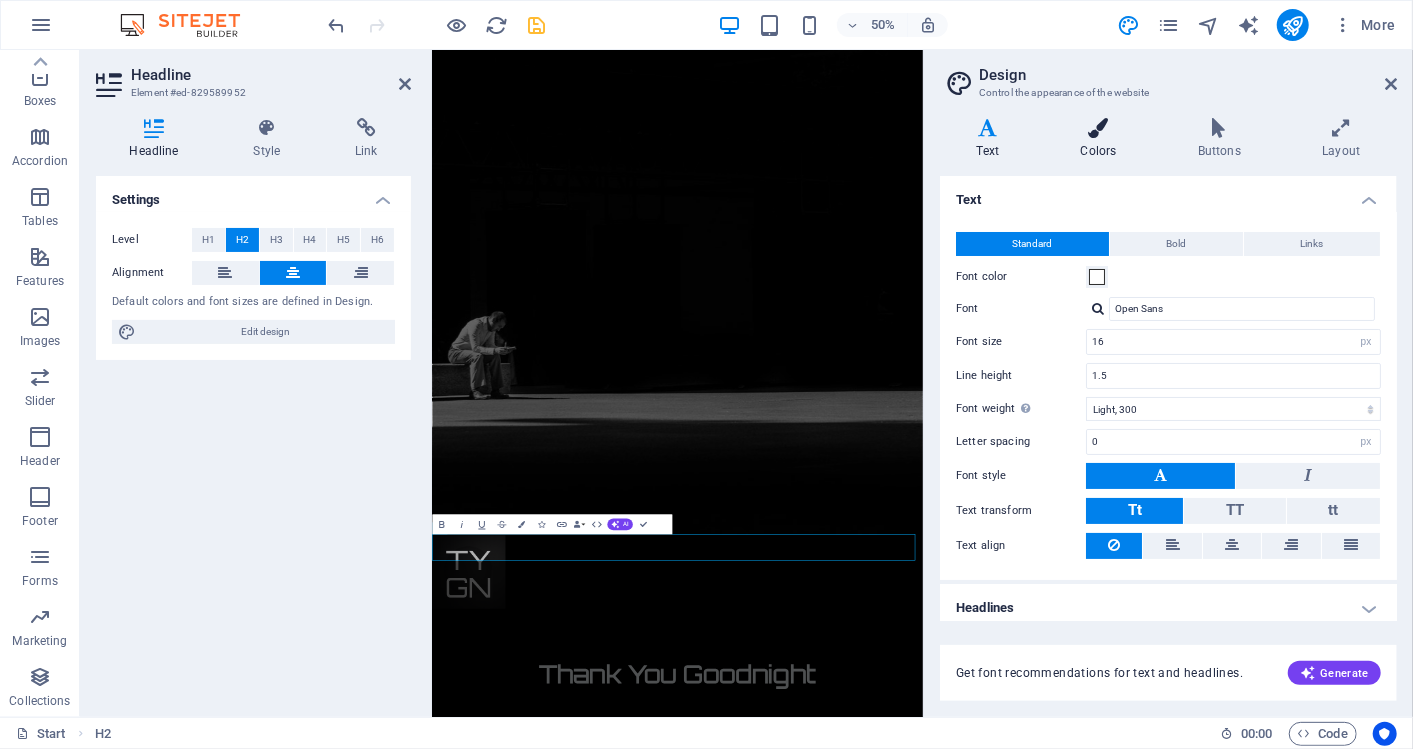 click on "Colors" at bounding box center [1102, 139] 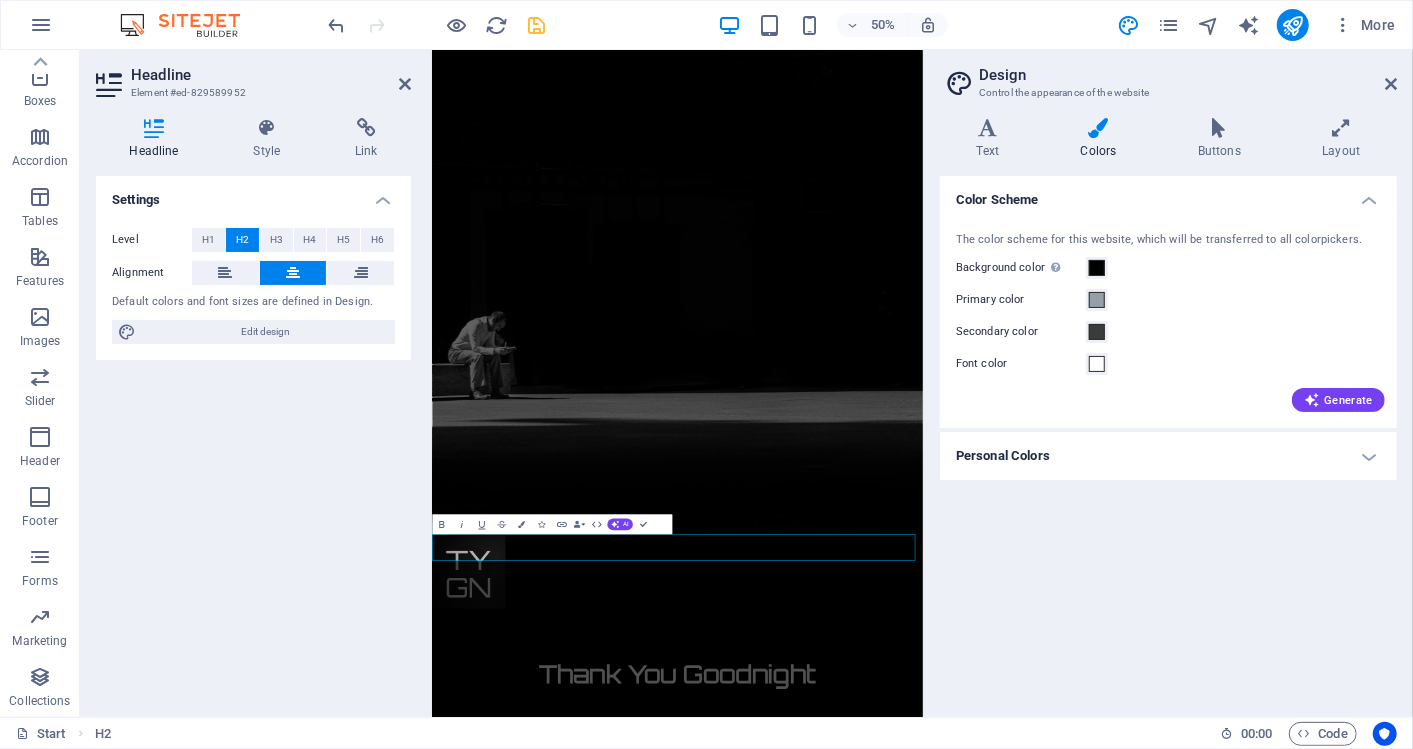 click on "Personal Colors" at bounding box center (1168, 456) 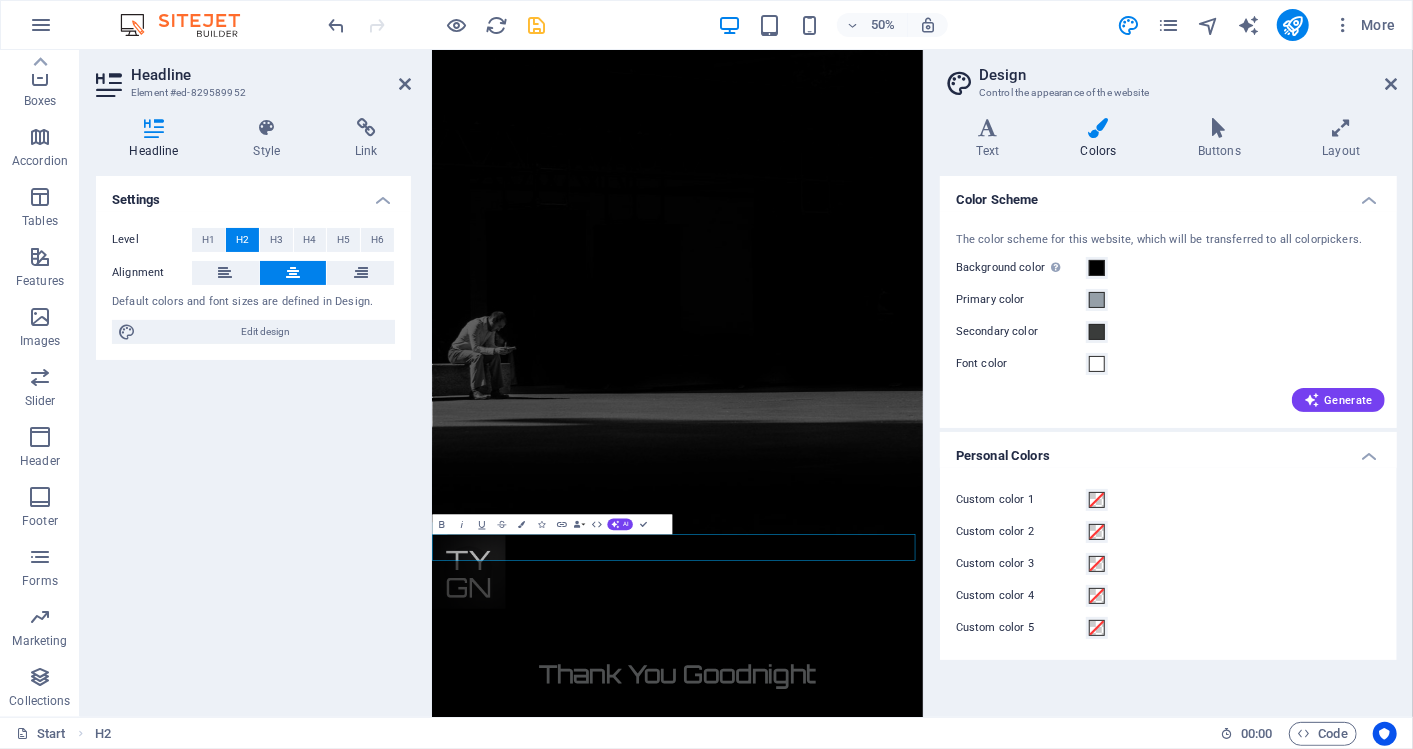 click on "Personal Colors" at bounding box center (1168, 450) 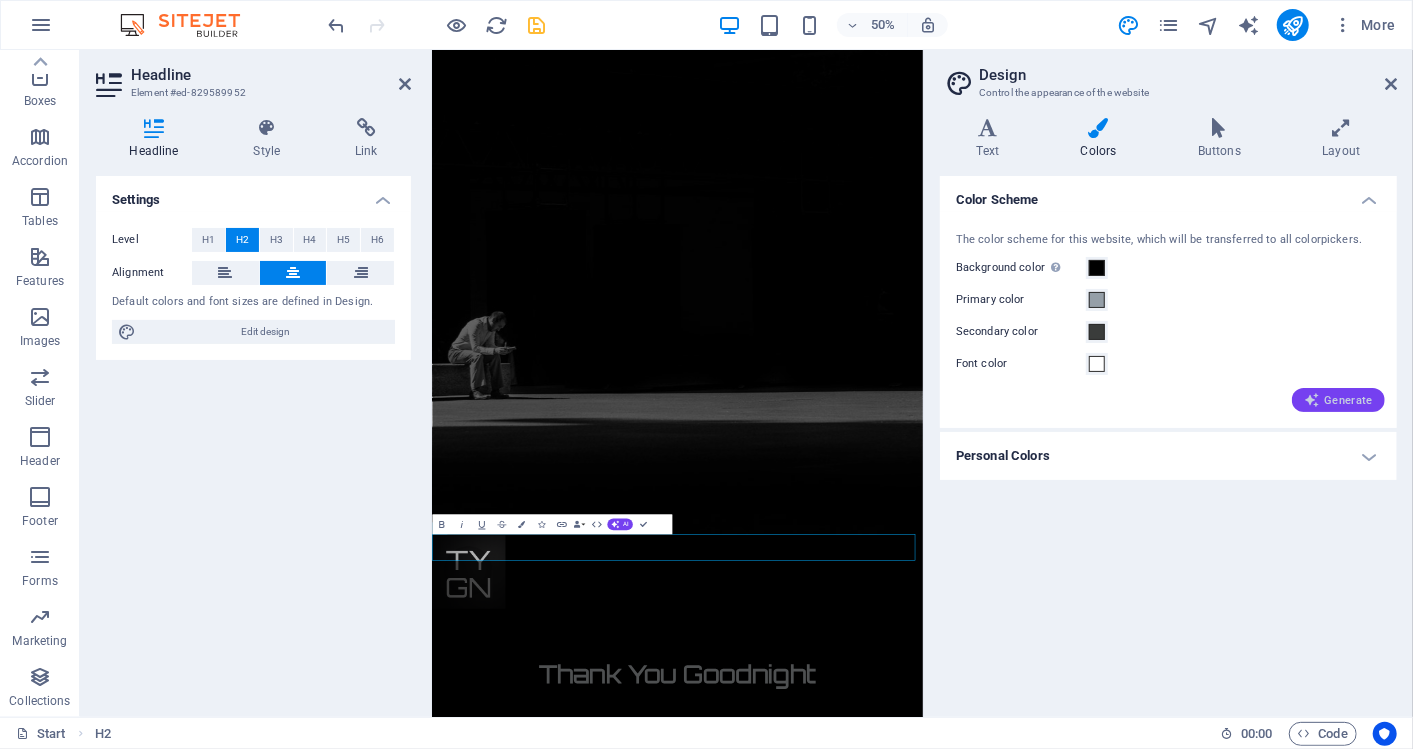 click on "Generate" at bounding box center [1338, 400] 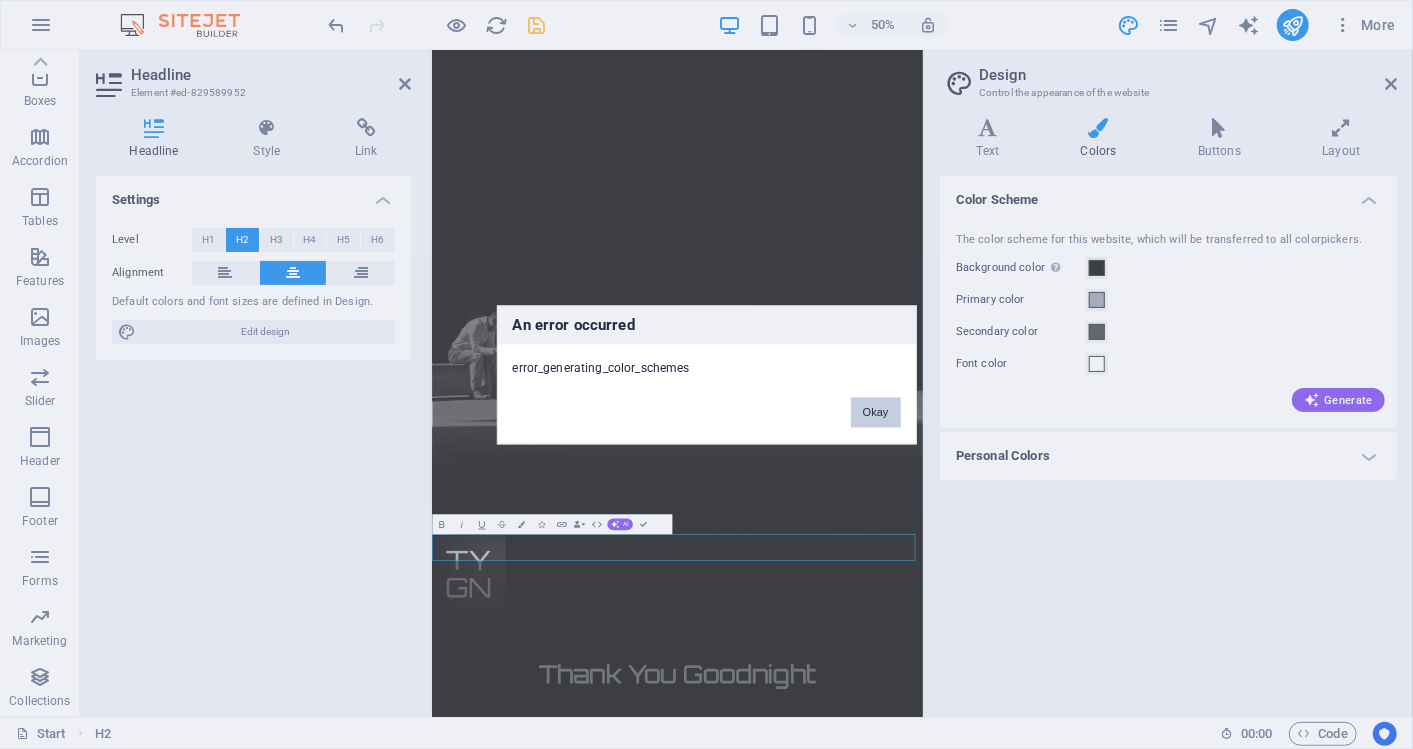 click on "Okay" at bounding box center (876, 412) 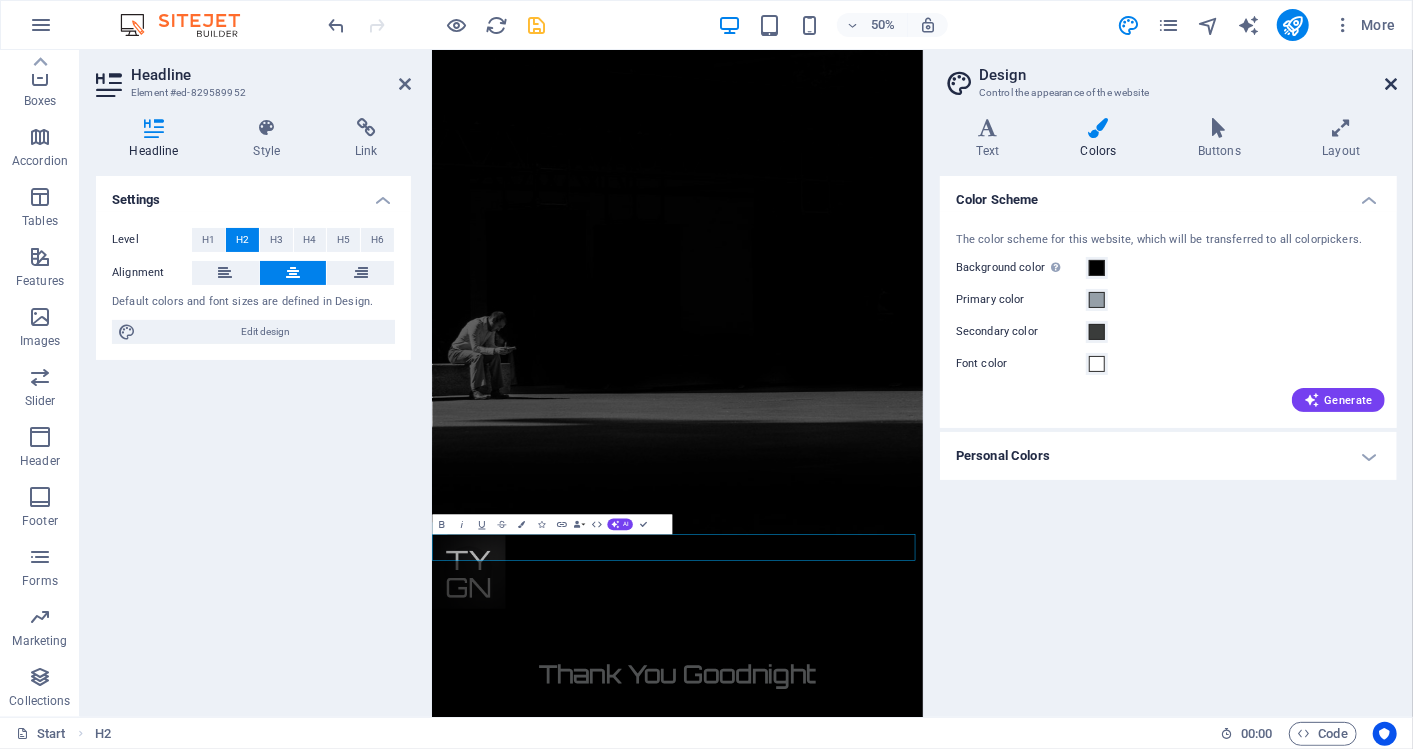 click at bounding box center (1391, 84) 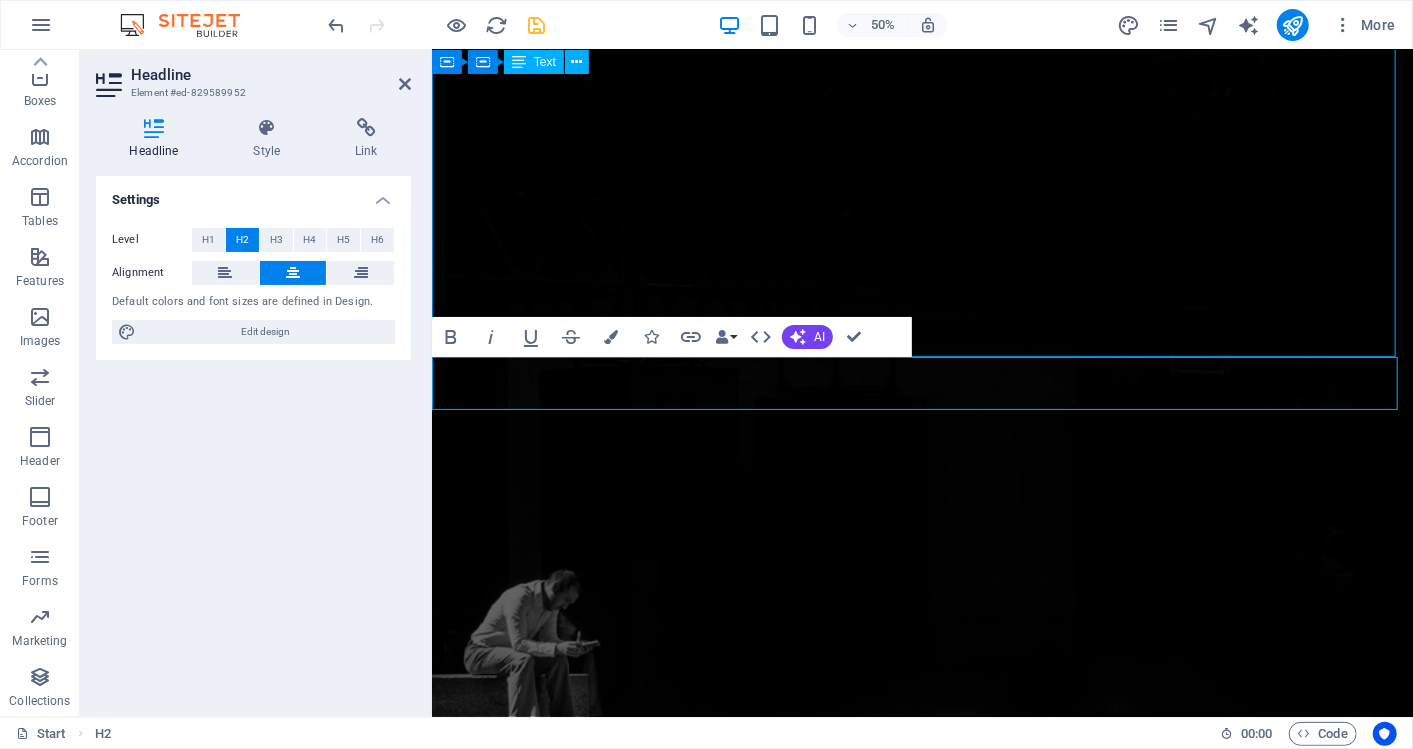 scroll, scrollTop: 1245, scrollLeft: 0, axis: vertical 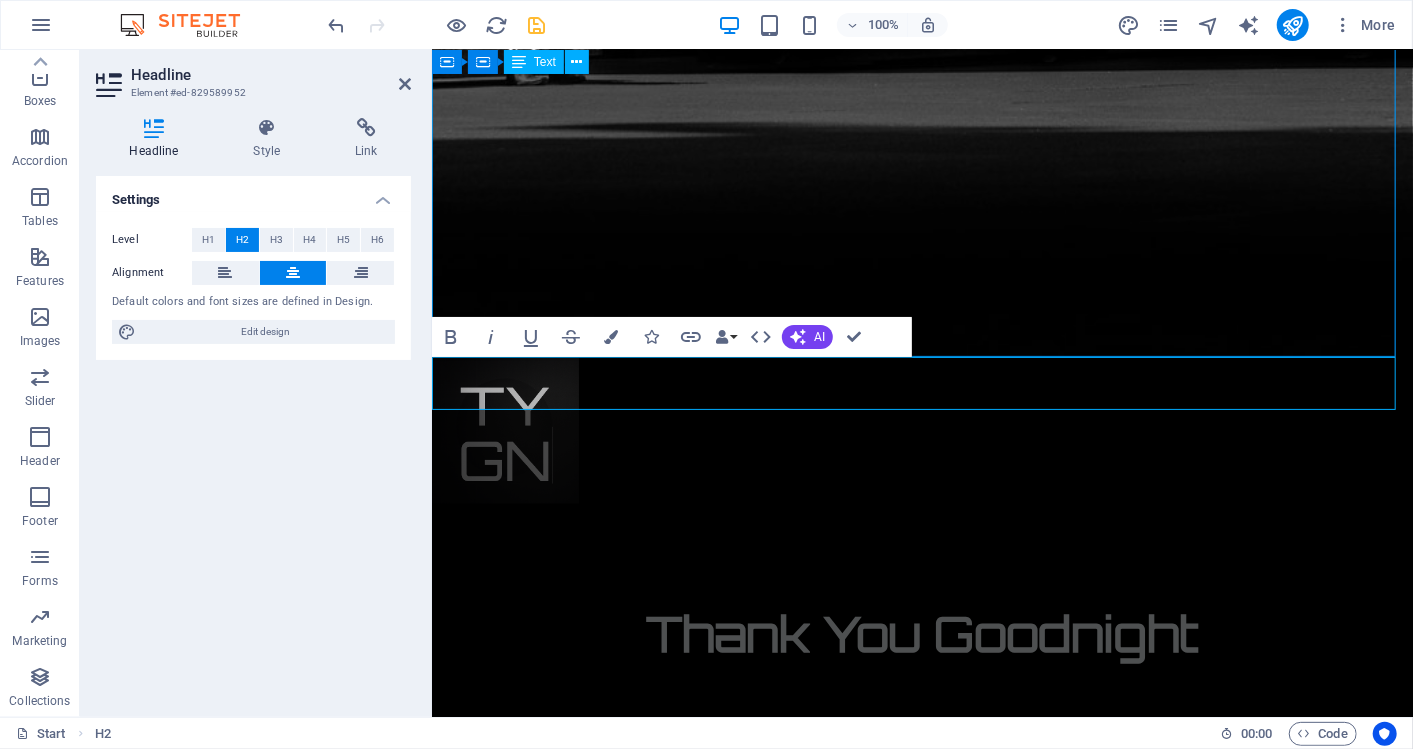 click on "Here at Thank you Goodnight…, we’re passionate about making dining experiences smoother, faster, and more memorable without asking guests to download yet another app. Our Vision We believe the future of hospitality is fast, friction‑free, and focused on genuine guest connection. By removing queues and paper bills, we free up your team to create the moments your patrons will rave about. To ensure we’re building exactly what venues and their guests need, we’re actively conducting market research across Australia and New Zealand—gathering feedback from operators and diners alike to continually refine our offering. To find out more information feel free to email: blake@tygn.com.au   Thank You Goodnight" at bounding box center [921, 1443] 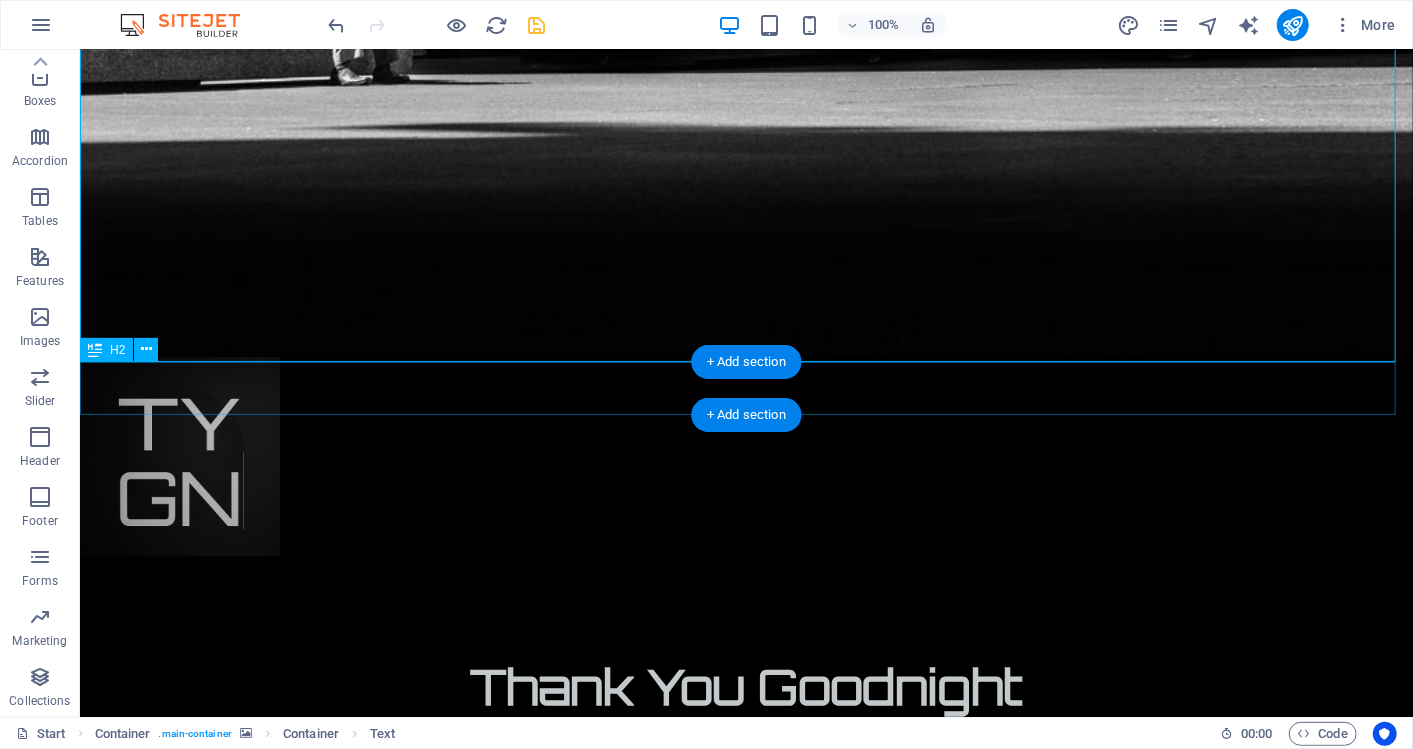 click on "Book a call to find out more" at bounding box center (745, 1918) 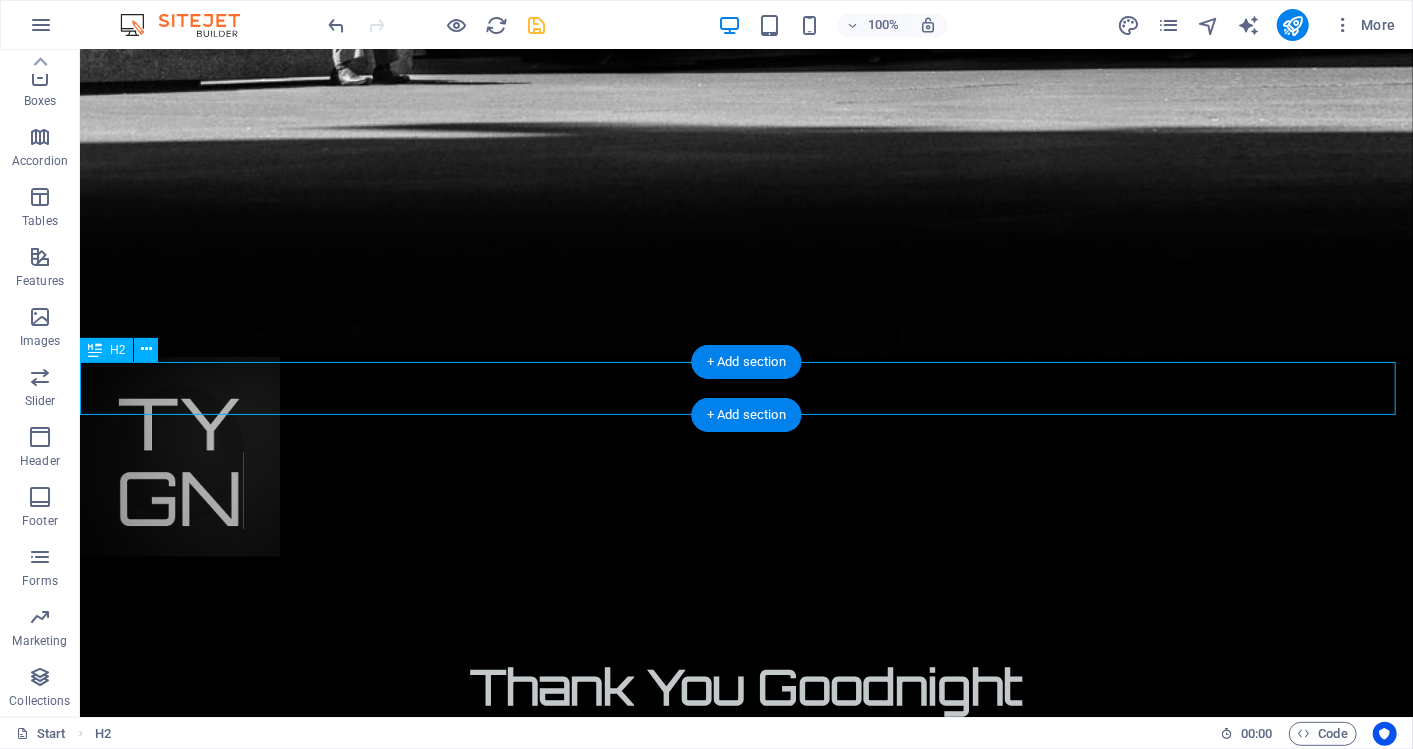 click on "Book a call to find out more" at bounding box center [745, 1918] 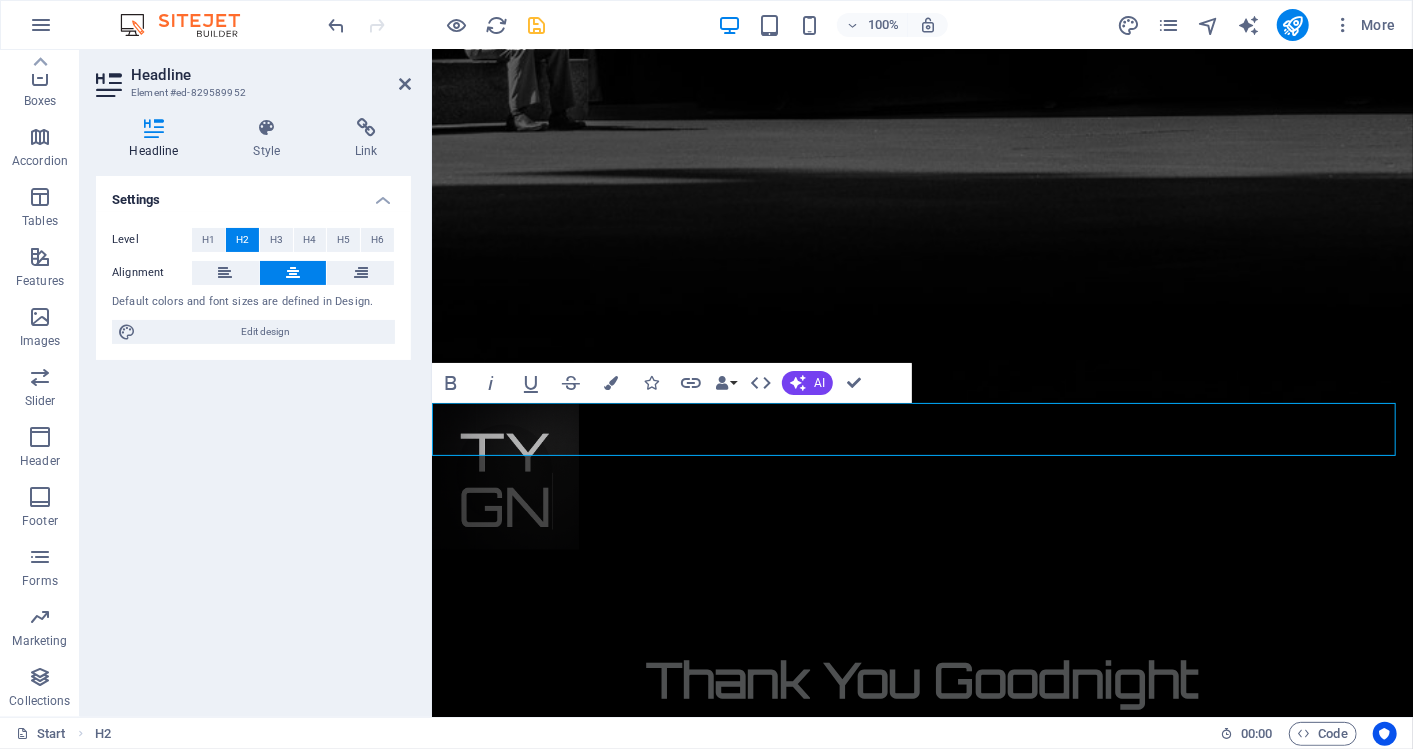 click on "Bold Italic Underline Strikethrough Colors Icons Link Data Bindings Company First name Last name Street ZIP code City Email Phone Mobile Fax Custom field 1 Custom field 2 Custom field 3 Custom field 4 Custom field 5 Custom field 6 HTML AI Improve Make shorter Make longer Fix spelling & grammar Translate to English Generate text Confirm (Ctrl+⏎)" at bounding box center [672, 383] 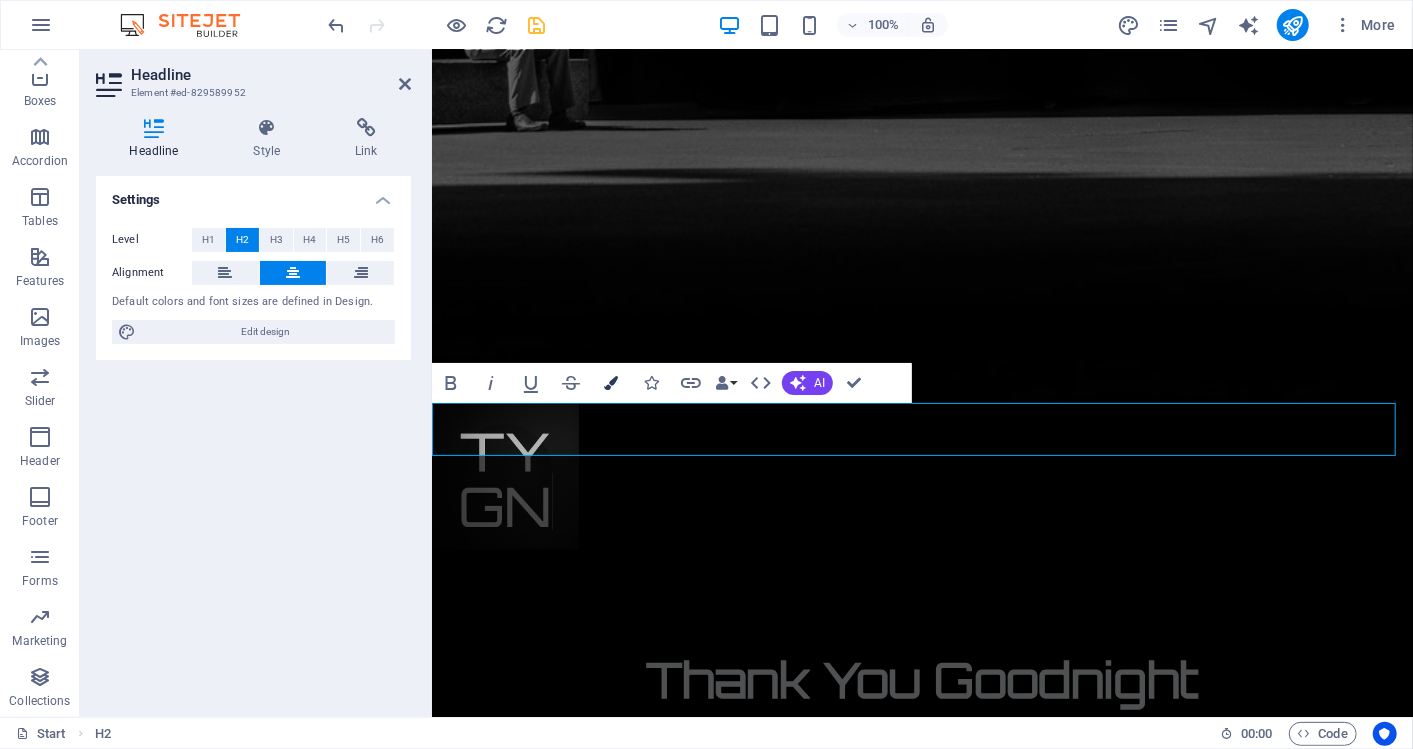 click at bounding box center [611, 383] 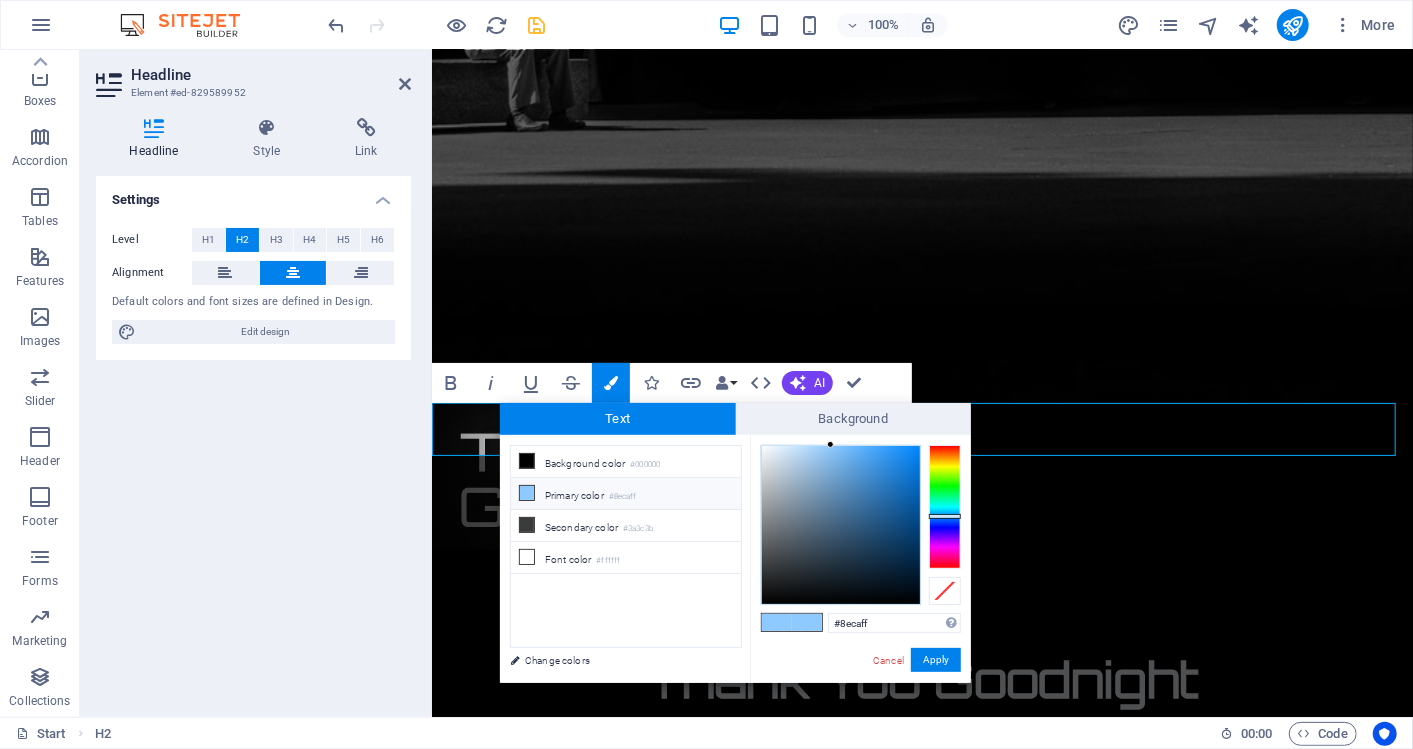 click at bounding box center (527, 493) 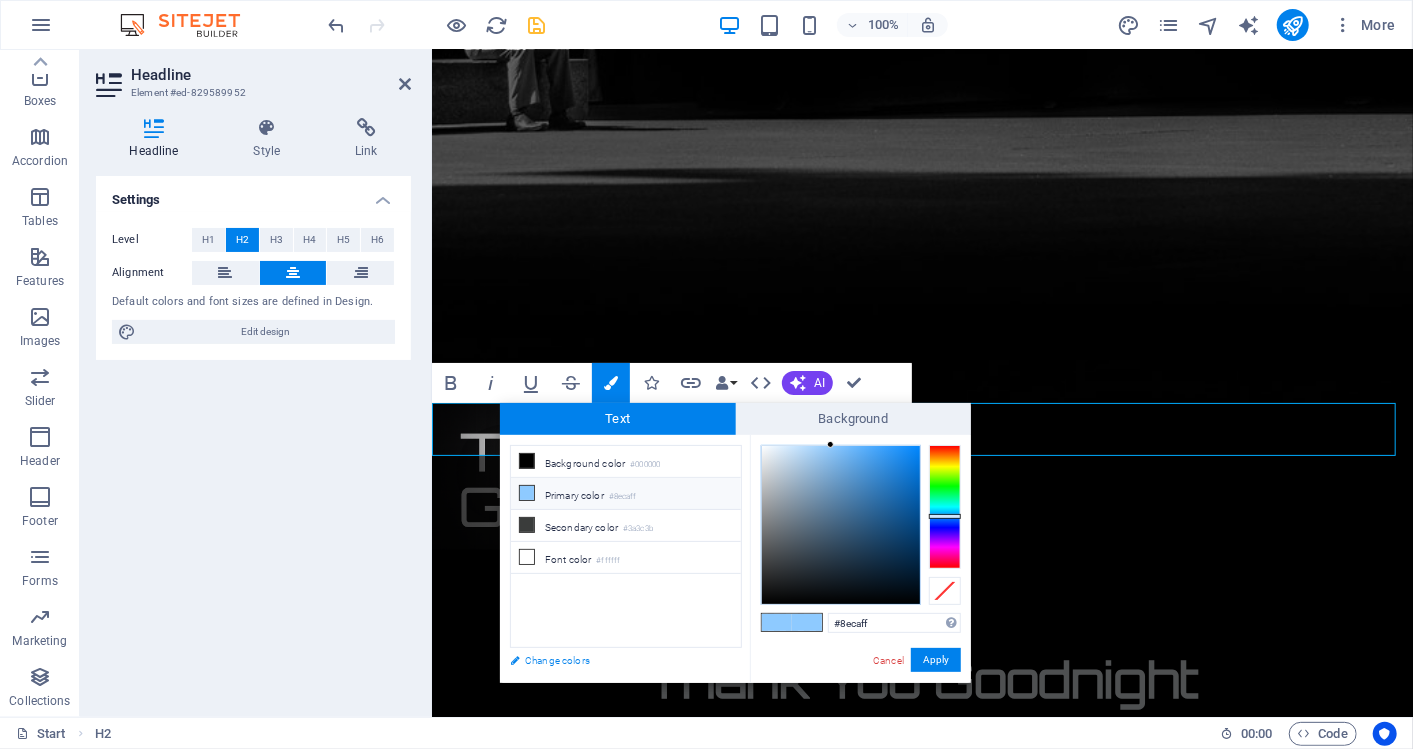 click on "Change colors" at bounding box center (616, 660) 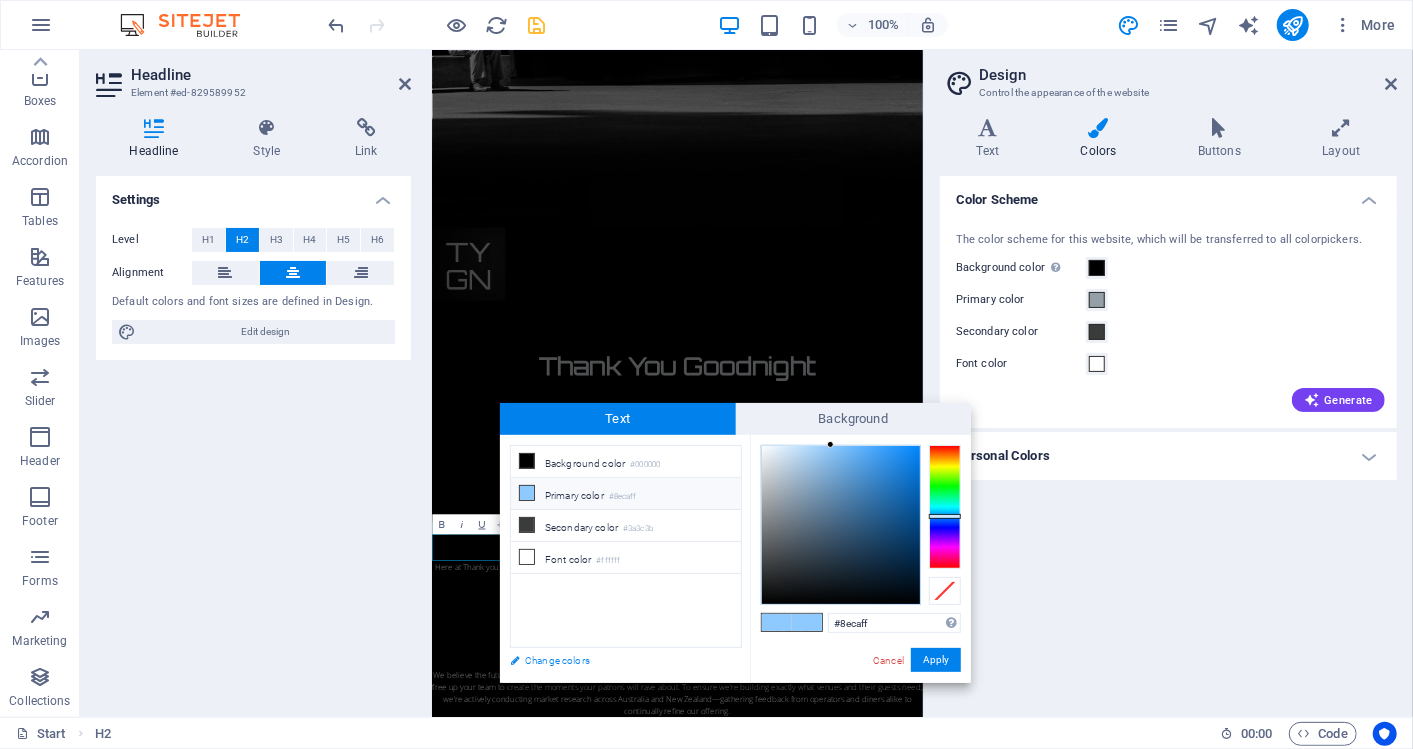 scroll, scrollTop: 584, scrollLeft: 0, axis: vertical 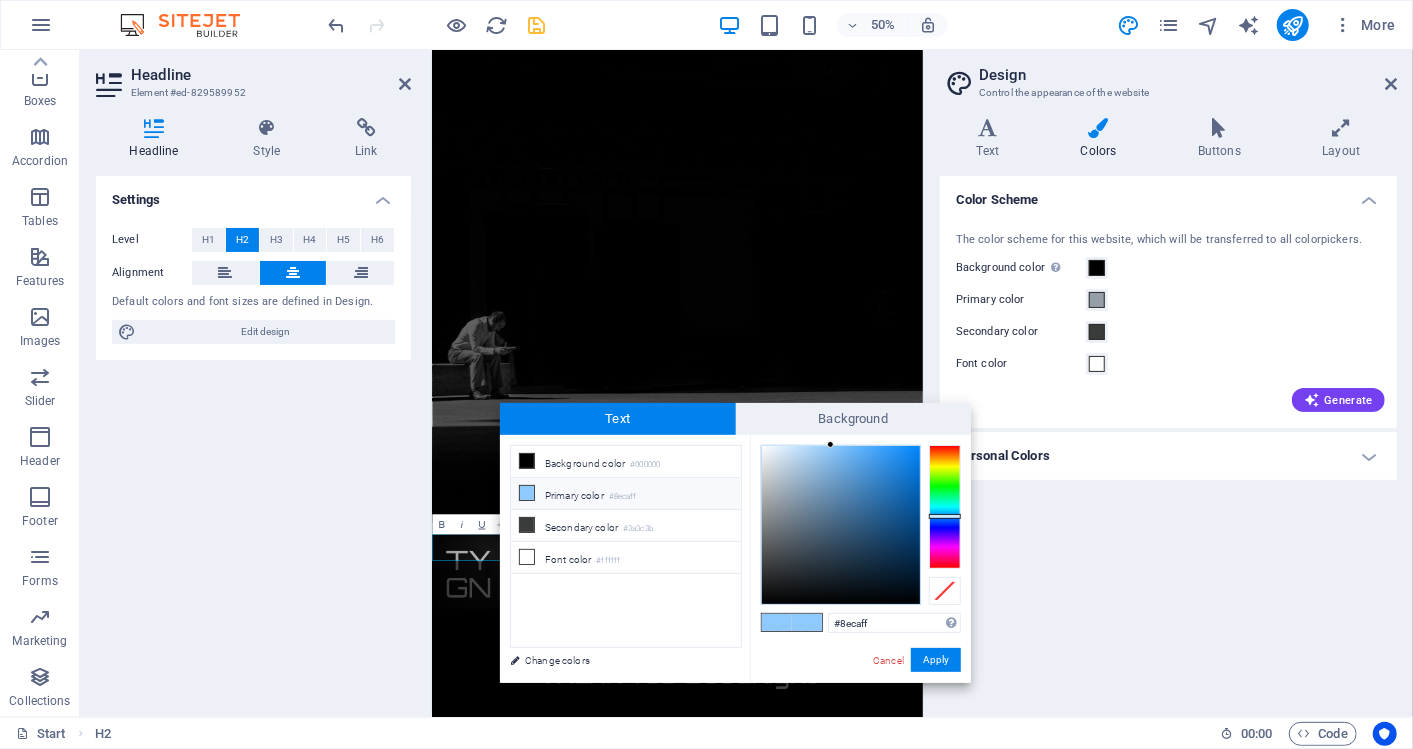 type on "#a9afb5" 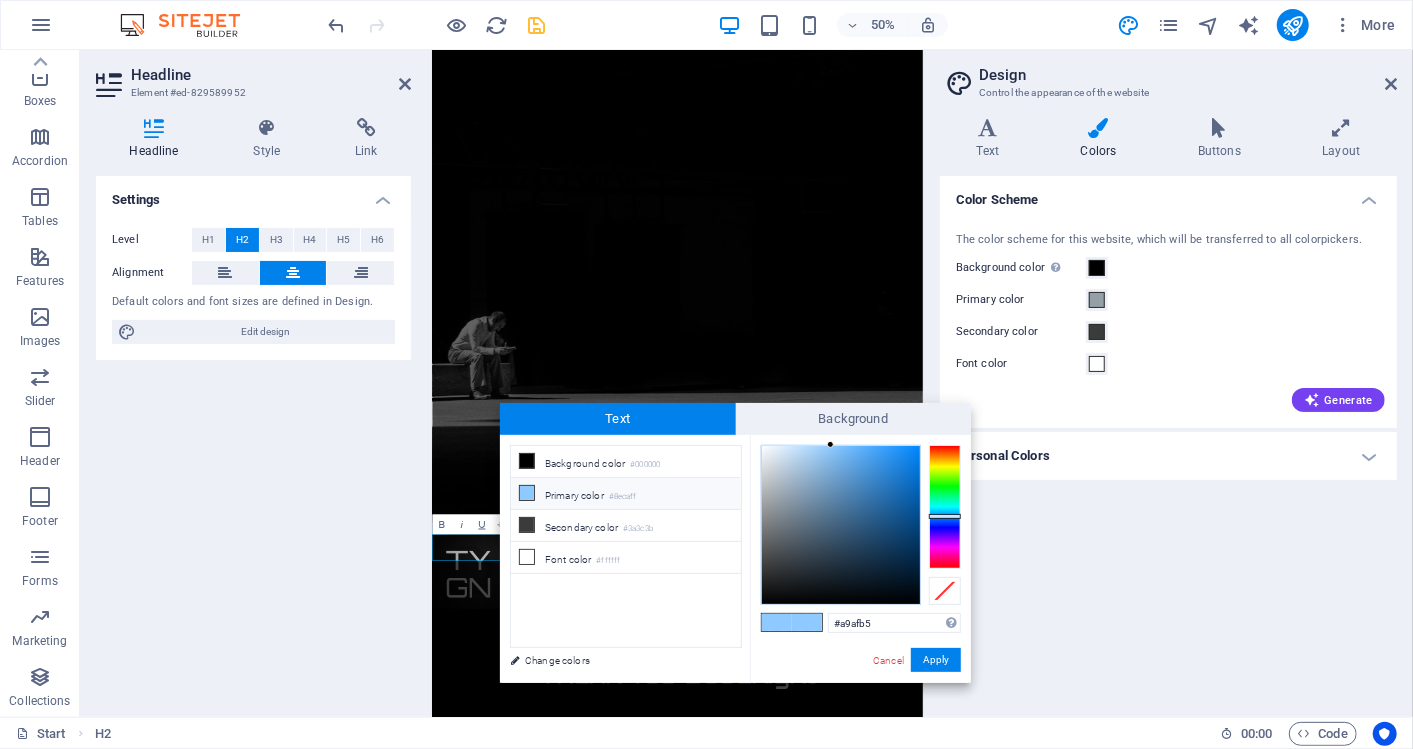 click at bounding box center [841, 525] 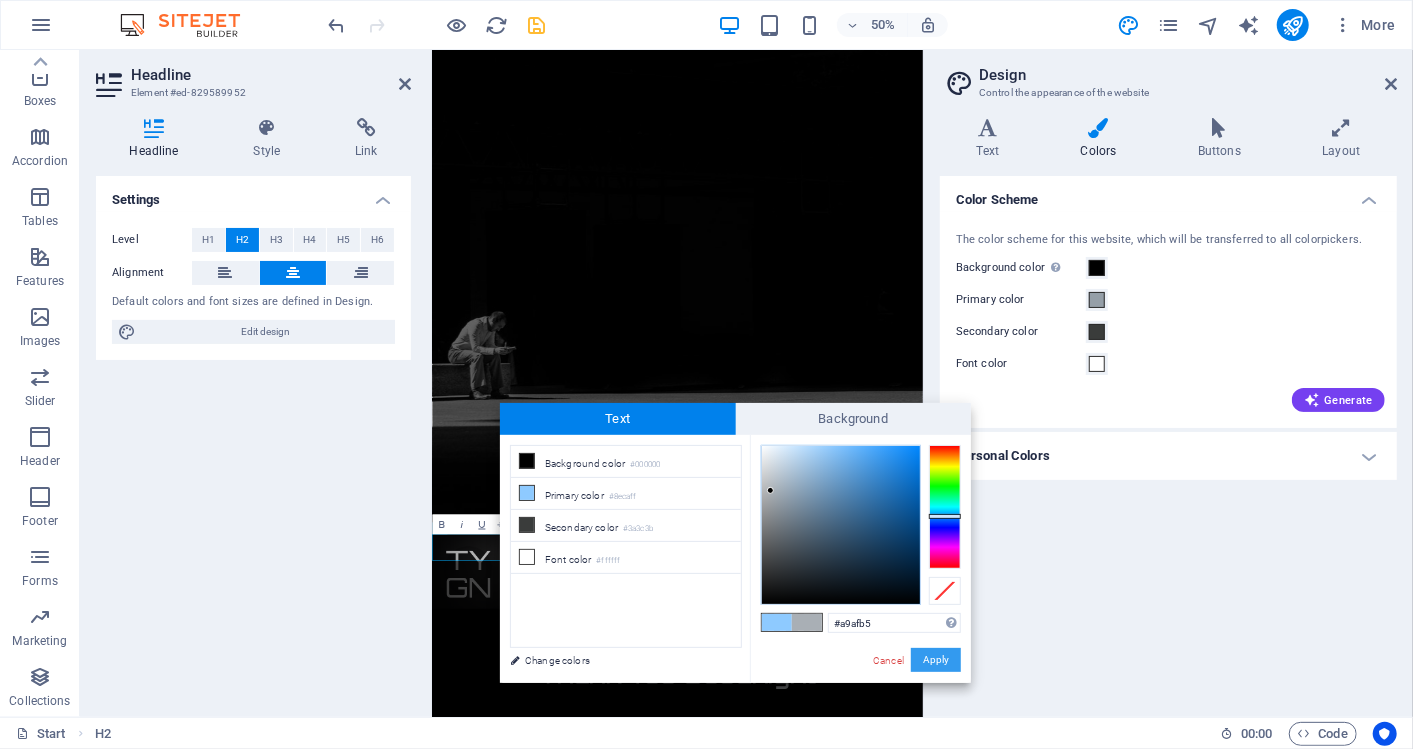 click on "Apply" at bounding box center (936, 660) 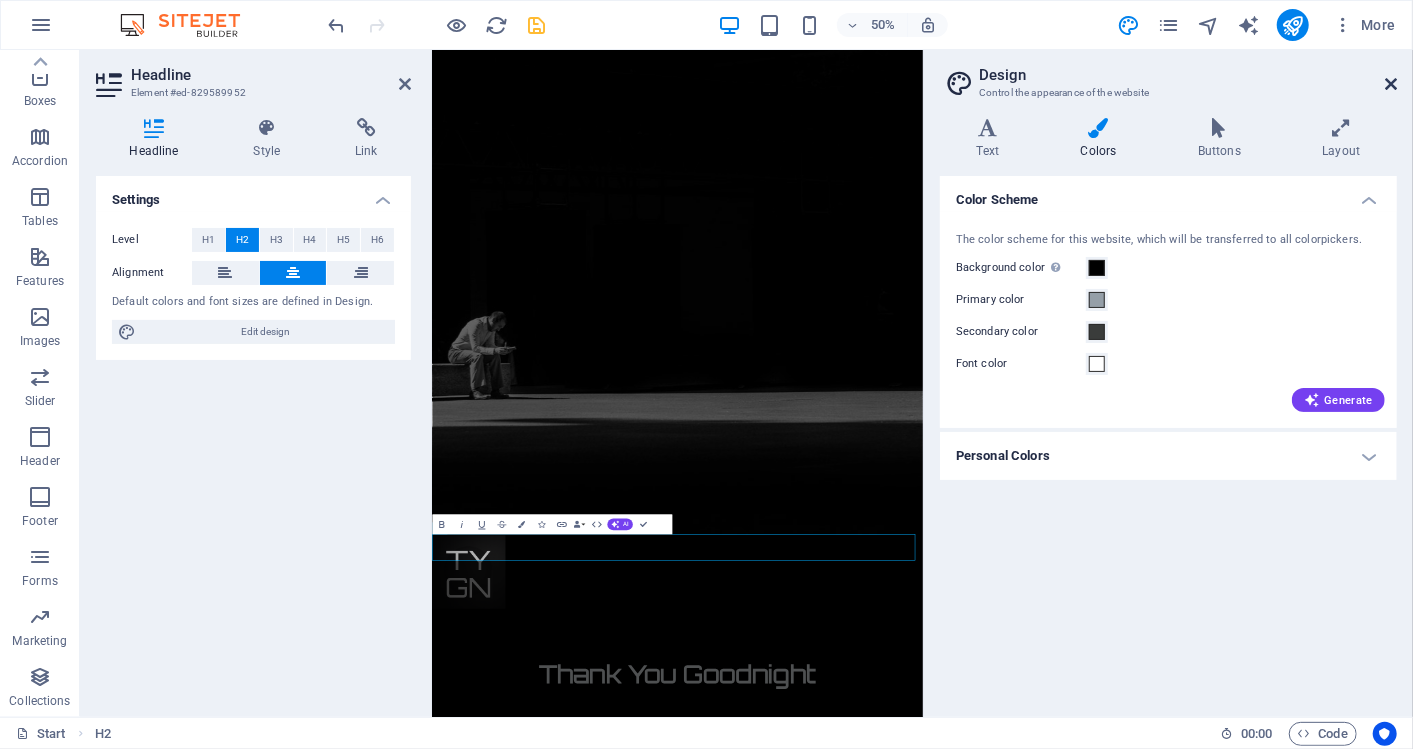 click at bounding box center (1391, 84) 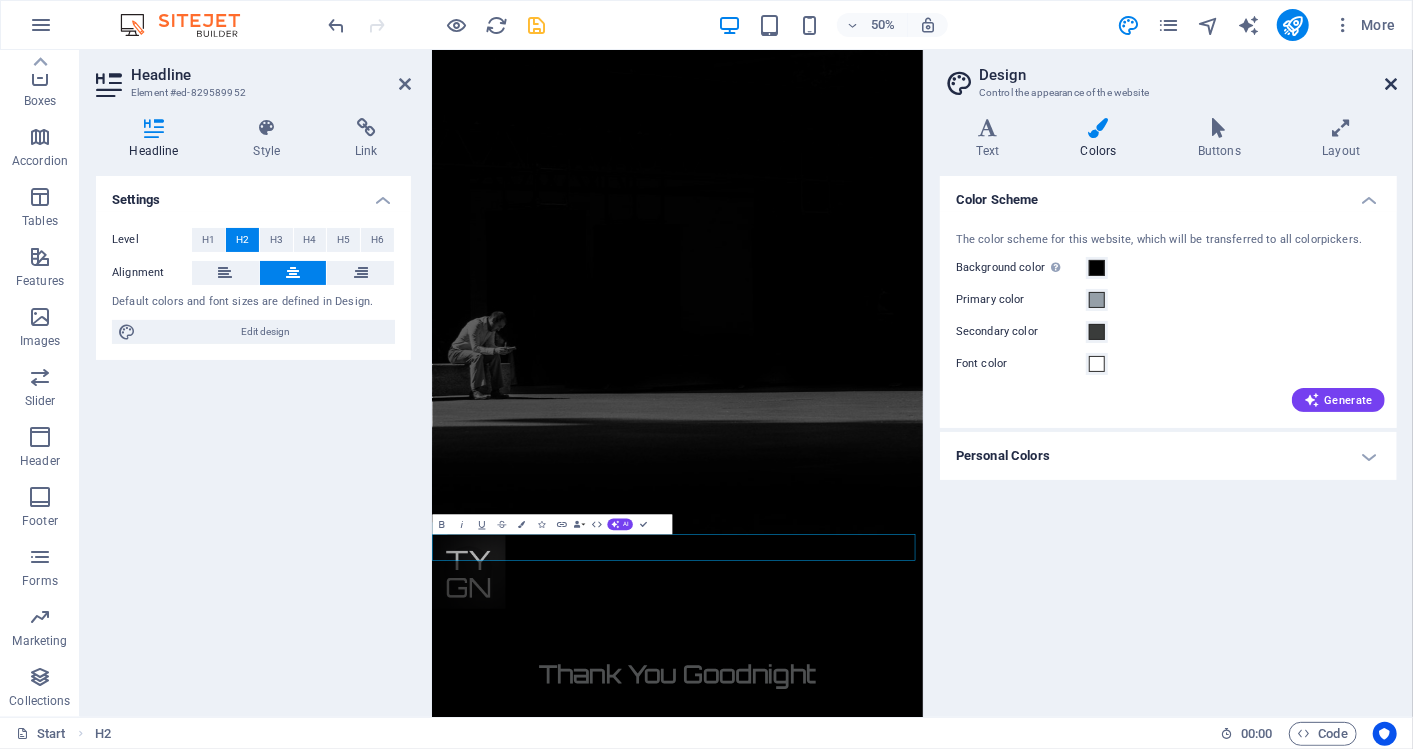 scroll, scrollTop: 1245, scrollLeft: 0, axis: vertical 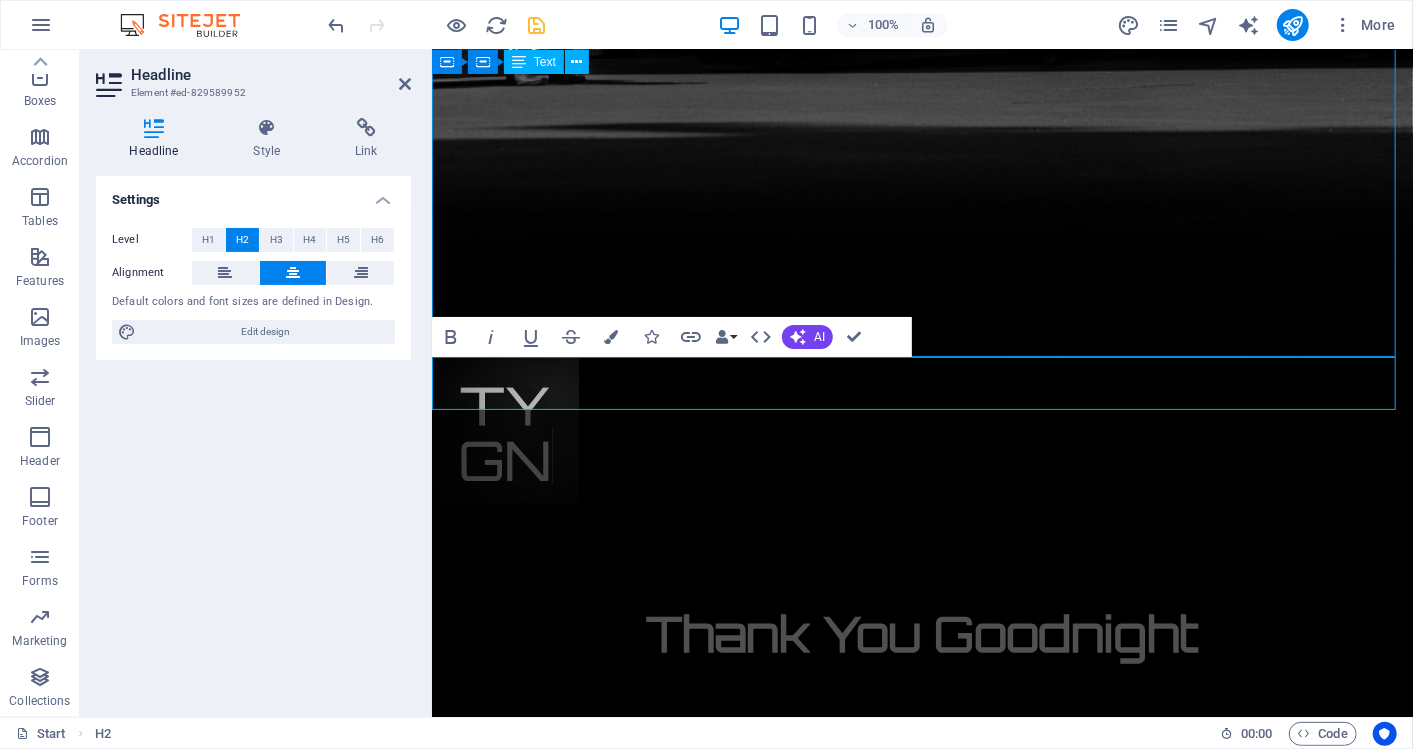 click on "Book a call to find out more" at bounding box center [922, 1912] 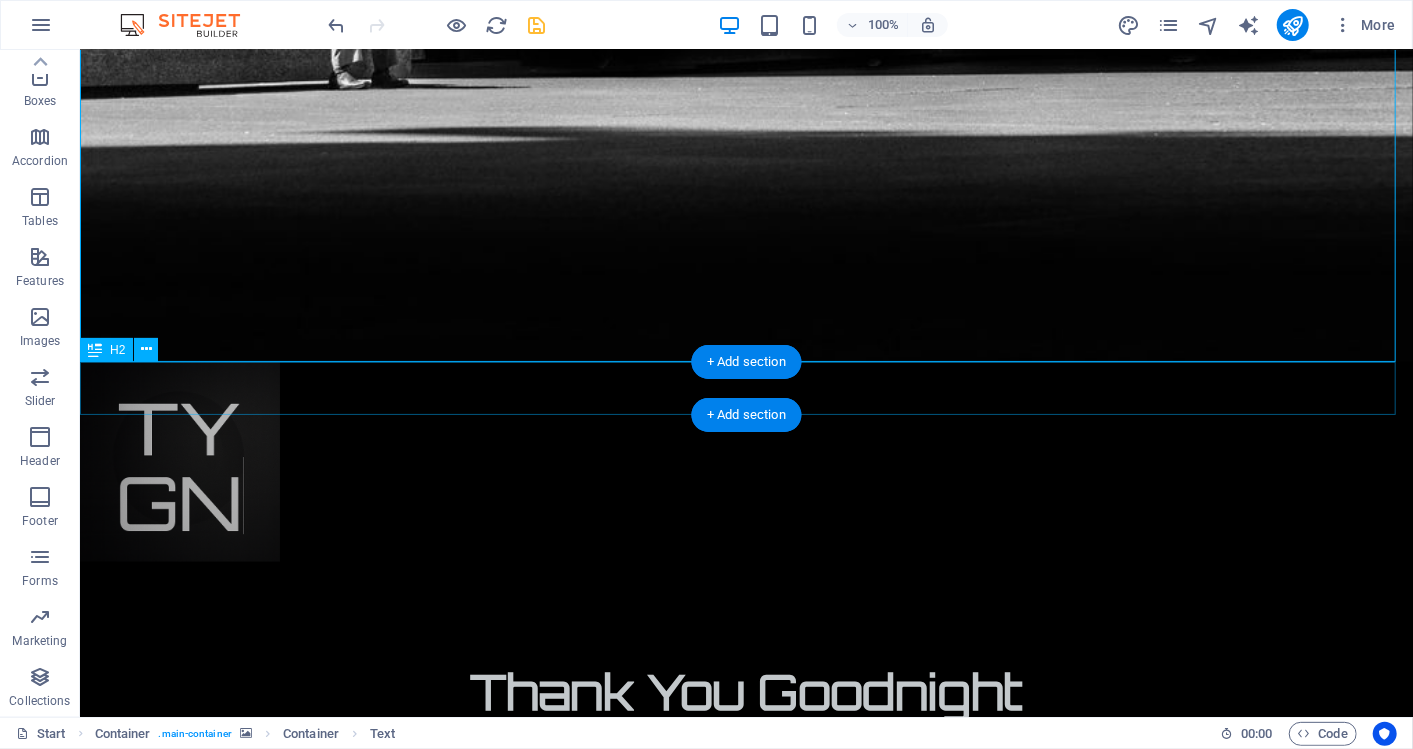 click on "Book a call to find out more" at bounding box center (745, 1923) 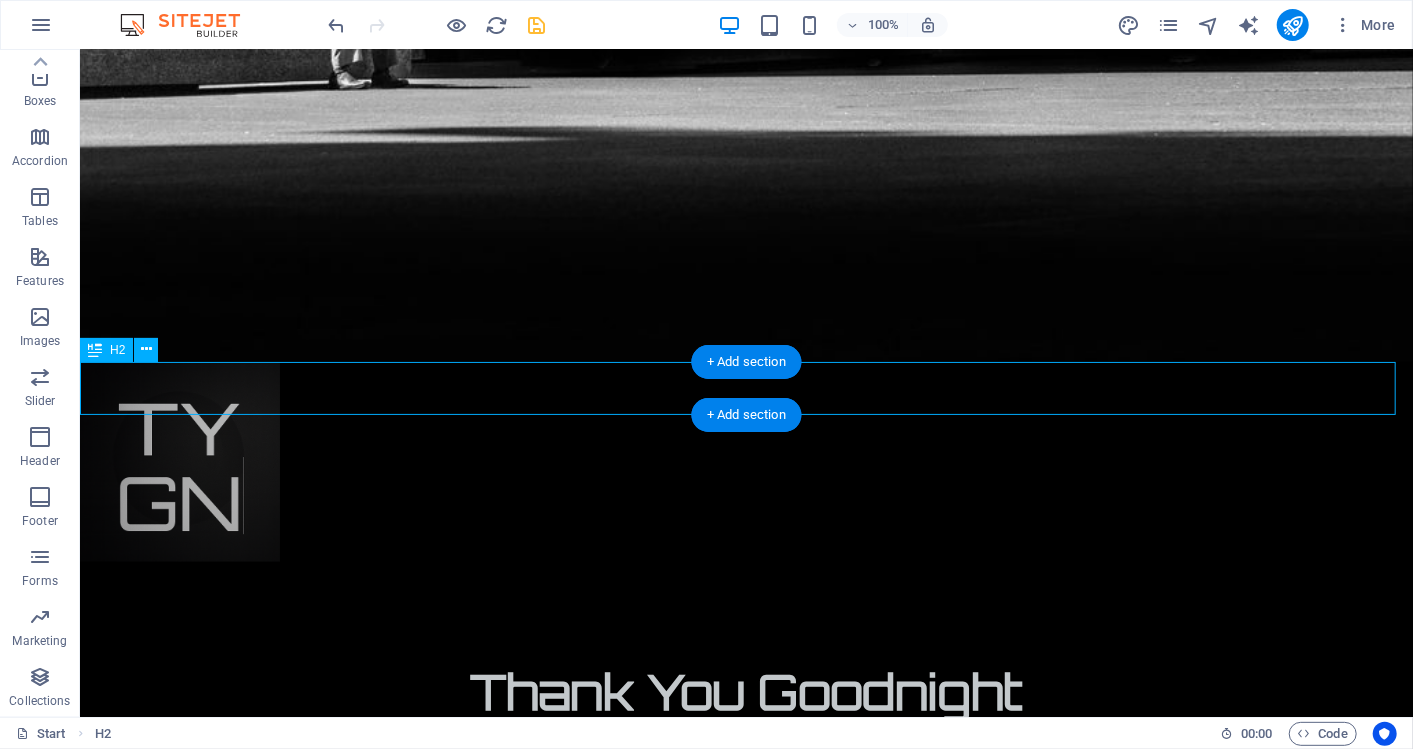 click on "Book a call to find out more" at bounding box center [745, 1923] 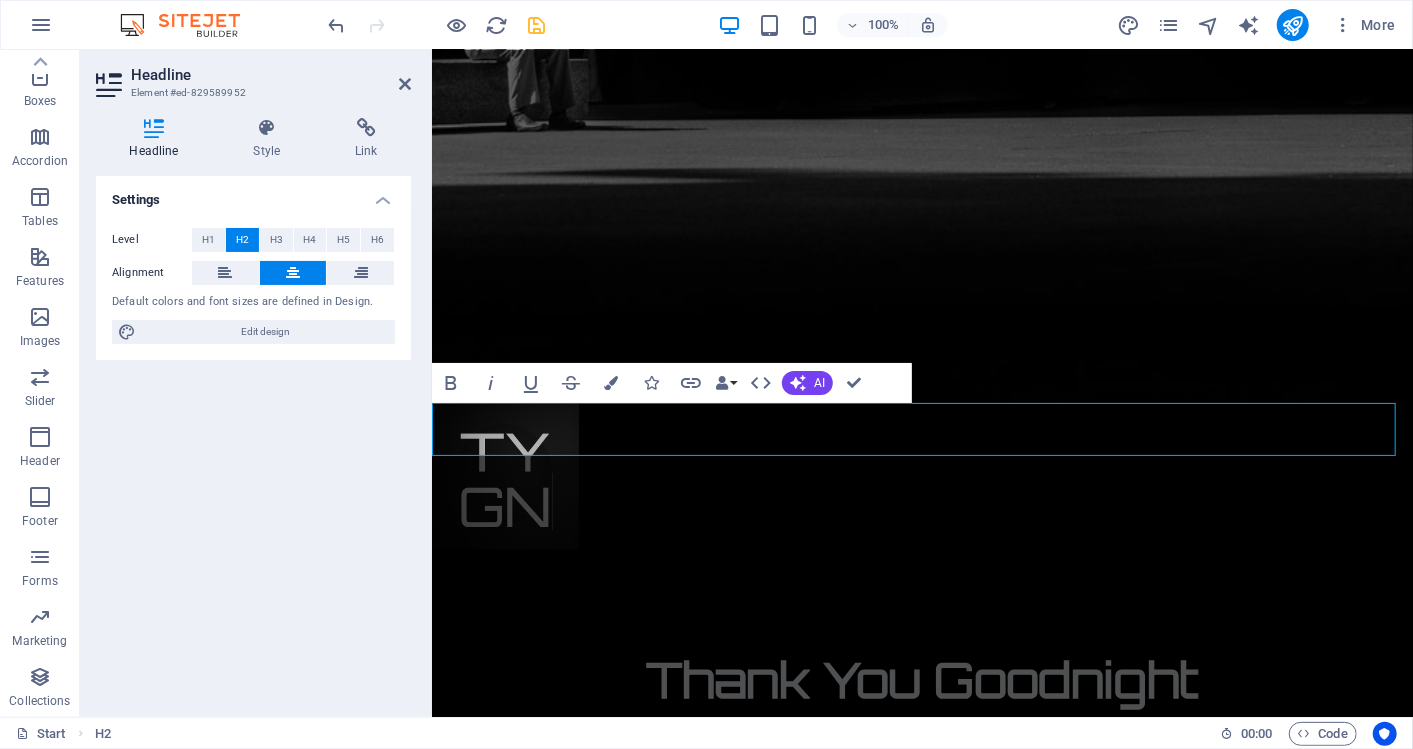 click on "Book a call to find out more" at bounding box center [922, 1958] 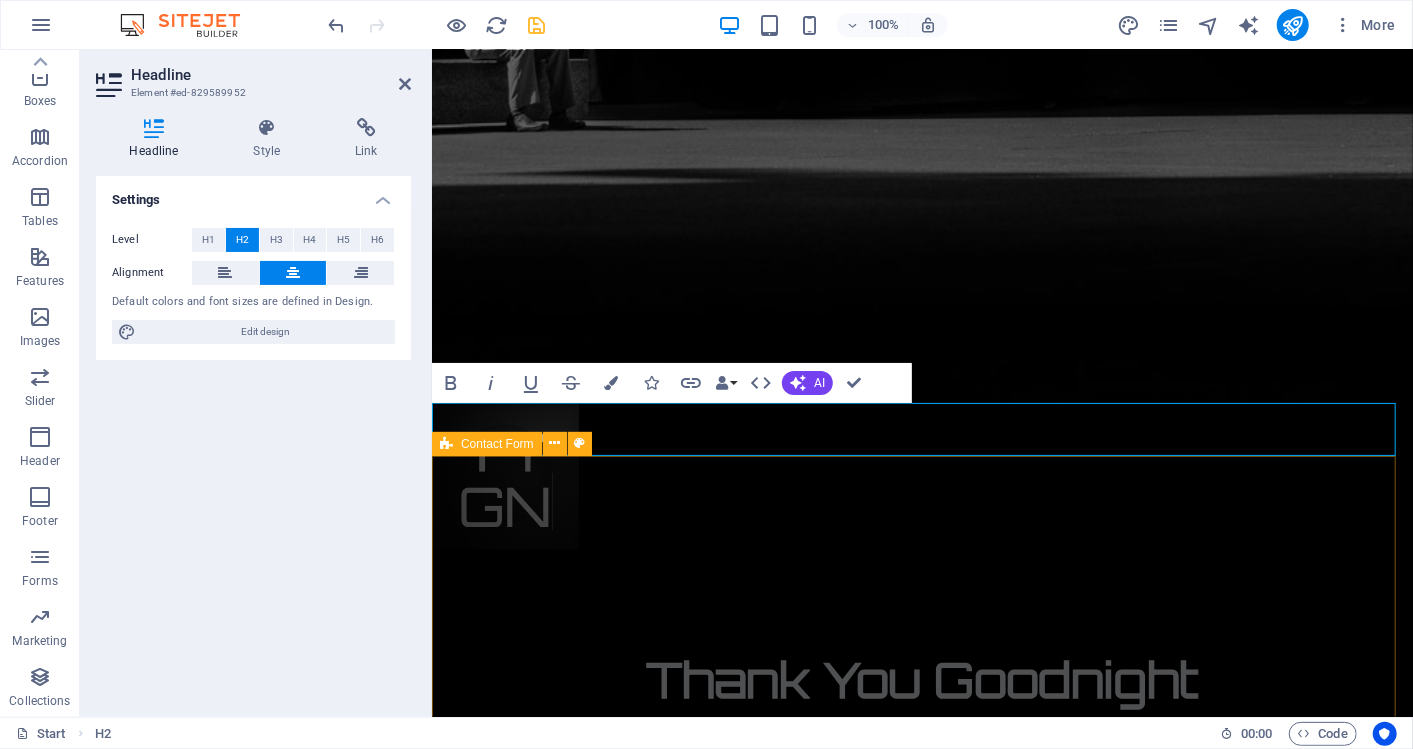 click on "Submit" at bounding box center [921, 2145] 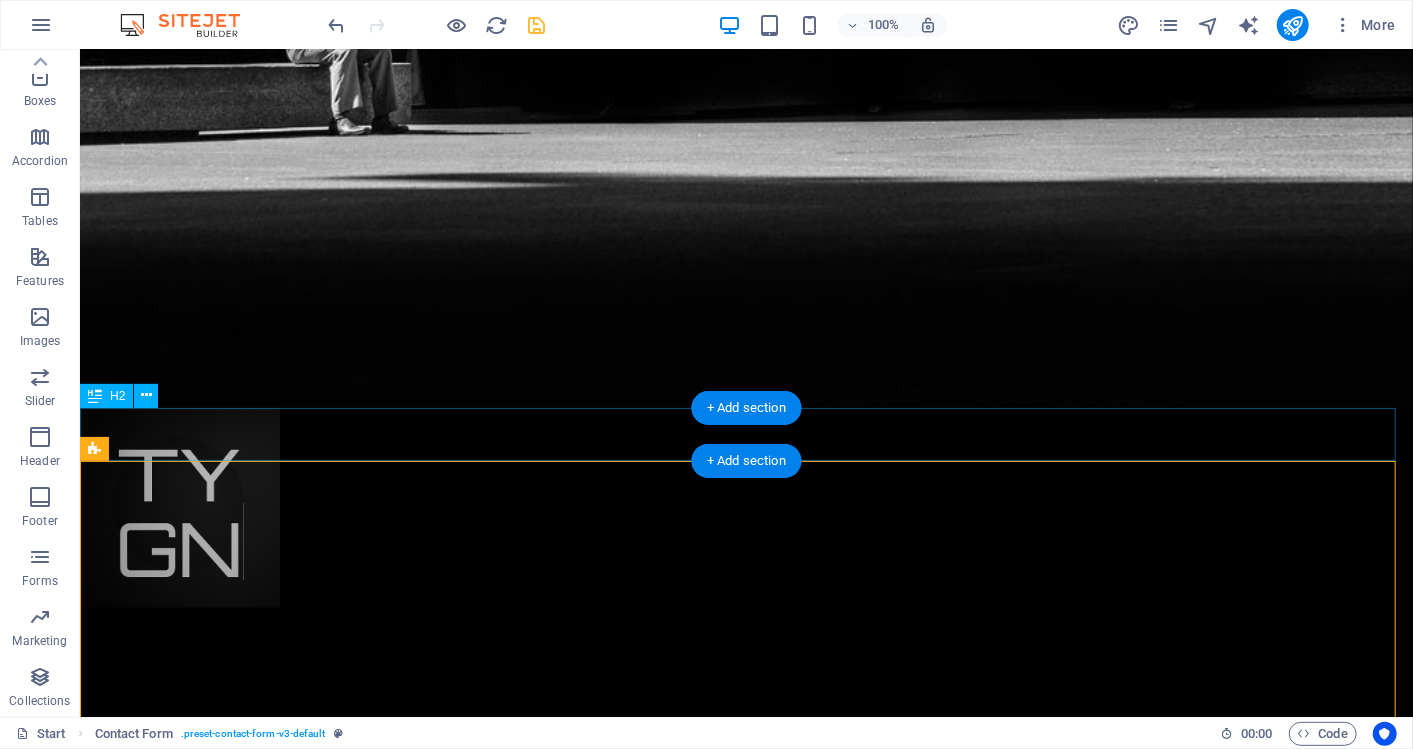 click on "Book a call to find out more!" at bounding box center (745, 1969) 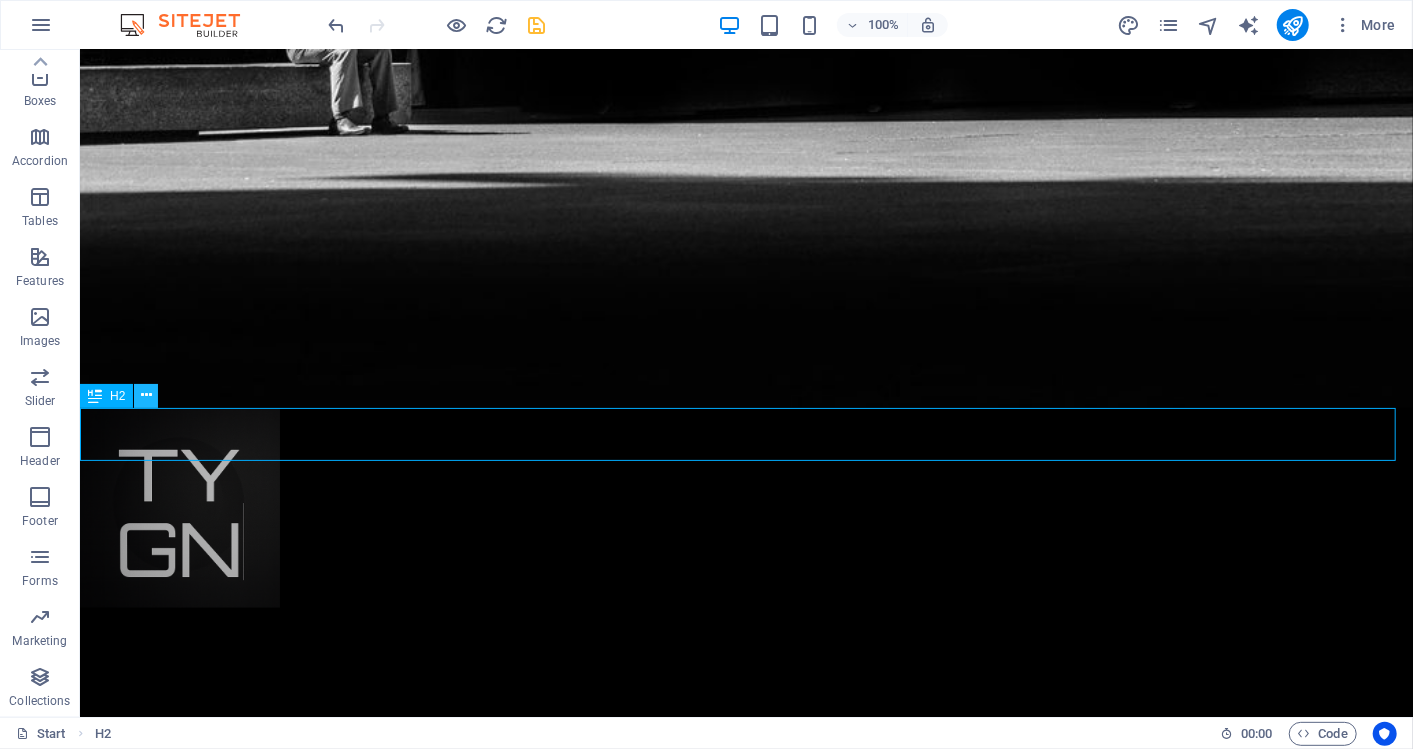 click at bounding box center (146, 395) 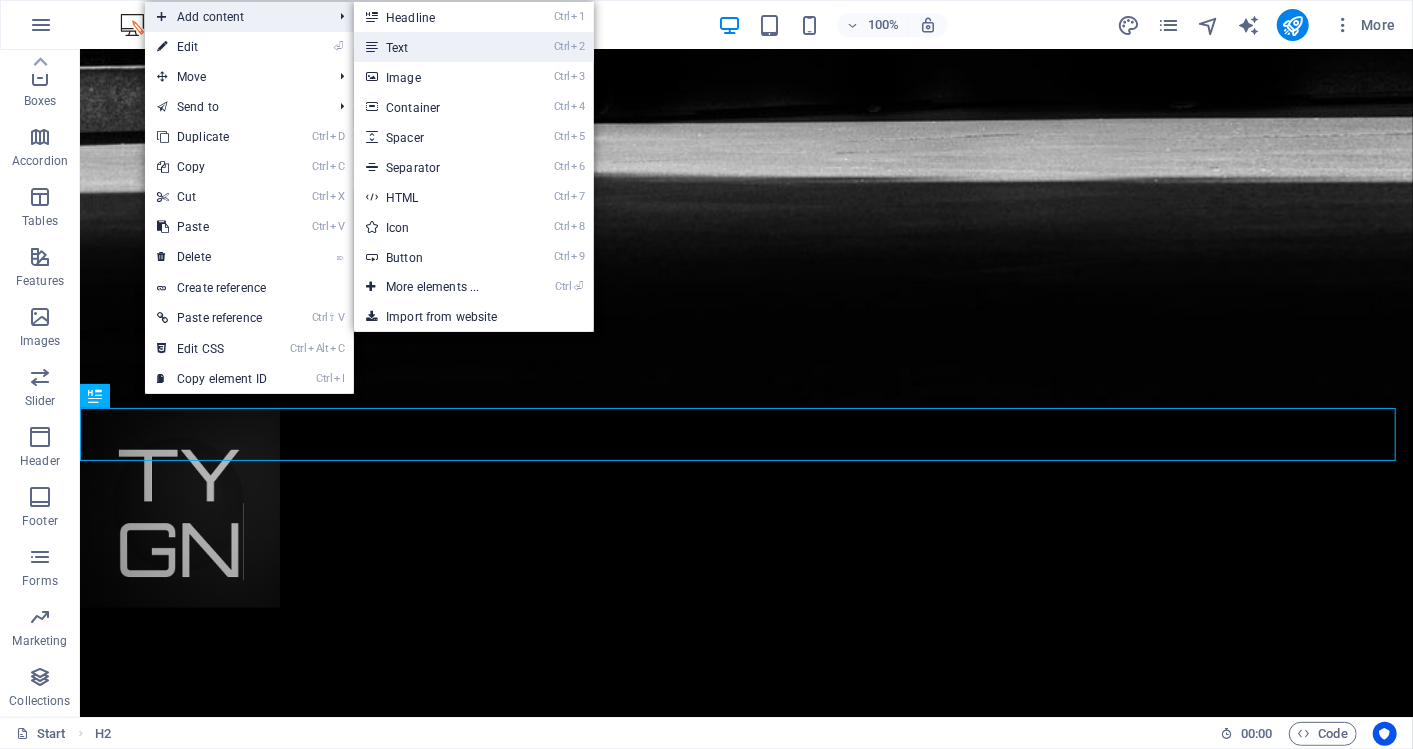 click on "Ctrl 2  Text" at bounding box center (436, 47) 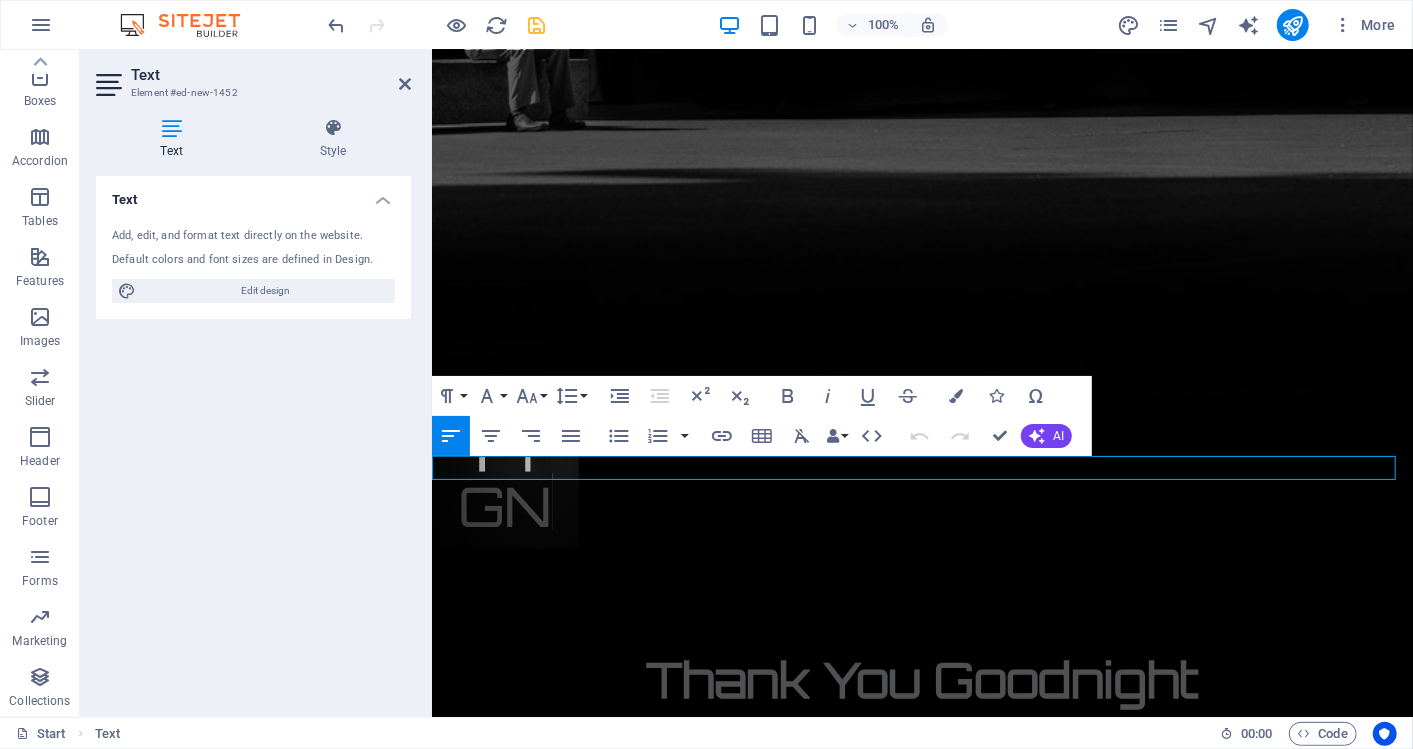 click on "New text element" at bounding box center (921, 1998) 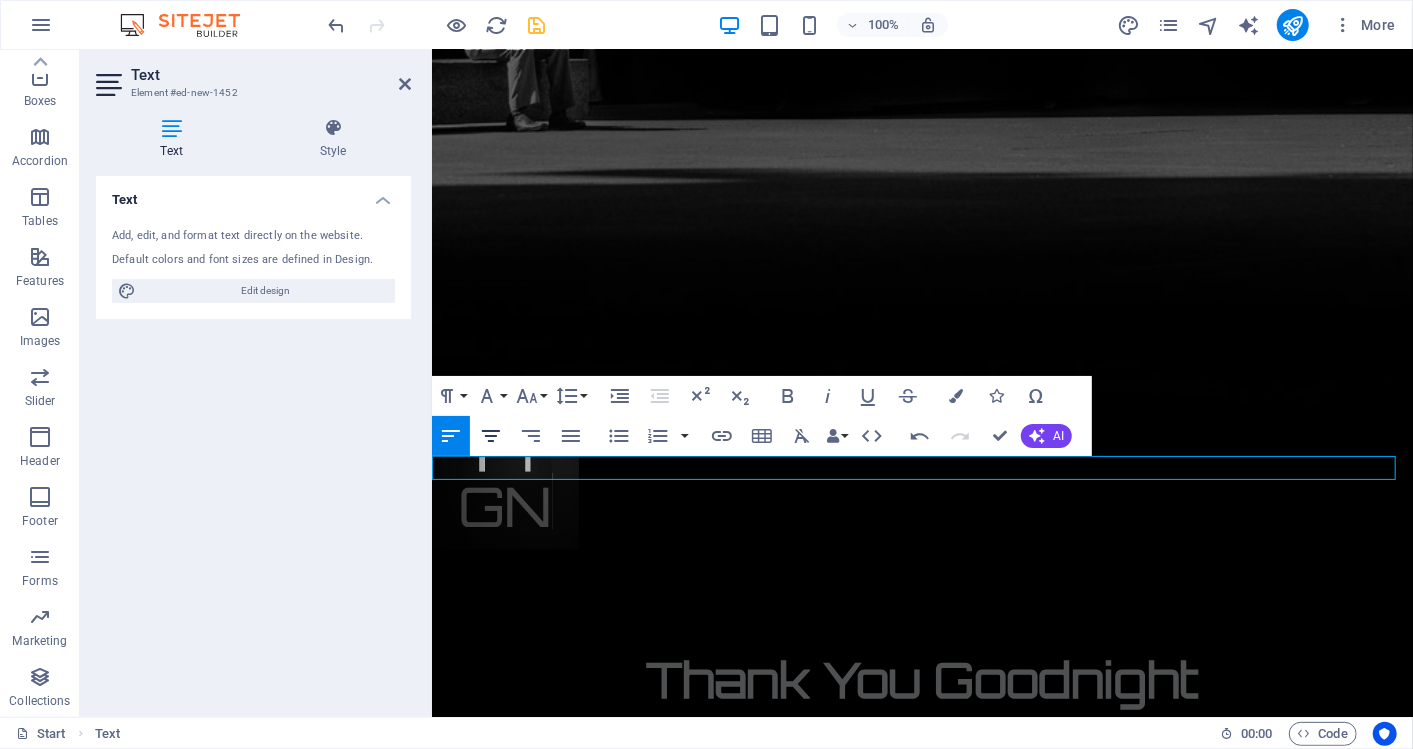 click 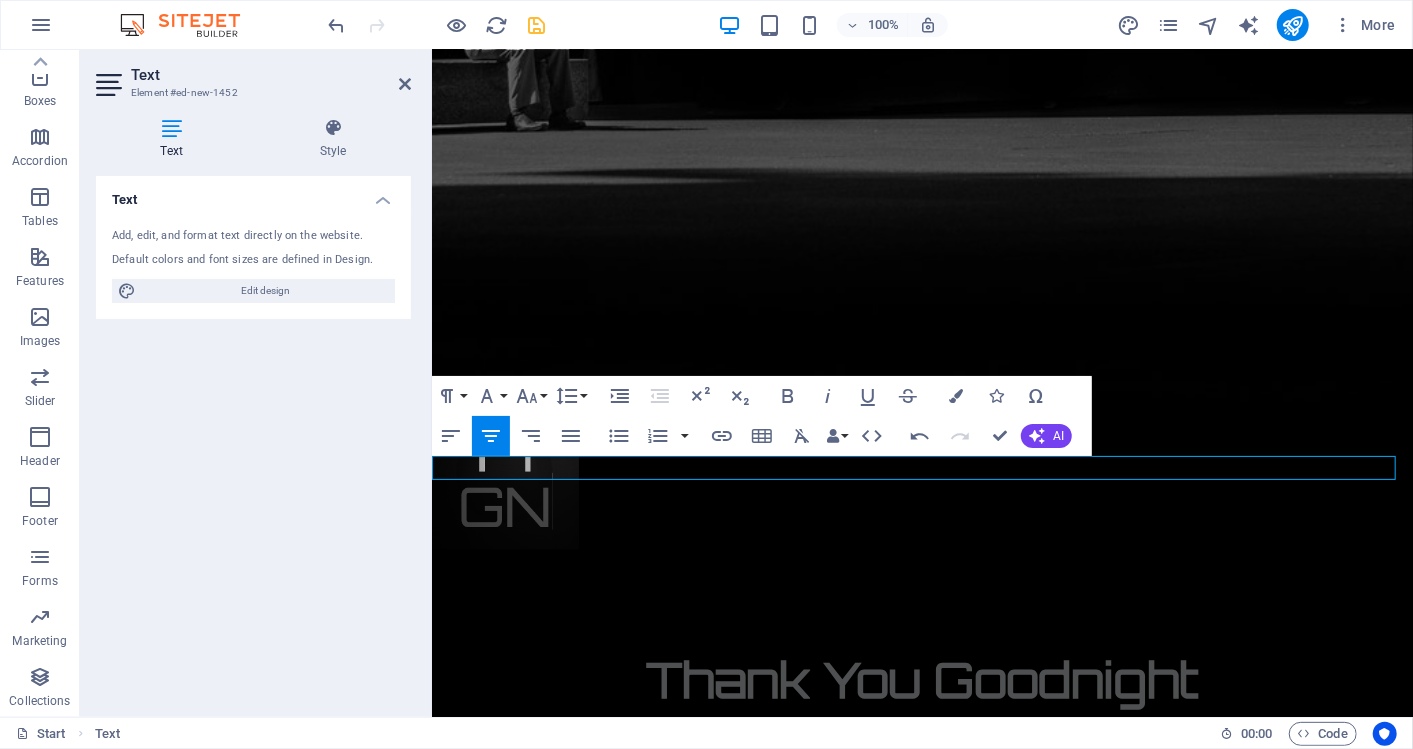 drag, startPoint x: 923, startPoint y: 463, endPoint x: 892, endPoint y: 463, distance: 31 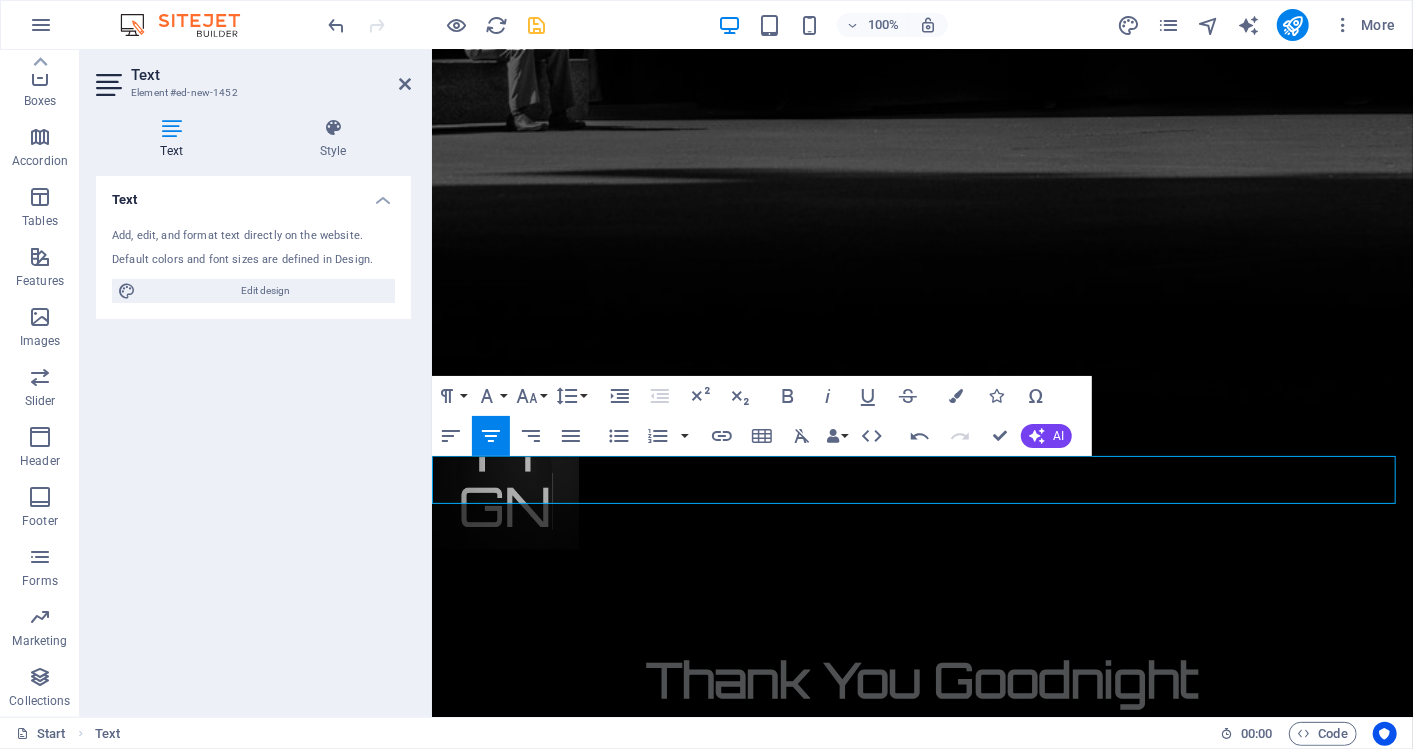 drag, startPoint x: 753, startPoint y: 464, endPoint x: 727, endPoint y: 470, distance: 26.683329 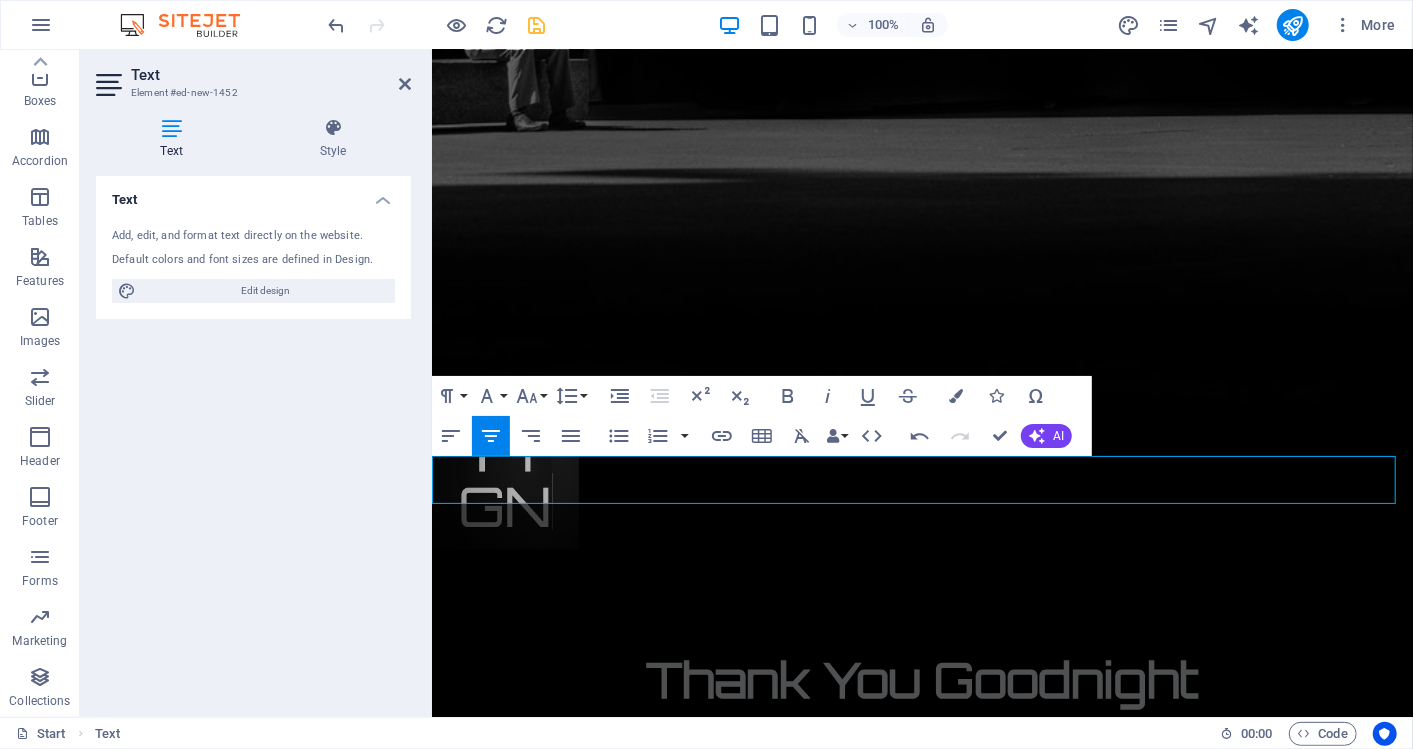 click on "We are looking for a group of   We’re also forming a small  pilot group  of forward-thinking Richmond venues to help shape the development of our solution." at bounding box center (921, 2010) 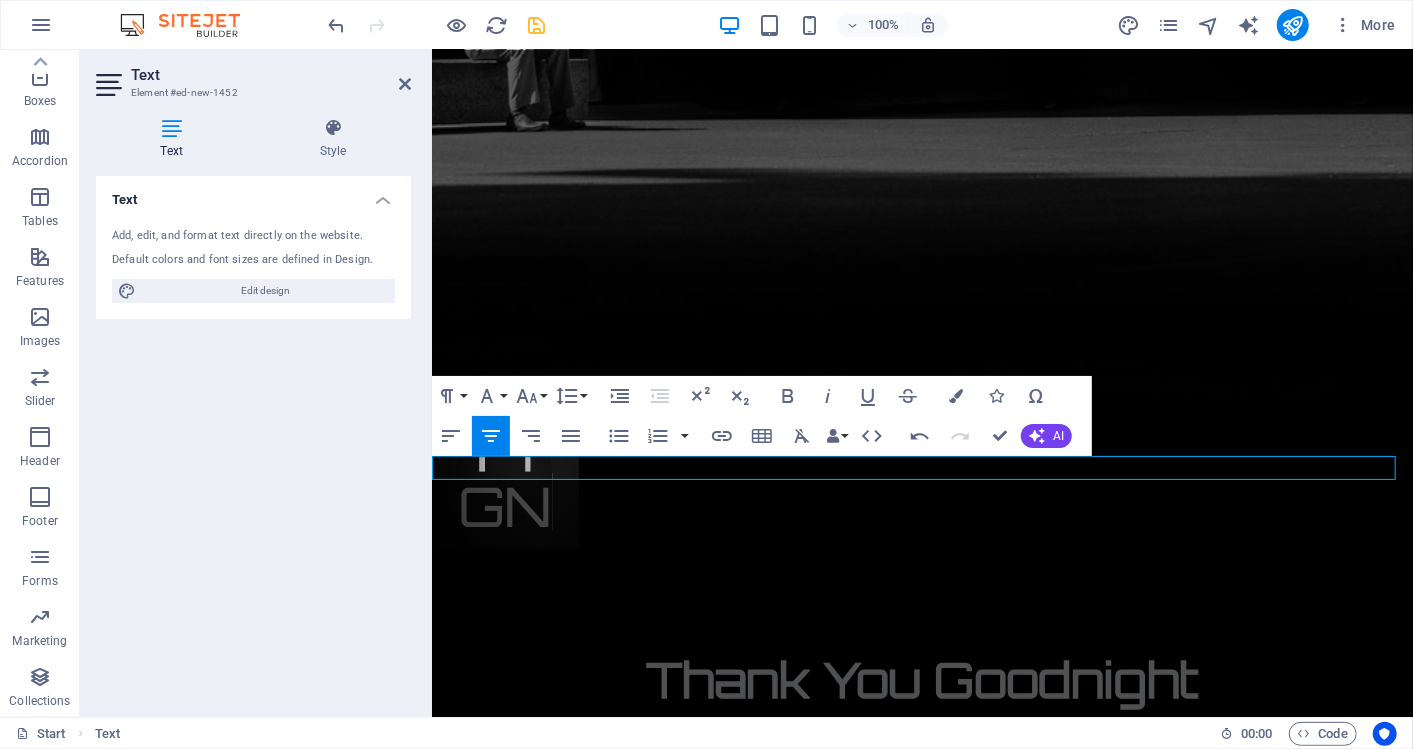 drag, startPoint x: 948, startPoint y: 468, endPoint x: 883, endPoint y: 470, distance: 65.03076 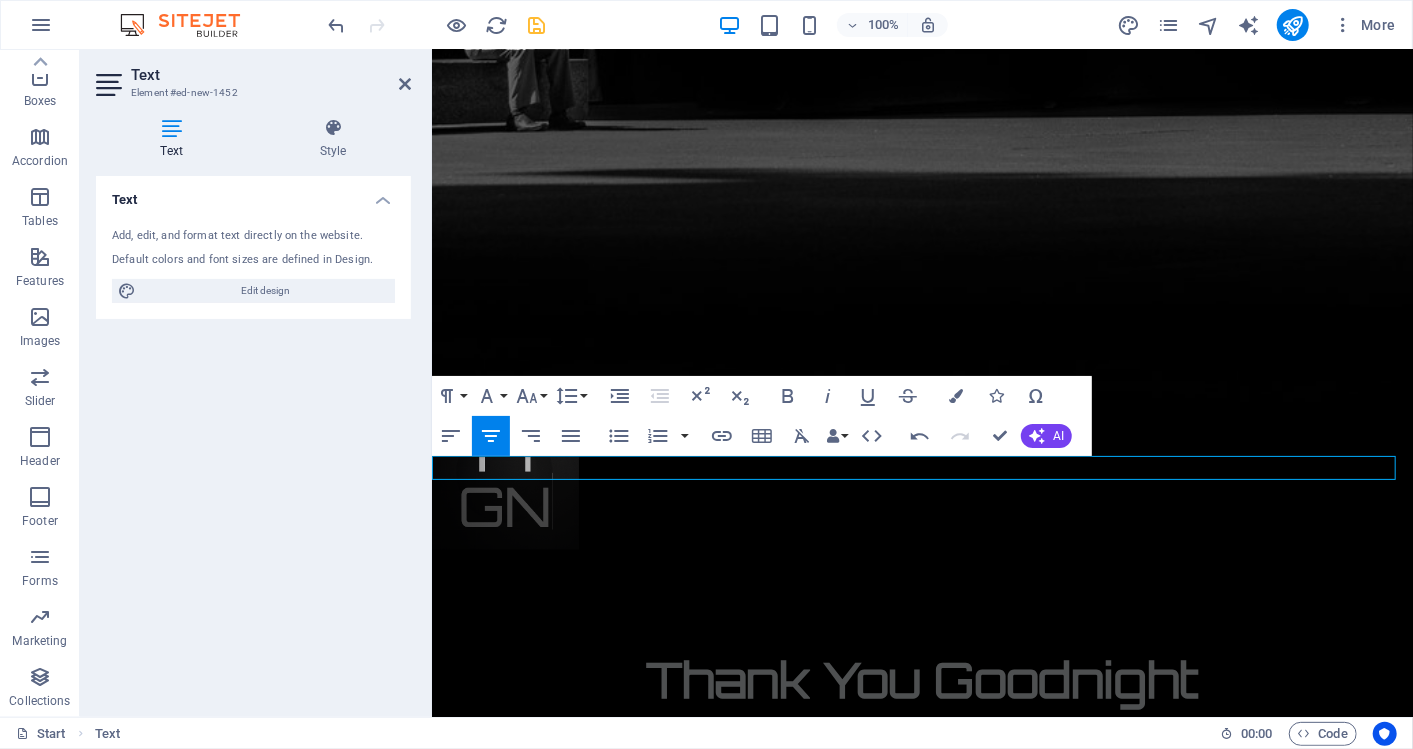 click on "We are forming a small  pilot group  of forward-thinking Richmond venues to help shape the development of our solution." at bounding box center [921, 1998] 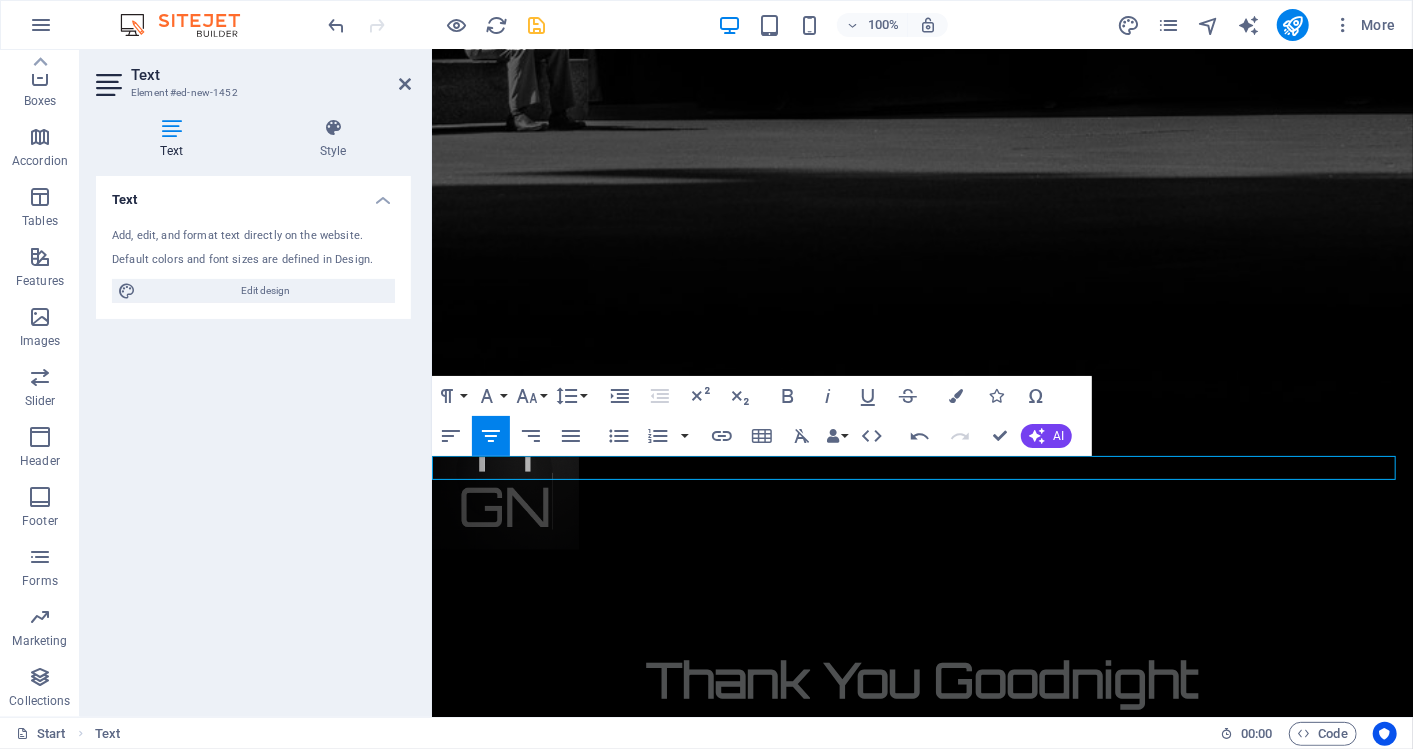 click on "We are forming a small  pilot group  of forward-thinking Restaurant venues to help shape the development of our solution." at bounding box center (921, 1998) 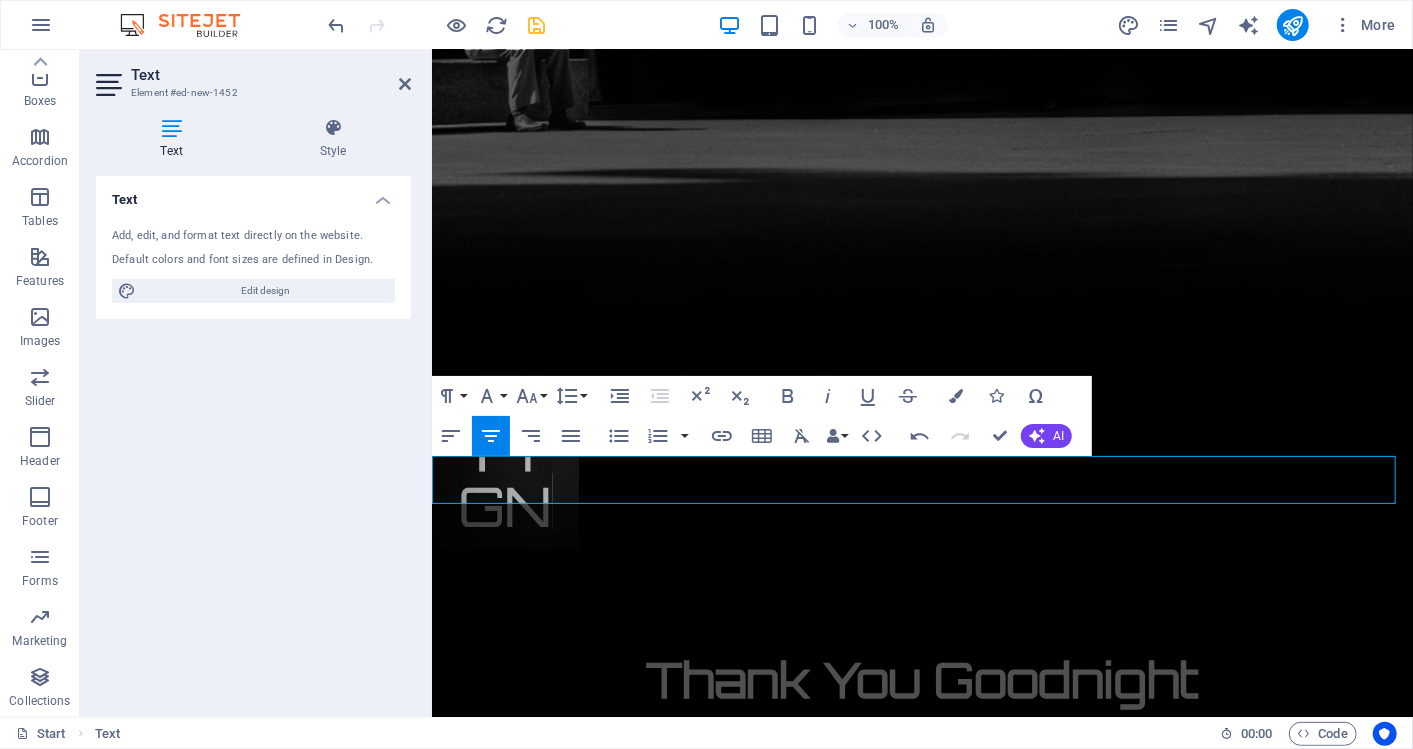 click on "We are forming a small  pilot group  of forward-thinking Restaurant venues to help shape the development of our solution." at bounding box center (921, 1998) 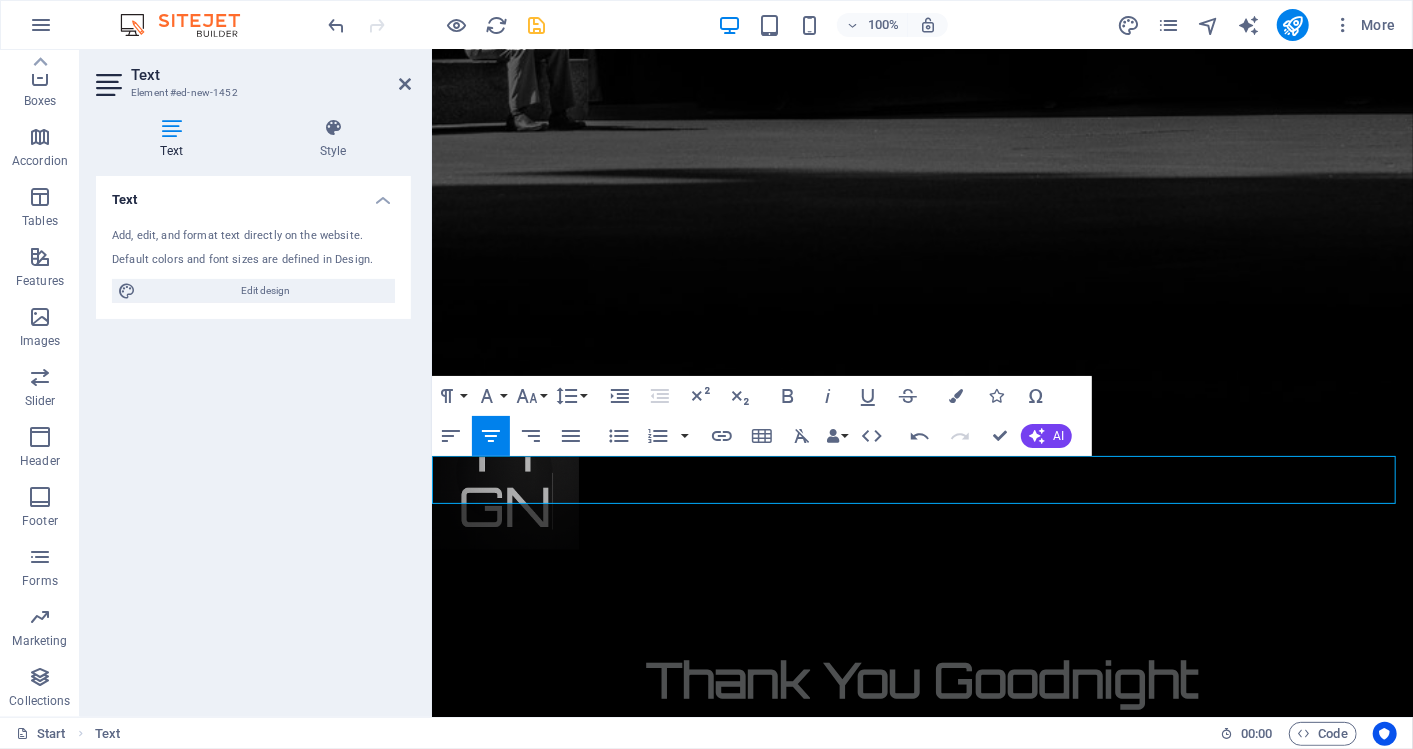click on "We are also  forming a small  pilot group  of forward-thinking Restaurant   venues to help shape the development of our solution." at bounding box center (921, 1998) 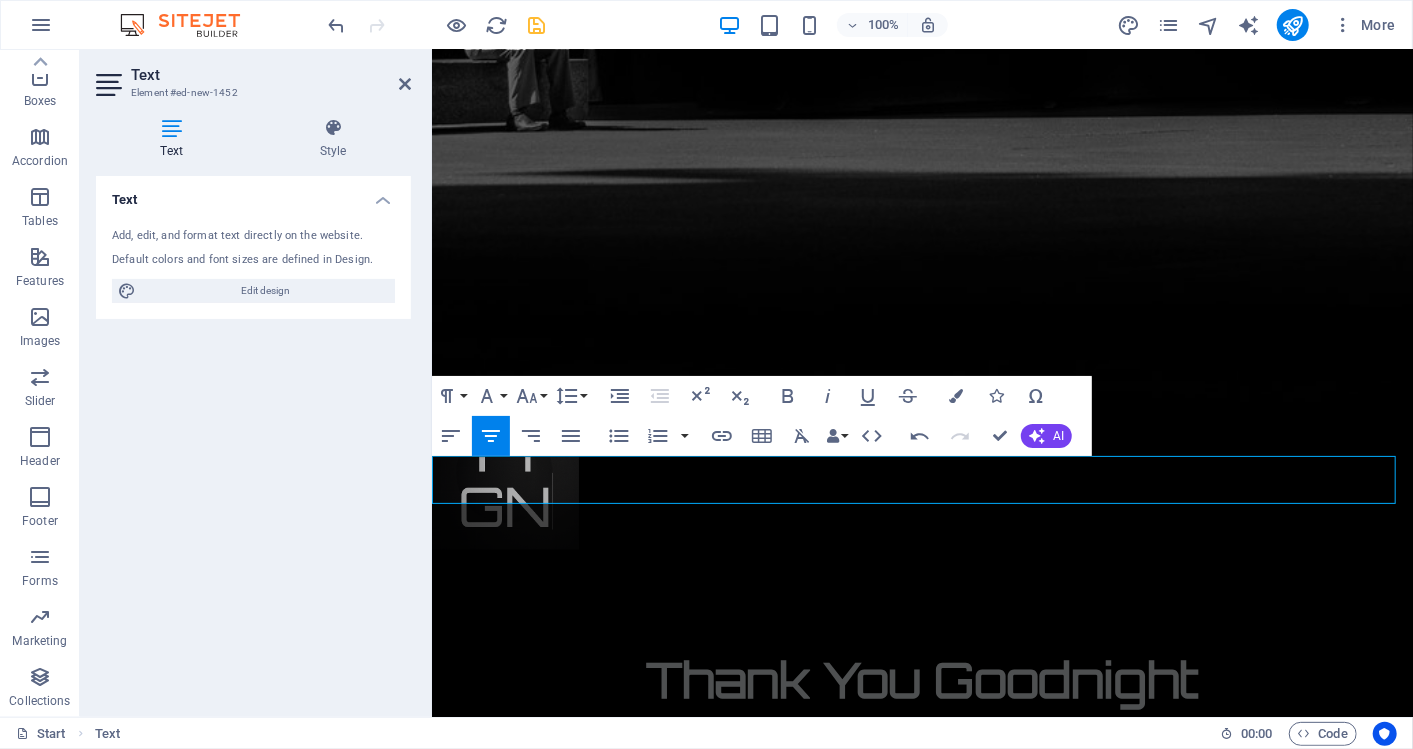 click at bounding box center [921, 2022] 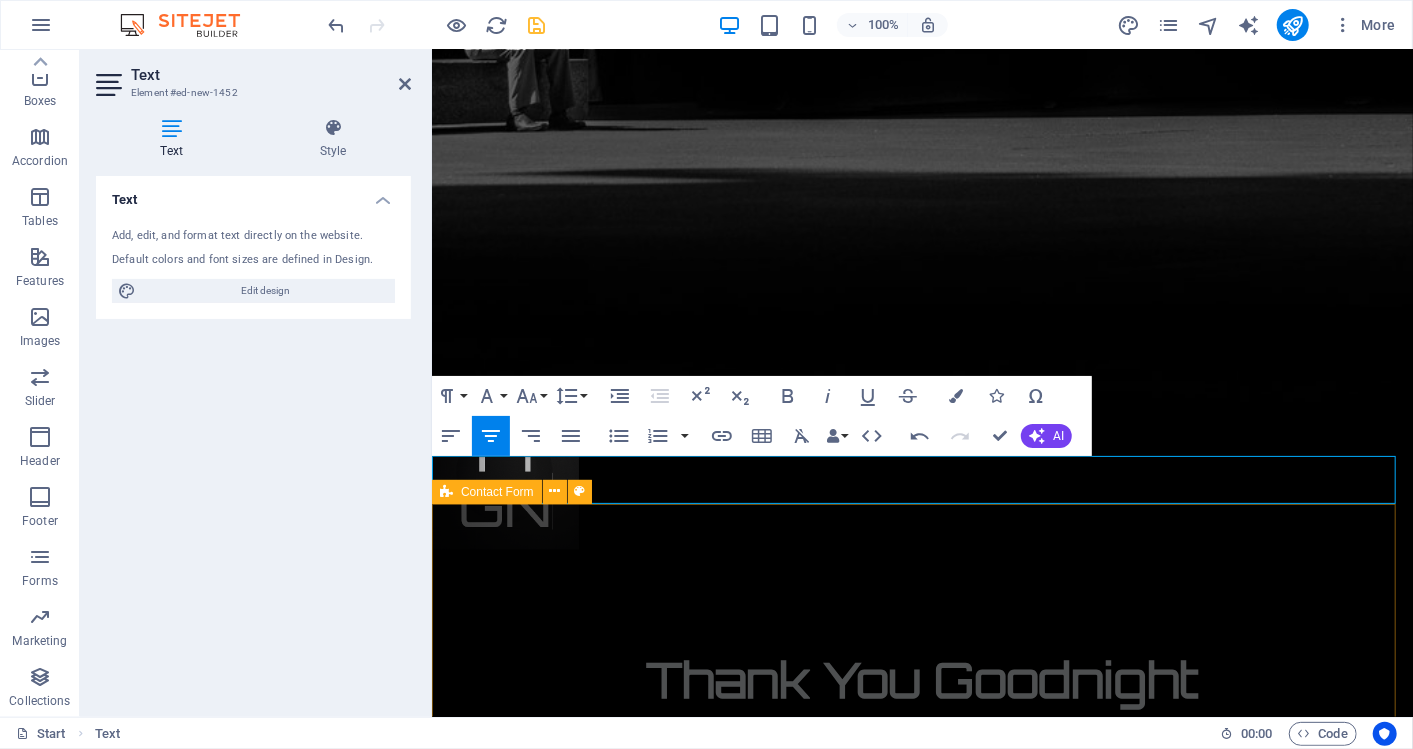 click on "Submit" at bounding box center [921, 2193] 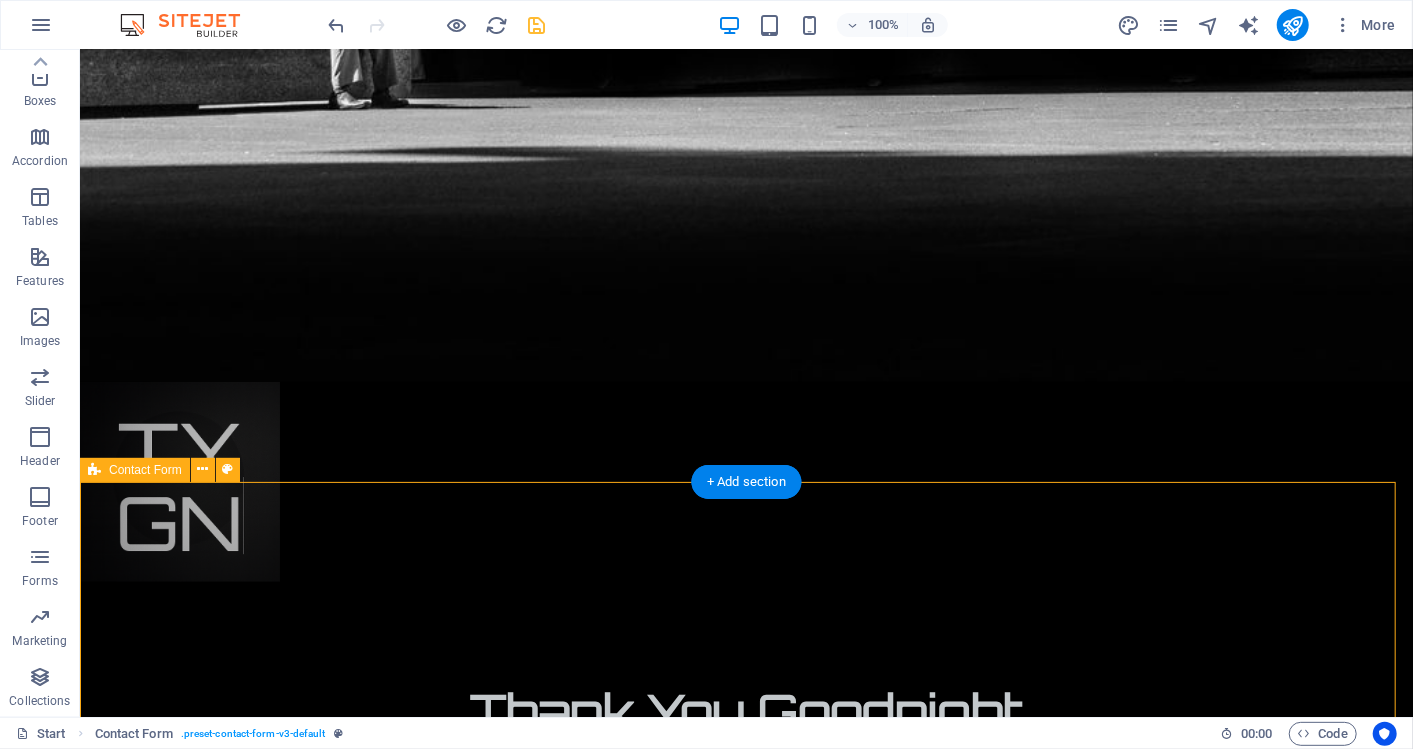 scroll, scrollTop: 1230, scrollLeft: 0, axis: vertical 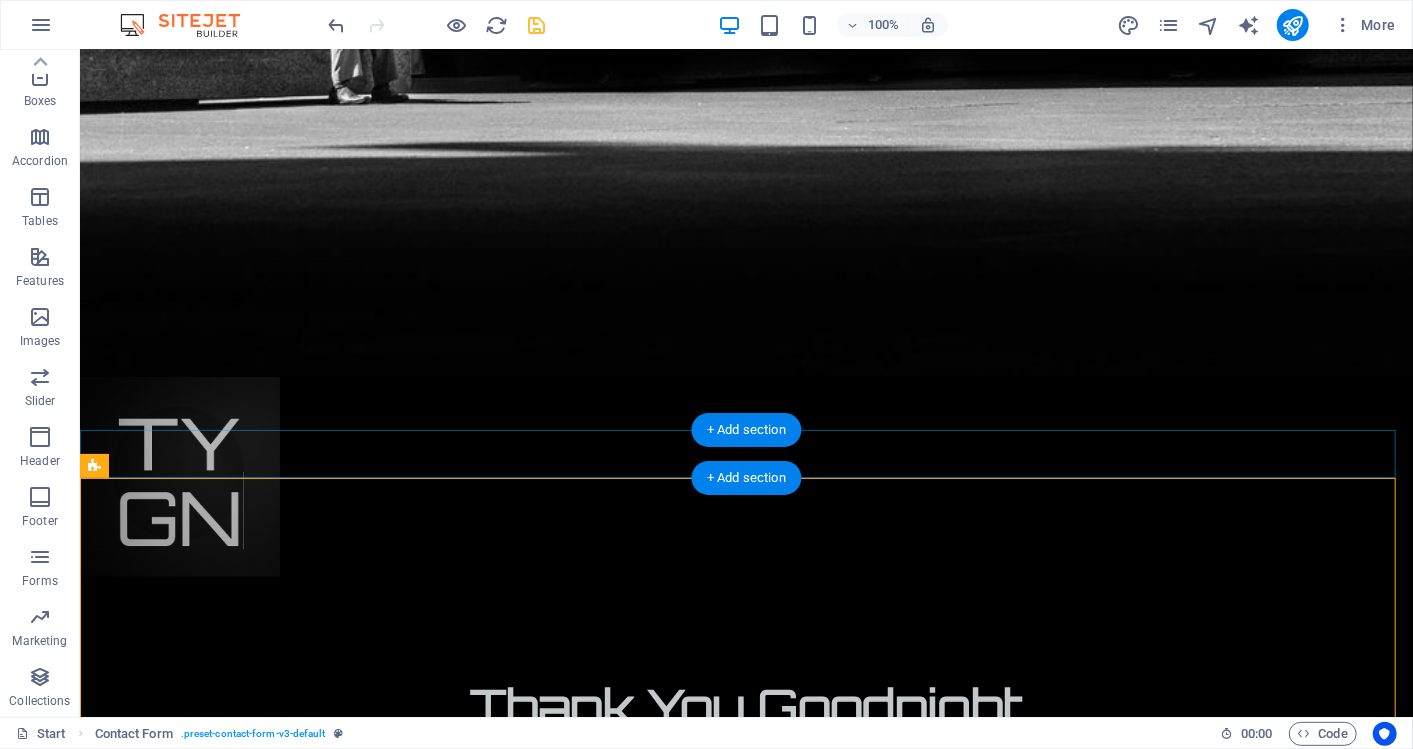 click on "We are also forming a small  pilot group  of forward-thinking Restaurant venues to help shape the development of our solution." at bounding box center (745, 1989) 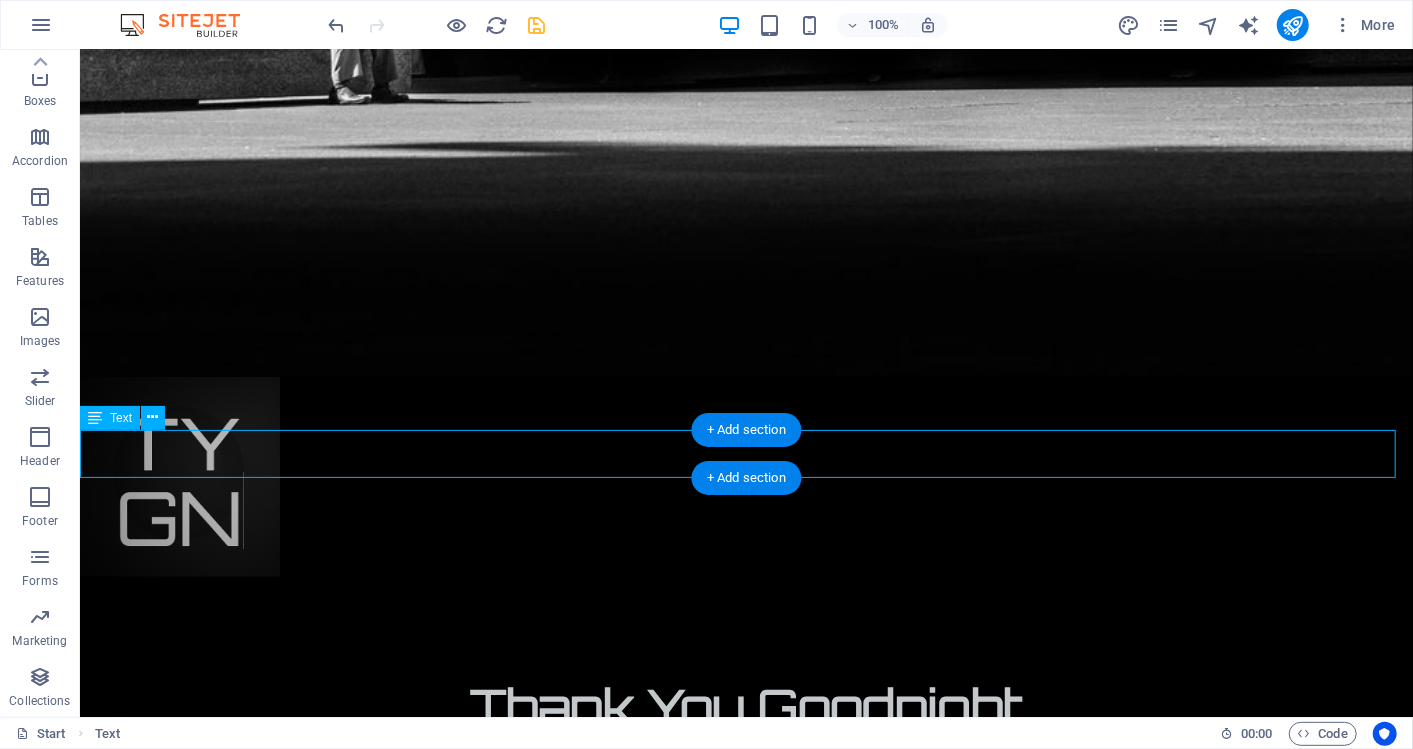click on "We are also forming a small  pilot group  of forward-thinking Restaurant venues to help shape the development of our solution." at bounding box center [745, 1989] 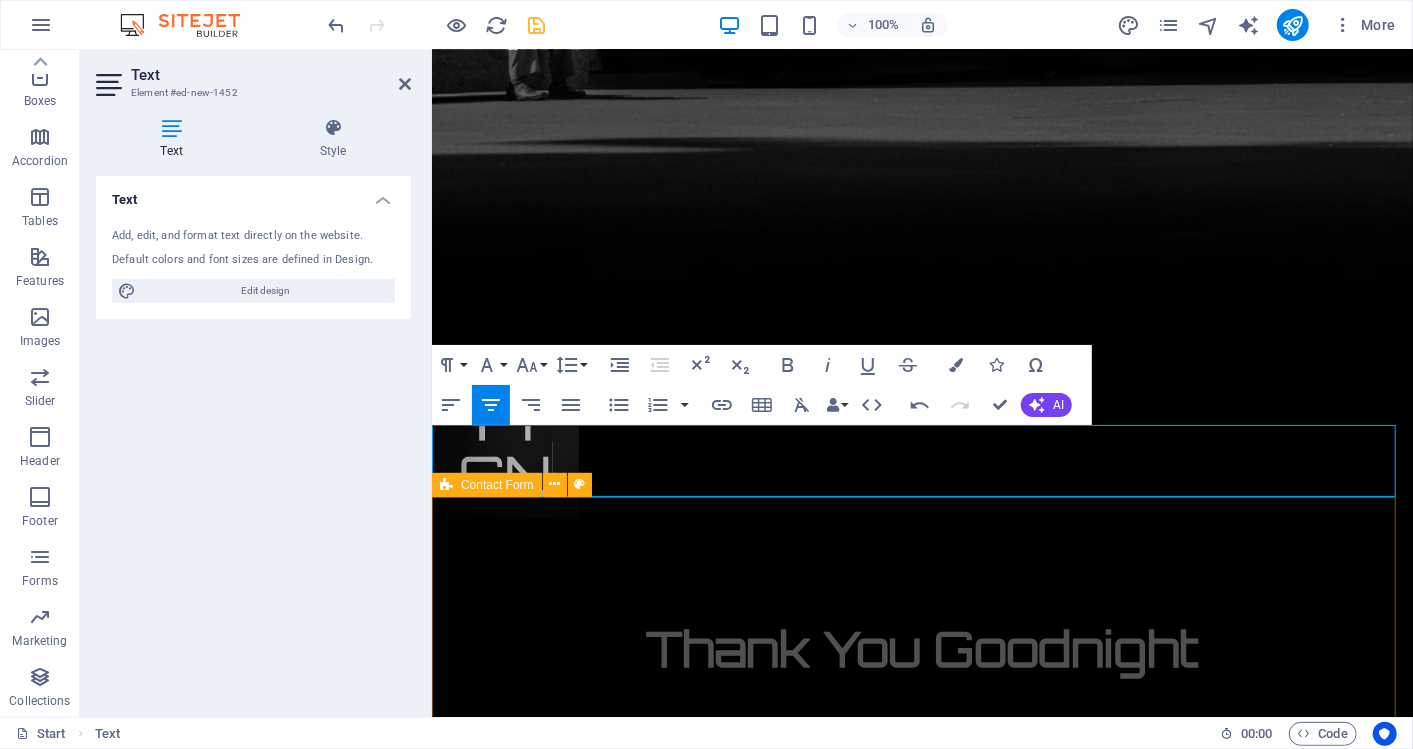 click on "Submit" at bounding box center [921, 2186] 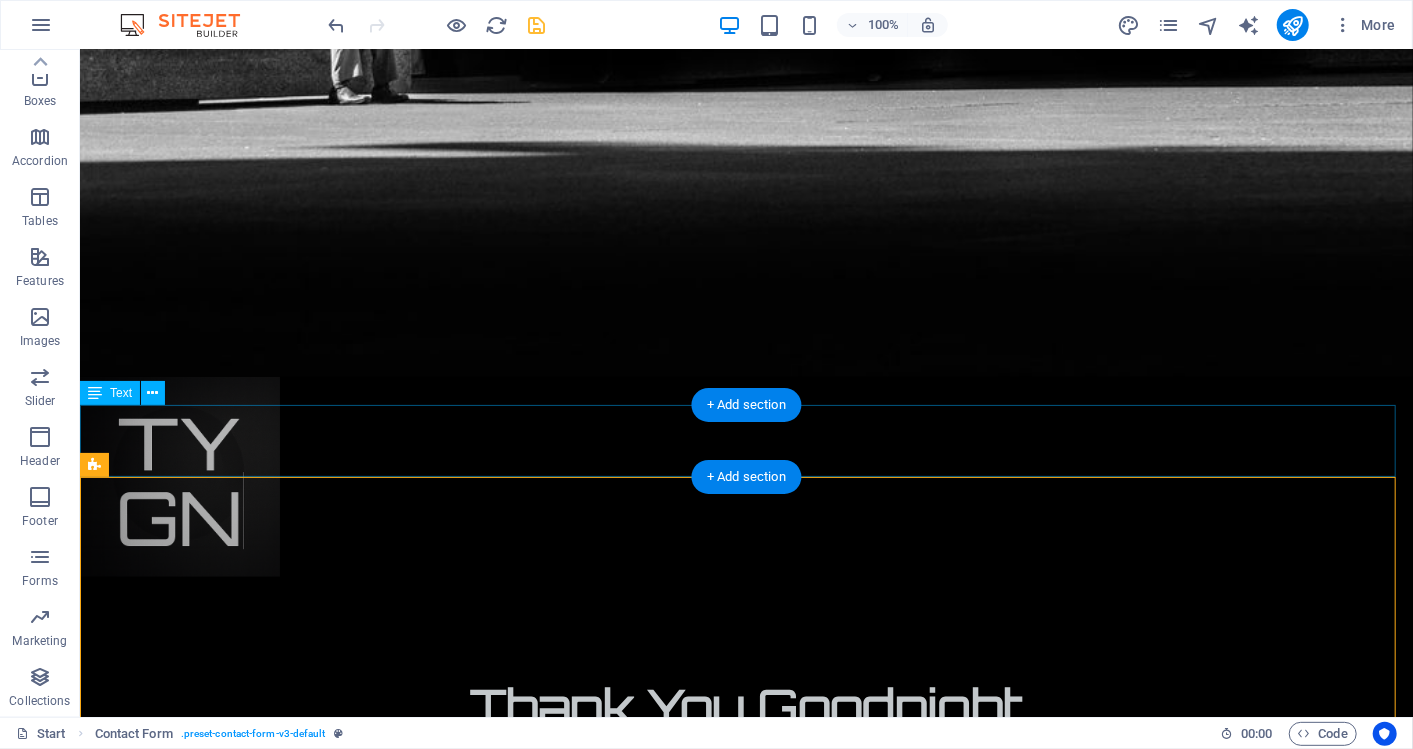 scroll, scrollTop: 1328, scrollLeft: 0, axis: vertical 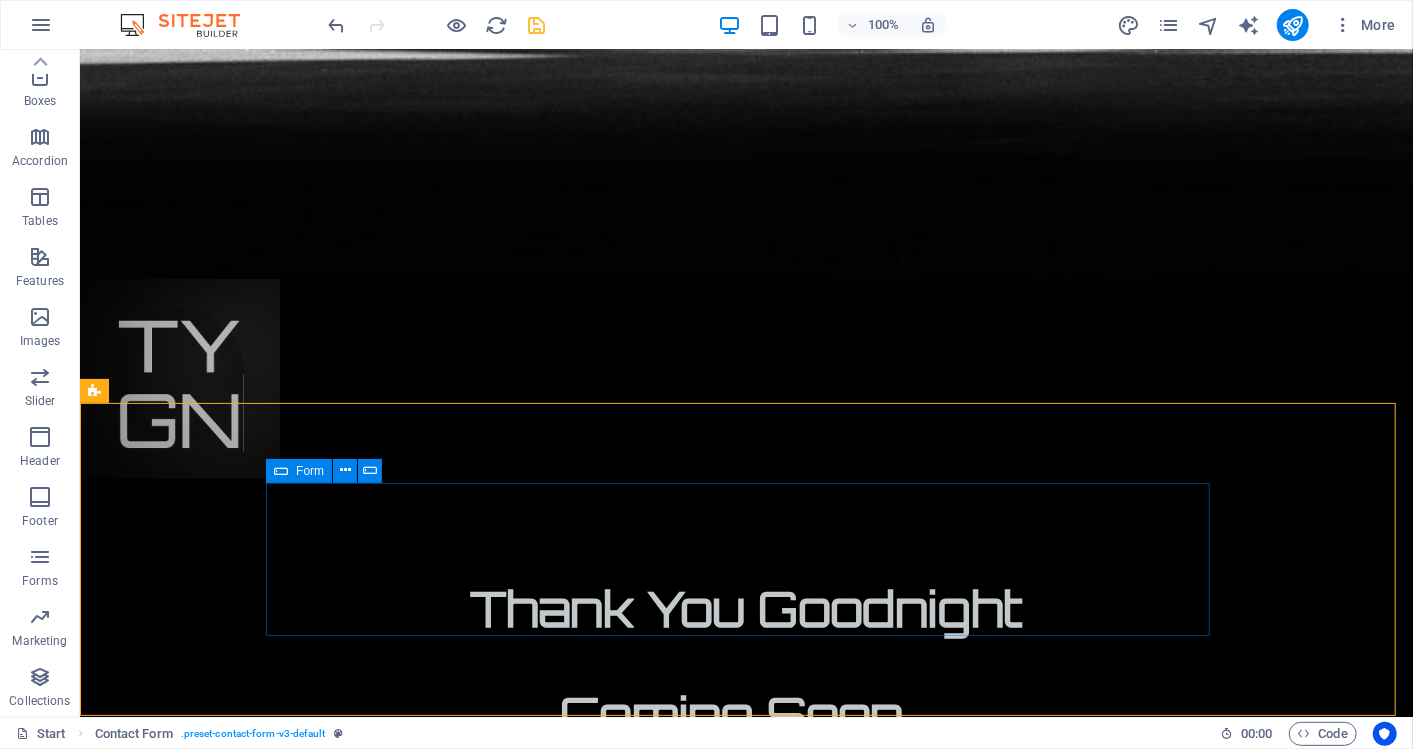click on "Form" at bounding box center (310, 471) 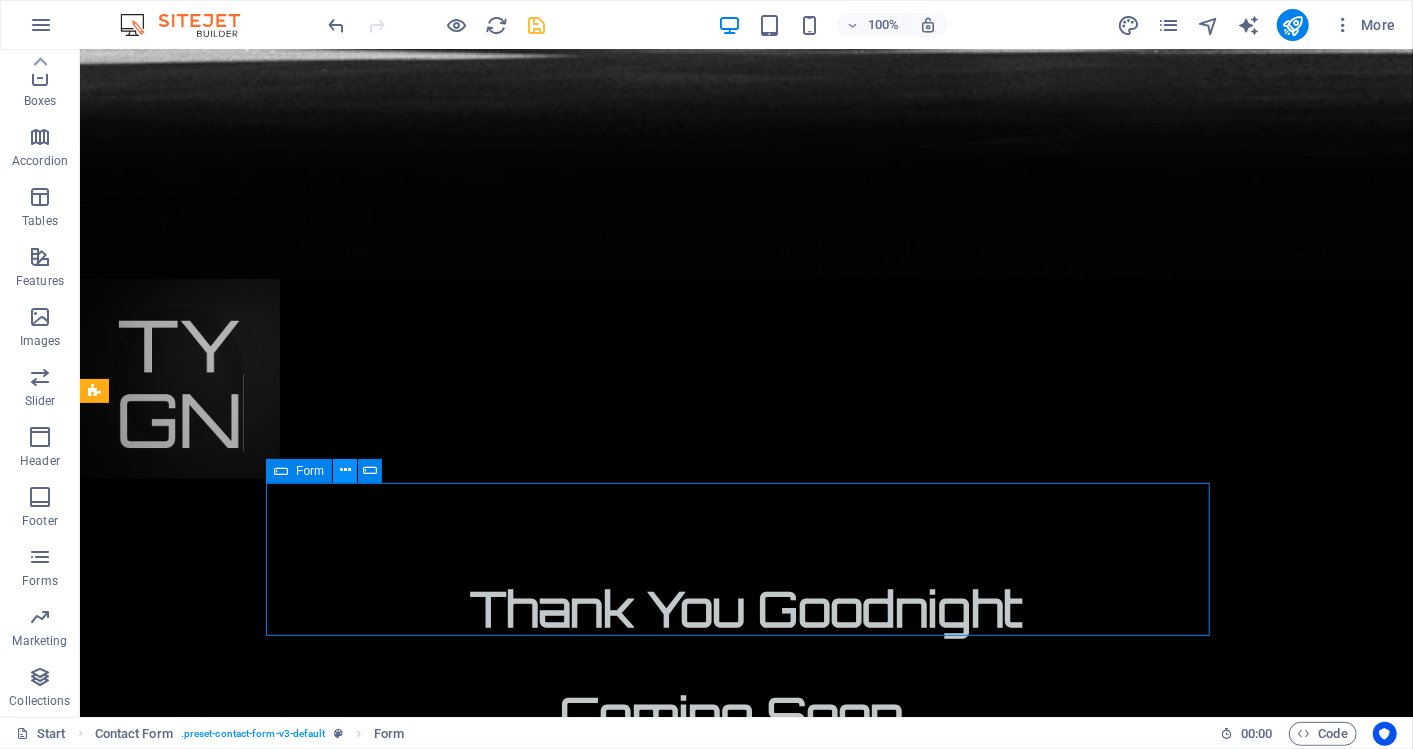 click at bounding box center [345, 470] 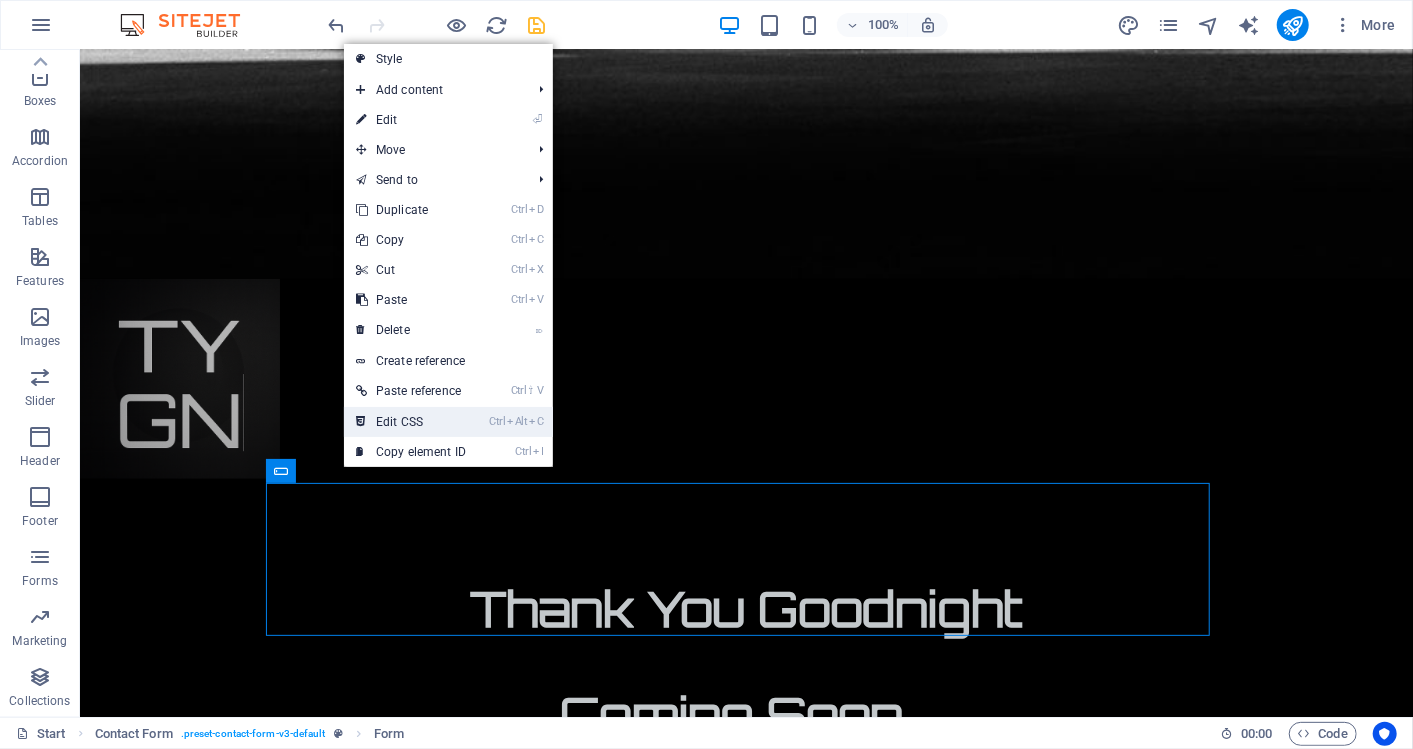 click on "Ctrl Alt C  Edit CSS" at bounding box center [411, 422] 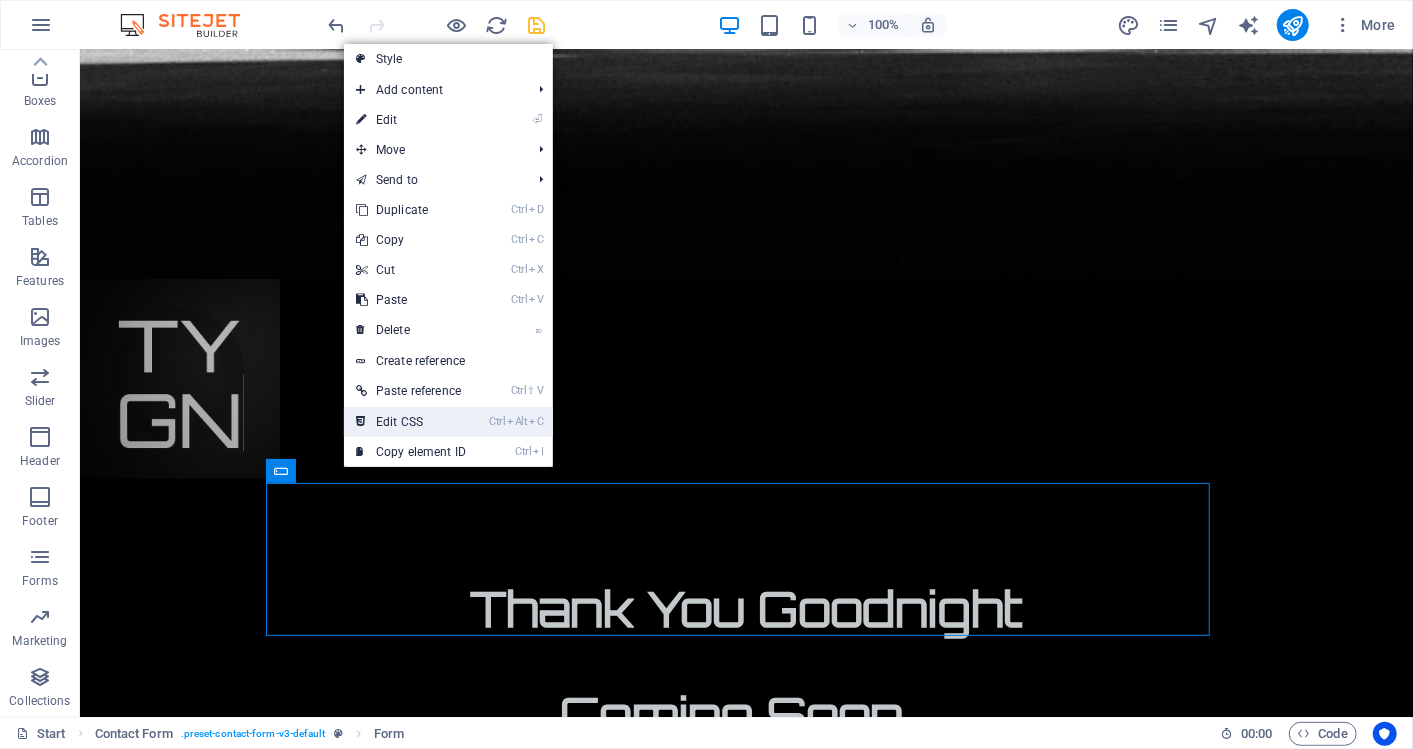 scroll, scrollTop: 1209, scrollLeft: 0, axis: vertical 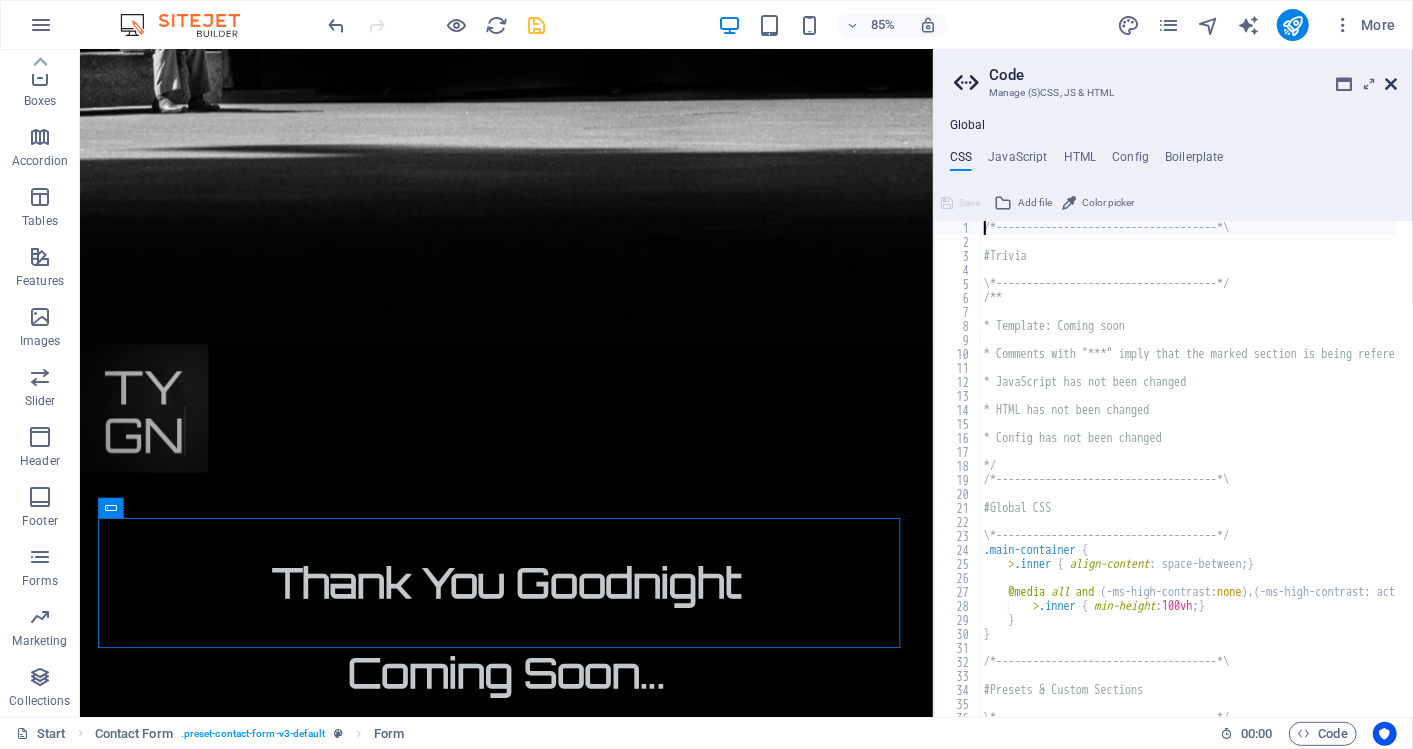 click at bounding box center (1391, 84) 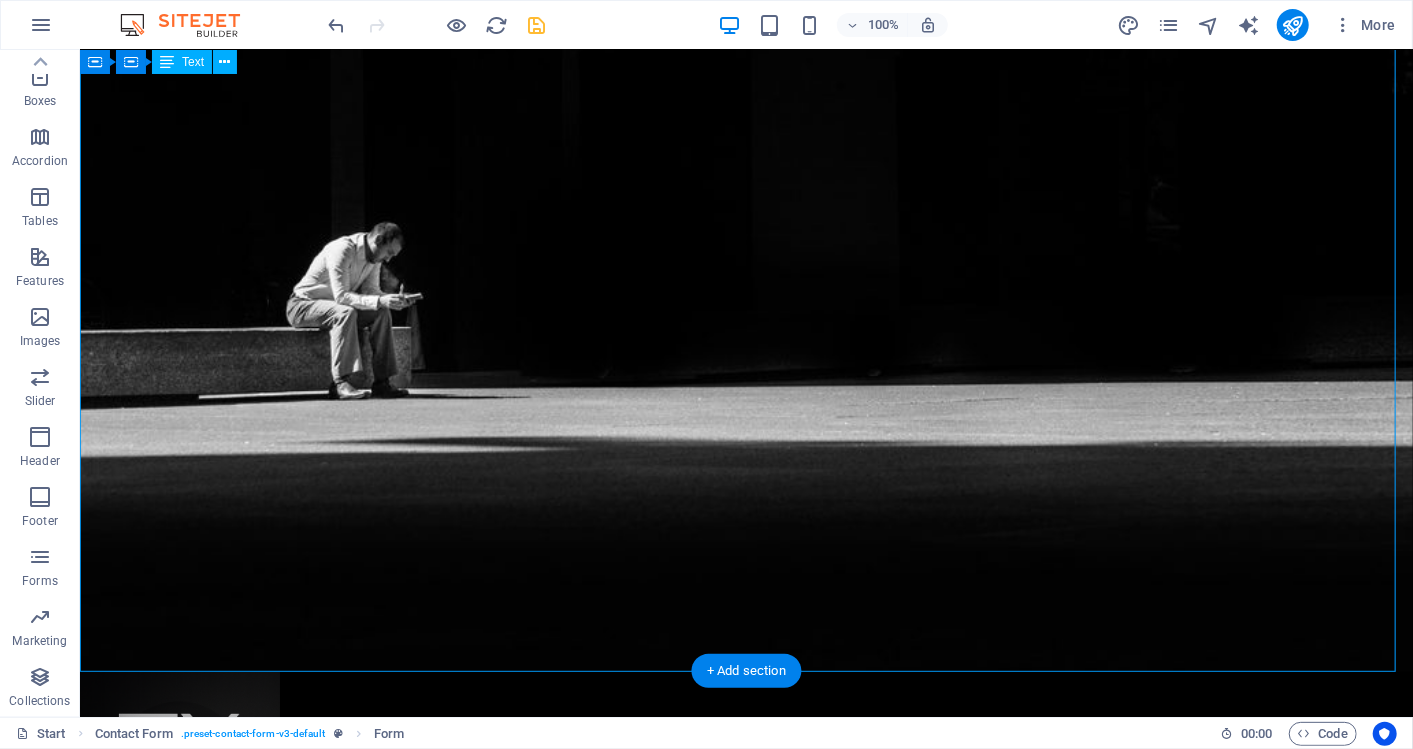 scroll, scrollTop: 864, scrollLeft: 0, axis: vertical 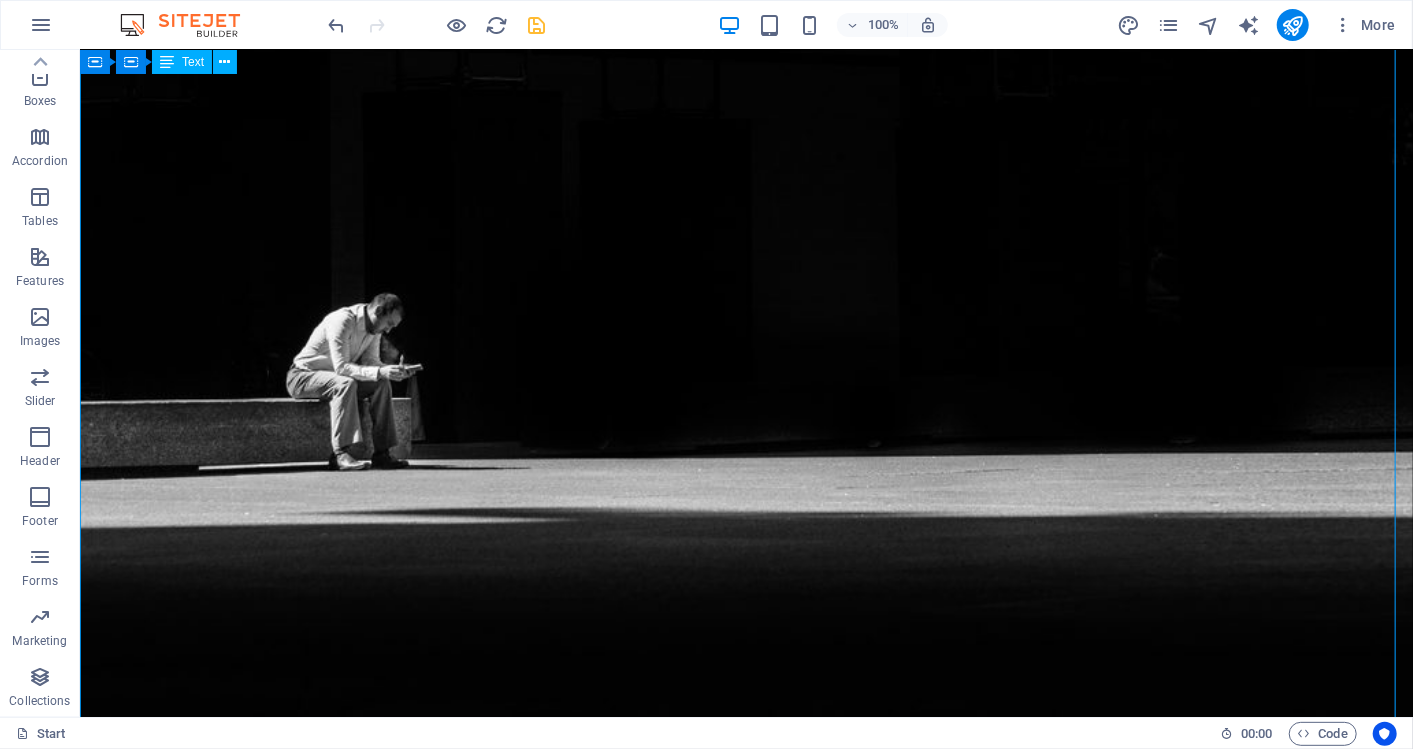 click on "Here at Thank you Goodnight…, we’re passionate about making dining experiences smoother, faster, and more memorable without asking guests to download yet another app. Our Vision We believe the future of hospitality is fast, friction‑free, and focused on genuine guest connection. By removing queues and paper bills, we free up your team to create the moments your patrons will rave about. To ensure we’re building exactly what venues and their guests need, we’re actively conducting market research across Australia and New Zealand—gathering feedback from operators and diners alike to continually refine our offering. To find out more information feel free to email: blake@tygn.com.au   Thank You Goodnight" at bounding box center (745, 1858) 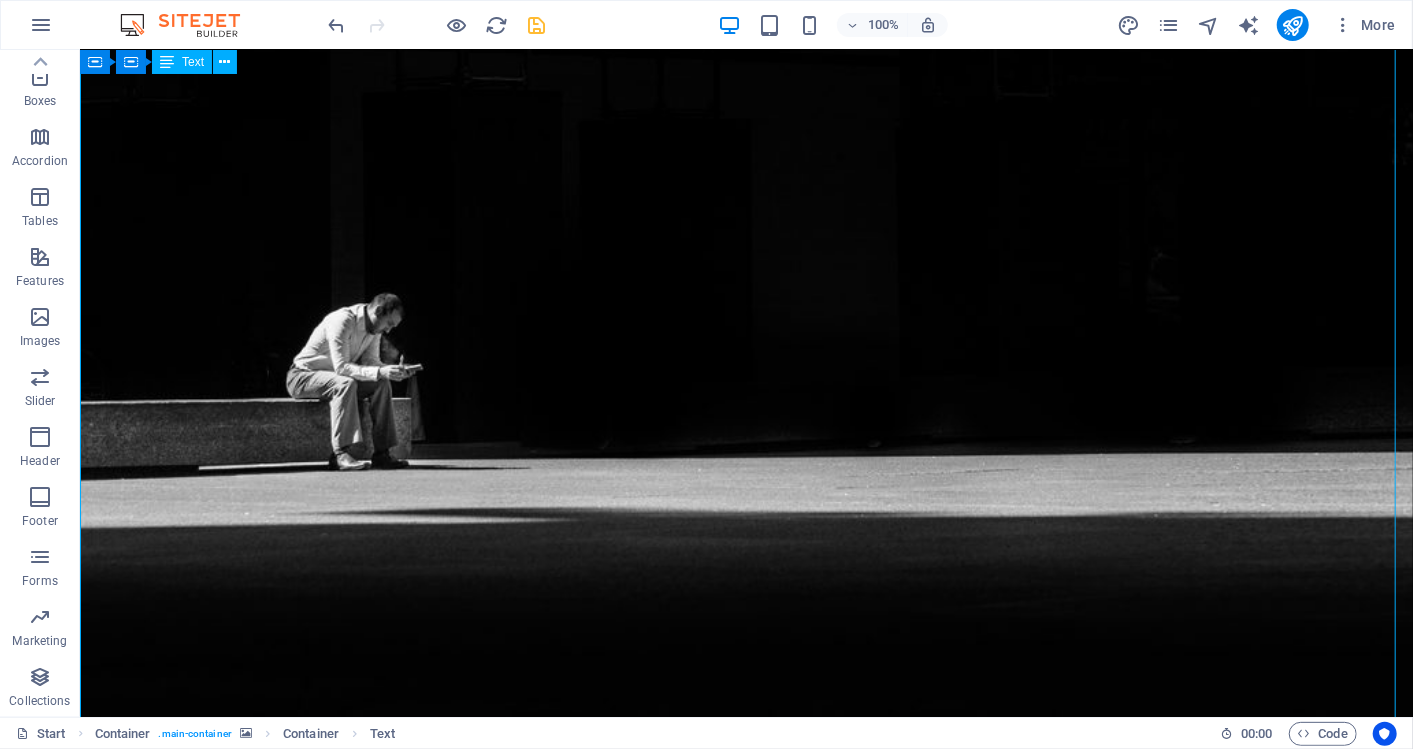 click on "Here at Thank you Goodnight…, we’re passionate about making dining experiences smoother, faster, and more memorable without asking guests to download yet another app. Our Vision We believe the future of hospitality is fast, friction‑free, and focused on genuine guest connection. By removing queues and paper bills, we free up your team to create the moments your patrons will rave about. To ensure we’re building exactly what venues and their guests need, we’re actively conducting market research across Australia and New Zealand—gathering feedback from operators and diners alike to continually refine our offering. To find out more information feel free to email: blake@tygn.com.au   Thank You Goodnight" at bounding box center (745, 1858) 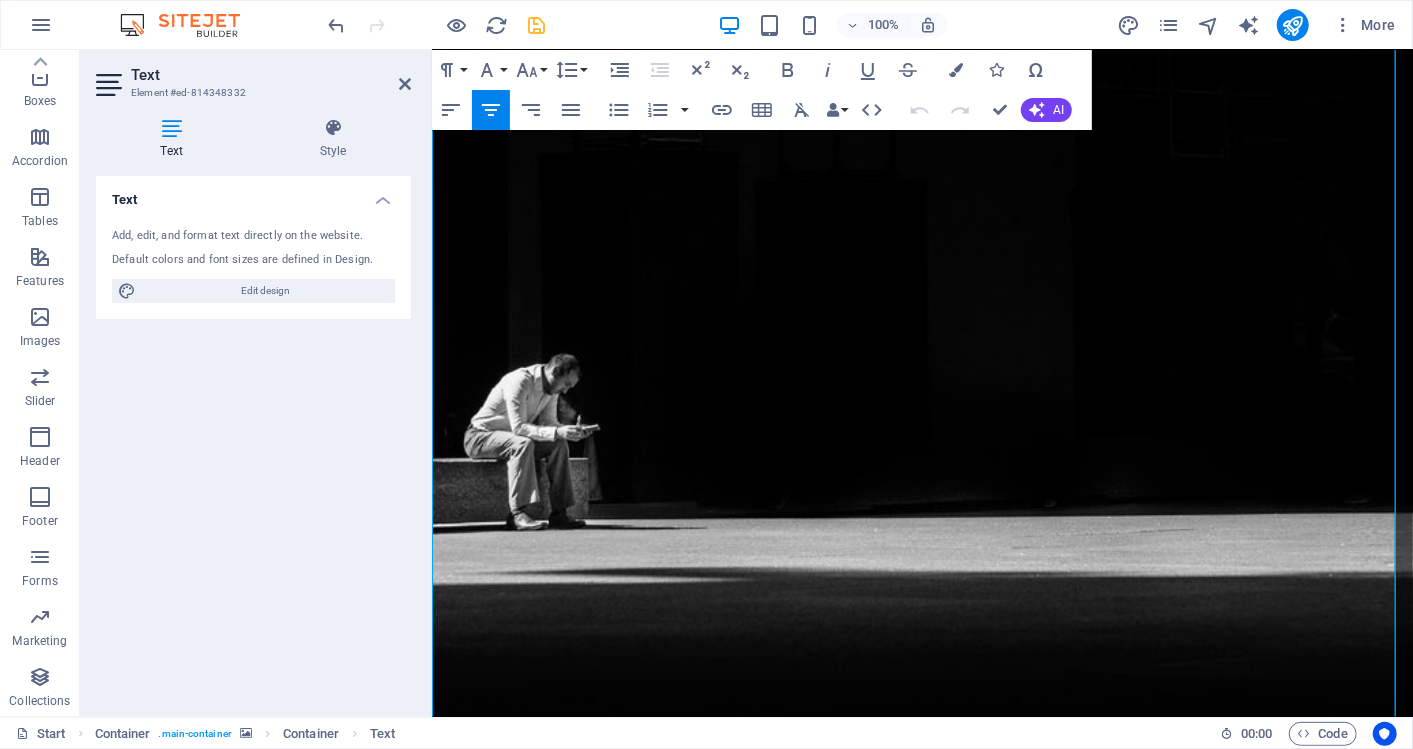 scroll, scrollTop: 827, scrollLeft: 0, axis: vertical 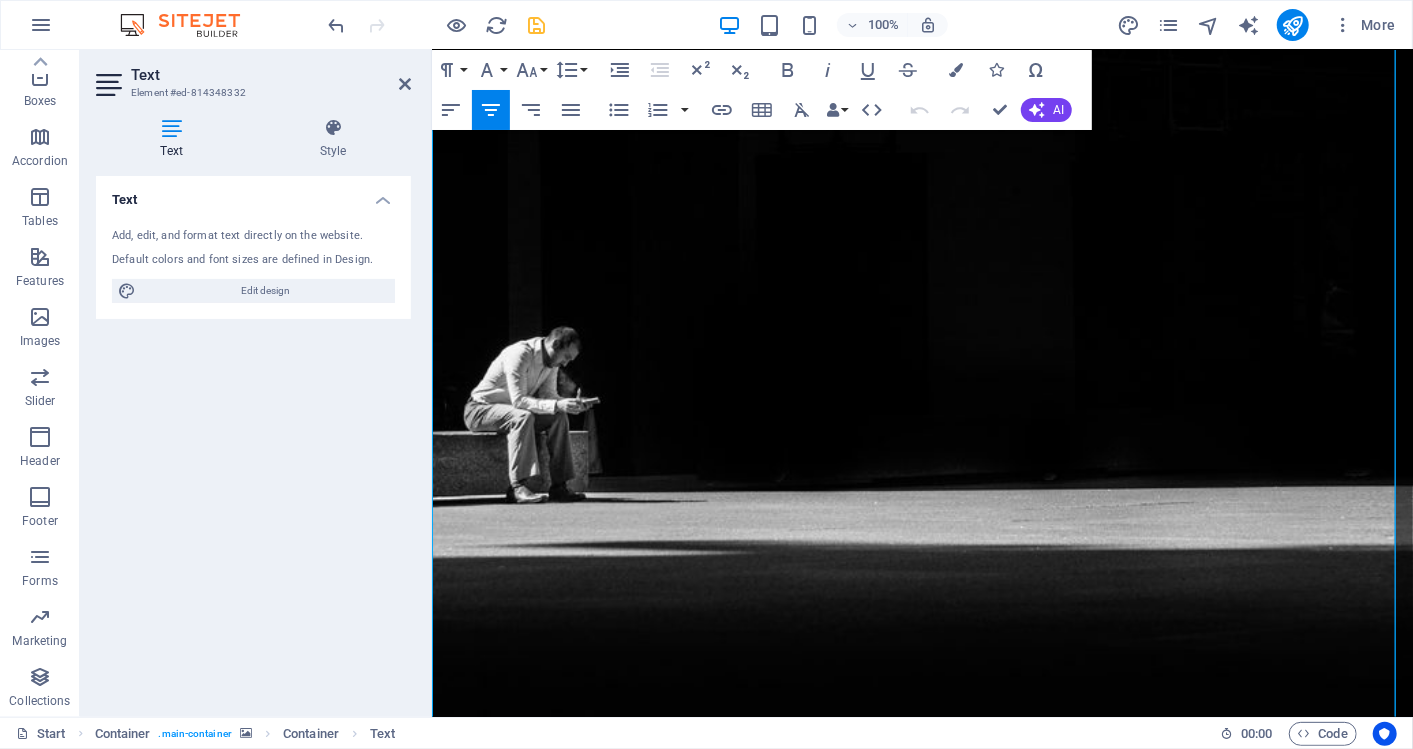 click at bounding box center (921, 1909) 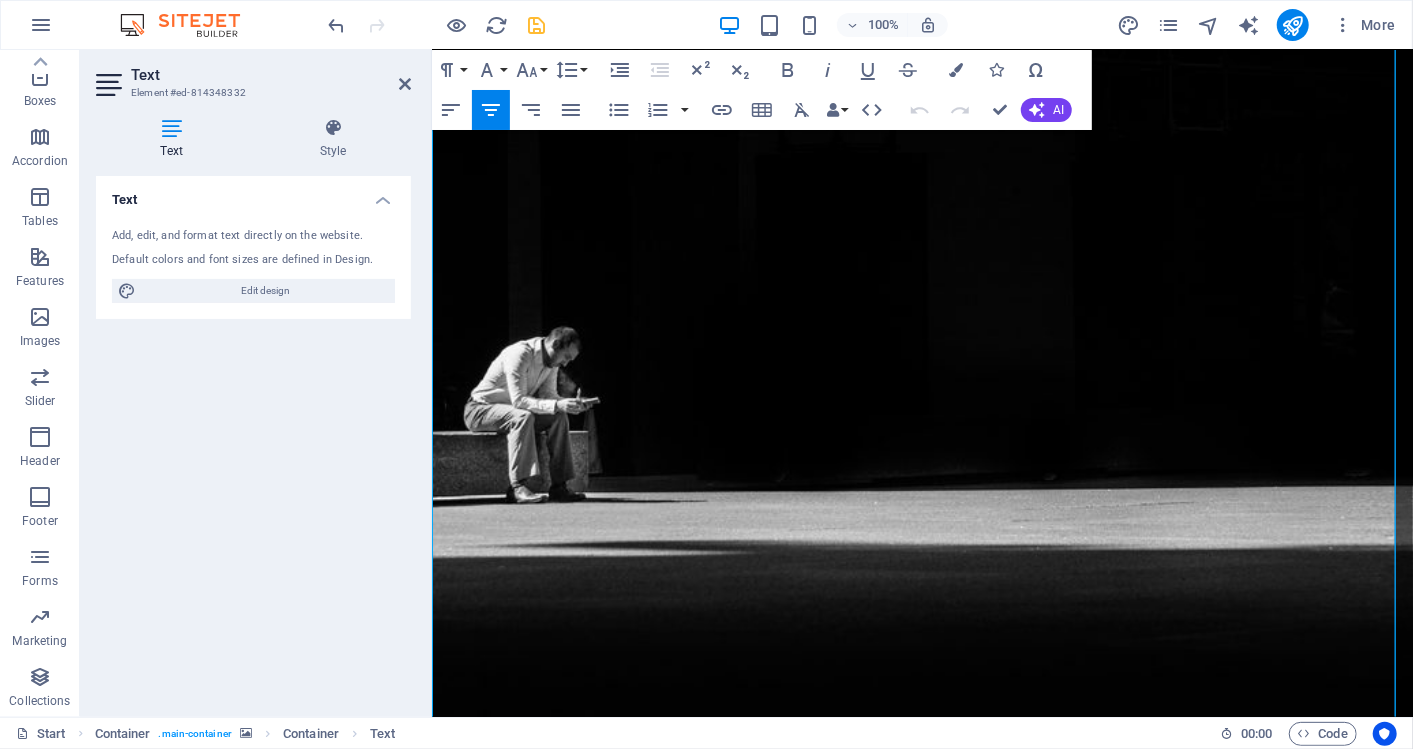 drag, startPoint x: 1004, startPoint y: 447, endPoint x: 993, endPoint y: 447, distance: 11 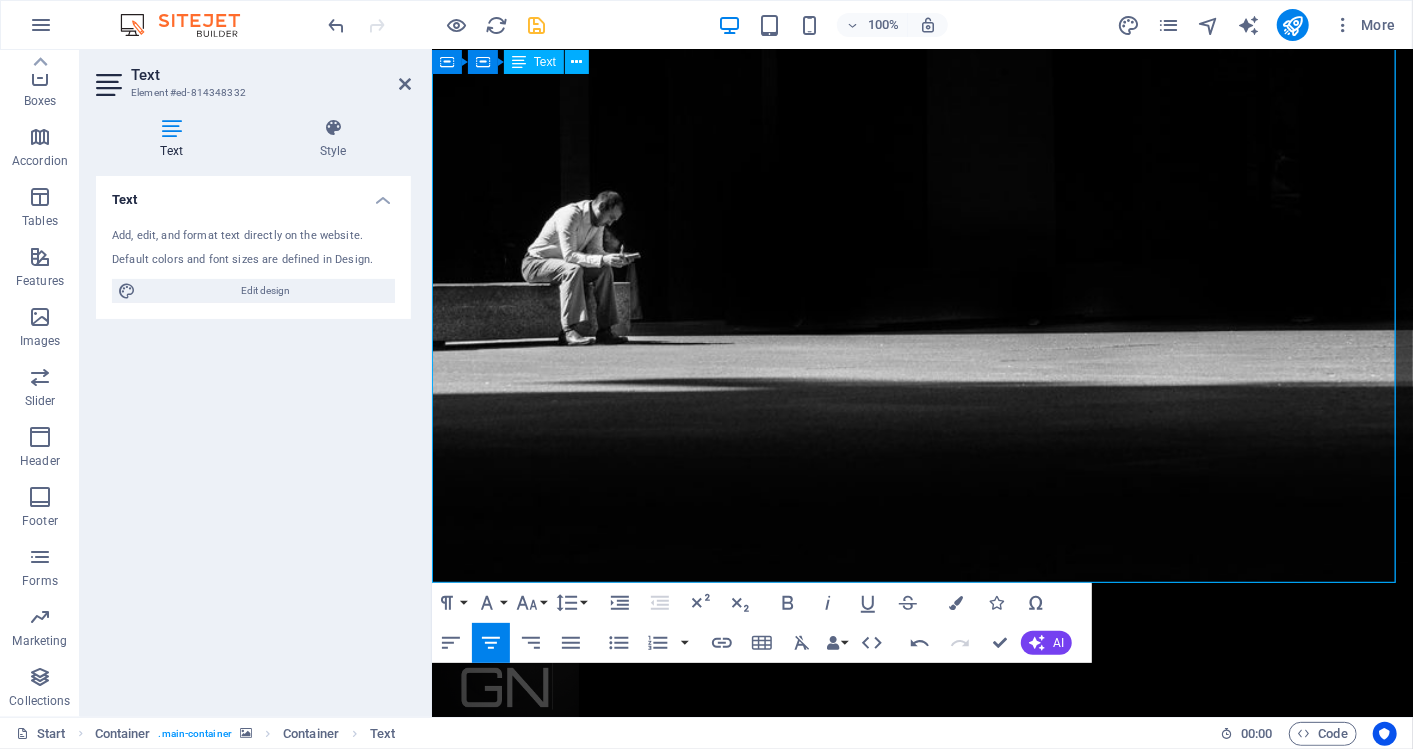 click at bounding box center (921, 1813) 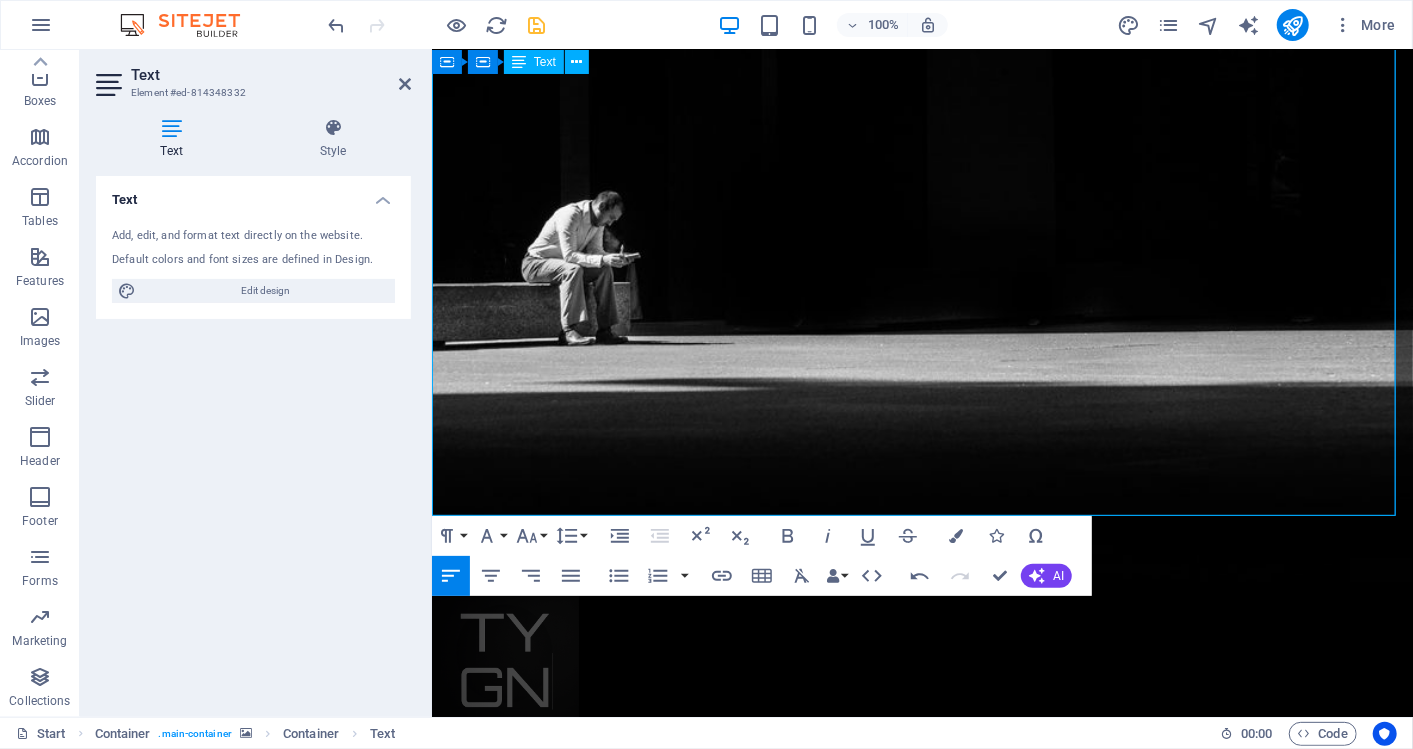 scroll, scrollTop: 922, scrollLeft: 0, axis: vertical 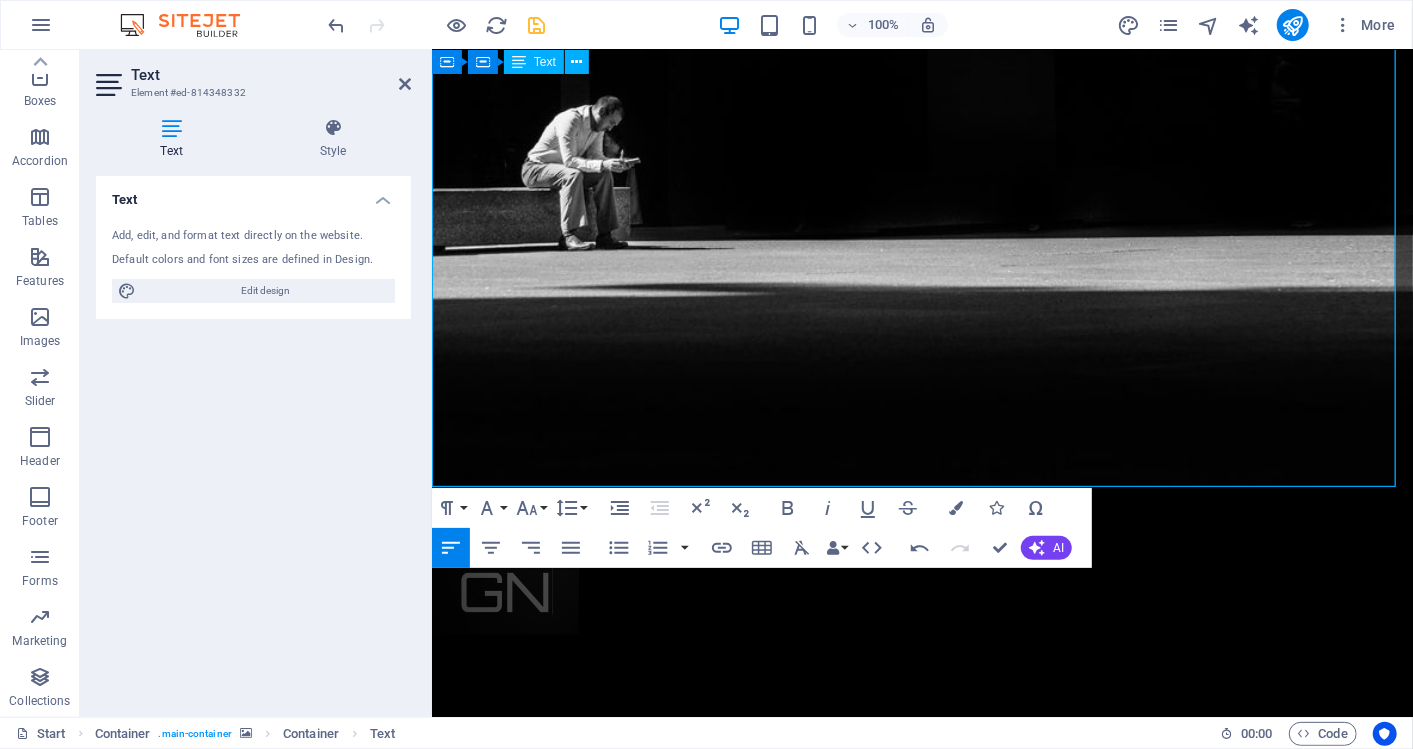 click at bounding box center [921, 1694] 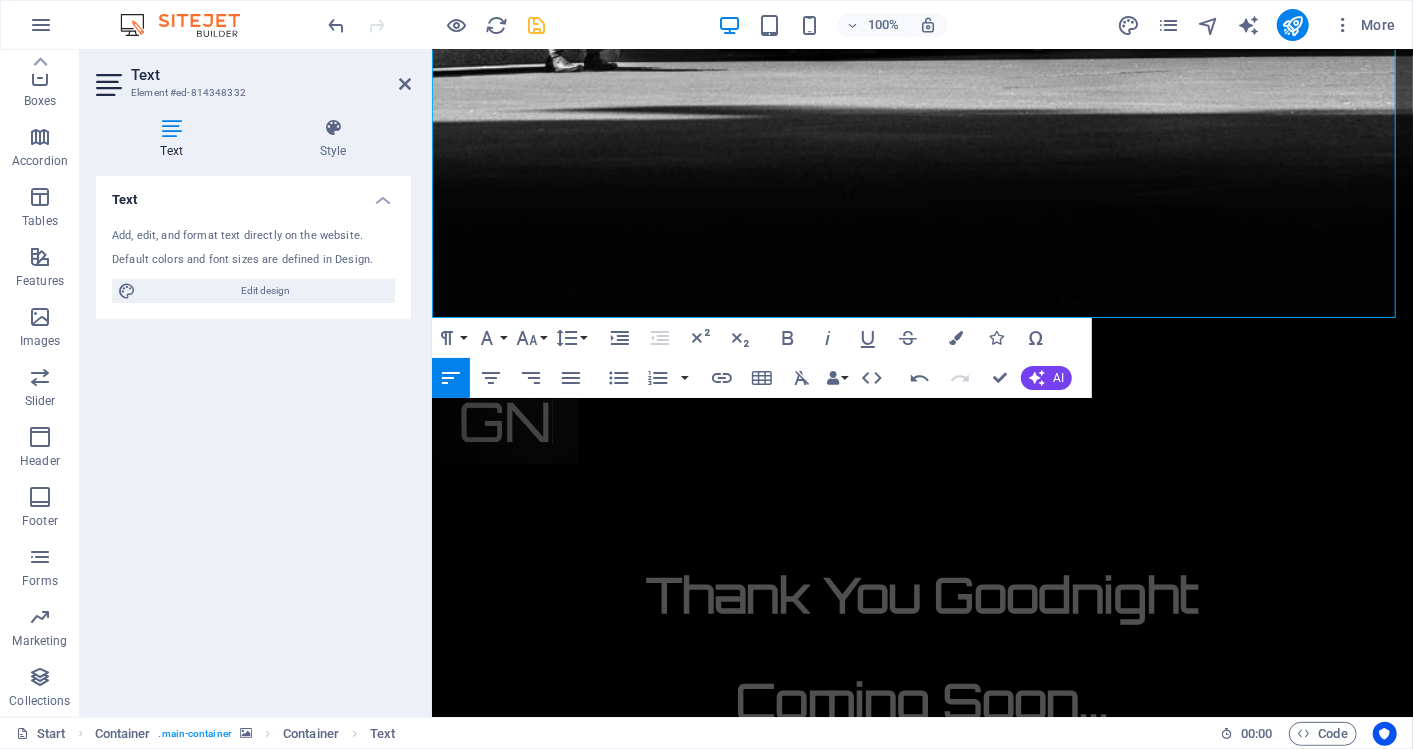scroll, scrollTop: 1140, scrollLeft: 0, axis: vertical 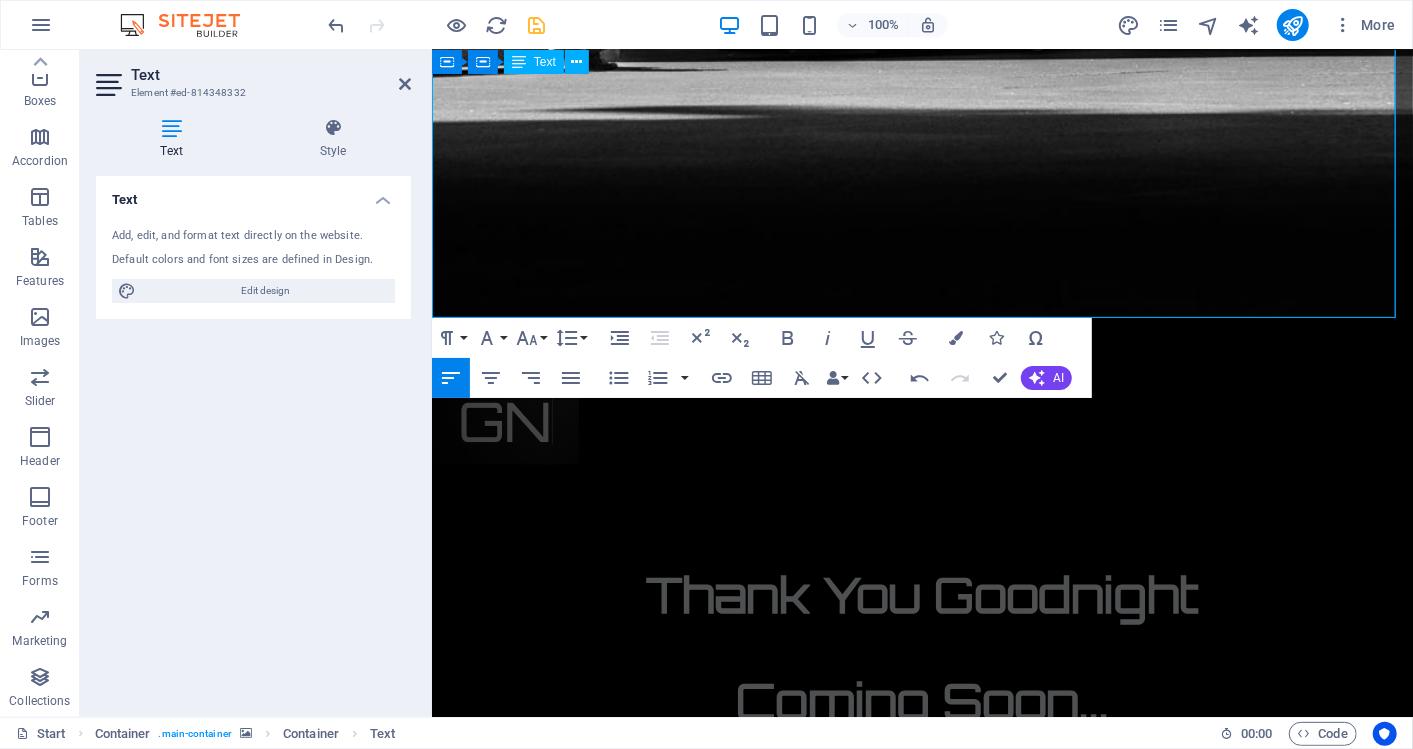 click at bounding box center (921, 1668) 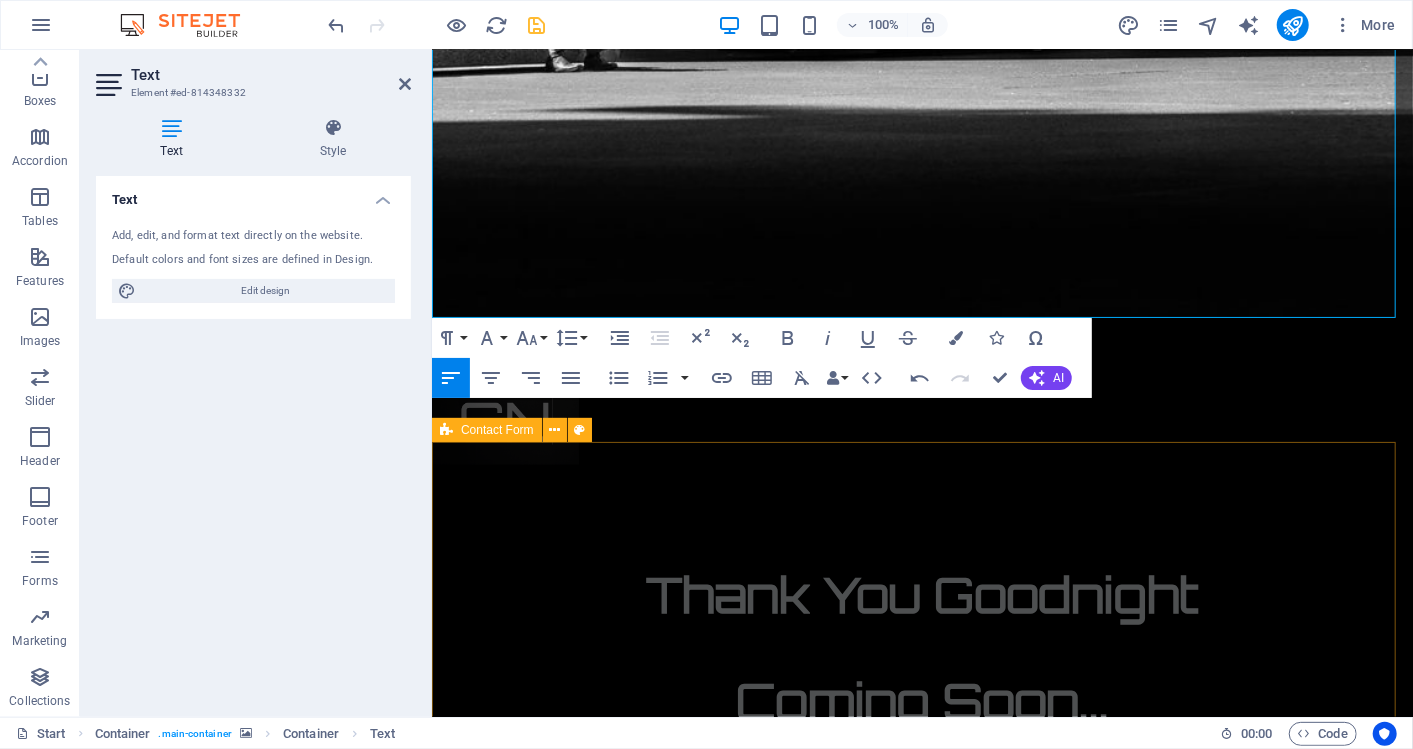 click on "Submit" at bounding box center [921, 1988] 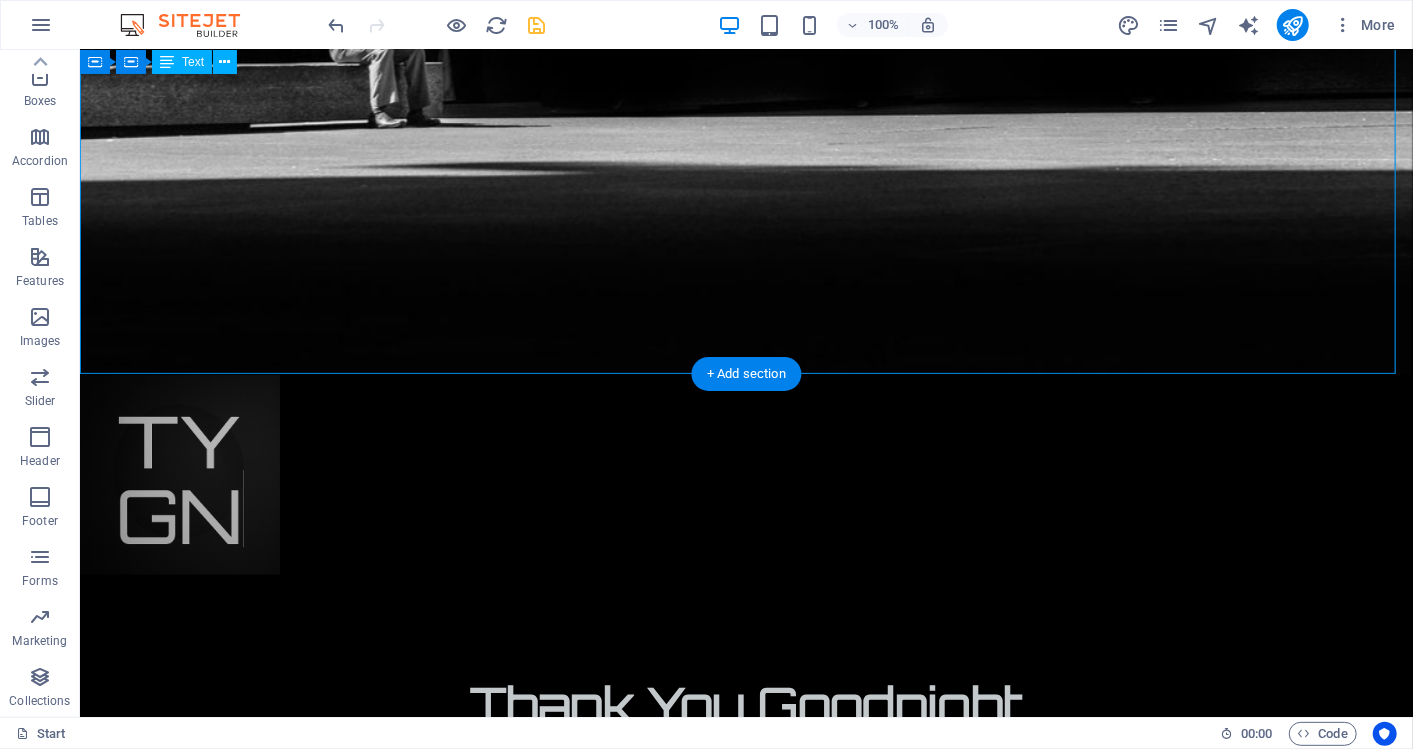 scroll, scrollTop: 1184, scrollLeft: 0, axis: vertical 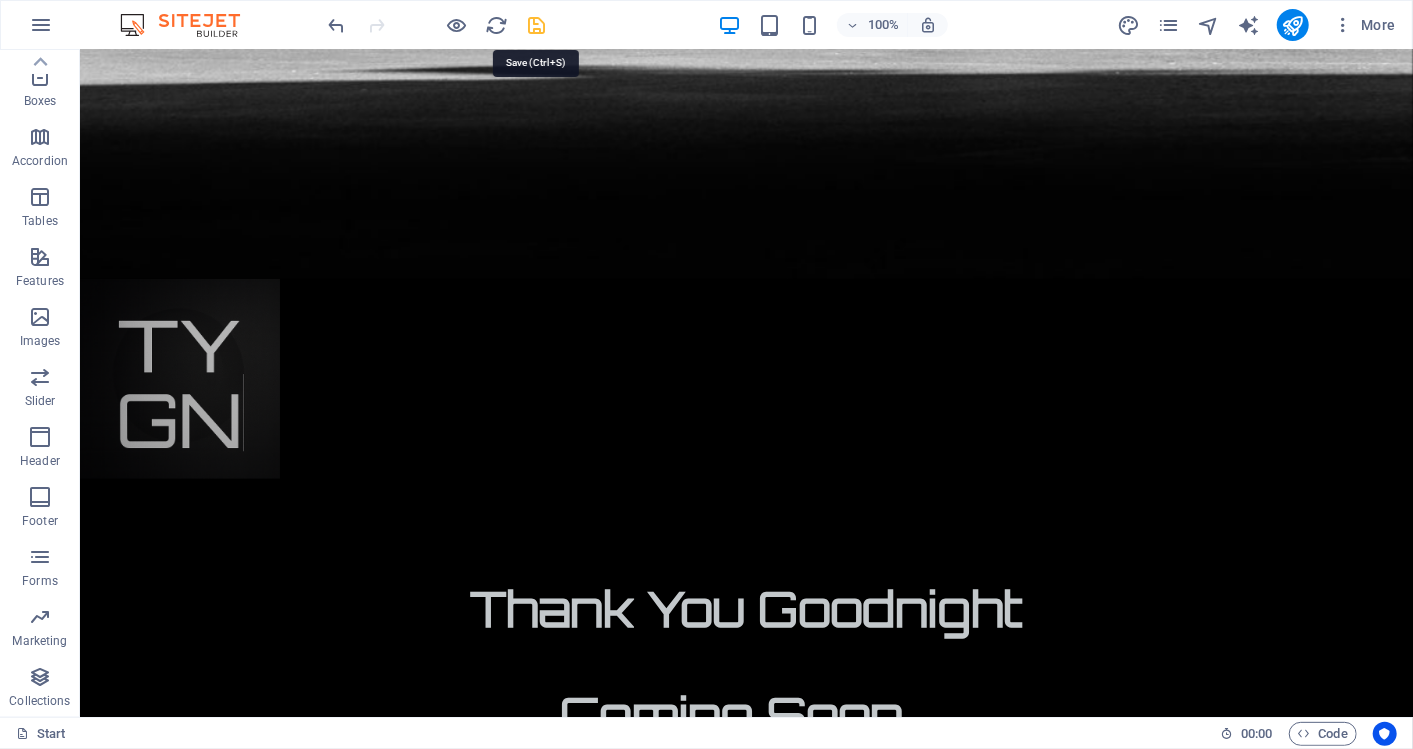 click at bounding box center (537, 25) 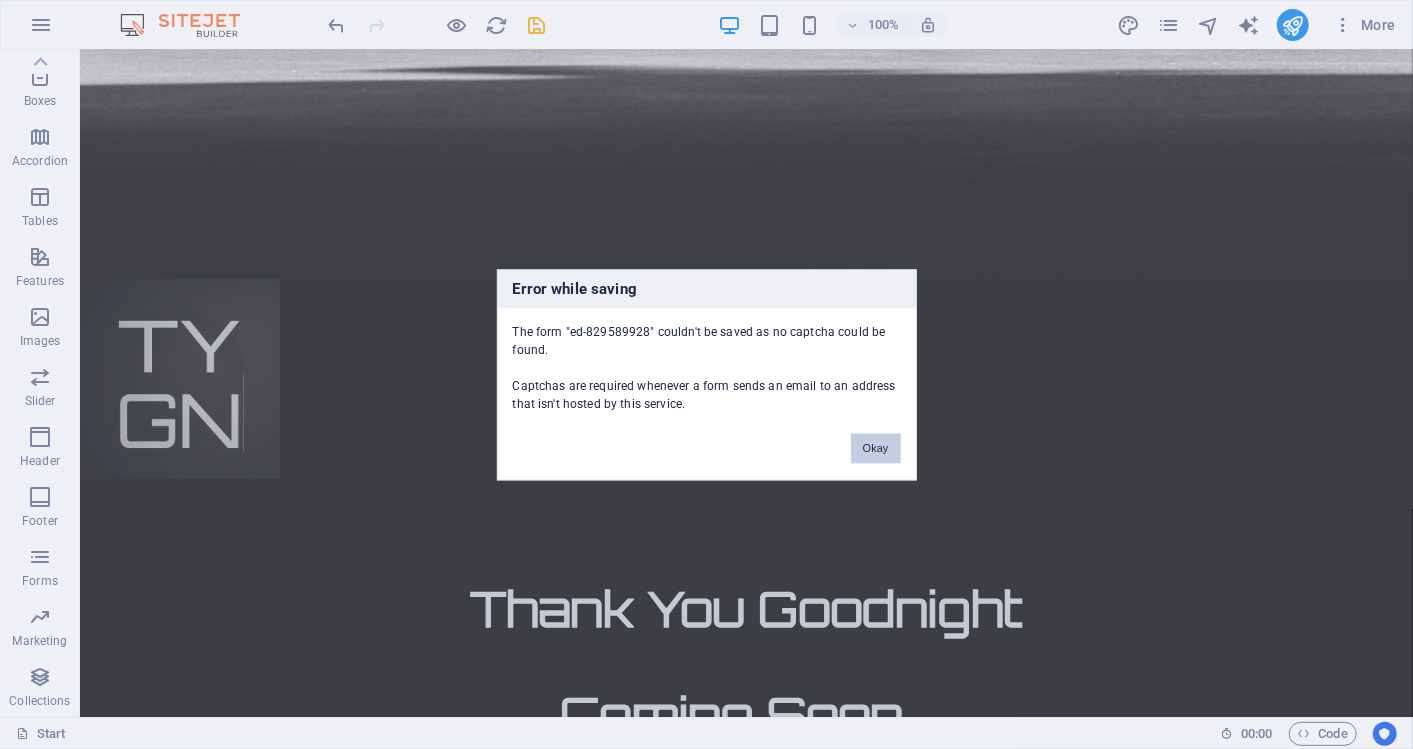click on "Okay" at bounding box center [876, 448] 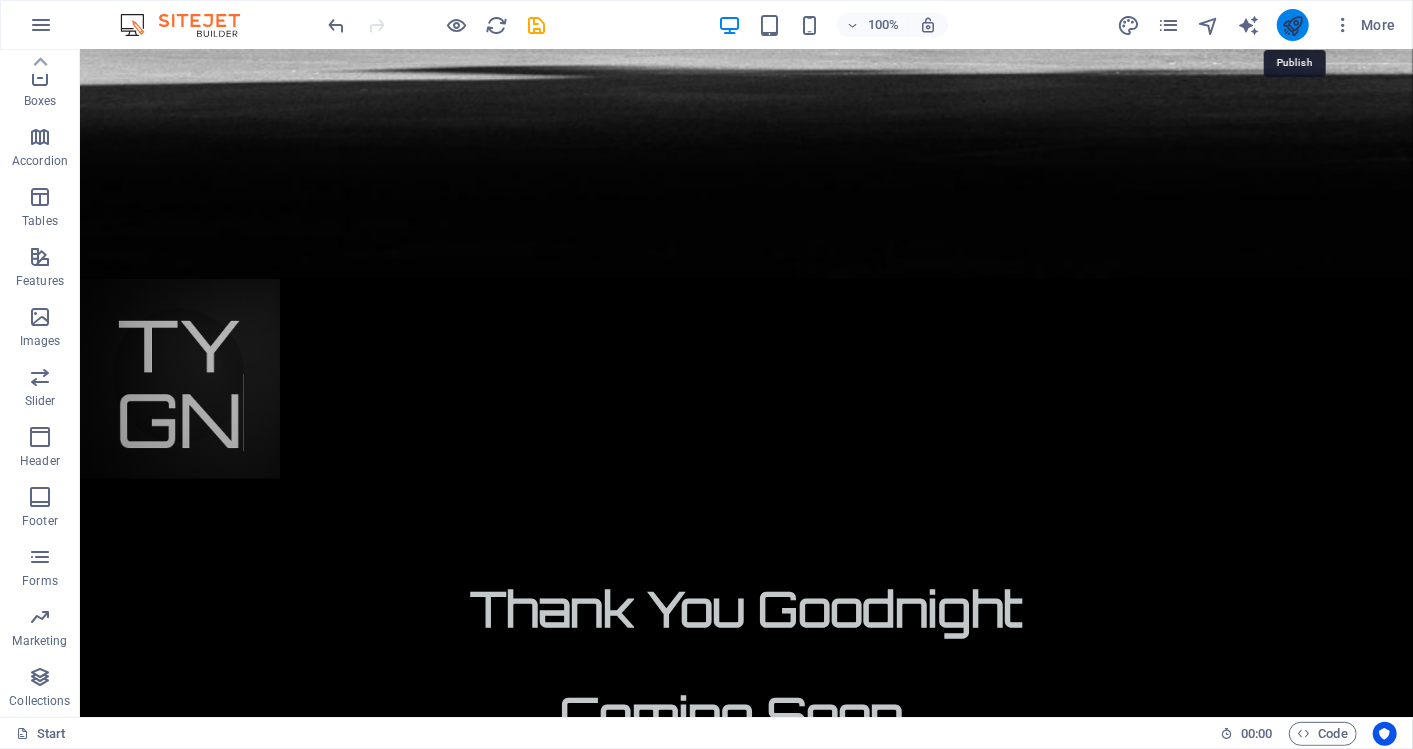 click at bounding box center (1292, 25) 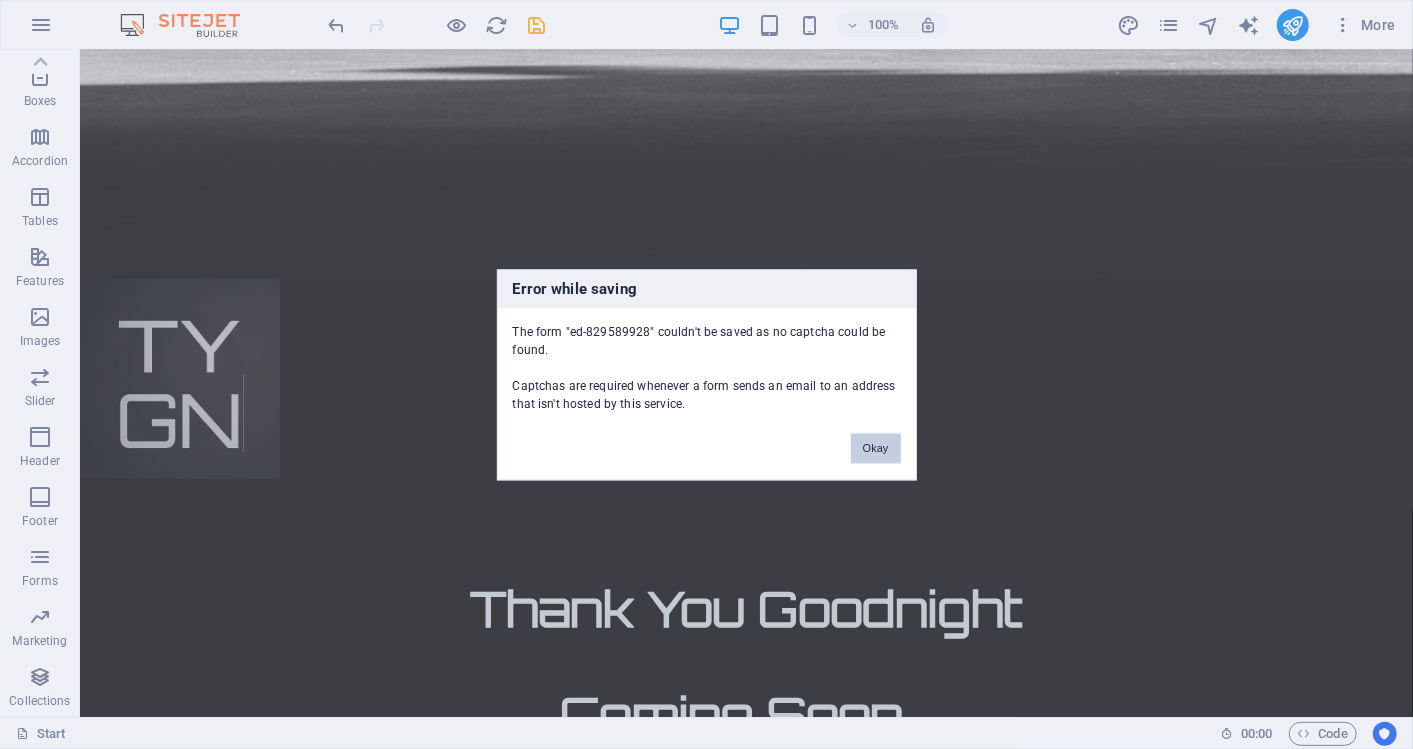 click on "Okay" at bounding box center [876, 448] 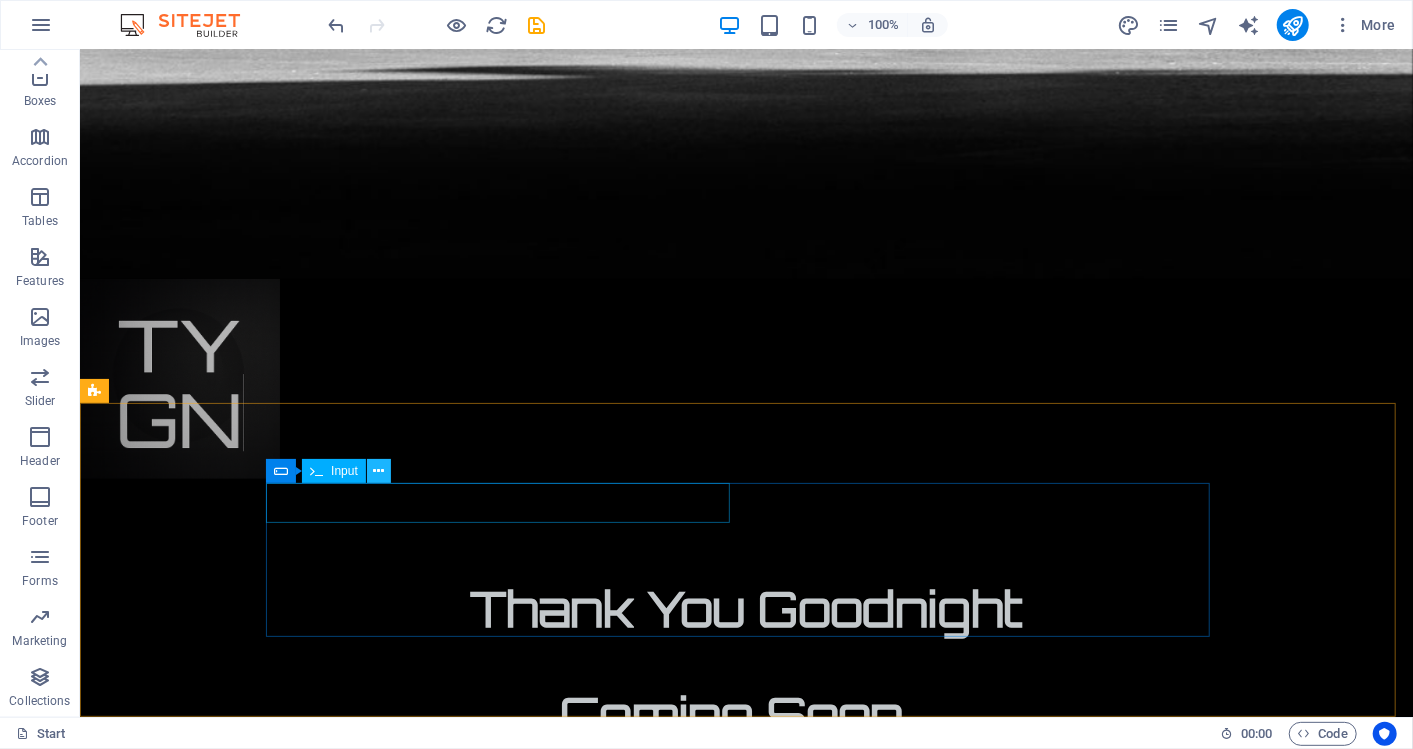 click at bounding box center [378, 471] 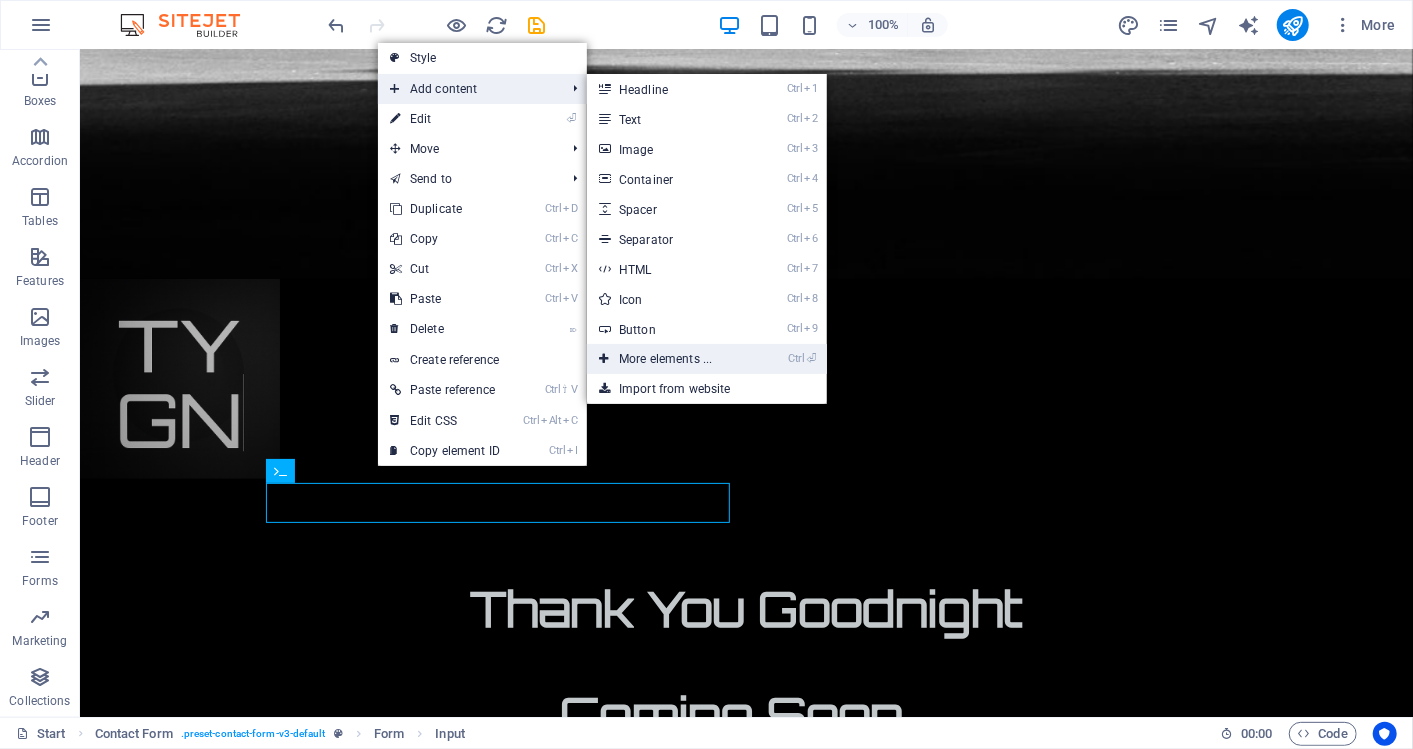 click on "Ctrl ⏎  More elements ..." at bounding box center (669, 359) 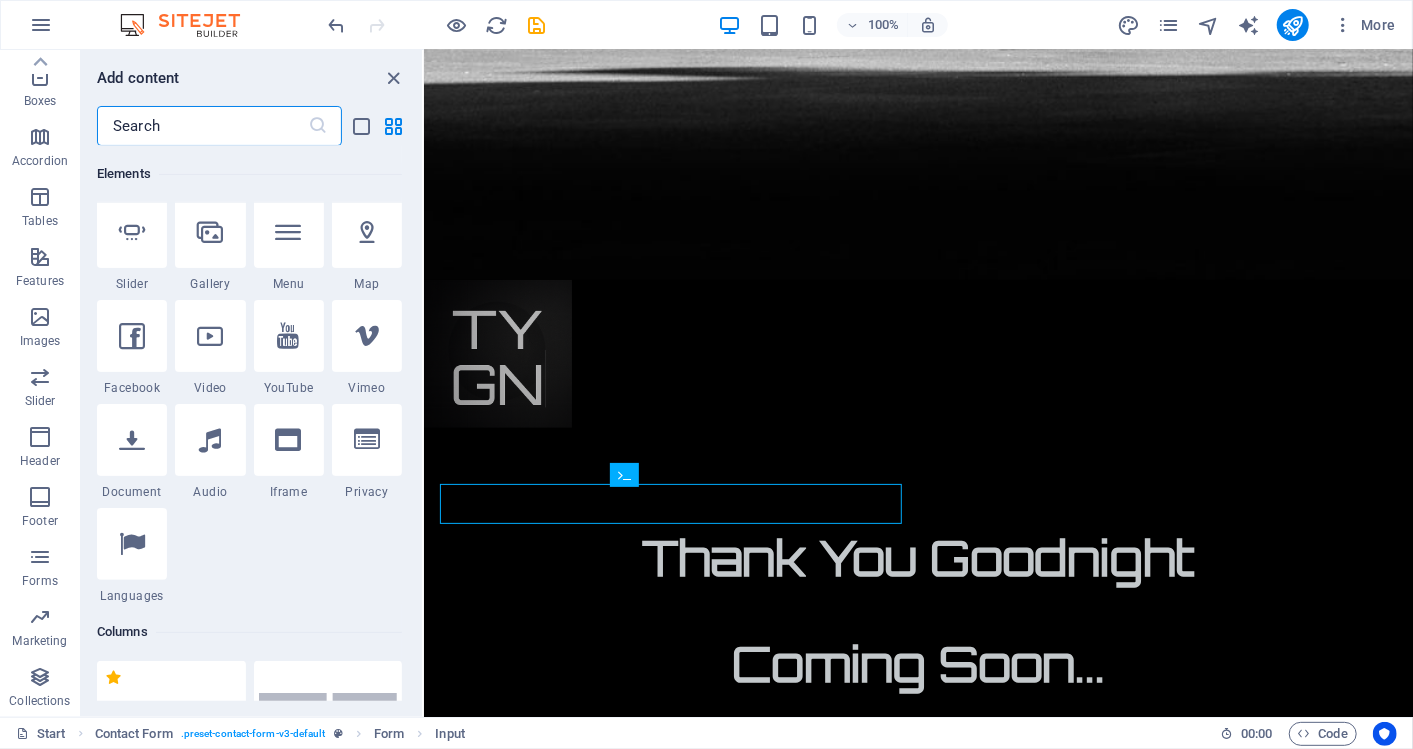 scroll, scrollTop: 557, scrollLeft: 0, axis: vertical 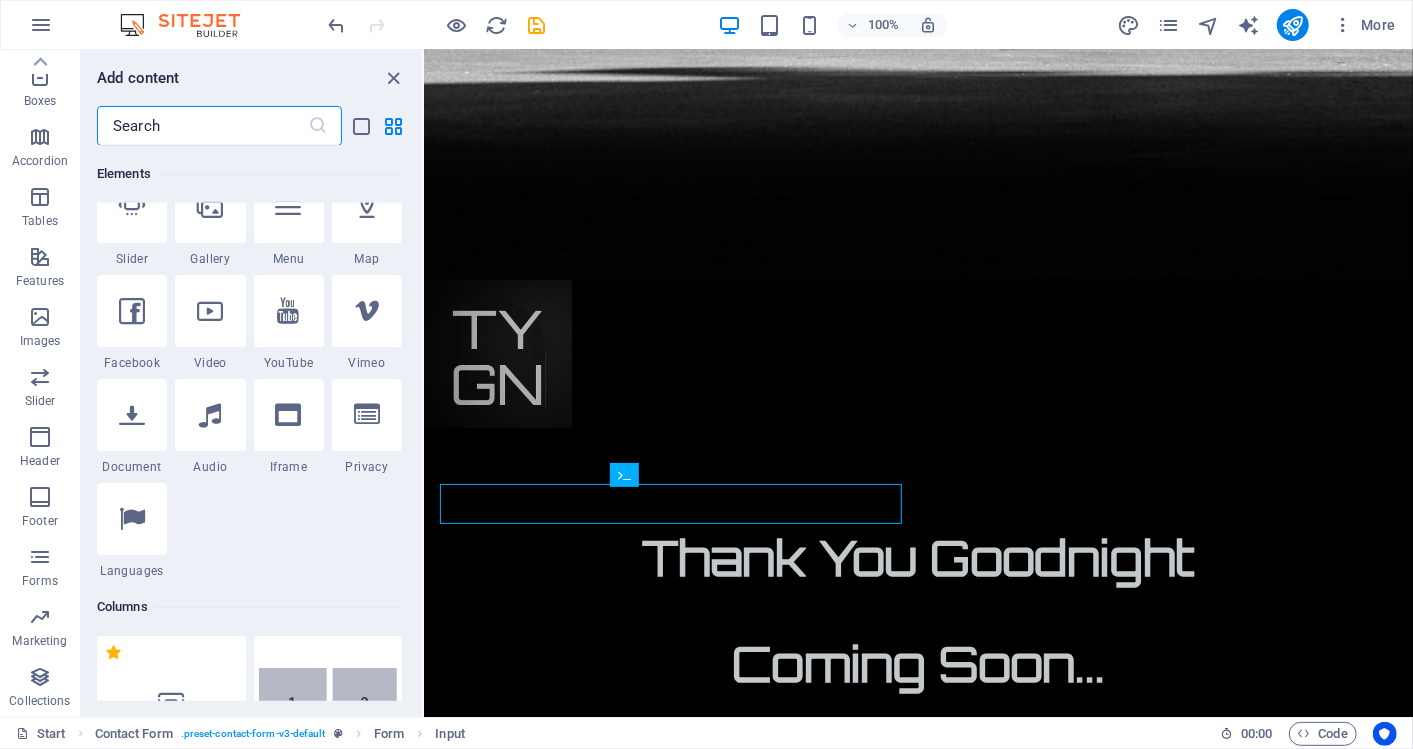 click at bounding box center (202, 126) 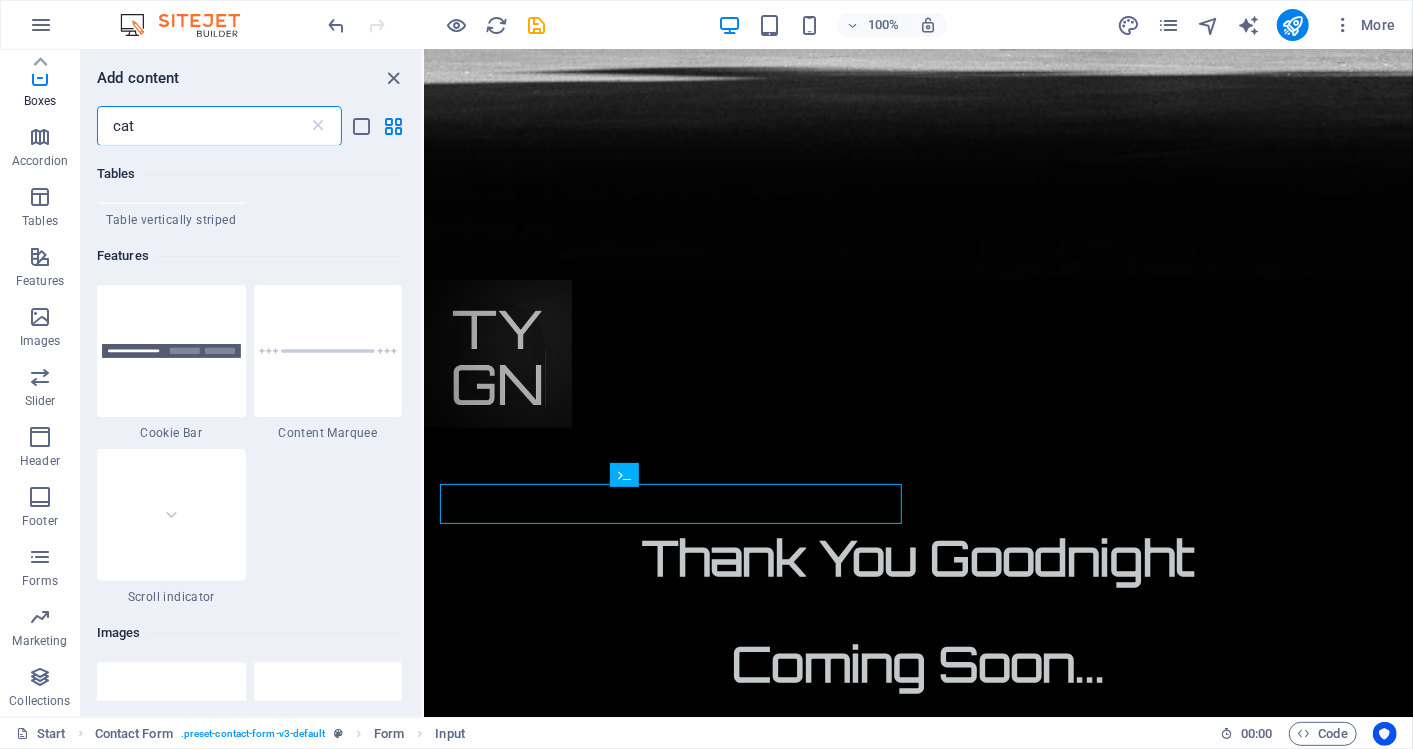 scroll, scrollTop: 0, scrollLeft: 0, axis: both 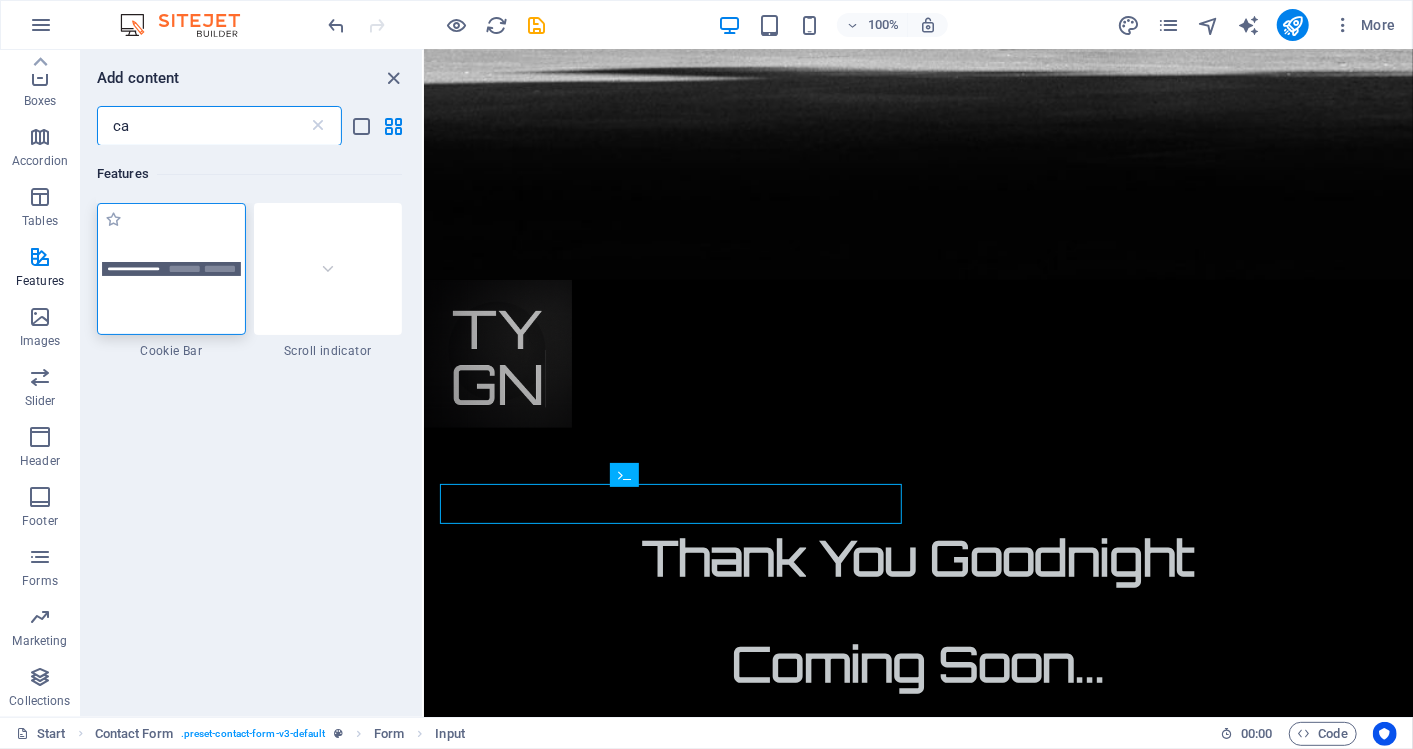 type on "c" 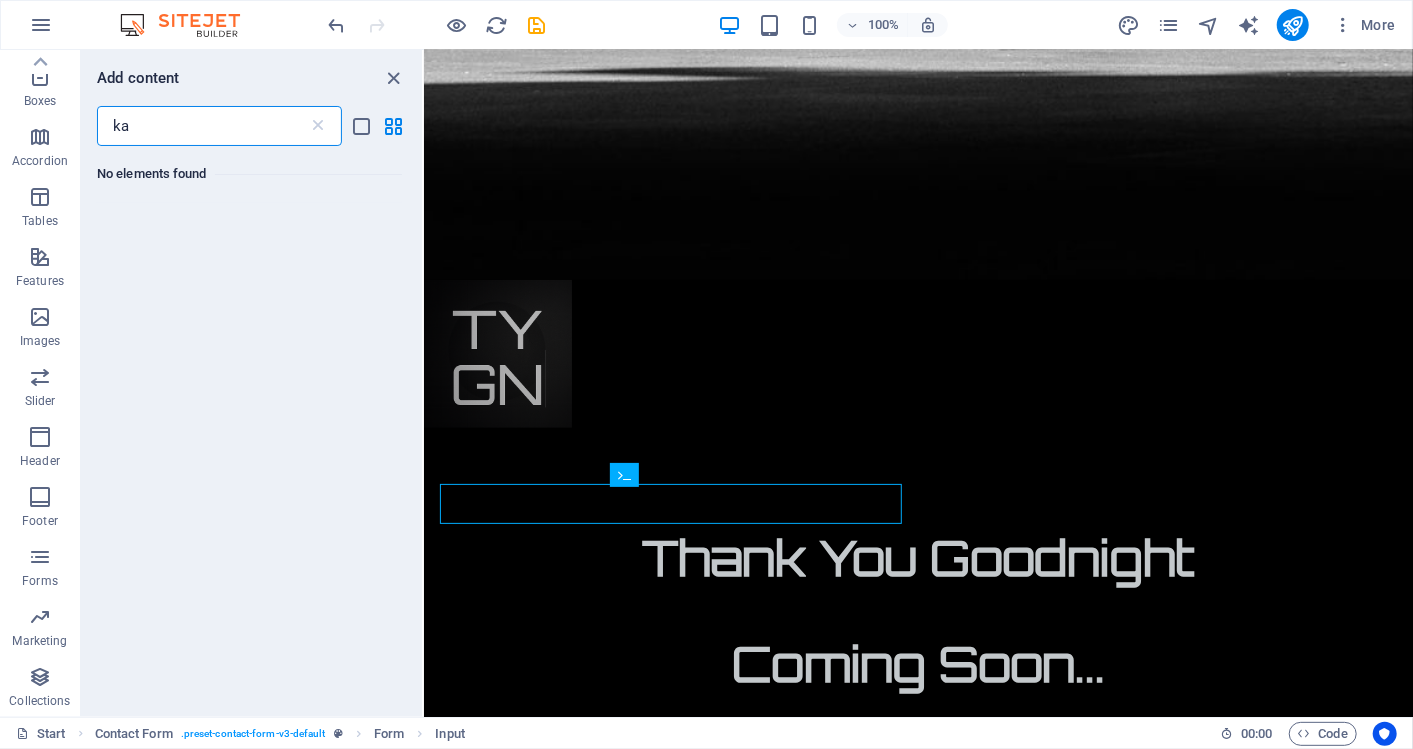 type on "k" 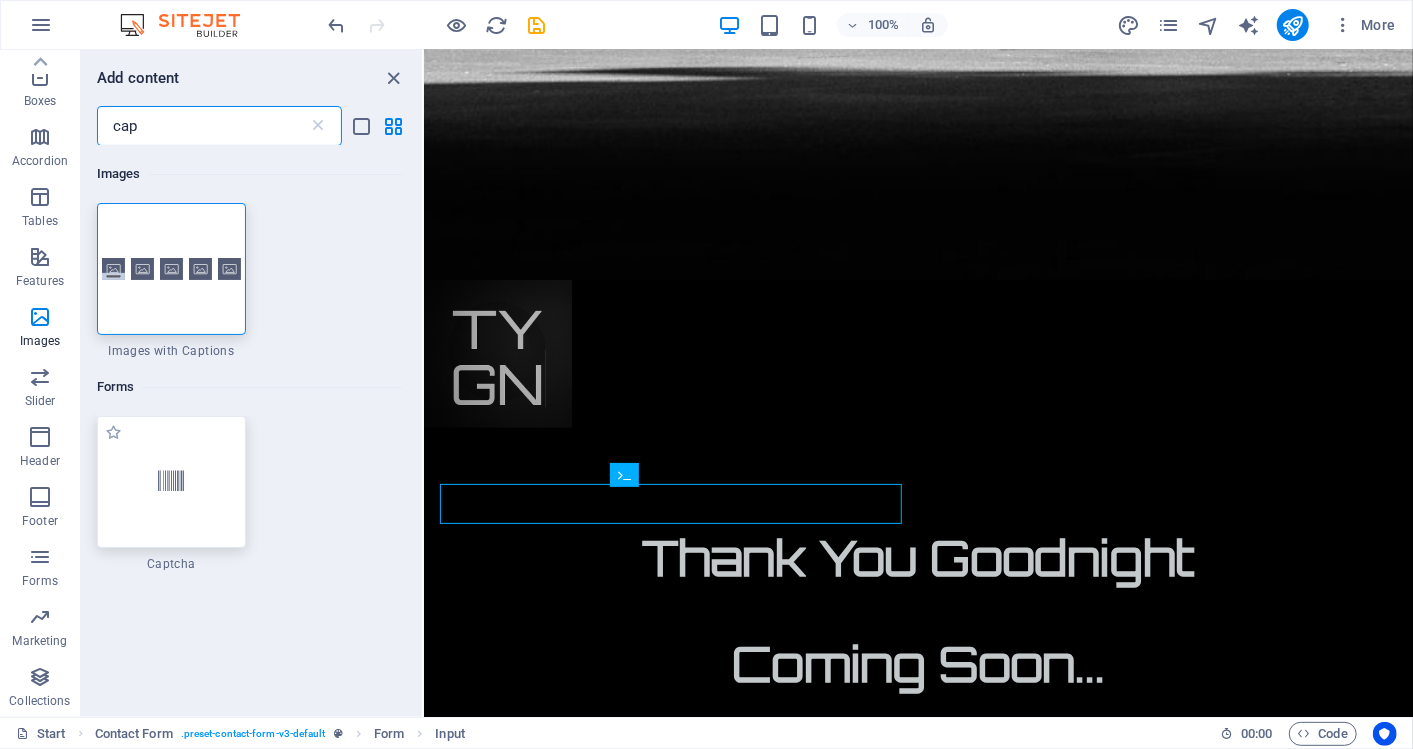 type on "cap" 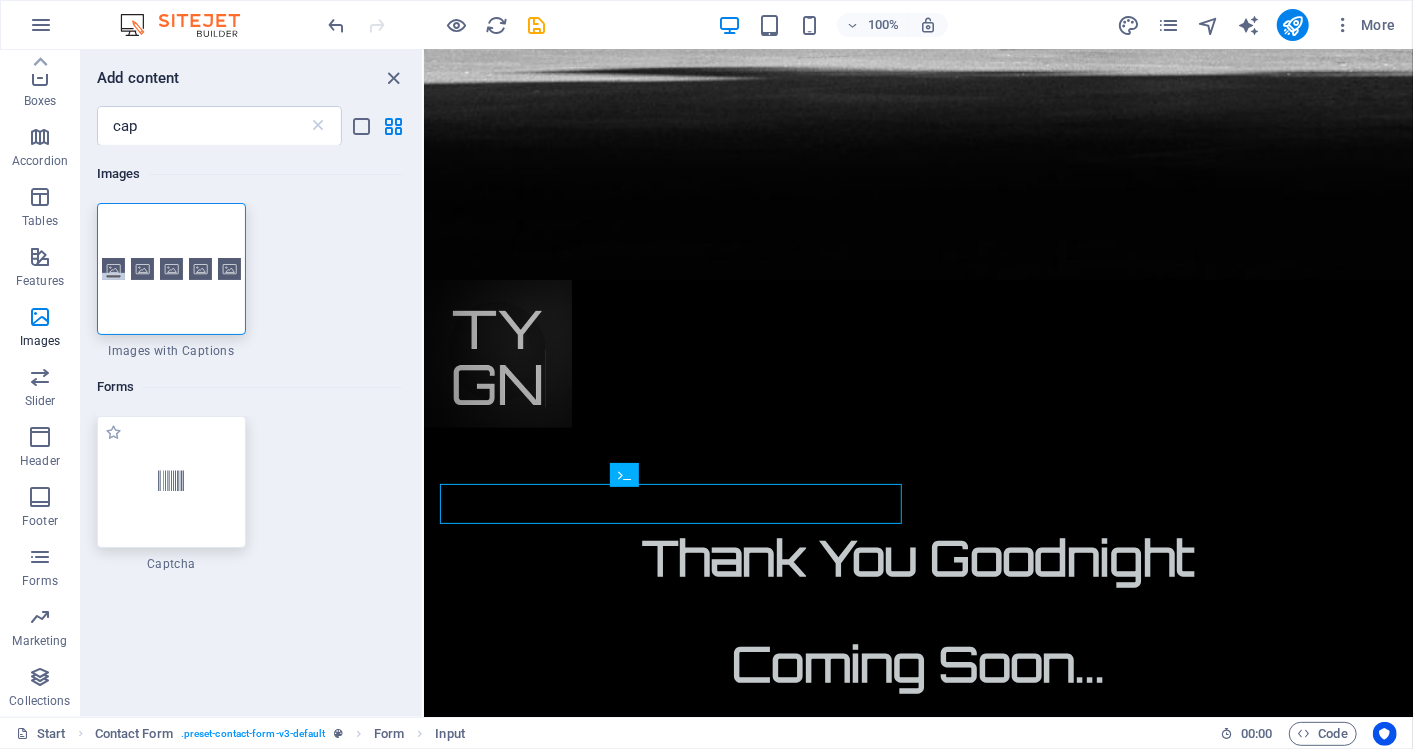 click at bounding box center (171, 482) 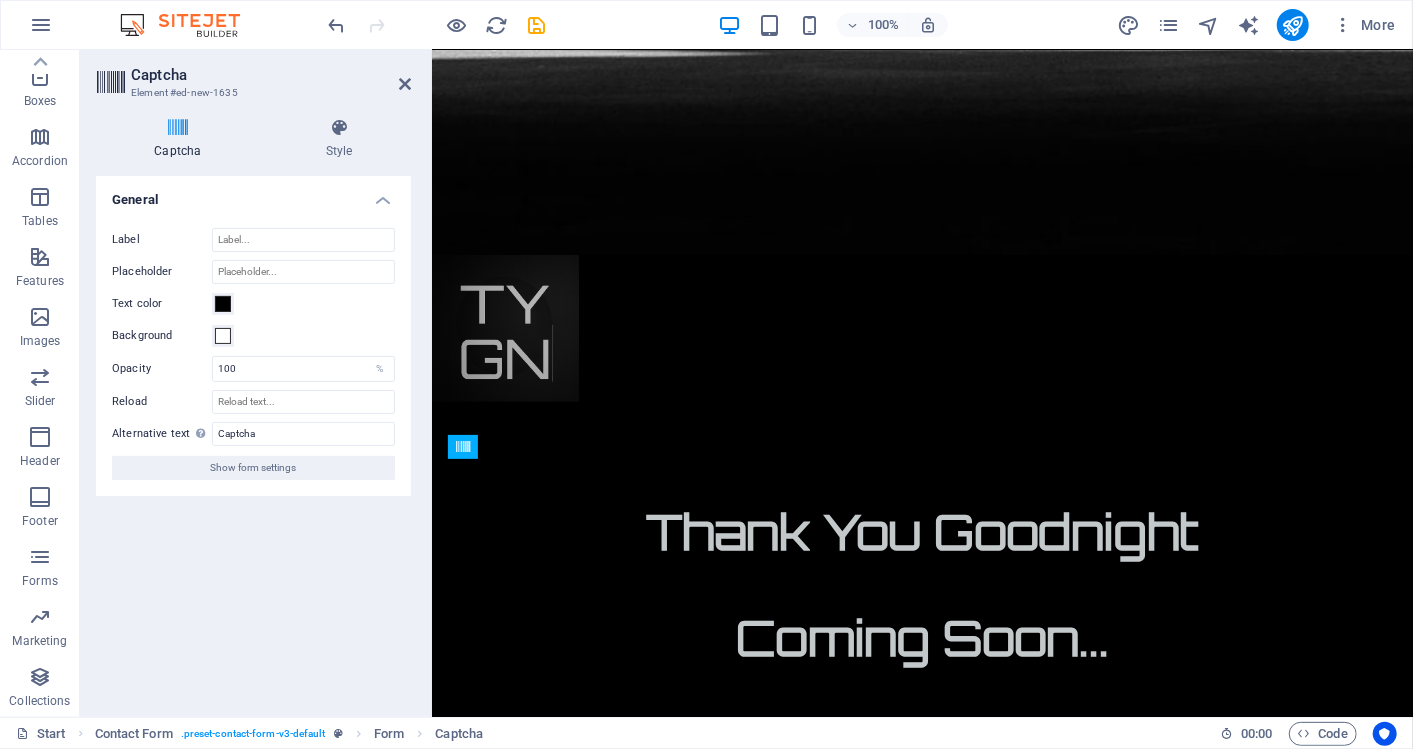 drag, startPoint x: 573, startPoint y: 502, endPoint x: 587, endPoint y: 664, distance: 162.6038 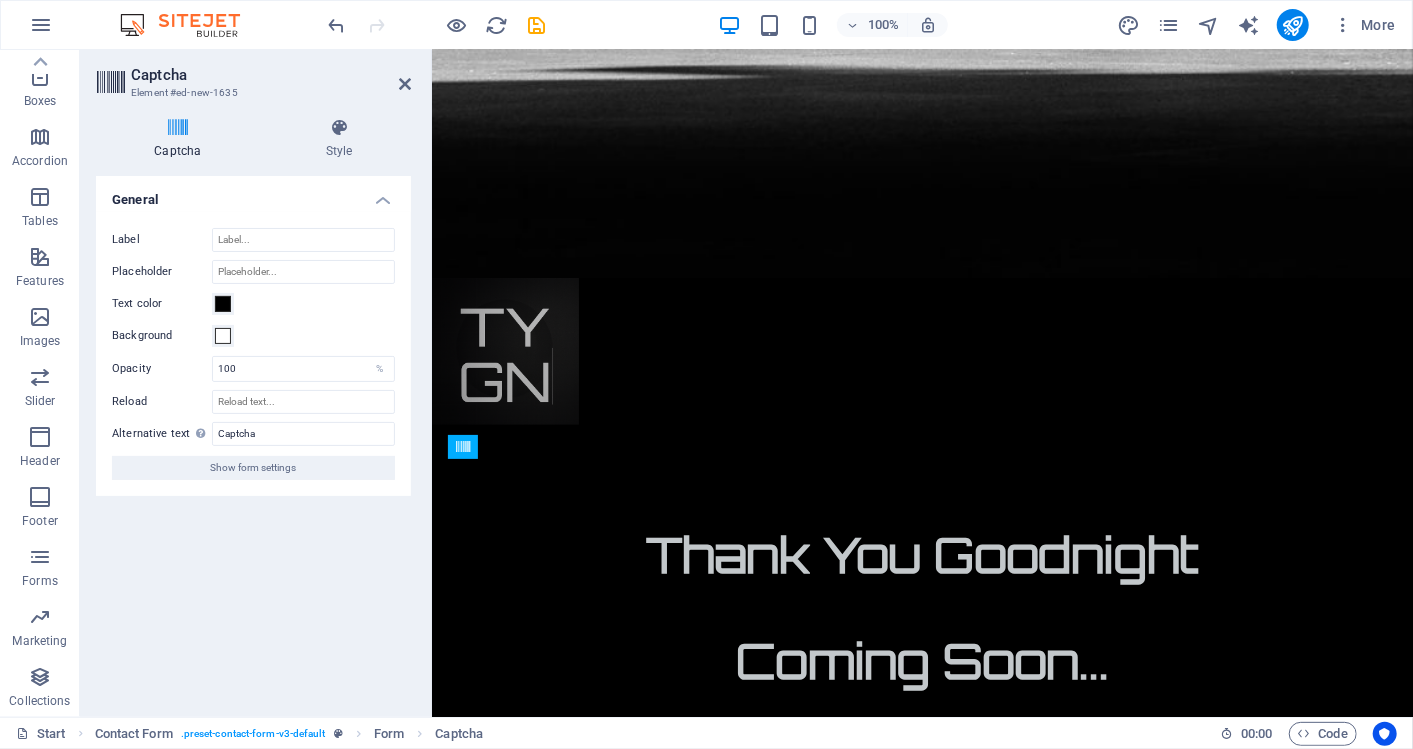 scroll, scrollTop: 1203, scrollLeft: 0, axis: vertical 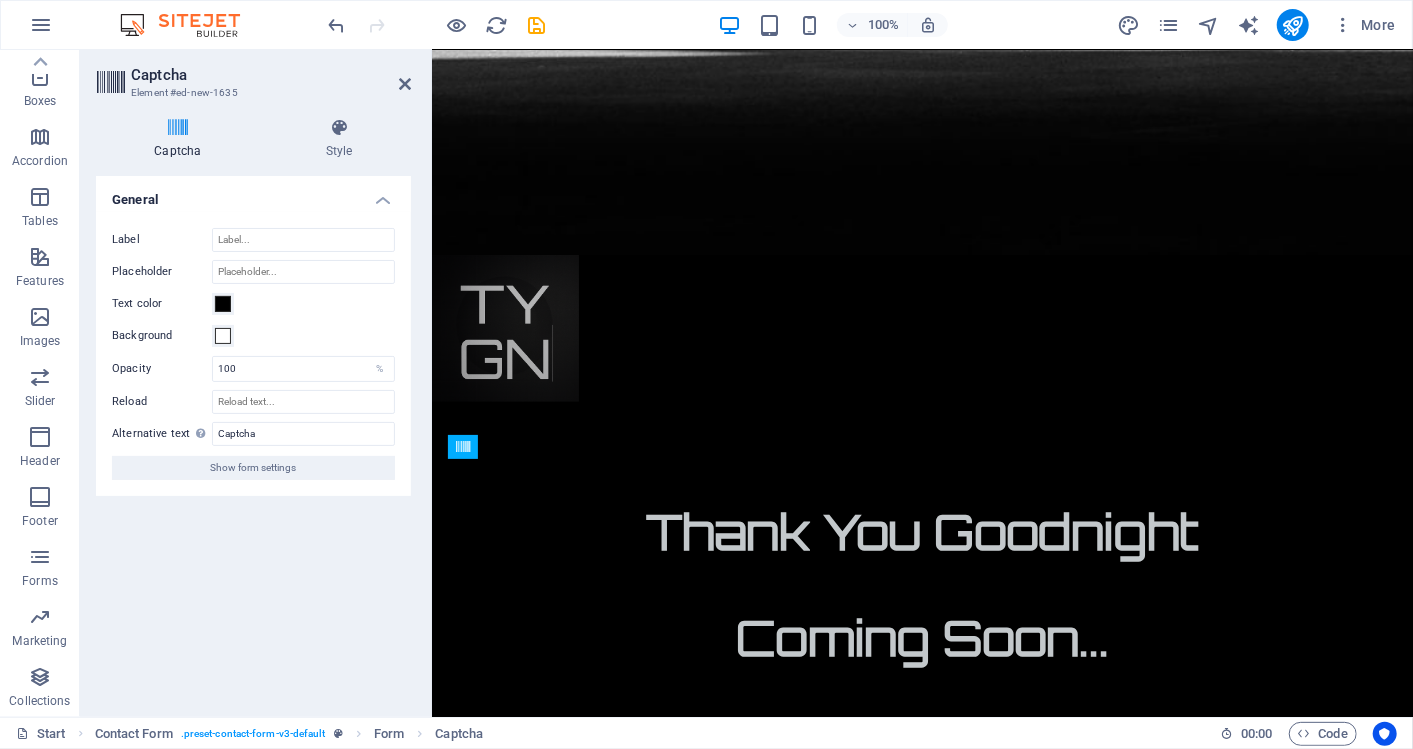 drag, startPoint x: 860, startPoint y: 494, endPoint x: 986, endPoint y: 684, distance: 227.98245 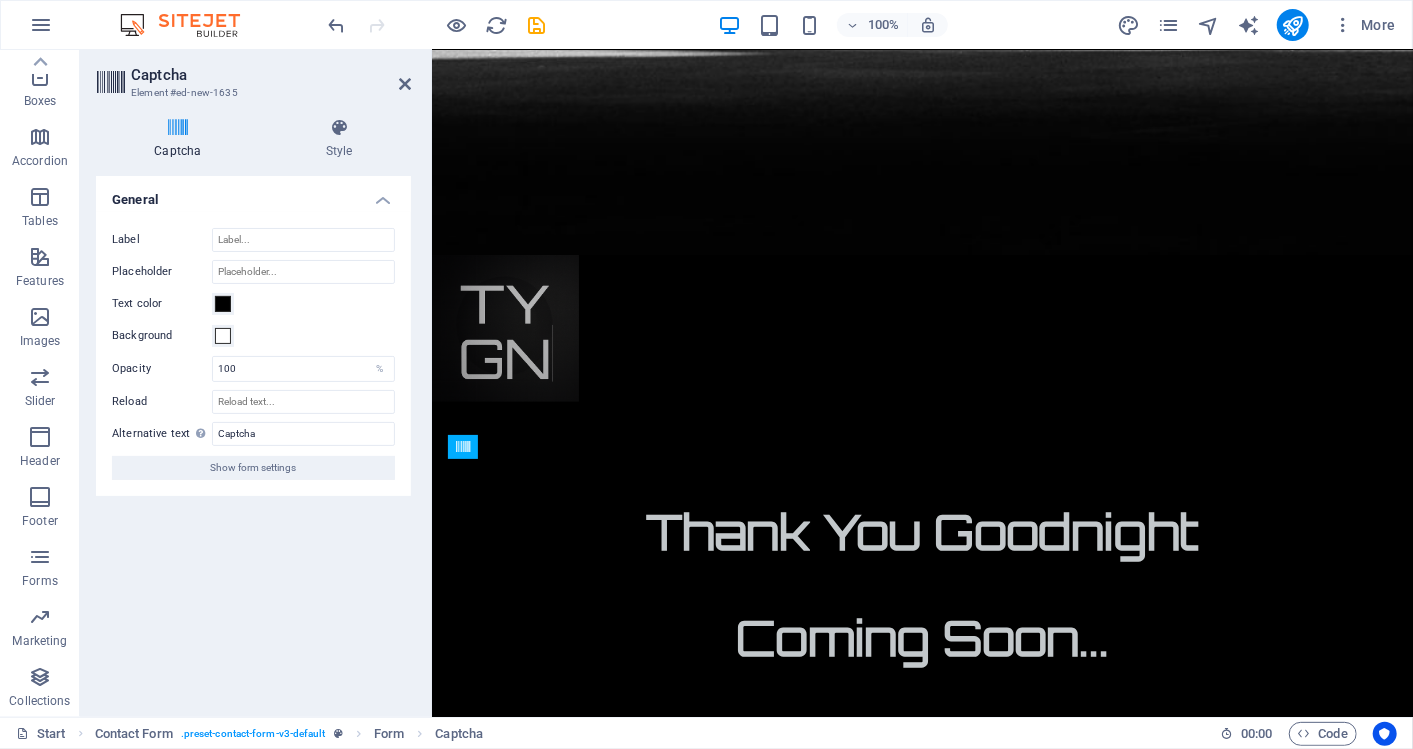 scroll, scrollTop: 1180, scrollLeft: 0, axis: vertical 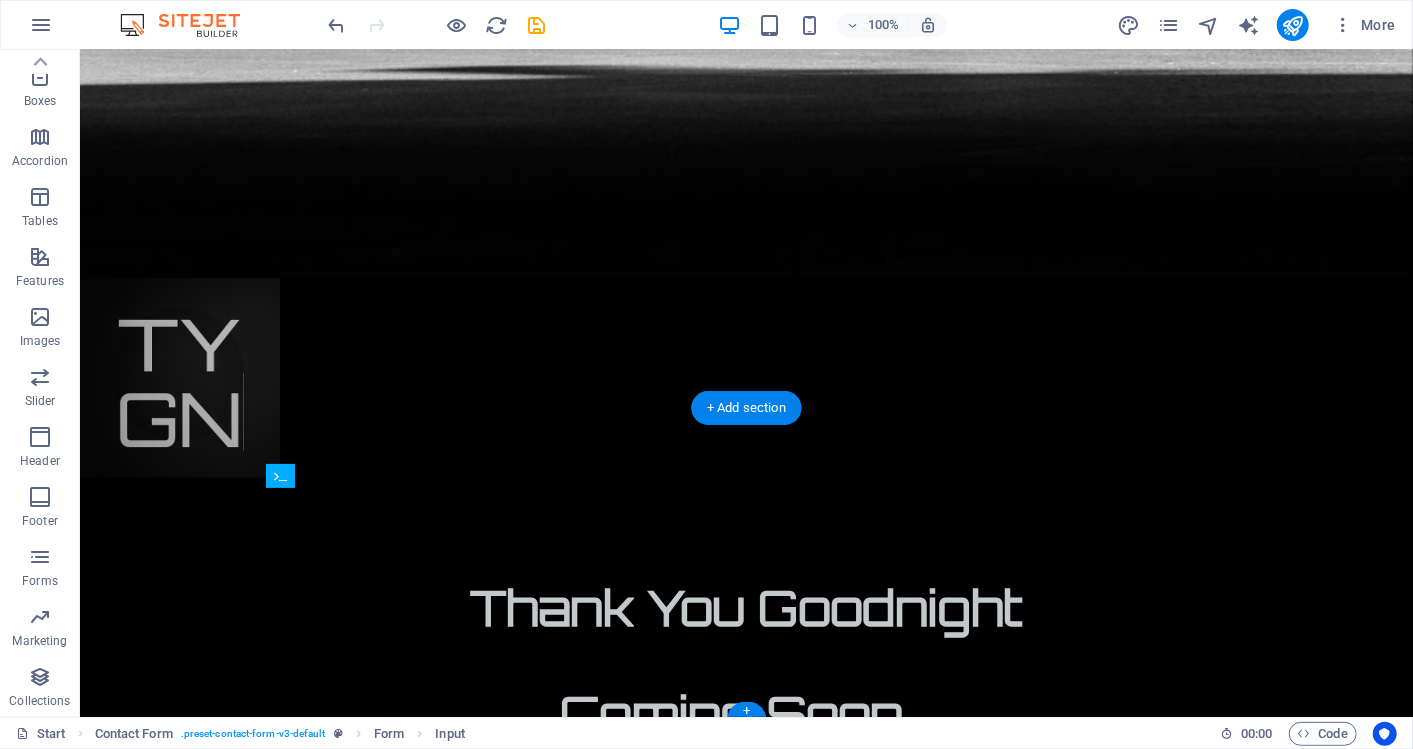 drag, startPoint x: 472, startPoint y: 558, endPoint x: 644, endPoint y: 515, distance: 177.29355 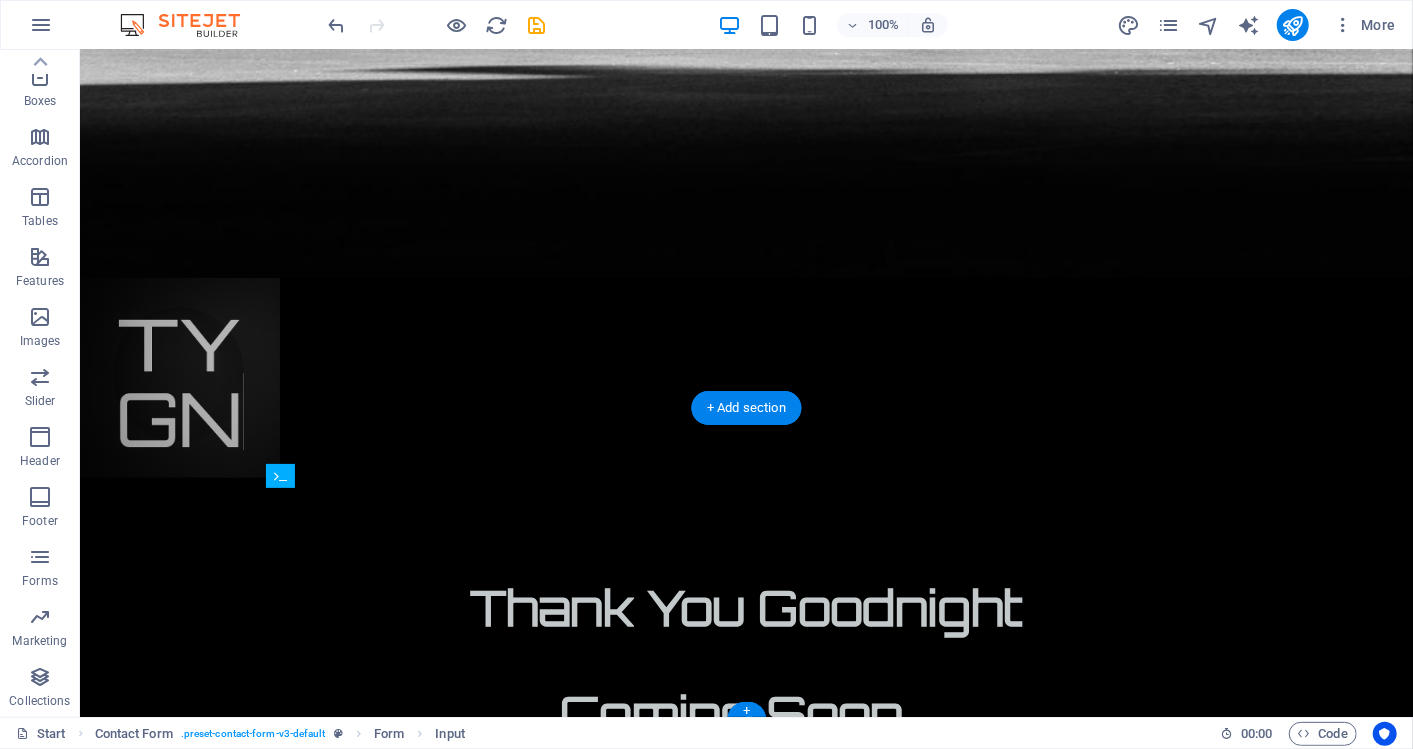 drag, startPoint x: 604, startPoint y: 565, endPoint x: 586, endPoint y: 479, distance: 87.86353 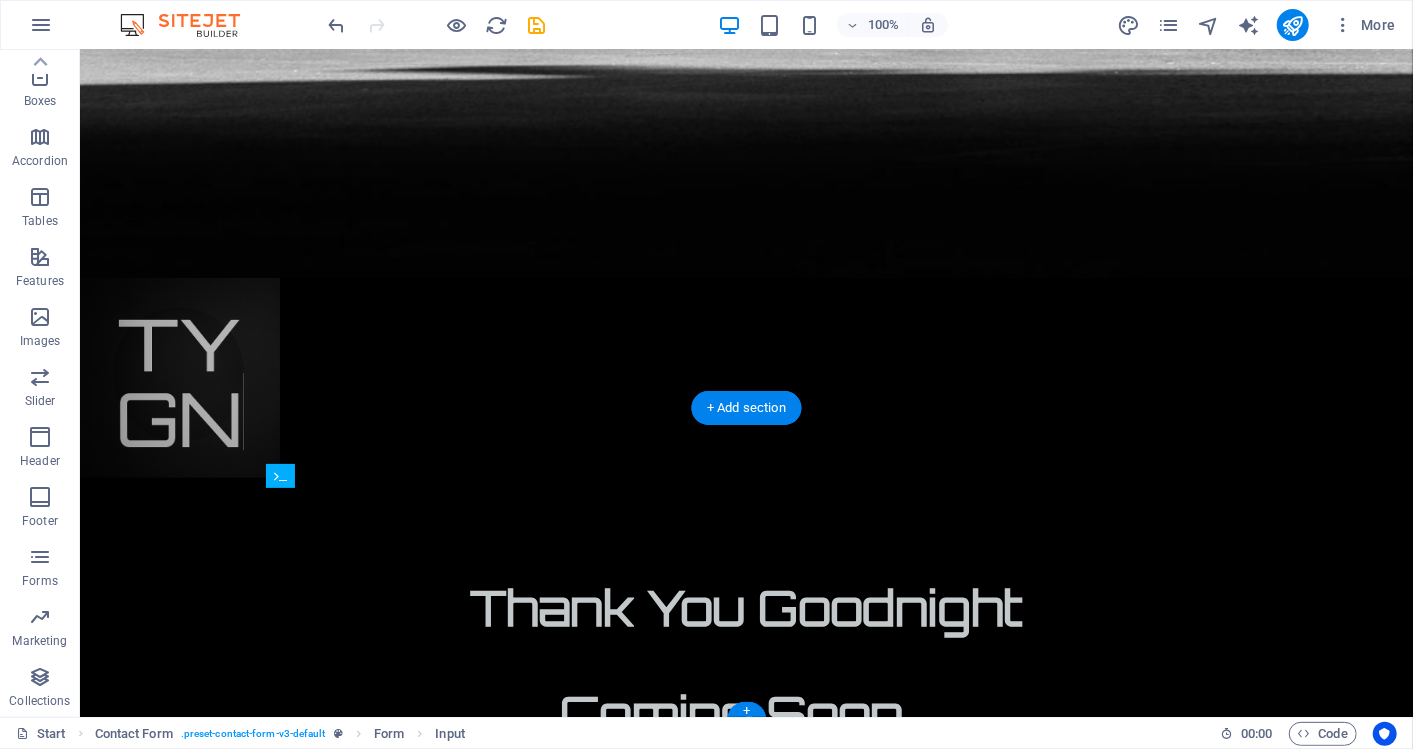 click on "Unreadable? Load new Submit" at bounding box center [745, 1953] 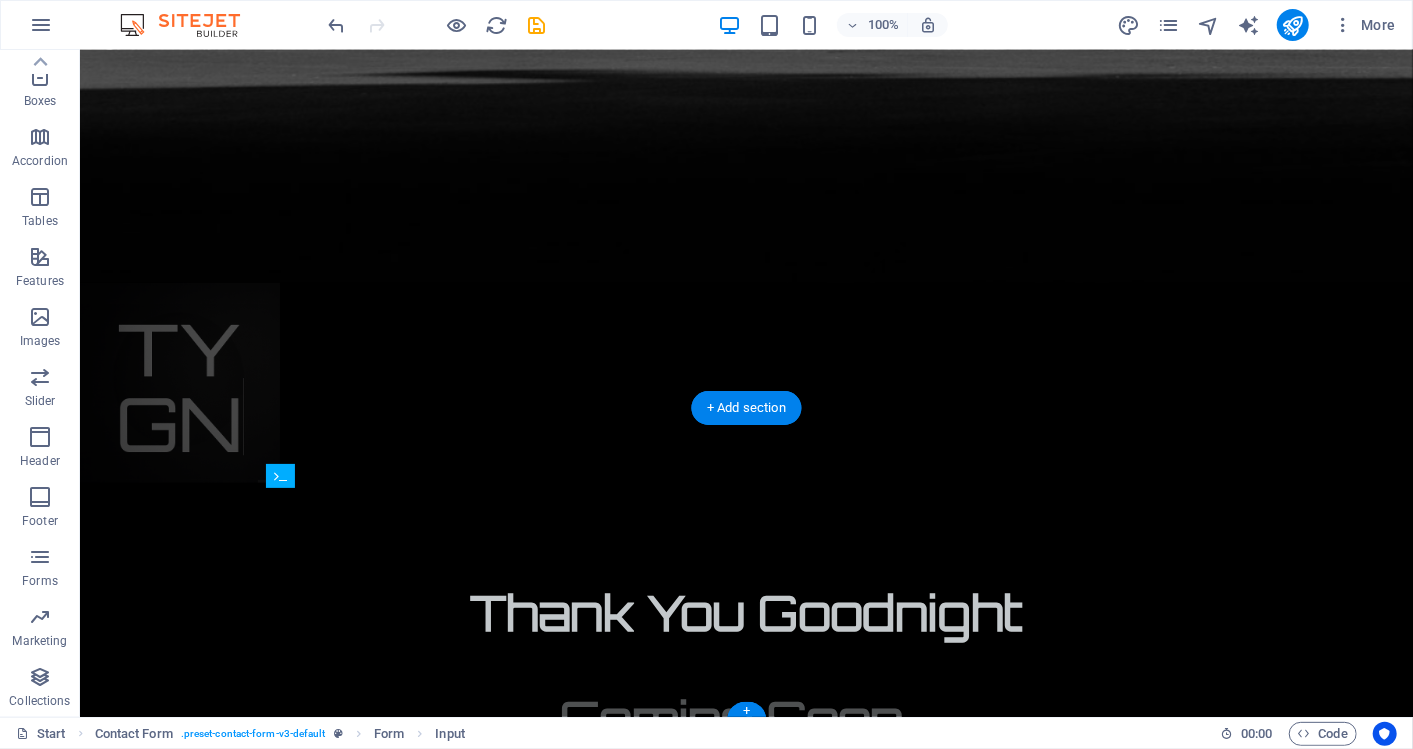 drag, startPoint x: 903, startPoint y: 574, endPoint x: 865, endPoint y: 507, distance: 77.02597 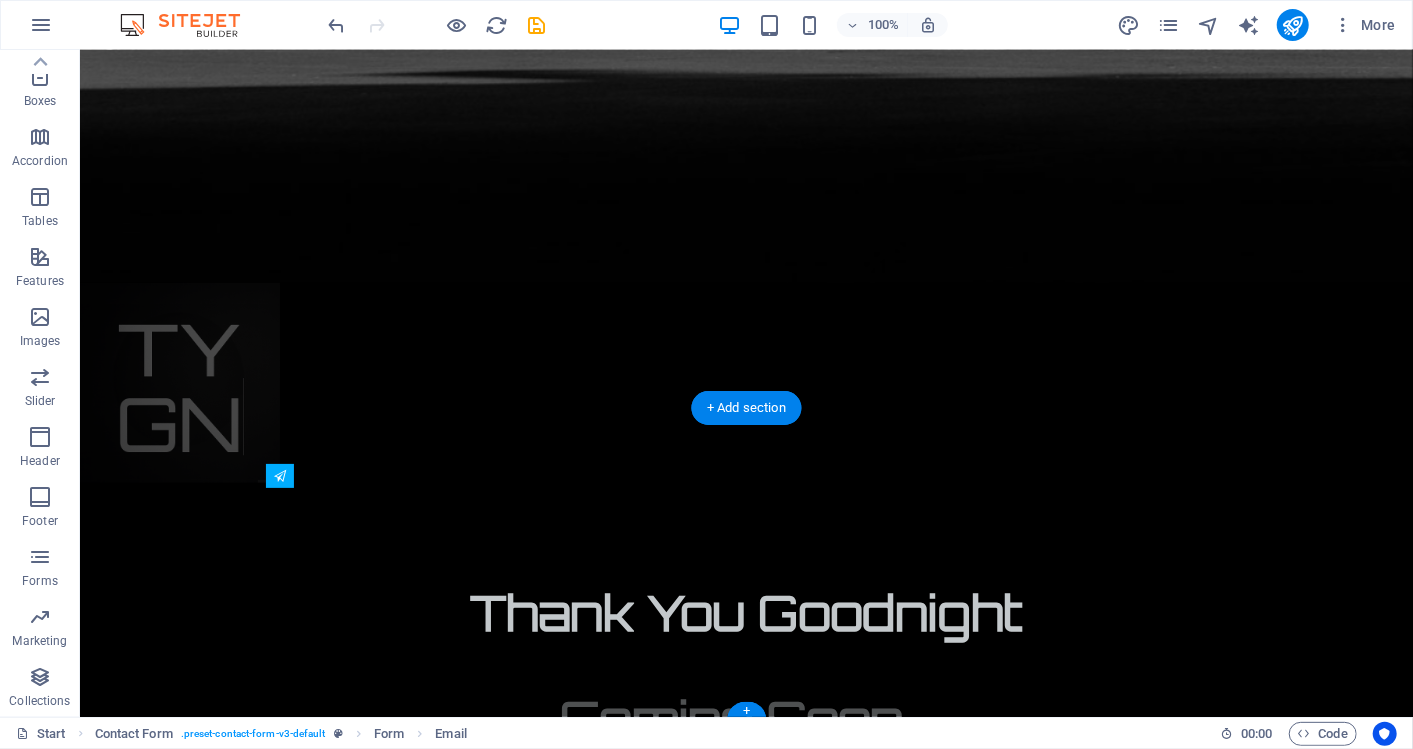 drag, startPoint x: 607, startPoint y: 629, endPoint x: 584, endPoint y: 582, distance: 52.3259 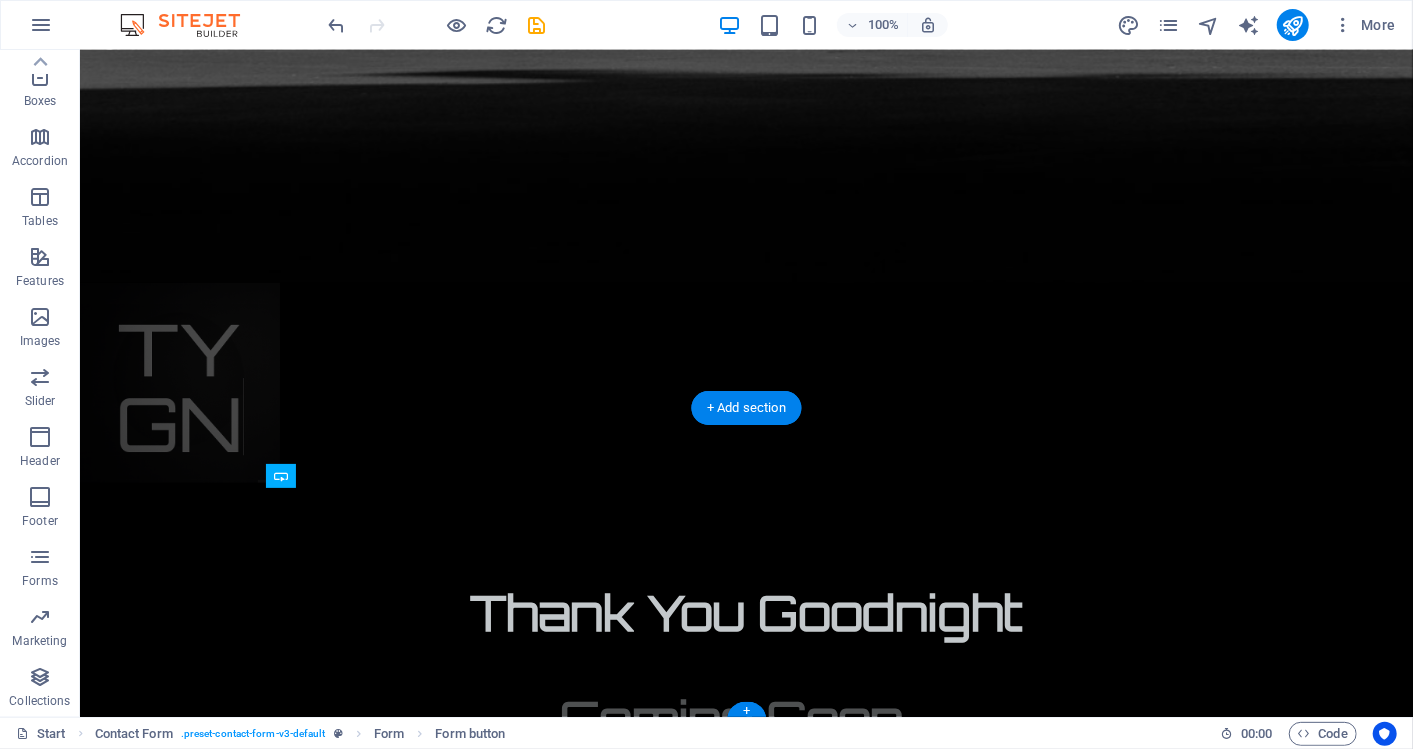 drag, startPoint x: 890, startPoint y: 619, endPoint x: 876, endPoint y: 564, distance: 56.753853 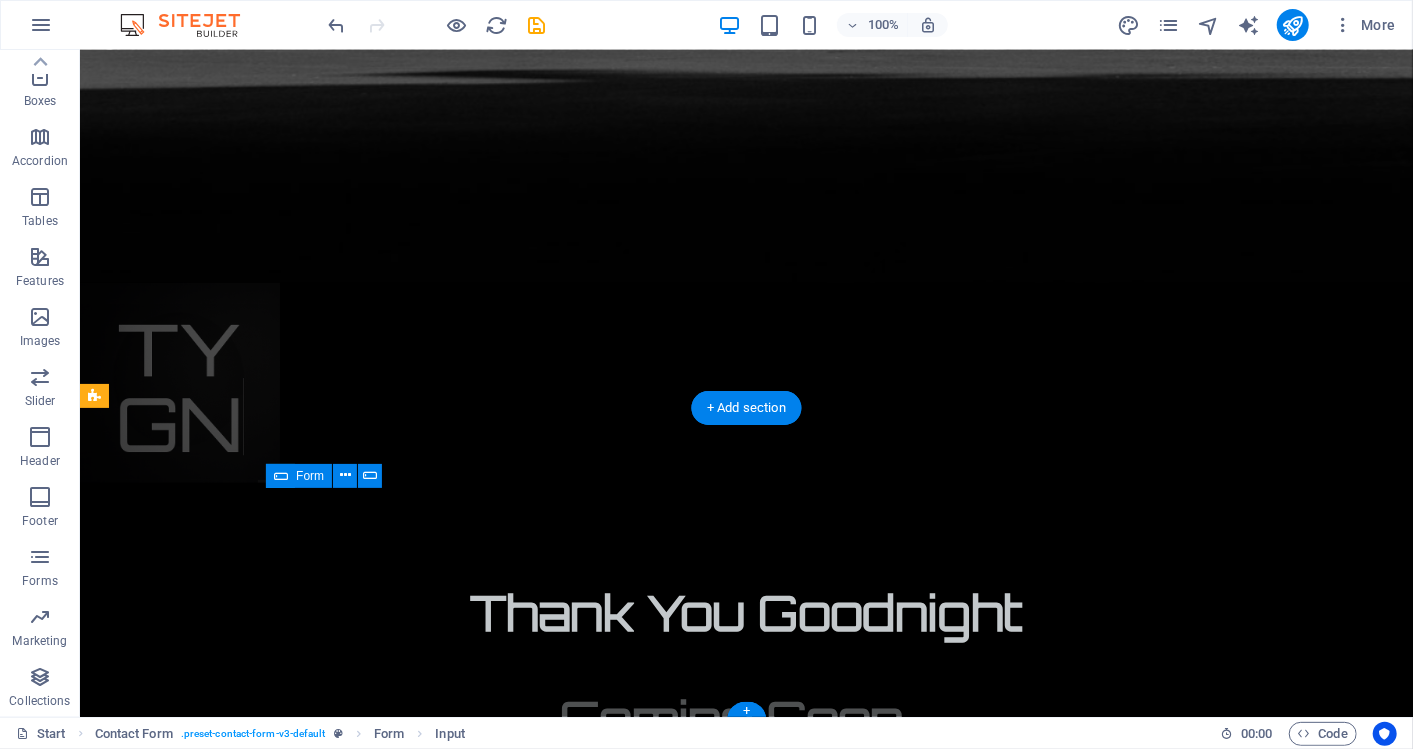 drag, startPoint x: 905, startPoint y: 625, endPoint x: 867, endPoint y: 546, distance: 87.66413 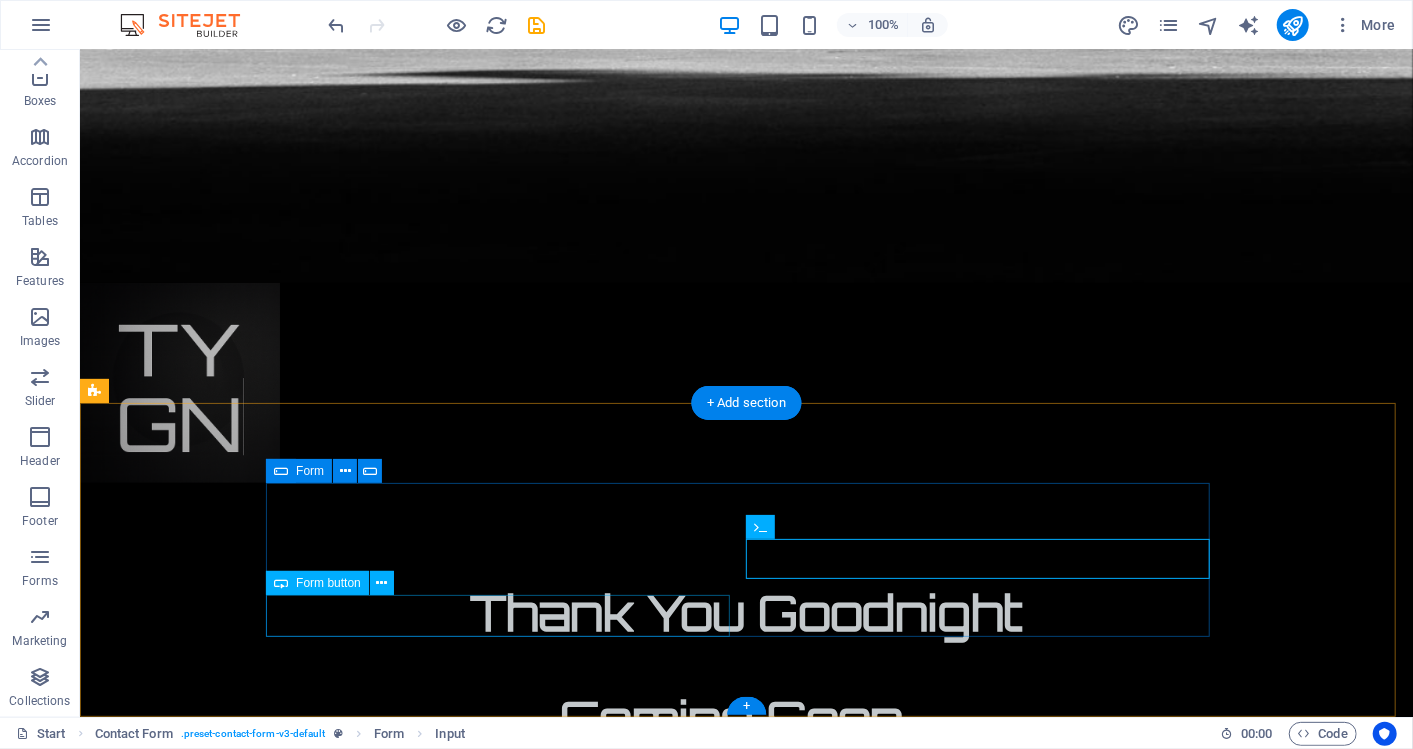 scroll, scrollTop: 1184, scrollLeft: 0, axis: vertical 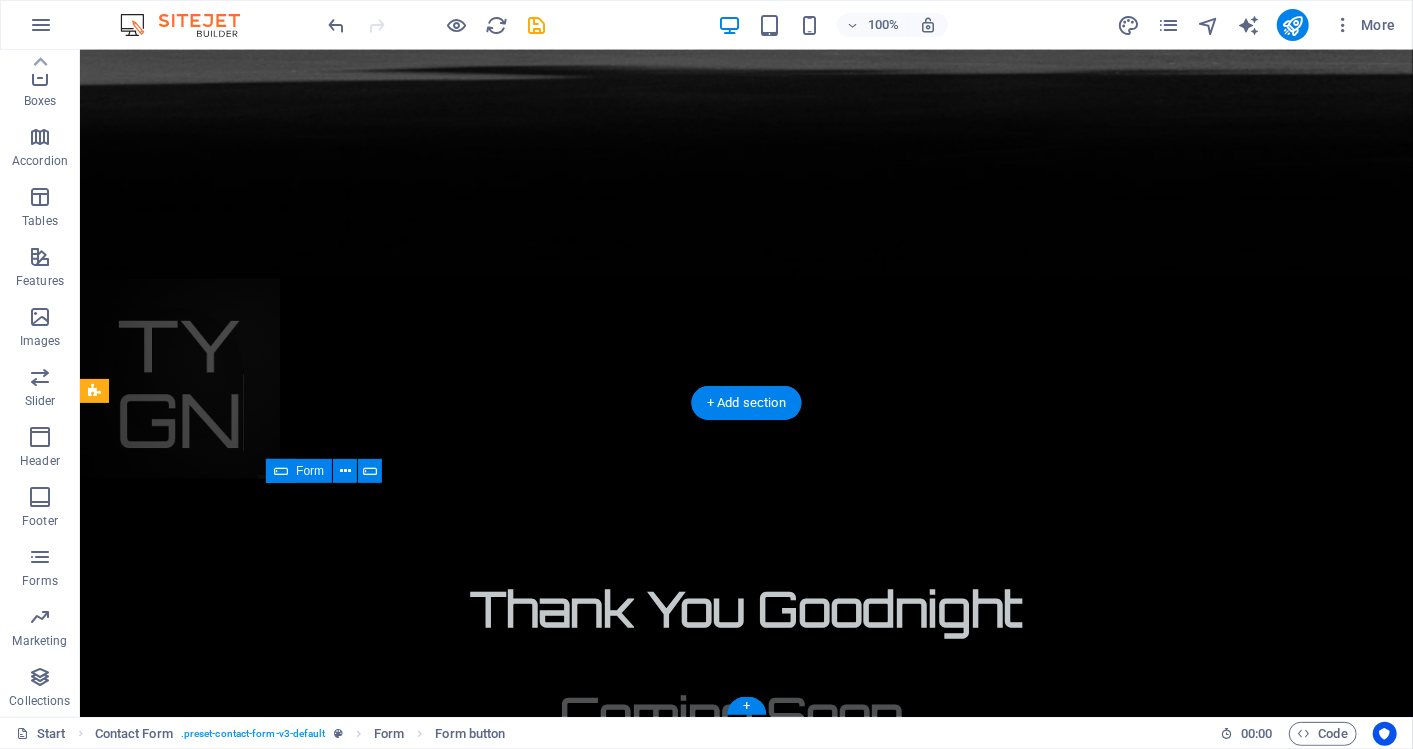drag, startPoint x: 556, startPoint y: 616, endPoint x: 813, endPoint y: 613, distance: 257.01752 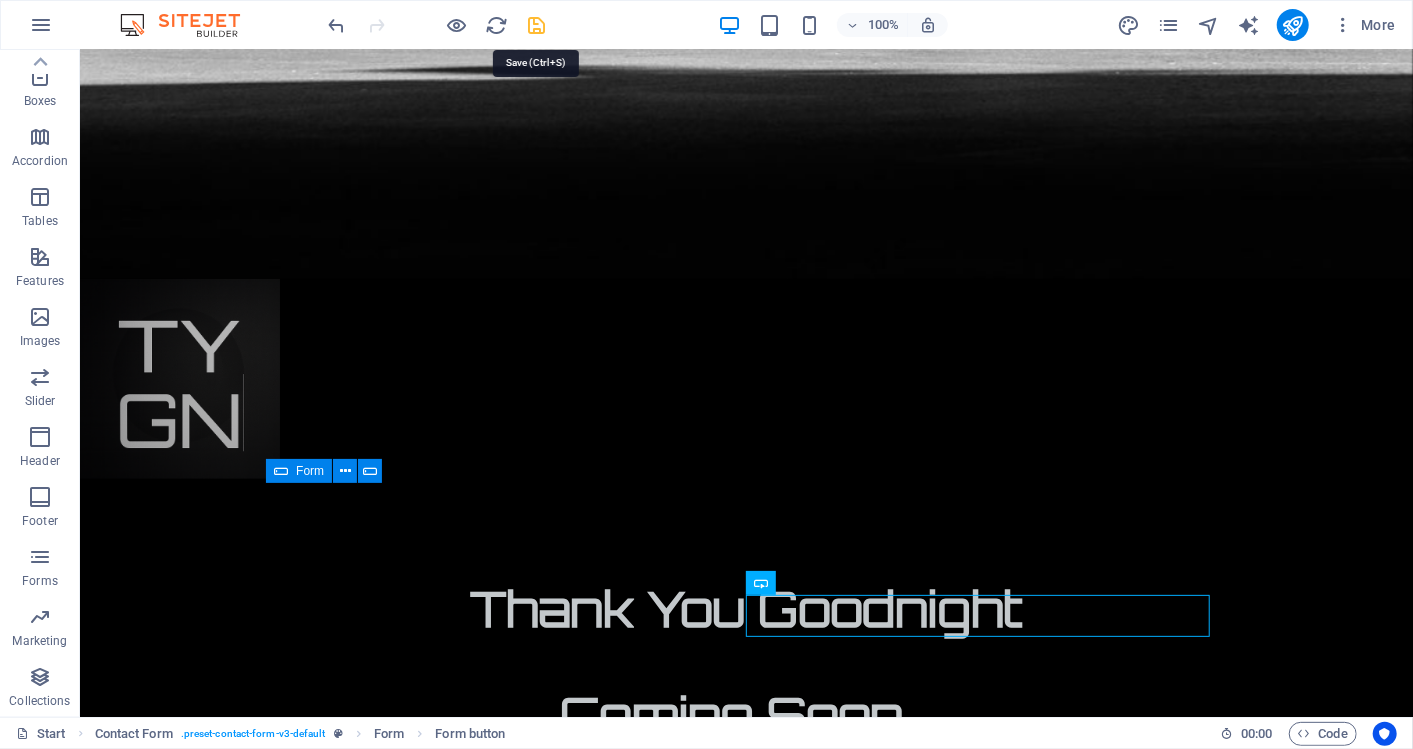 click at bounding box center [537, 25] 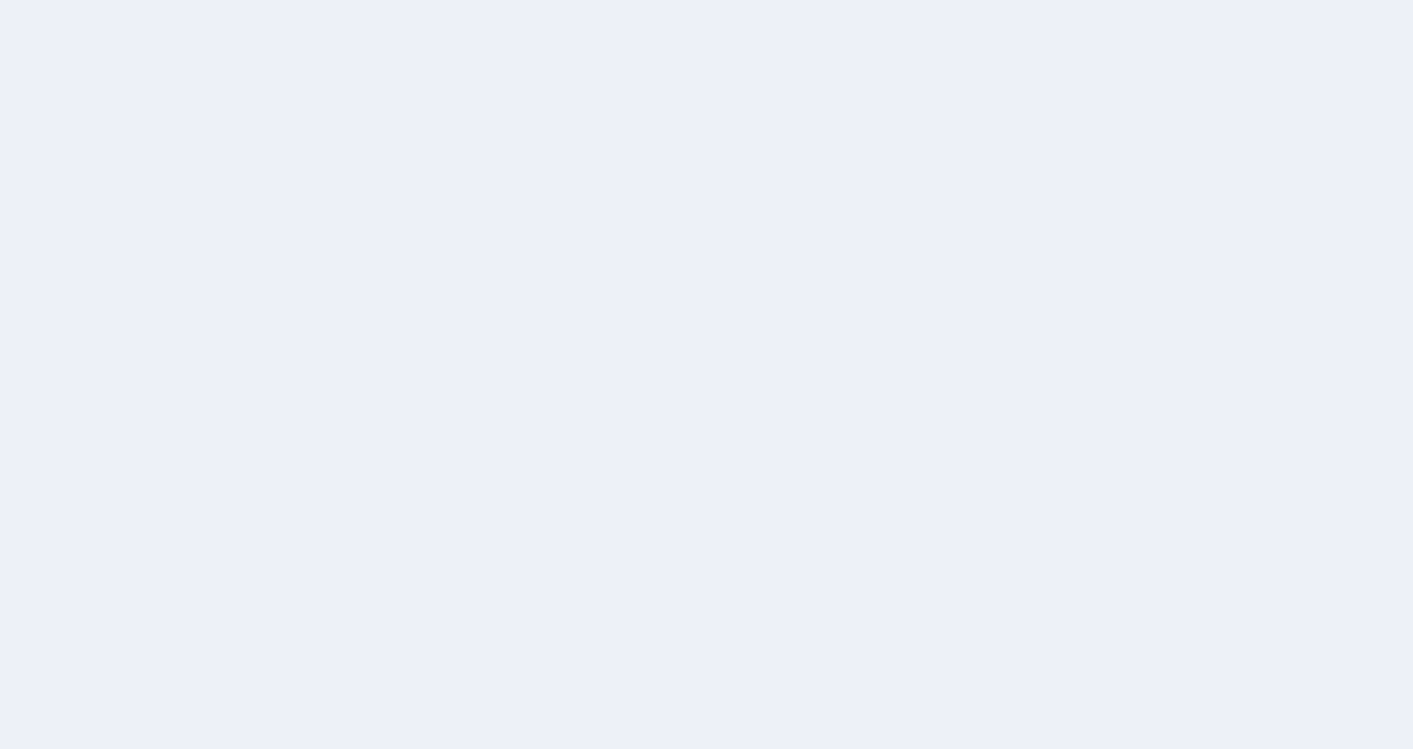 scroll, scrollTop: 0, scrollLeft: 0, axis: both 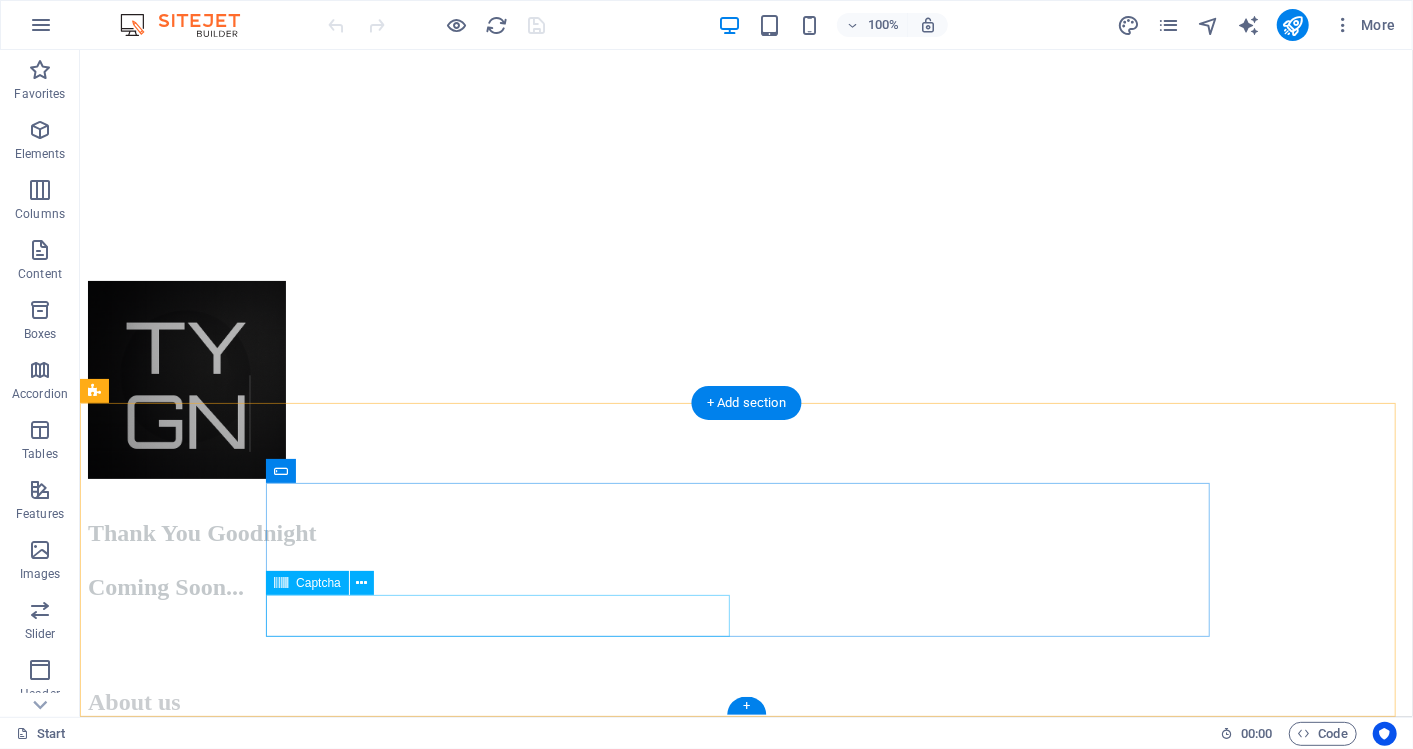 click on "Unreadable? Load new" at bounding box center (745, 1994) 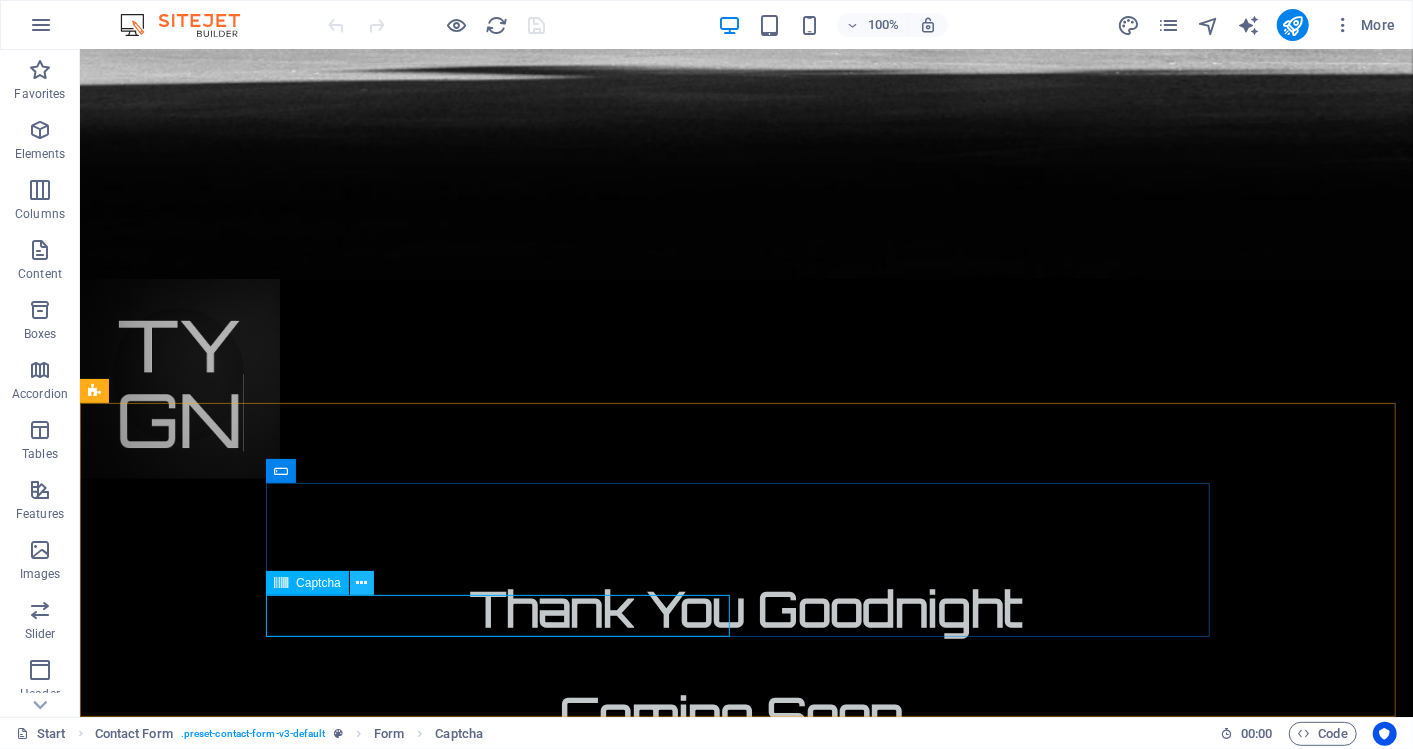click at bounding box center (361, 583) 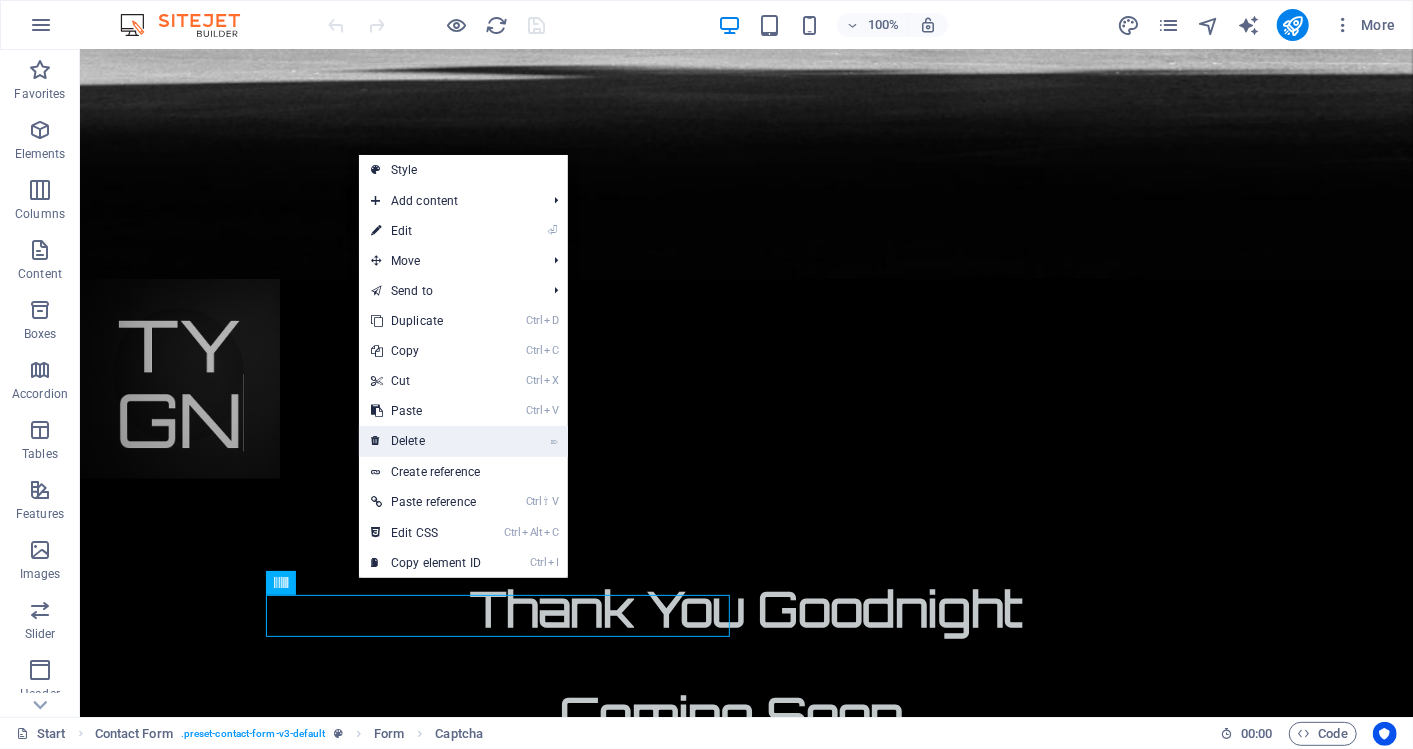 click on "⌦  Delete" at bounding box center (426, 441) 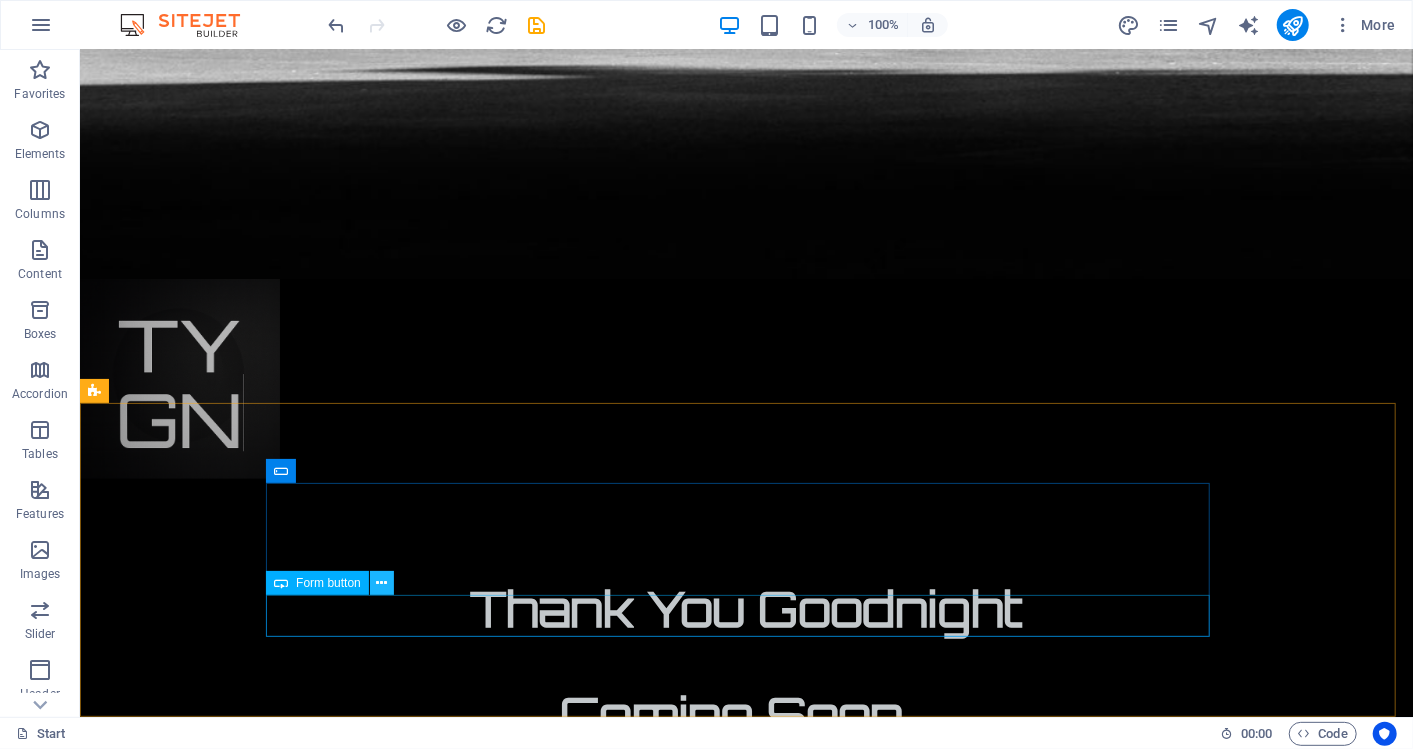 click at bounding box center [381, 583] 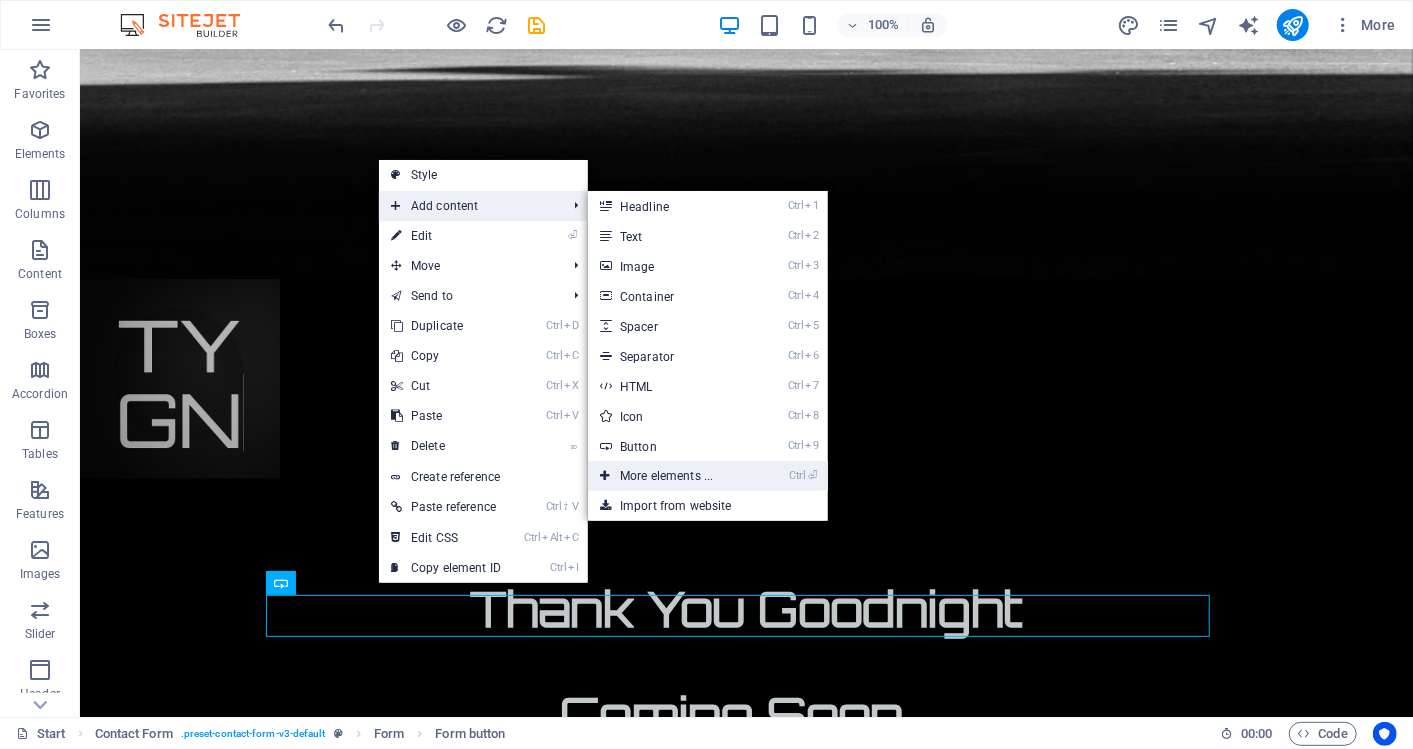 click on "Ctrl ⏎  More elements ..." at bounding box center [670, 476] 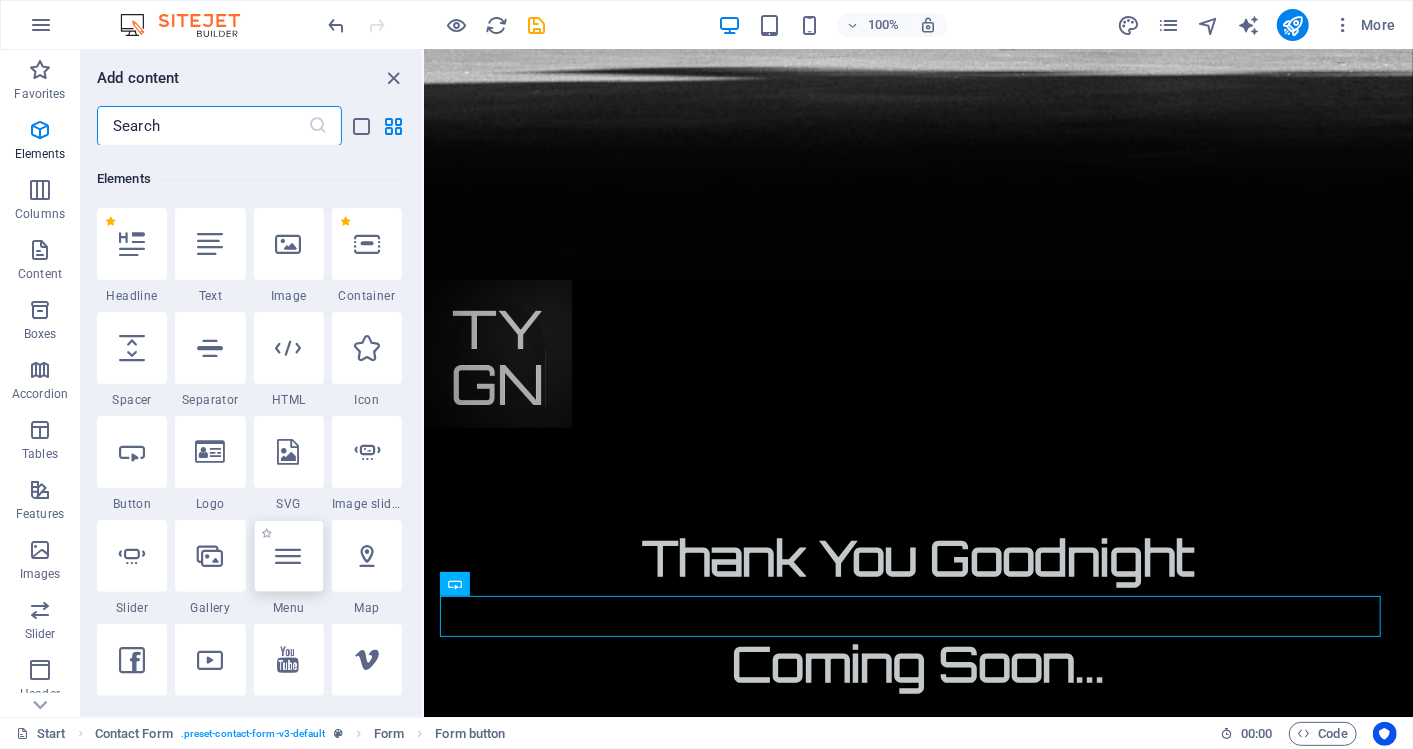 scroll, scrollTop: 213, scrollLeft: 0, axis: vertical 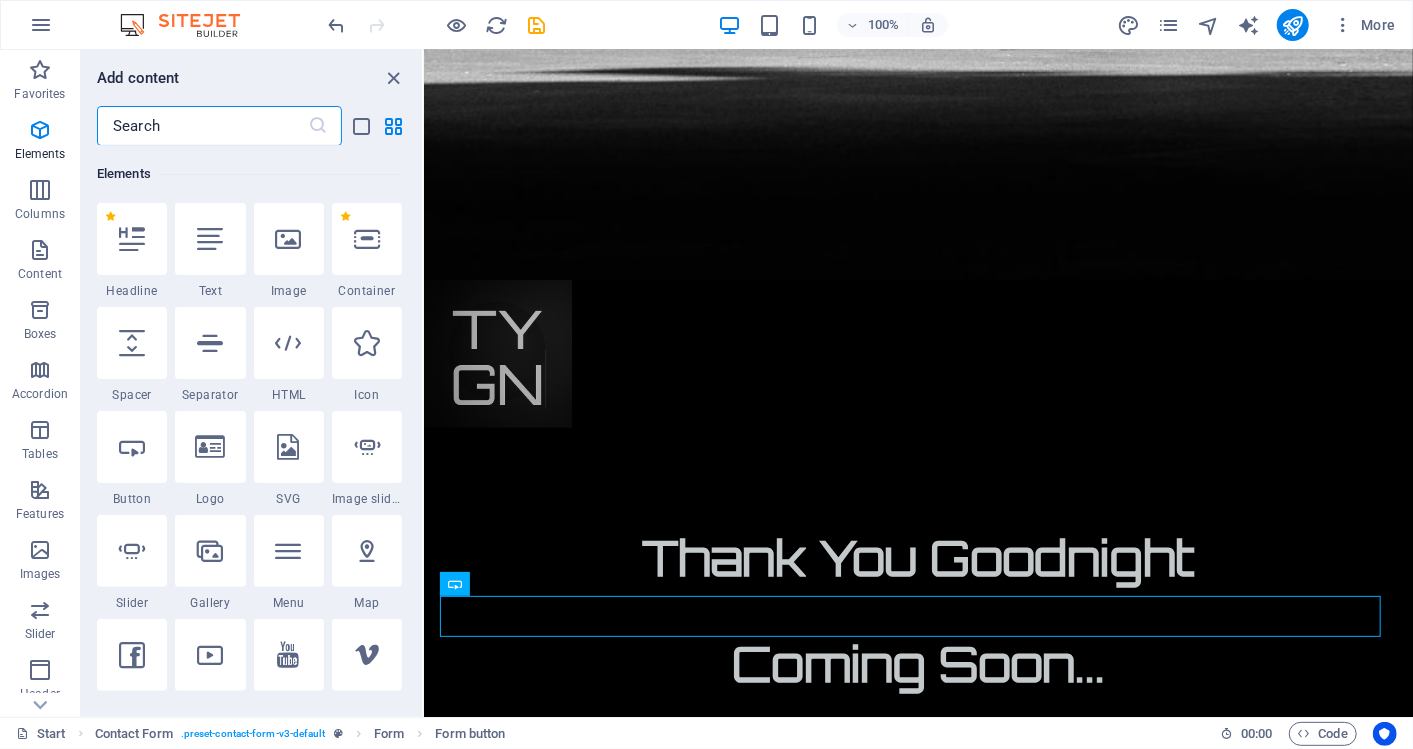 click at bounding box center (202, 126) 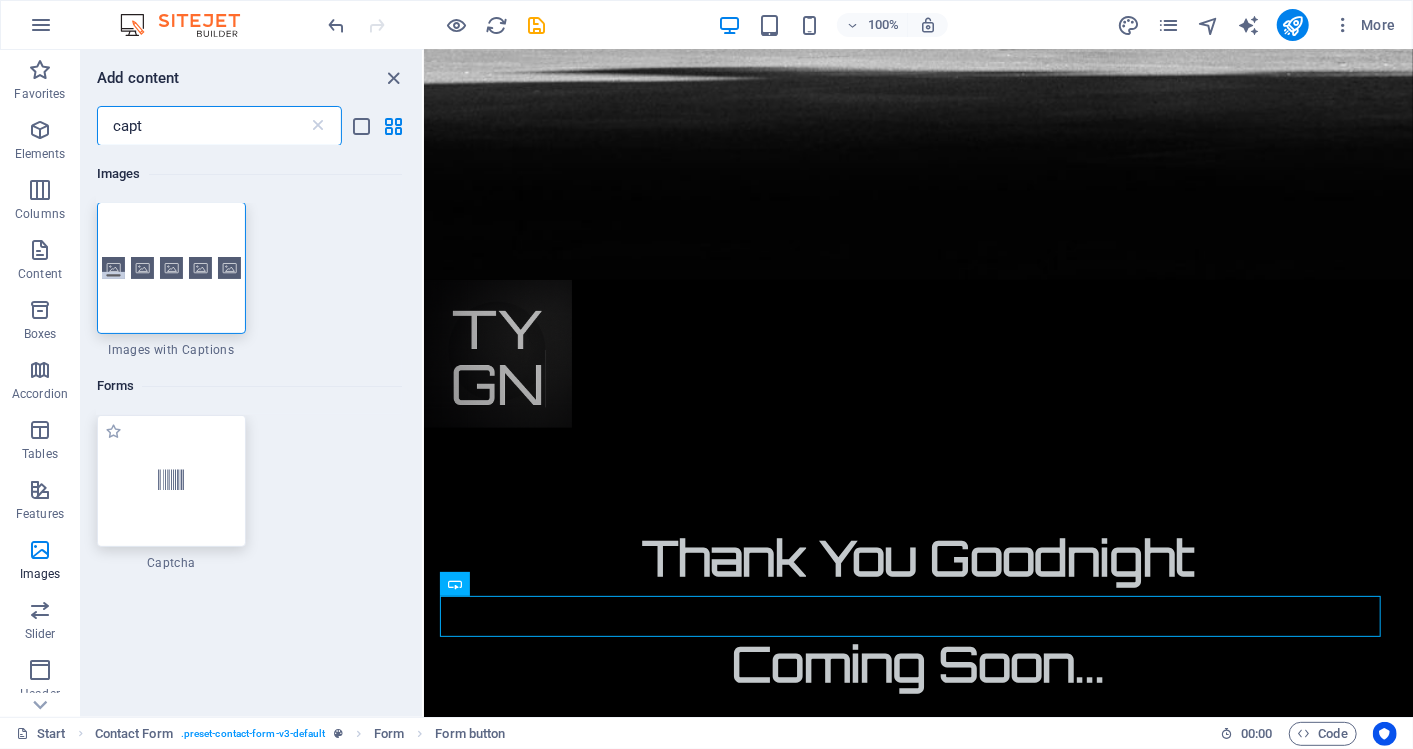 scroll, scrollTop: 0, scrollLeft: 0, axis: both 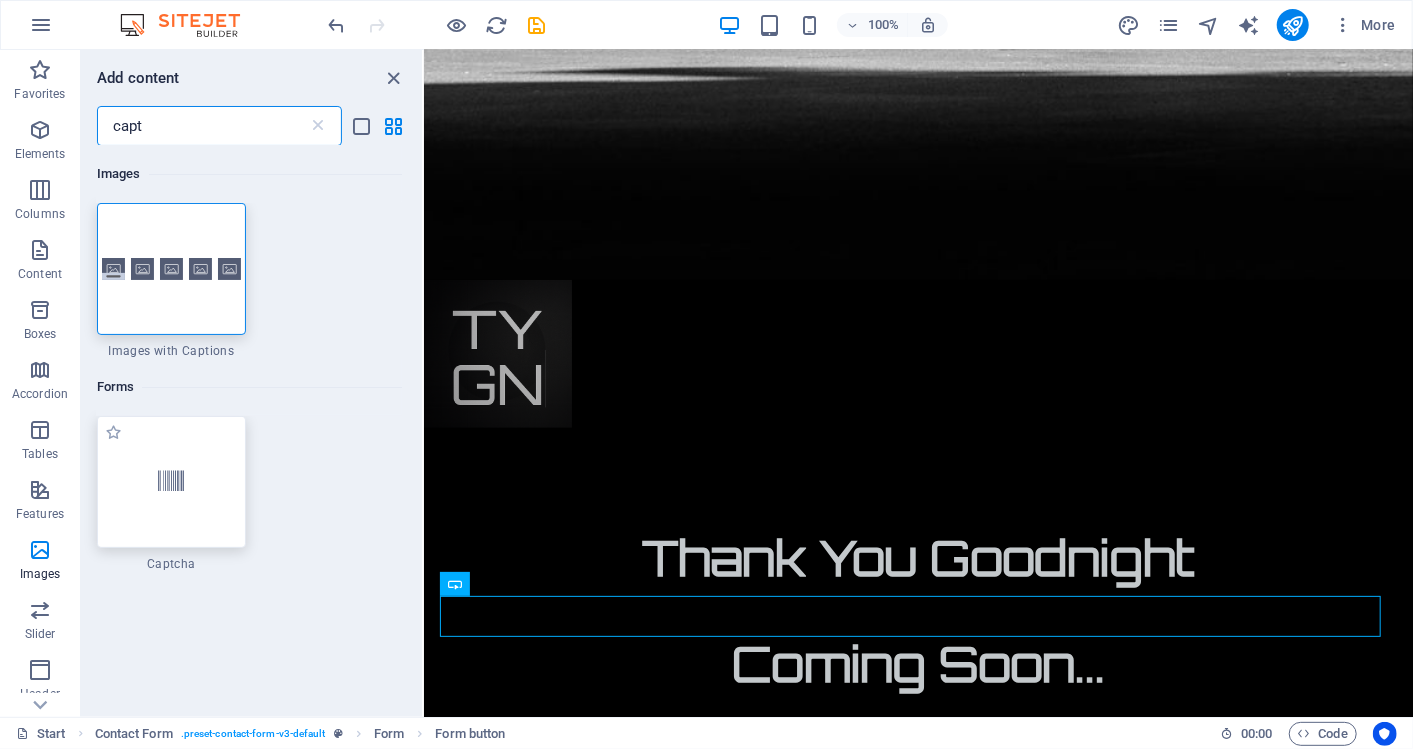 type on "capt" 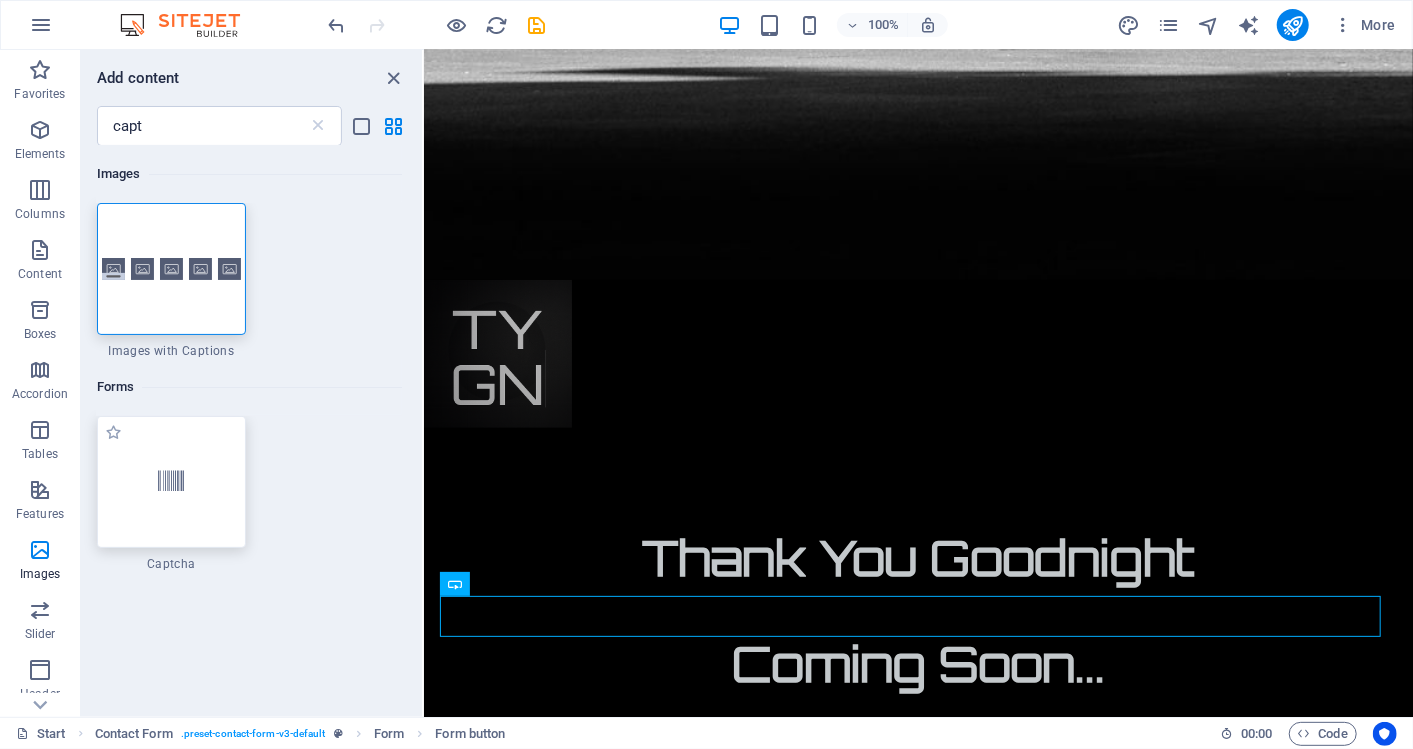 click at bounding box center [171, 482] 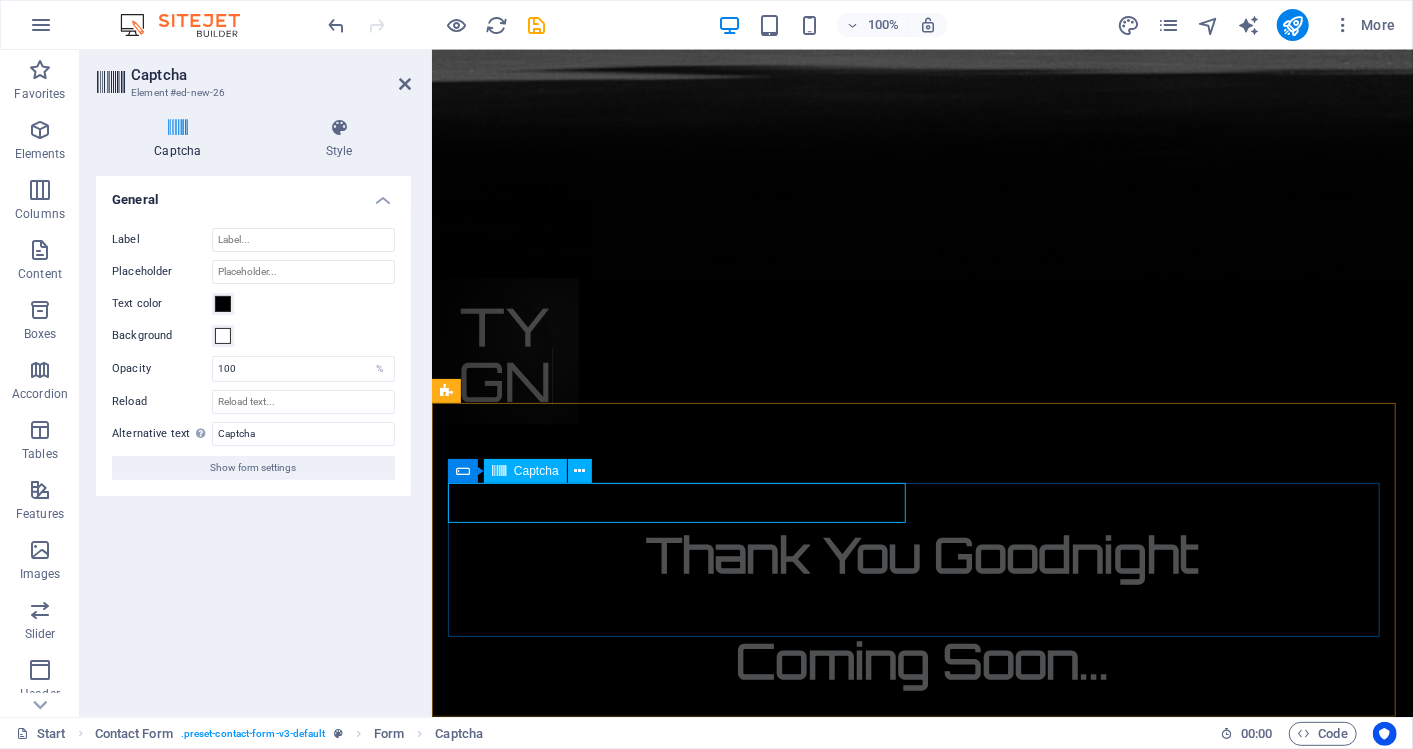 click on "Captcha" at bounding box center (536, 471) 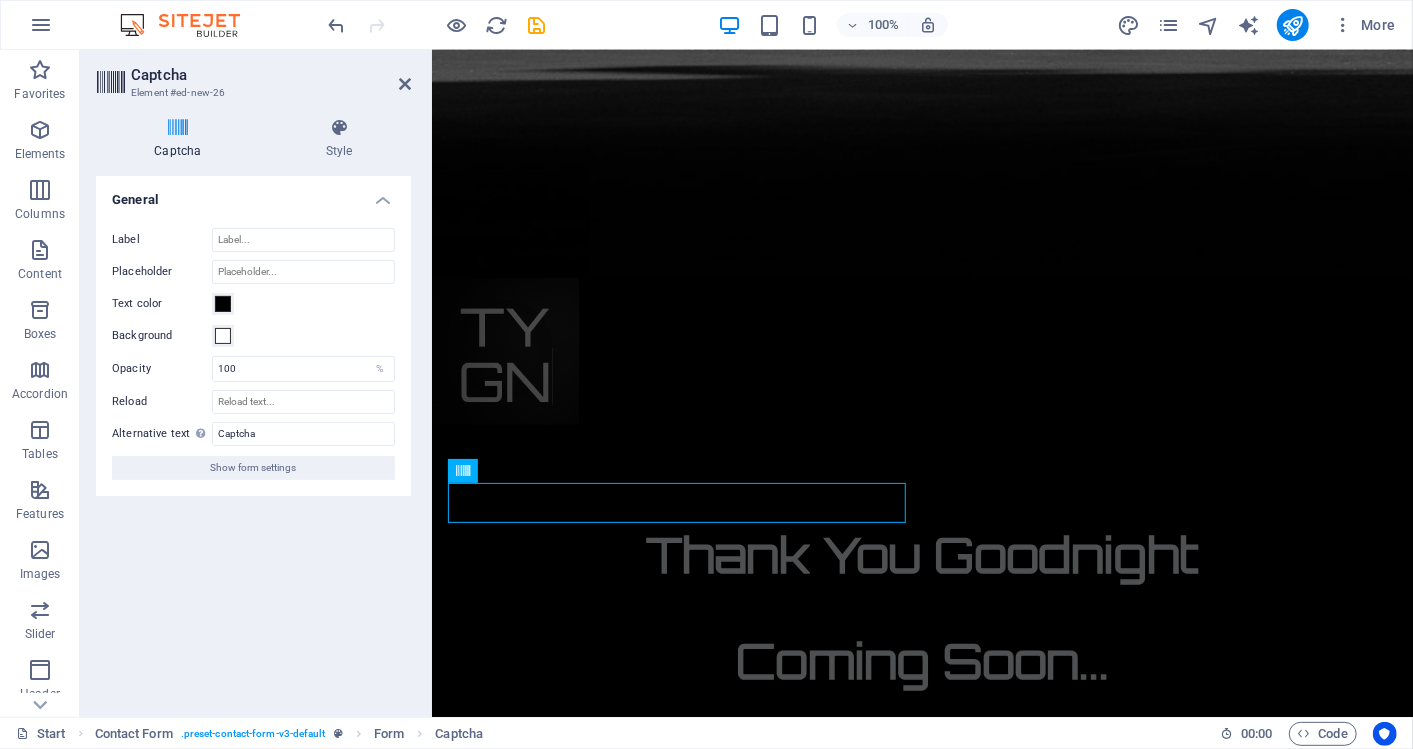 click on "Captcha" at bounding box center (271, 75) 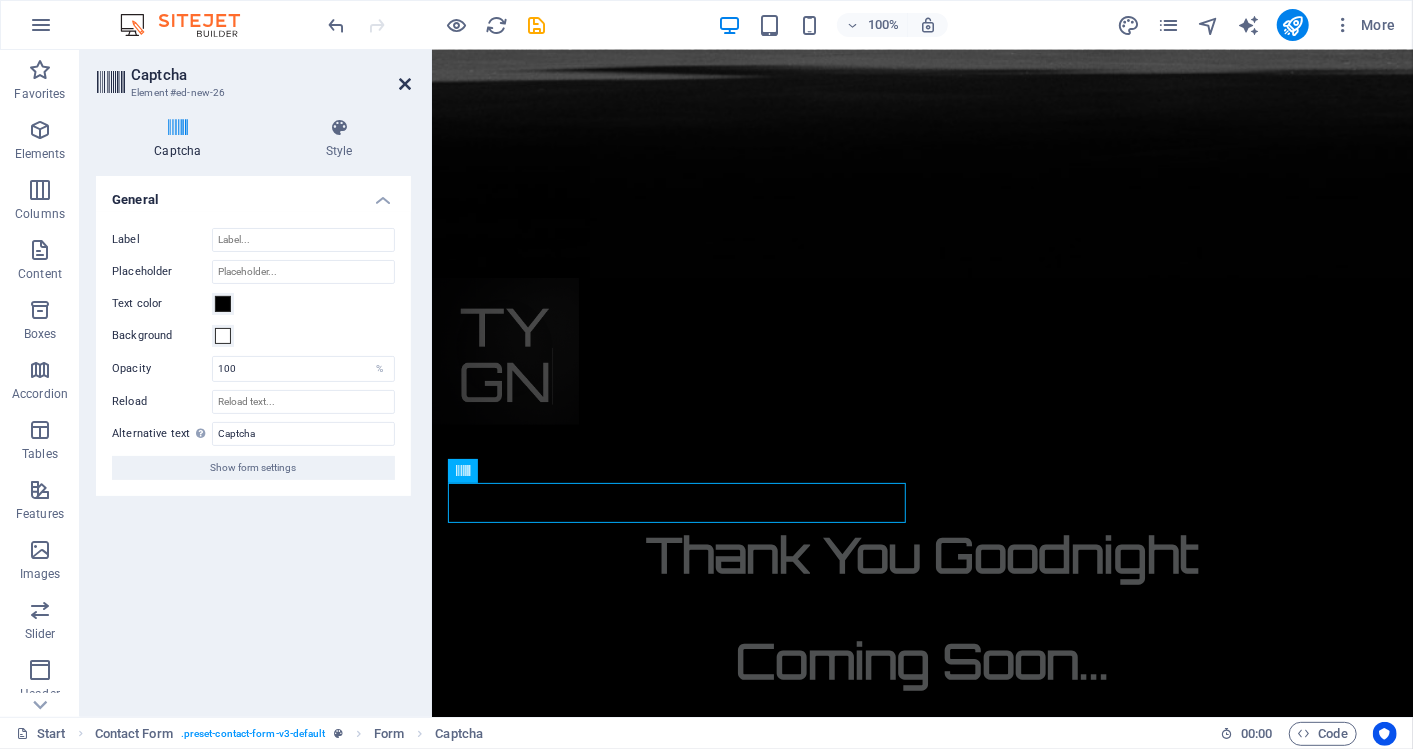 click at bounding box center [405, 84] 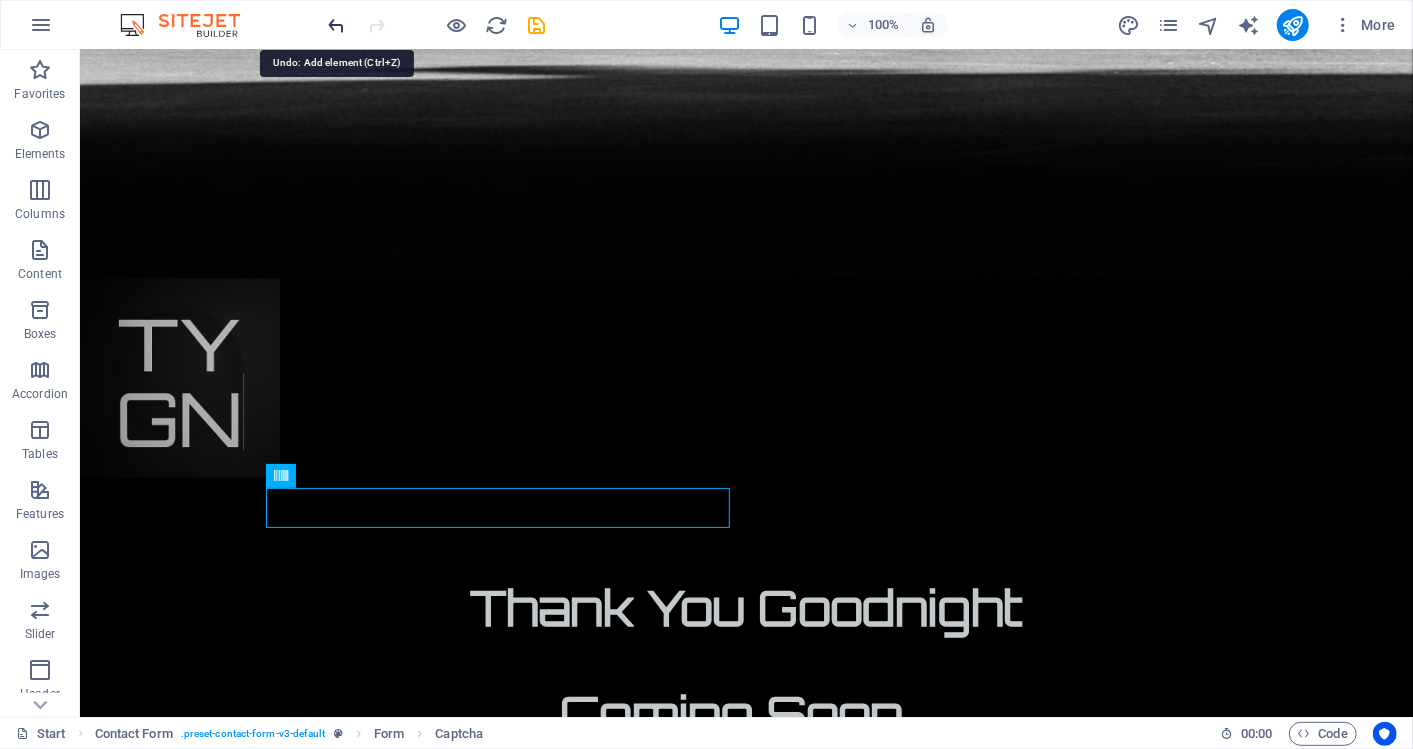 click at bounding box center [337, 25] 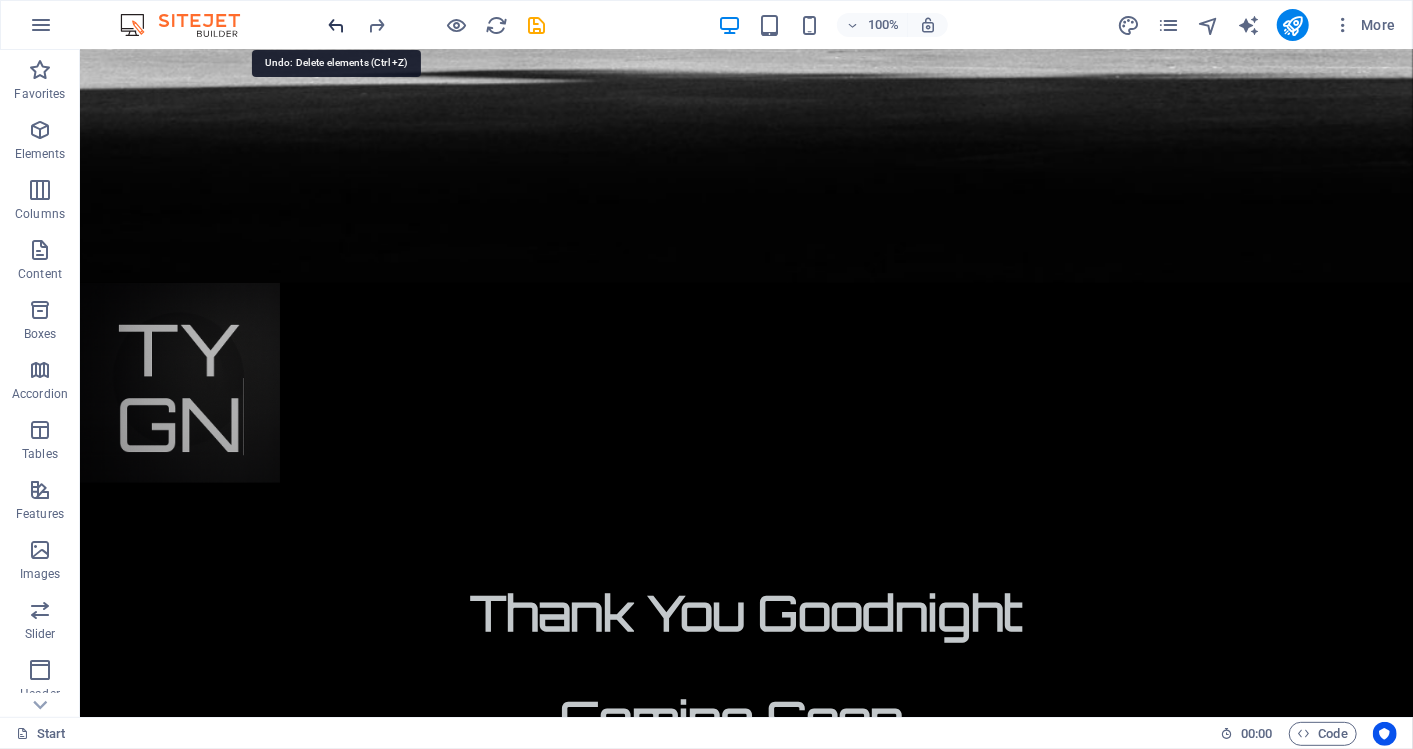 click at bounding box center [337, 25] 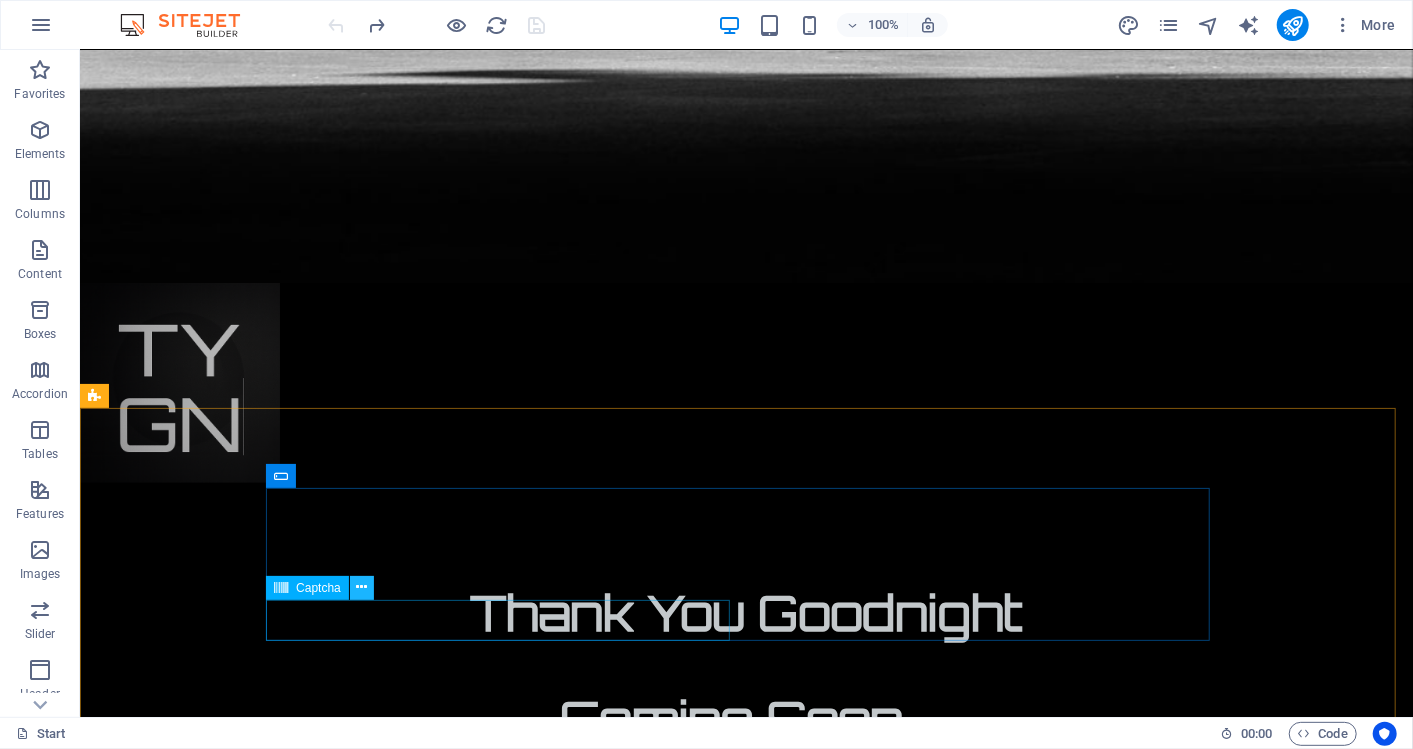 click at bounding box center [361, 587] 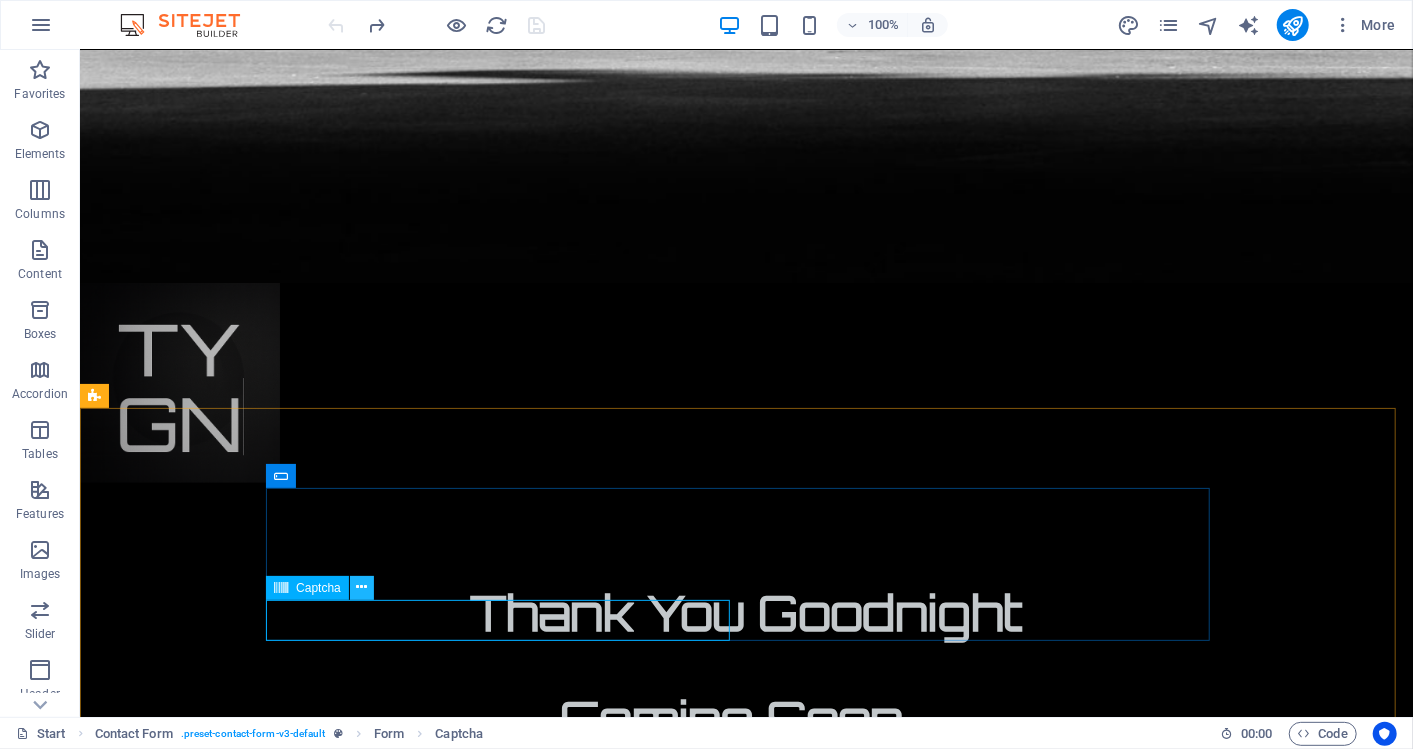 click at bounding box center [361, 587] 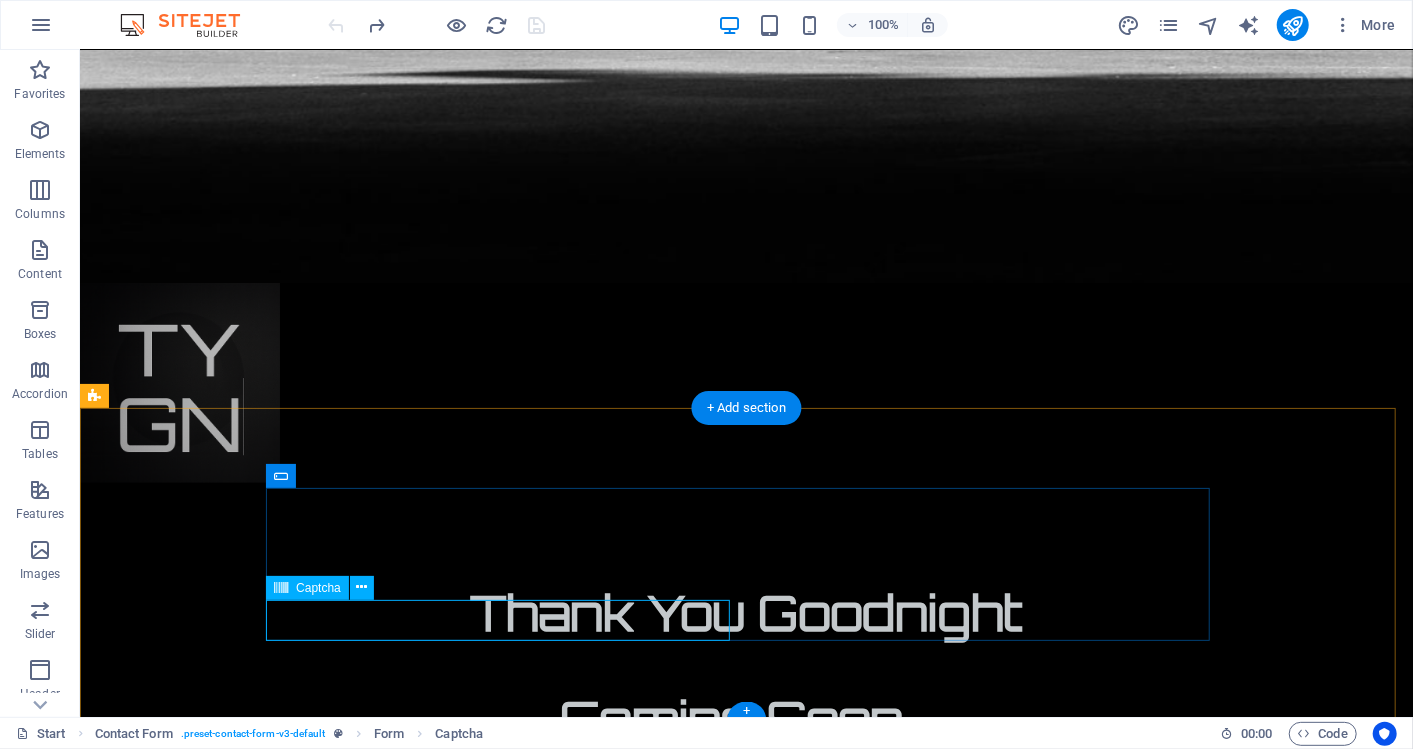click on "Unreadable? Load new" at bounding box center (506, 2016) 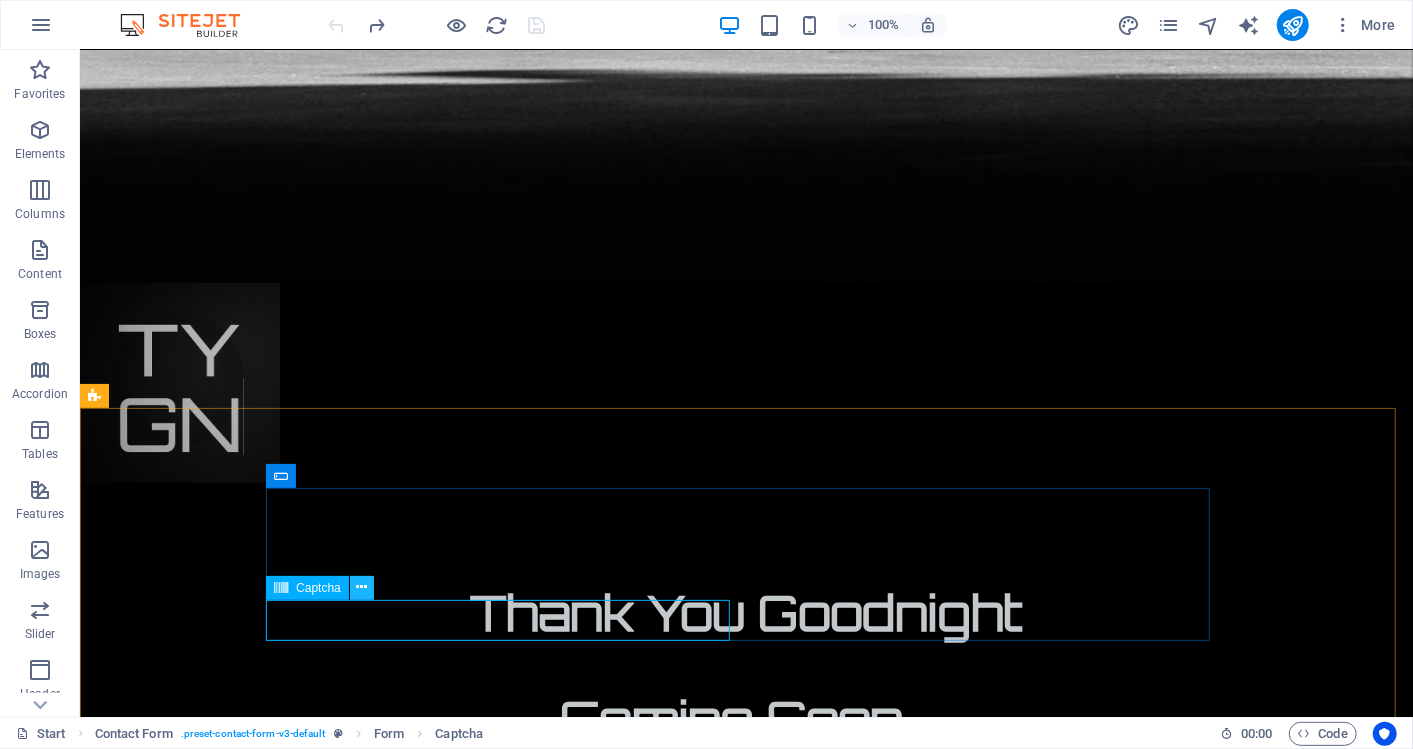 click at bounding box center (361, 587) 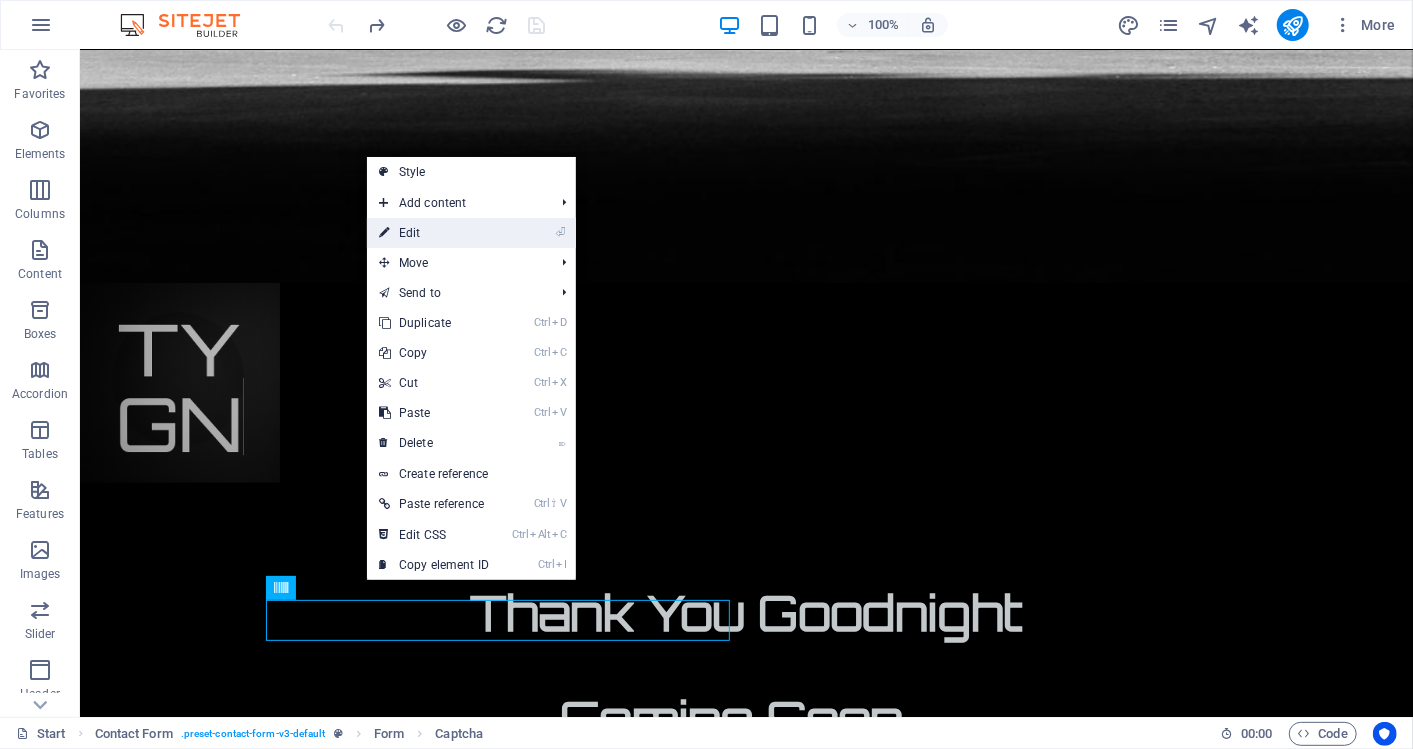 click on "⏎  Edit" at bounding box center [471, 233] 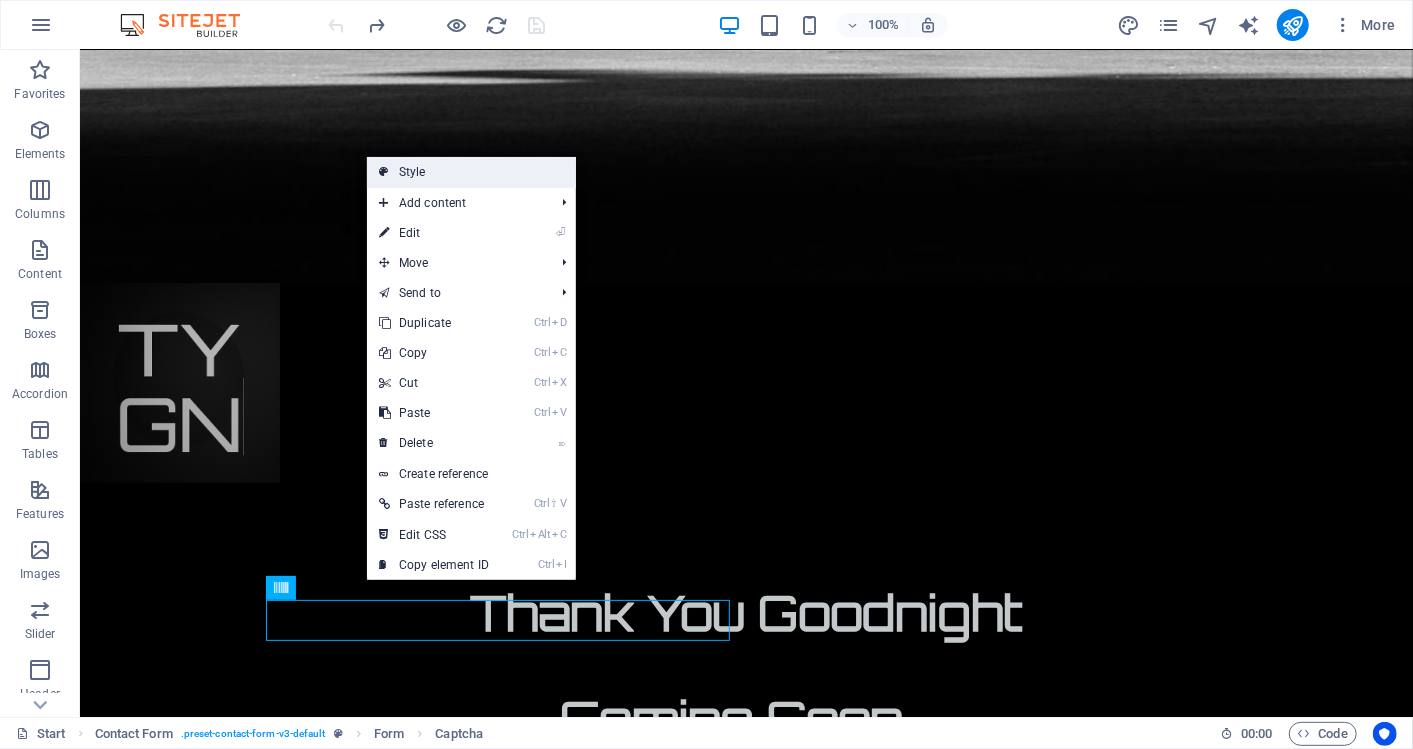 click on "Style" at bounding box center (471, 172) 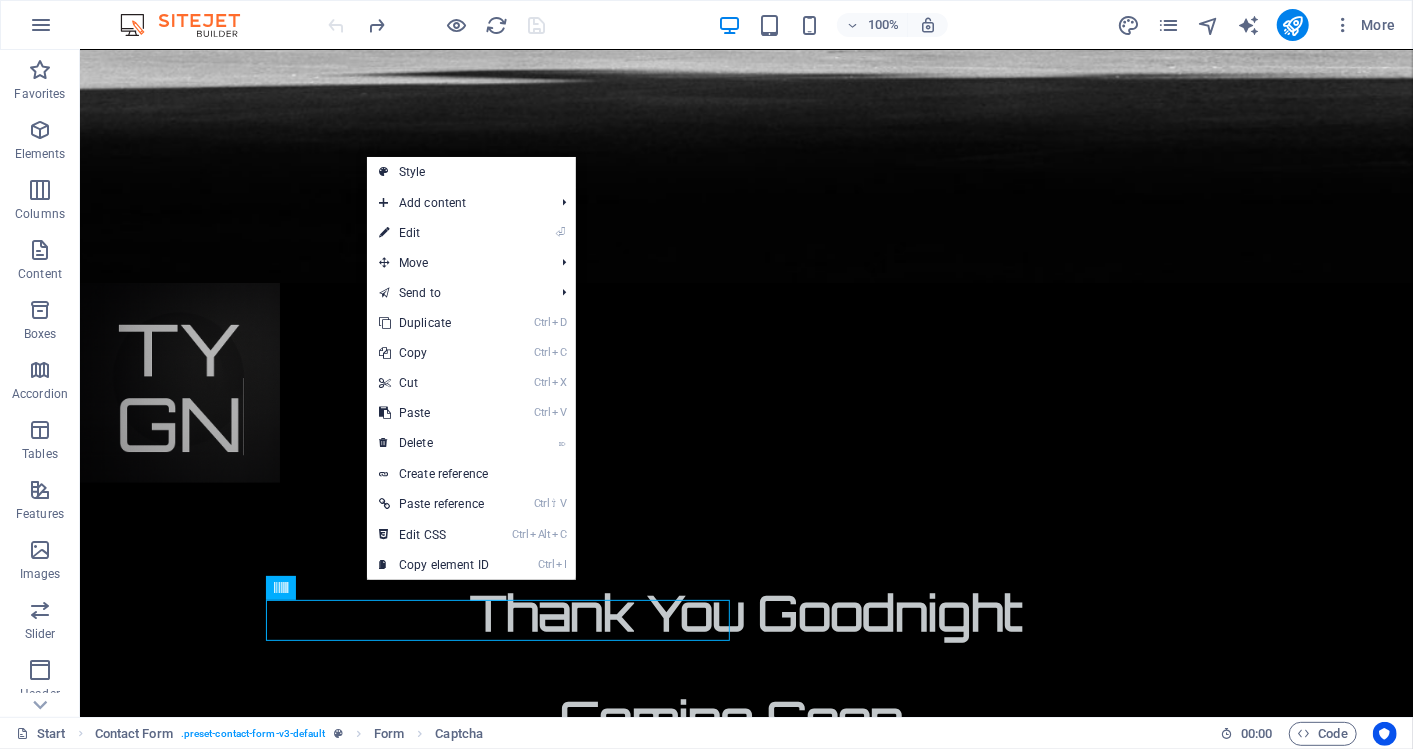 select on "rem" 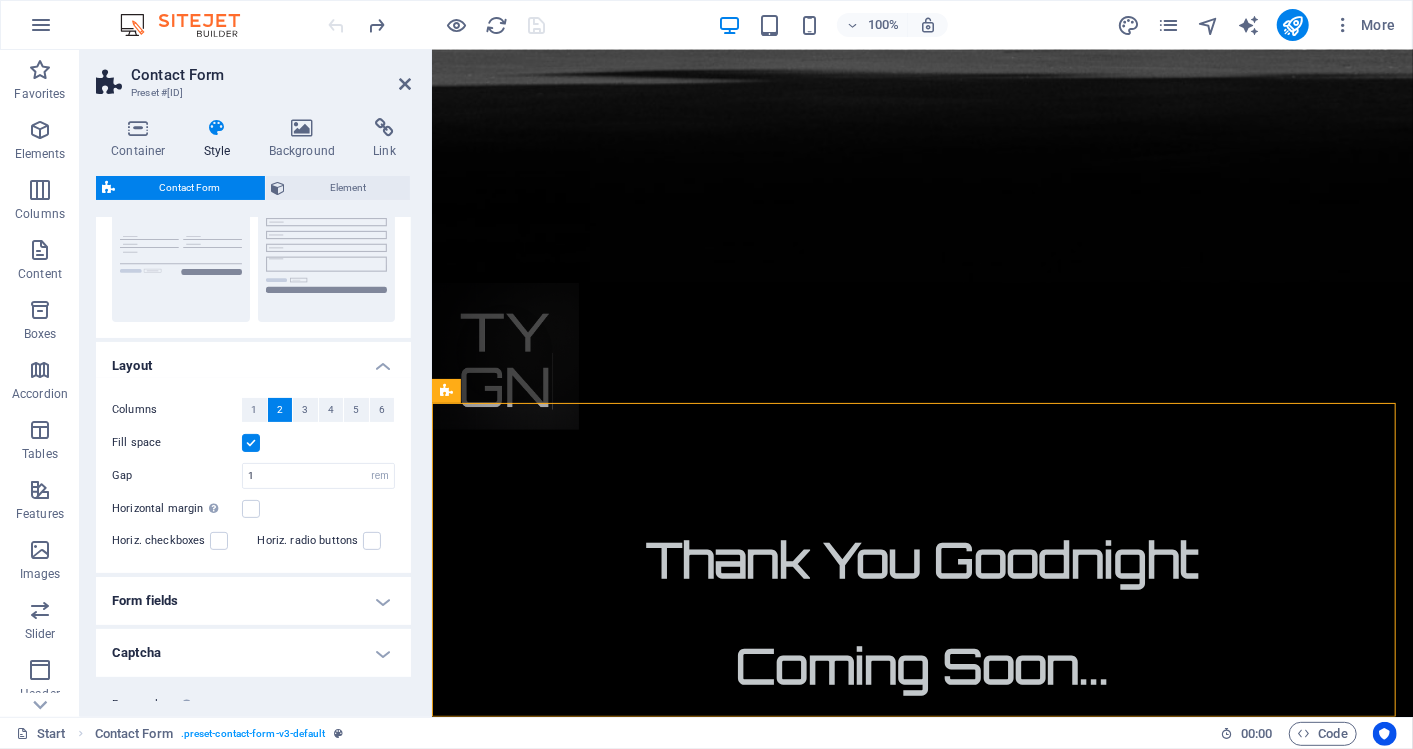 scroll, scrollTop: 274, scrollLeft: 0, axis: vertical 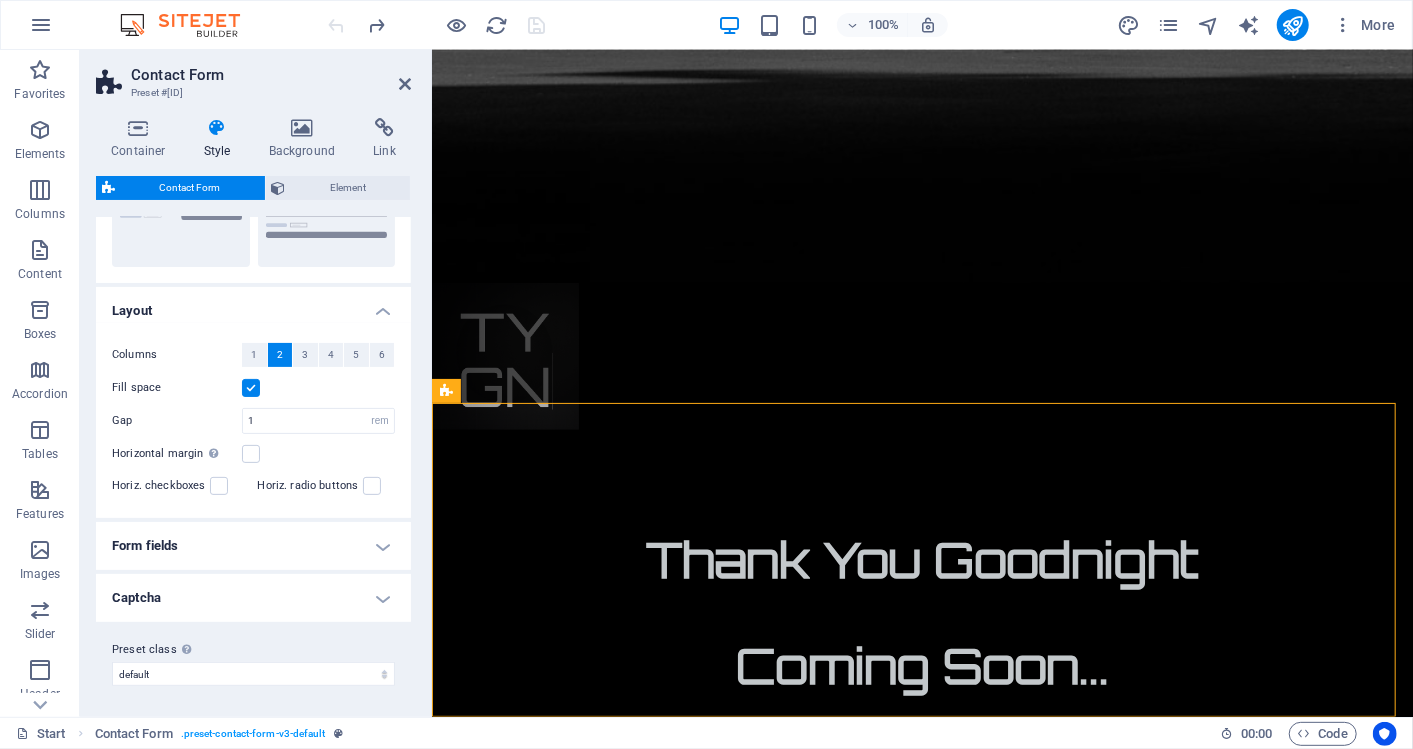 click on "Captcha" at bounding box center (253, 598) 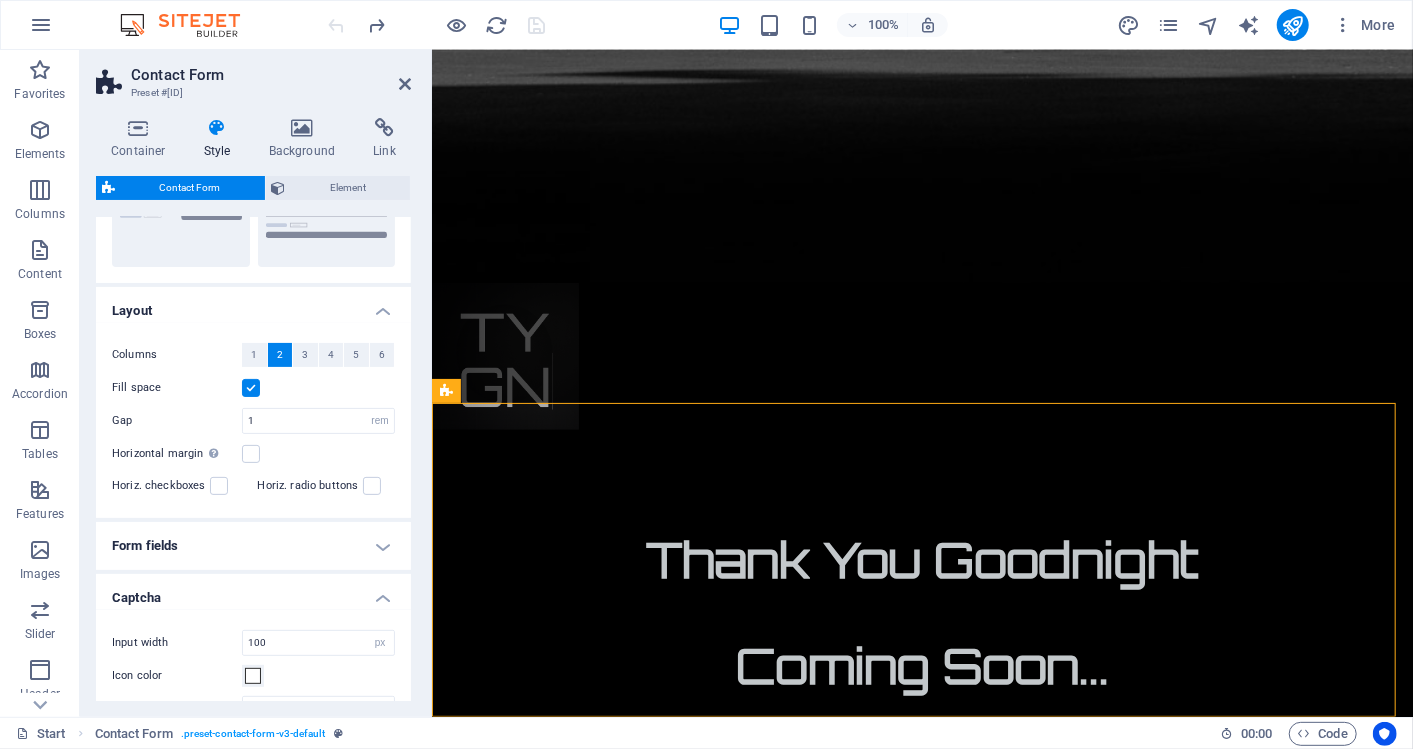 scroll, scrollTop: 392, scrollLeft: 0, axis: vertical 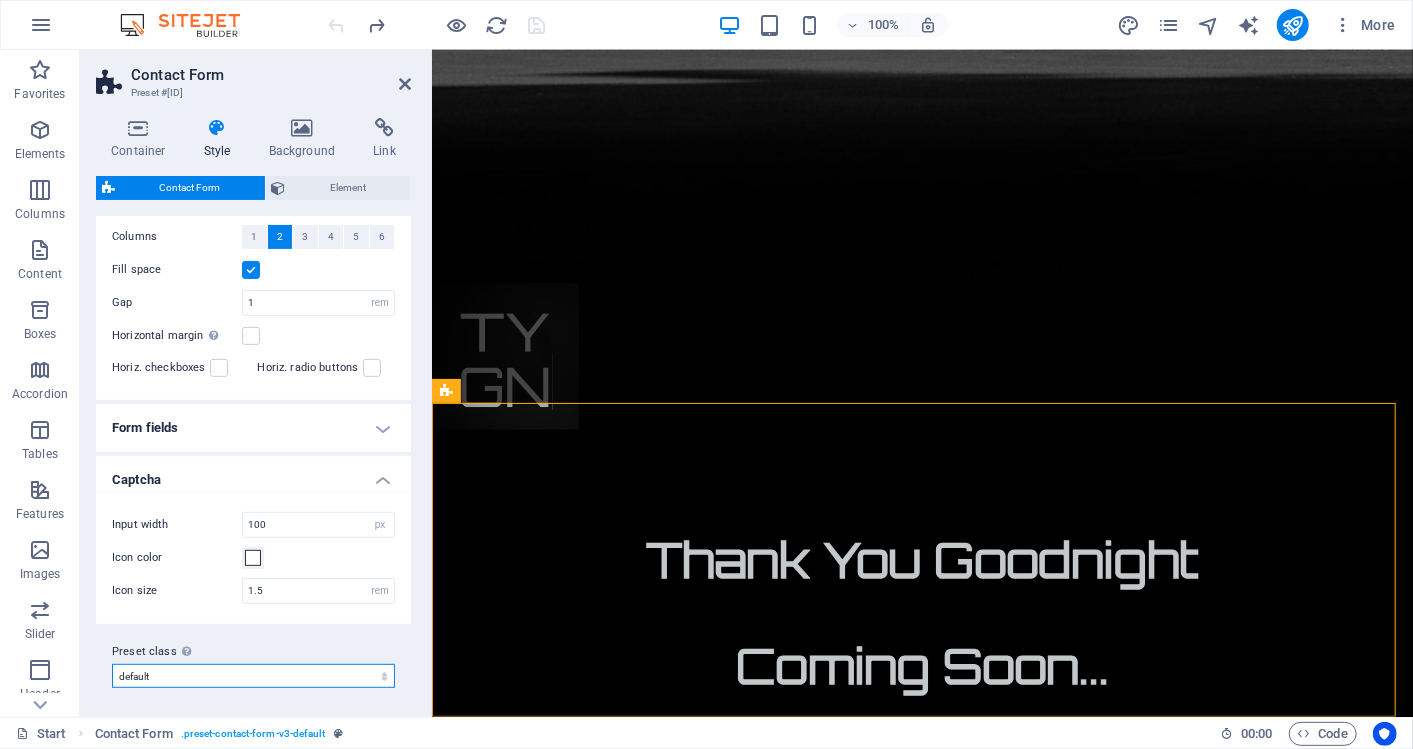 click on "default Add preset class" at bounding box center (253, 676) 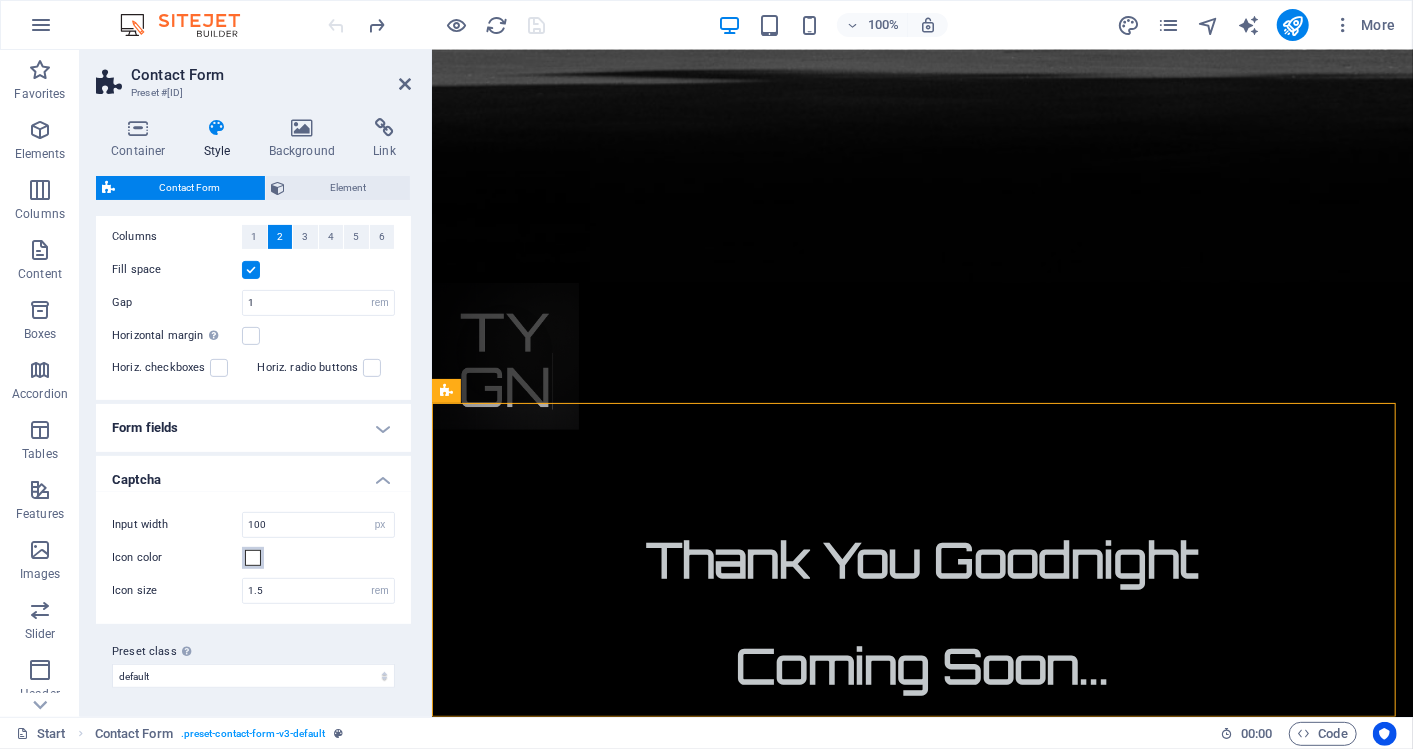 click at bounding box center (253, 558) 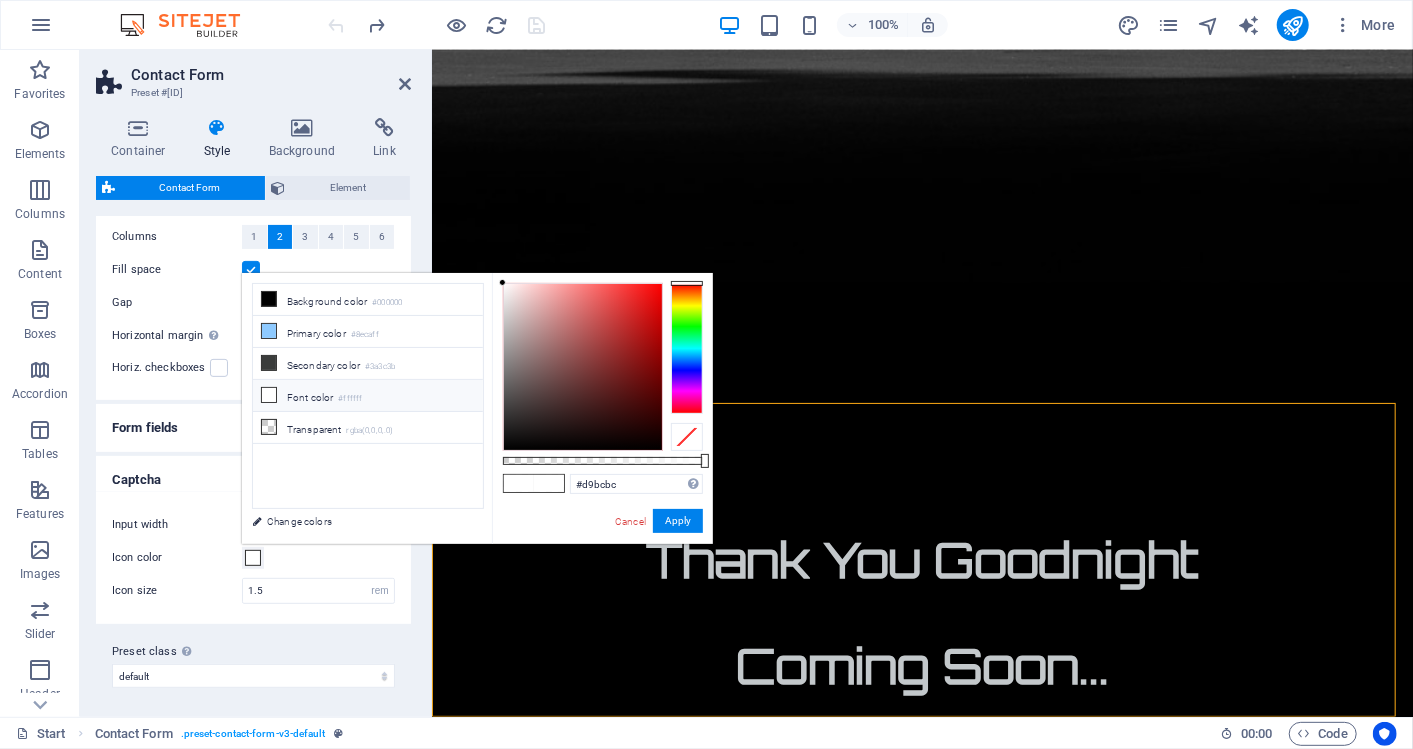 click at bounding box center [583, 367] 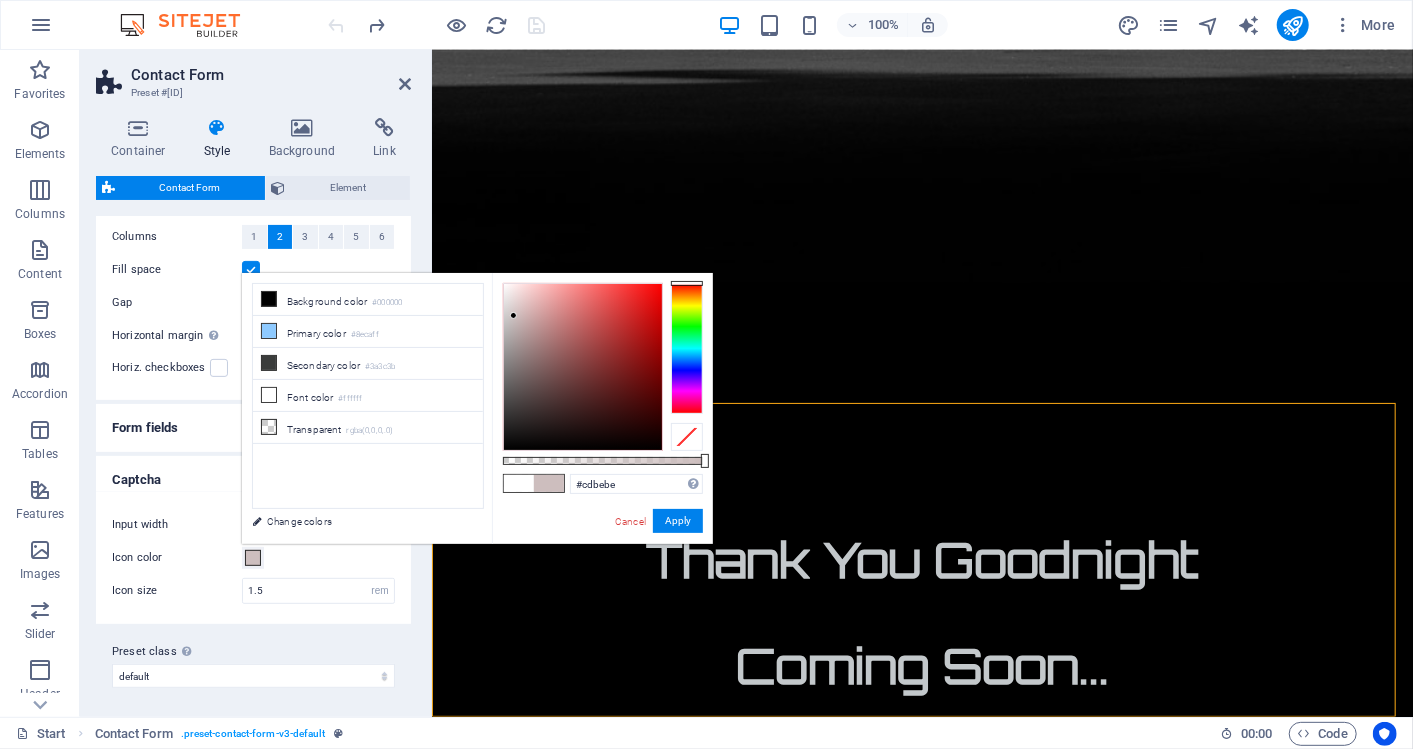 click at bounding box center (583, 367) 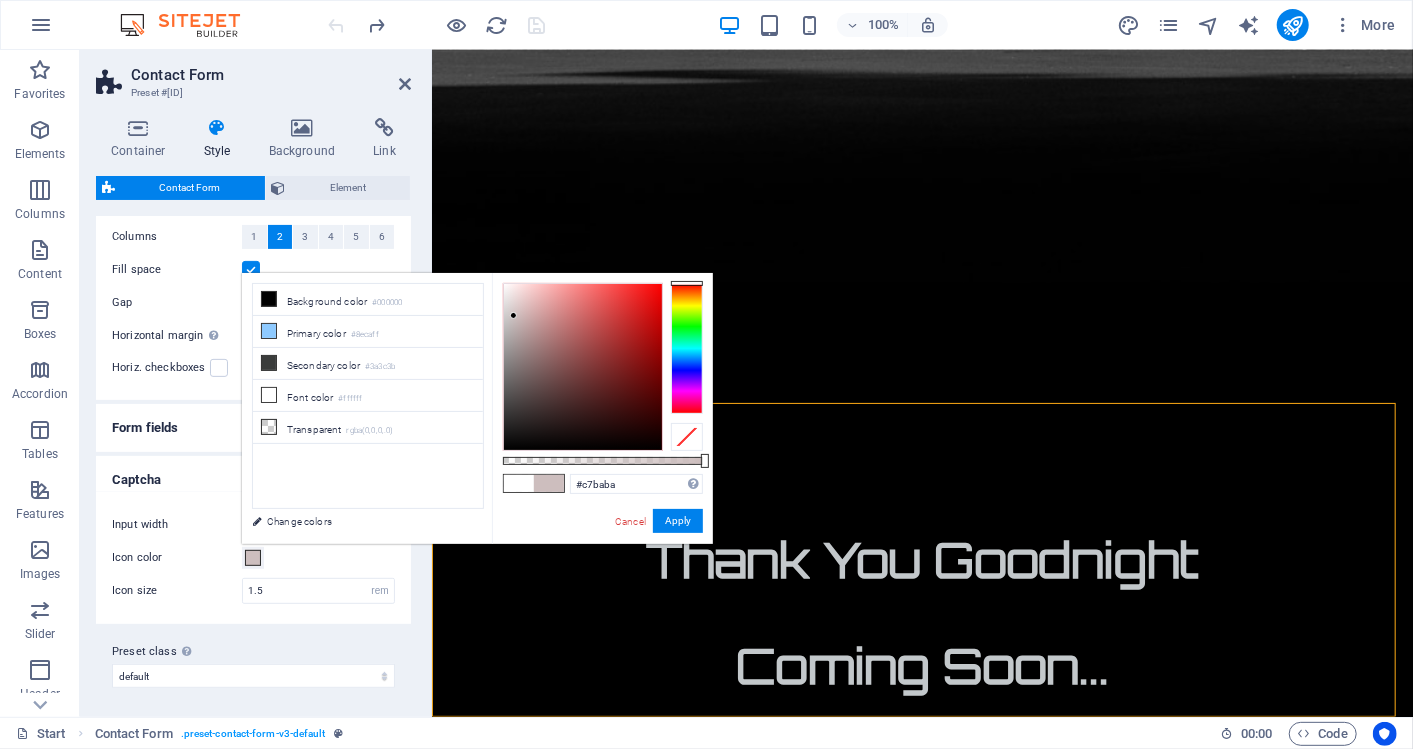 click at bounding box center [583, 367] 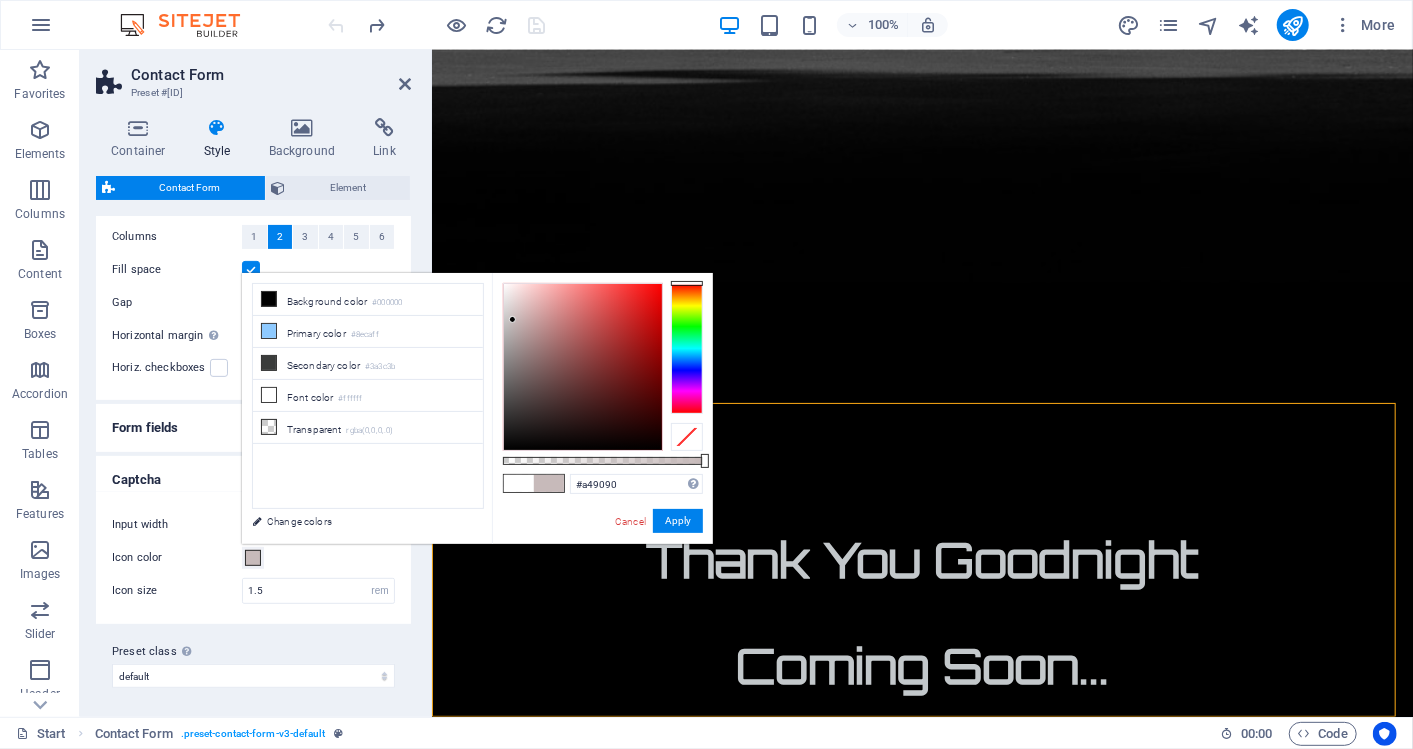 click at bounding box center (583, 367) 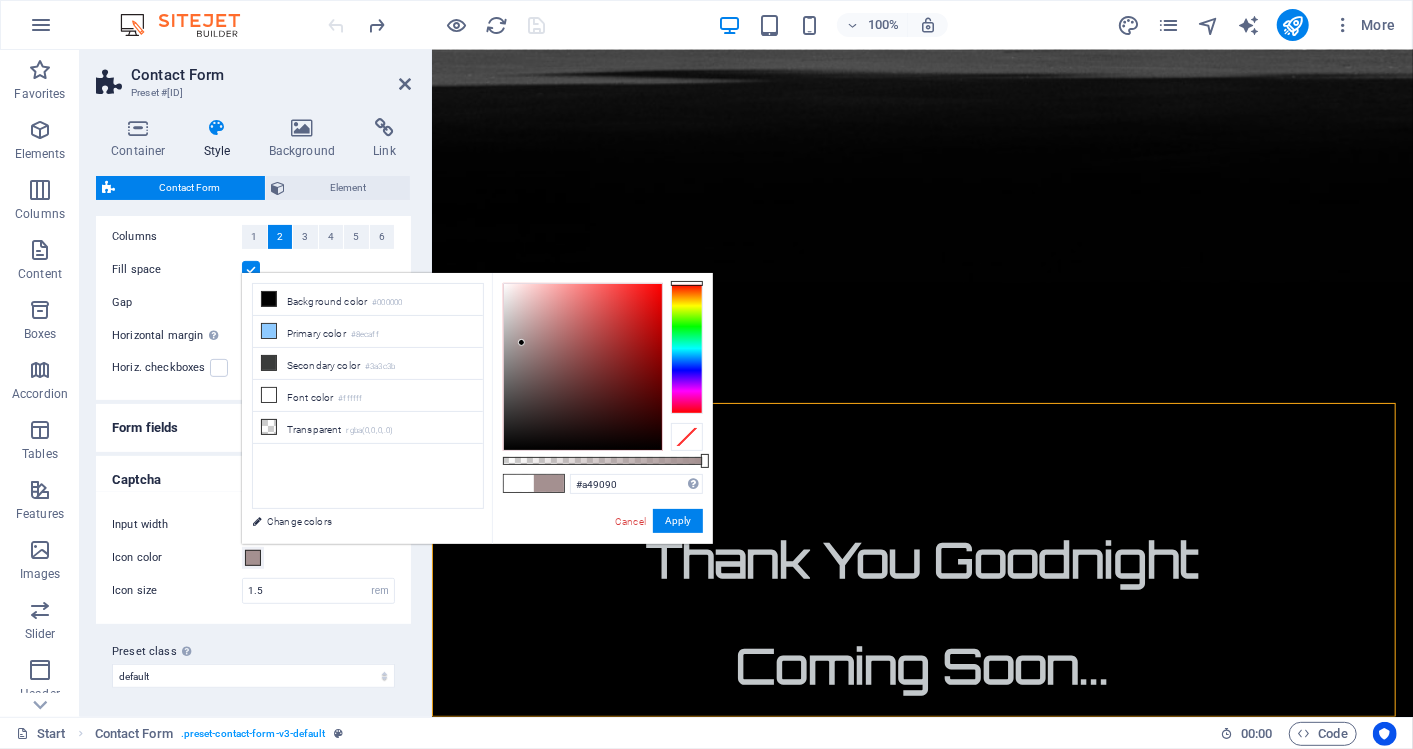 type on "#998b8b" 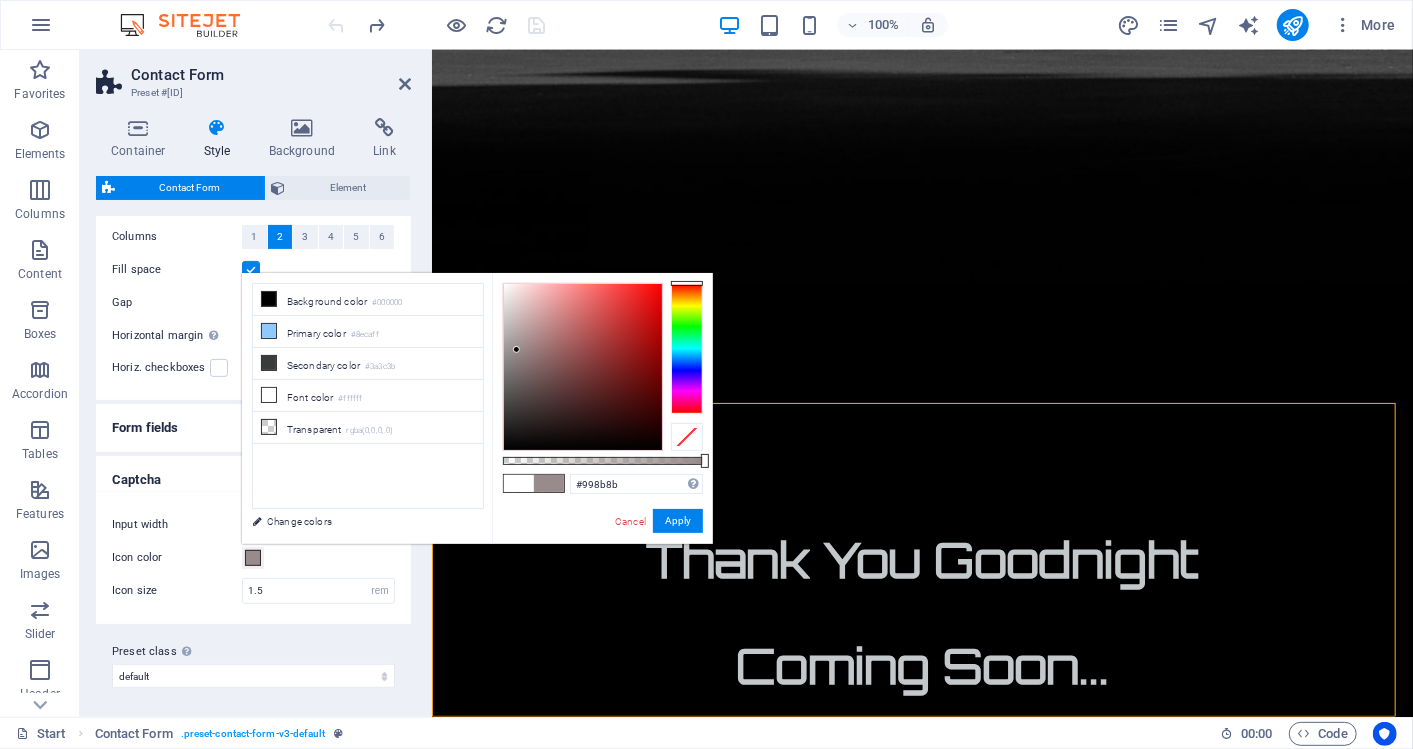 click at bounding box center [583, 367] 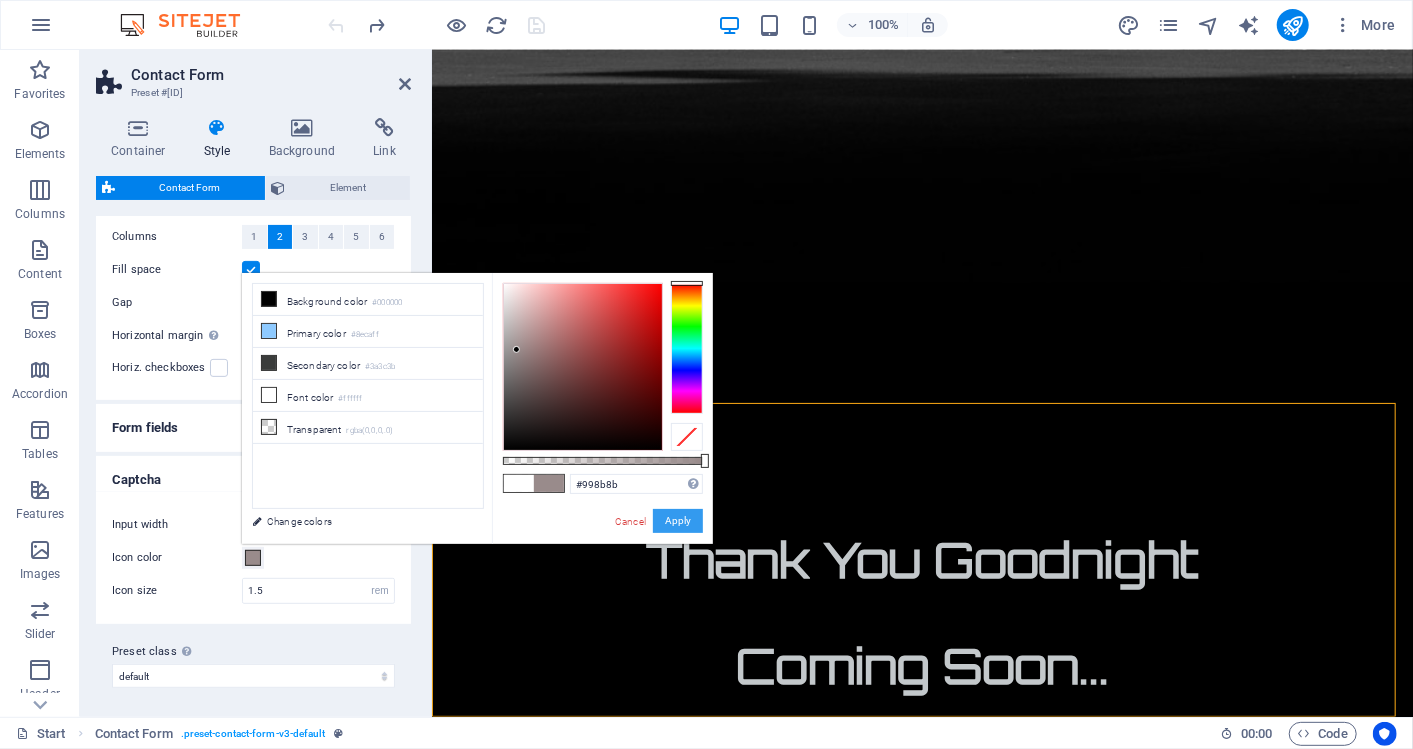 click on "Apply" at bounding box center [678, 521] 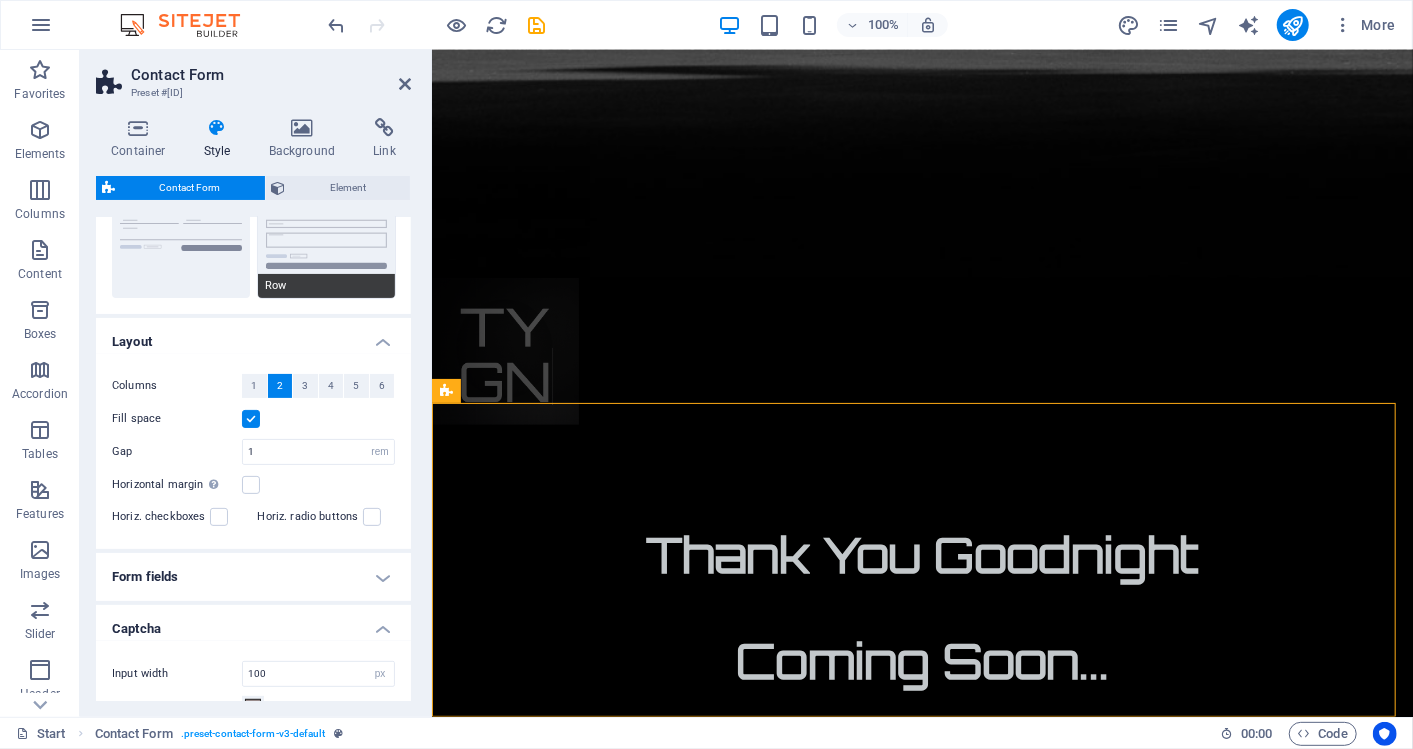 scroll, scrollTop: 0, scrollLeft: 0, axis: both 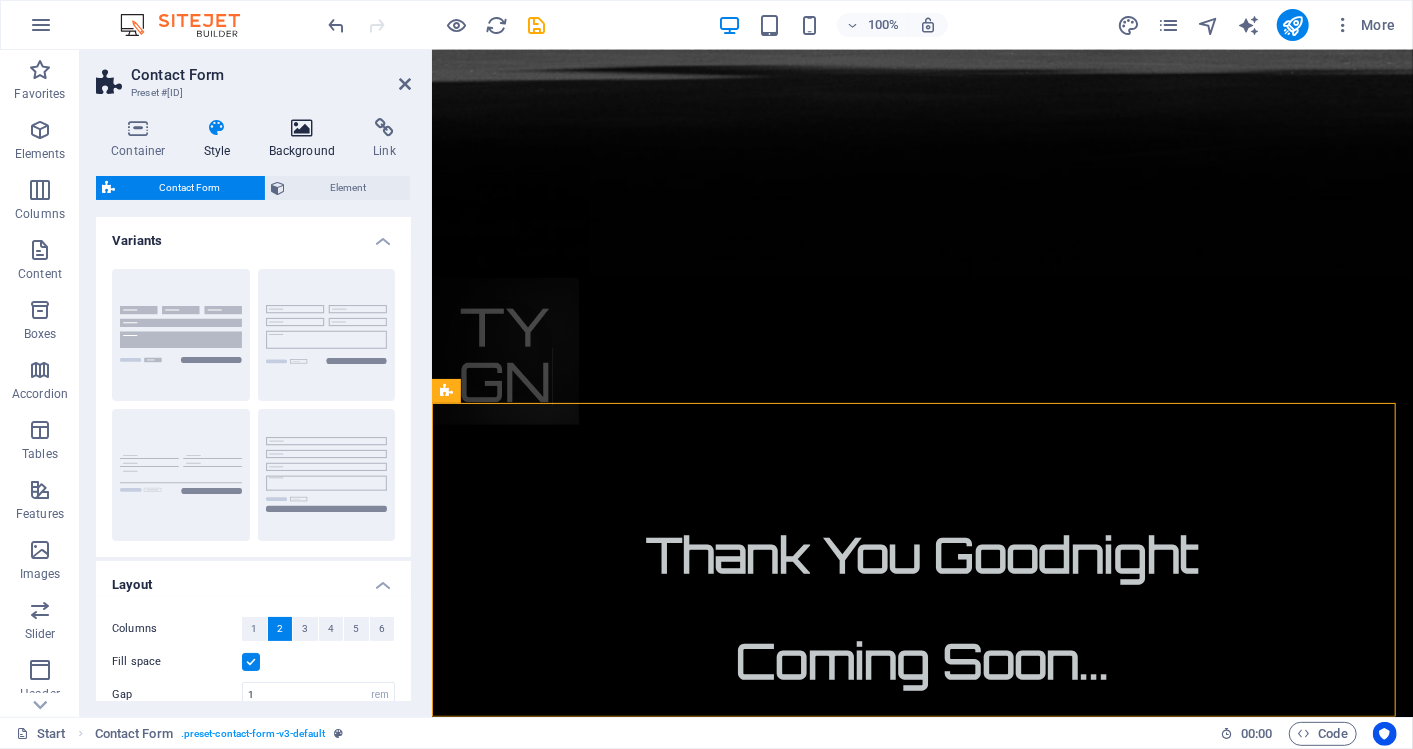 click at bounding box center [302, 128] 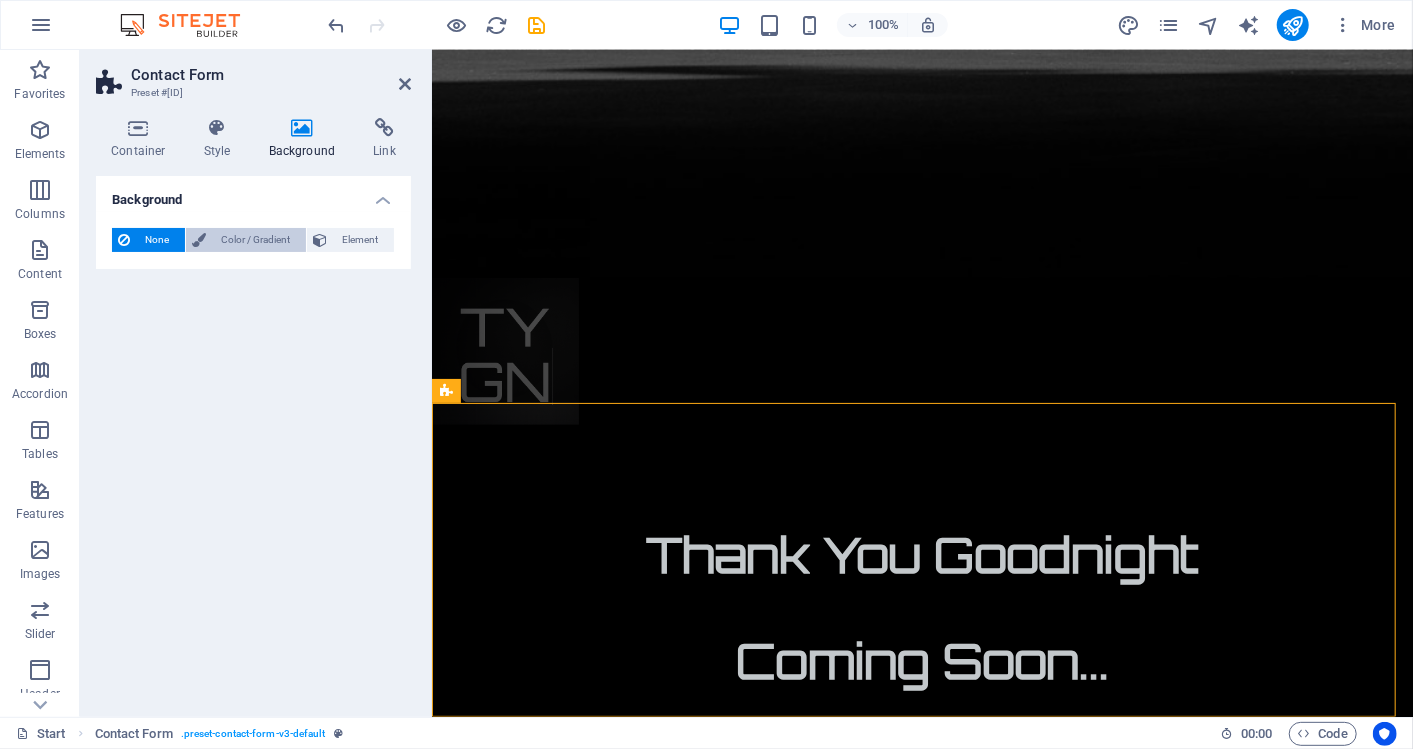 click on "Color / Gradient" at bounding box center [256, 240] 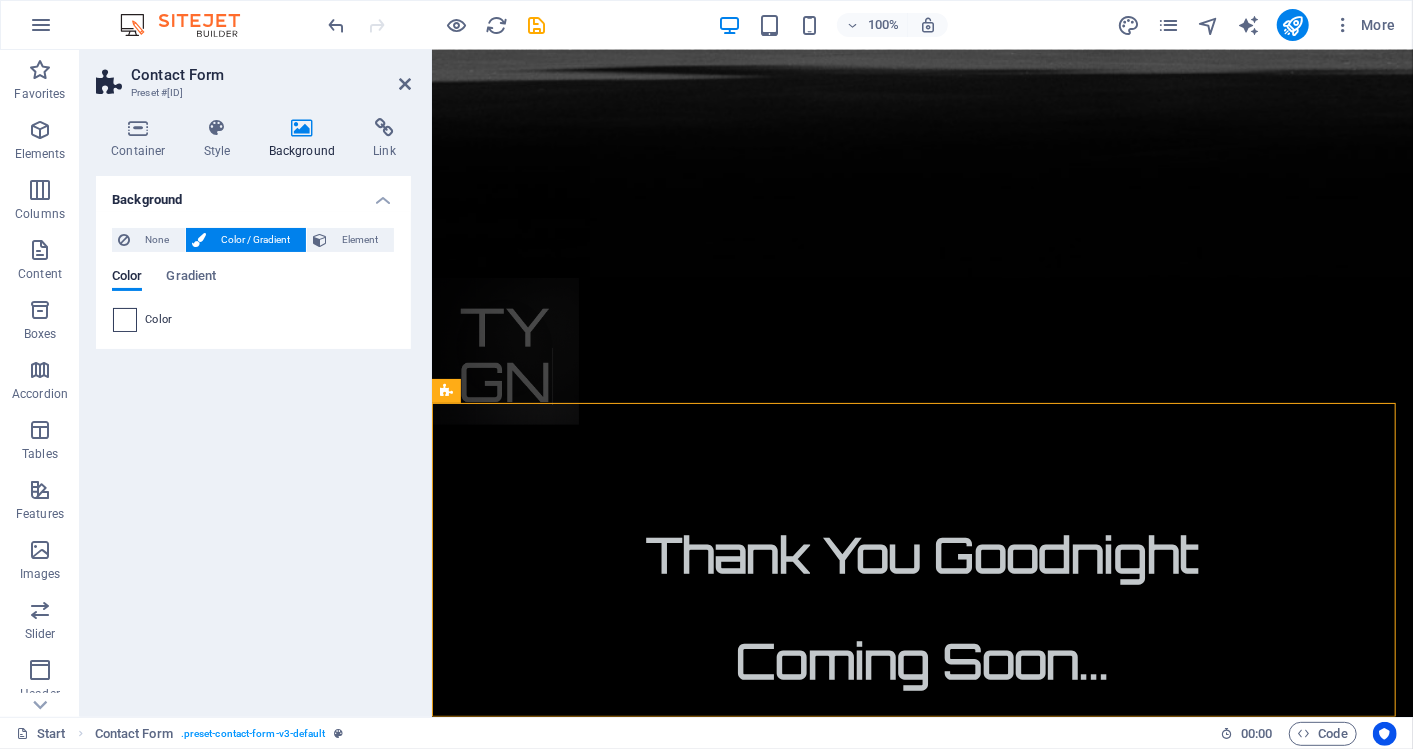 click at bounding box center (125, 320) 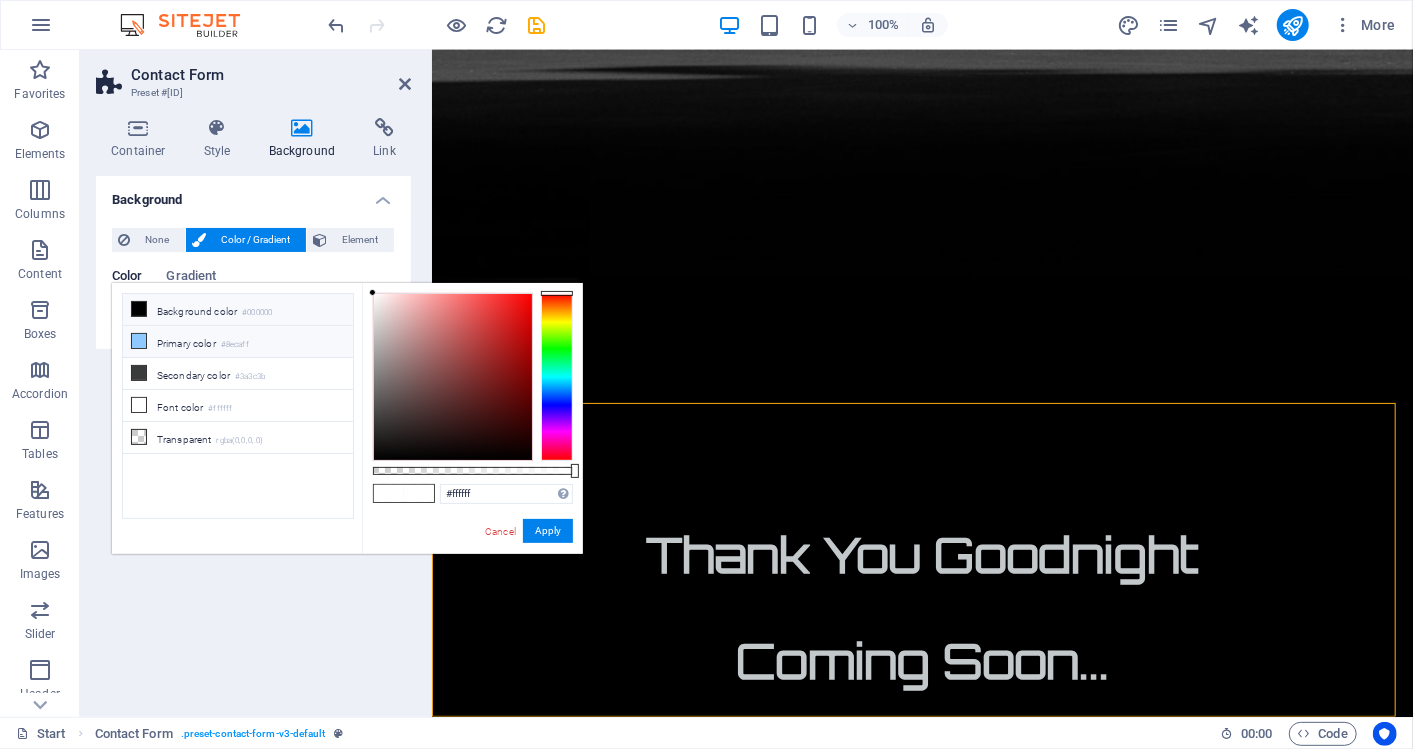 click at bounding box center [139, 341] 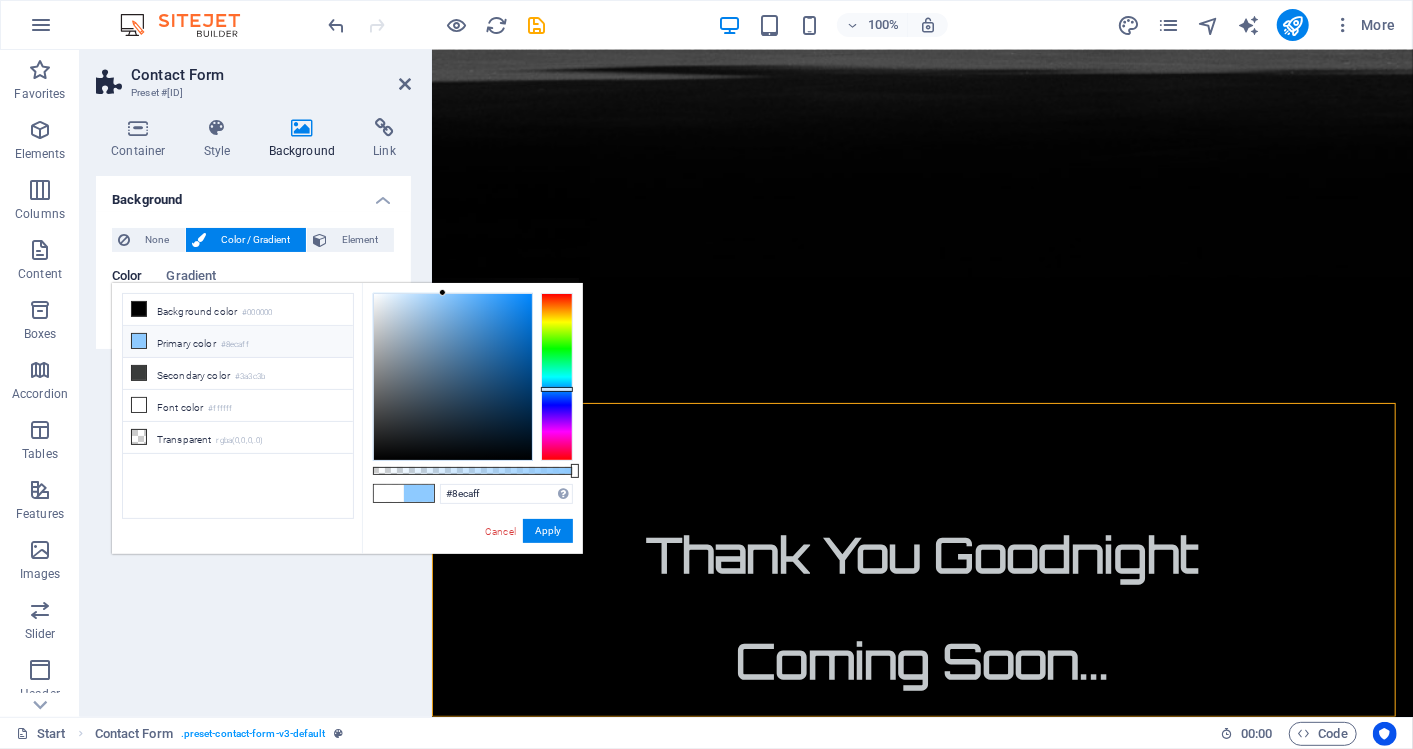 click at bounding box center (139, 341) 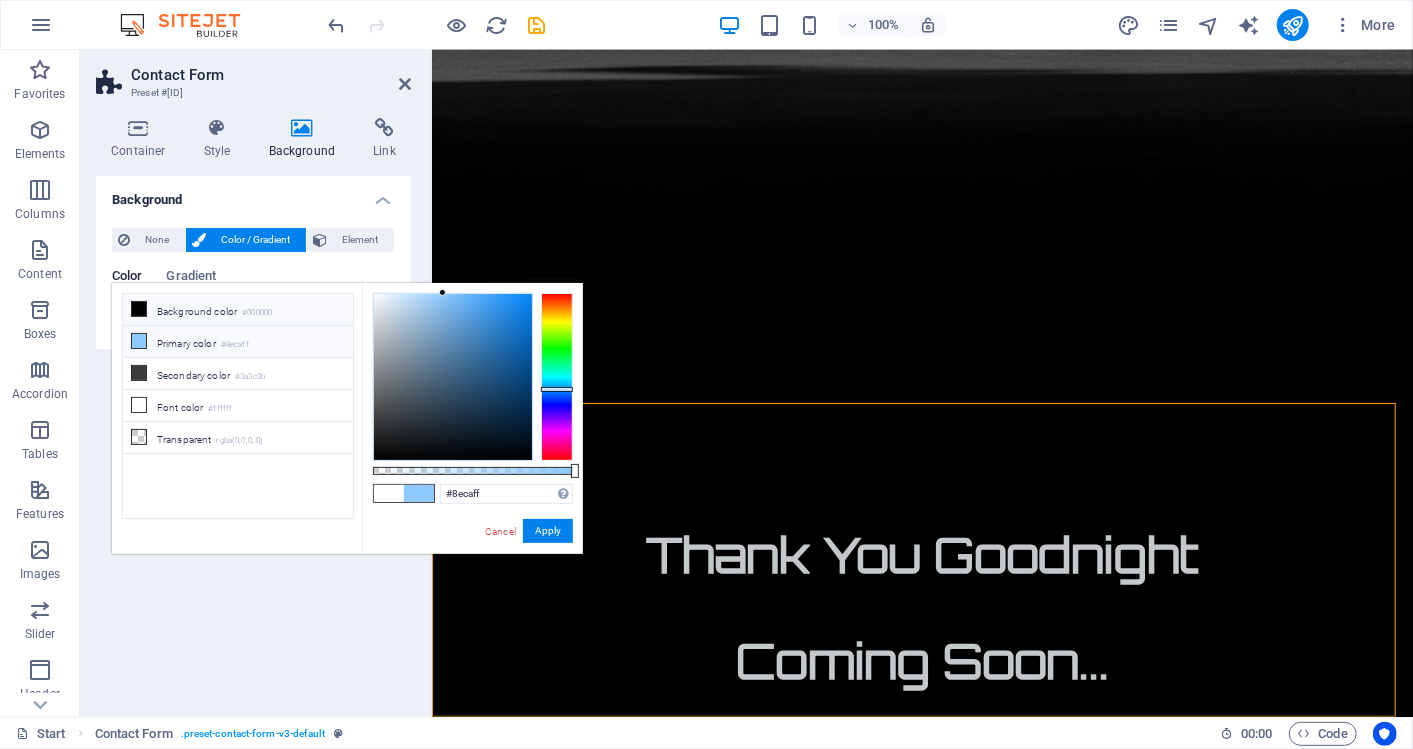 click at bounding box center (139, 309) 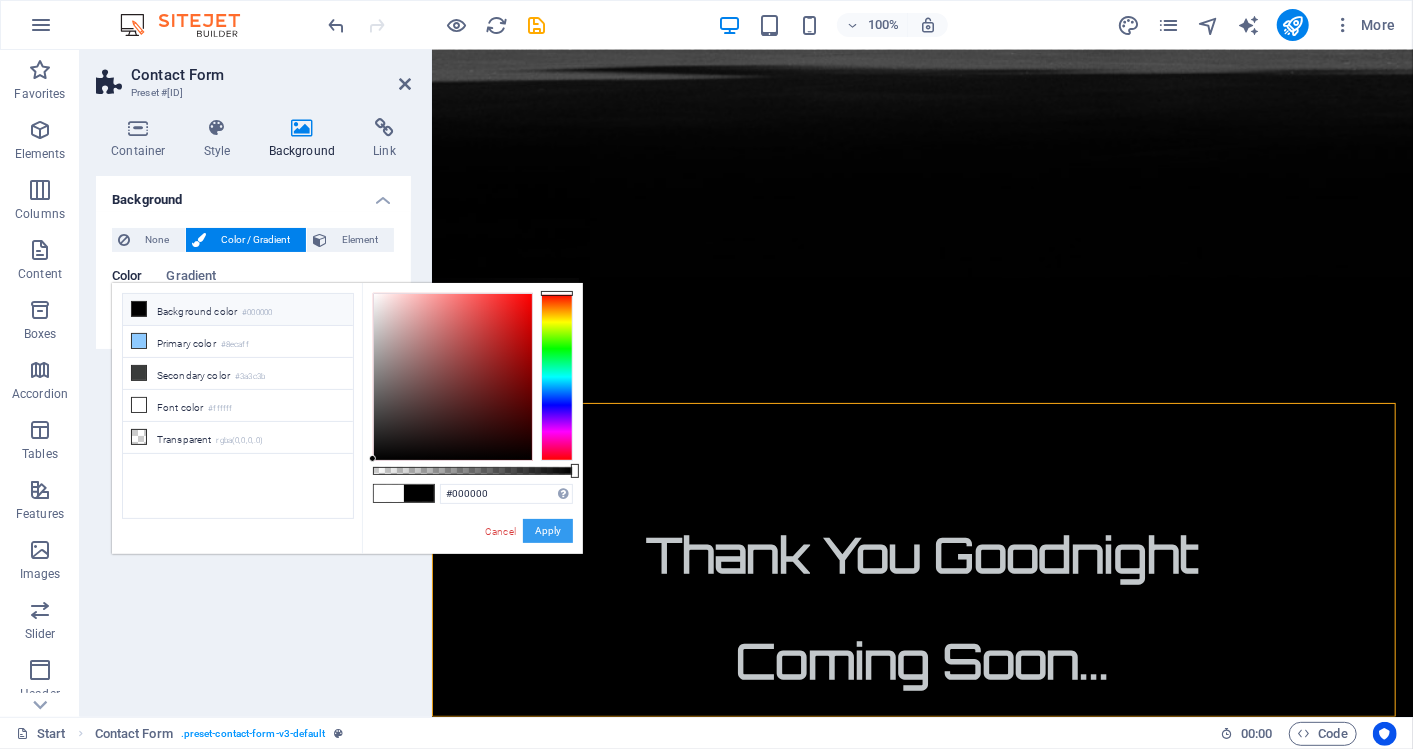 click on "Apply" at bounding box center [548, 531] 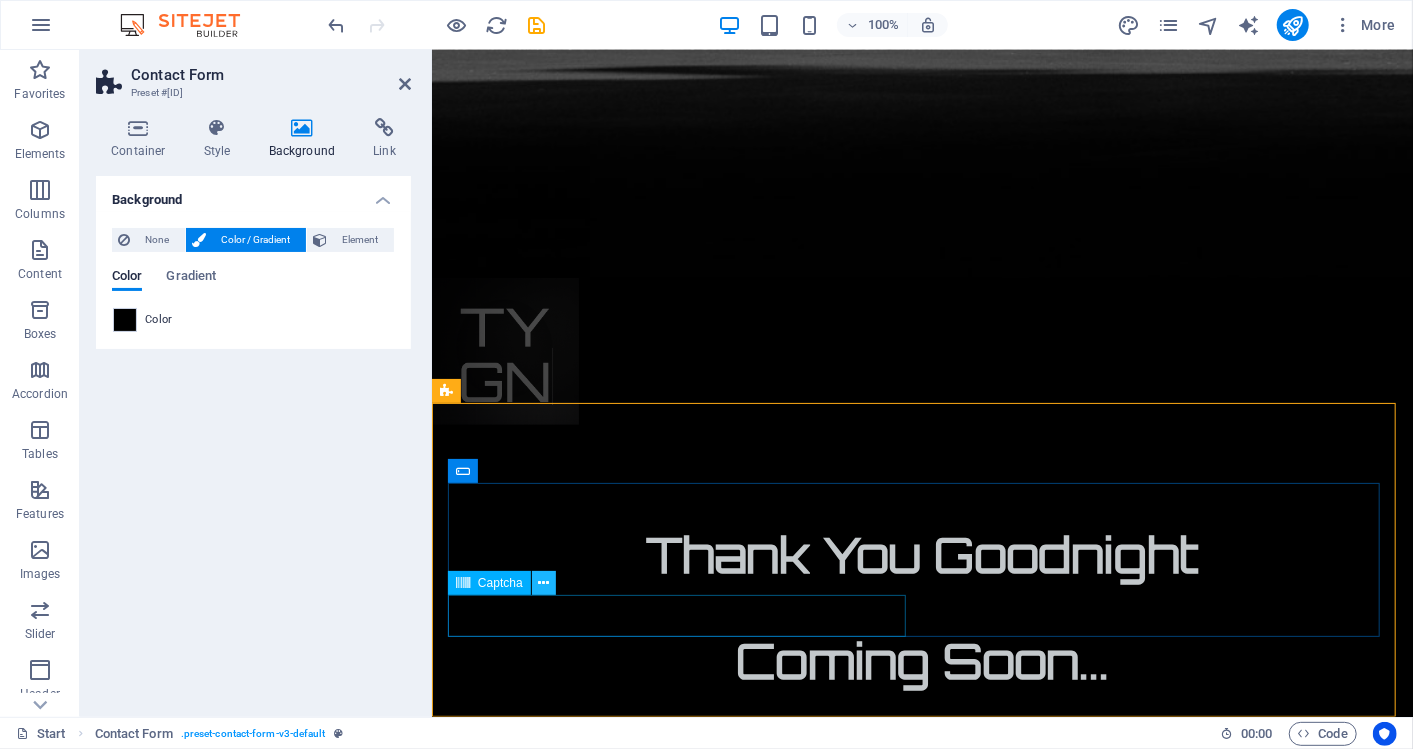 click at bounding box center [543, 583] 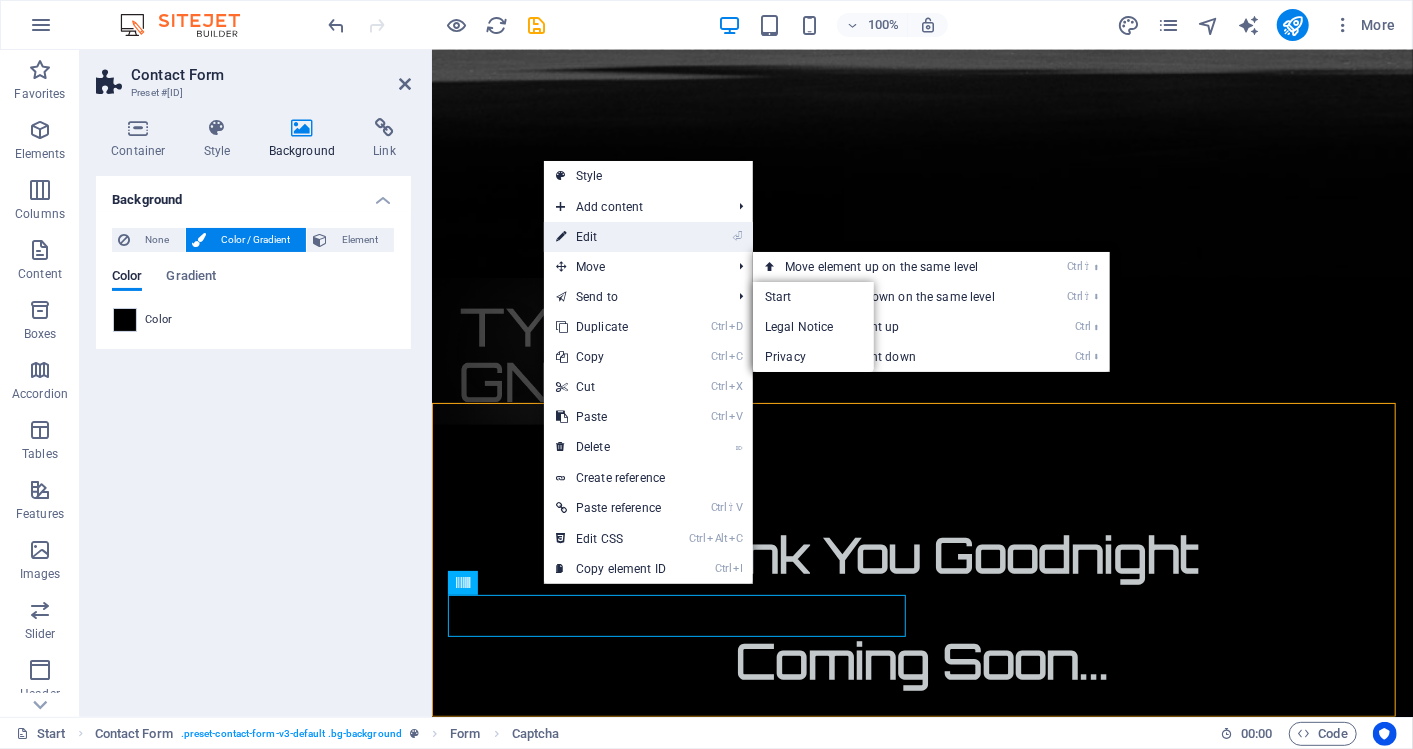 click on "⏎  Edit" at bounding box center [611, 237] 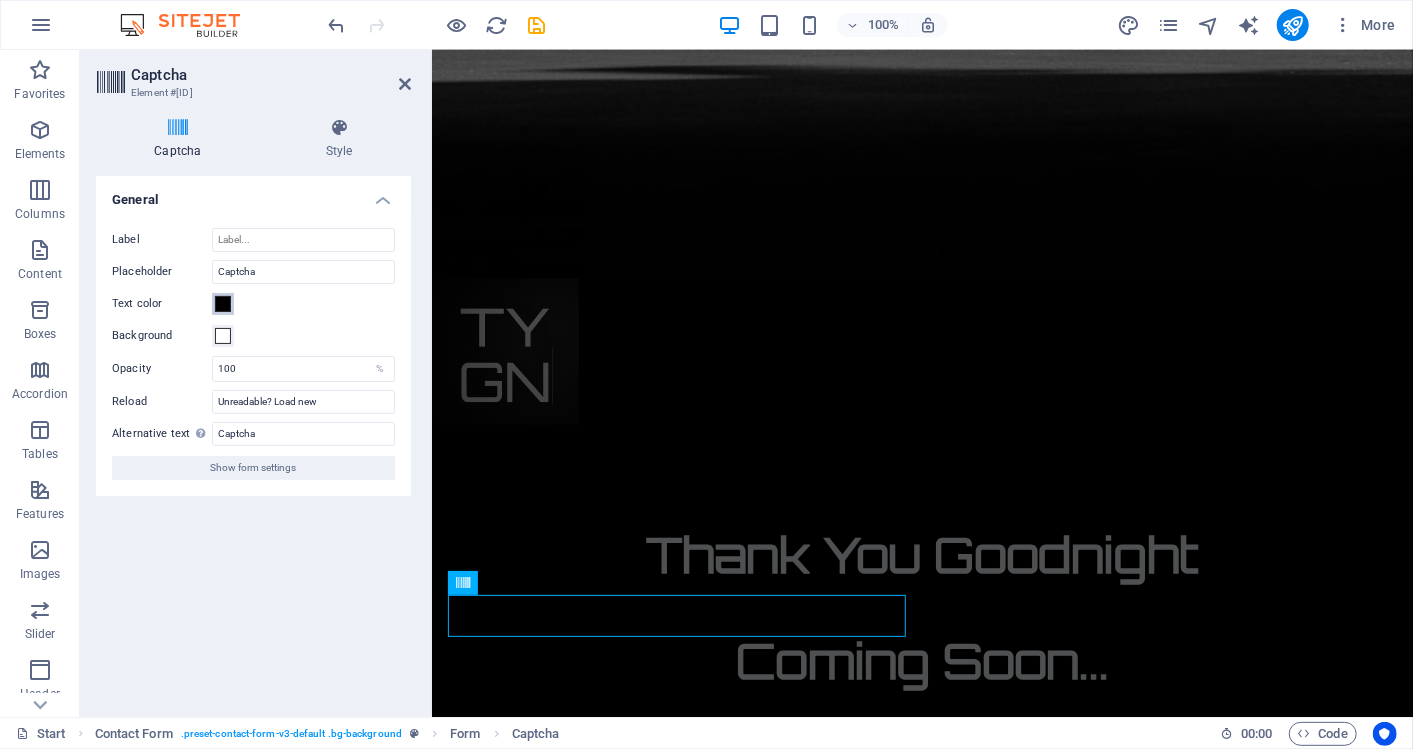 click at bounding box center [223, 304] 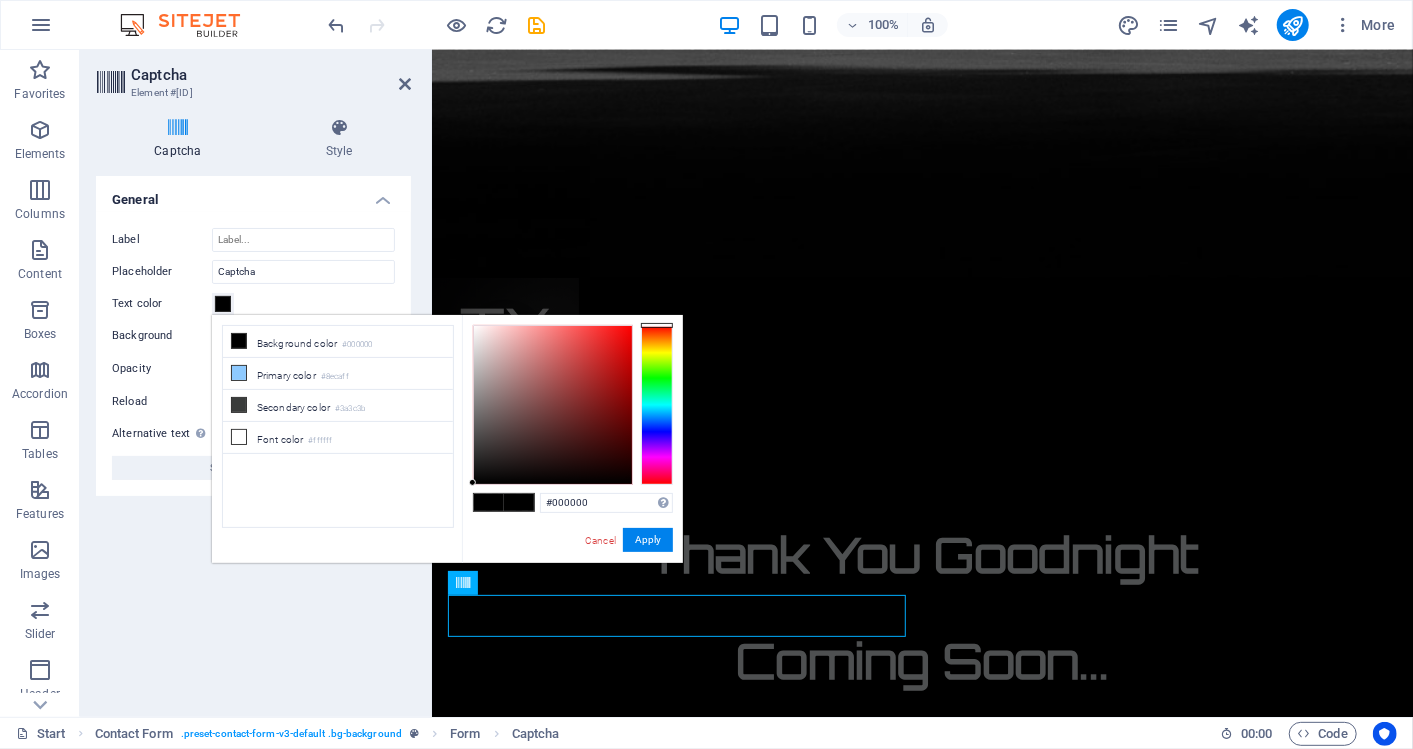 type on "#f5eeee" 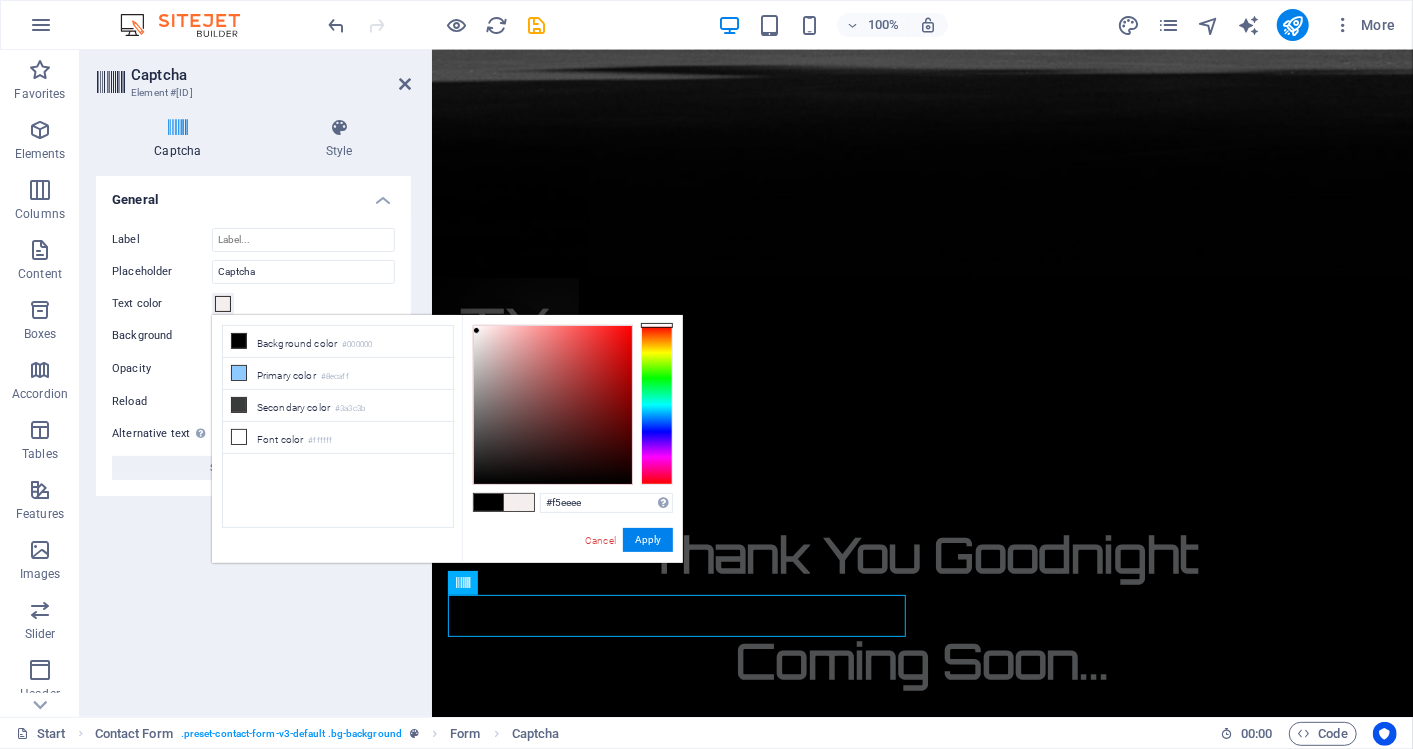click at bounding box center (553, 405) 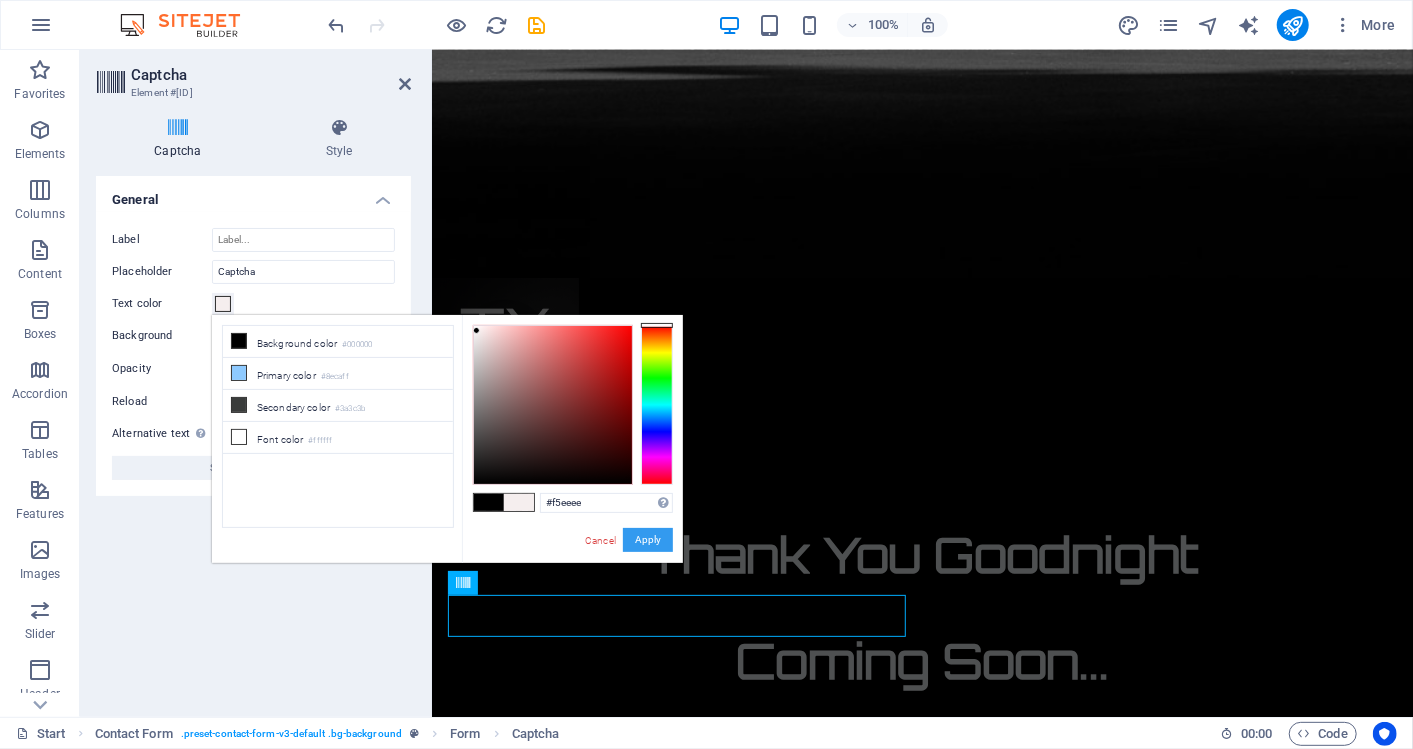 click on "Apply" at bounding box center (648, 540) 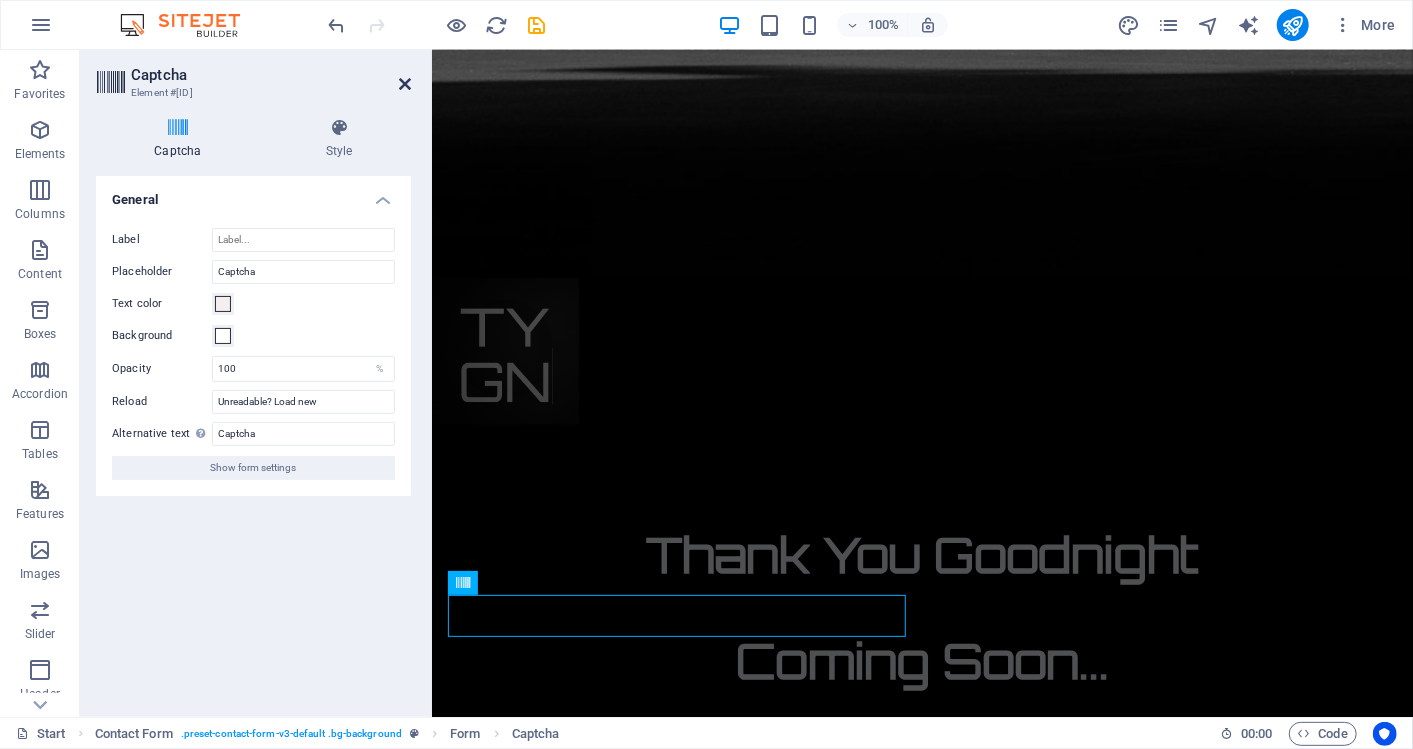 click at bounding box center (405, 84) 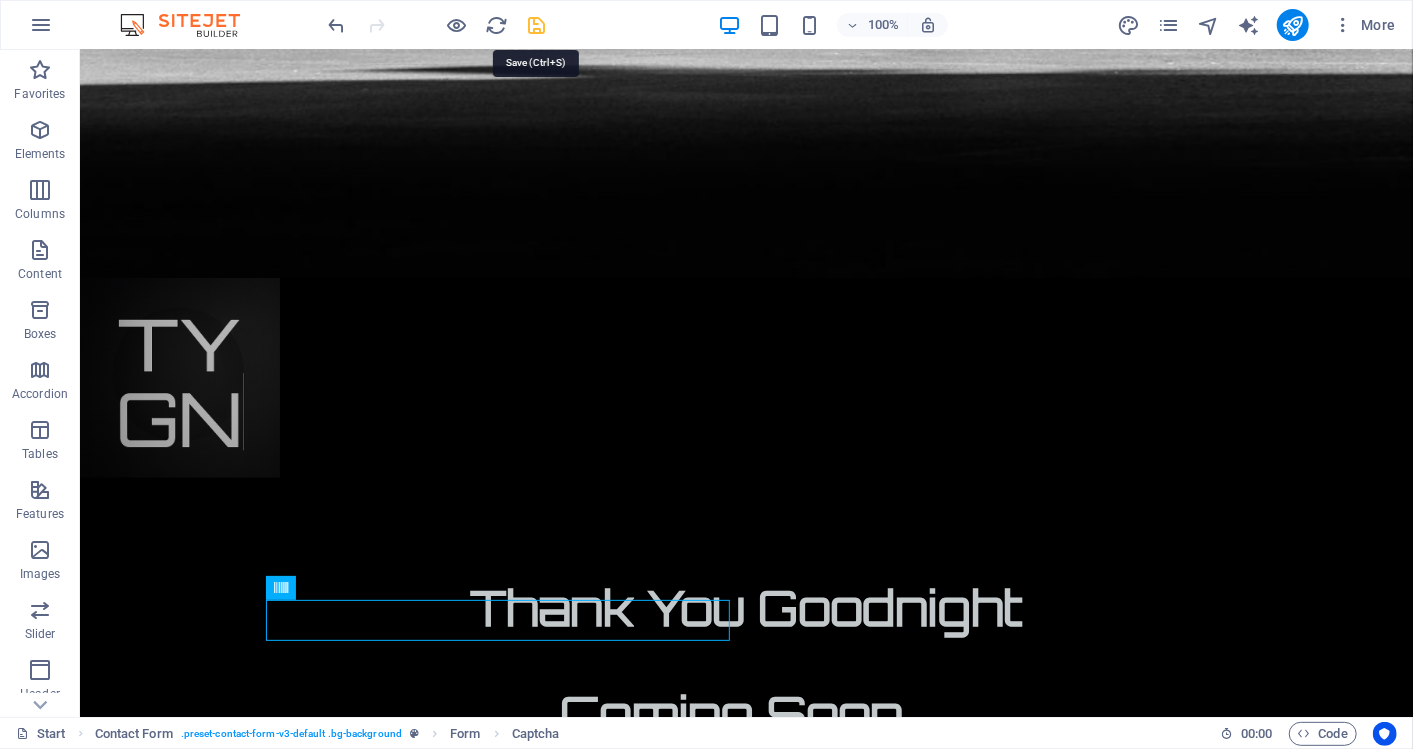 click at bounding box center (537, 25) 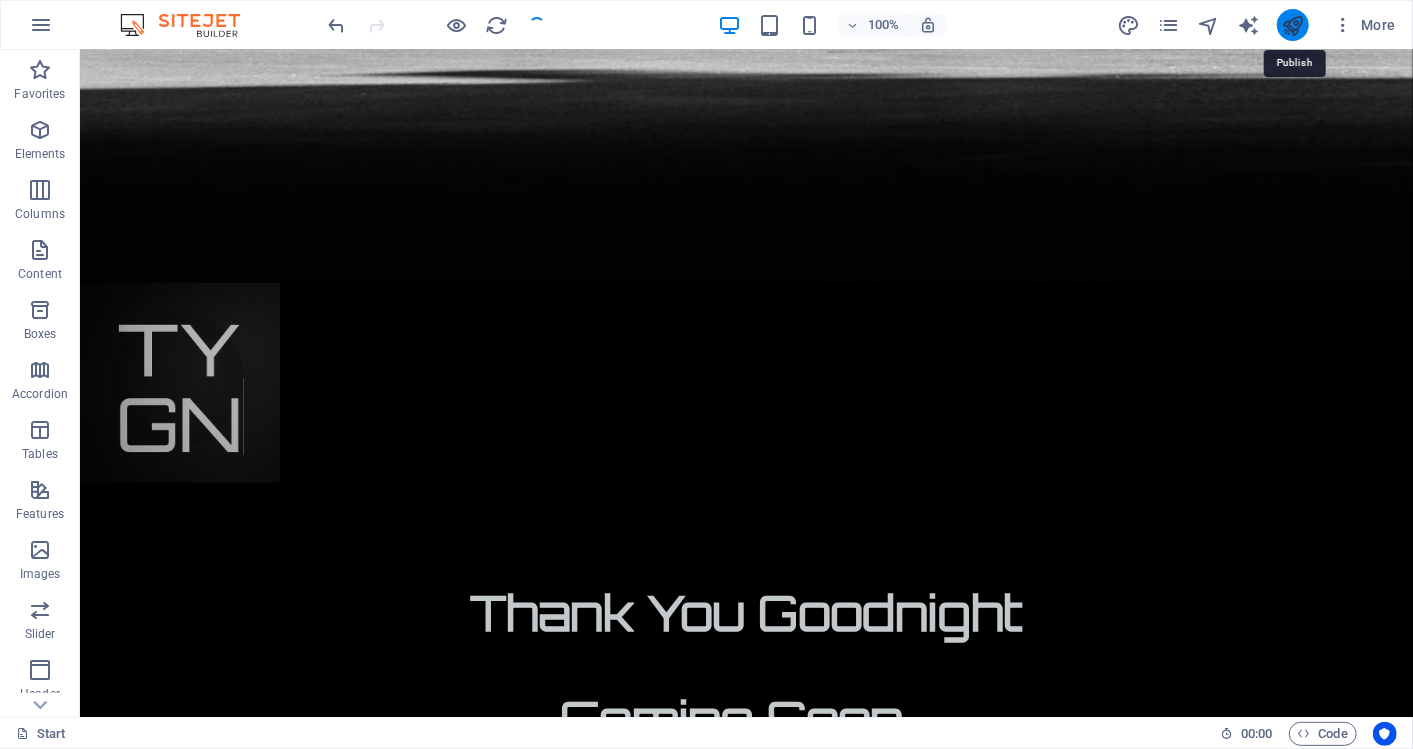 click at bounding box center (1292, 25) 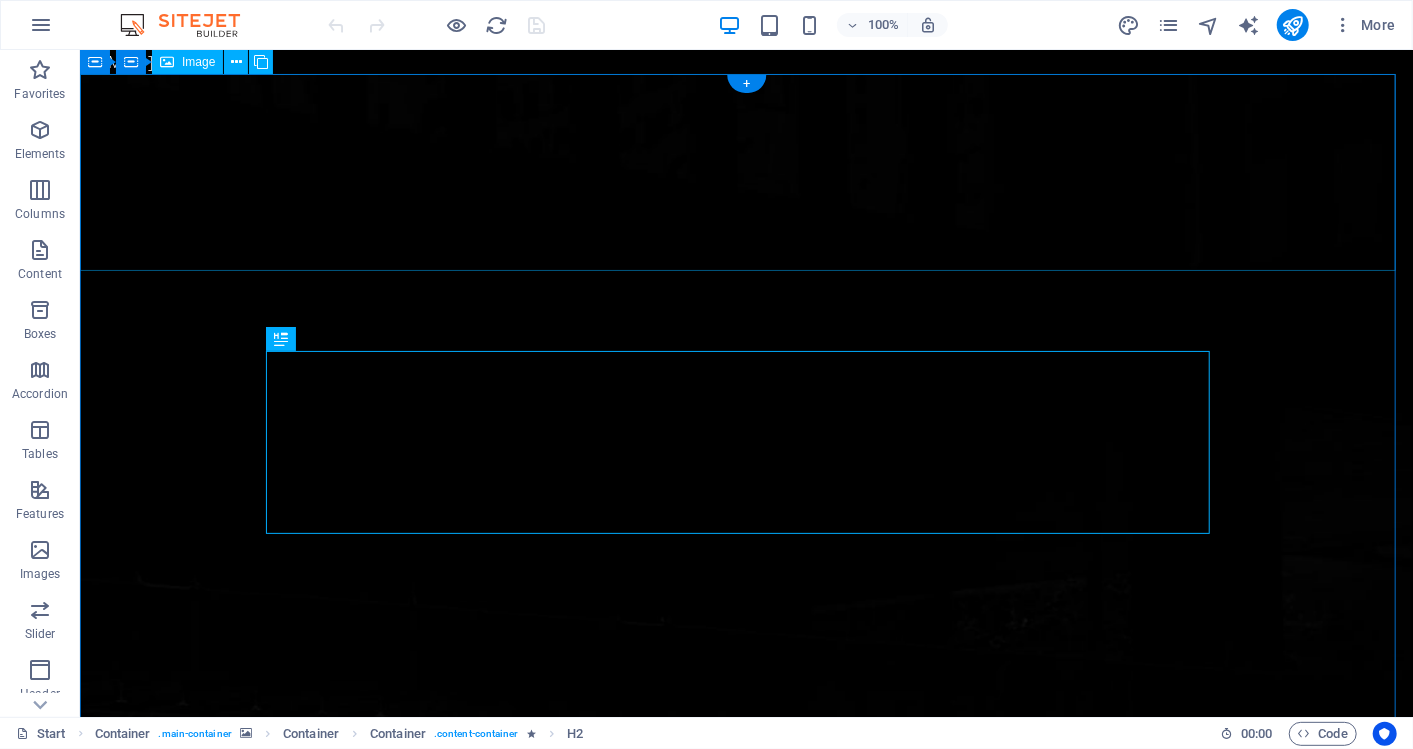 scroll, scrollTop: 0, scrollLeft: 0, axis: both 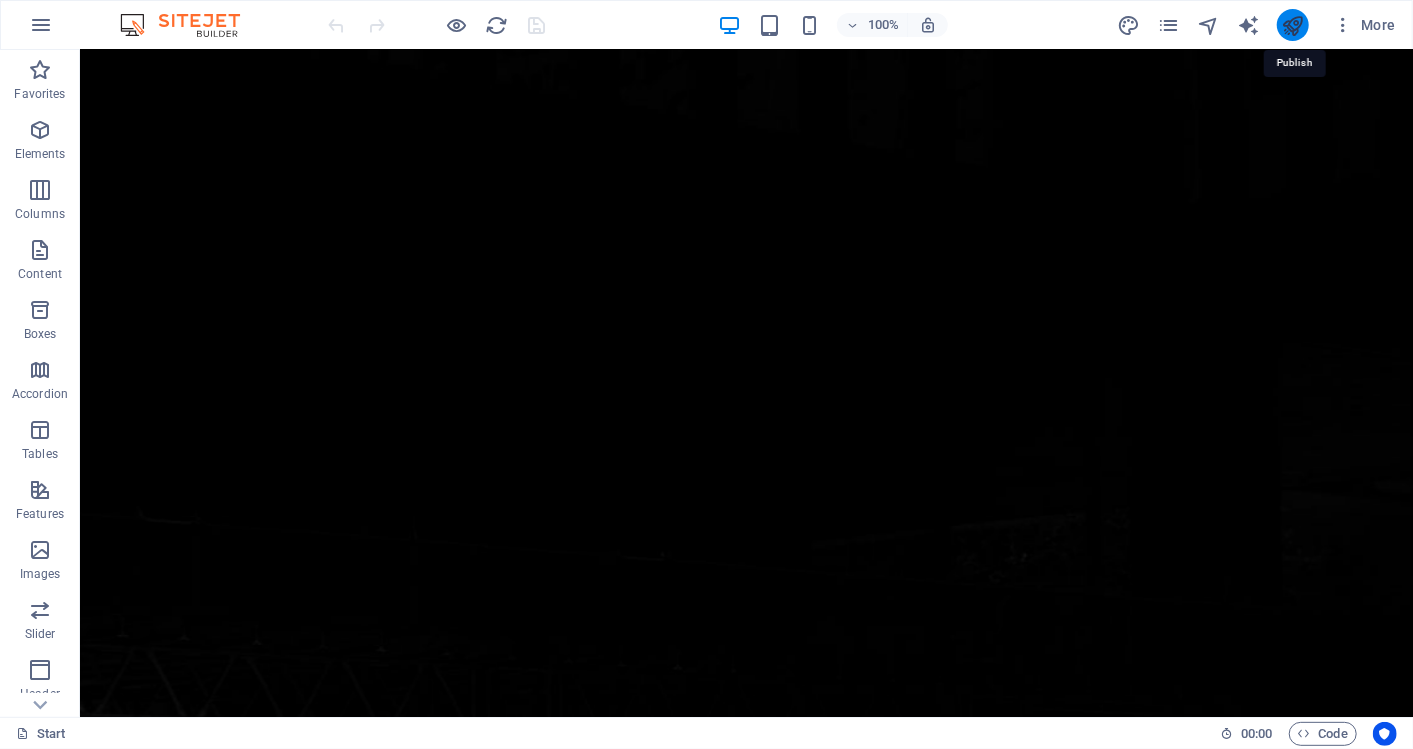 click at bounding box center [1292, 25] 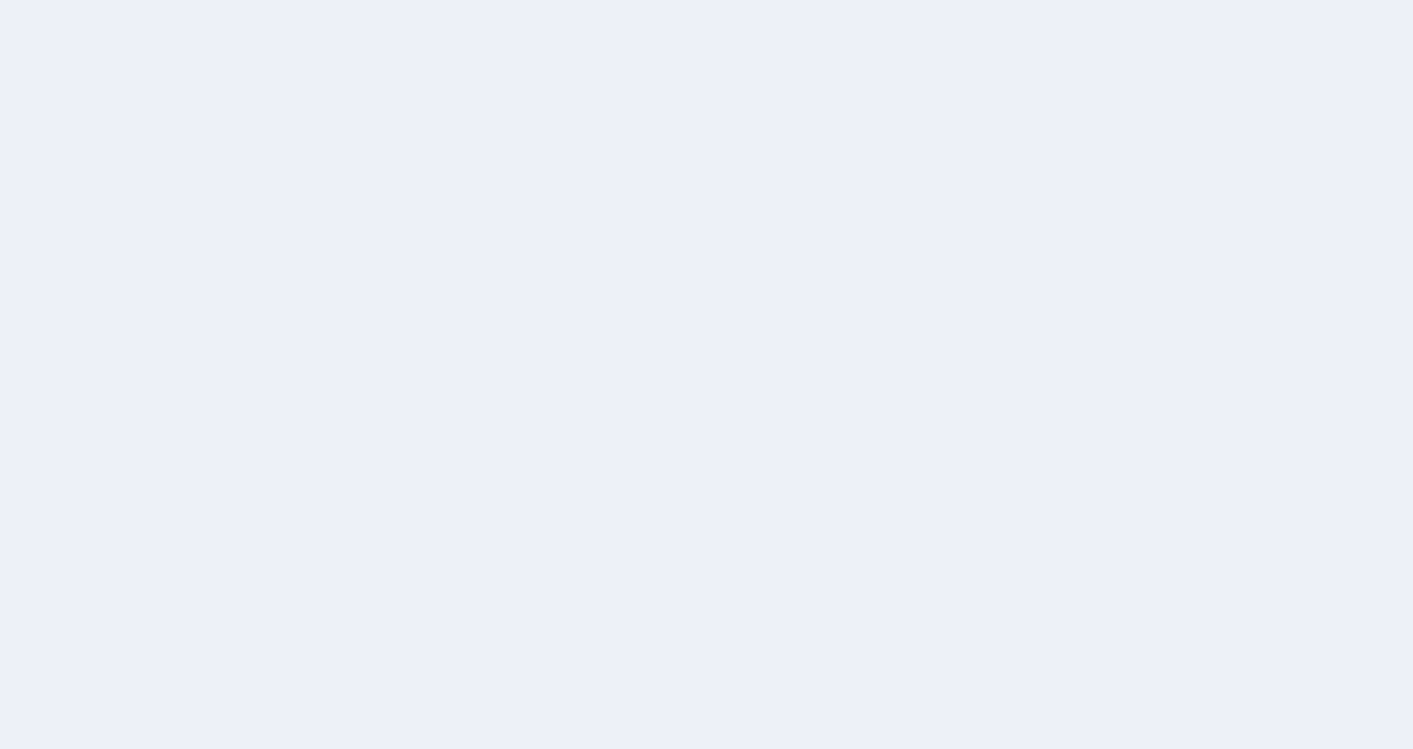 scroll, scrollTop: 0, scrollLeft: 0, axis: both 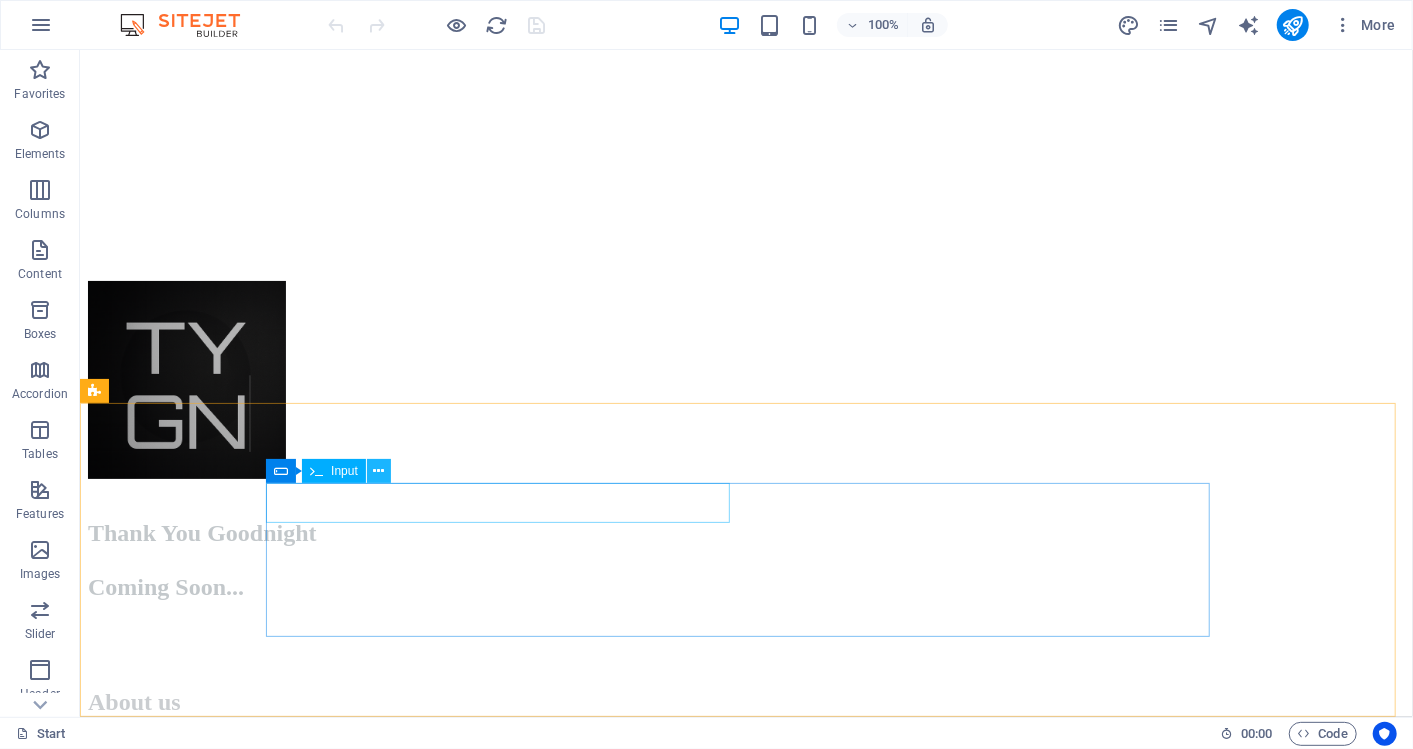 click at bounding box center (378, 471) 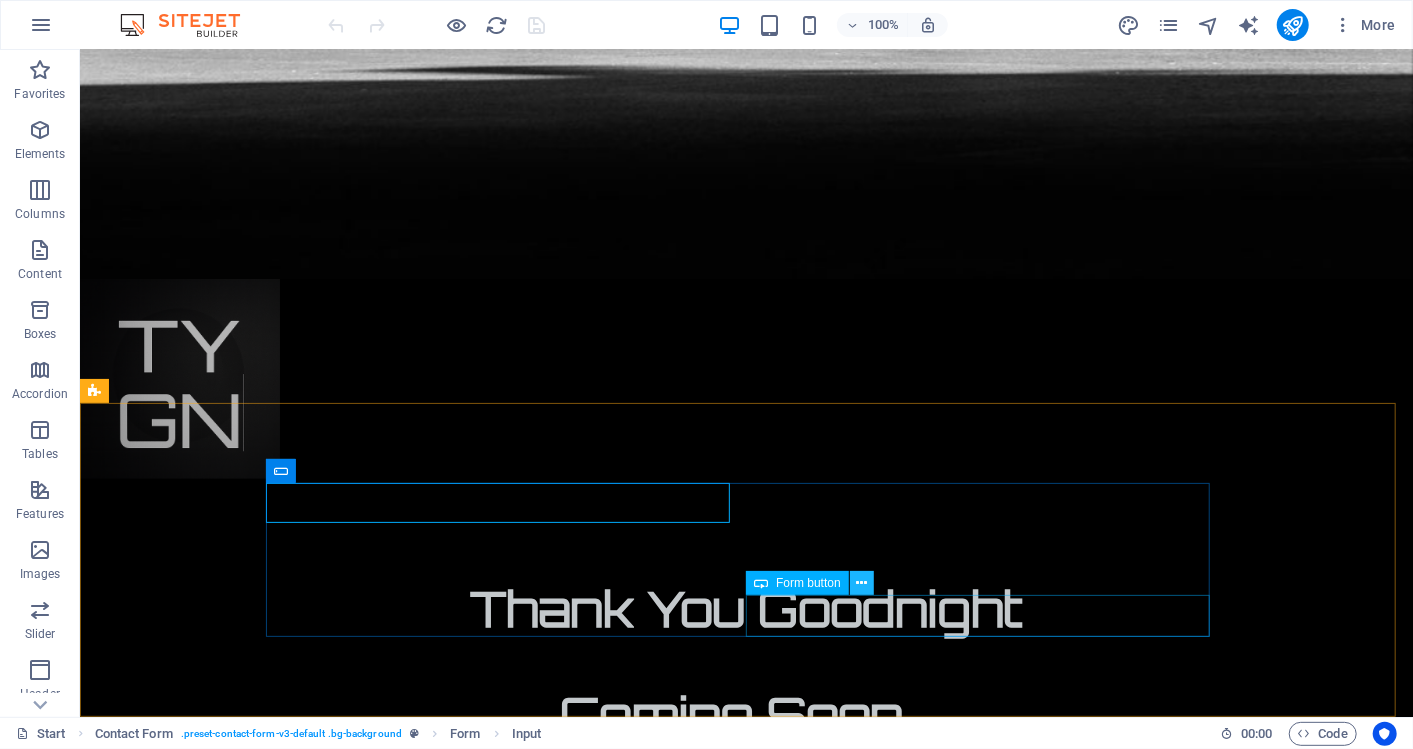 click at bounding box center [861, 583] 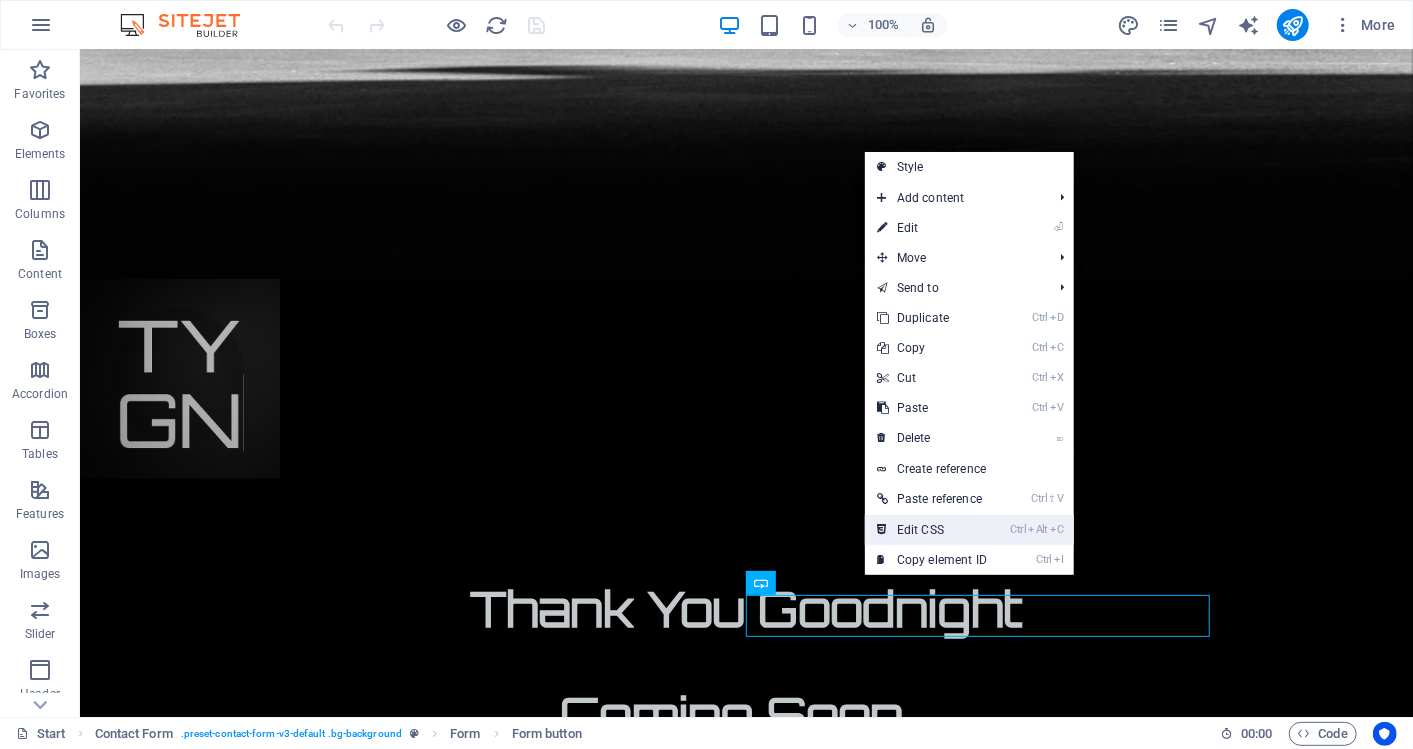 click on "Ctrl Alt C  Edit CSS" at bounding box center (932, 530) 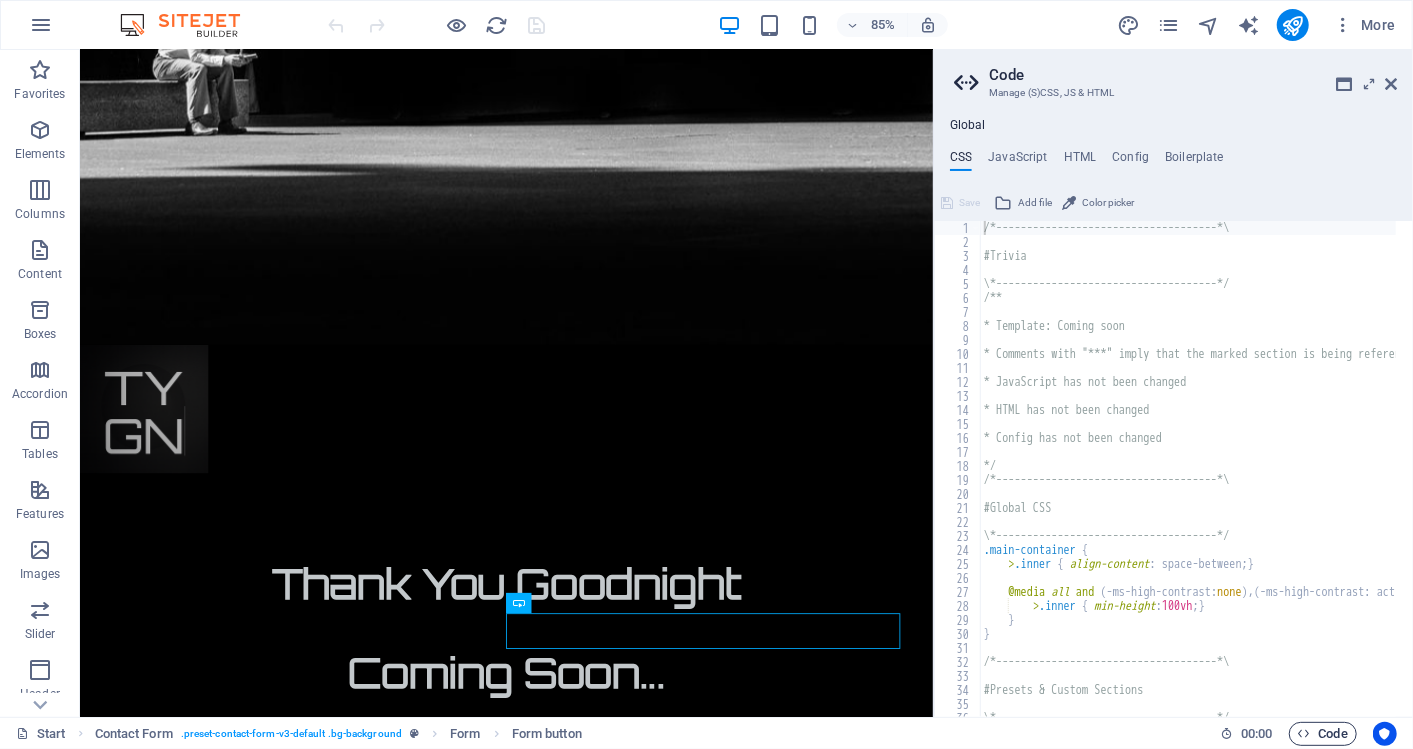 click on "Code" at bounding box center [1323, 734] 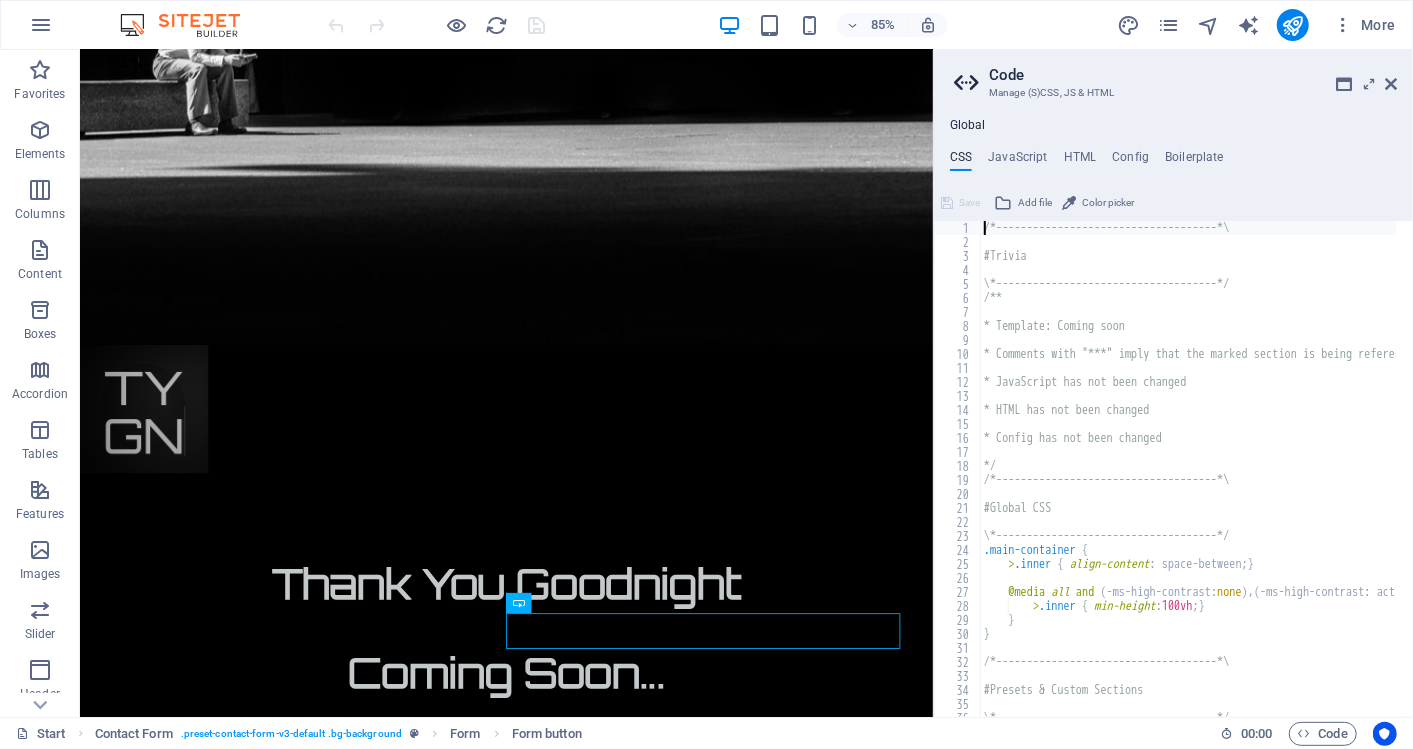 scroll, scrollTop: 0, scrollLeft: 0, axis: both 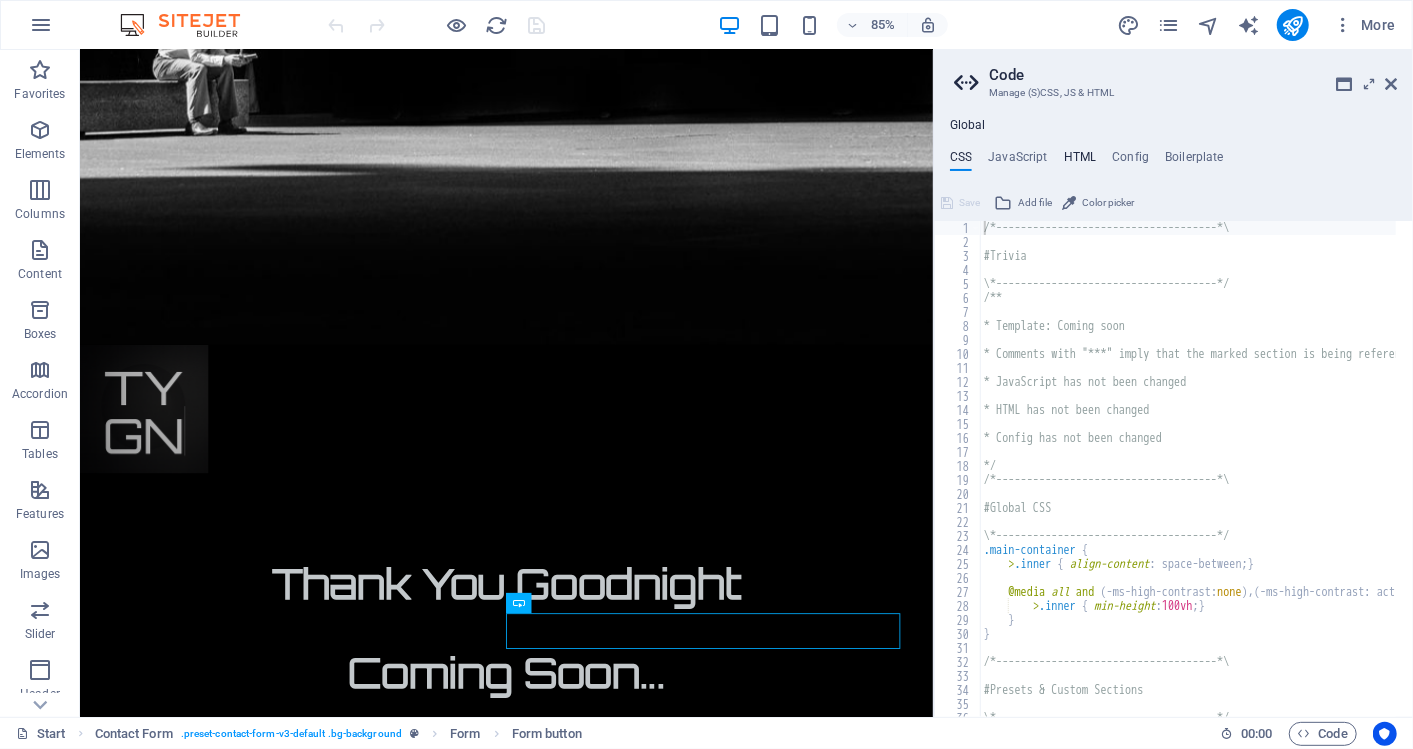 click on "HTML" at bounding box center (1080, 161) 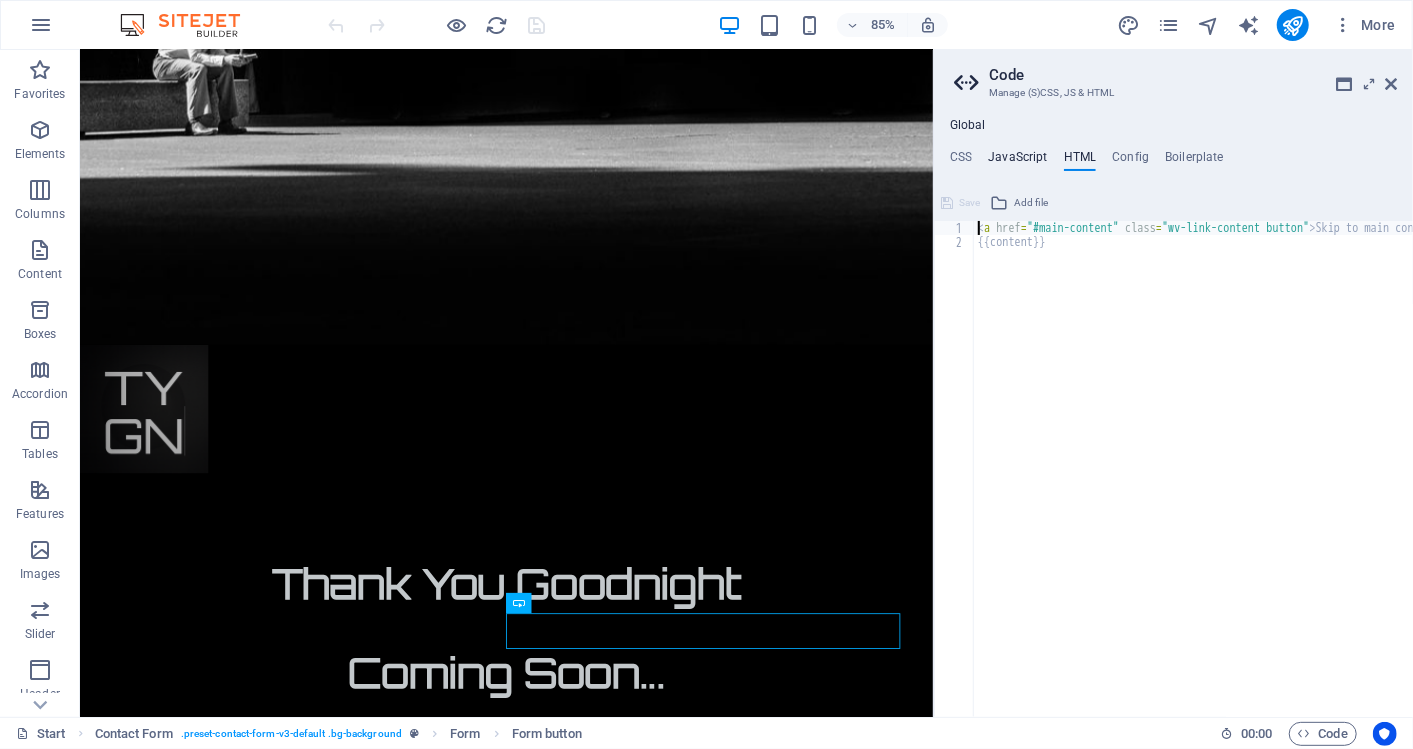 click on "JavaScript" at bounding box center (1017, 161) 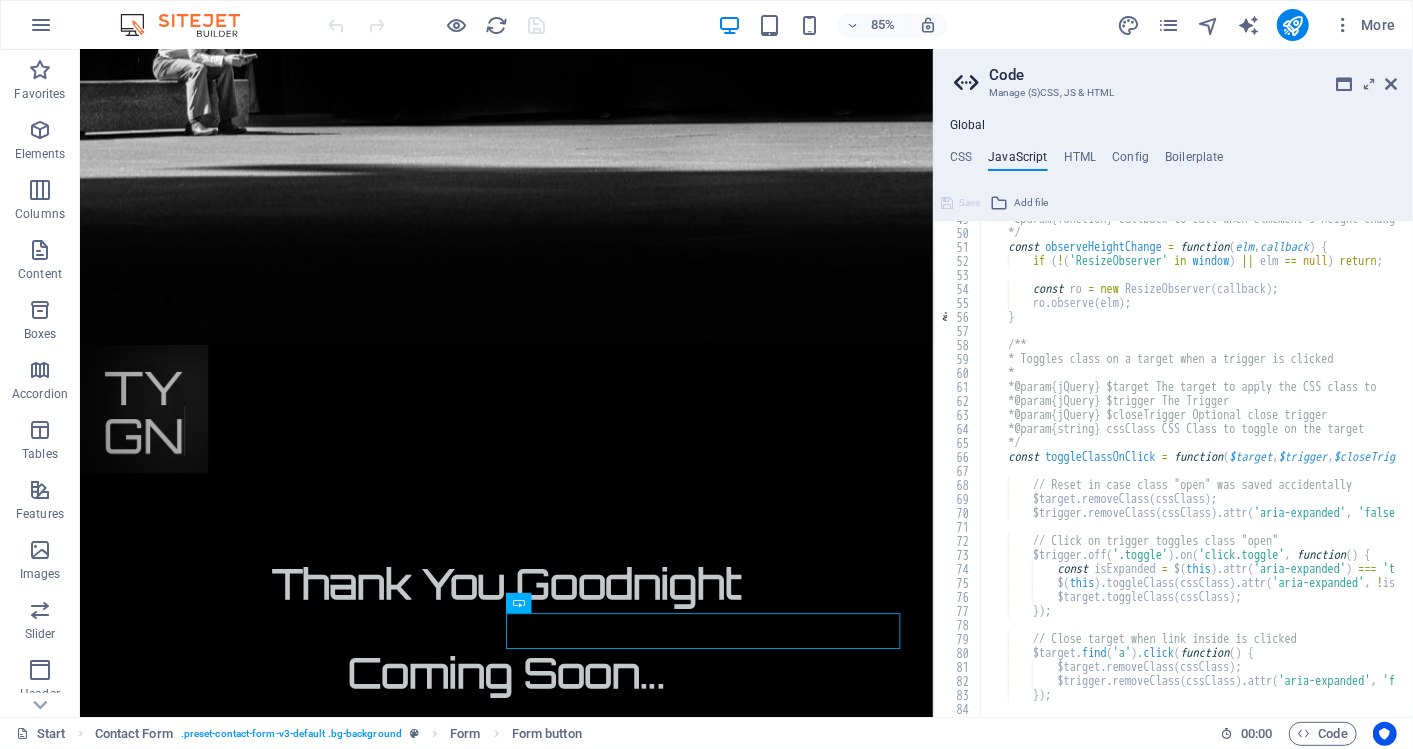 scroll, scrollTop: 683, scrollLeft: 0, axis: vertical 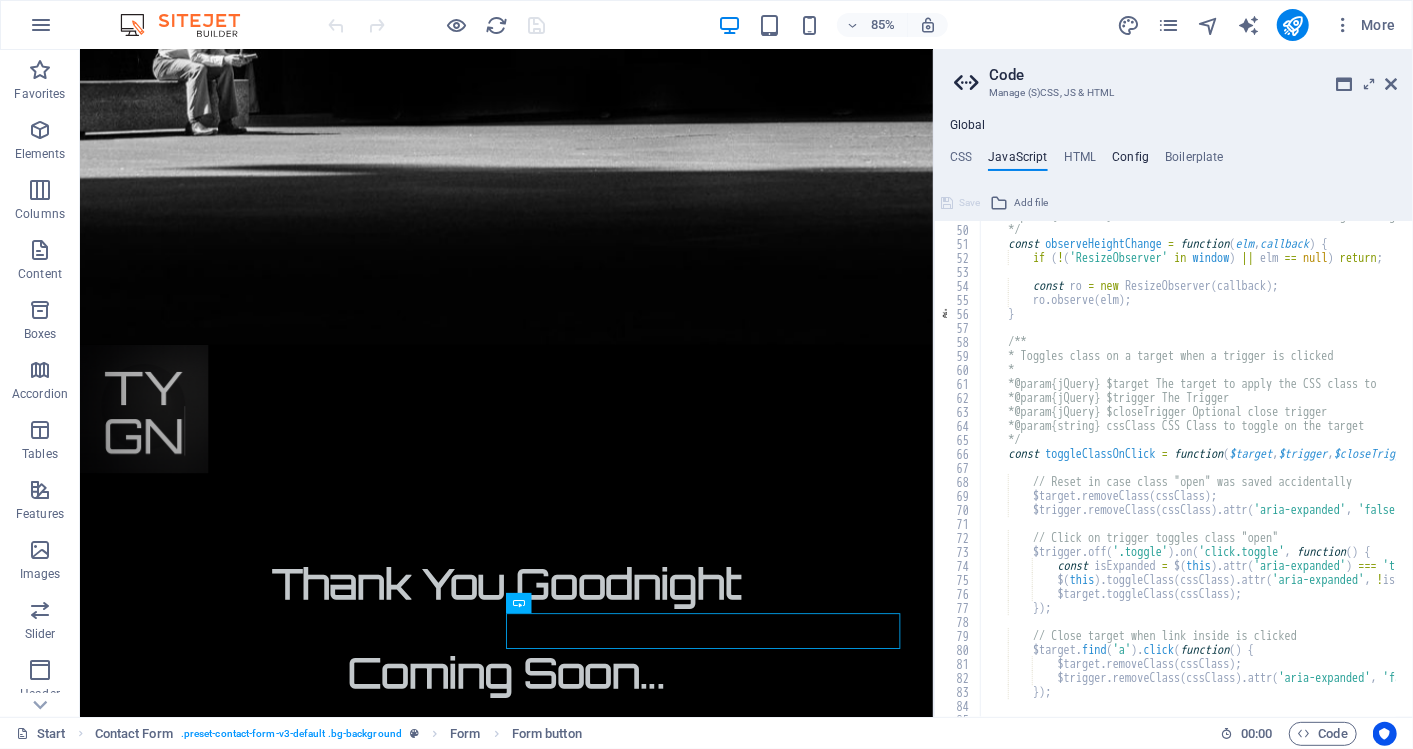 click on "Config" at bounding box center [1130, 161] 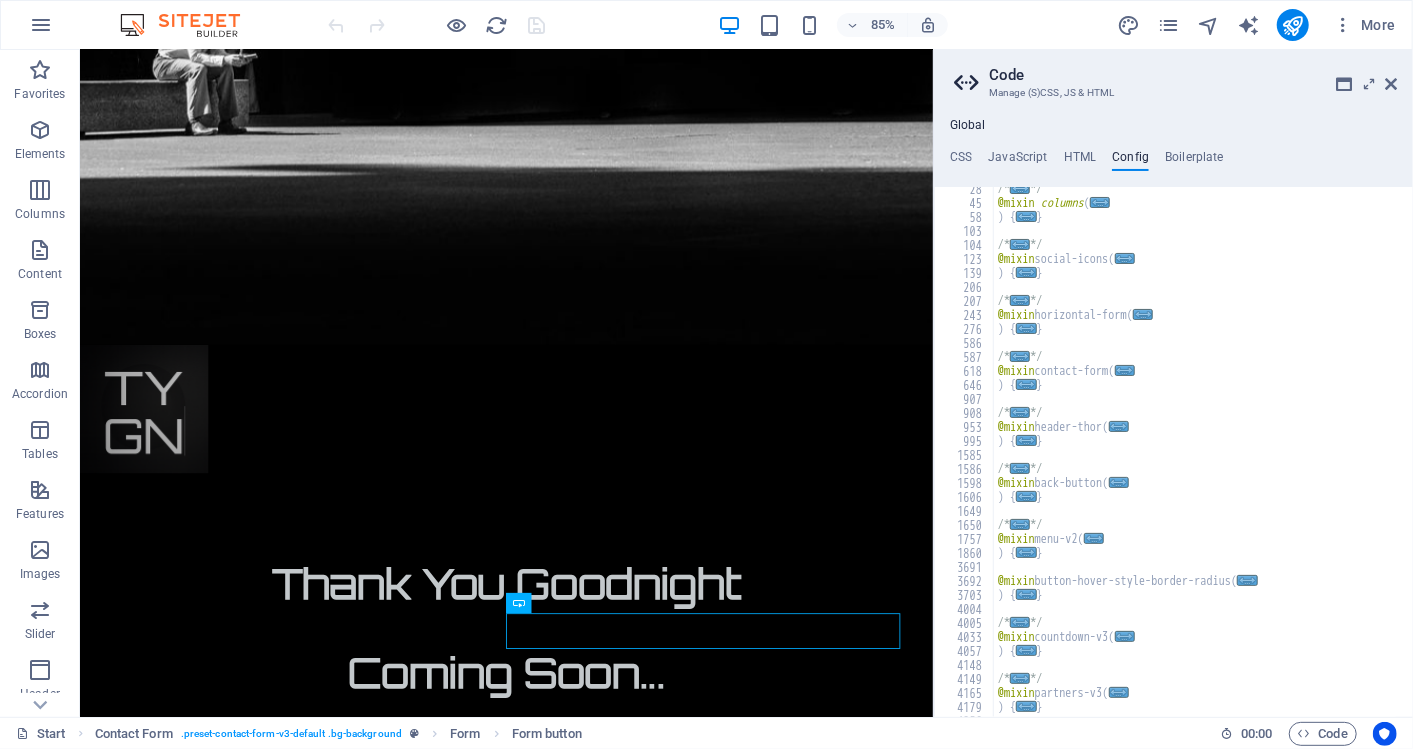 scroll, scrollTop: 435, scrollLeft: 0, axis: vertical 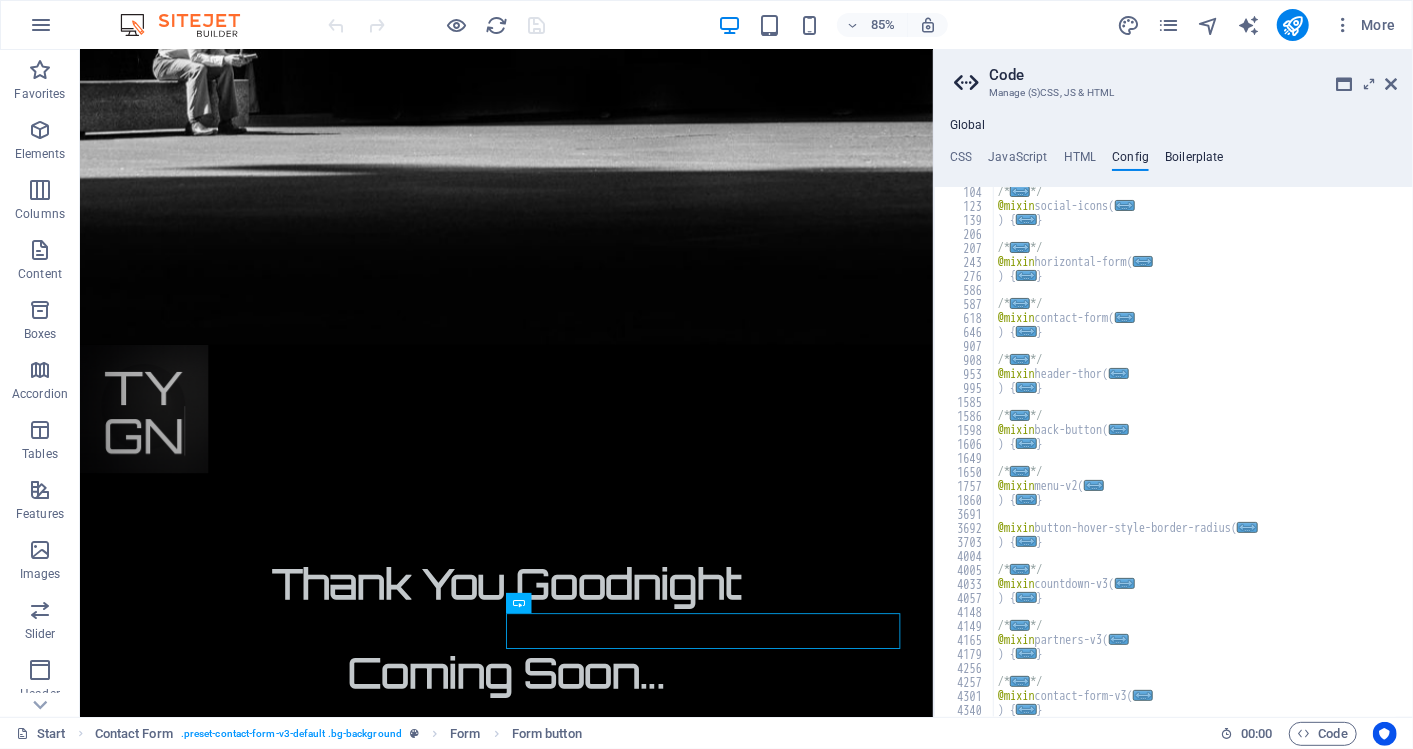 click on "Boilerplate" at bounding box center [1194, 161] 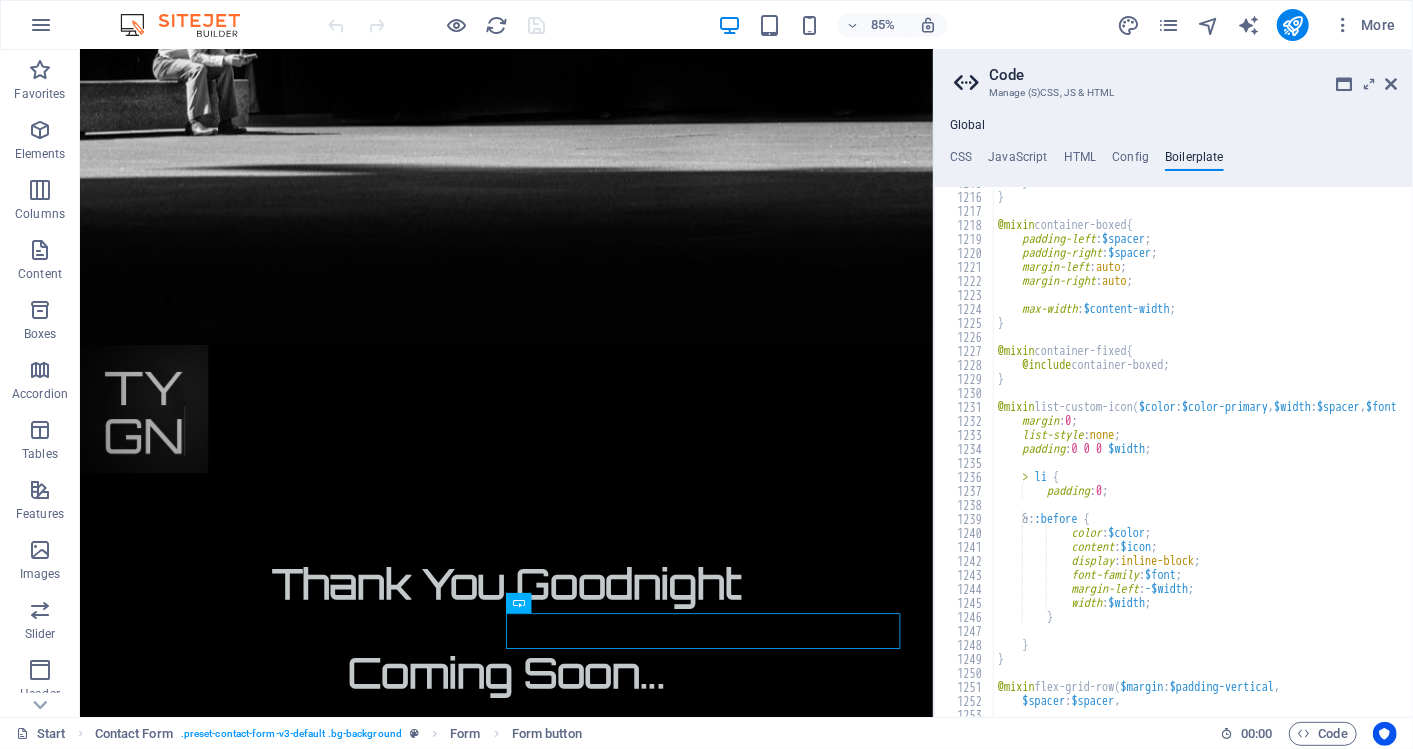 scroll, scrollTop: 9713, scrollLeft: 0, axis: vertical 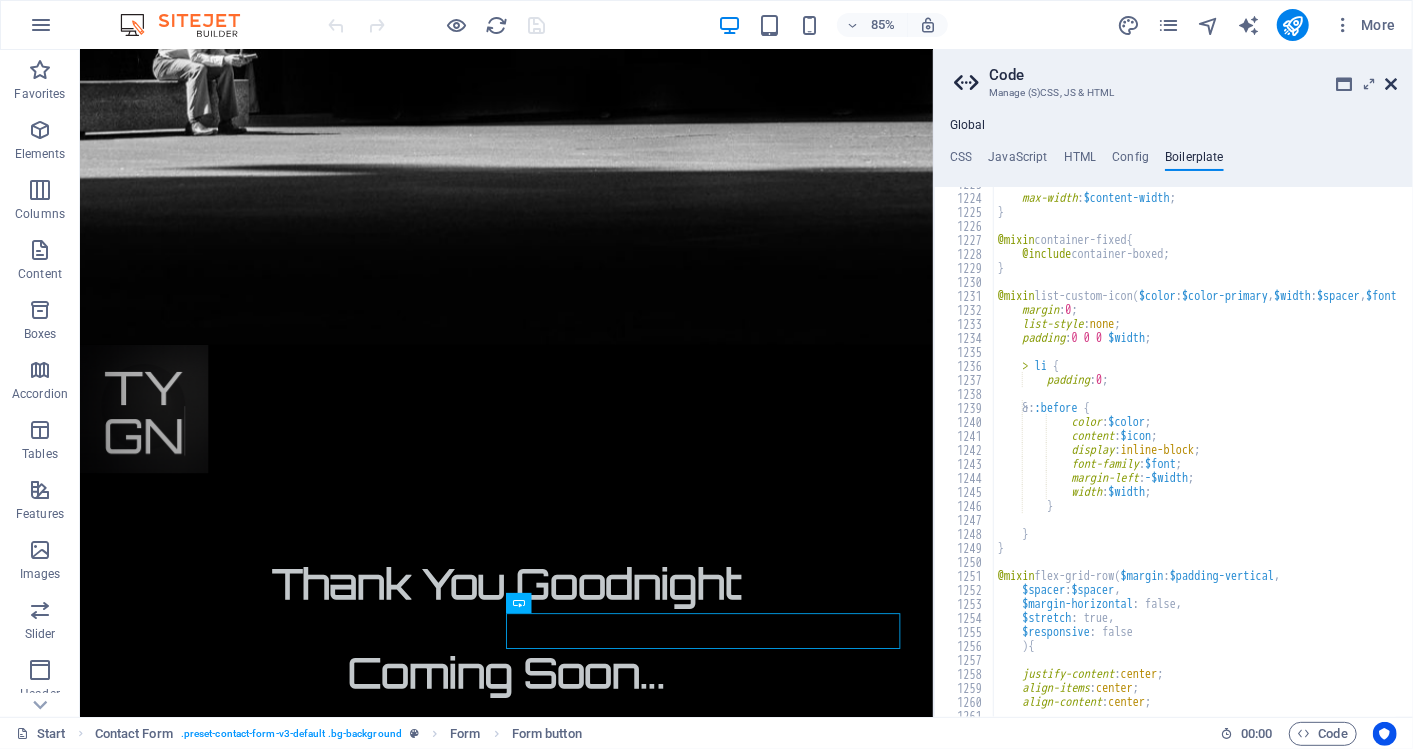 click at bounding box center (1391, 84) 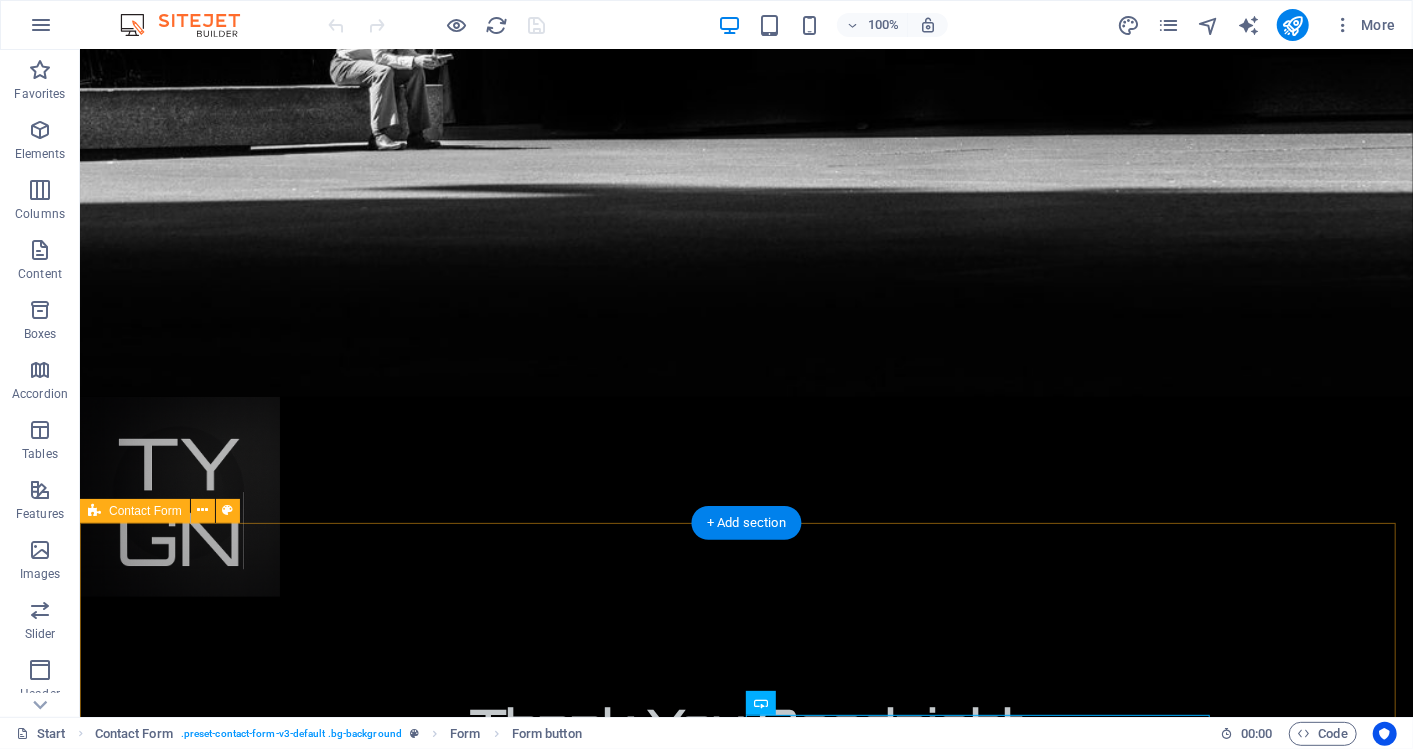 scroll, scrollTop: 1184, scrollLeft: 0, axis: vertical 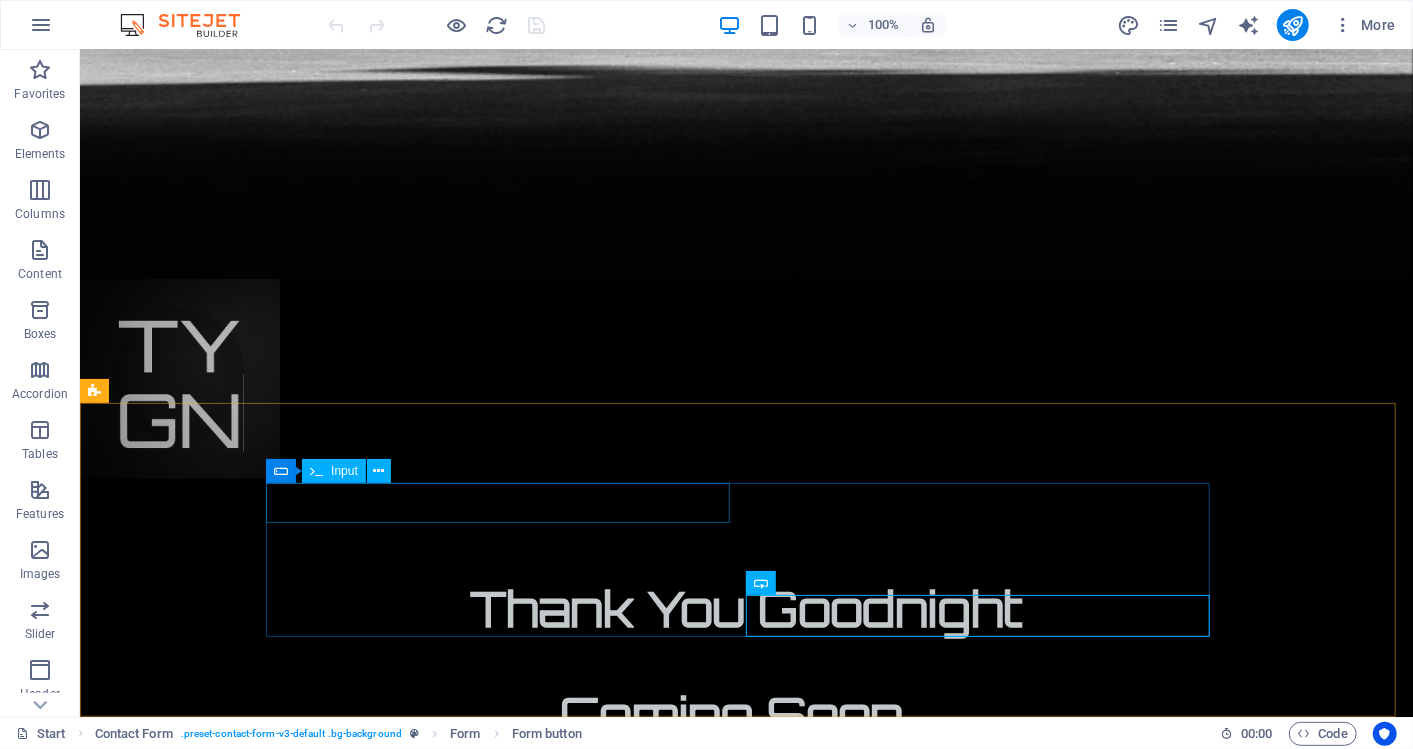 click on "Input" at bounding box center [344, 471] 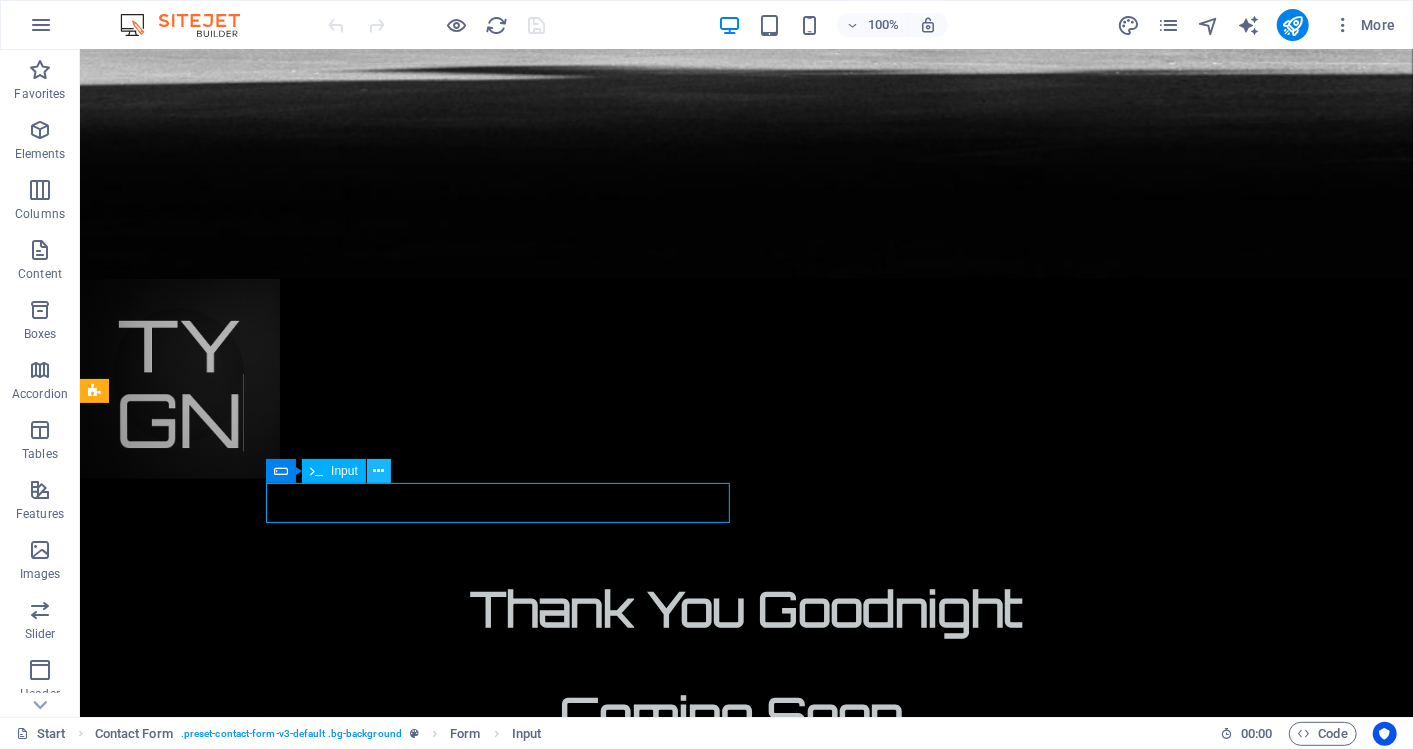 click at bounding box center [378, 471] 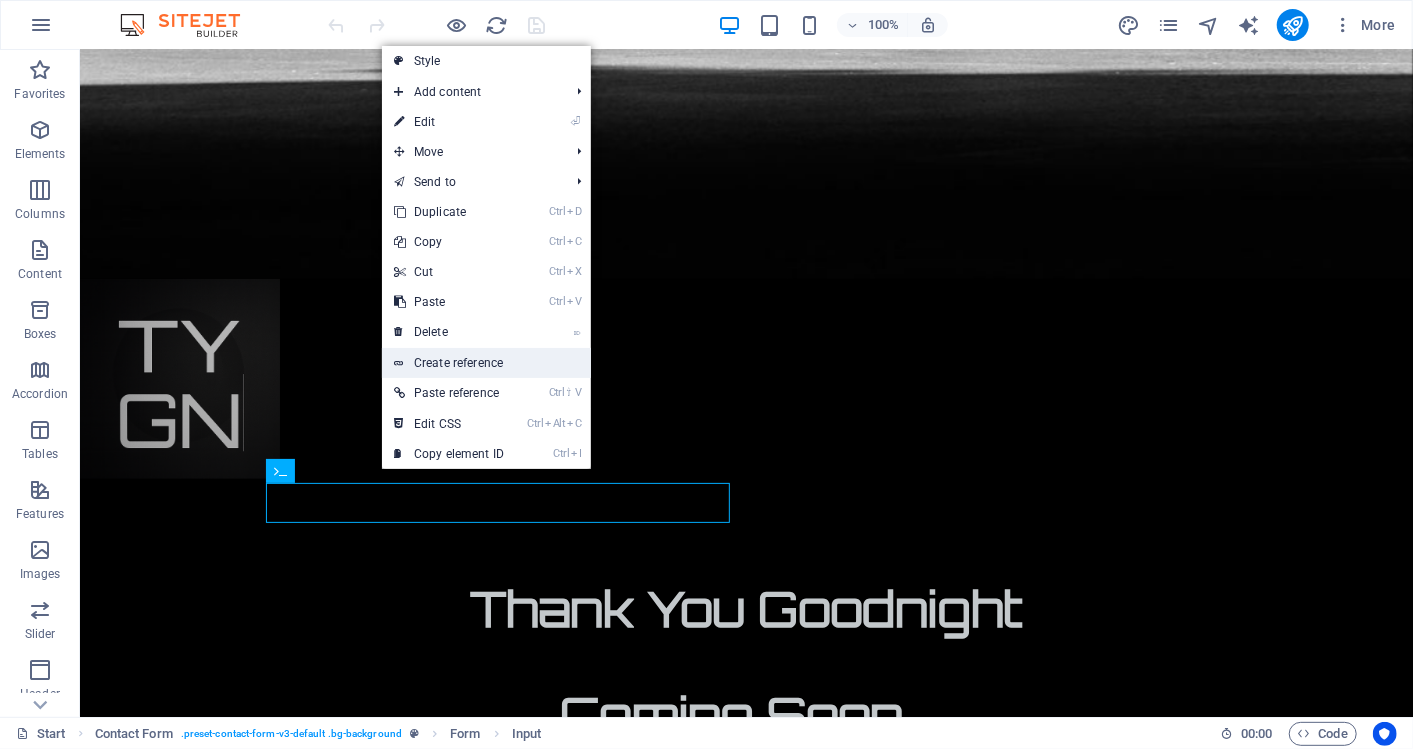 click on "Create reference" at bounding box center (486, 363) 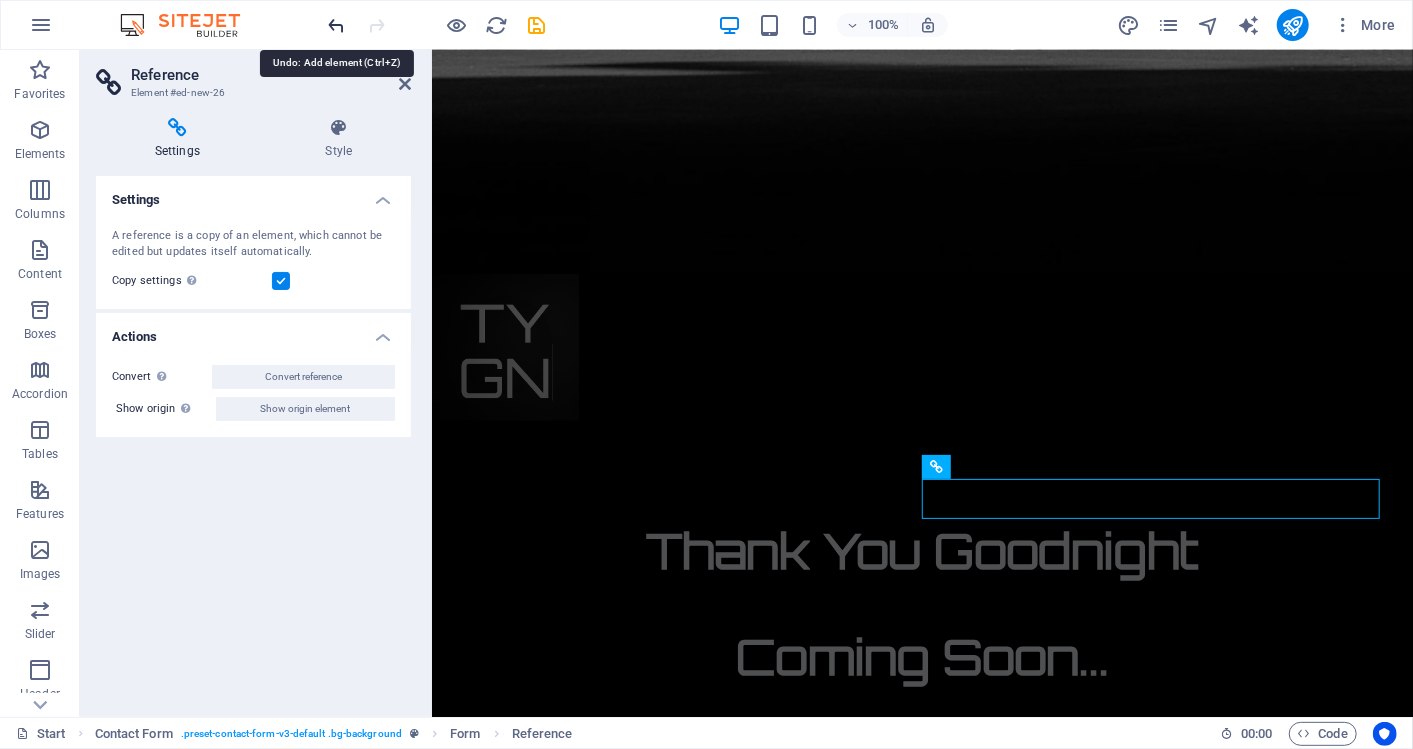 click at bounding box center (337, 25) 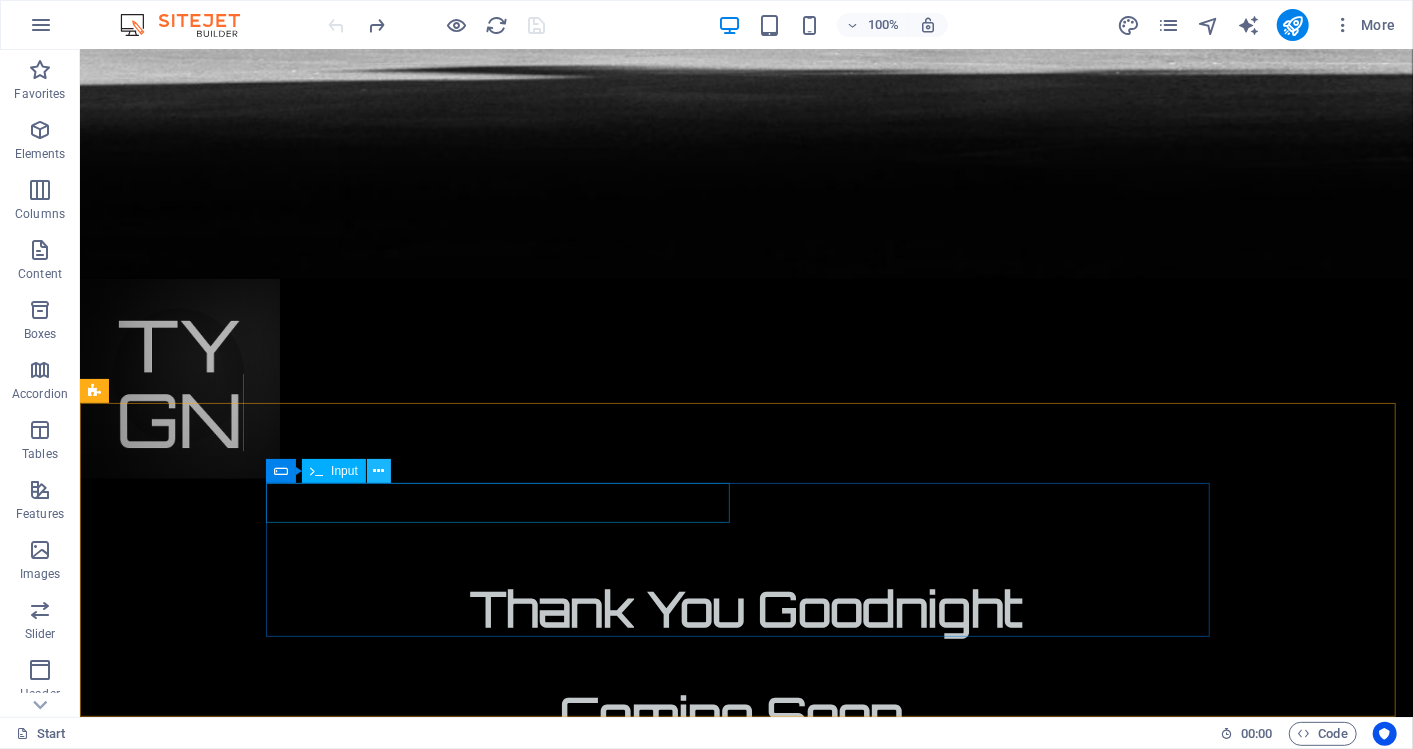 click at bounding box center (378, 471) 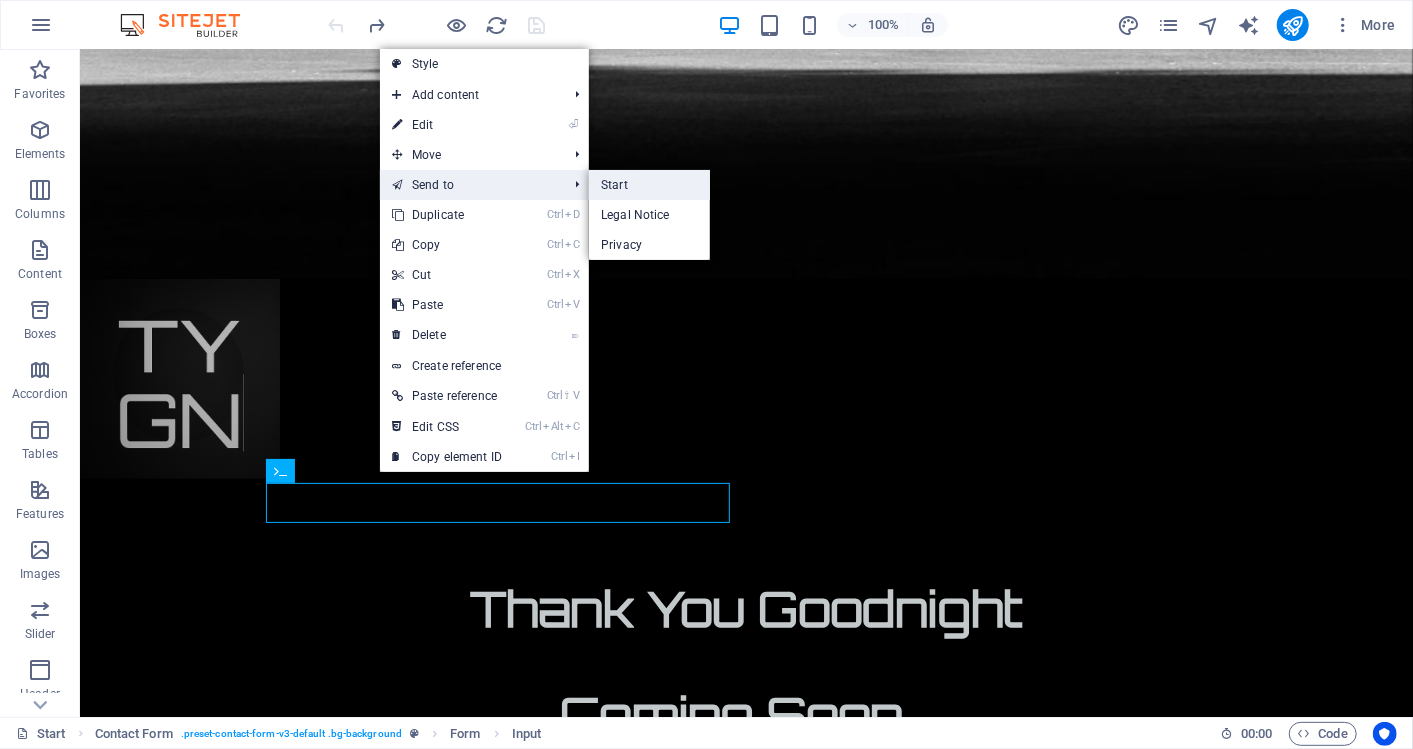 click on "Start" at bounding box center (649, 185) 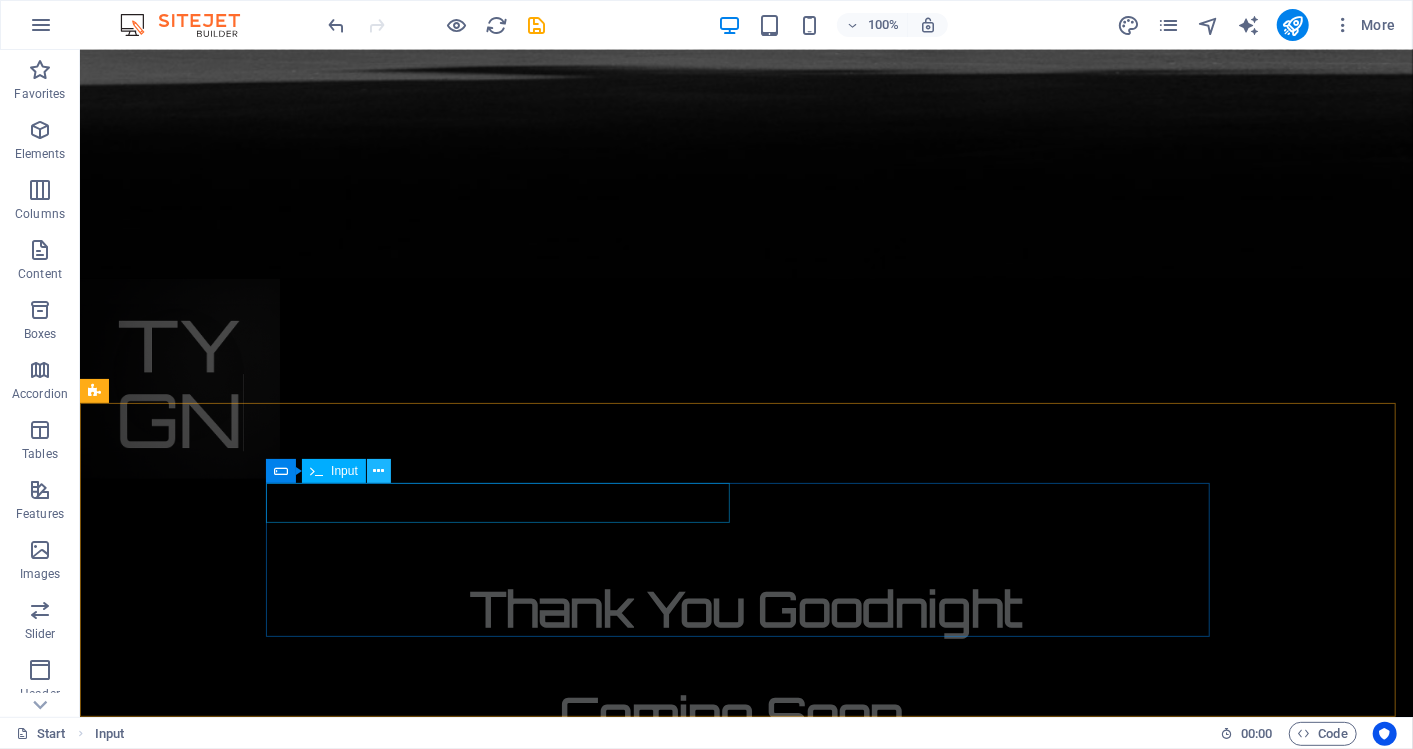 click at bounding box center [379, 471] 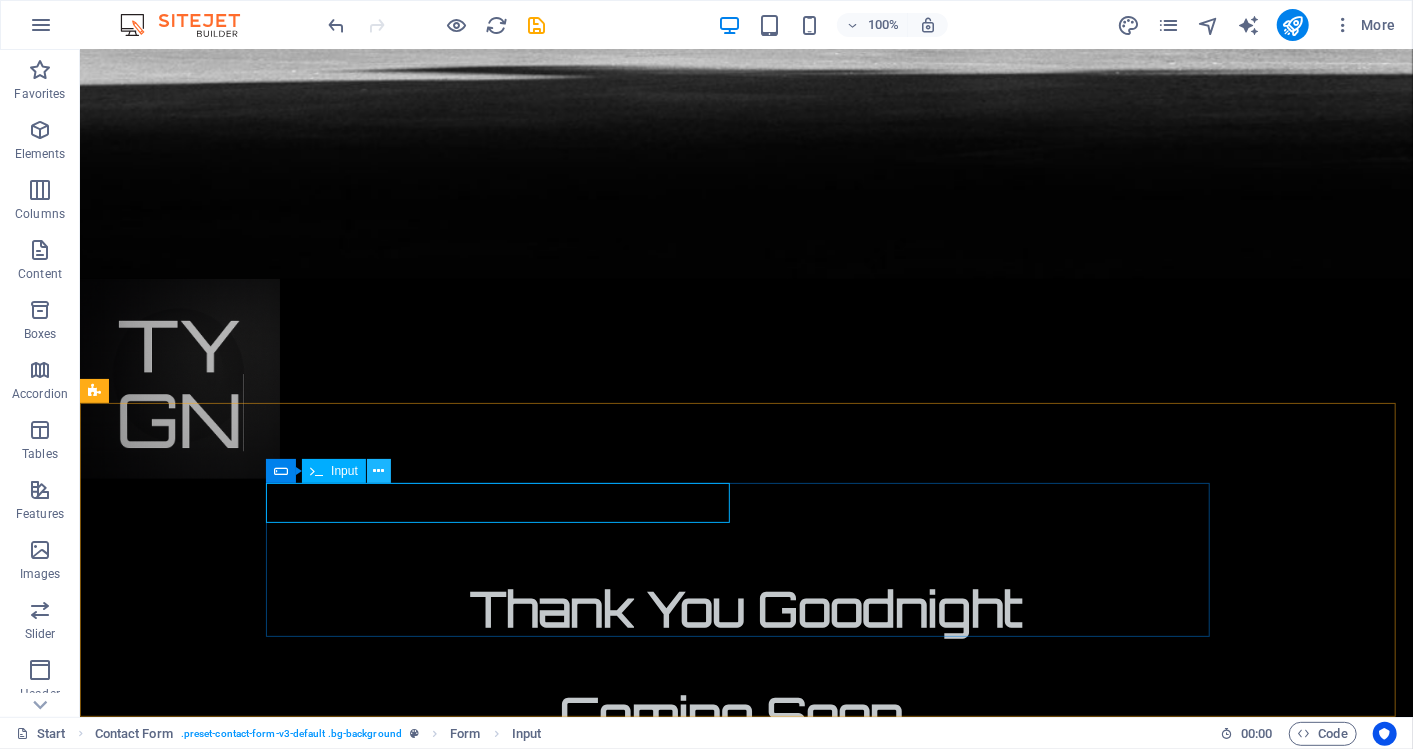click at bounding box center (378, 471) 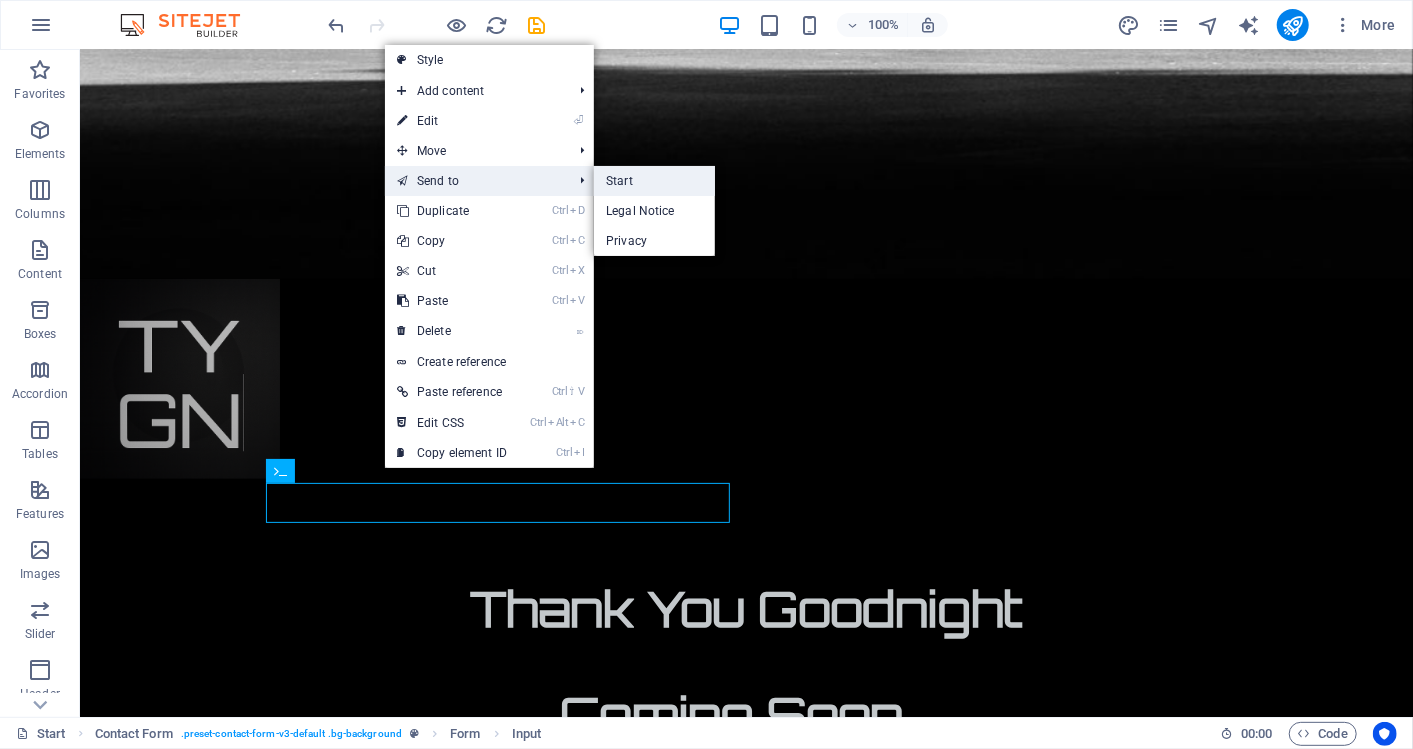 click on "Start" at bounding box center [654, 181] 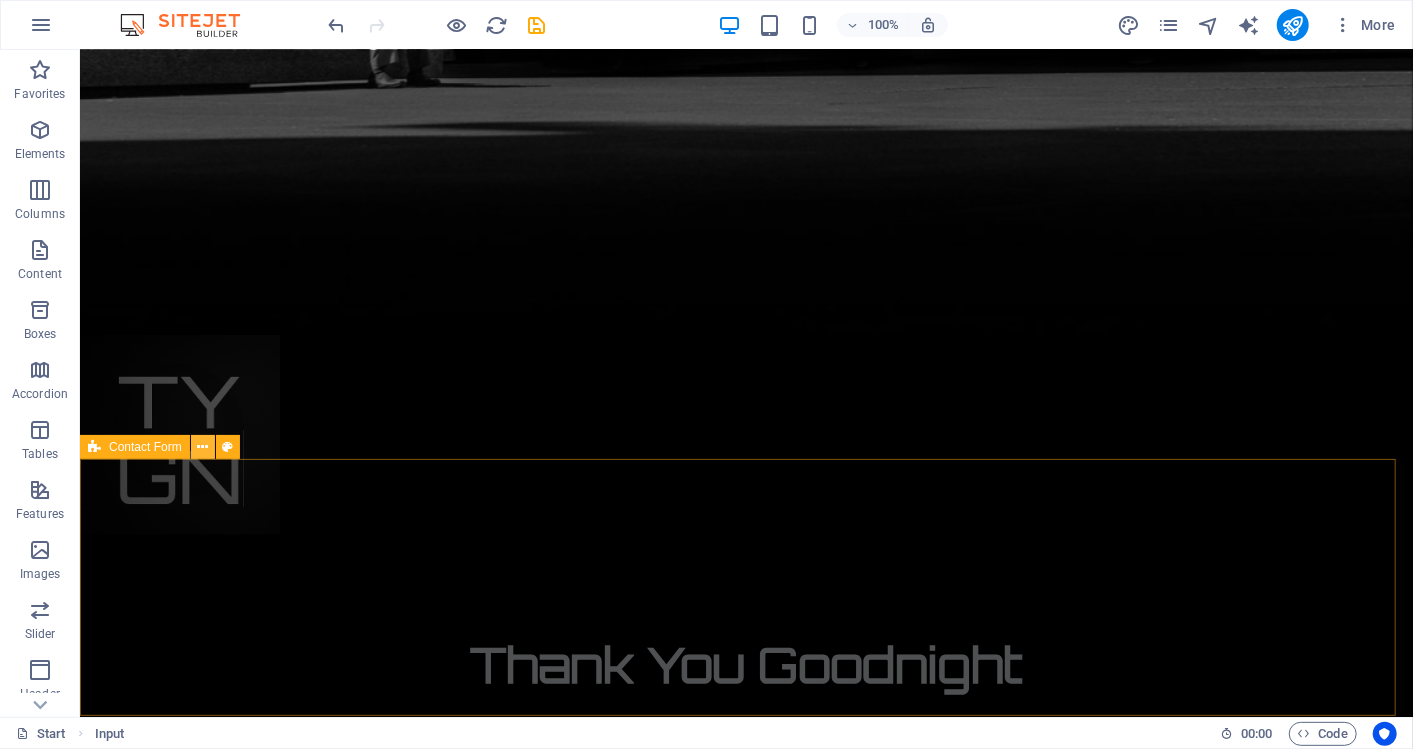 click at bounding box center [202, 447] 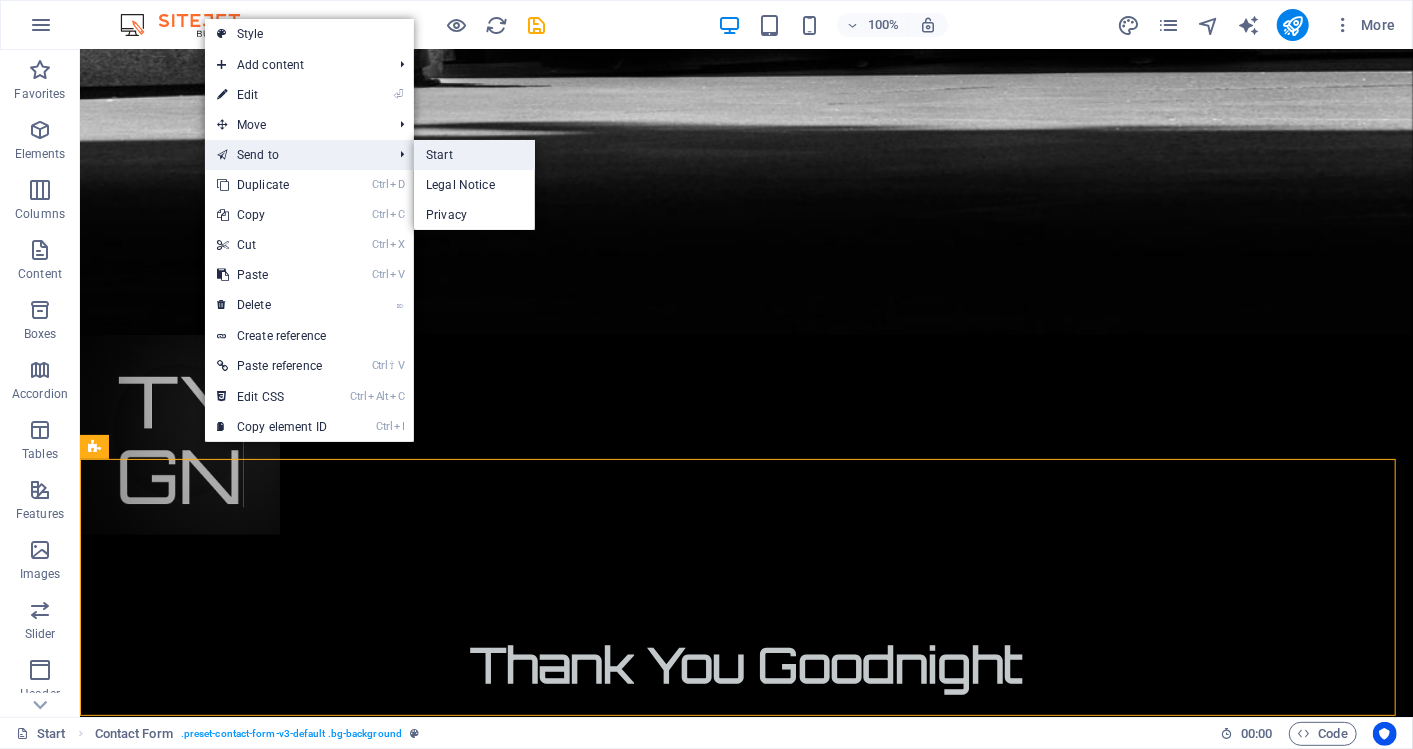 drag, startPoint x: 468, startPoint y: 156, endPoint x: 427, endPoint y: 181, distance: 48.02083 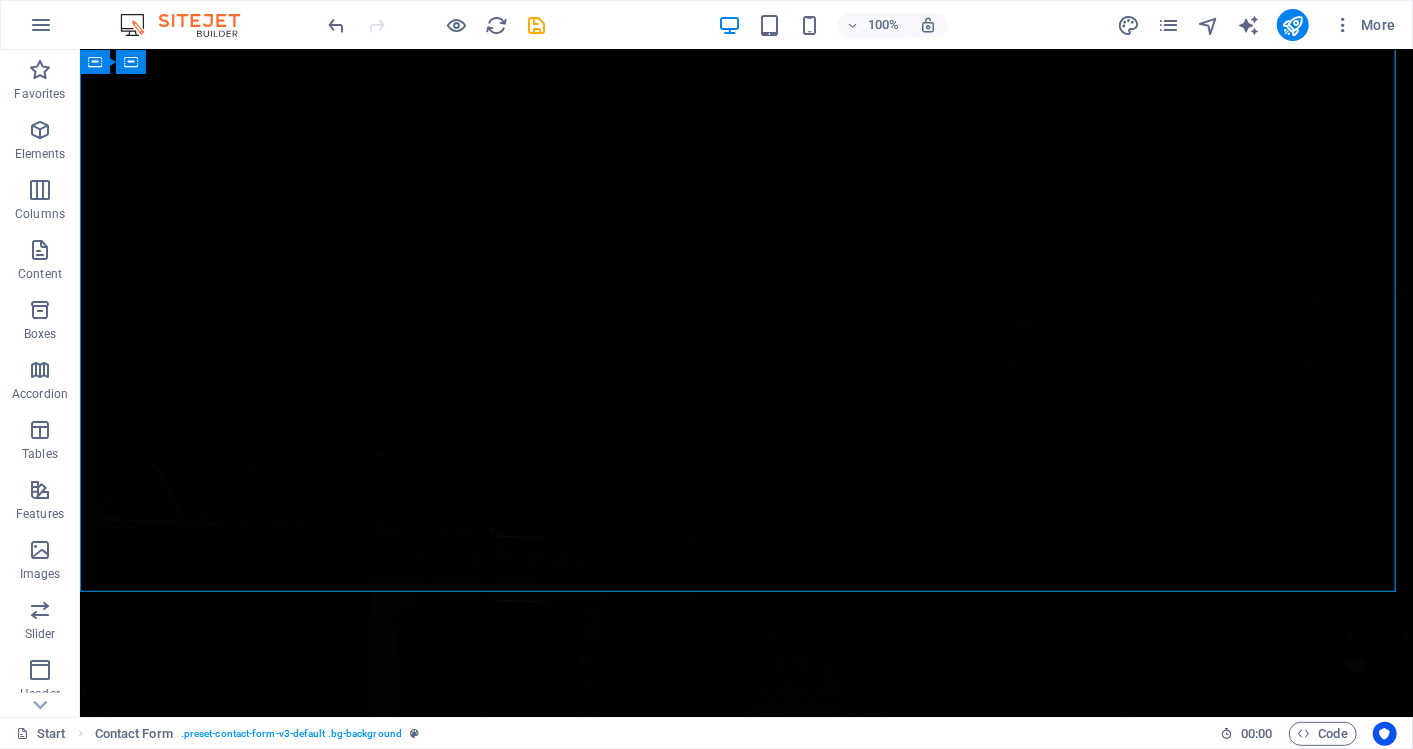 scroll, scrollTop: 871, scrollLeft: 0, axis: vertical 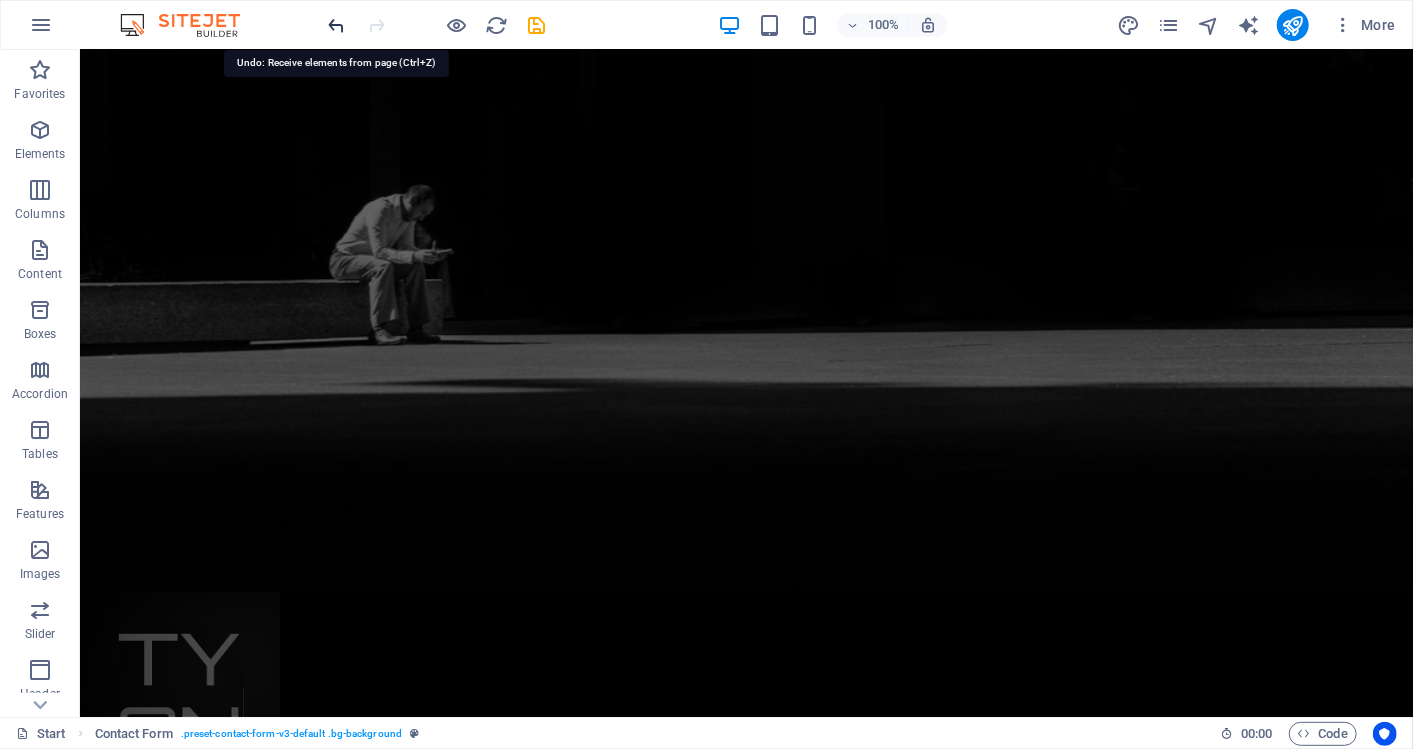 click at bounding box center [337, 25] 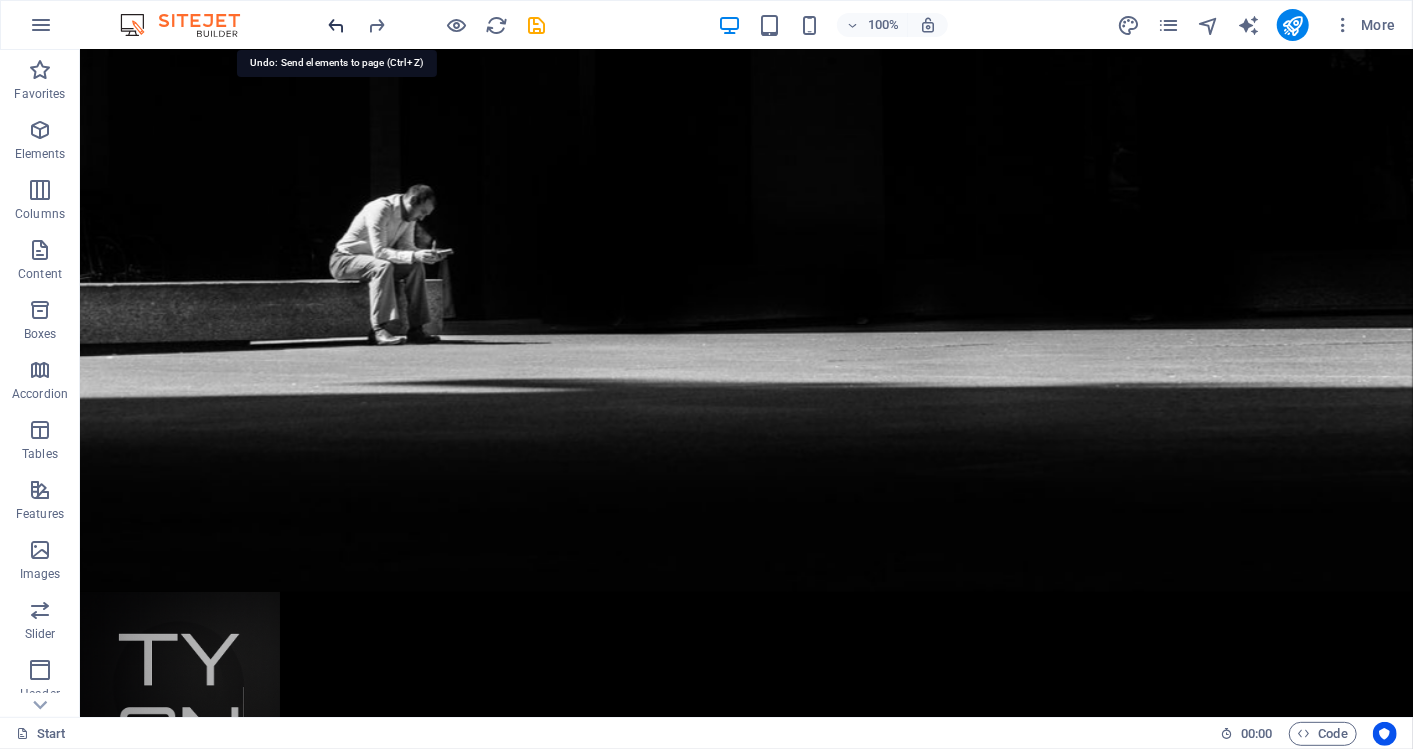 click at bounding box center (337, 25) 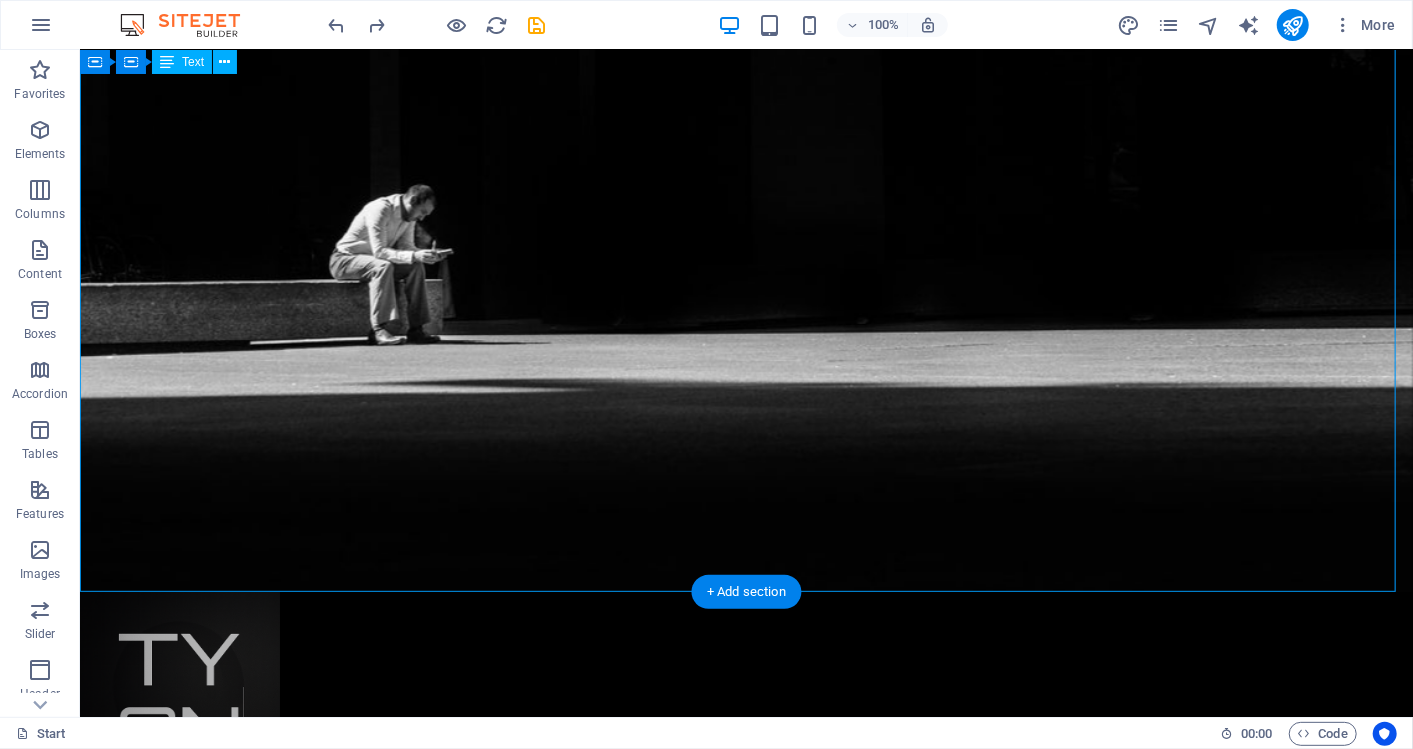 scroll, scrollTop: 1128, scrollLeft: 0, axis: vertical 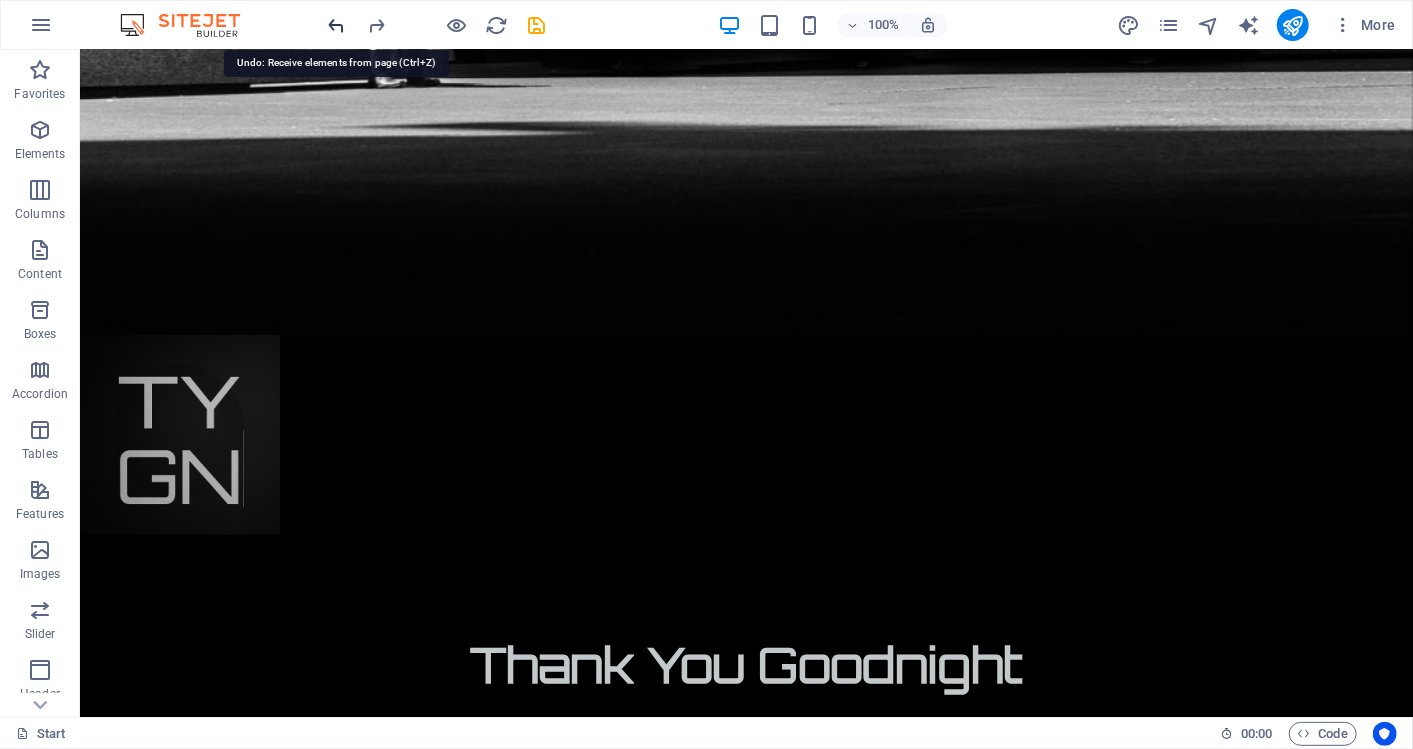 click at bounding box center [337, 25] 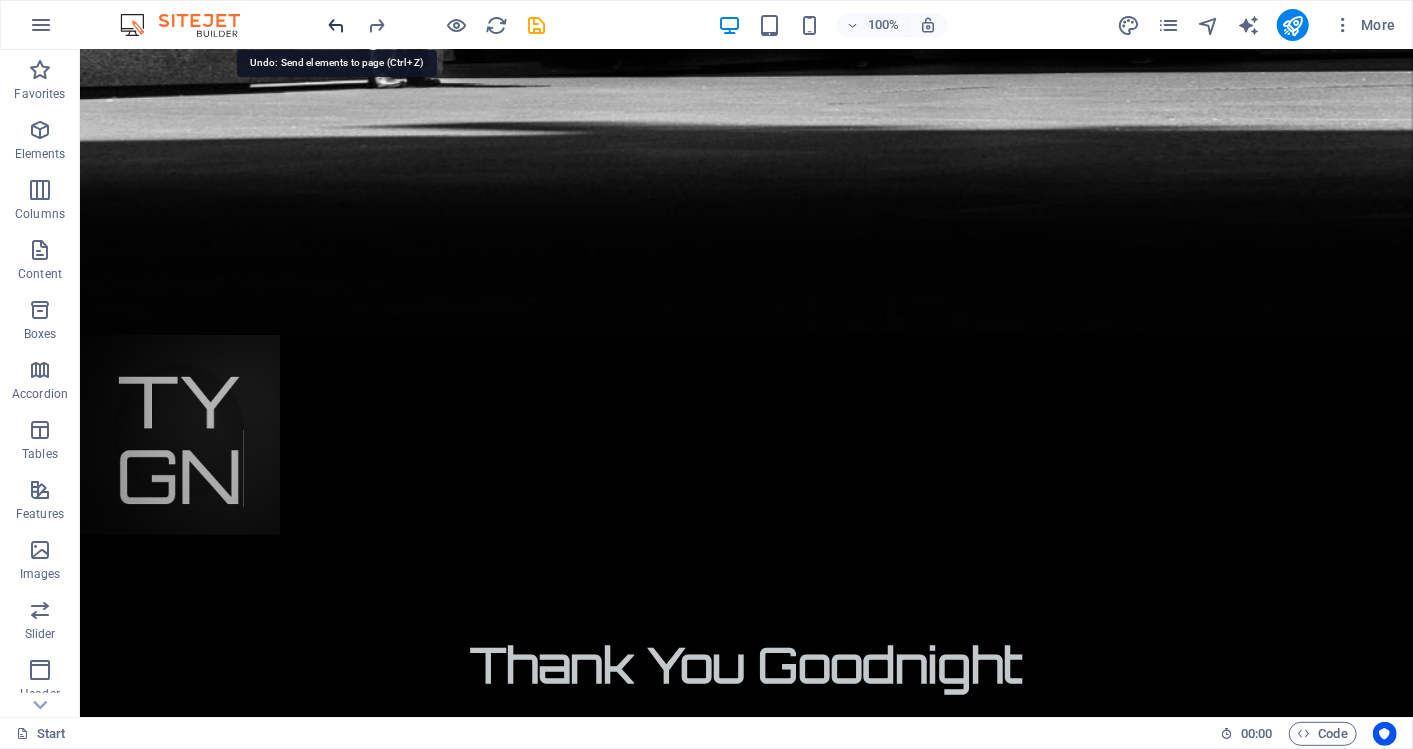 click at bounding box center (337, 25) 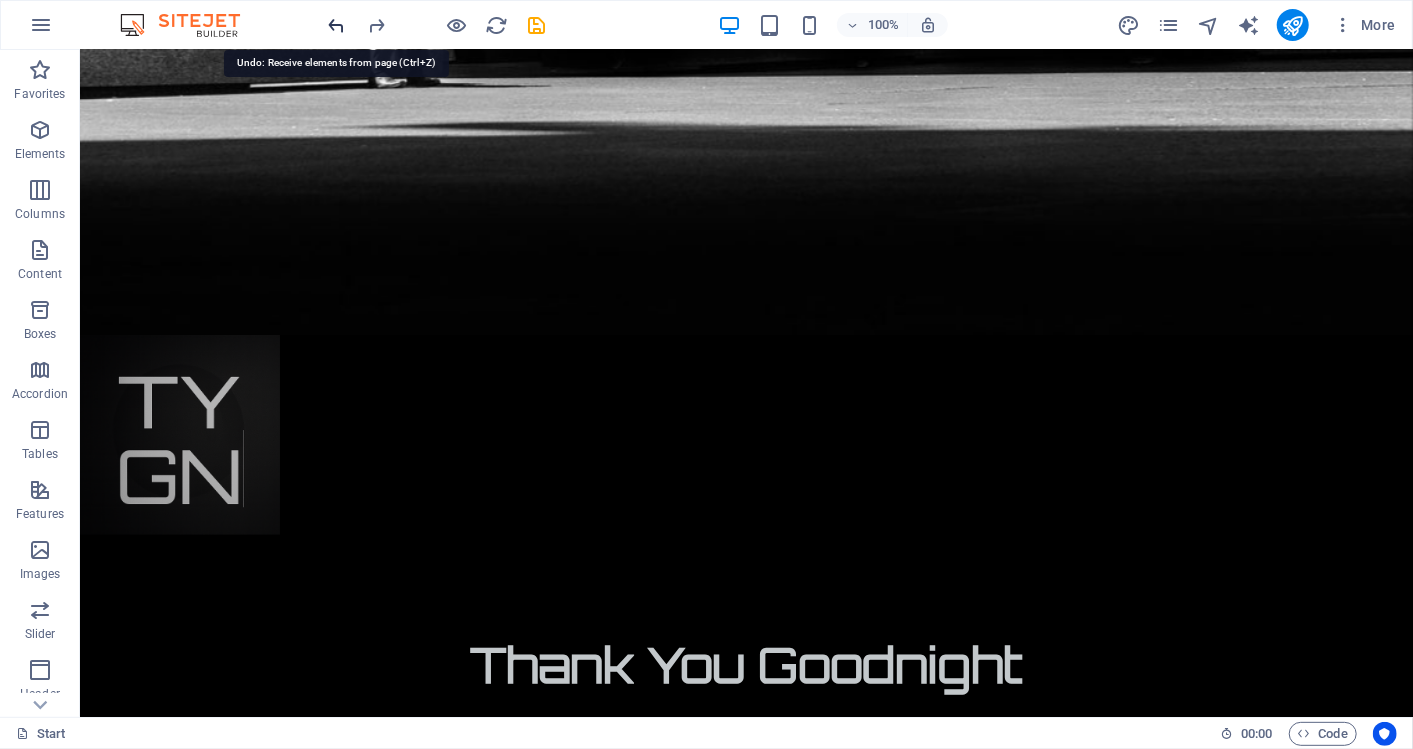 click at bounding box center (337, 25) 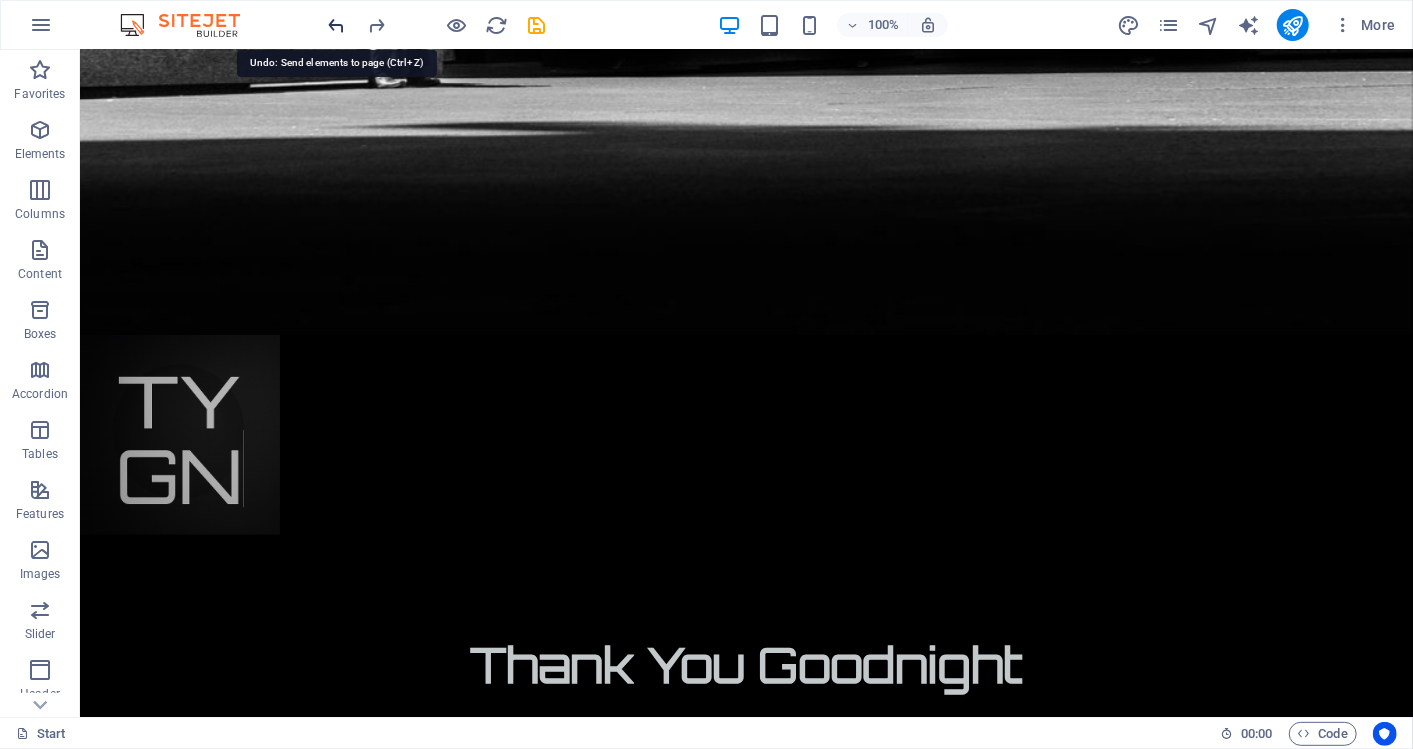 click at bounding box center [337, 25] 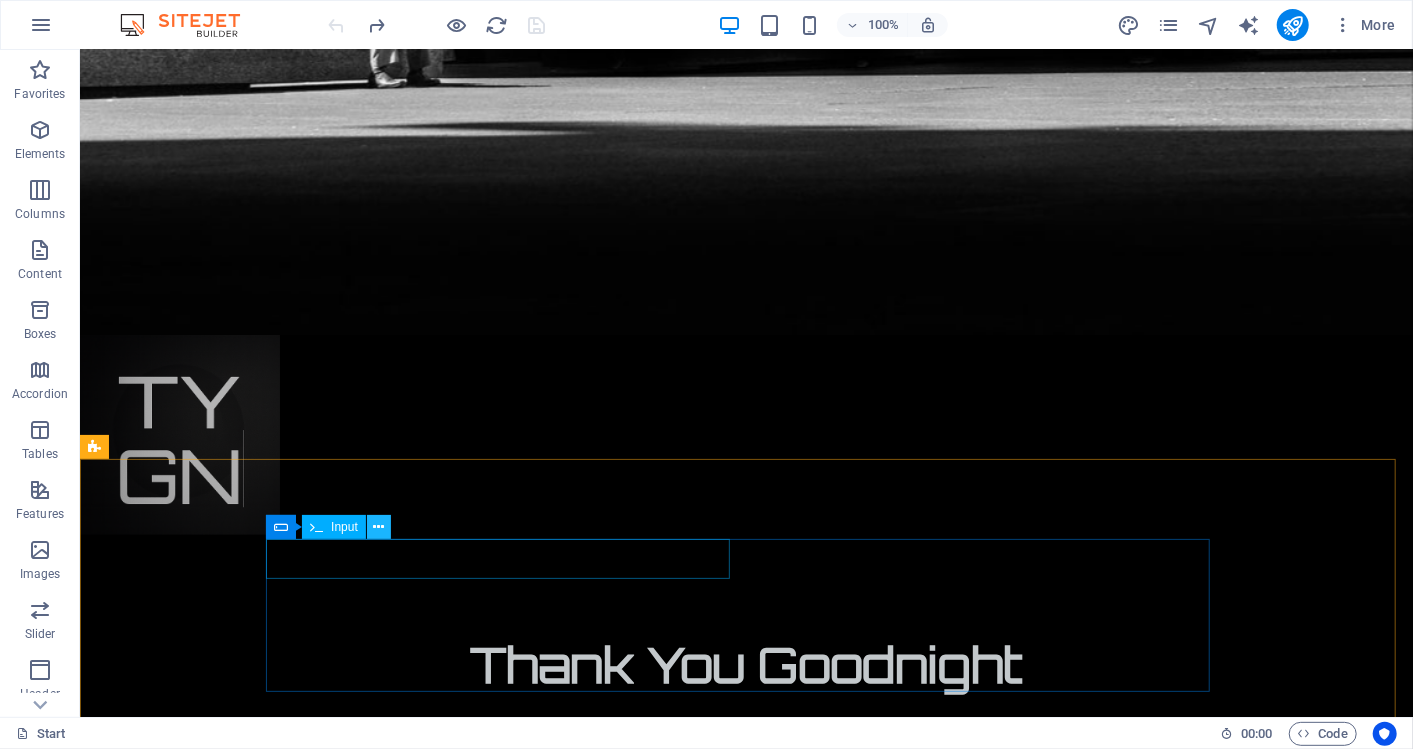 click at bounding box center (378, 527) 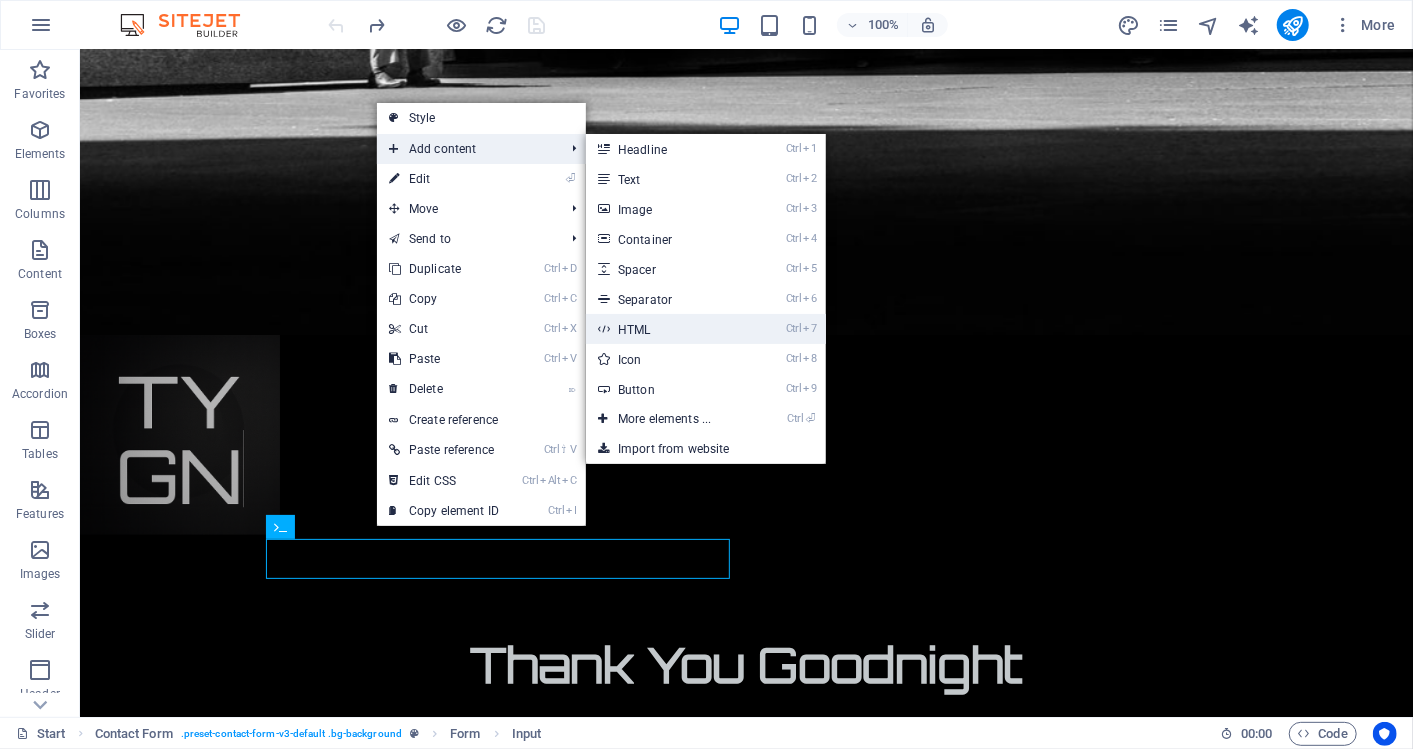 click on "Ctrl 7  HTML" at bounding box center [668, 329] 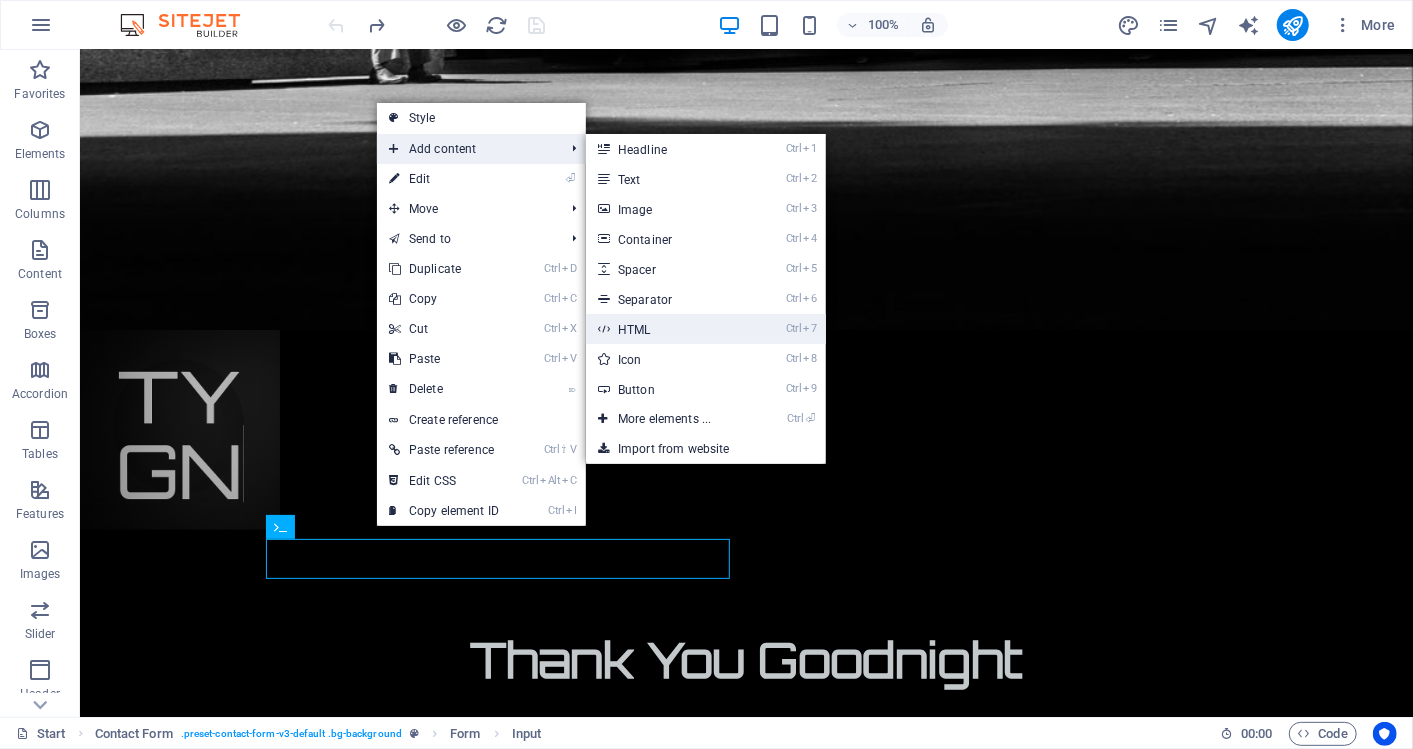 scroll, scrollTop: 1399, scrollLeft: 0, axis: vertical 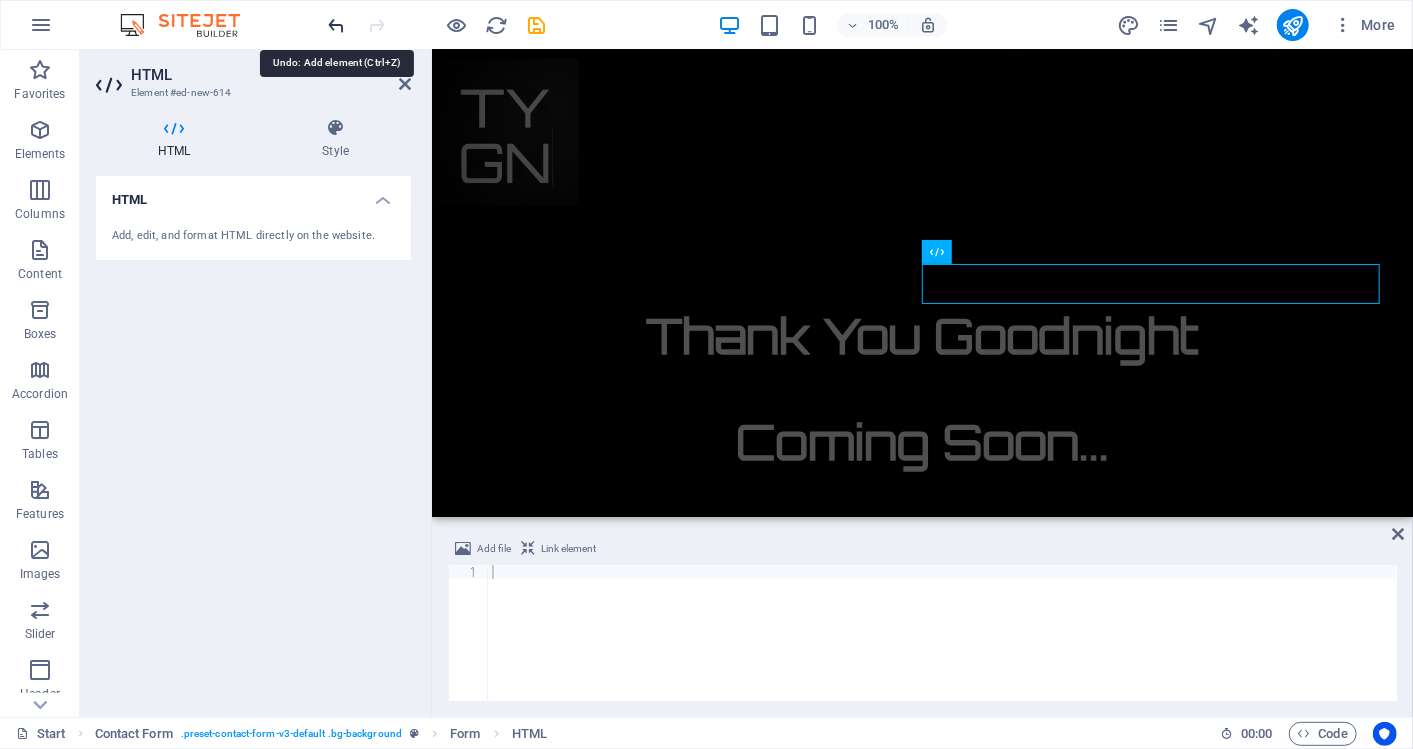 click at bounding box center [337, 25] 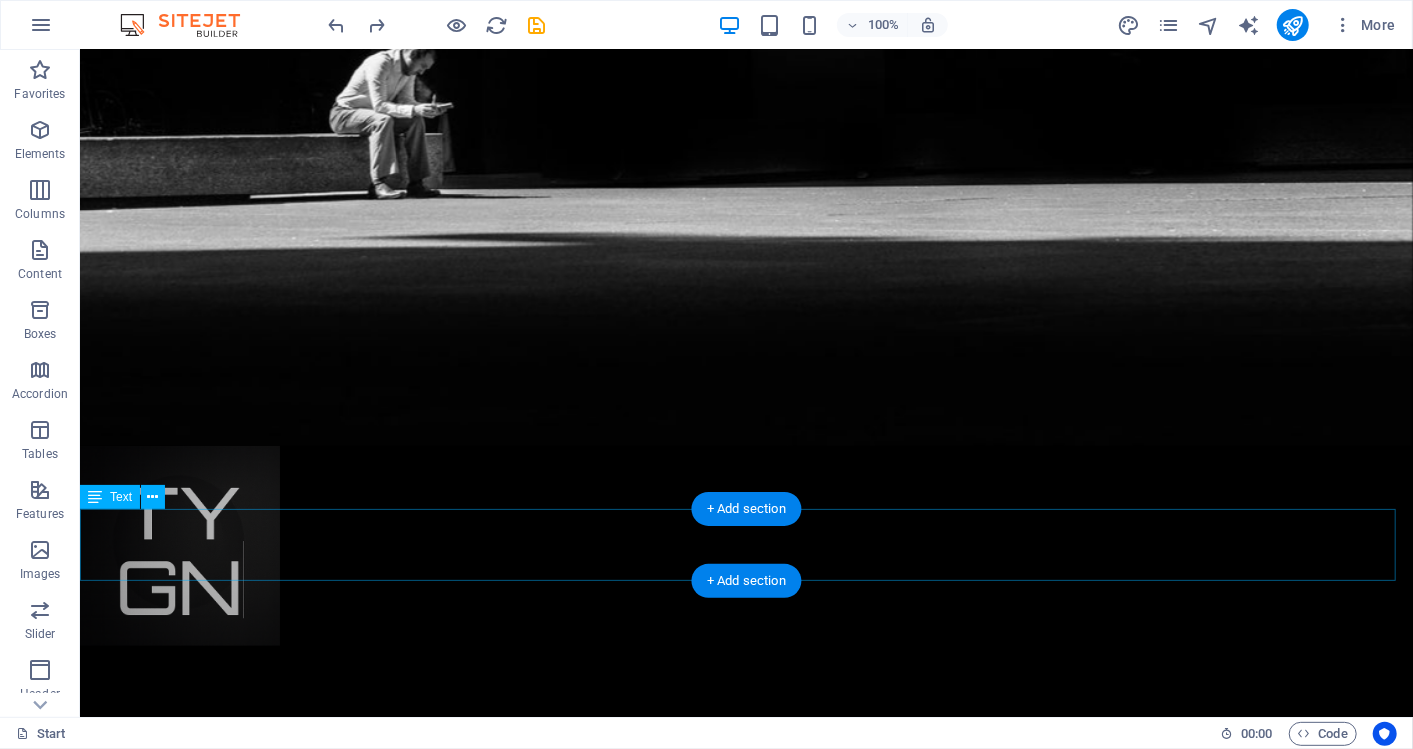 scroll, scrollTop: 1184, scrollLeft: 0, axis: vertical 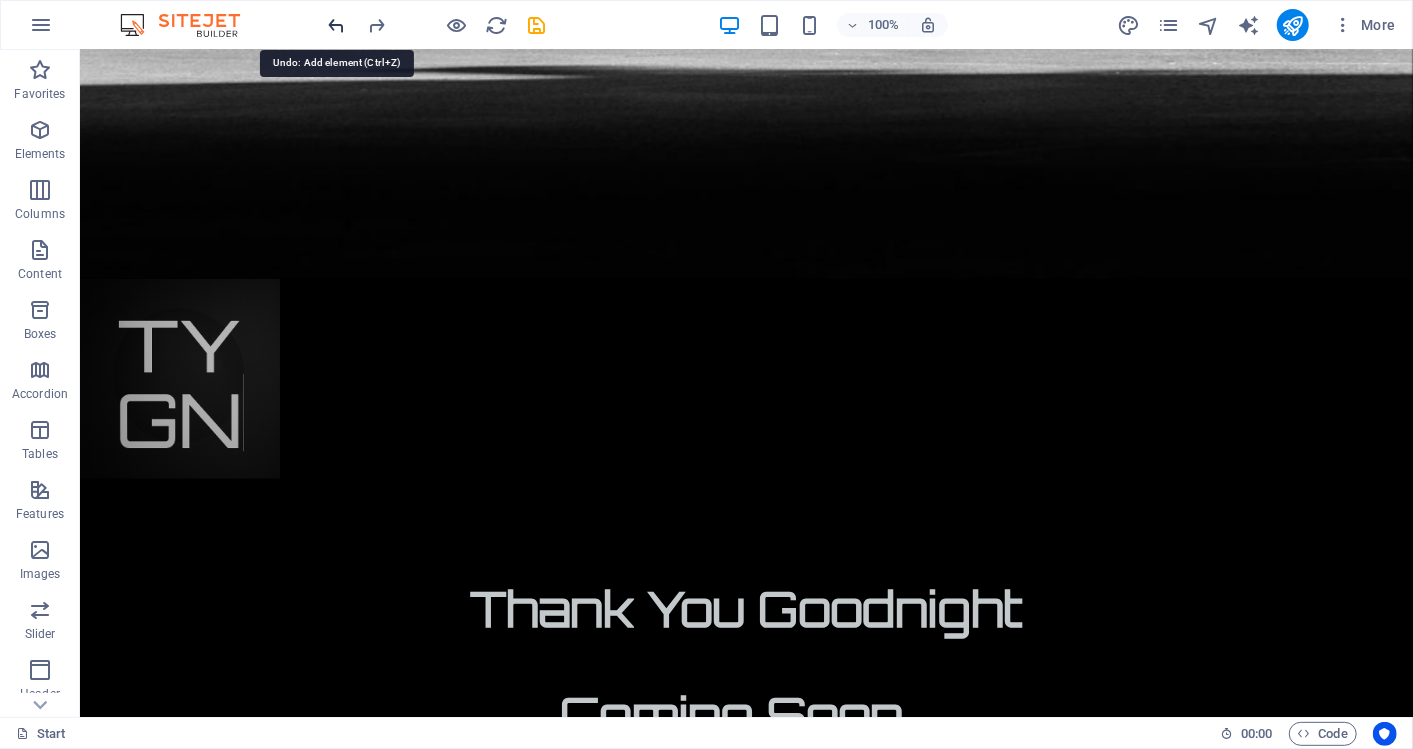 click at bounding box center (337, 25) 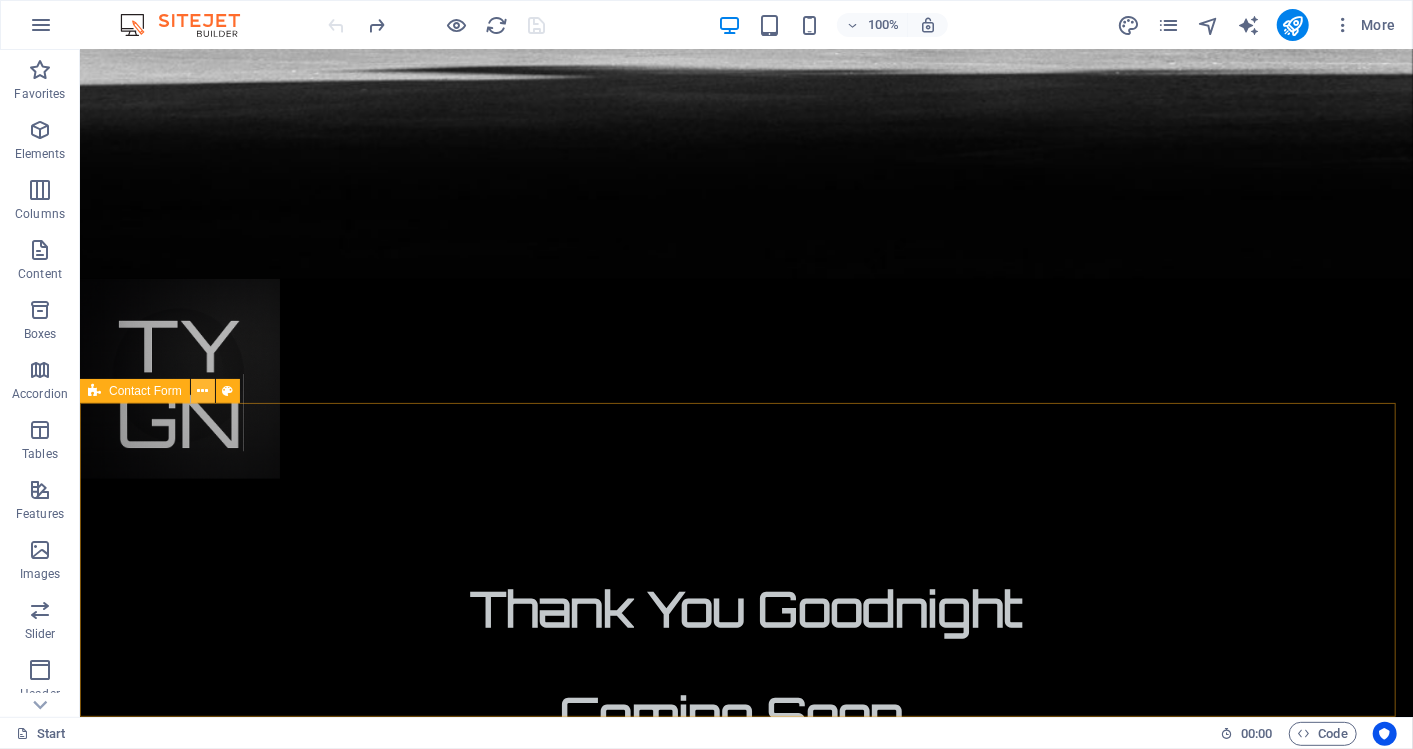 click at bounding box center (202, 391) 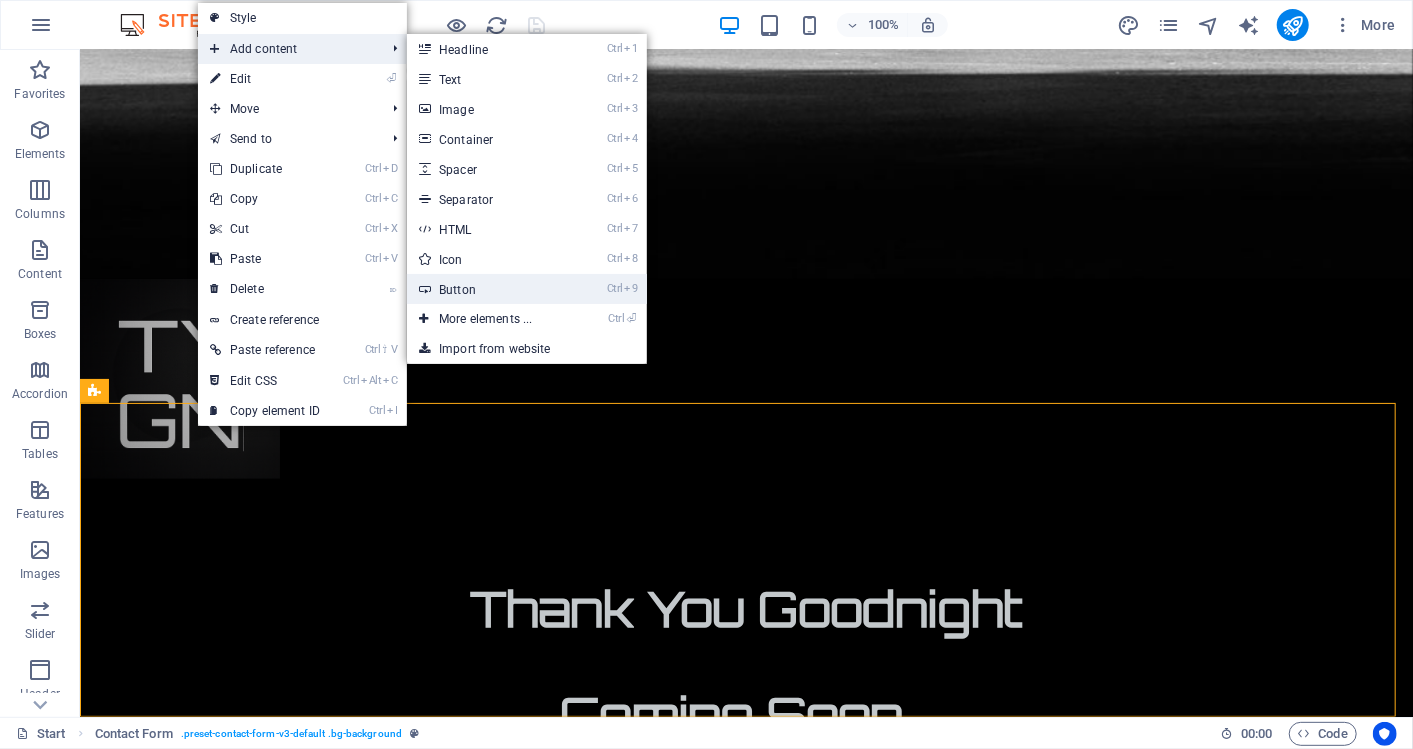 click on "Ctrl 9  Button" at bounding box center [489, 289] 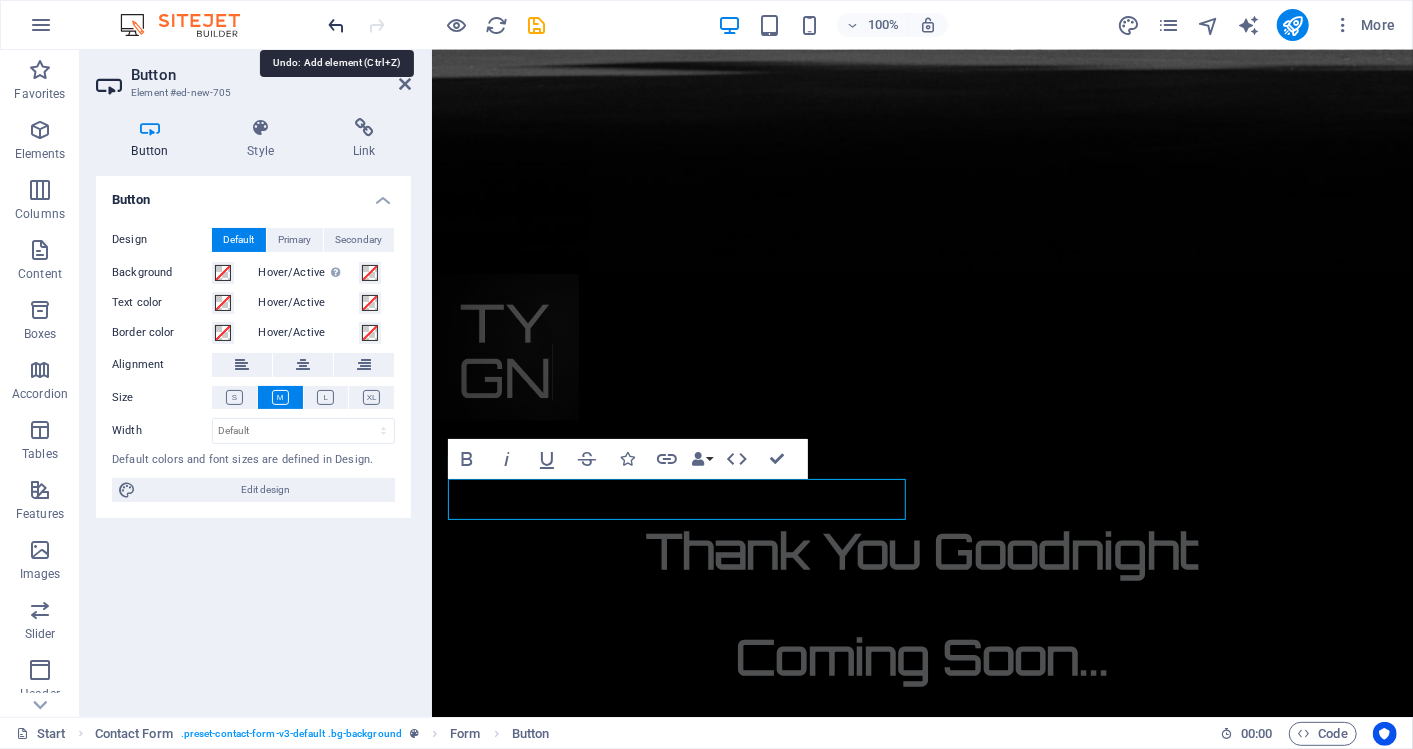 click at bounding box center [337, 25] 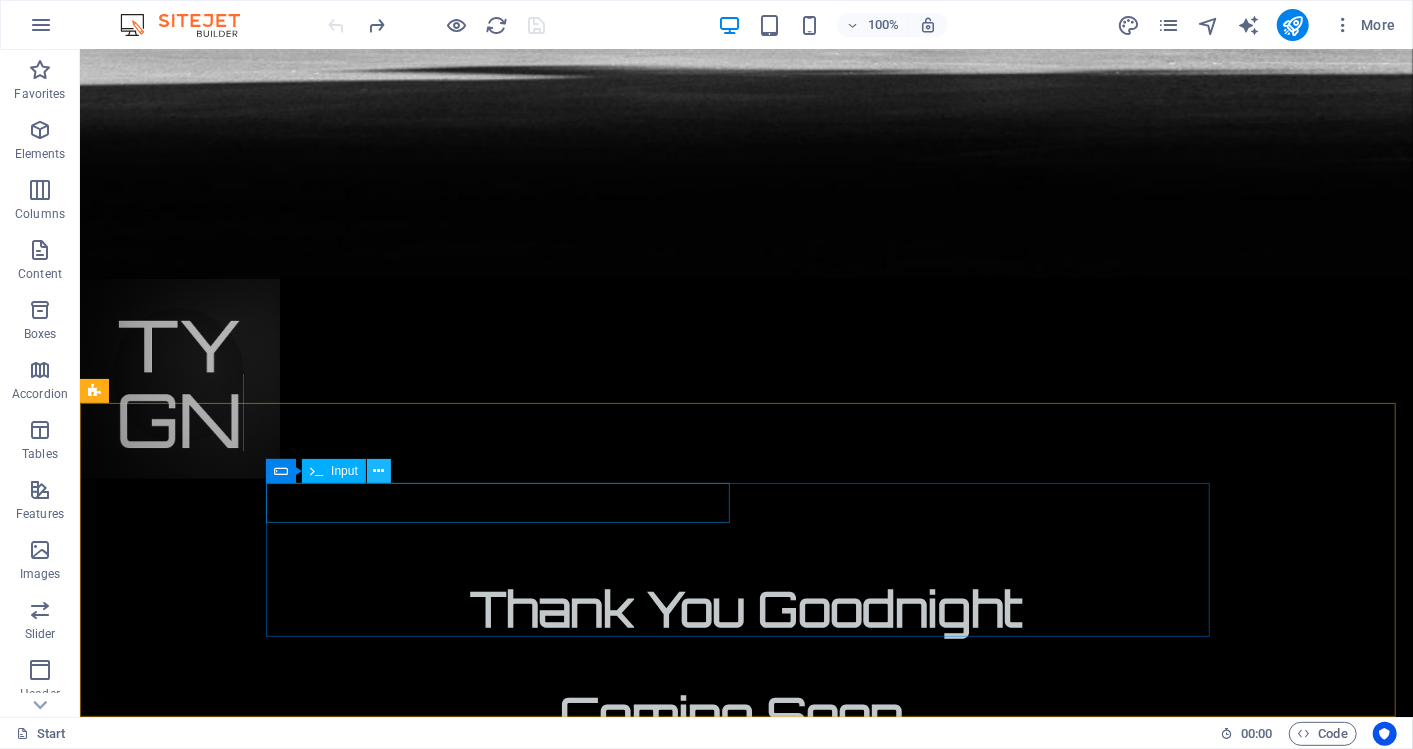 click at bounding box center (378, 471) 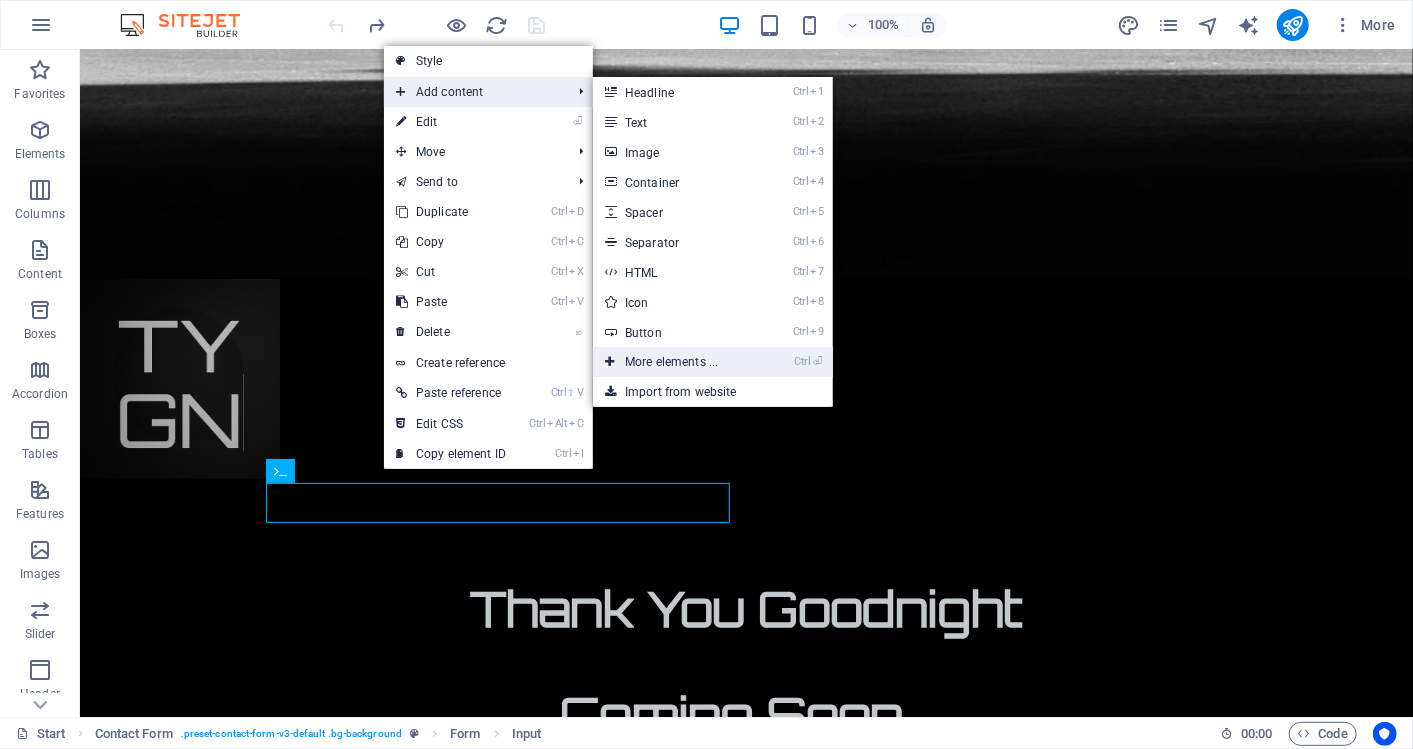 click on "Ctrl ⏎  More elements ..." at bounding box center (675, 362) 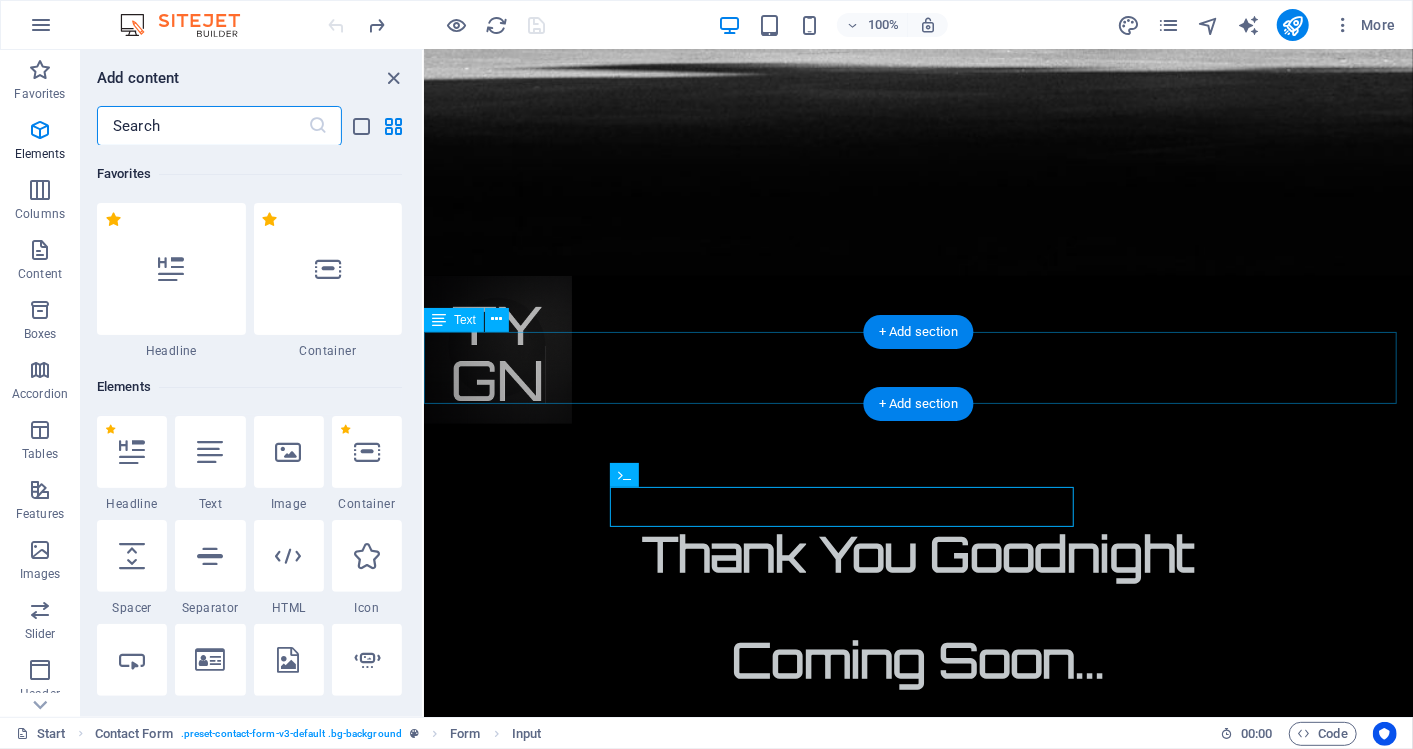 scroll, scrollTop: 1180, scrollLeft: 0, axis: vertical 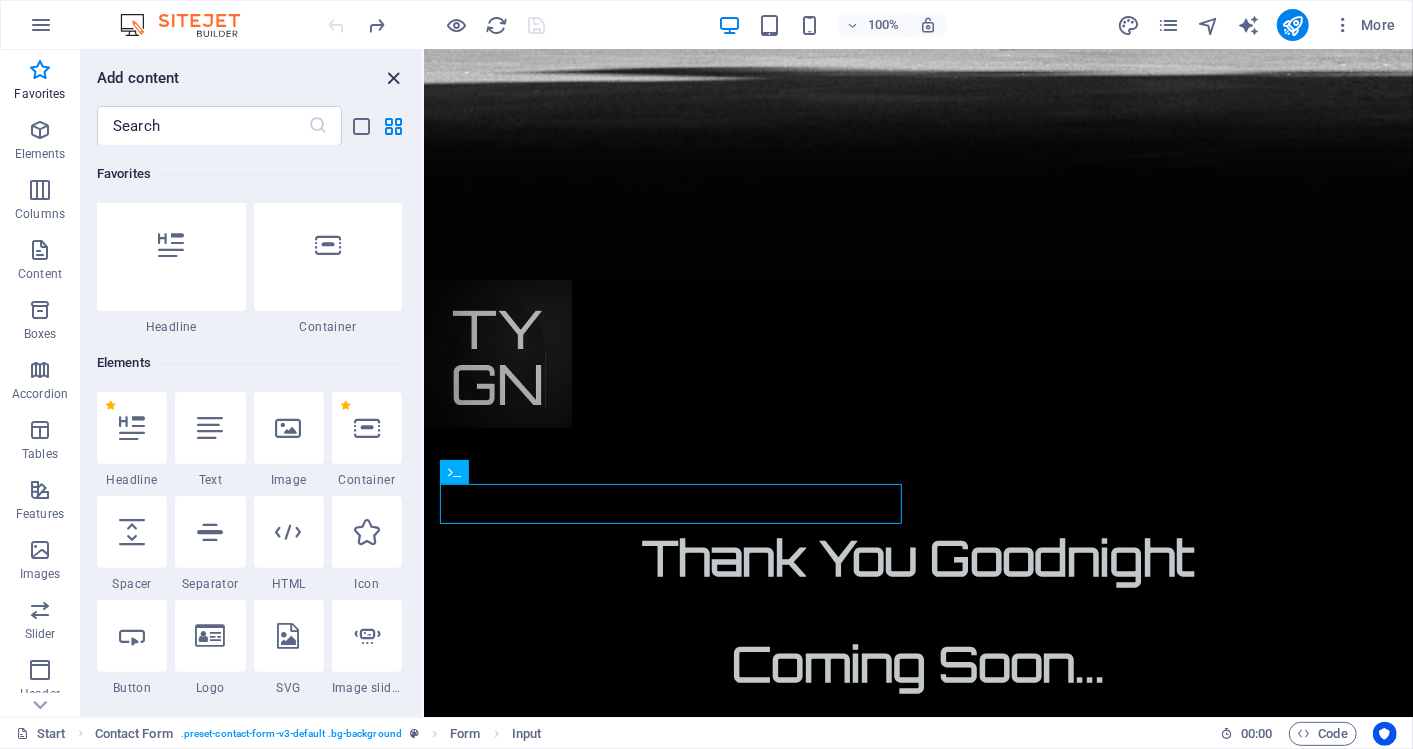 click at bounding box center [394, 78] 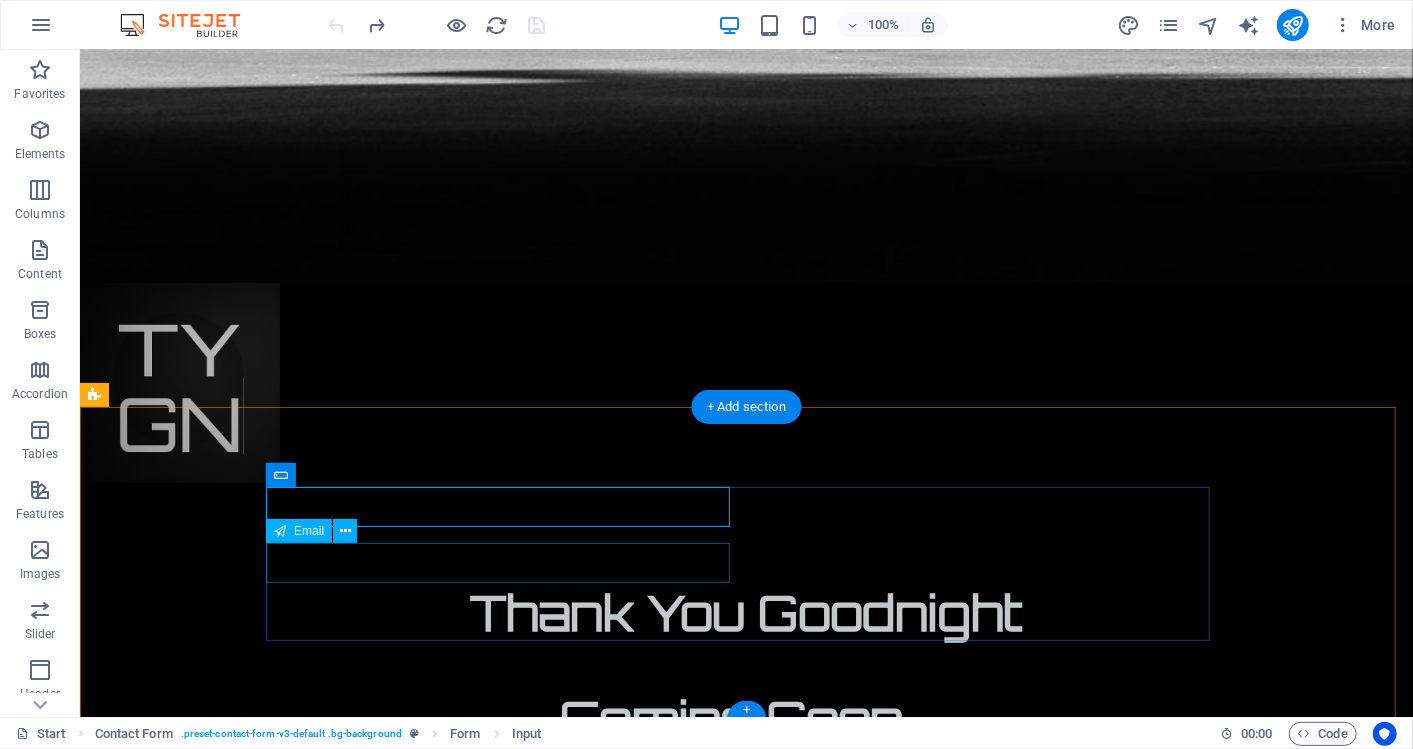 scroll, scrollTop: 1184, scrollLeft: 0, axis: vertical 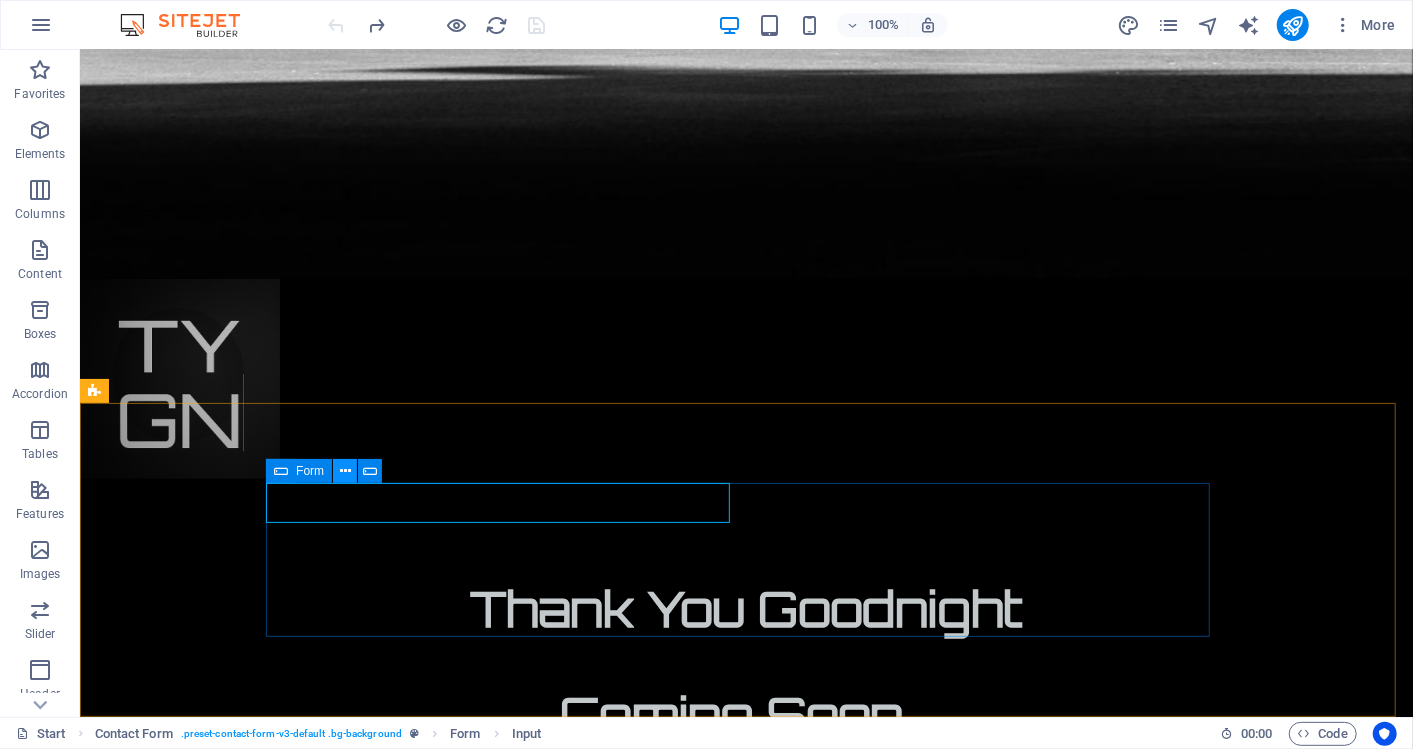 click at bounding box center (345, 471) 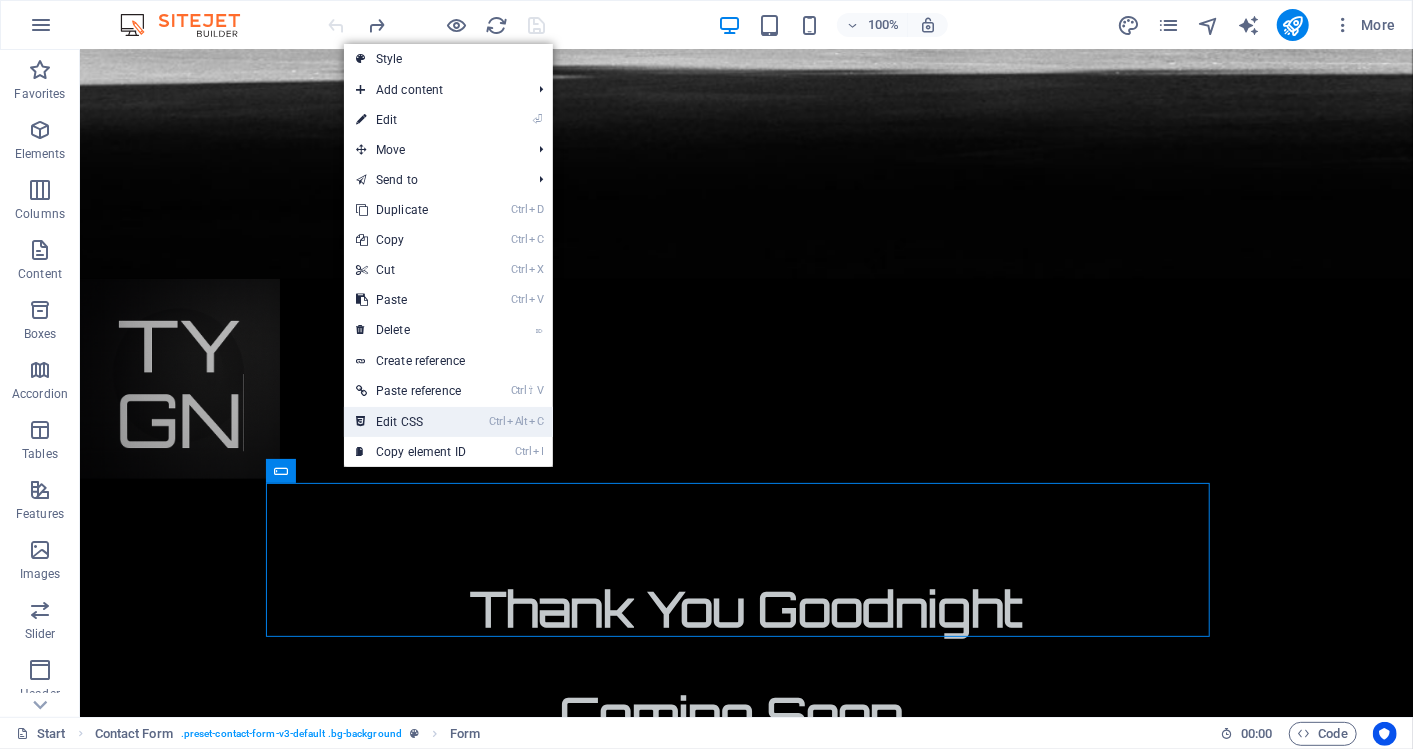 click on "Ctrl Alt C  Edit CSS" at bounding box center (411, 422) 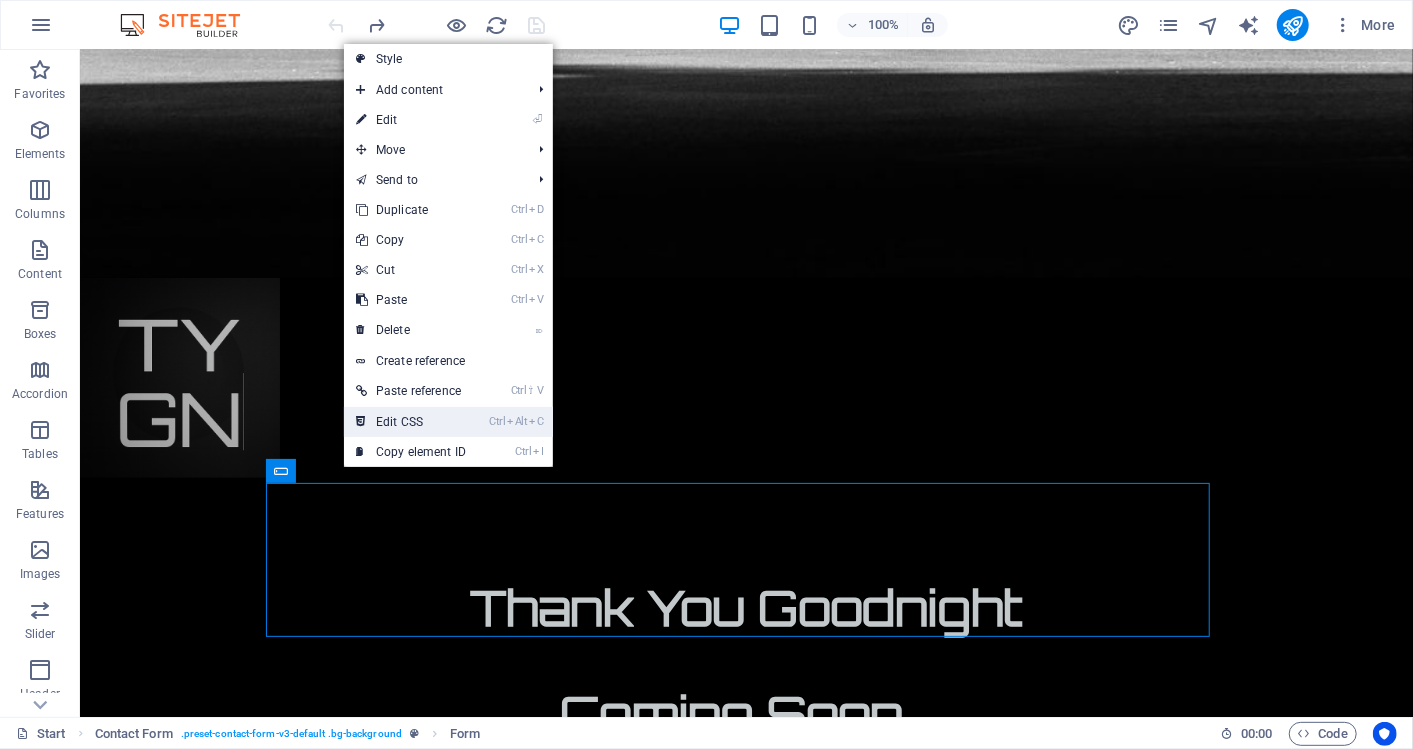 scroll, scrollTop: 1065, scrollLeft: 0, axis: vertical 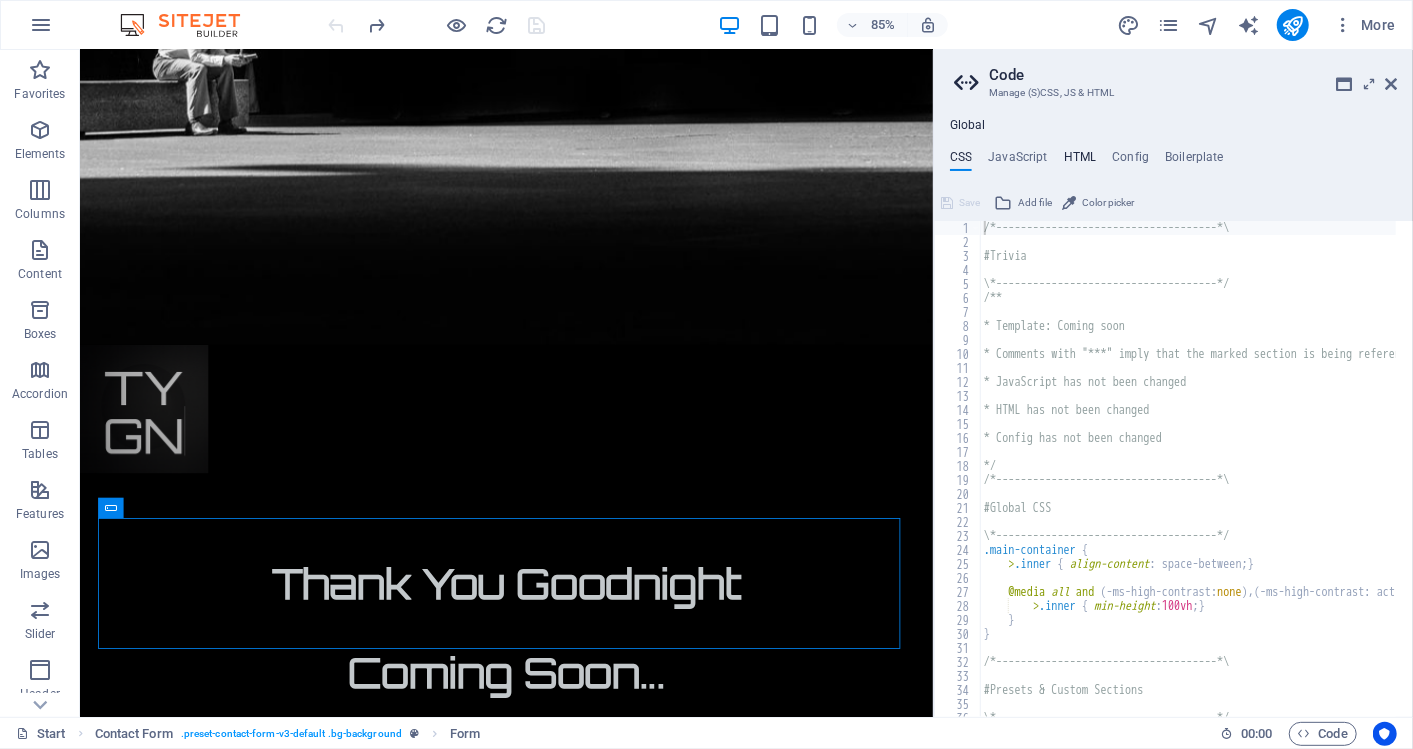 click on "HTML" at bounding box center [1080, 161] 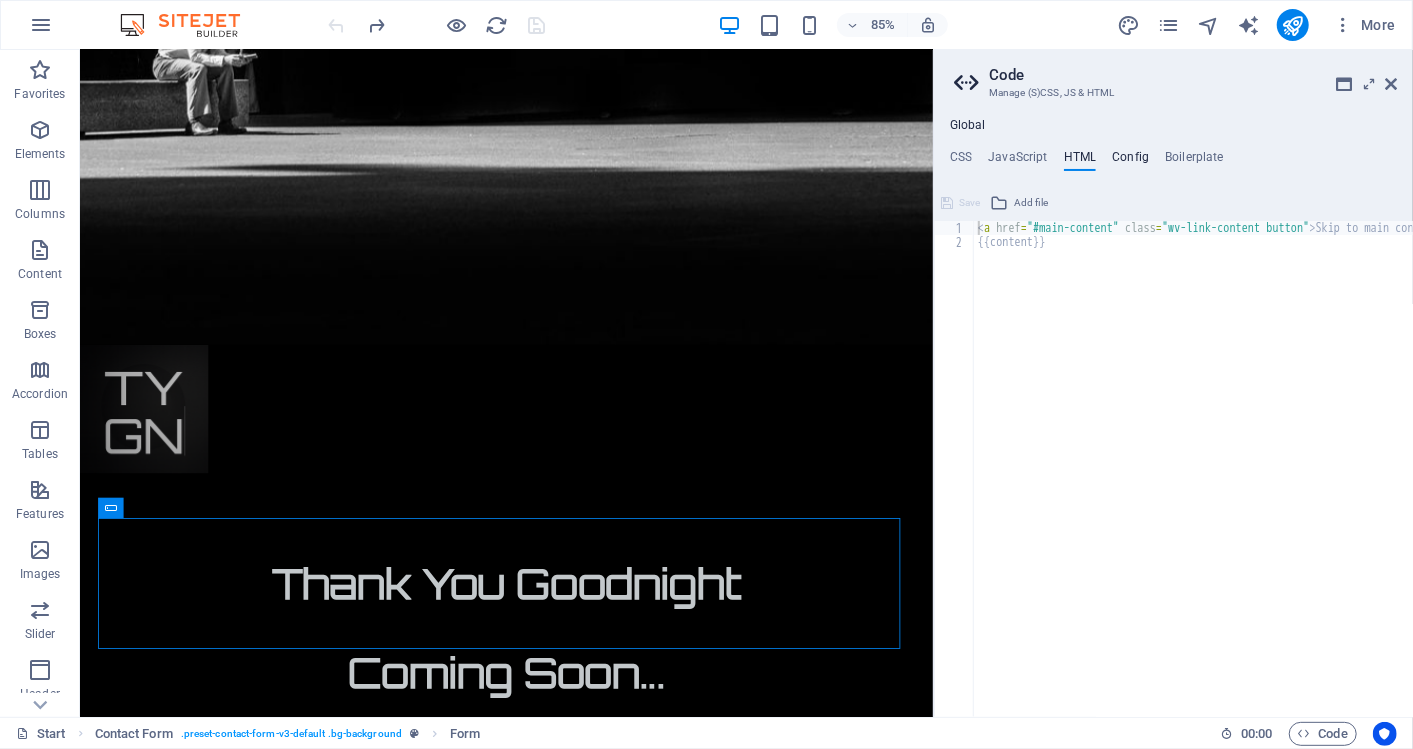 click on "Config" at bounding box center [1130, 161] 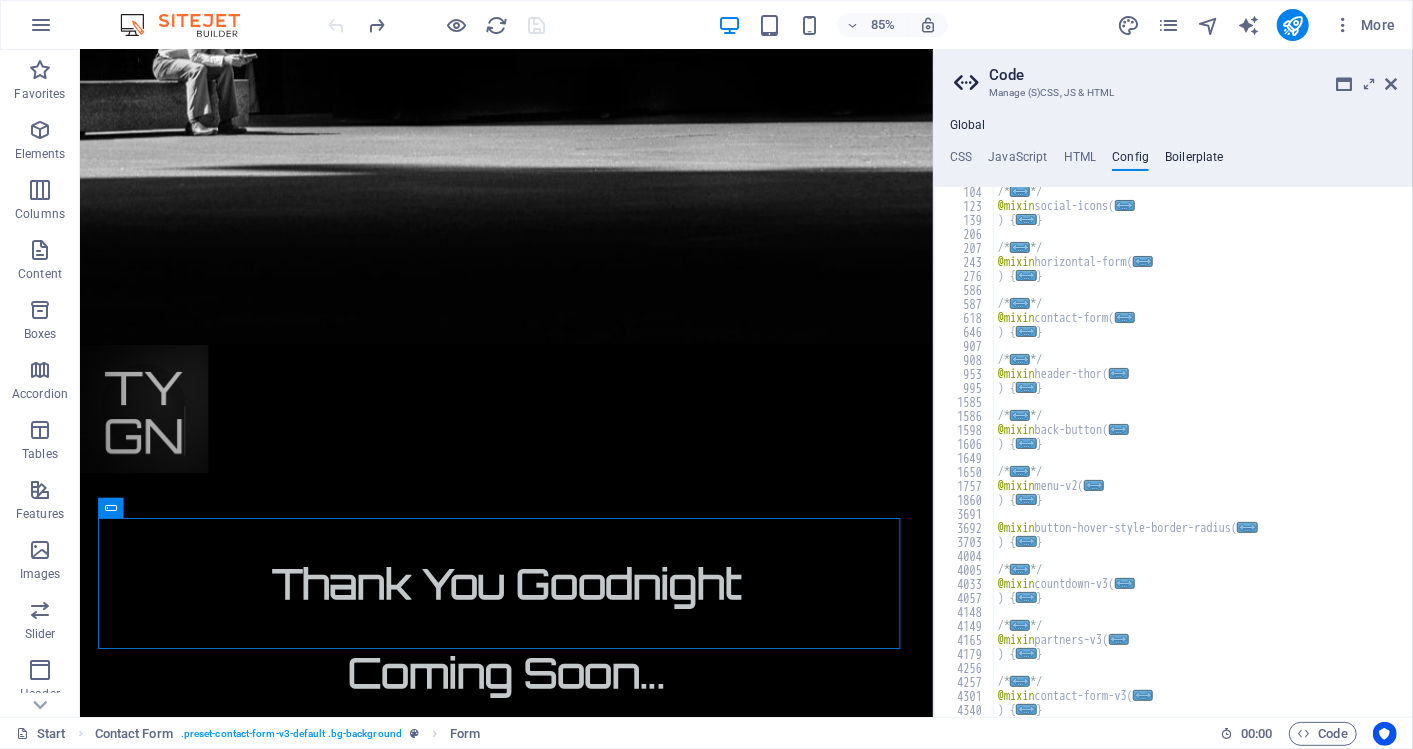 click on "Boilerplate" at bounding box center (1194, 161) 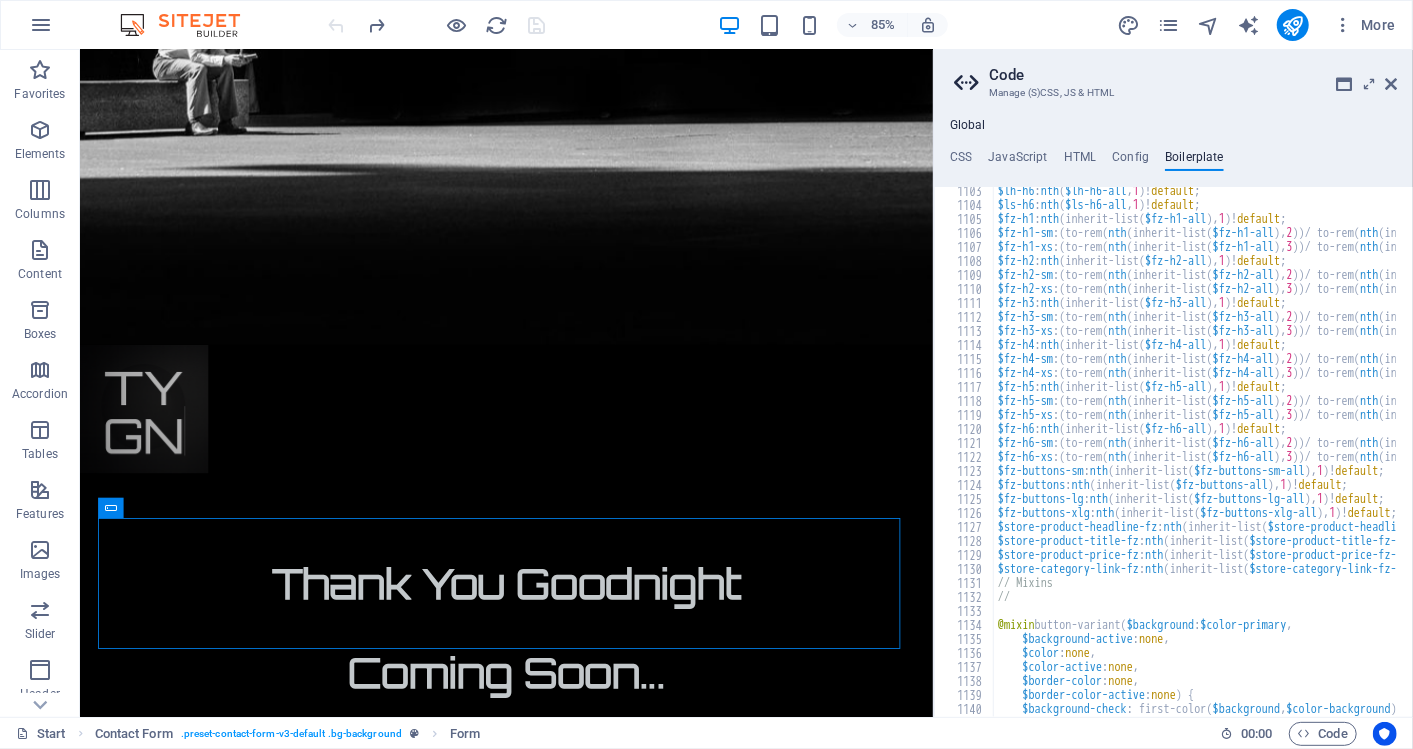 scroll, scrollTop: 8754, scrollLeft: 0, axis: vertical 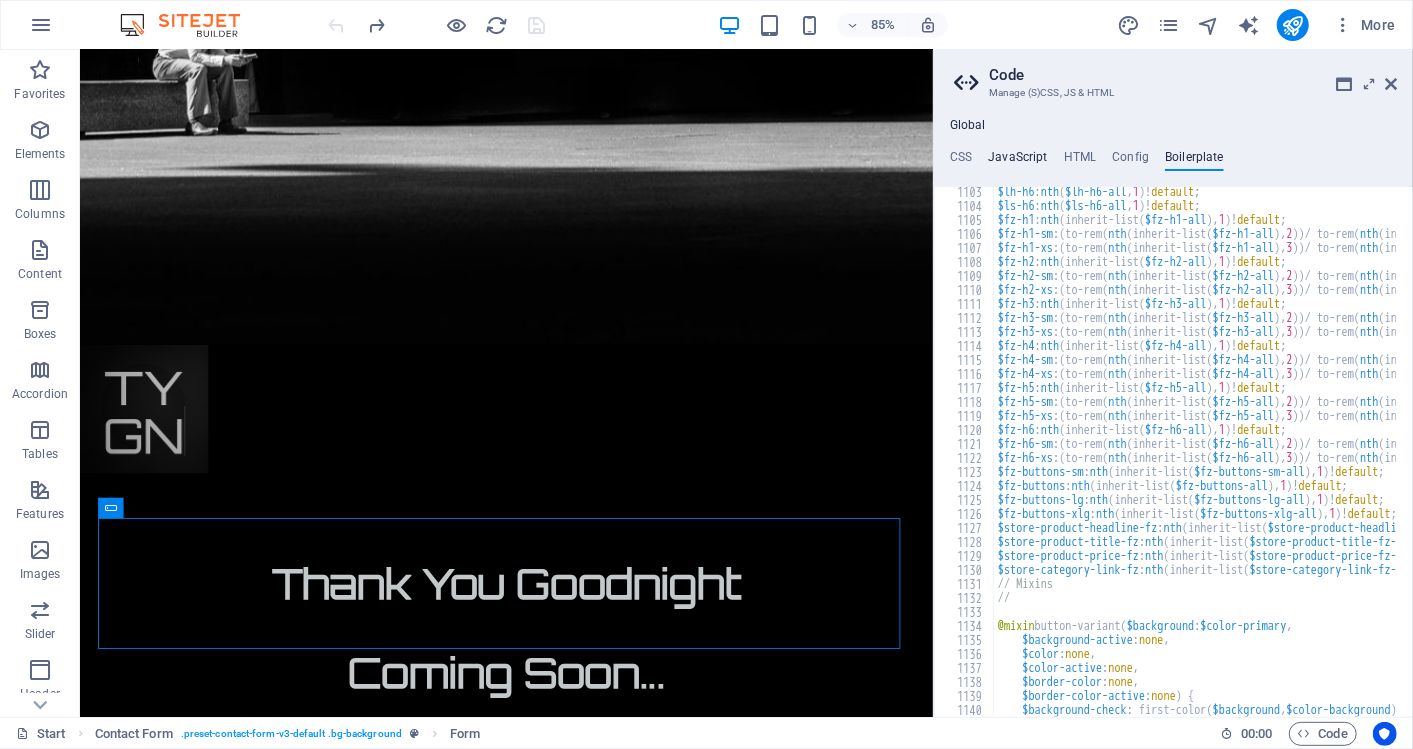 click on "JavaScript" at bounding box center [1017, 161] 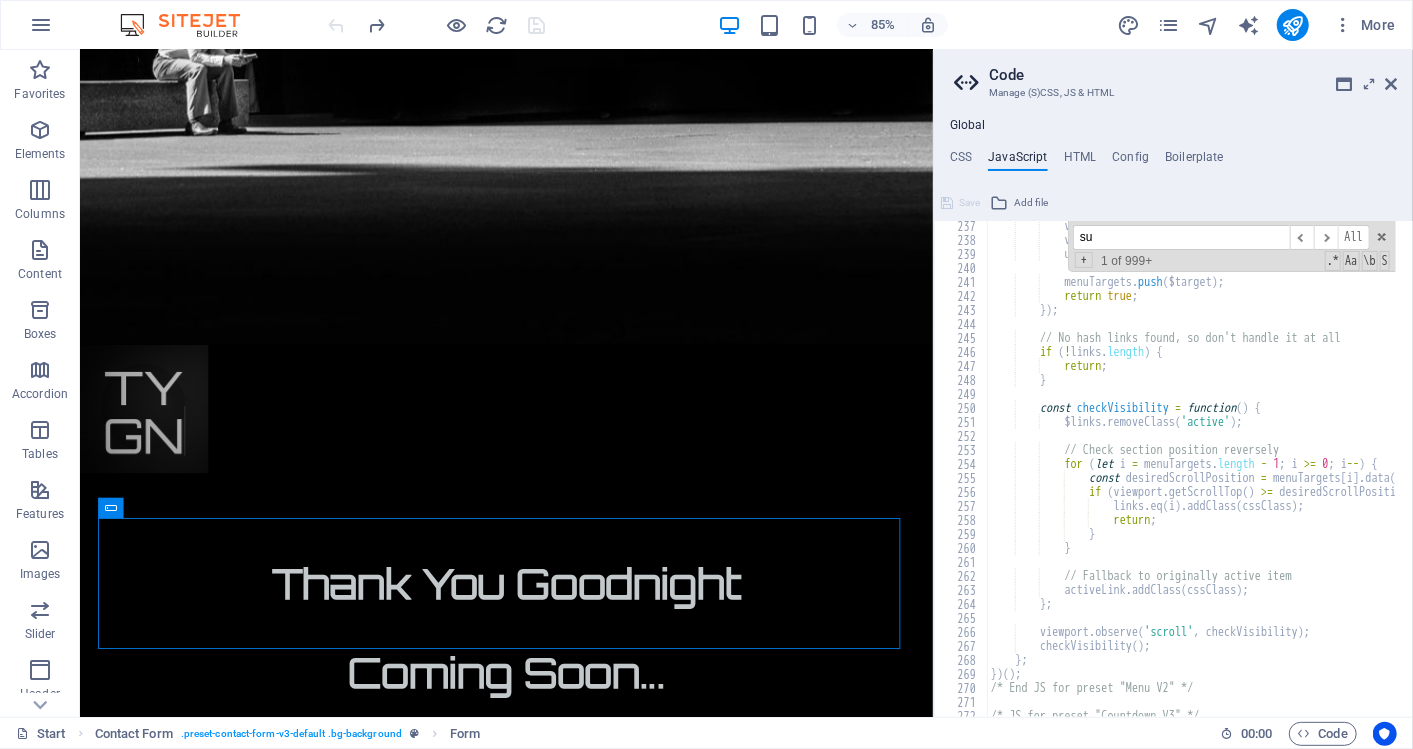 scroll, scrollTop: 1146, scrollLeft: 0, axis: vertical 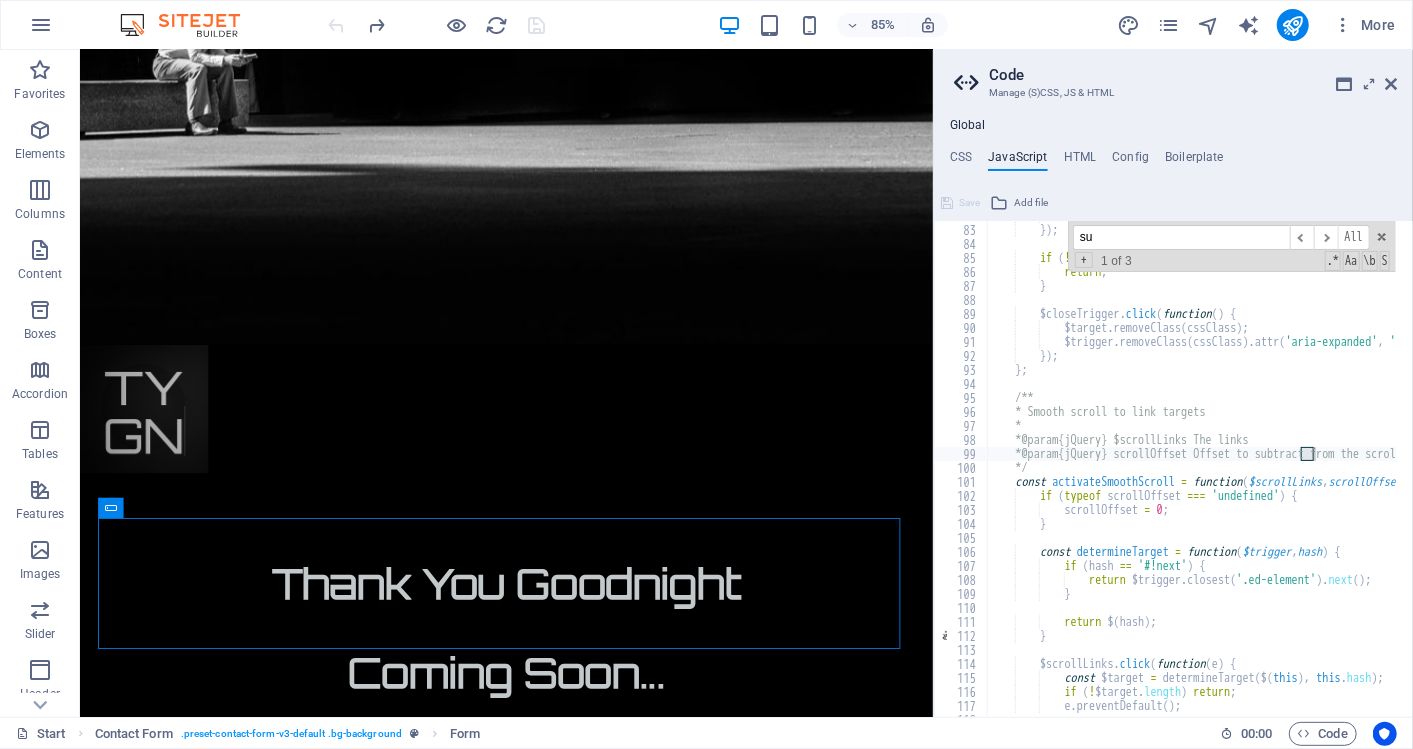 type on "s" 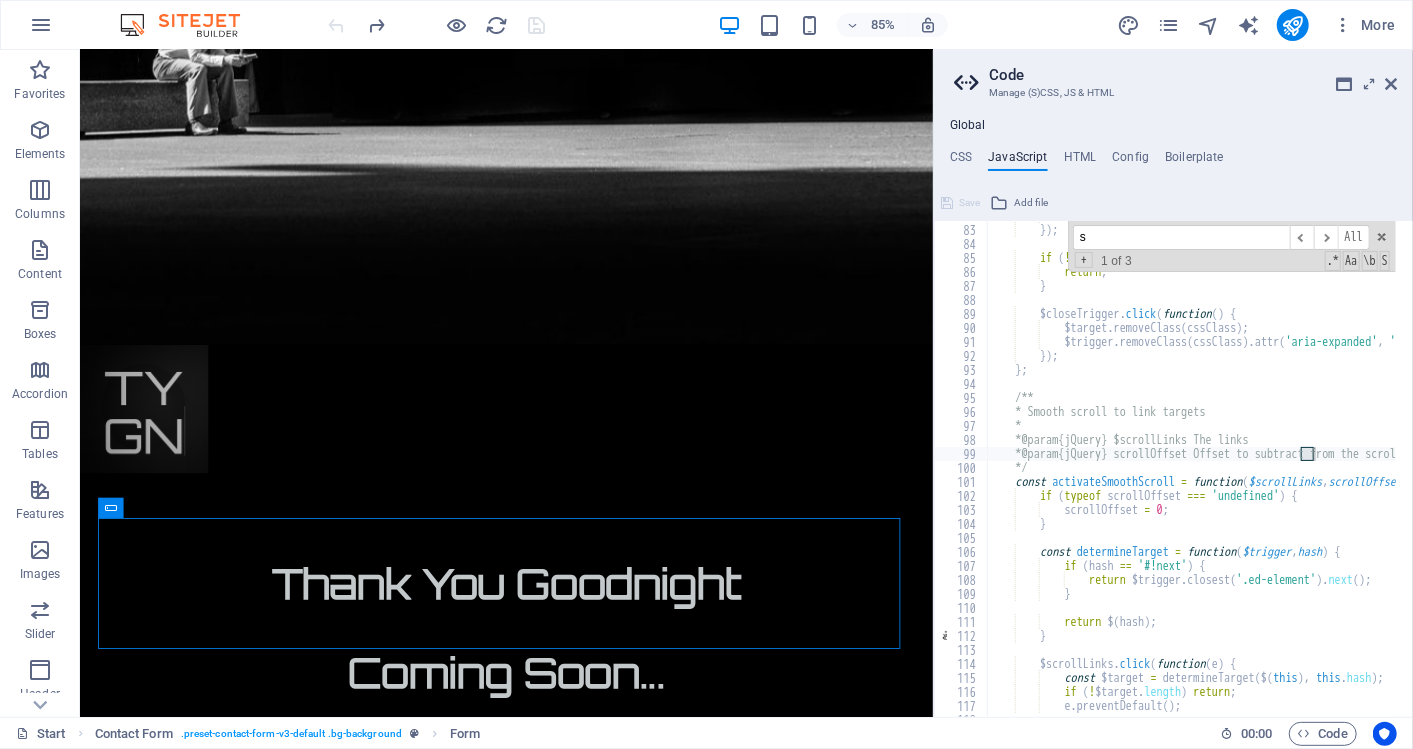 type 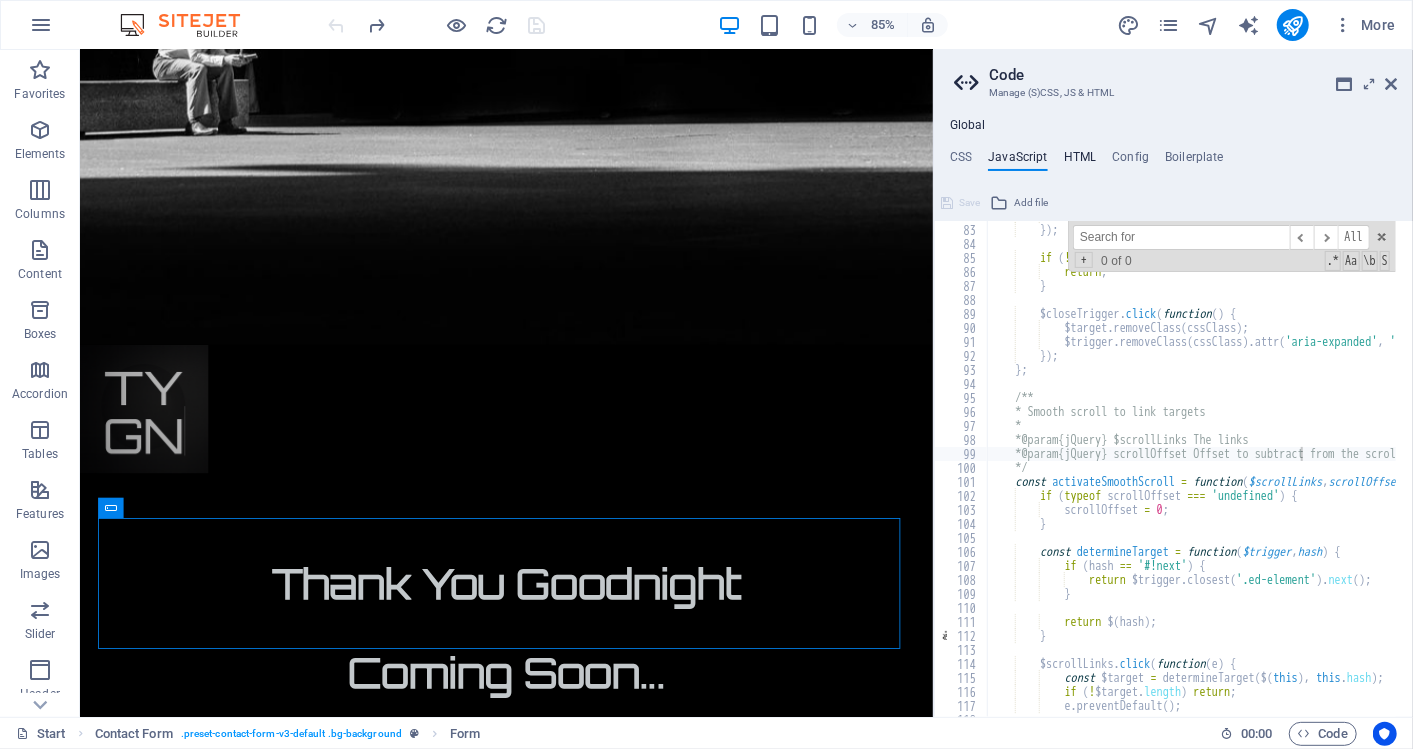 click on "HTML" at bounding box center (1080, 161) 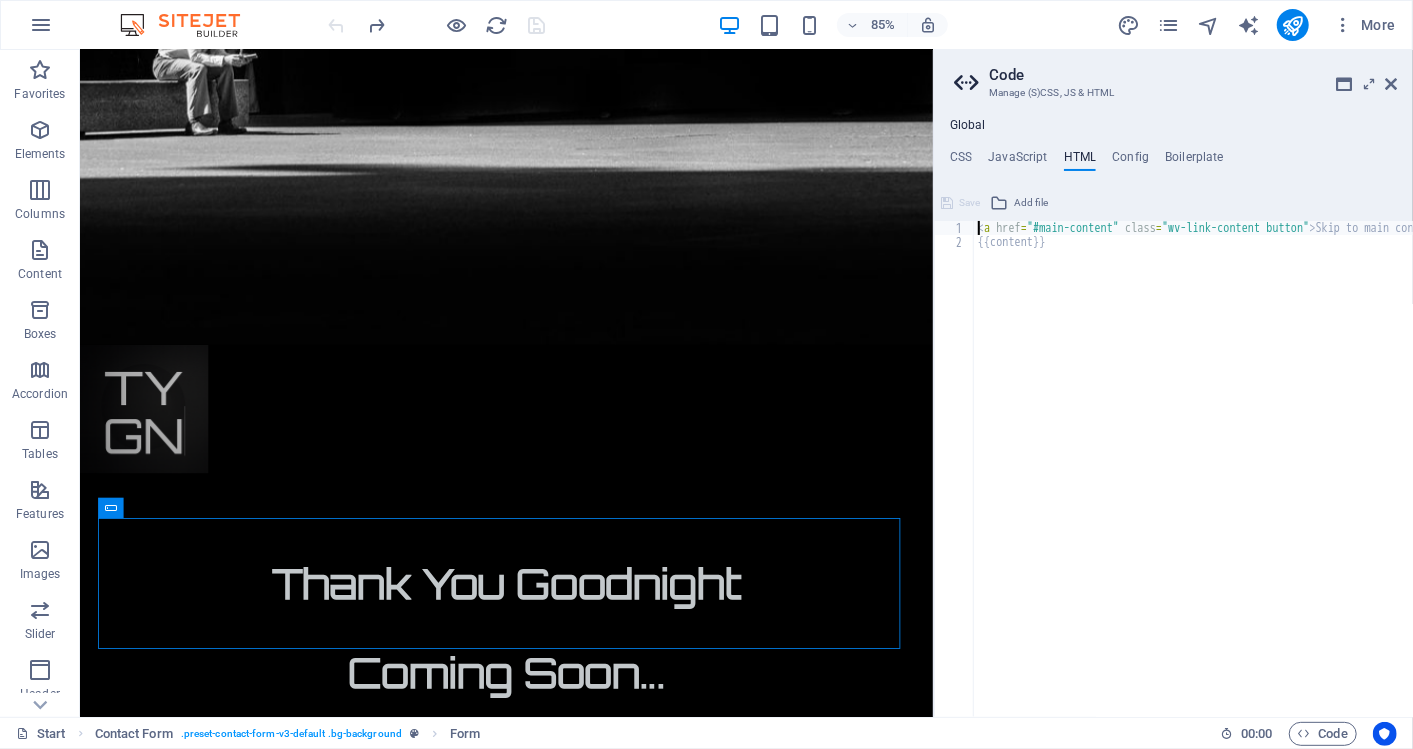click on "CSS JavaScript HTML Config Boilerplate" at bounding box center (1173, 161) 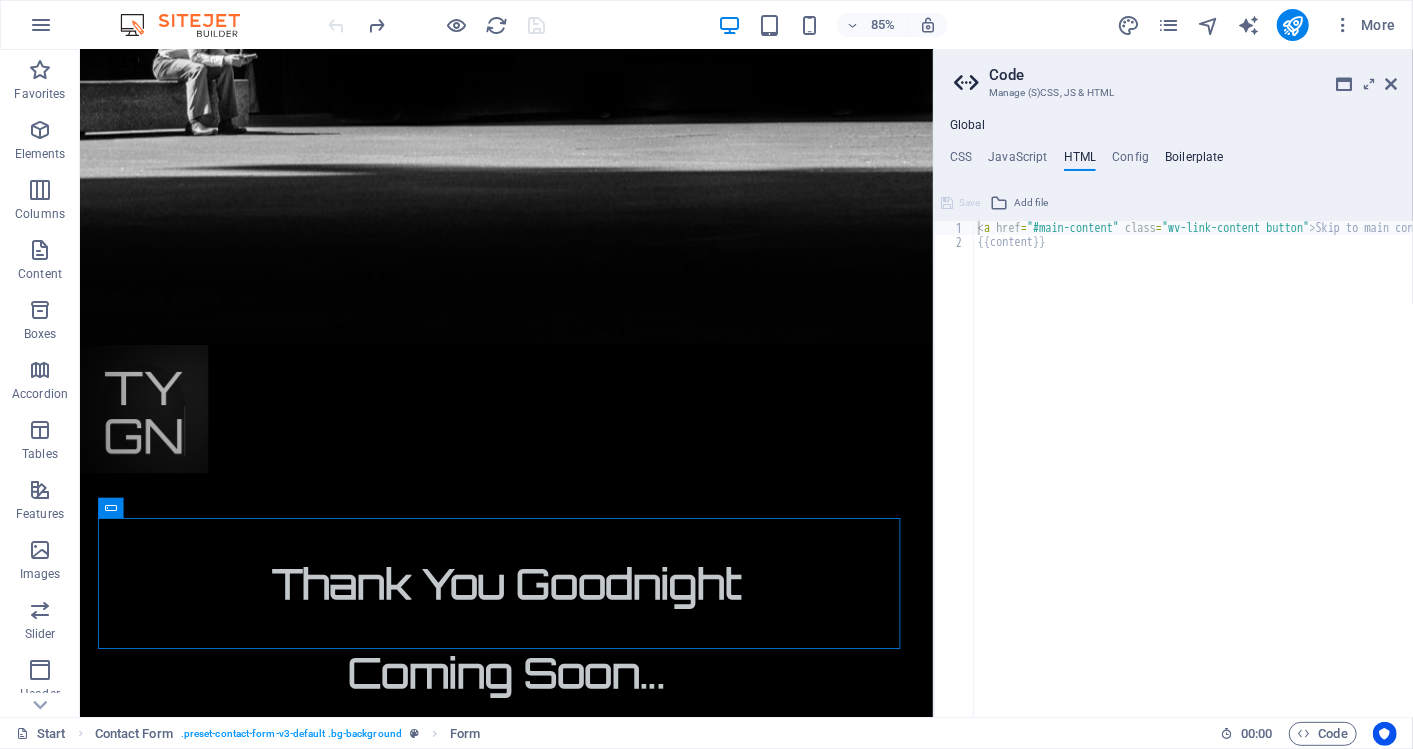 click on "Boilerplate" at bounding box center [1194, 161] 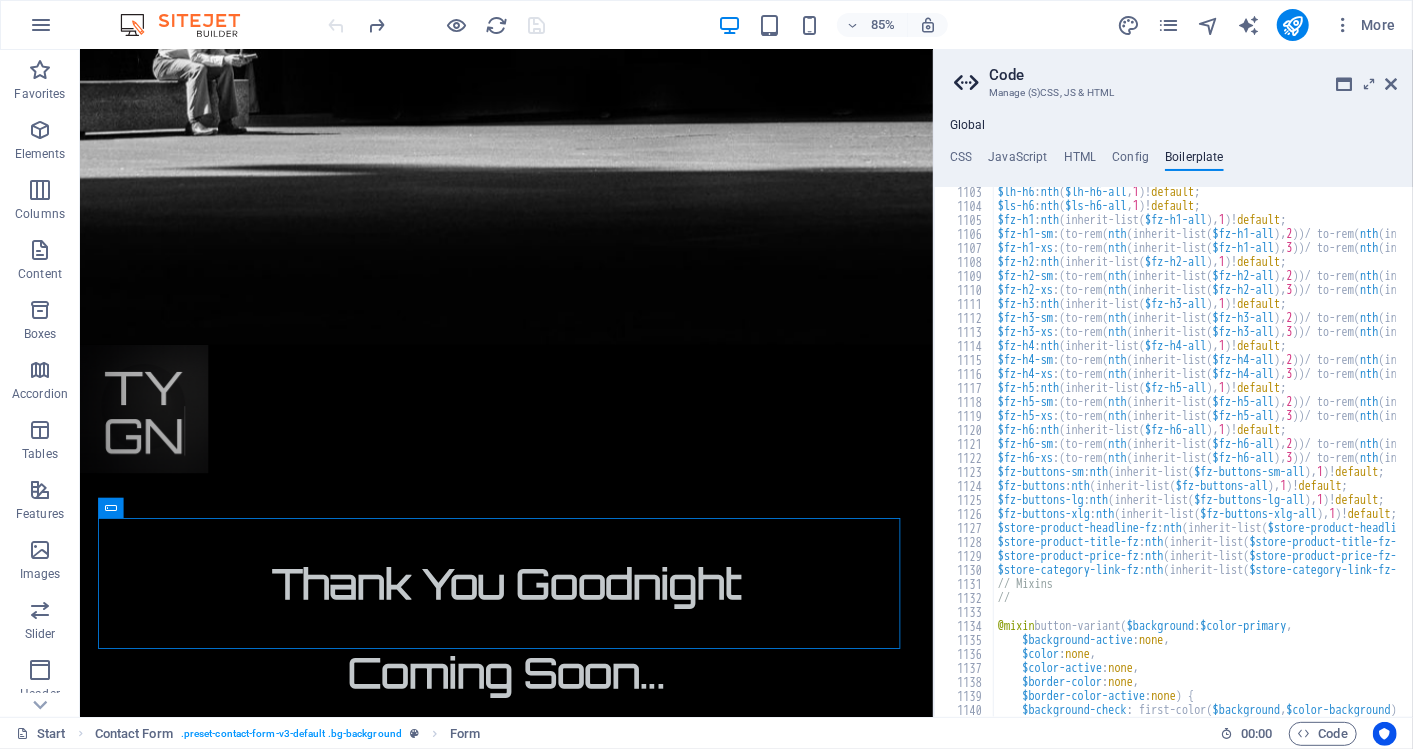 click on "Global CSS JavaScript HTML Config Boilerplate /*------------------------------------*\ 1 2 3 4 5 6 7 8 9 10 11 12 13 14 15 16 17 18 19 20 21 22 23 24 25 26 27 28 29 30 31 32 33 34 35 36 37 38 /*------------------------------------*\     #Trivia \*------------------------------------*/ /**   * Template: Coming soon   * Comments with "***" imply that the marked section is being referenced somewhere else   * JavaScript has not been changed   * HTML has not been changed   * Config has not been changed   */ /*------------------------------------*\     #Global CSS \*------------------------------------*/ .main-container   {      > .inner   {   align-content : space-between;  }      @media   all   and   ( -ms-high-contrast:  none ) ,  ( -ms-high-contrast: active )   {           > .inner   {   min-height :  100vh ;  }      } } /*------------------------------------*\     #Presets & Custom Sections \*------------------------------------*/     Save Add file Color picker /* JS for preset "Horizontal form" */ 82 83 84" at bounding box center [1173, 417] 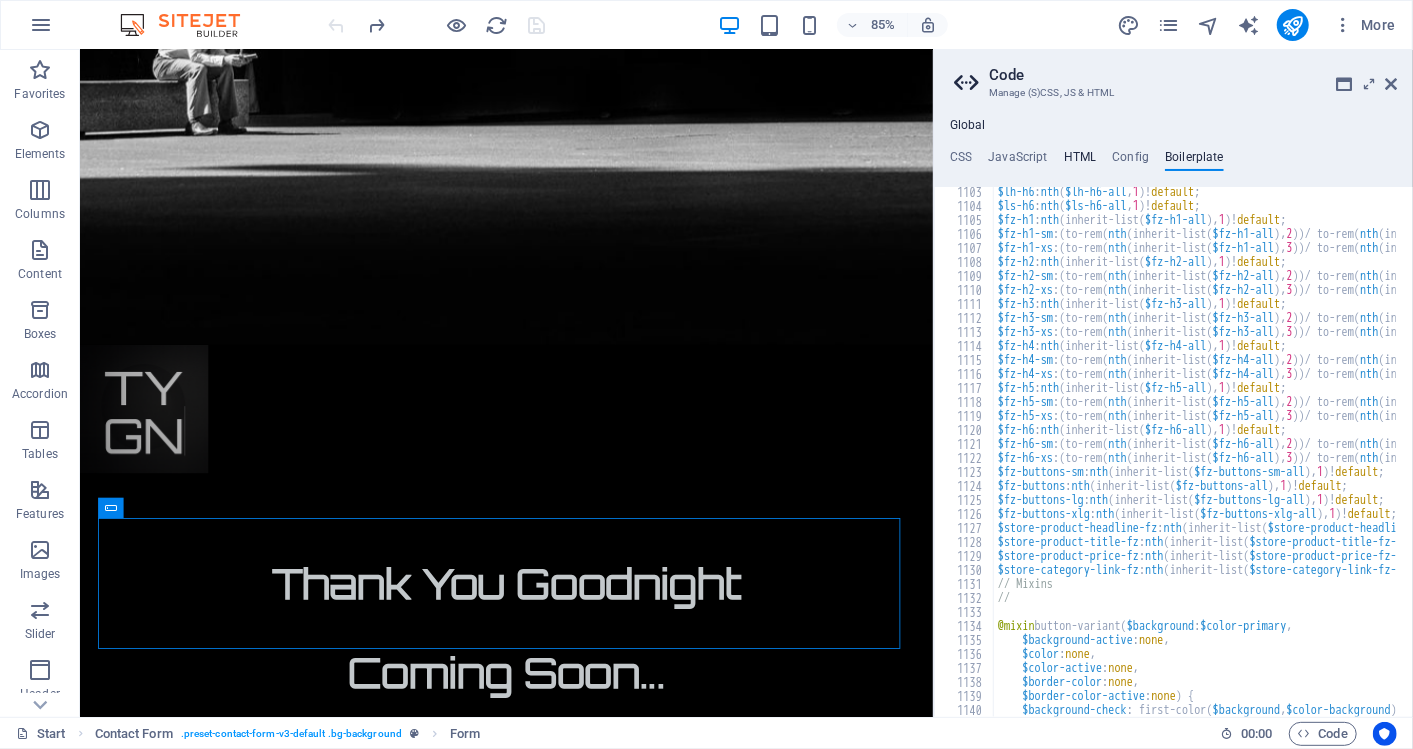 click on "HTML" at bounding box center [1080, 161] 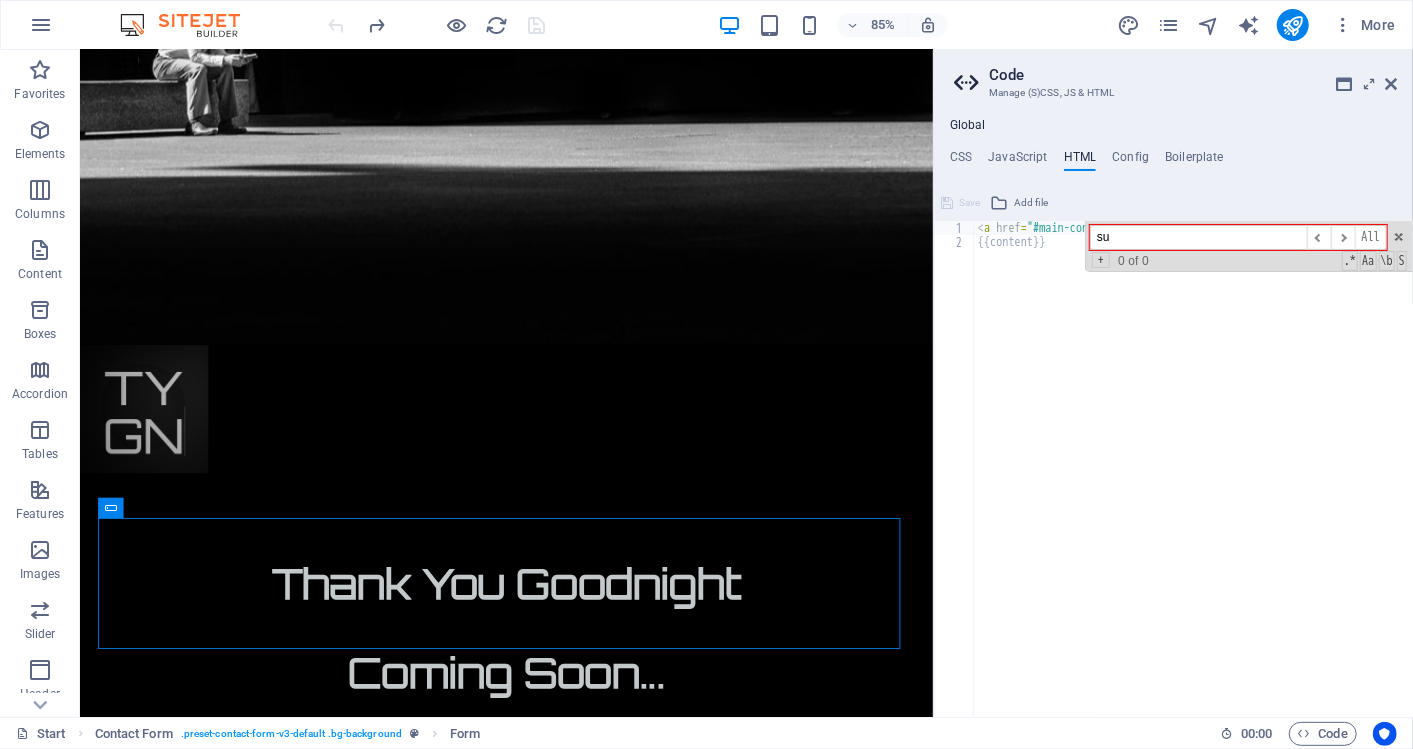 type on "s" 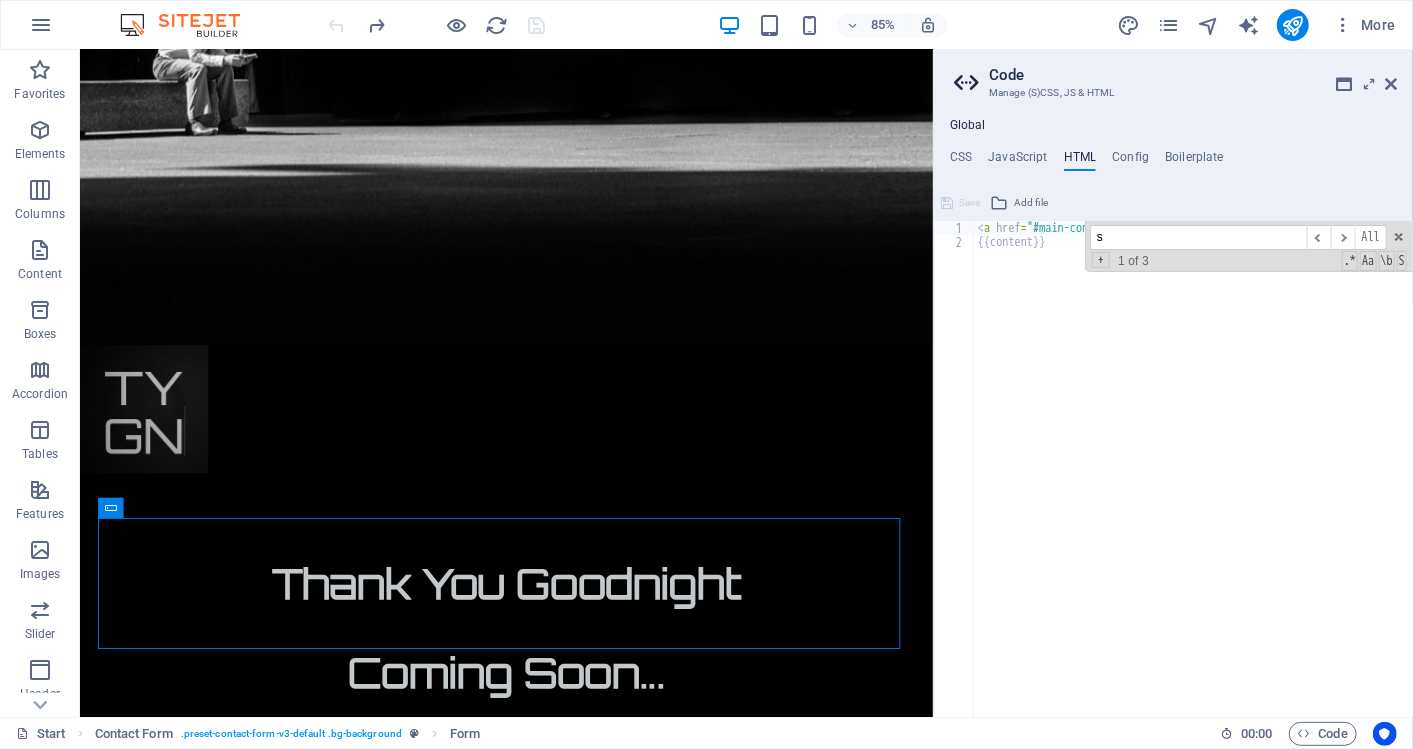 type 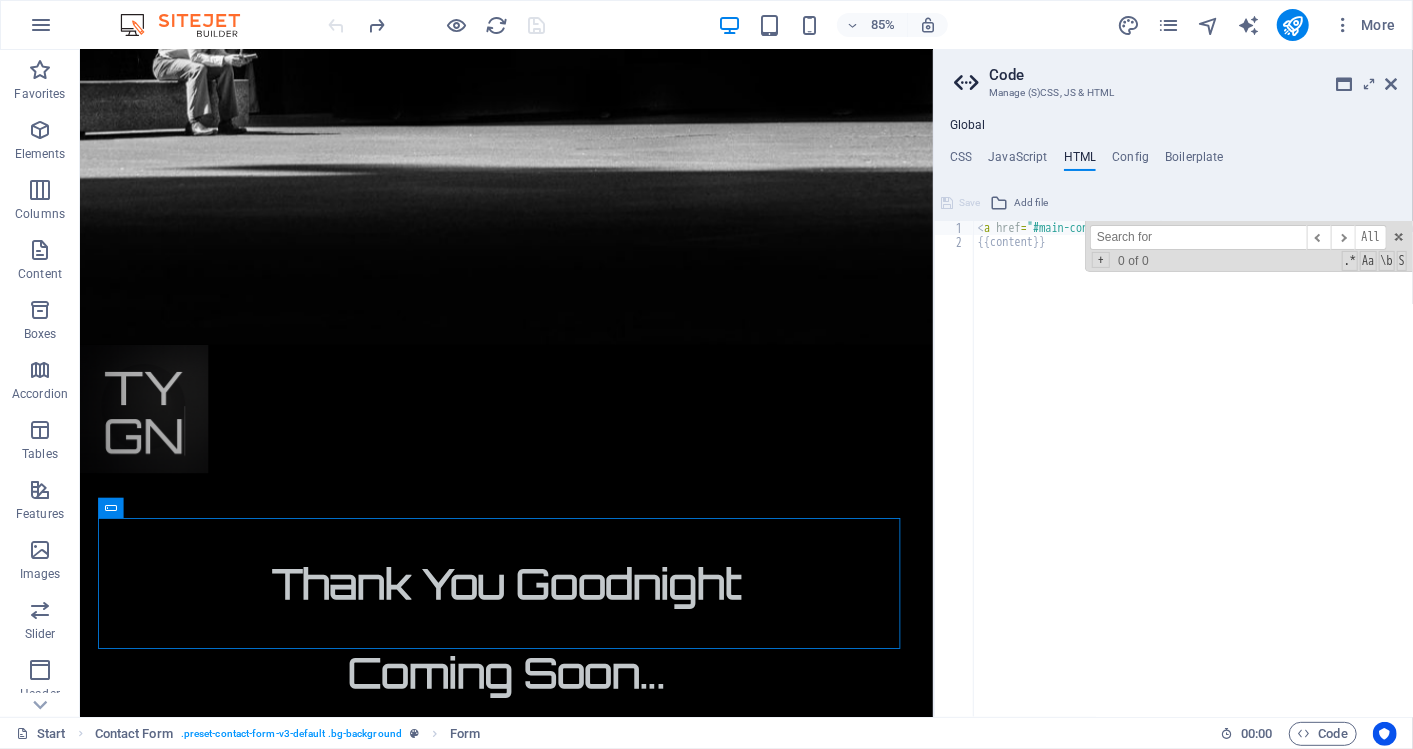 click on "CSS JavaScript HTML Config Boilerplate" at bounding box center [1173, 161] 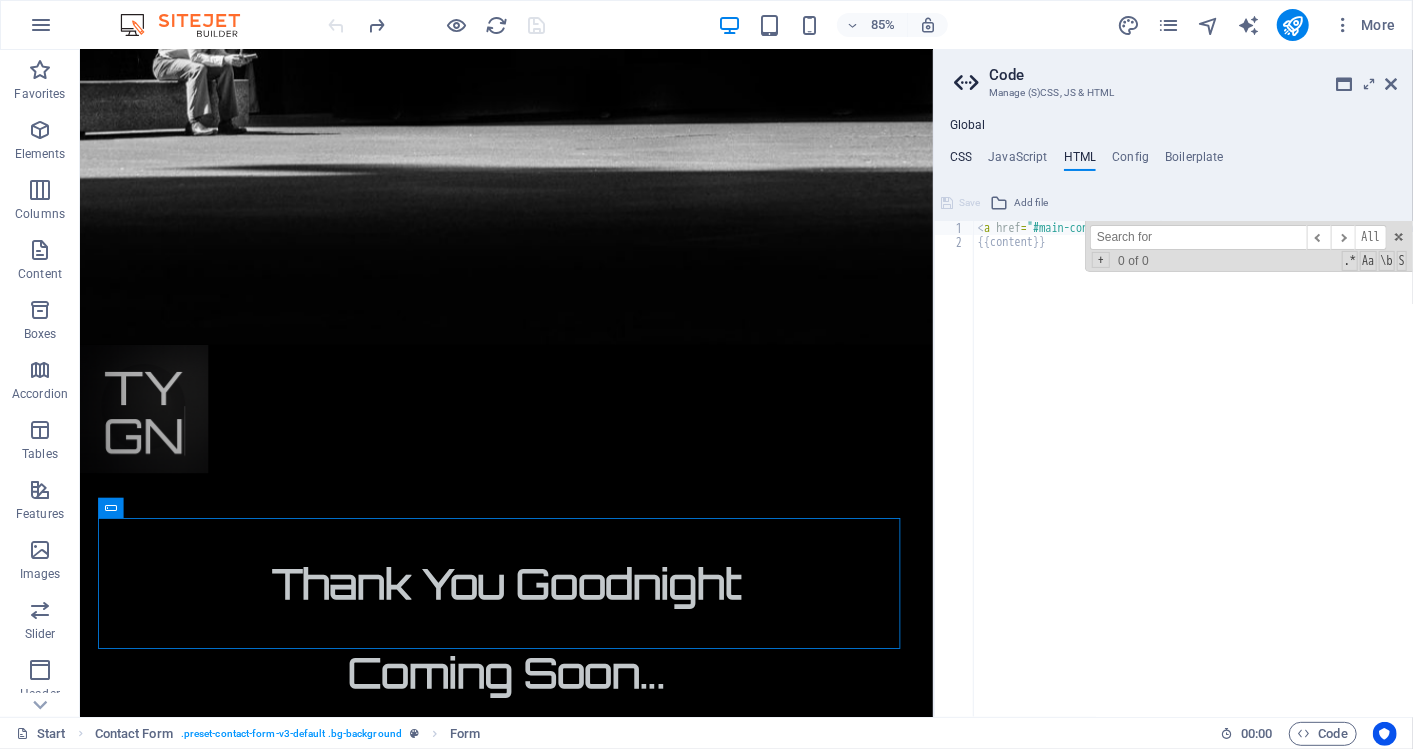 click on "CSS" at bounding box center [961, 161] 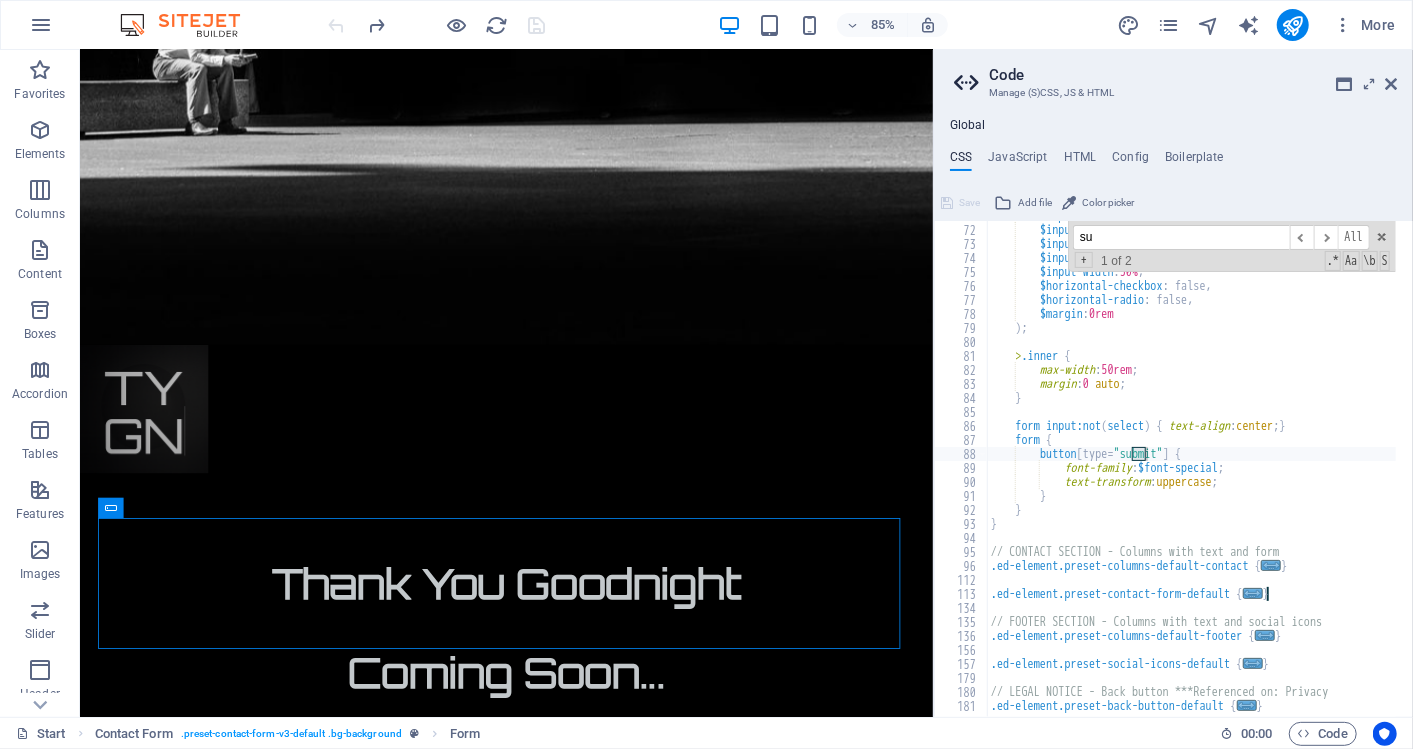 scroll, scrollTop: 726, scrollLeft: 0, axis: vertical 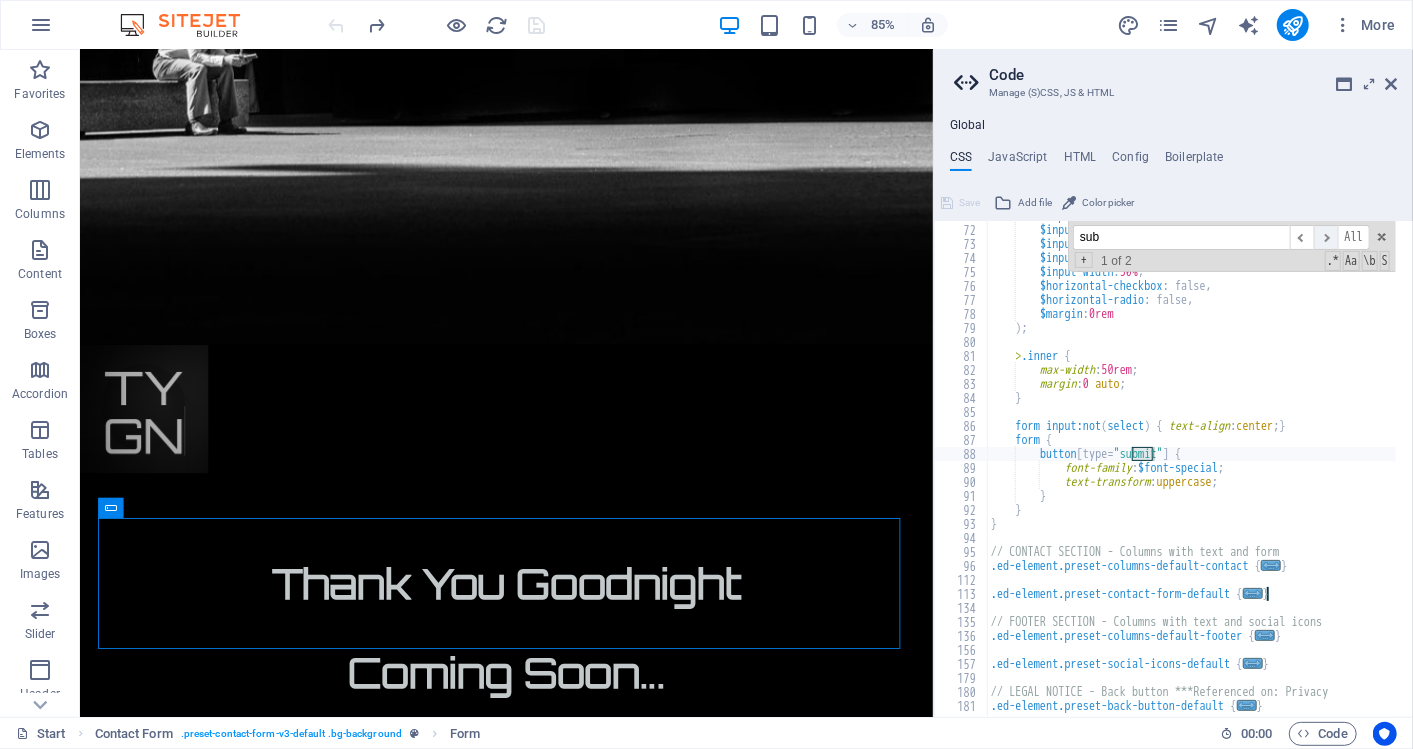 click on "​" at bounding box center (1326, 237) 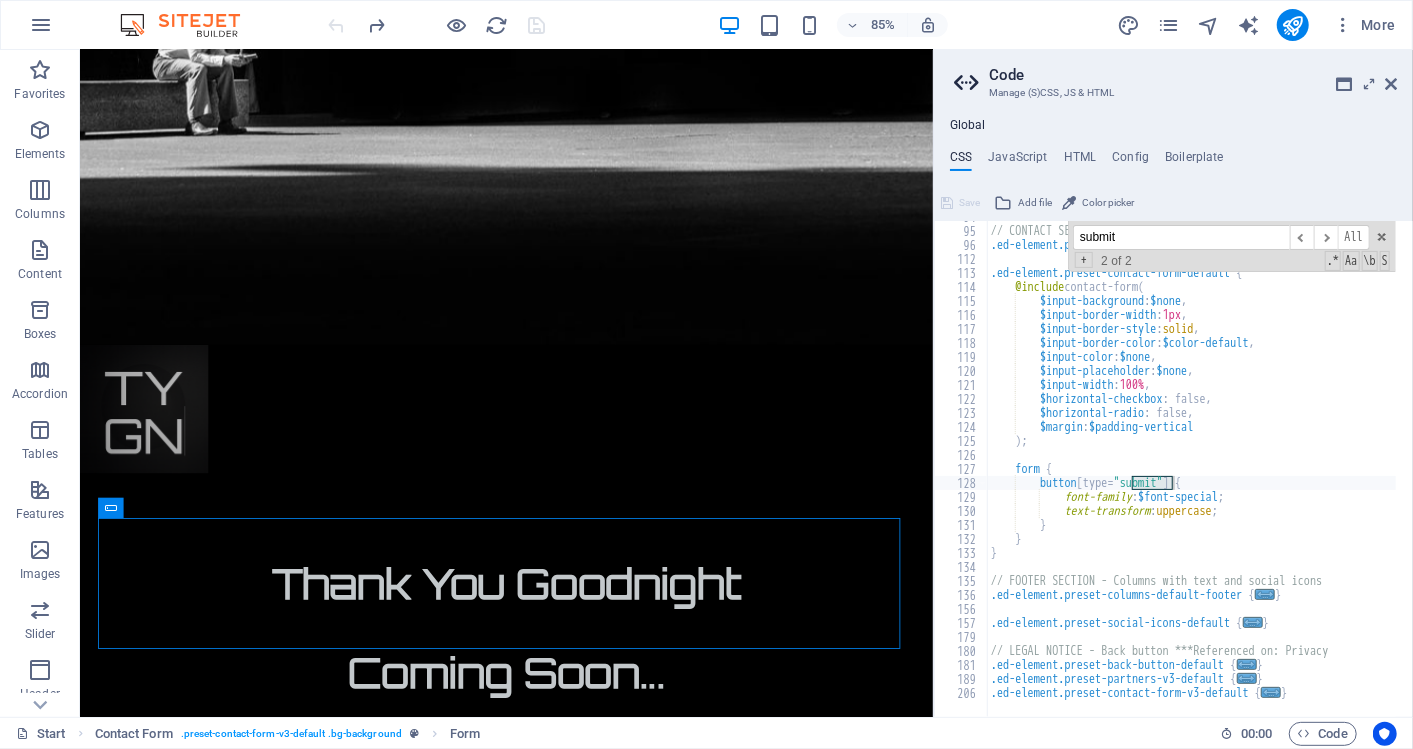 scroll, scrollTop: 712, scrollLeft: 0, axis: vertical 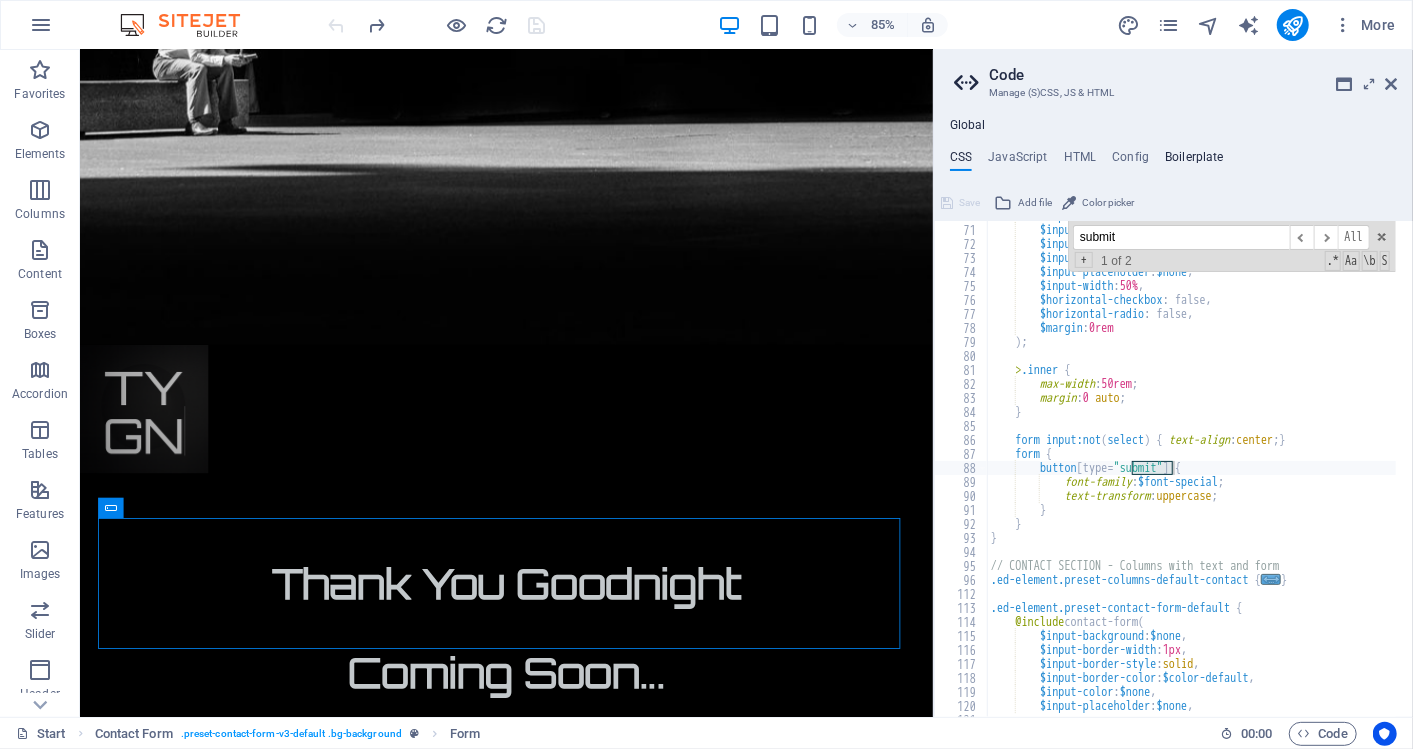 type on "submit" 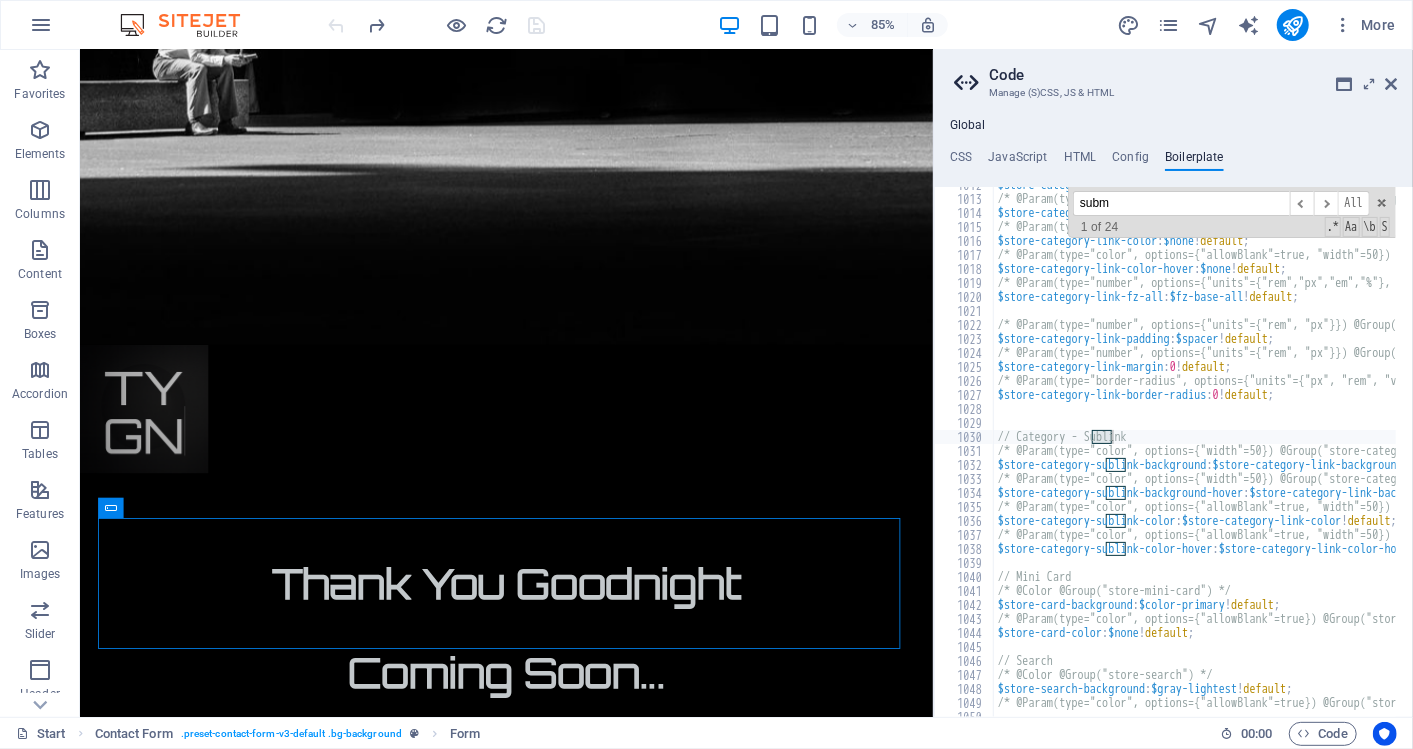 scroll, scrollTop: 18895, scrollLeft: 0, axis: vertical 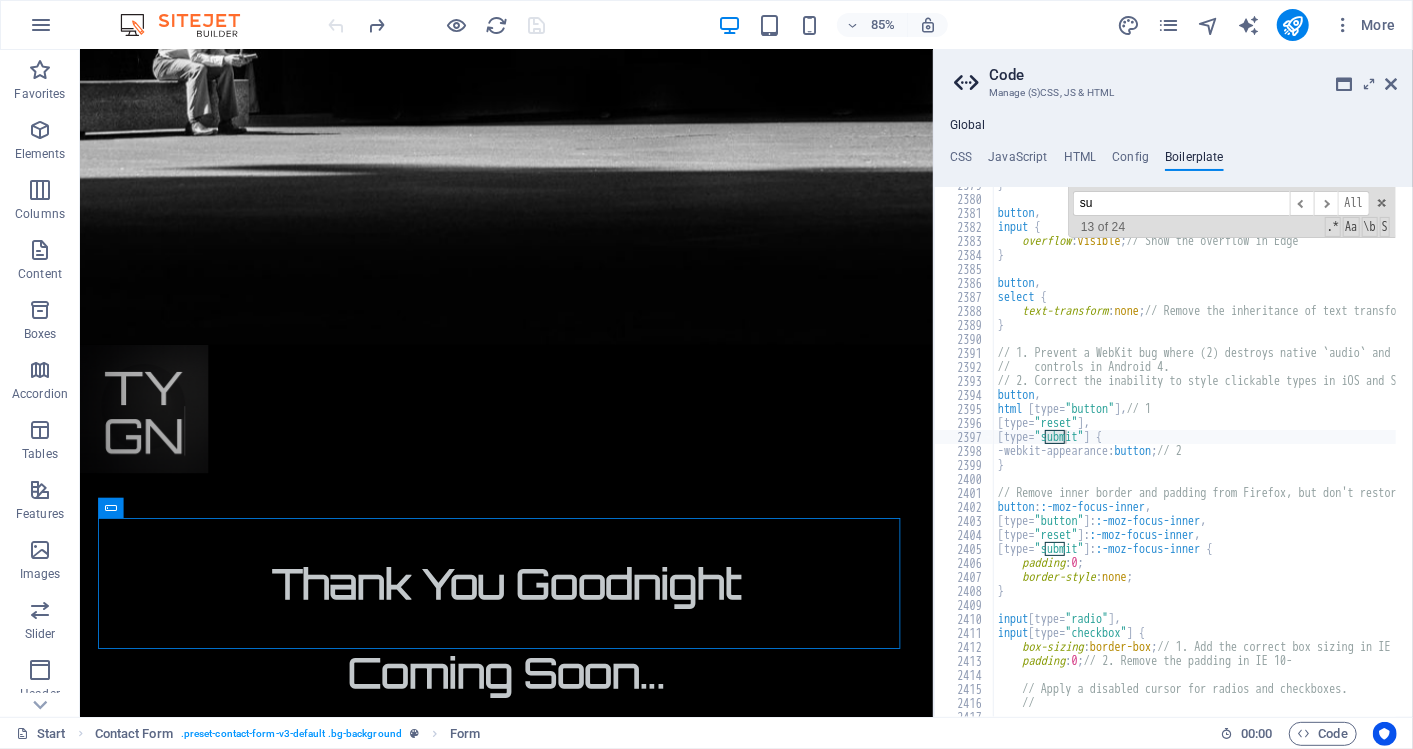 type on "s" 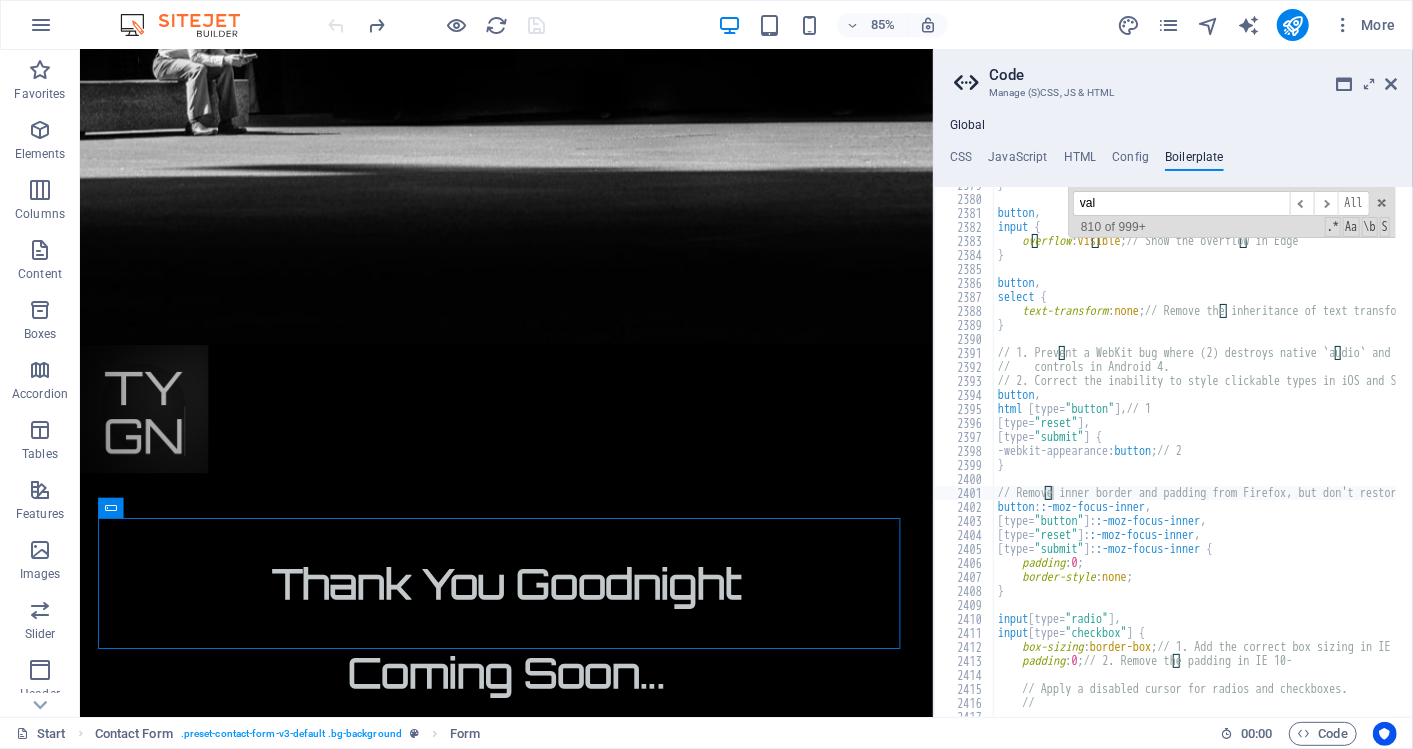 scroll, scrollTop: 26847, scrollLeft: 0, axis: vertical 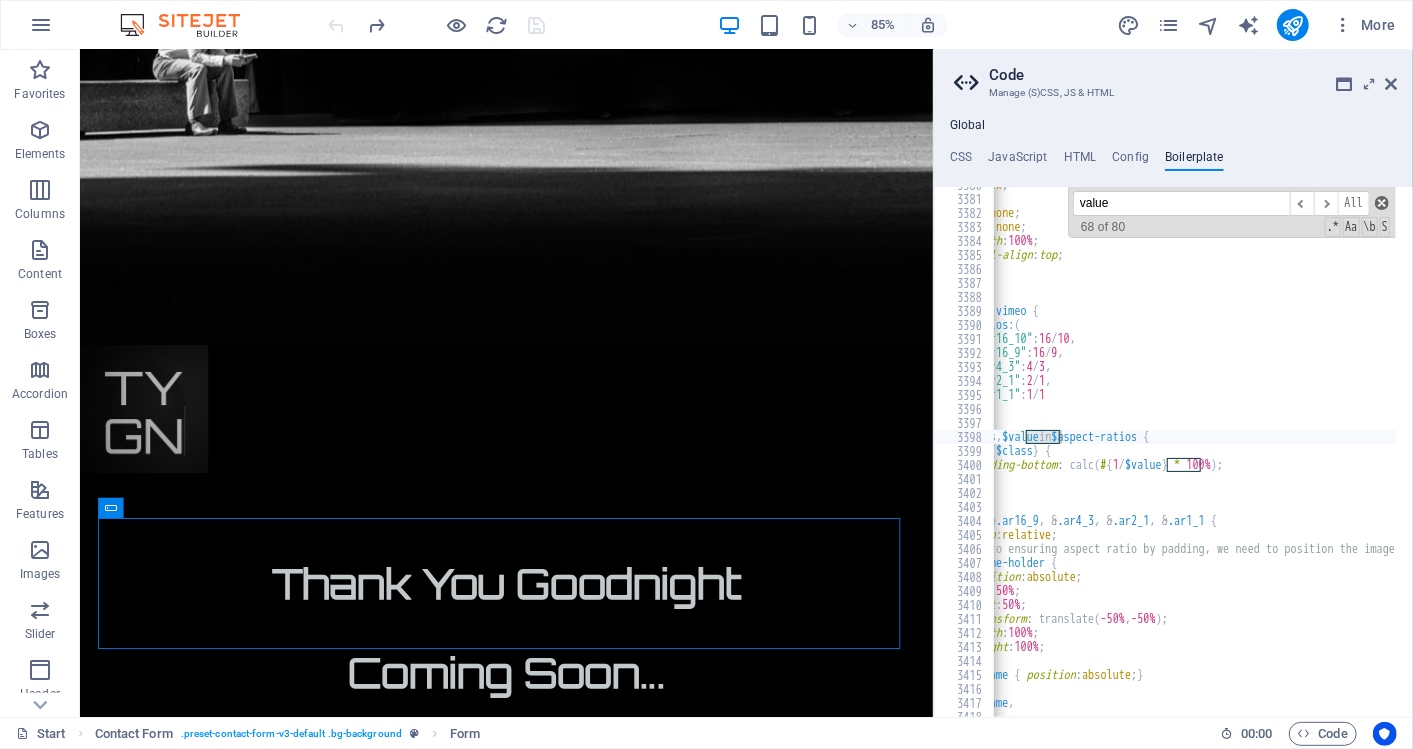 type on "value" 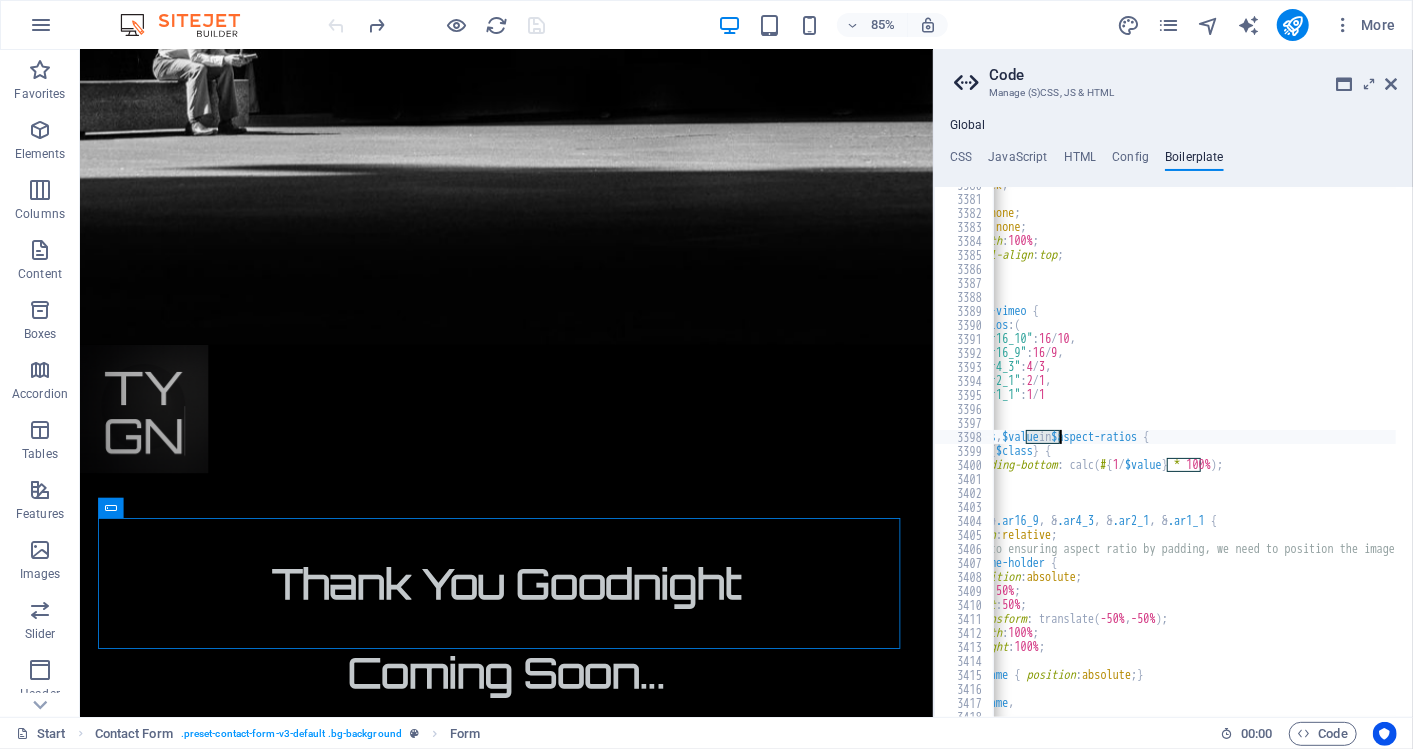 click on "CSS JavaScript HTML Config Boilerplate" at bounding box center (1173, 161) 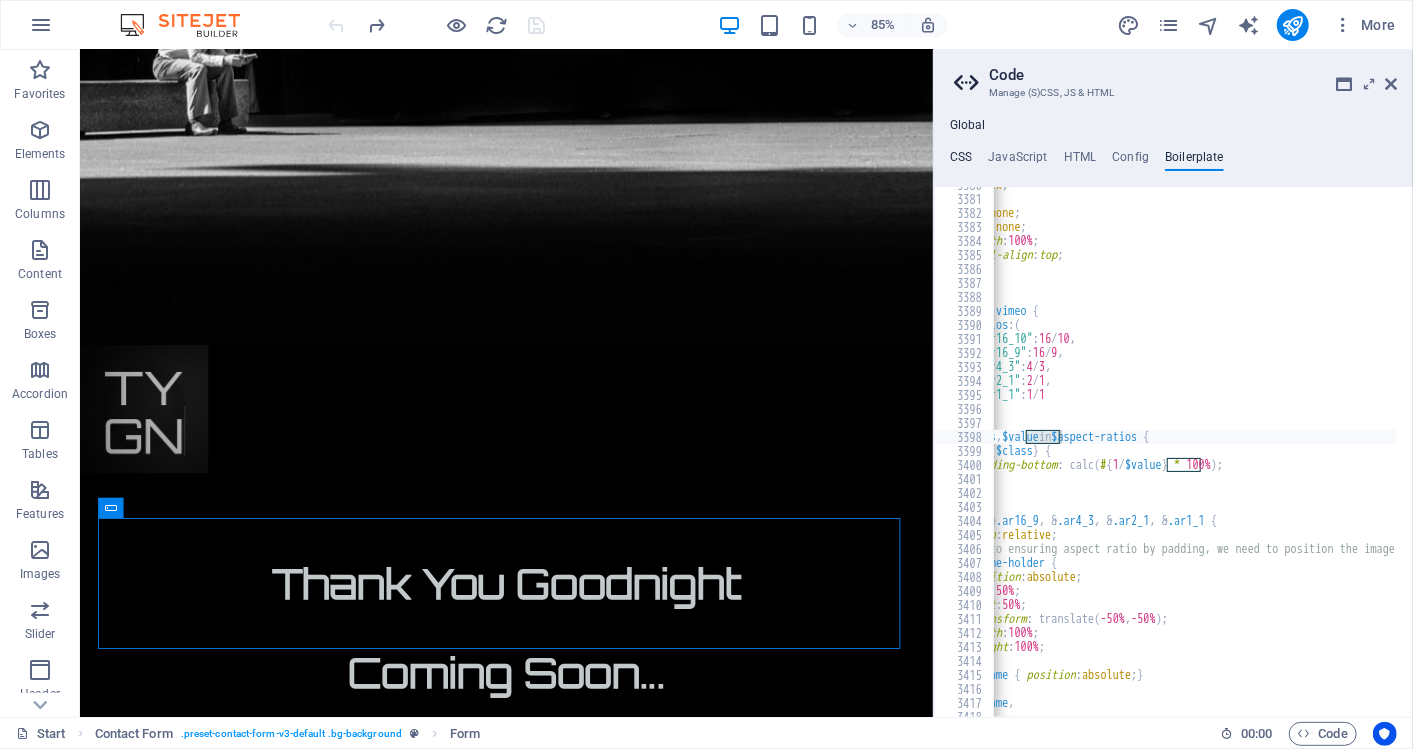 click on "CSS" at bounding box center (961, 161) 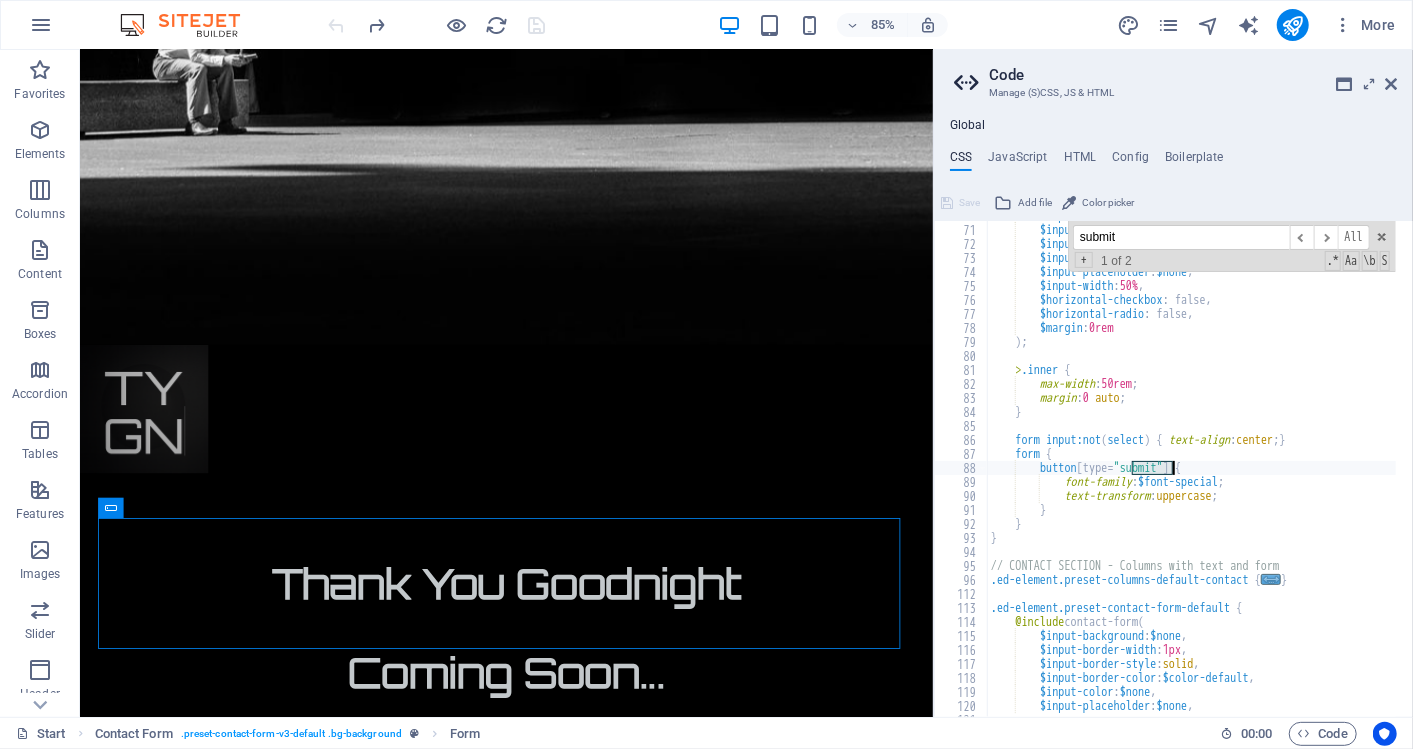 click on "CSS" at bounding box center (961, 161) 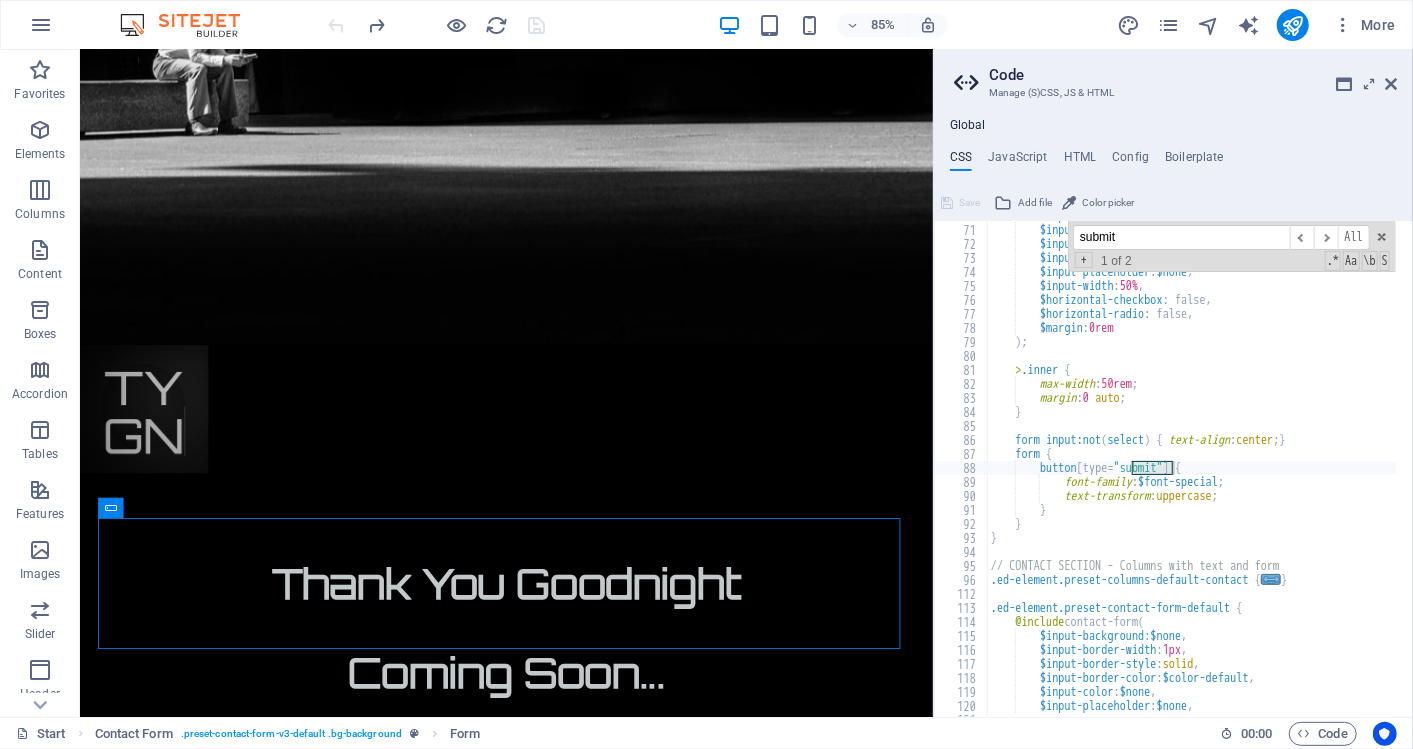 click on "Global CSS JavaScript HTML Config Boilerplate button[type="submit"] { 70 71 72 73 74 75 76 77 78 79 80 81 82 83 84 85 86 87 88 89 90 91 92 93 94 95 96 112 113 114 115 116 117 118 119 120 121 122 123           $input-border-width :  0px ,            $input-border-style :  solid ,            $input-border-color :  $color-default ,            $input-color :  $none ,            $input-placeholder :  $none ,            $input-width :  50% ,            $horizontal-checkbox : false,            $horizontal-radio : false,            $margin :  0rem      ) ;      > .inner   {           max-width :  50rem ;           margin :  0   auto ;      }      form   input:not ( select )   {   text-align :  center ;  }      form   {           button [ type= "submit" ]   {                font-family :  $font-special ;                text-transform :  uppercase ;           }      } } // CONTACT SECTION - Columns with text and form .ed-element.preset-columns-default-contact   { ... } .ed-element.preset-contact-form-default   {      (" at bounding box center [1173, 409] 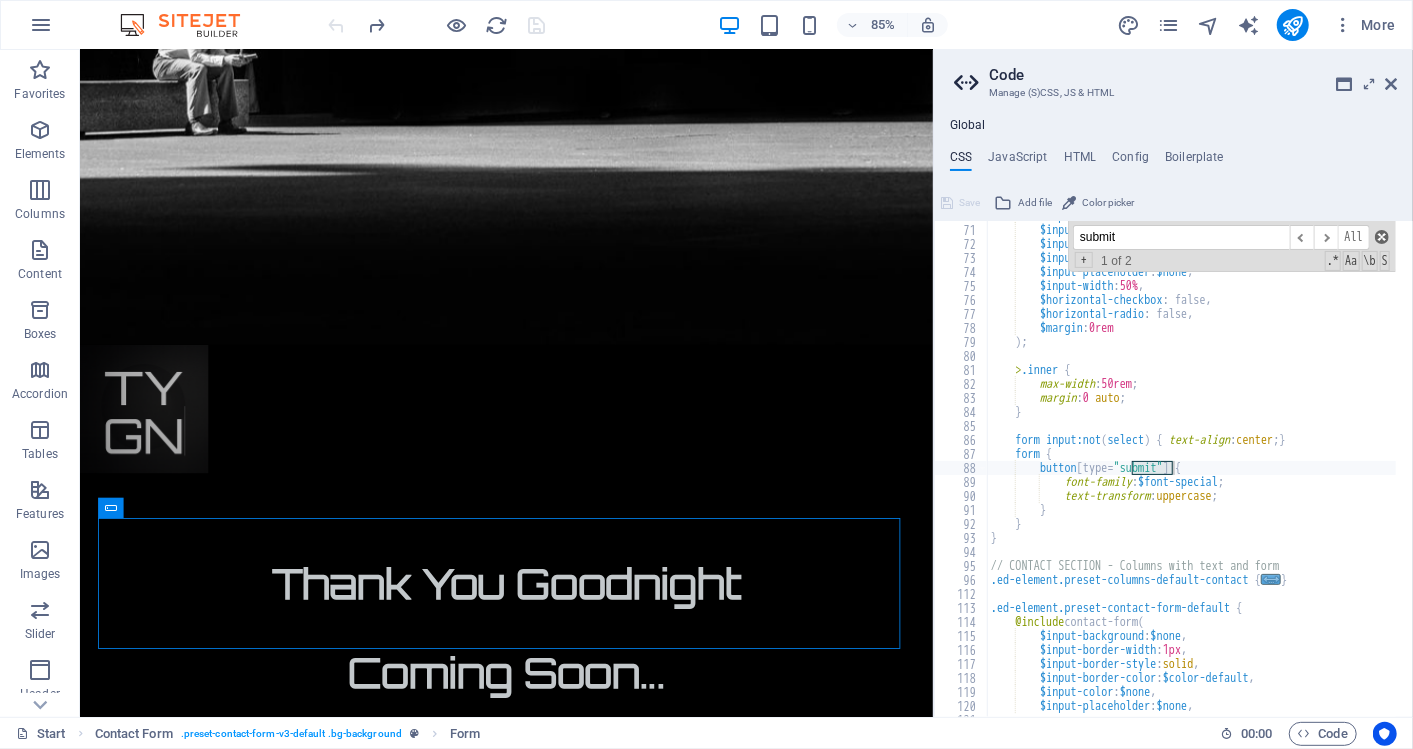 click at bounding box center [1382, 237] 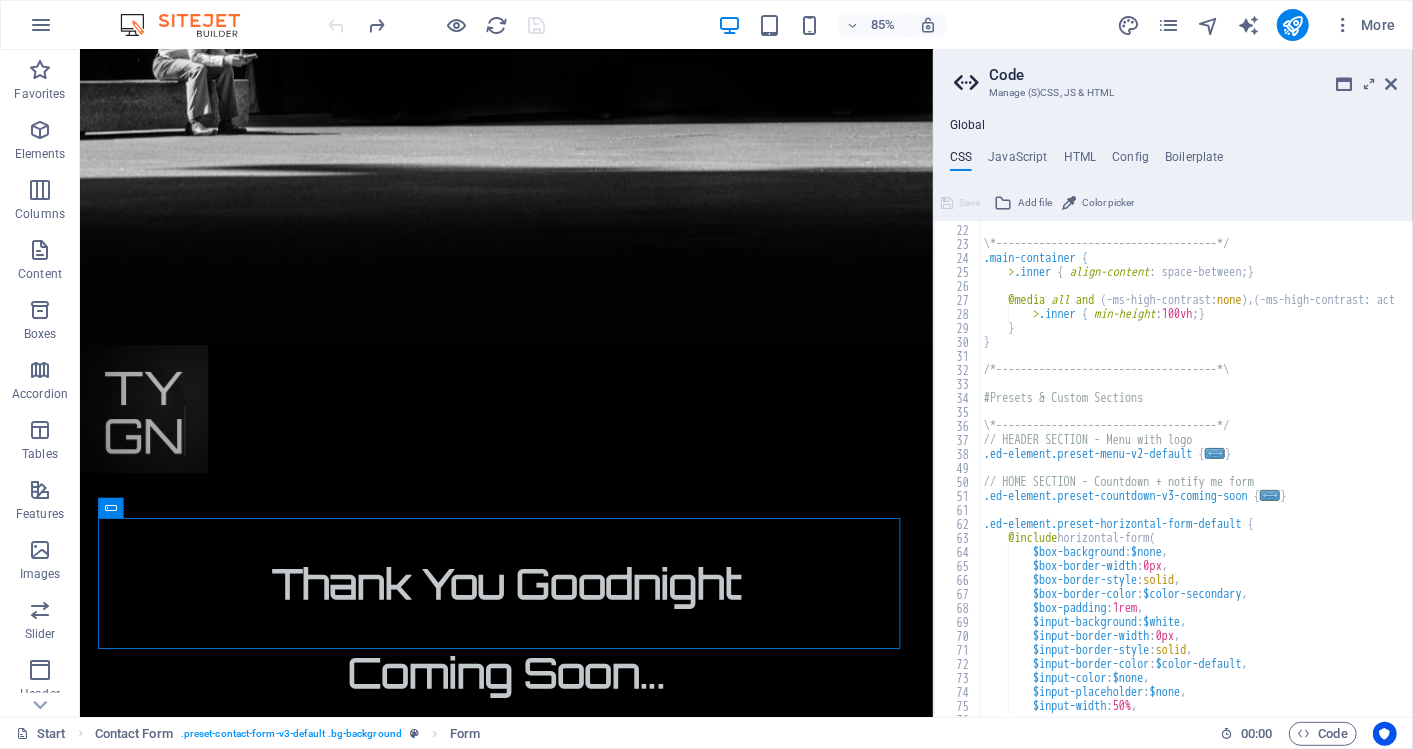 scroll, scrollTop: 291, scrollLeft: 0, axis: vertical 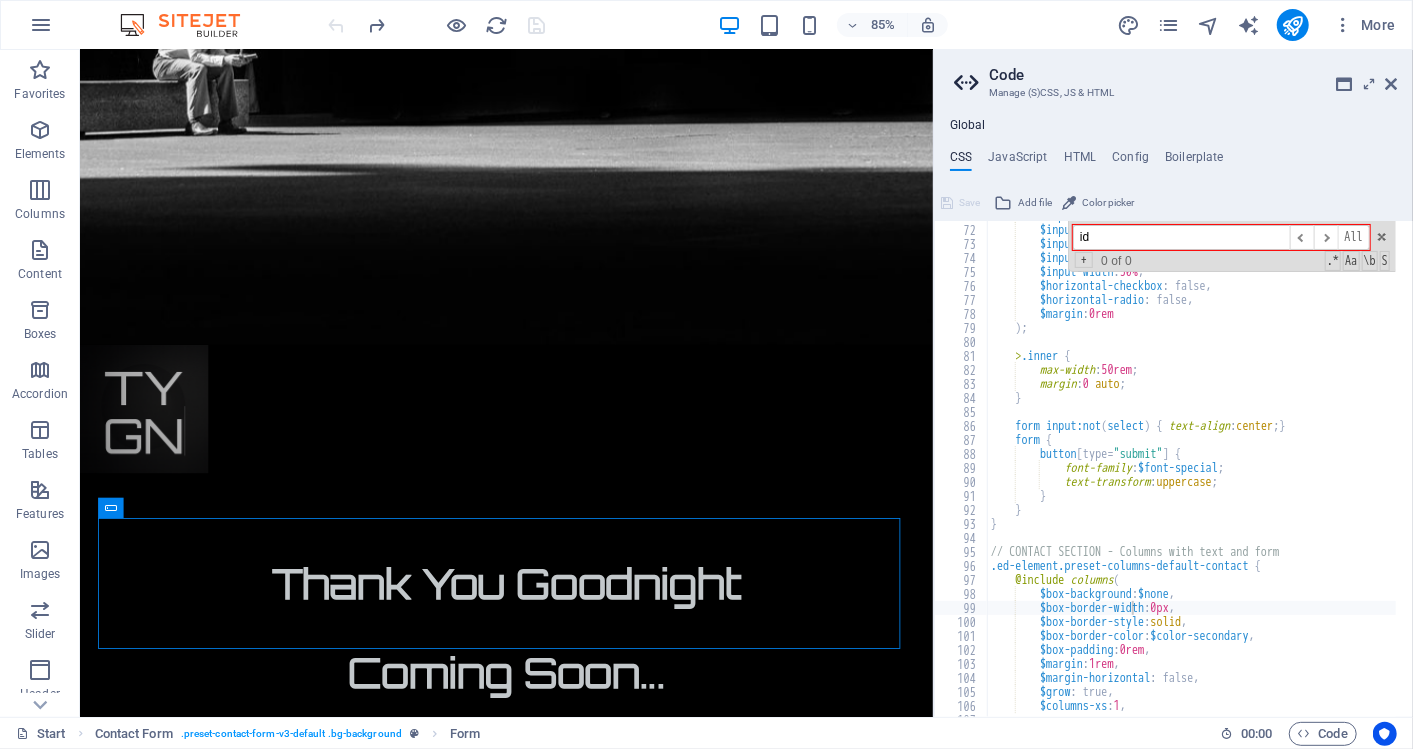 type on "i" 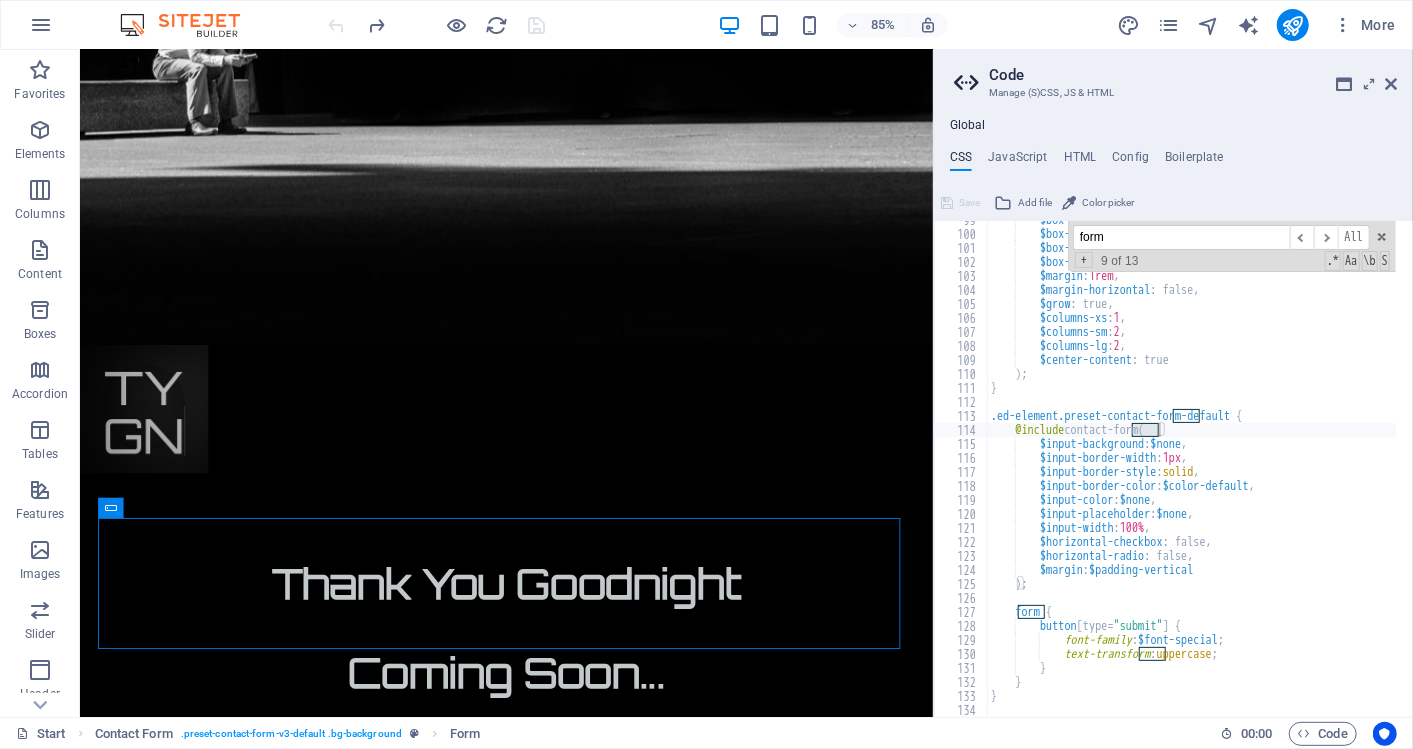 scroll, scrollTop: 1114, scrollLeft: 0, axis: vertical 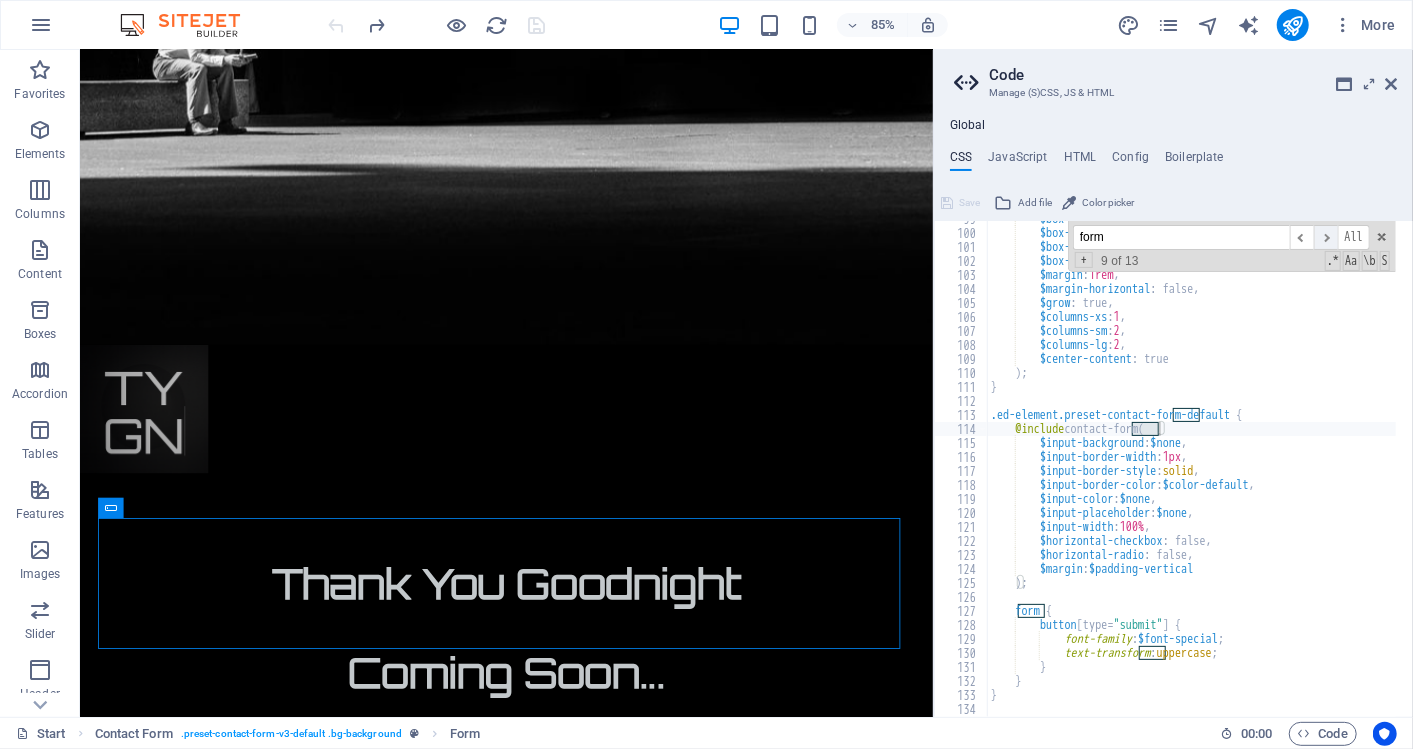 type on "form" 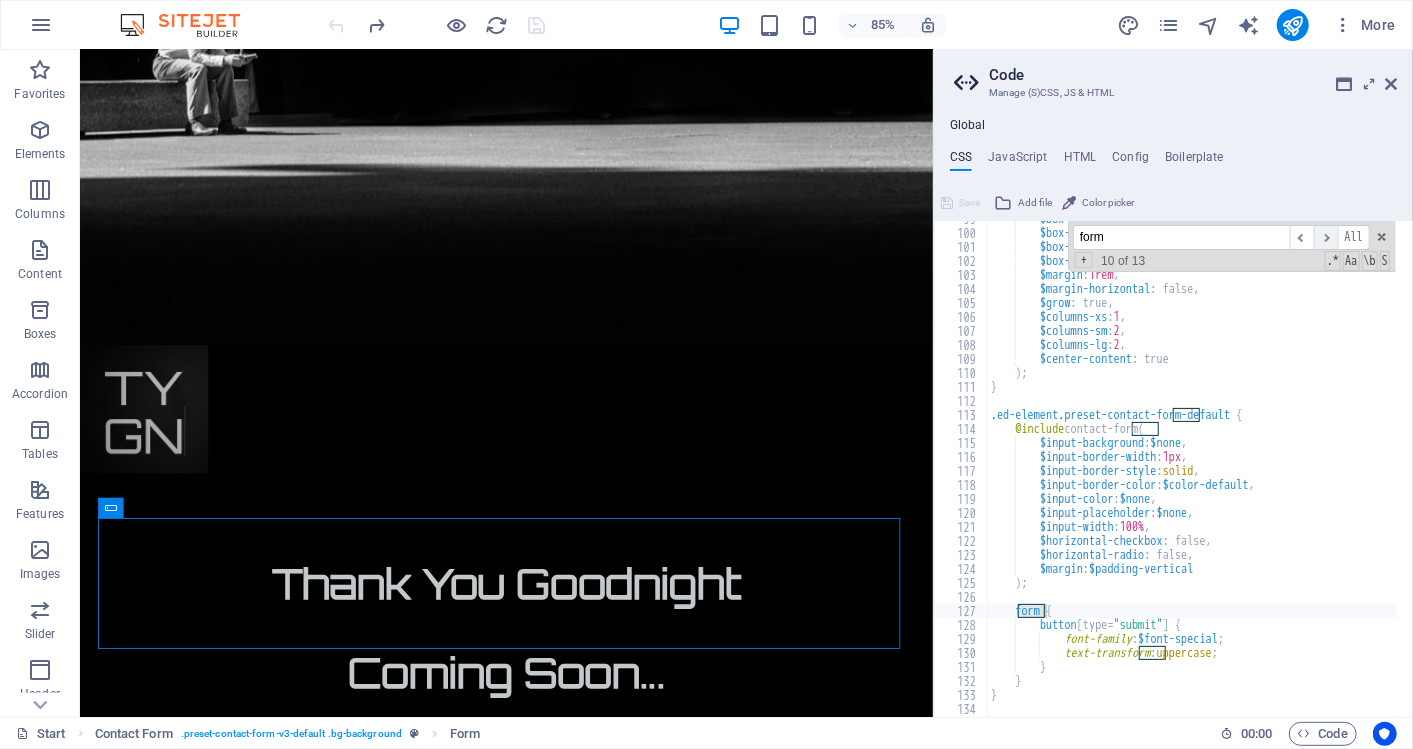 click on "​" at bounding box center [1326, 237] 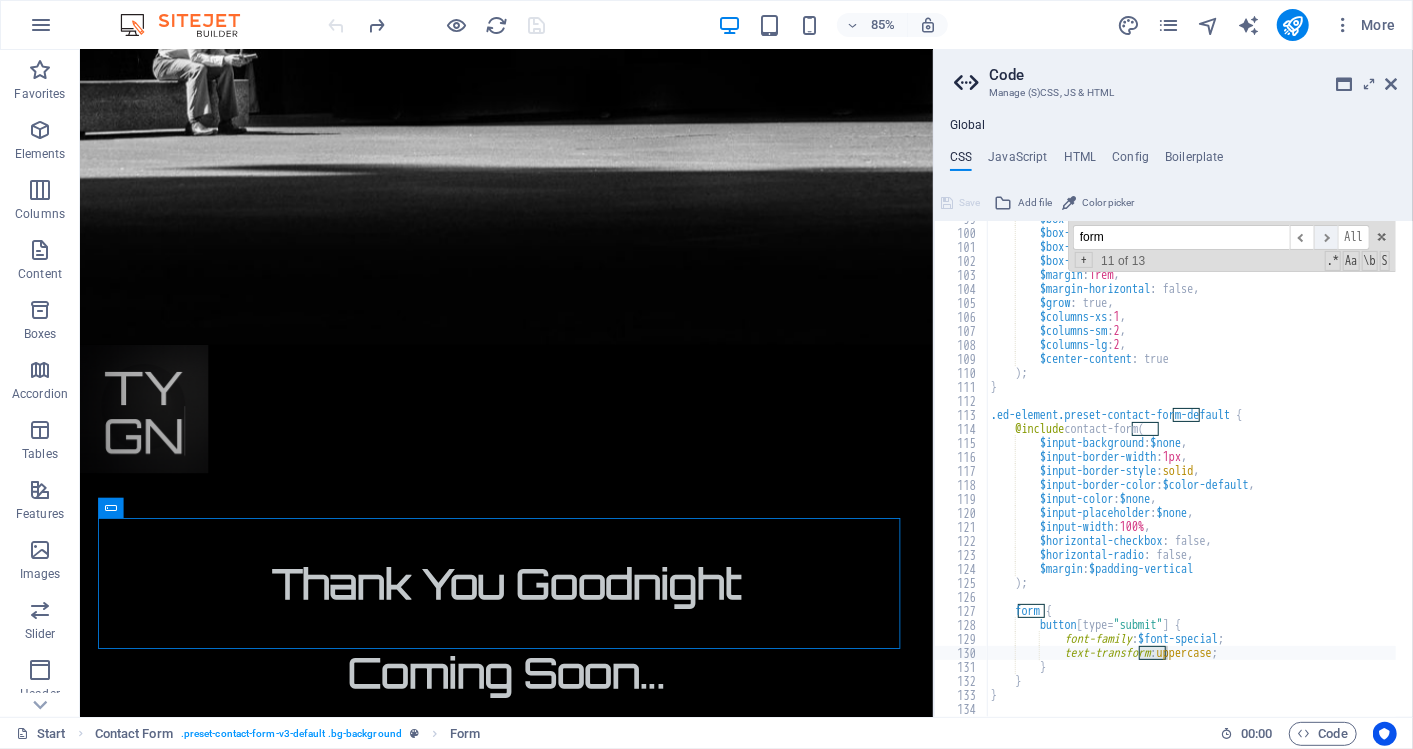 click on "​" at bounding box center [1326, 237] 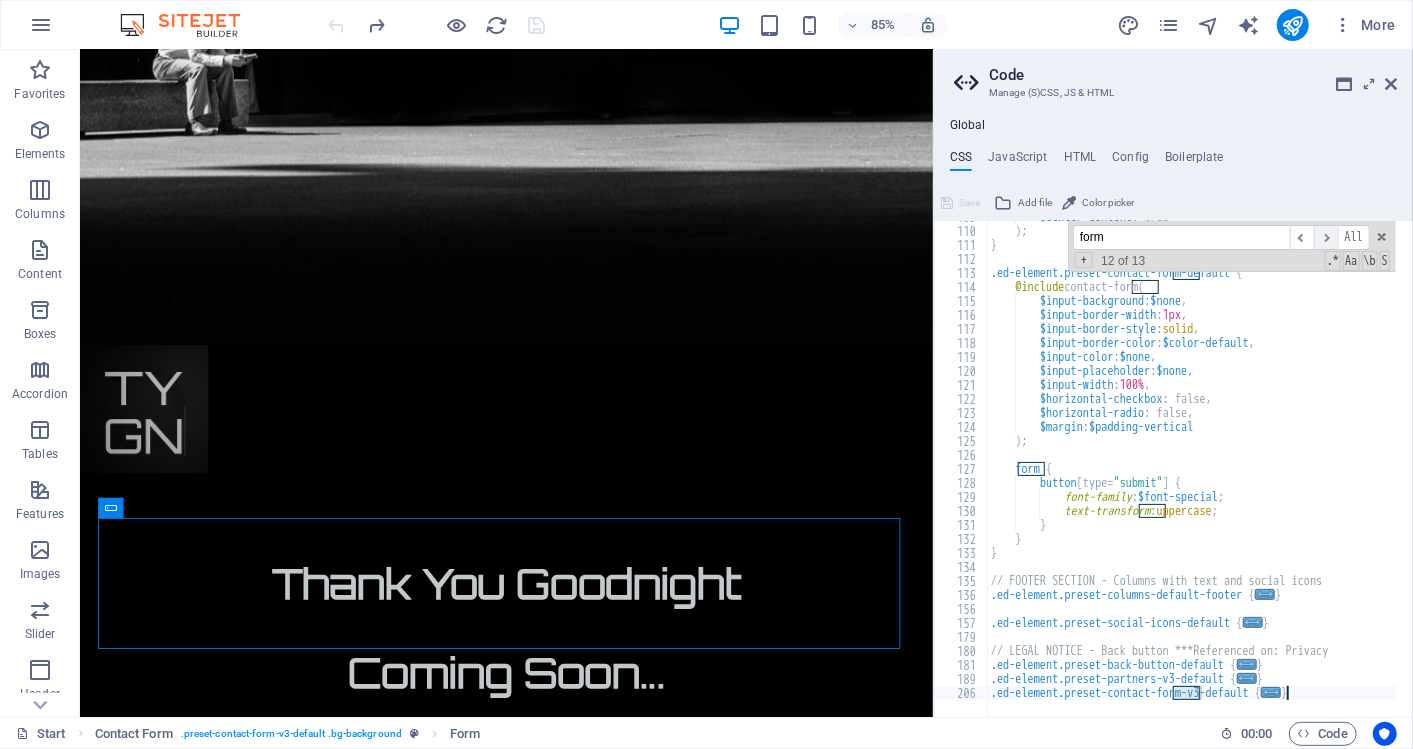 click on "​" at bounding box center [1326, 237] 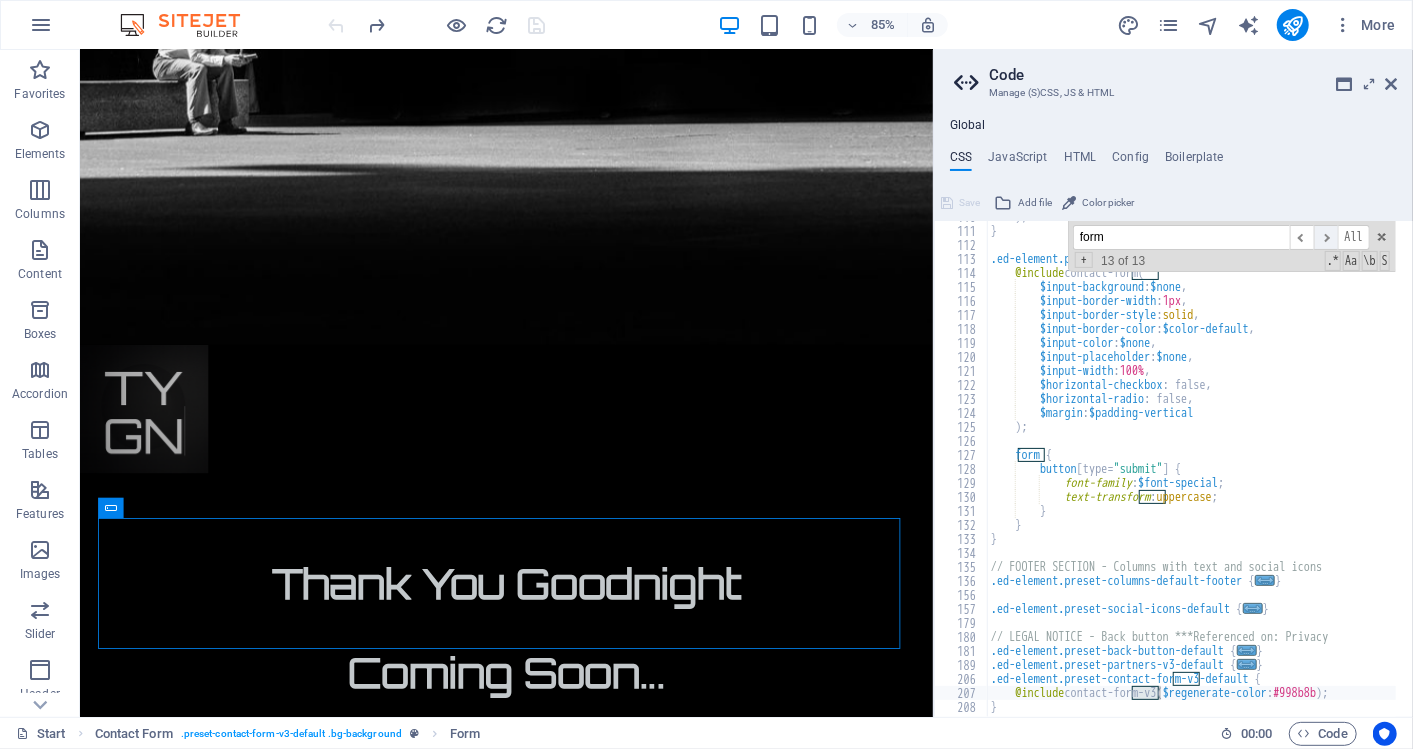 click on "​" at bounding box center [1326, 237] 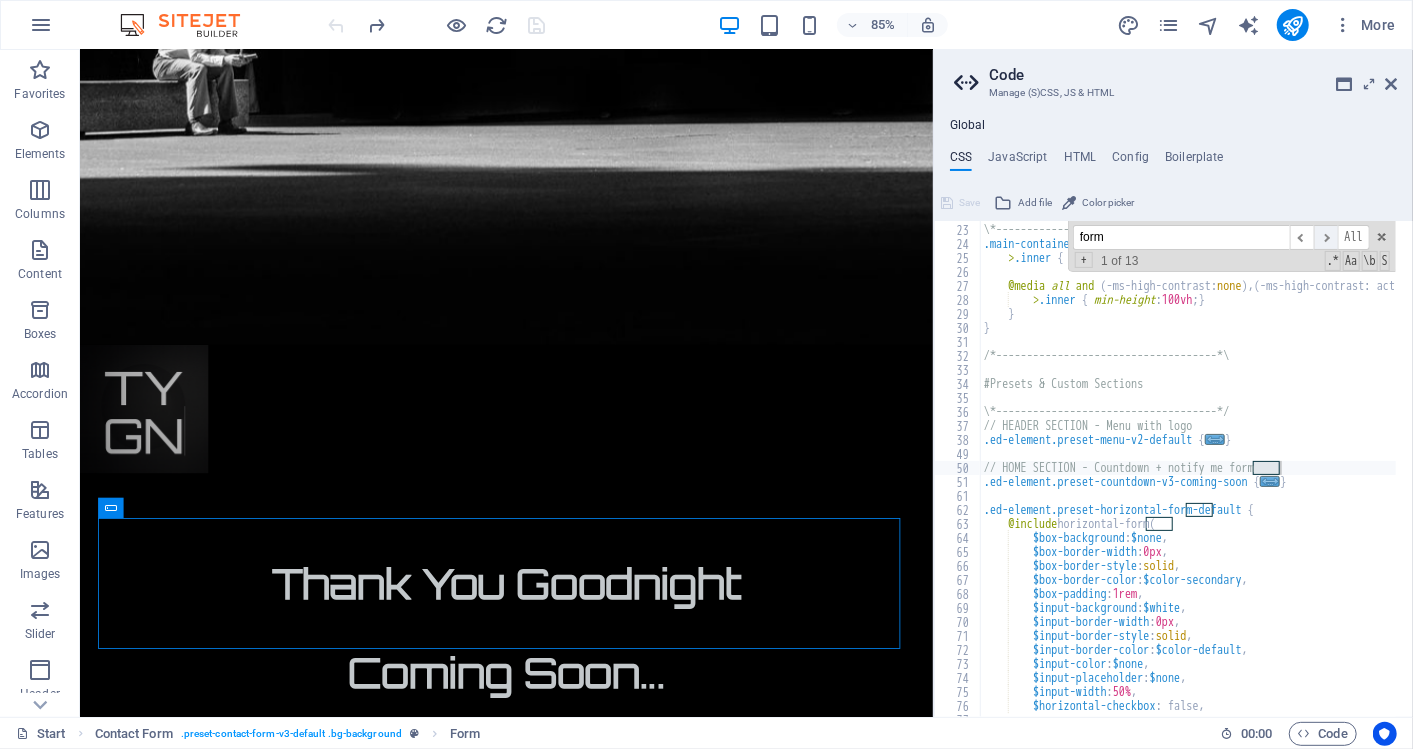 scroll, scrollTop: 306, scrollLeft: 0, axis: vertical 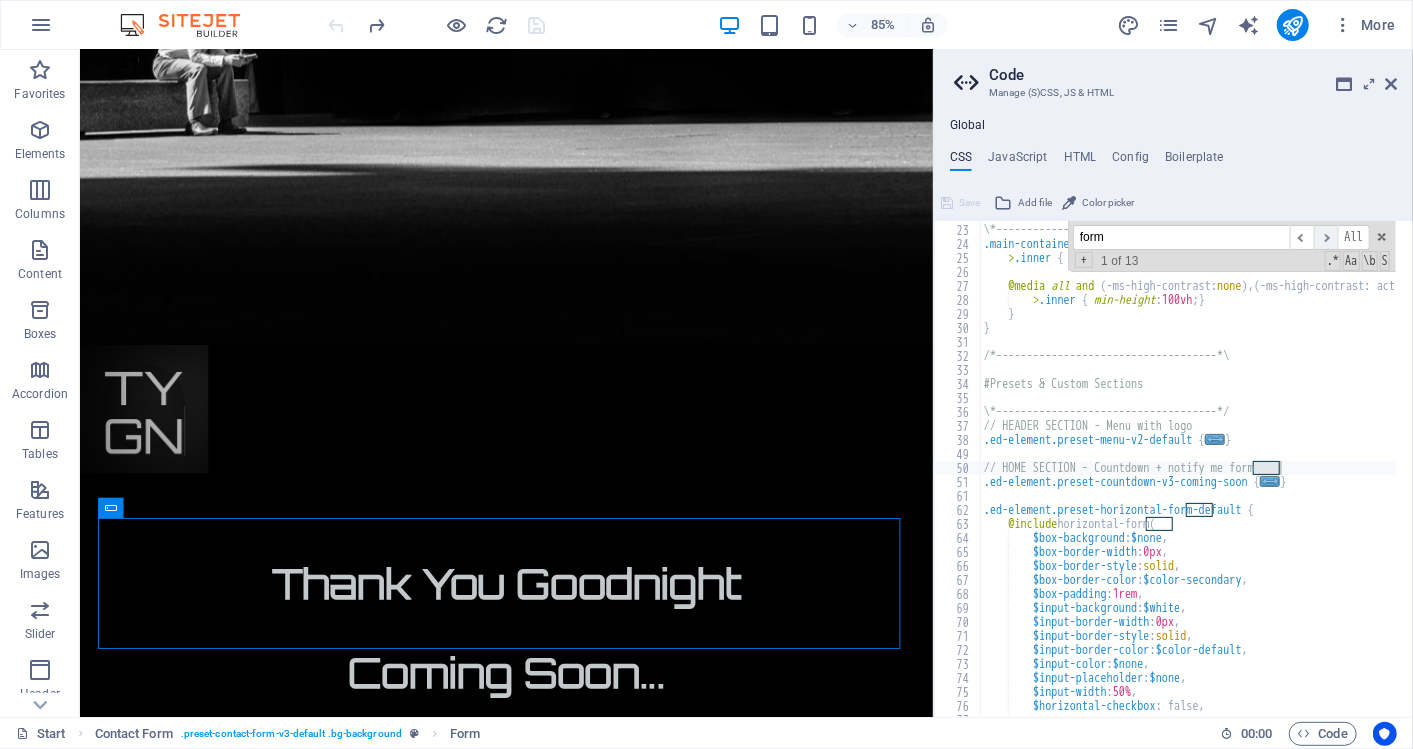 click on "​" at bounding box center (1326, 237) 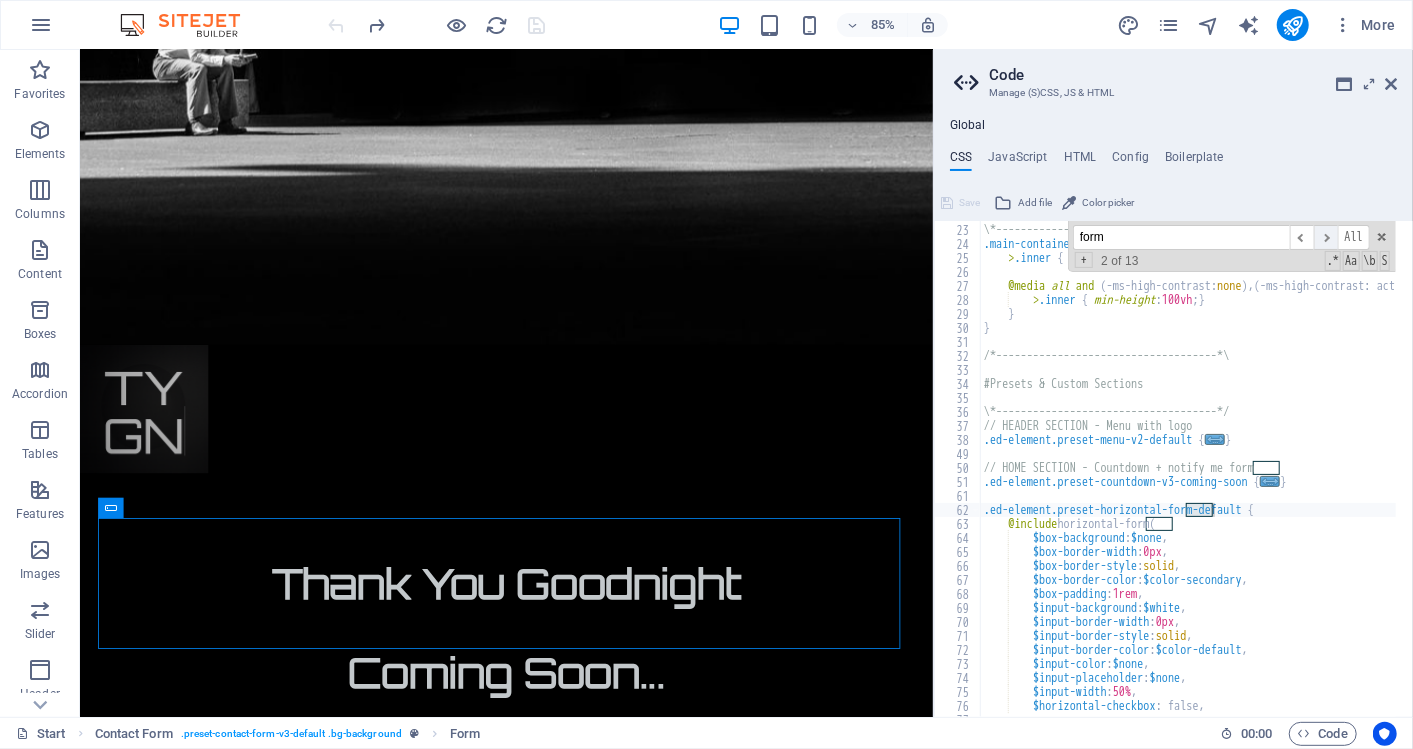 click on "​" at bounding box center [1326, 237] 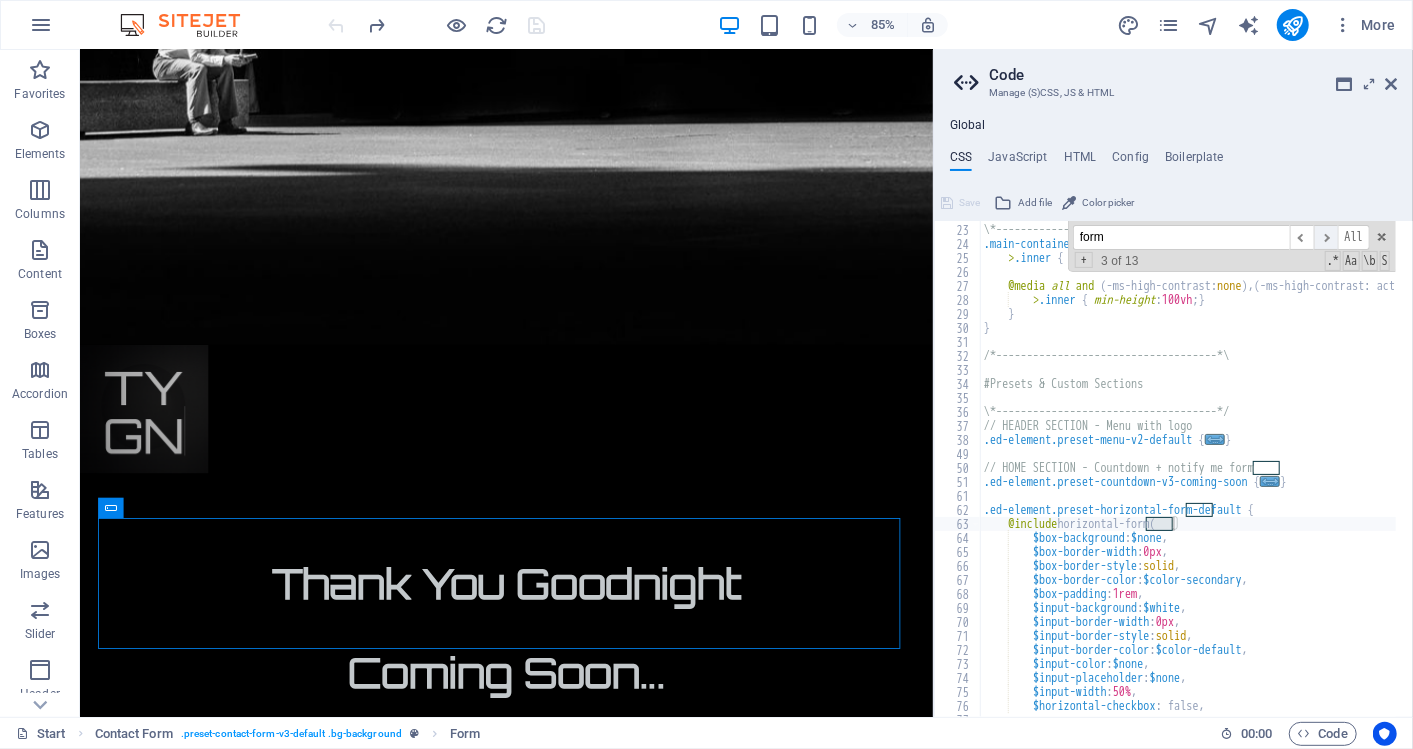 click on "​" at bounding box center (1326, 237) 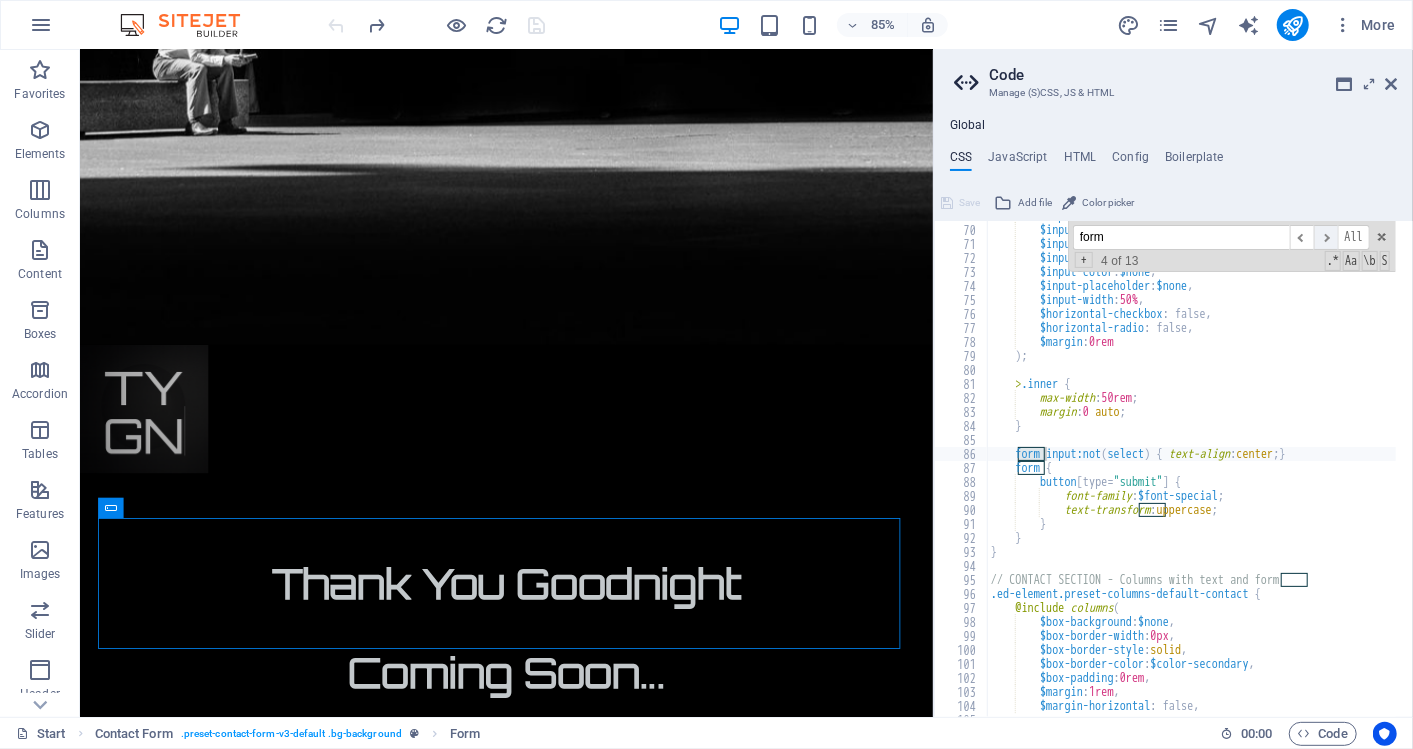 scroll, scrollTop: 698, scrollLeft: 0, axis: vertical 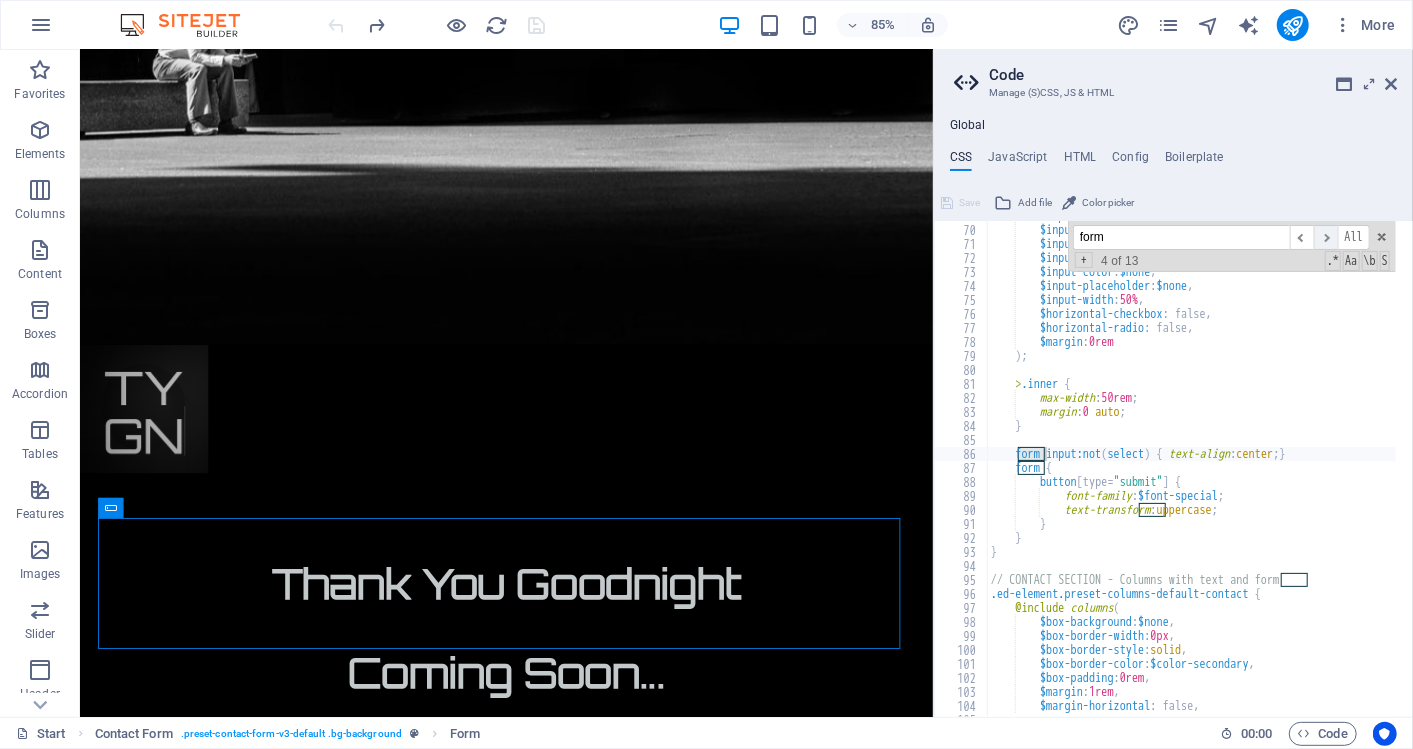 click on "​" at bounding box center [1326, 237] 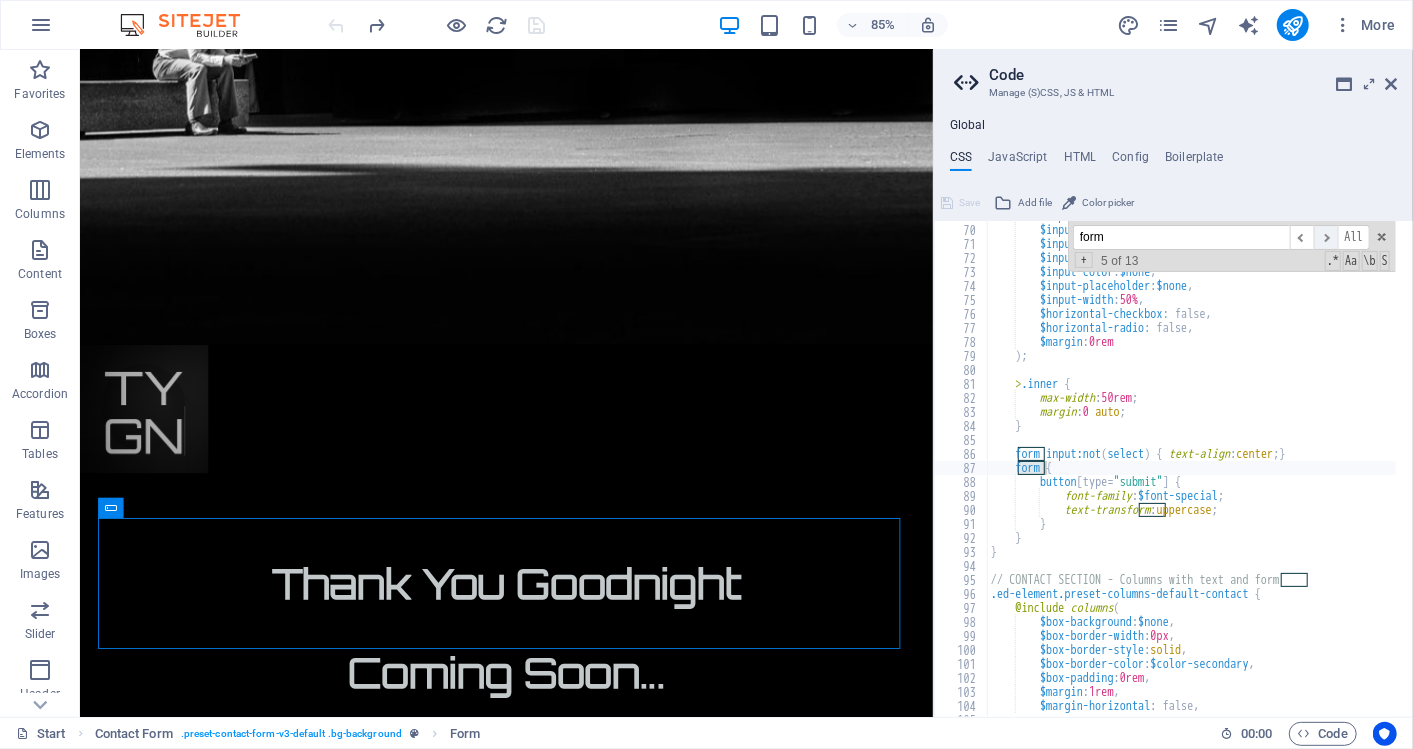 click on "​" at bounding box center (1326, 237) 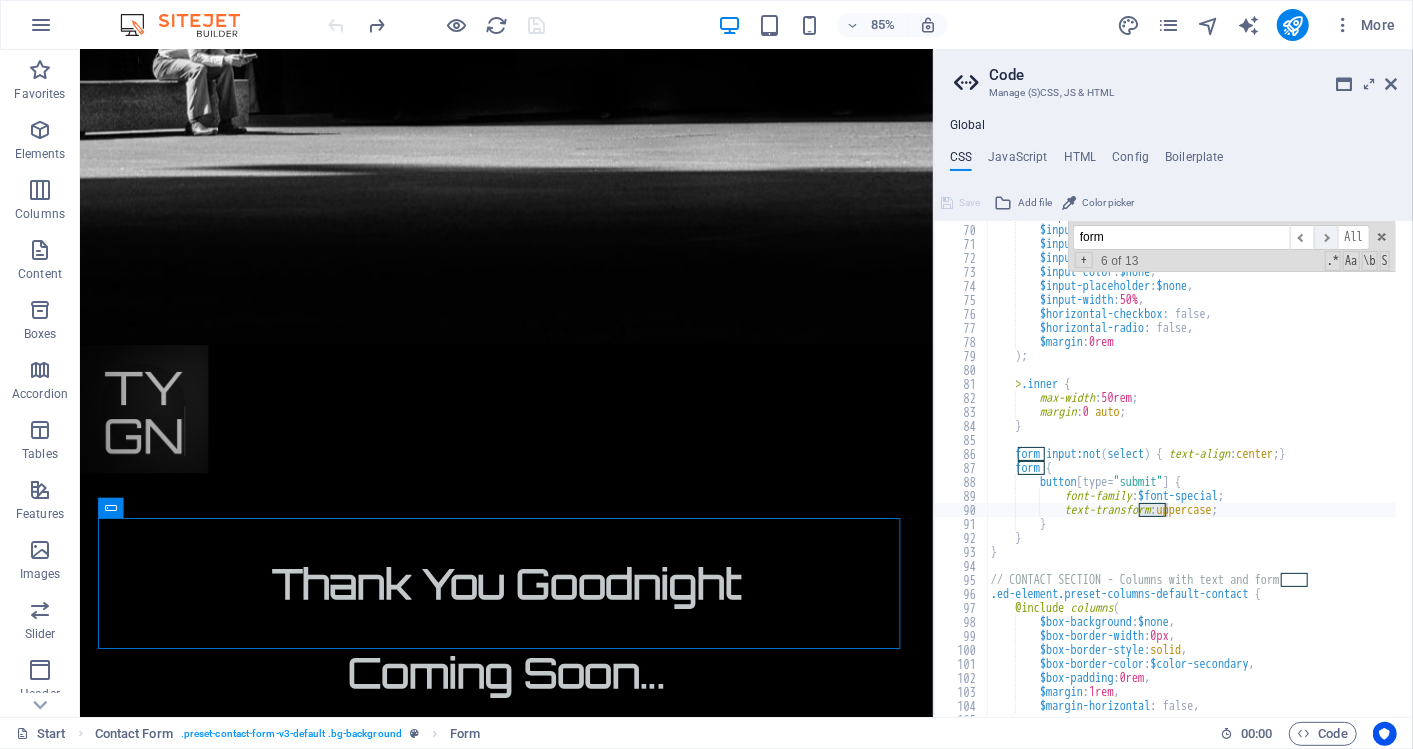 click on "​" at bounding box center [1326, 237] 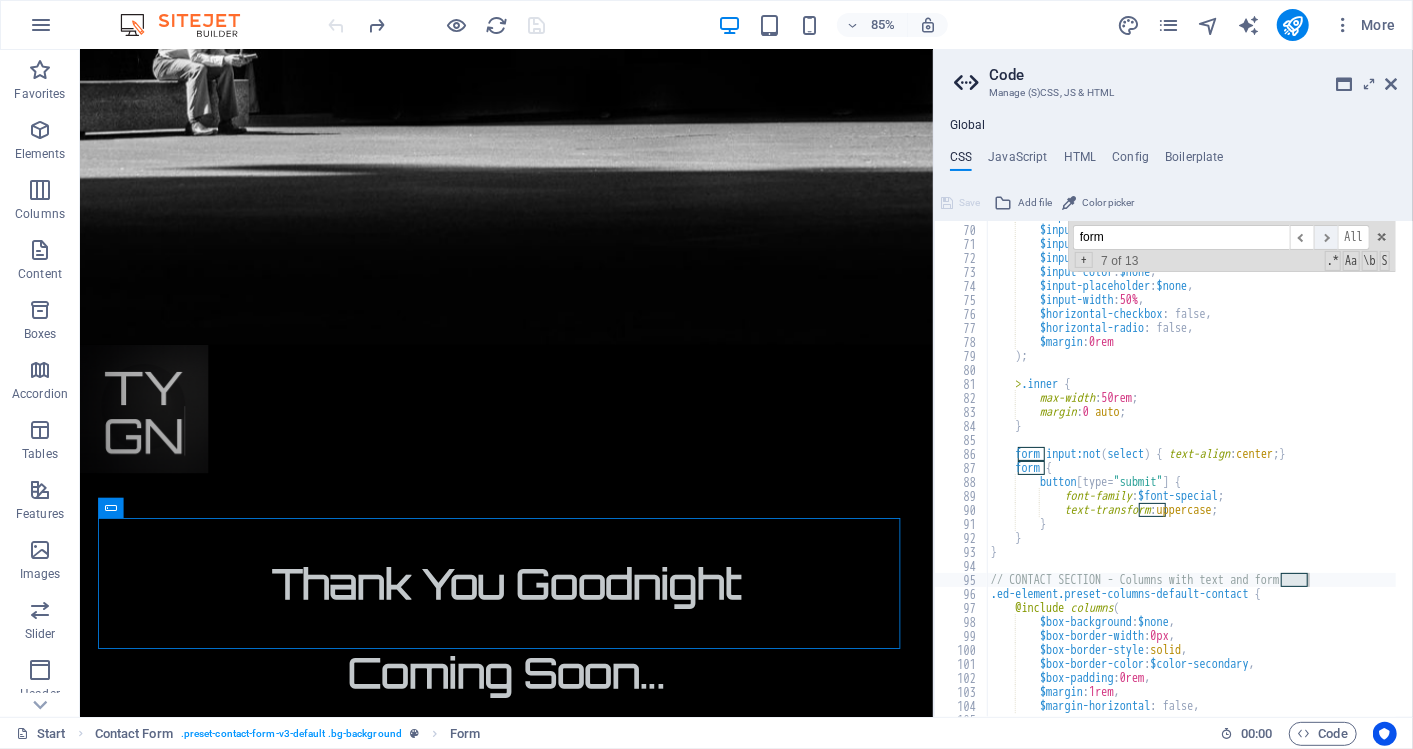click on "​" at bounding box center [1326, 237] 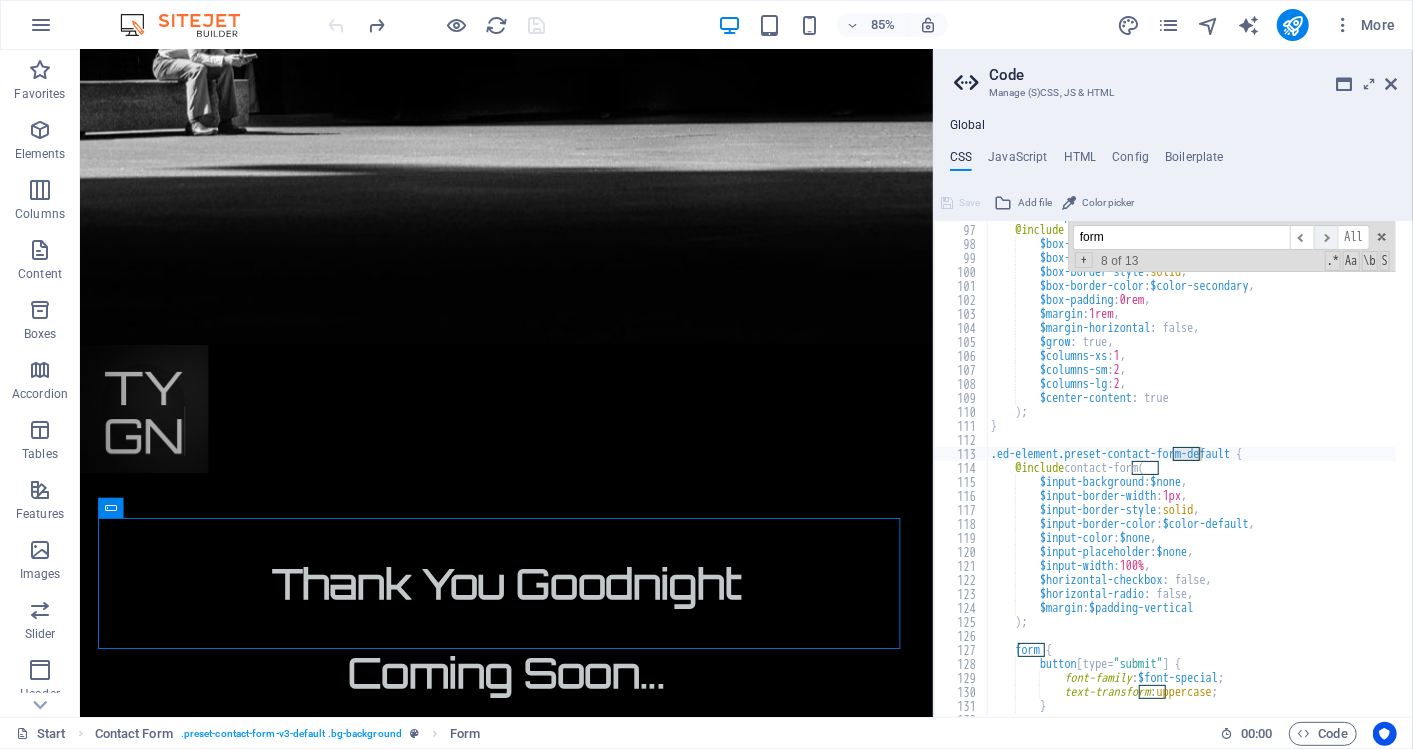 scroll, scrollTop: 1076, scrollLeft: 0, axis: vertical 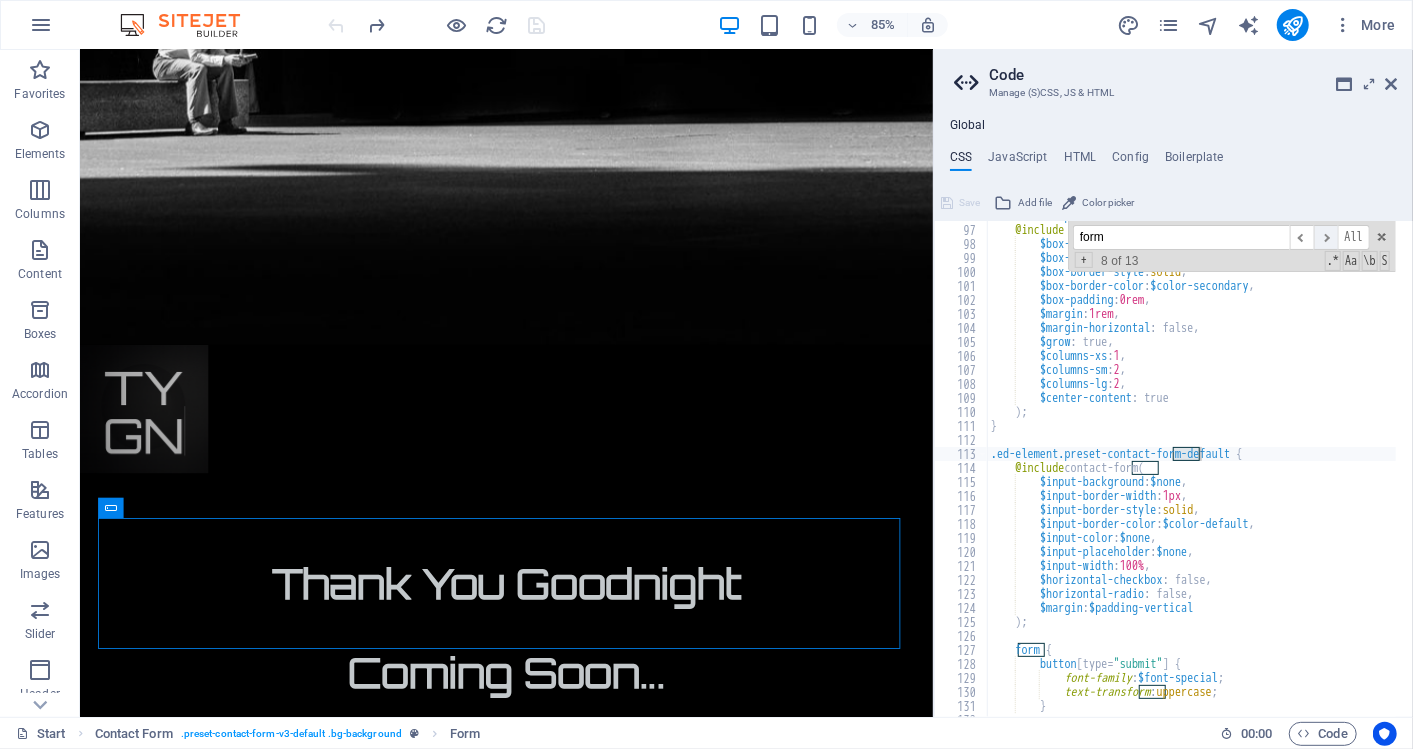 click on "​" at bounding box center [1326, 237] 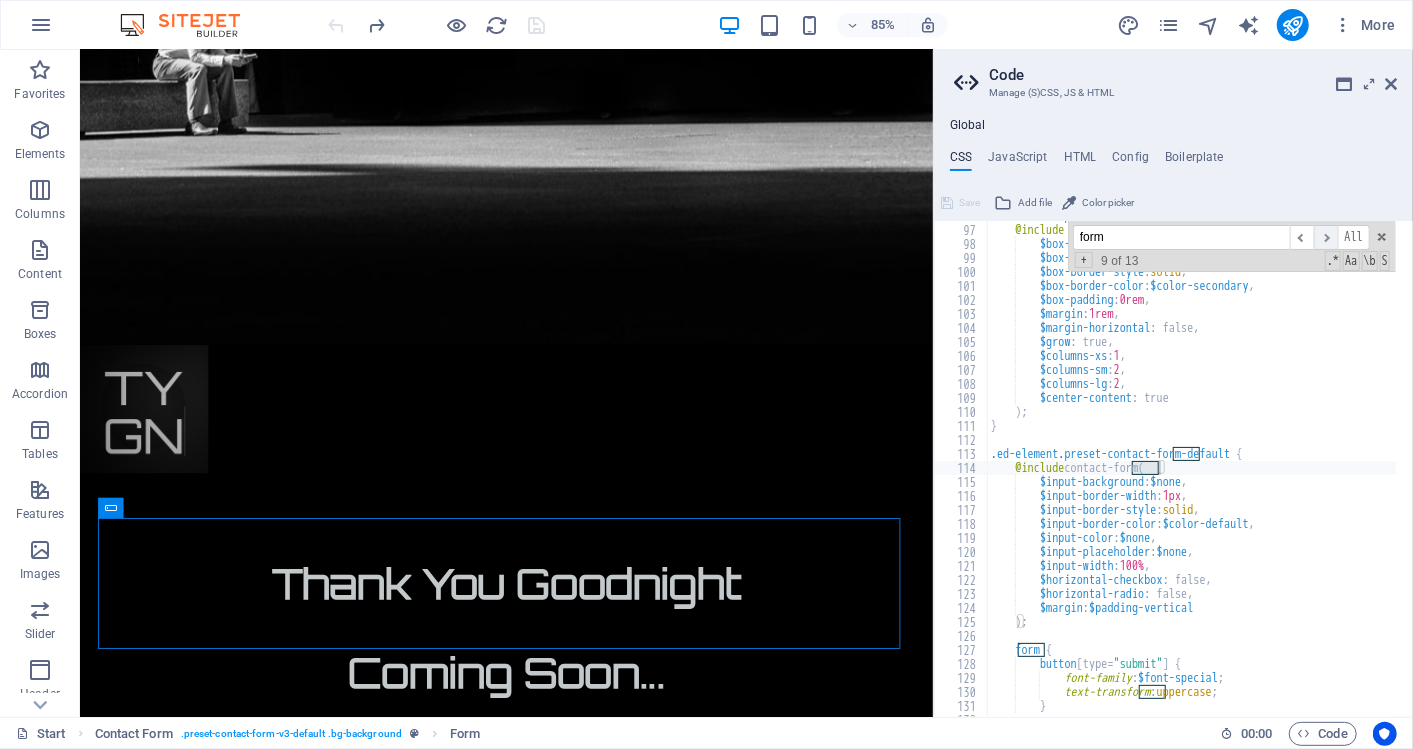 click on "​" at bounding box center (1326, 237) 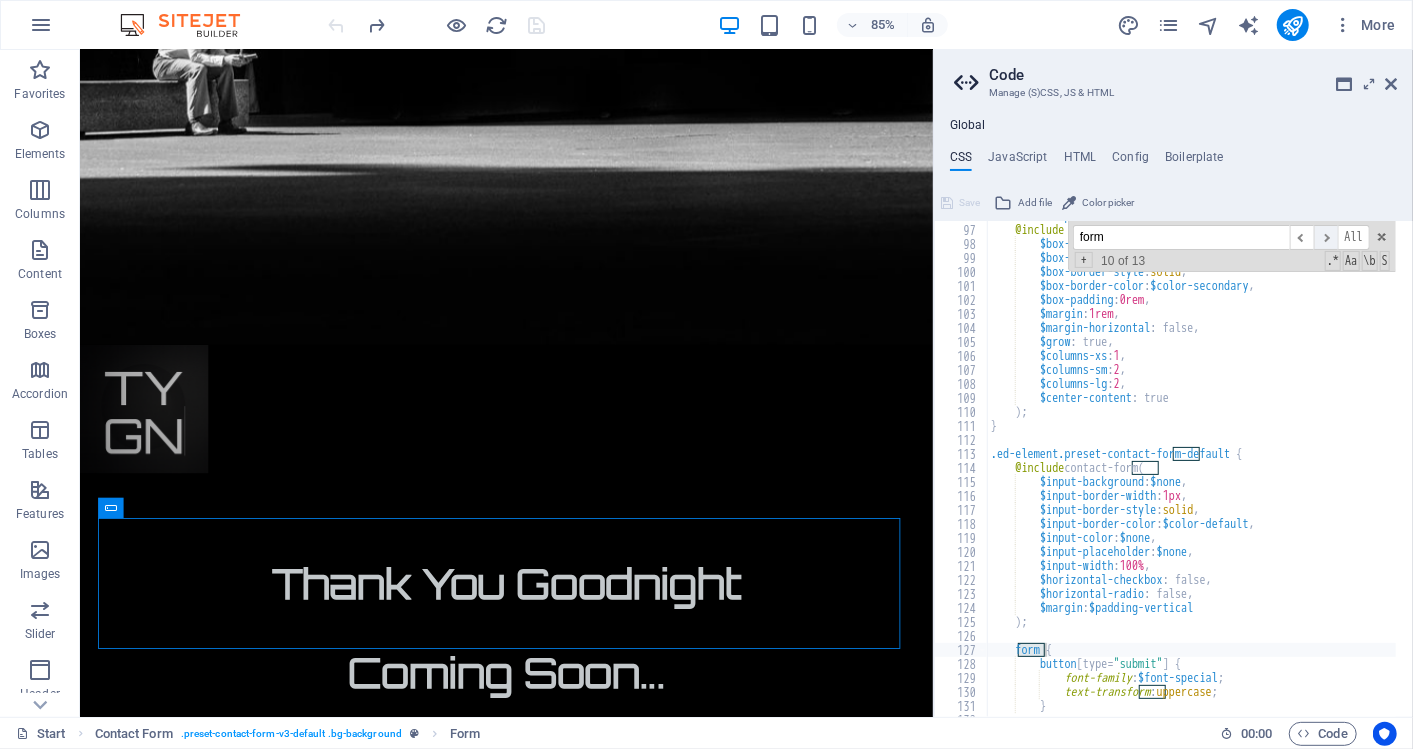 click on "​" at bounding box center [1326, 237] 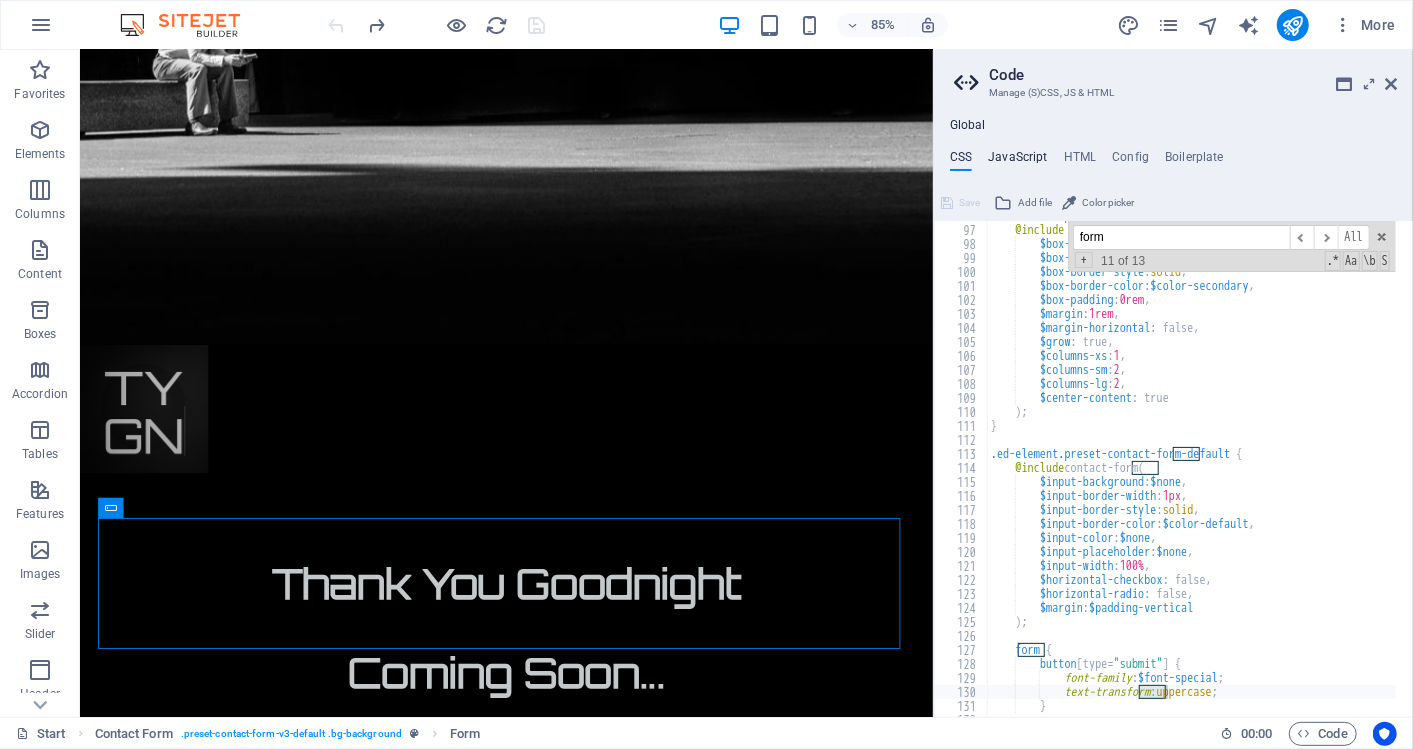 click on "JavaScript" at bounding box center (1017, 161) 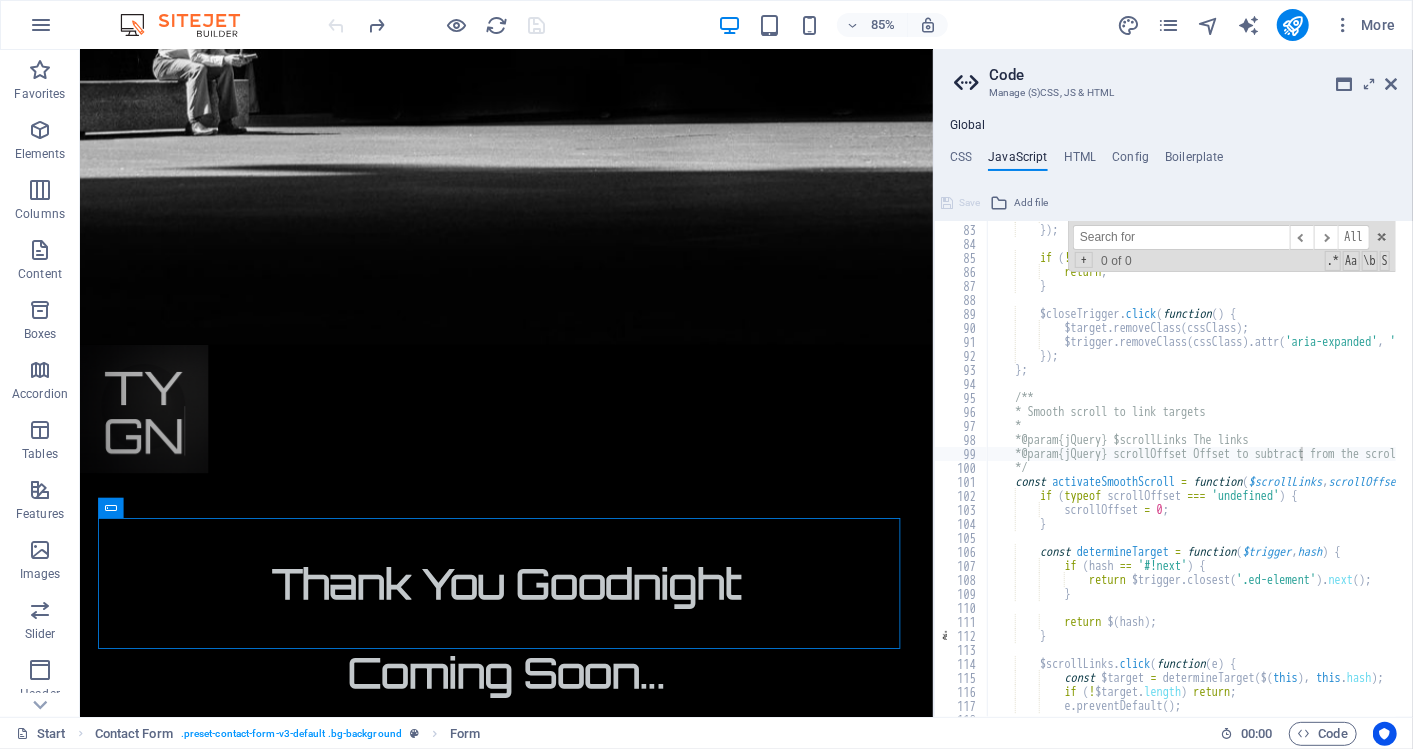click at bounding box center [1181, 237] 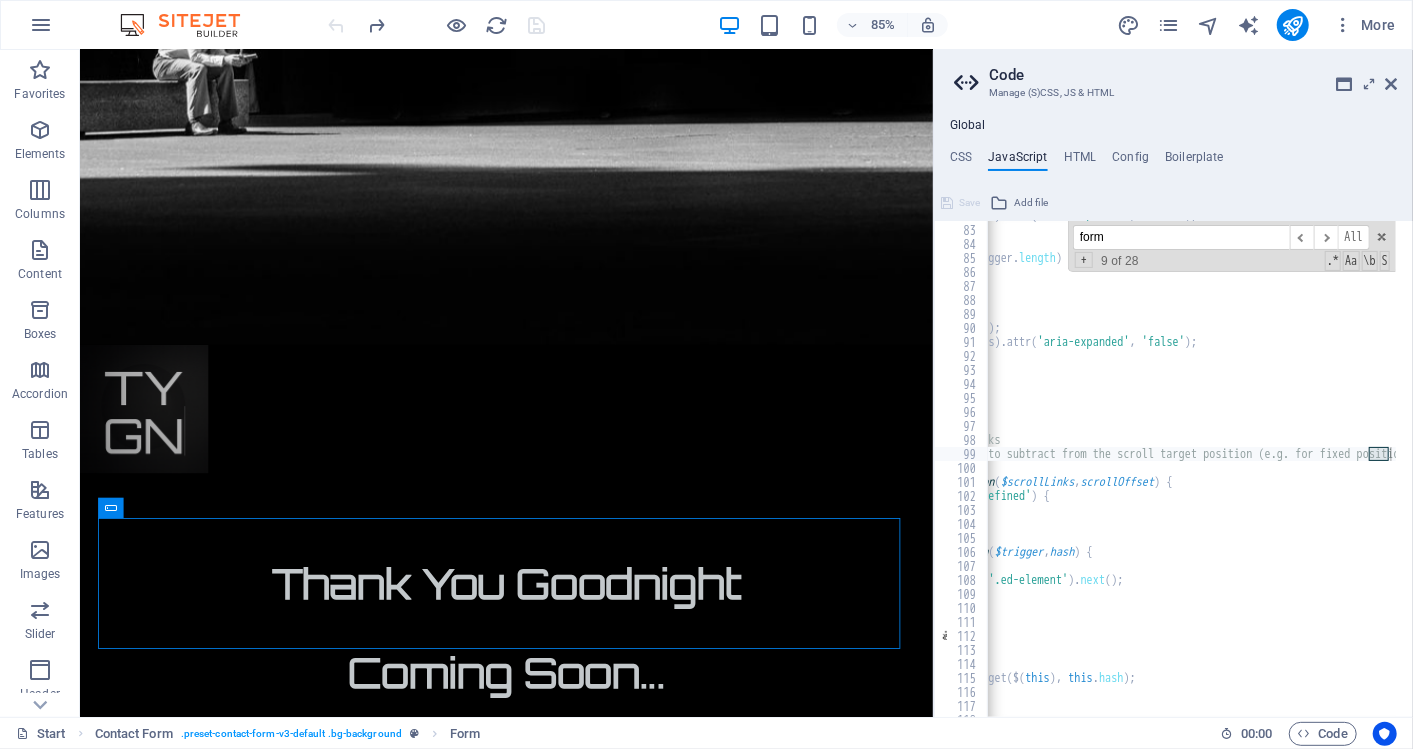 scroll, scrollTop: 0, scrollLeft: 248, axis: horizontal 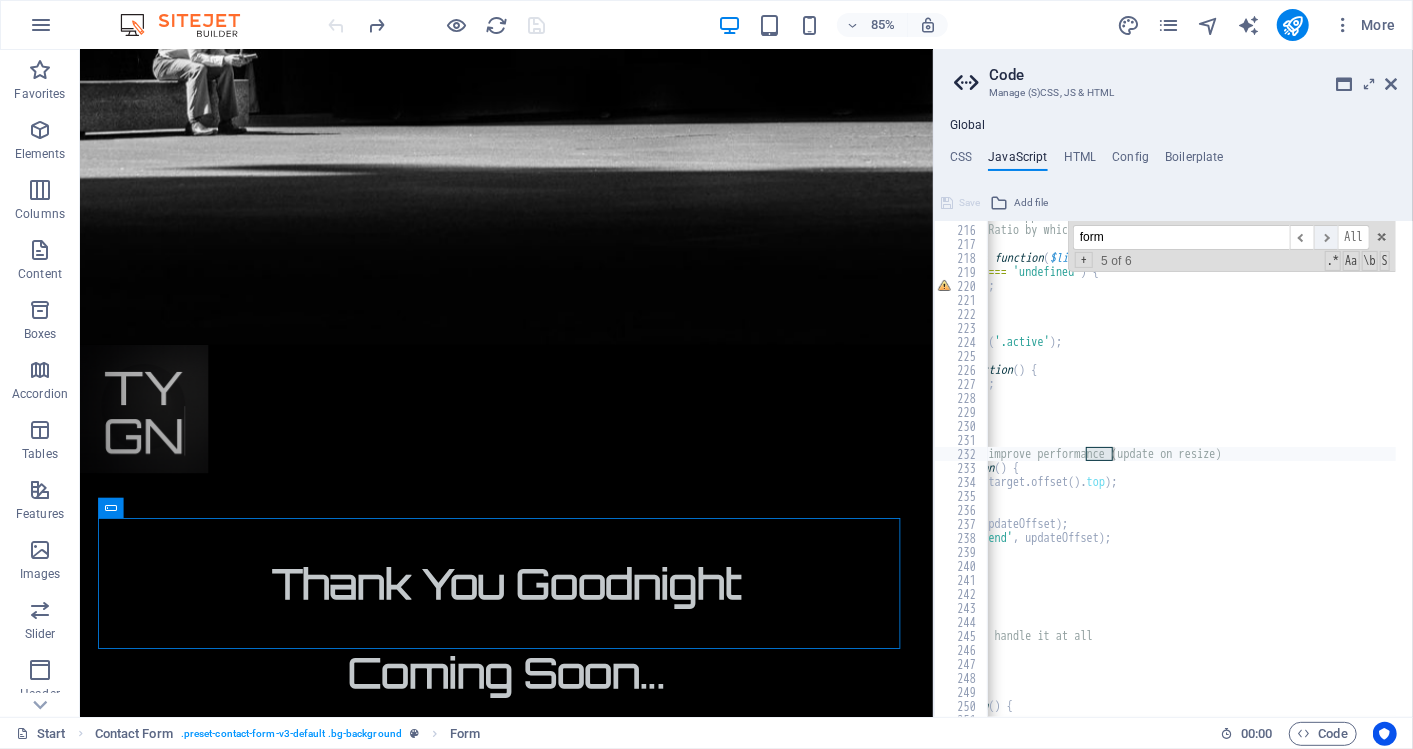 type on "form" 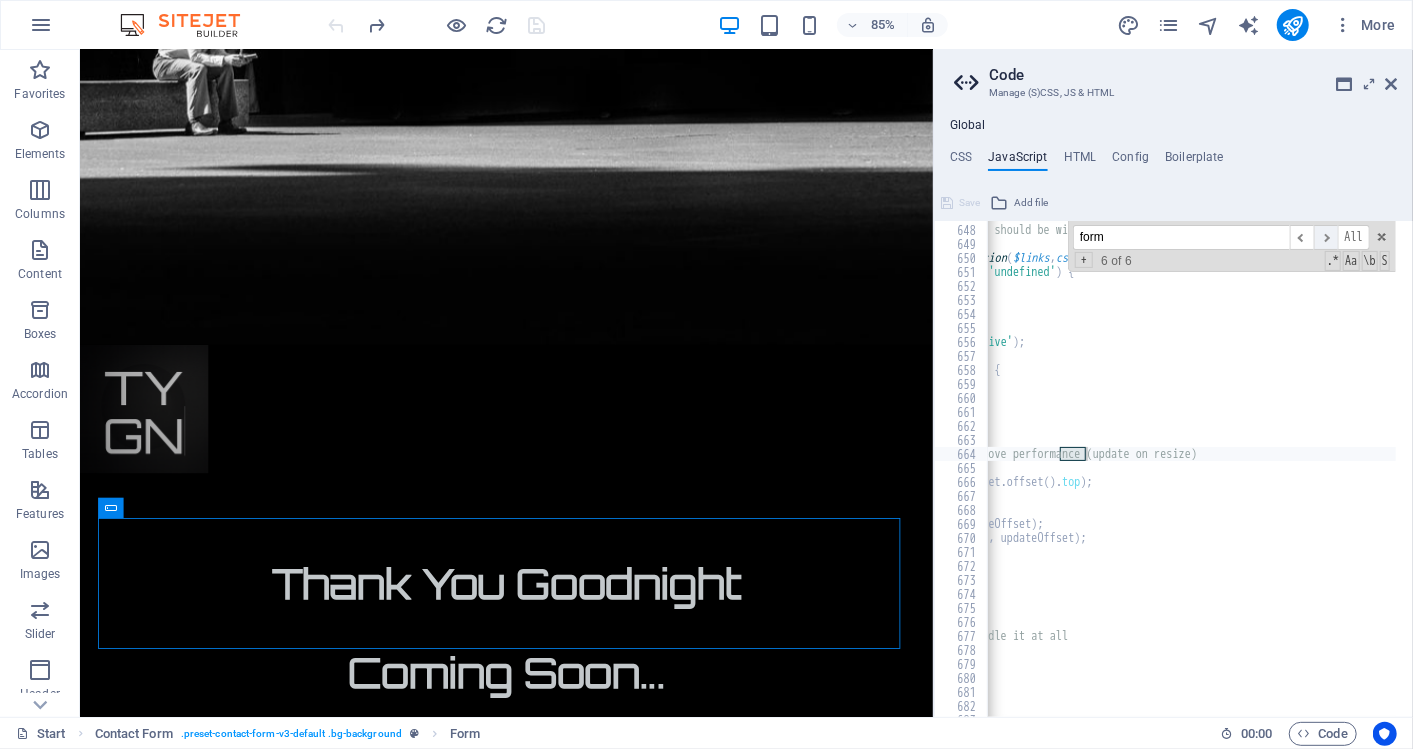 click on "​" at bounding box center (1326, 237) 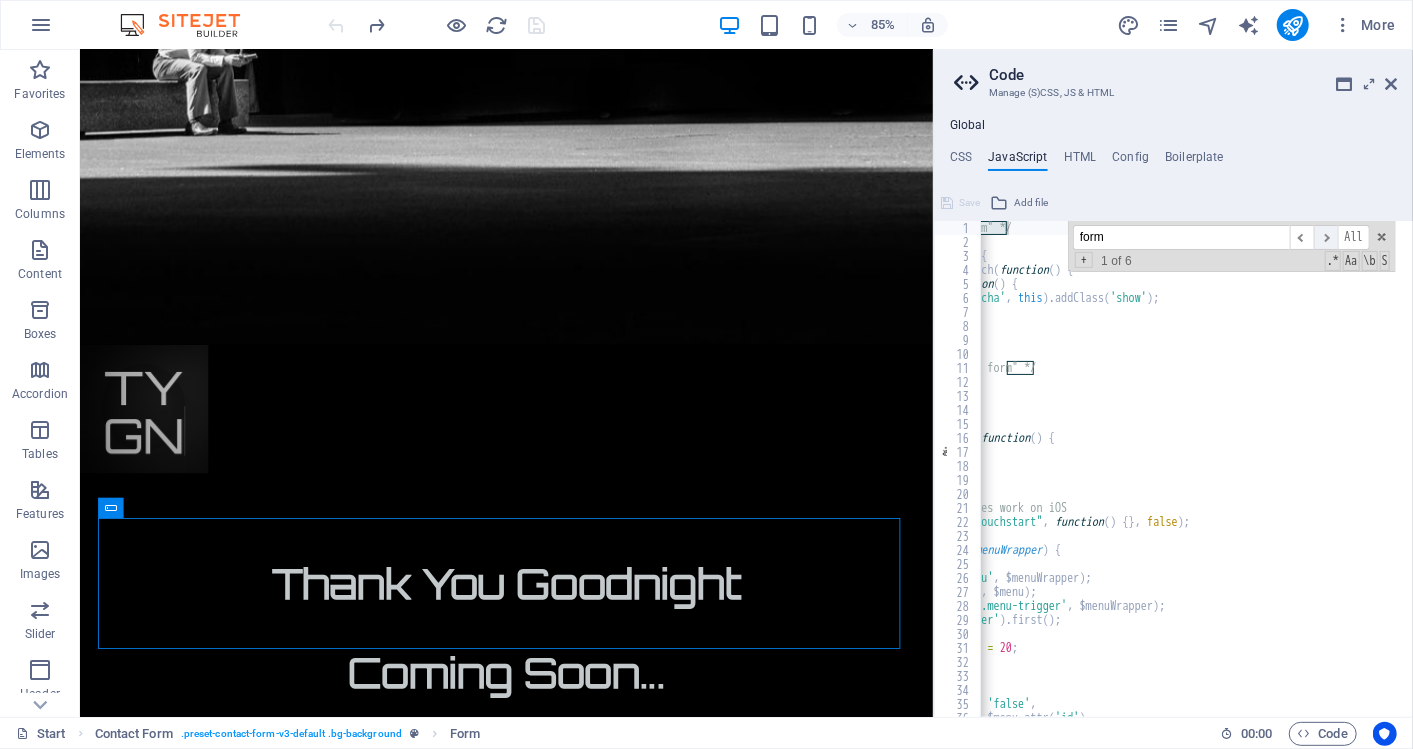 scroll, scrollTop: 0, scrollLeft: 0, axis: both 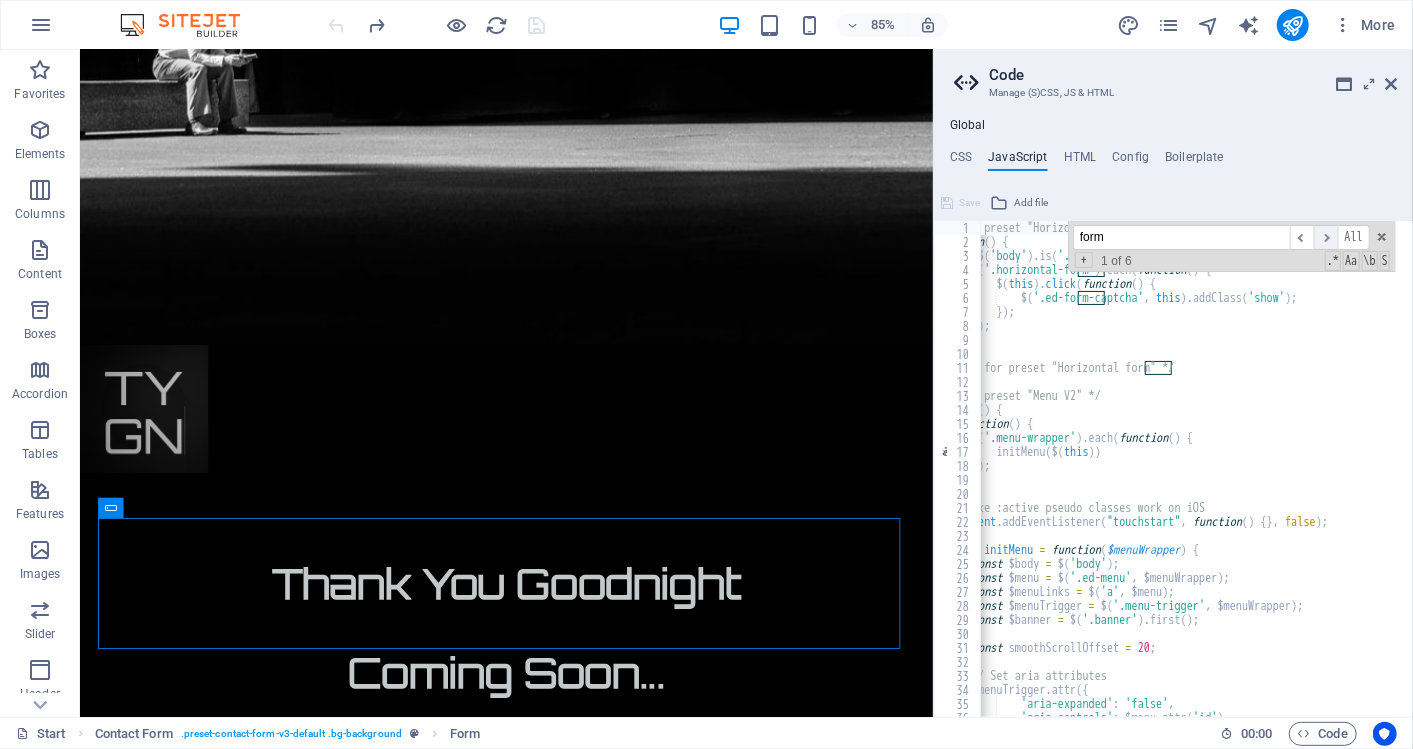 click on "​" at bounding box center [1326, 237] 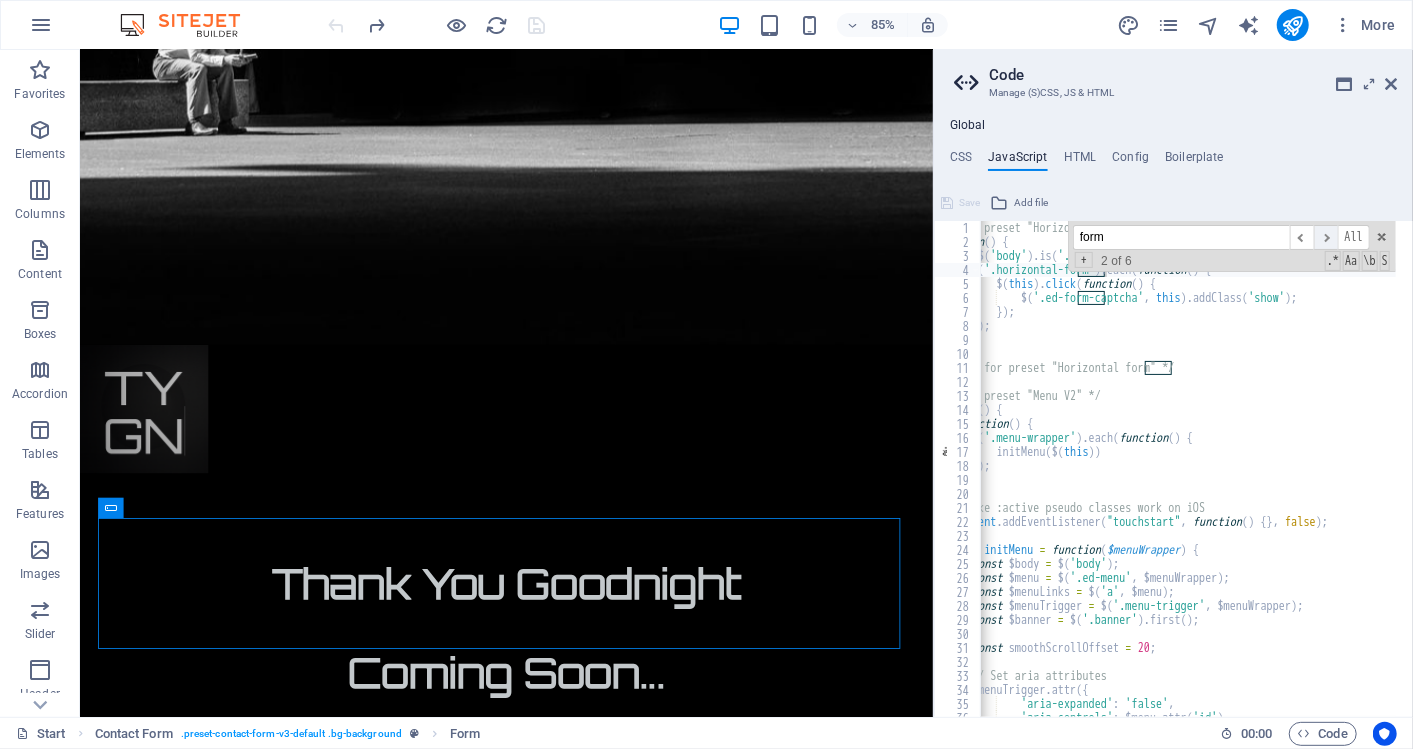 click on "​" at bounding box center (1326, 237) 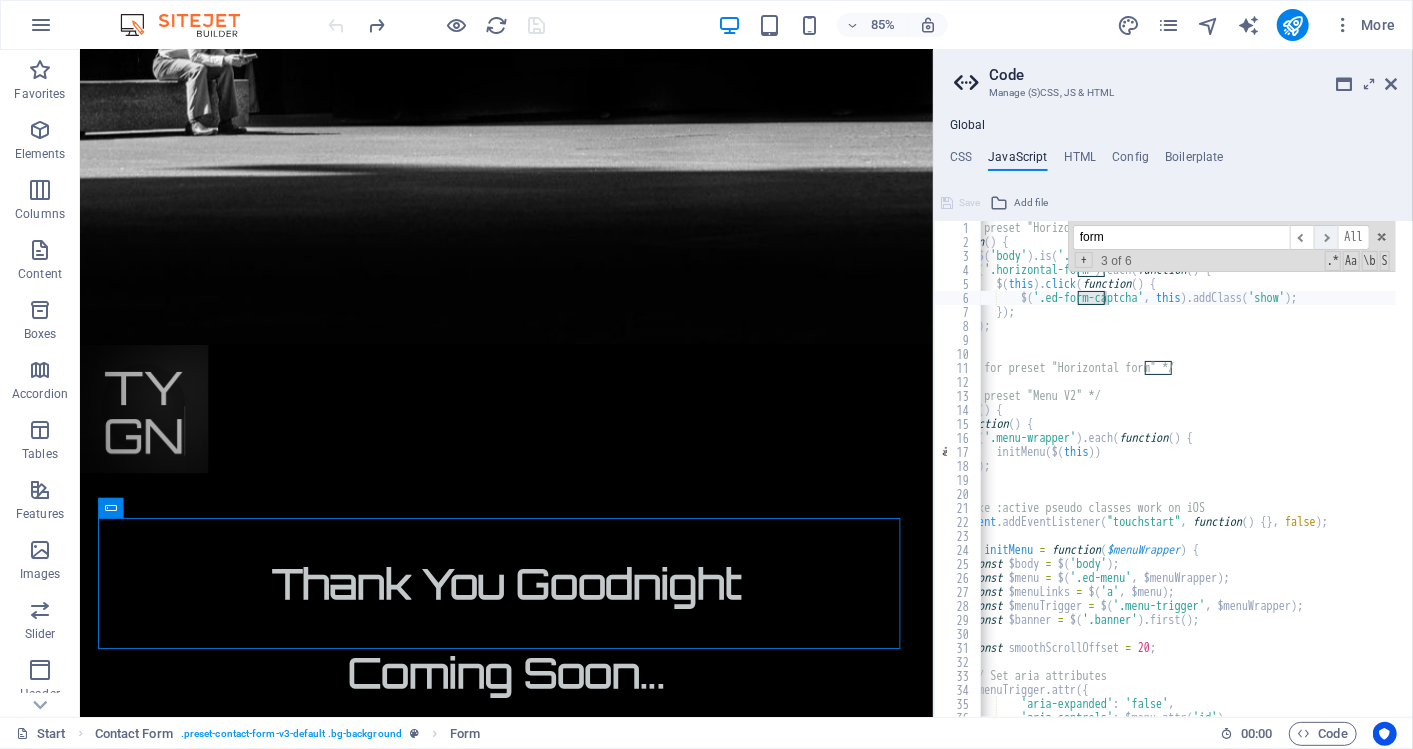 click on "​" at bounding box center [1326, 237] 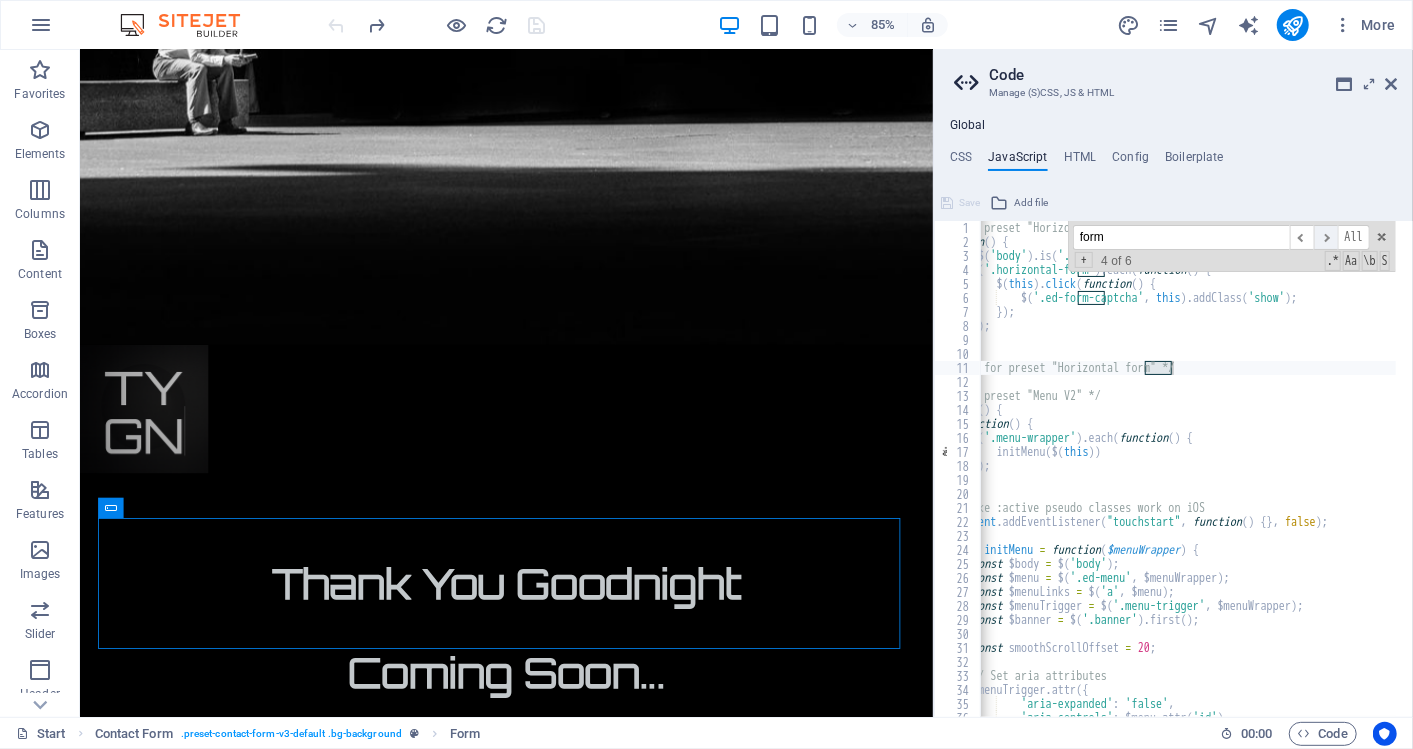 click on "​" at bounding box center [1326, 237] 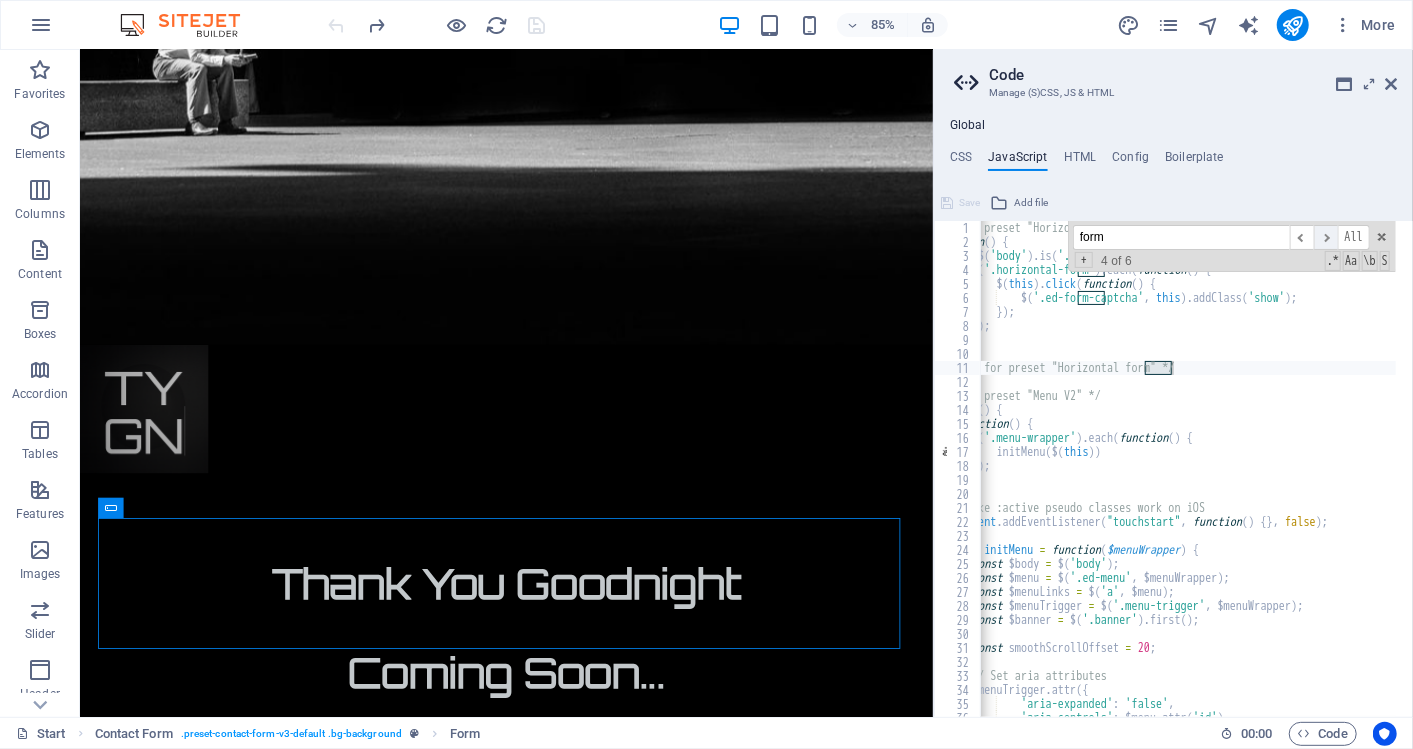 scroll, scrollTop: 3008, scrollLeft: 0, axis: vertical 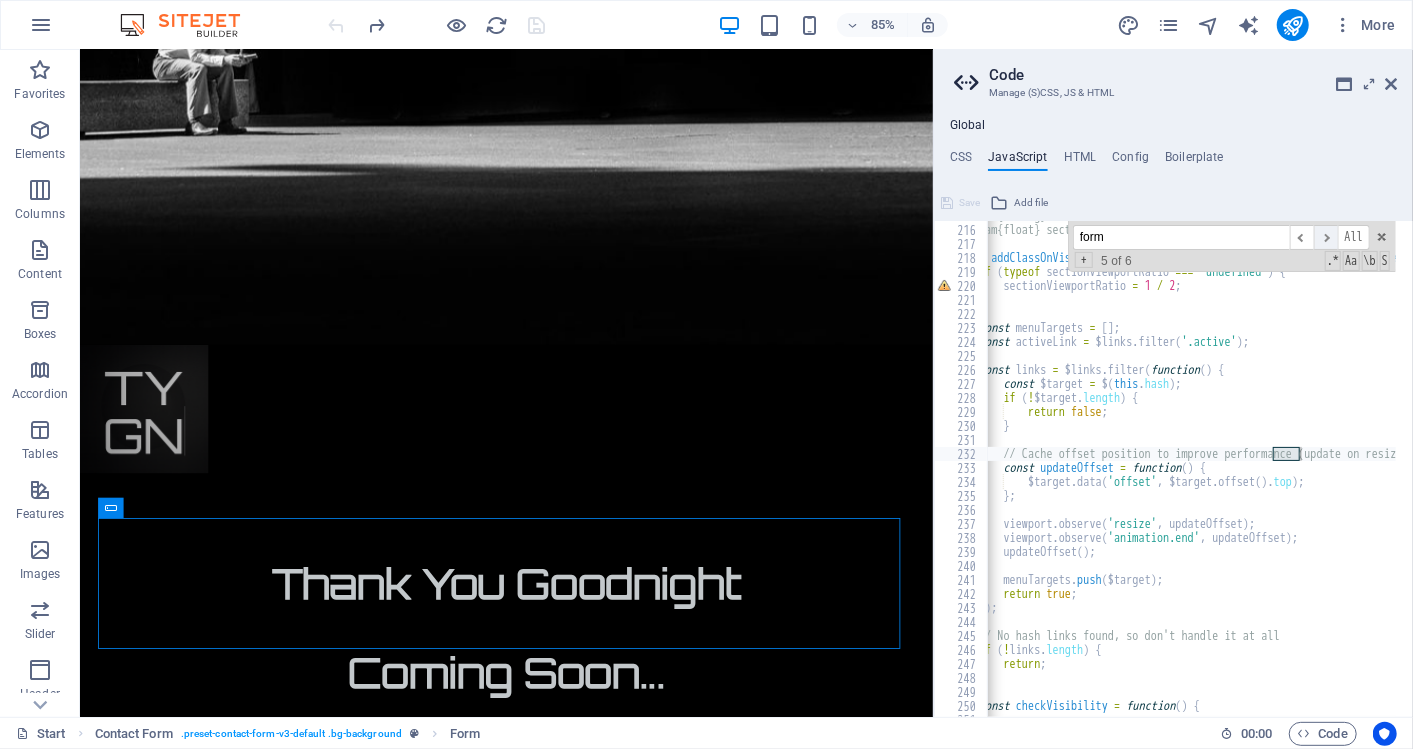 click on "​" at bounding box center (1326, 237) 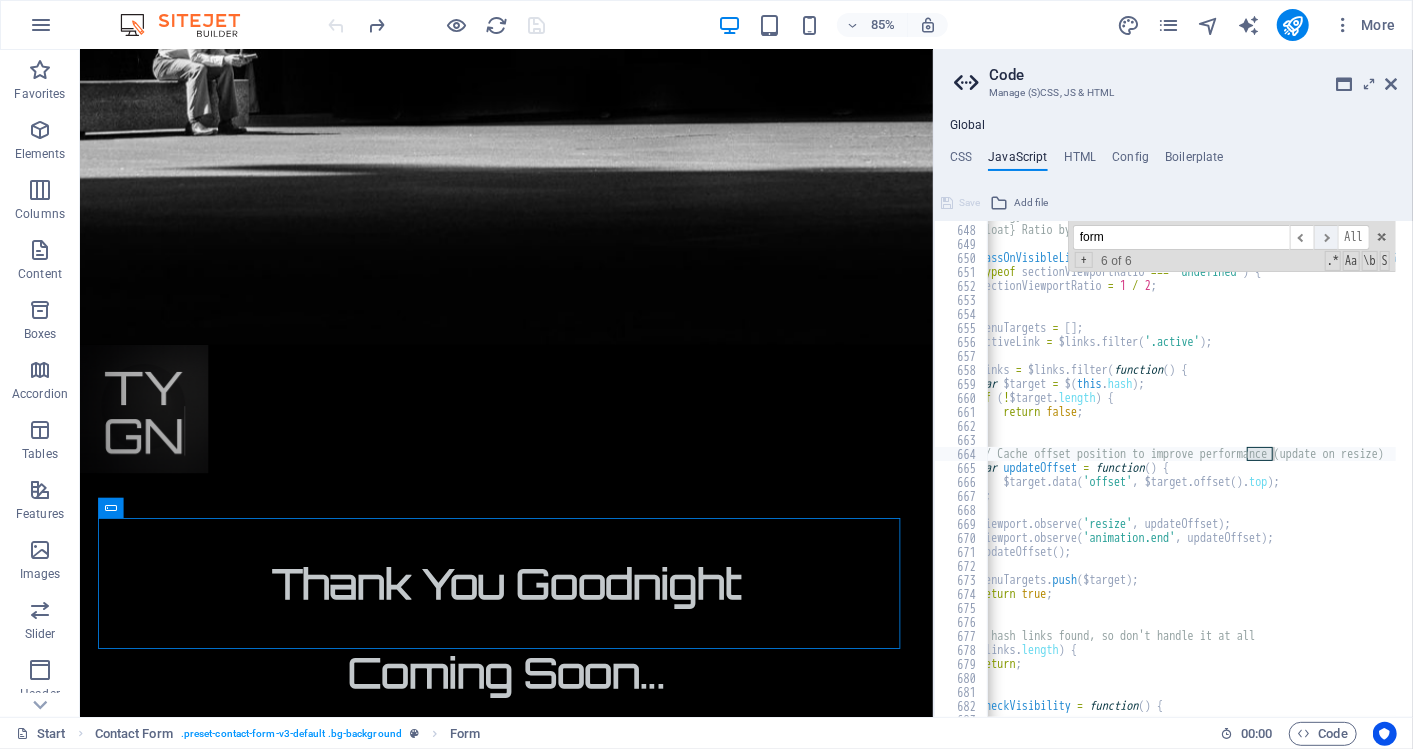 scroll, scrollTop: 9056, scrollLeft: 0, axis: vertical 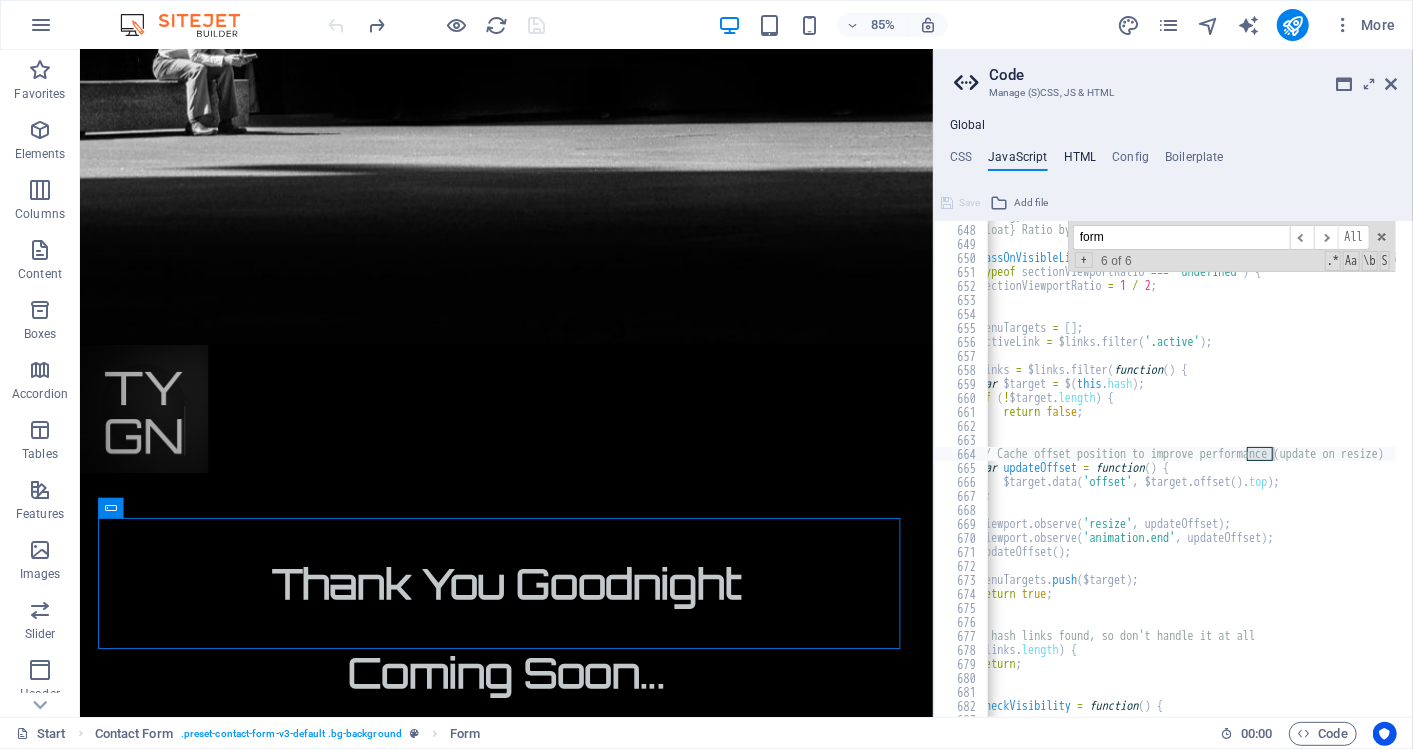 click on "HTML" at bounding box center (1080, 161) 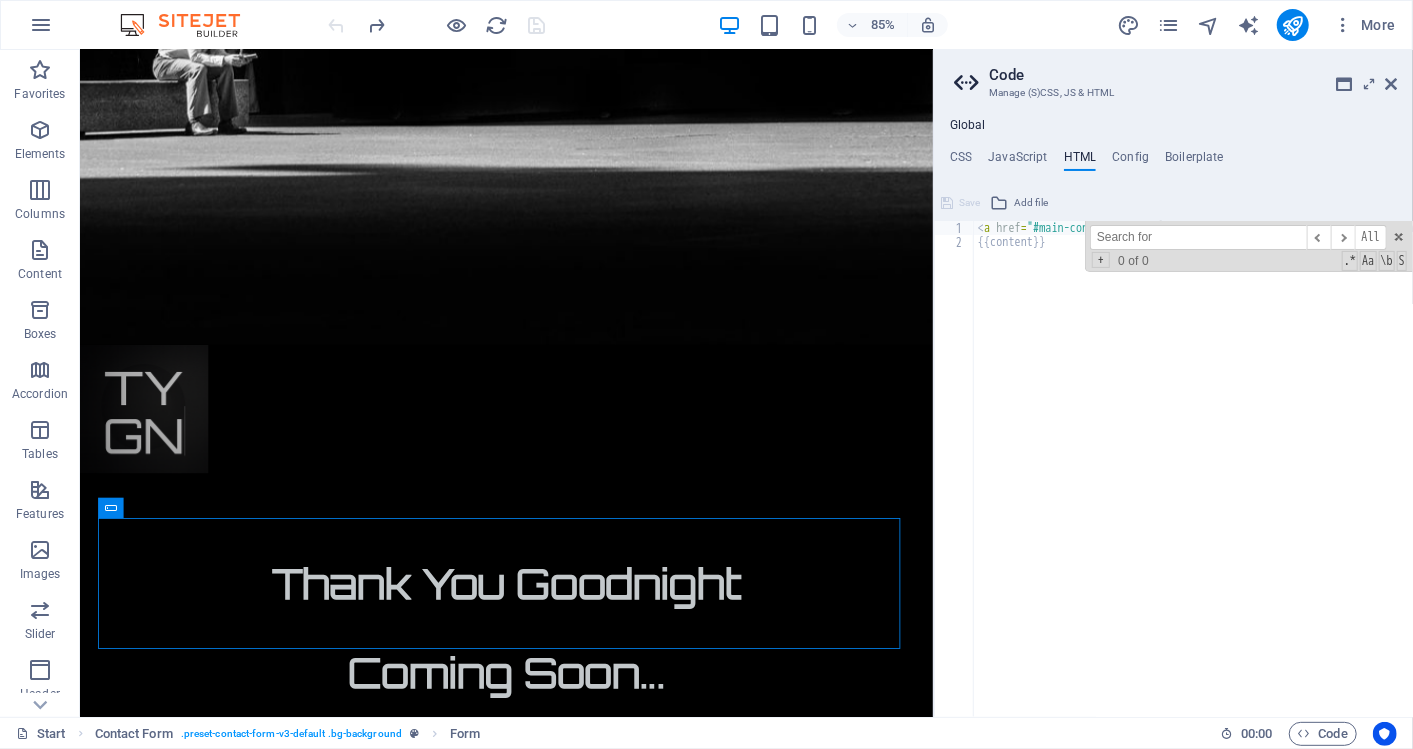 click at bounding box center (1198, 237) 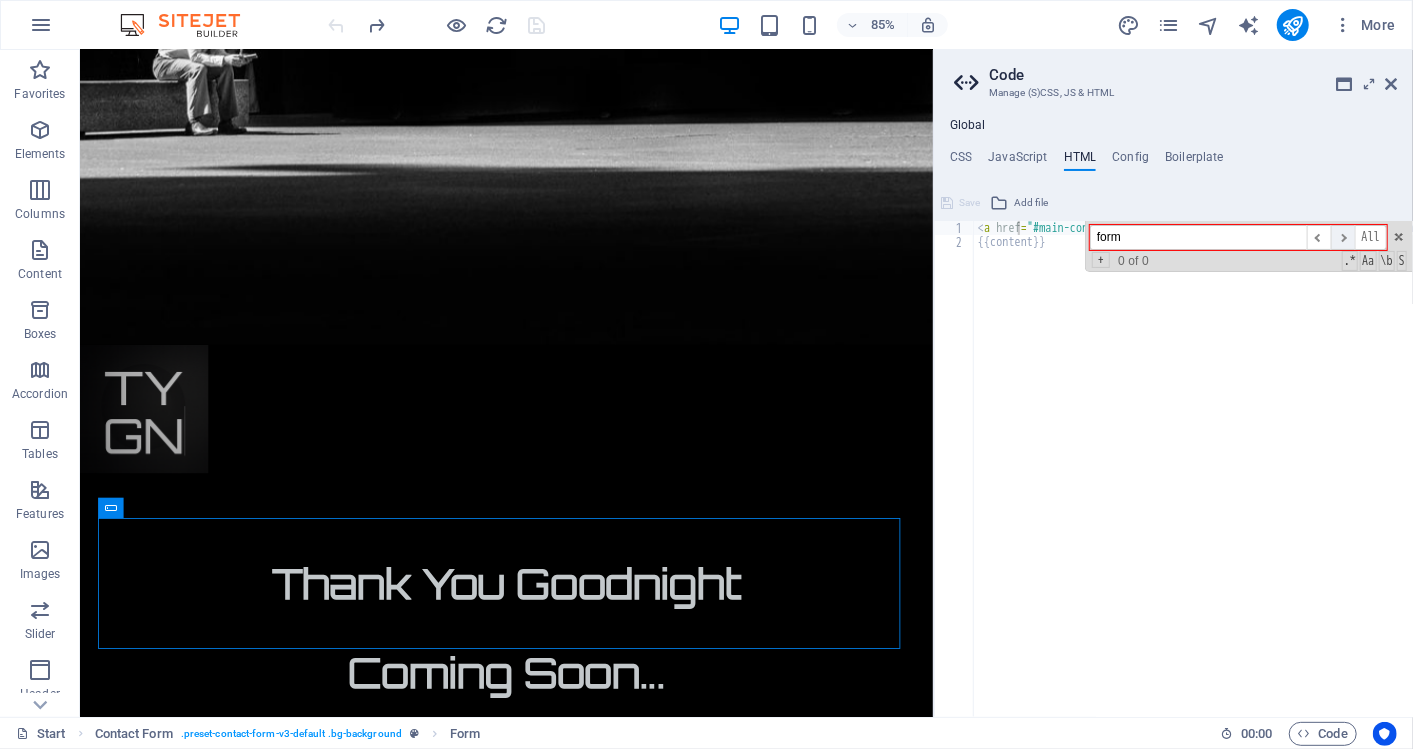 type on "form" 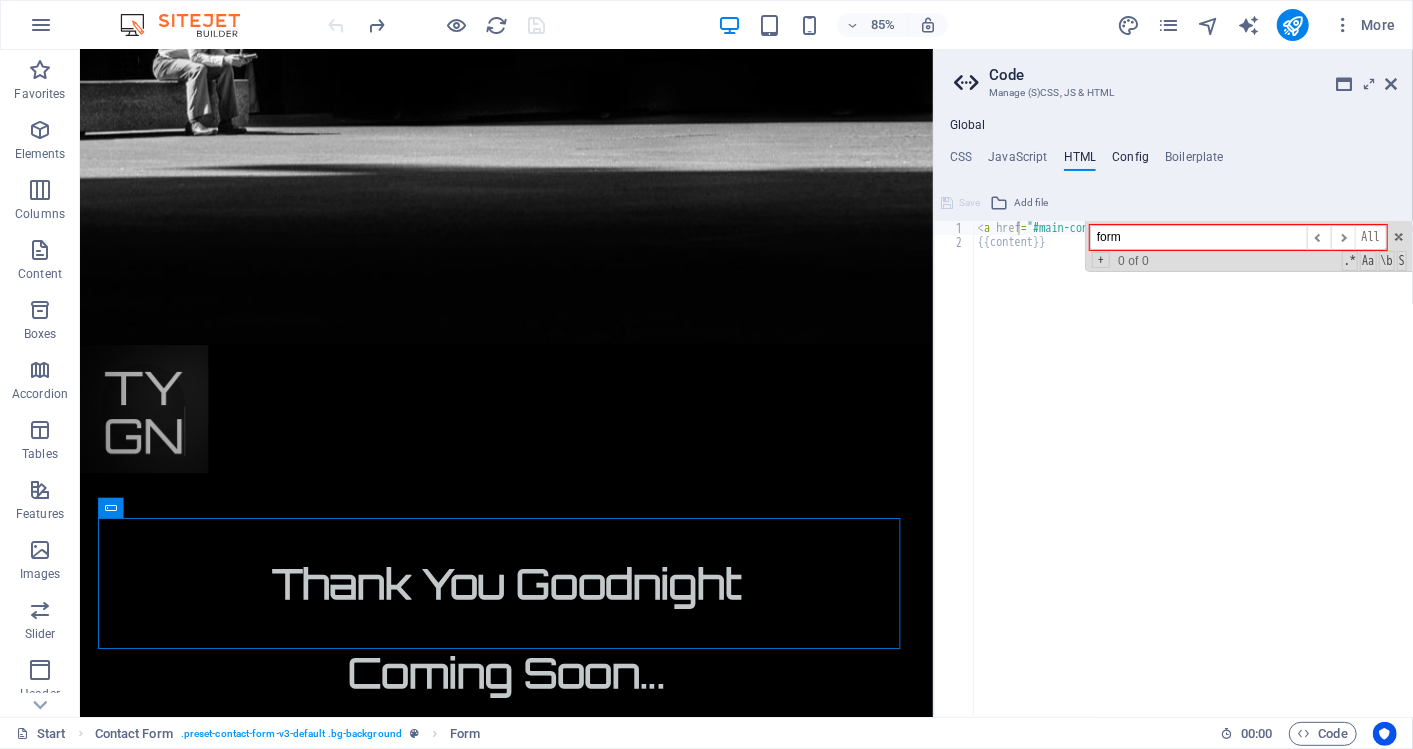 click on "Config" at bounding box center (1130, 161) 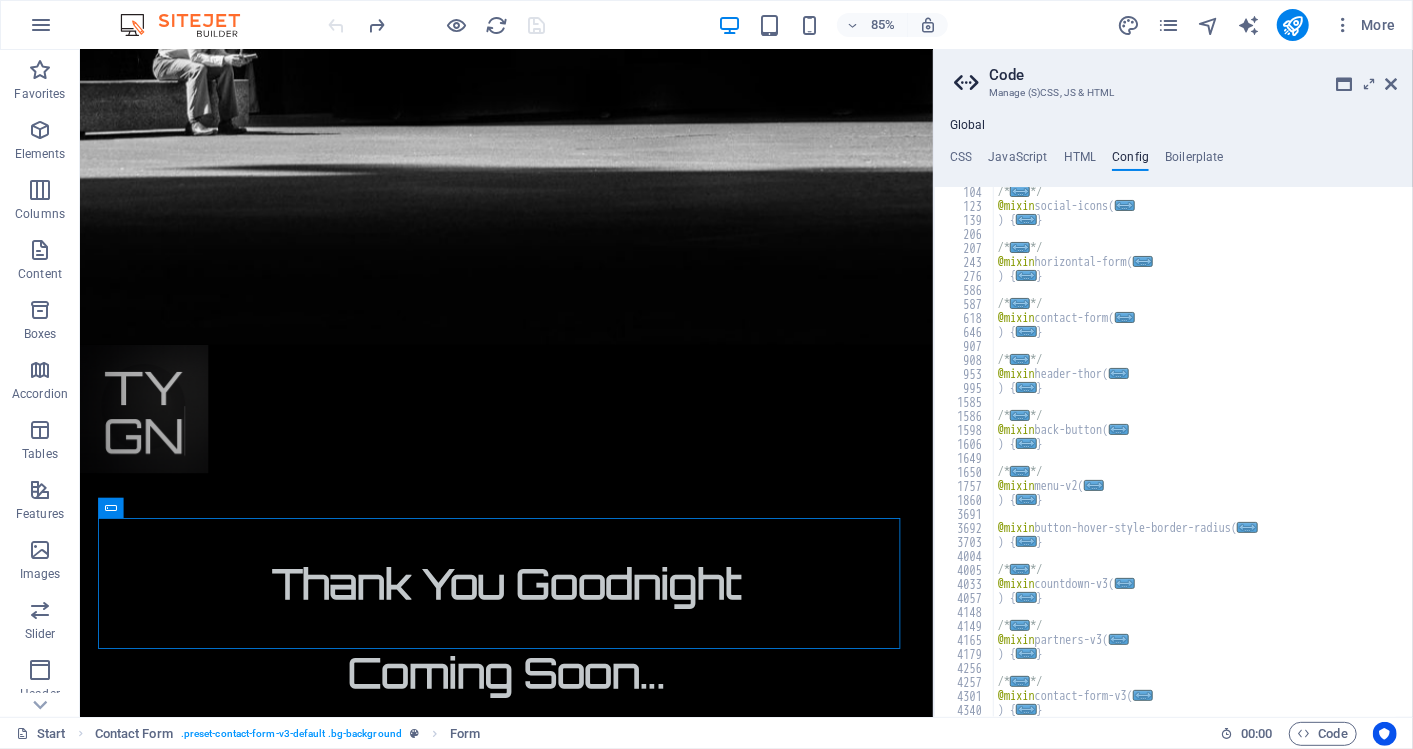 click on "Global CSS JavaScript HTML Config Boilerplate button[type="submit"] { 96 97 98 99 100 101 102 103 104 105 106 107 108 109 110 111 112 113 114 115 116 117 118 119 120 121 122 123 124 125 126 127 128 129 130 131 132 133 134 .ed-element.preset-columns-default-contact   {      @include   columns (           $box-background :  $none ,            $box-border-width :  0px ,            $box-border-style :  solid ,            $box-border-color :  $color-secondary ,            $box-padding :  0rem ,            $margin :  1rem ,            $margin-horizontal : false,            $grow : true,            $columns-xs :  1 ,            $columns-sm :  2 ,            $columns-lg :  2 ,            $center-content : true      ) ; } .ed-element.preset-contact-form-default   {      @include  contact-form (           $input-background :  $none ,            $input-border-width :  1px ,            $input-border-style :  solid ,            $input-border-color :  $color-default ,            $input-color :  $none ,            :  $none" at bounding box center (1173, 417) 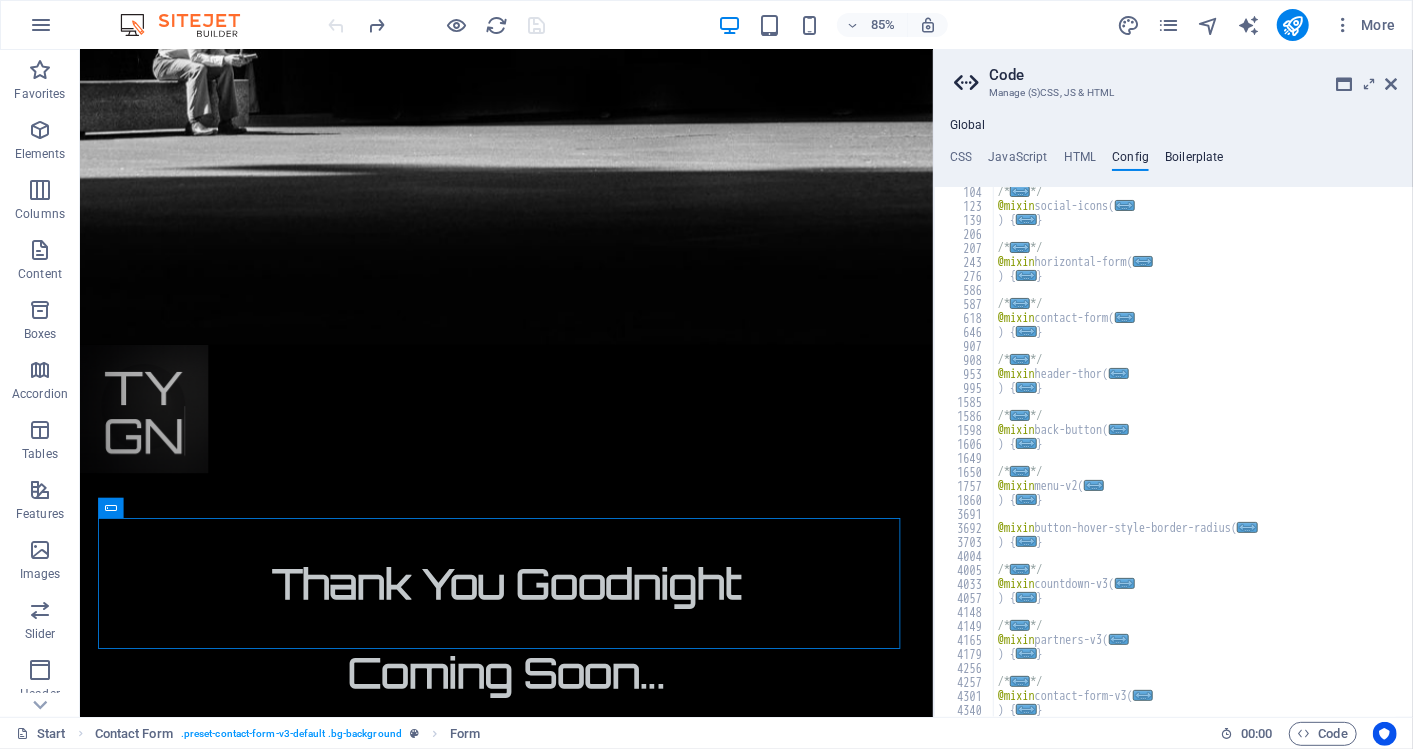click on "Boilerplate" at bounding box center [1194, 161] 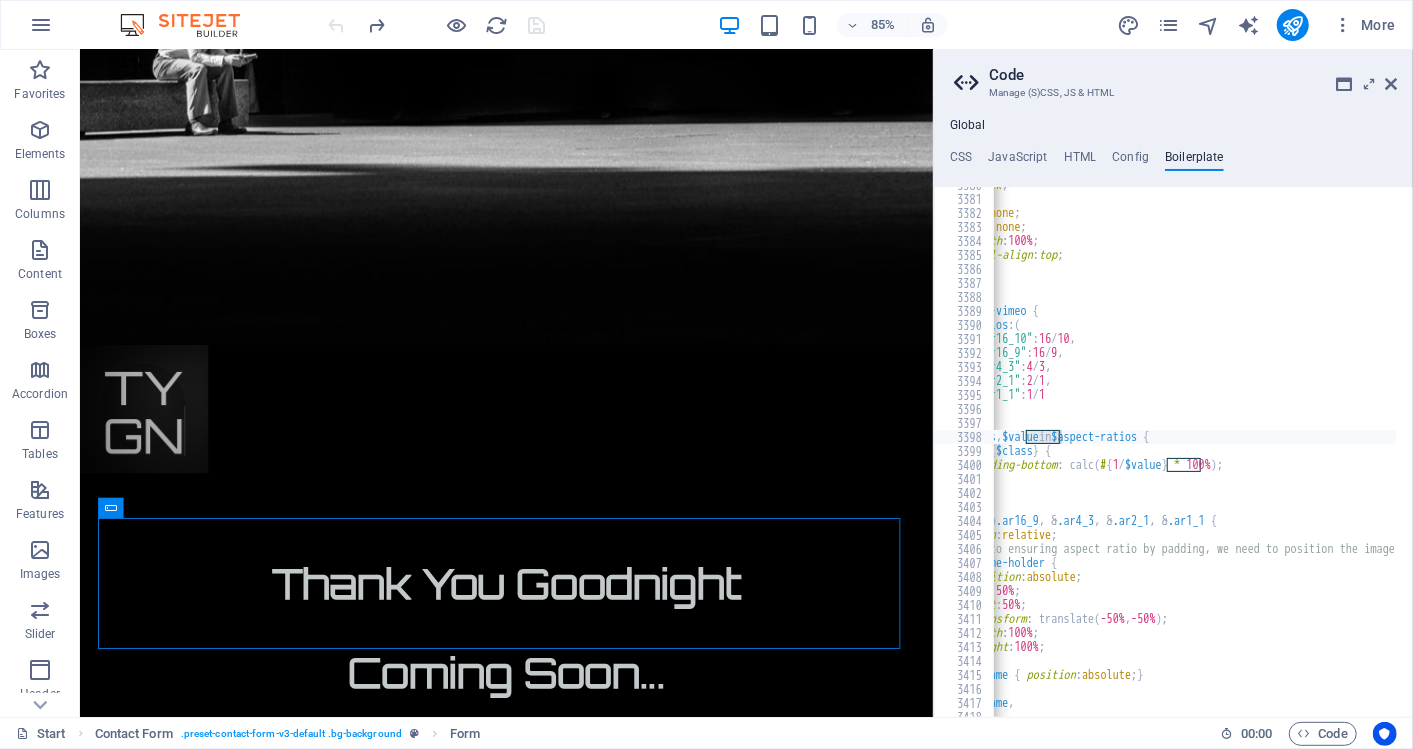 drag, startPoint x: 1193, startPoint y: 153, endPoint x: 1167, endPoint y: 157, distance: 26.305893 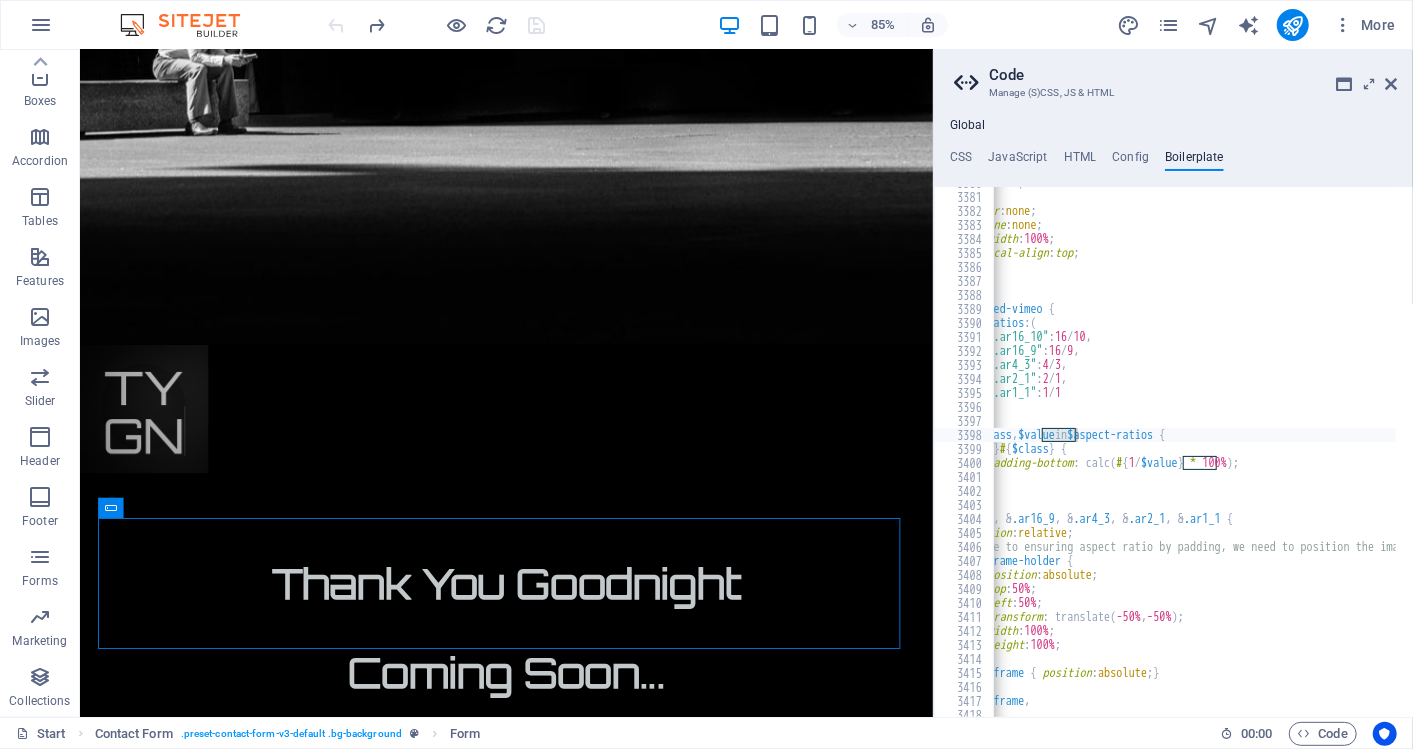 scroll, scrollTop: 26840, scrollLeft: 0, axis: vertical 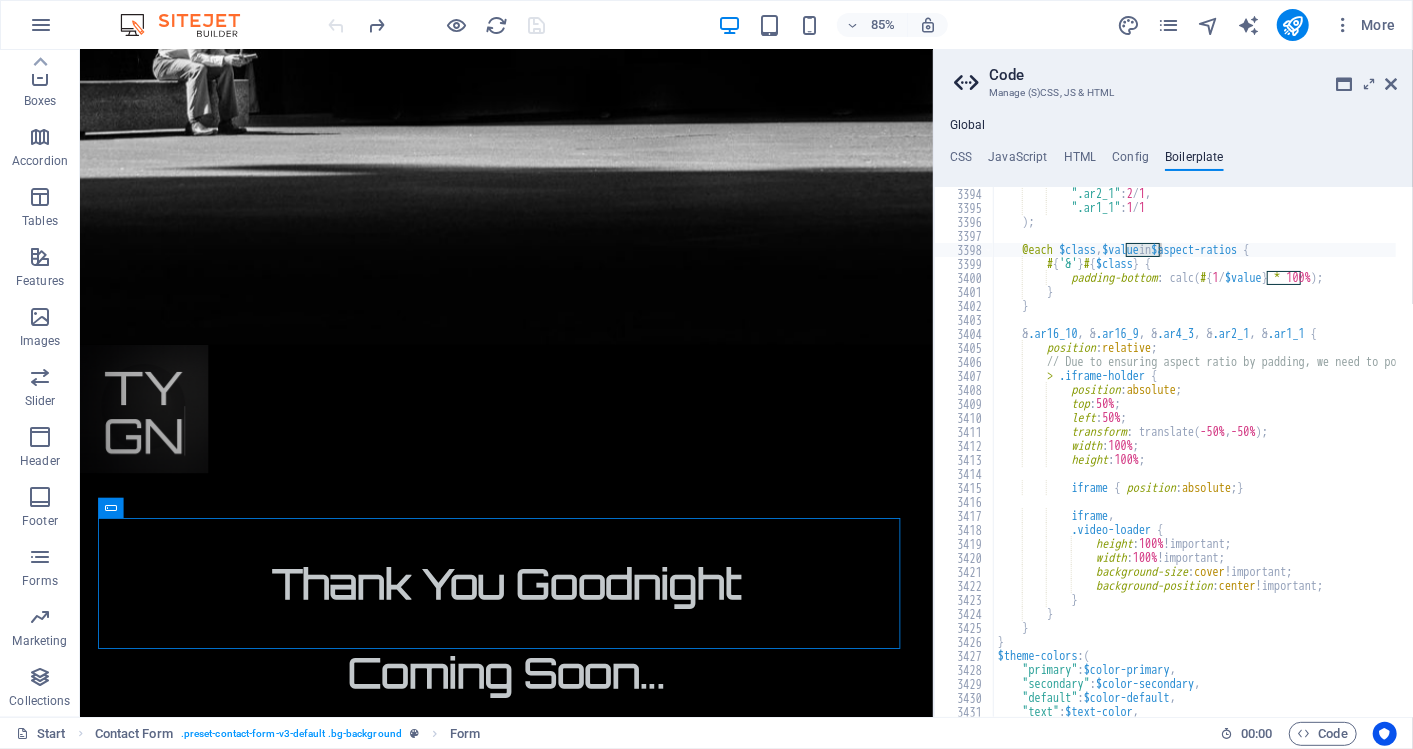 click on "CSS JavaScript HTML Config Boilerplate" at bounding box center [1173, 161] 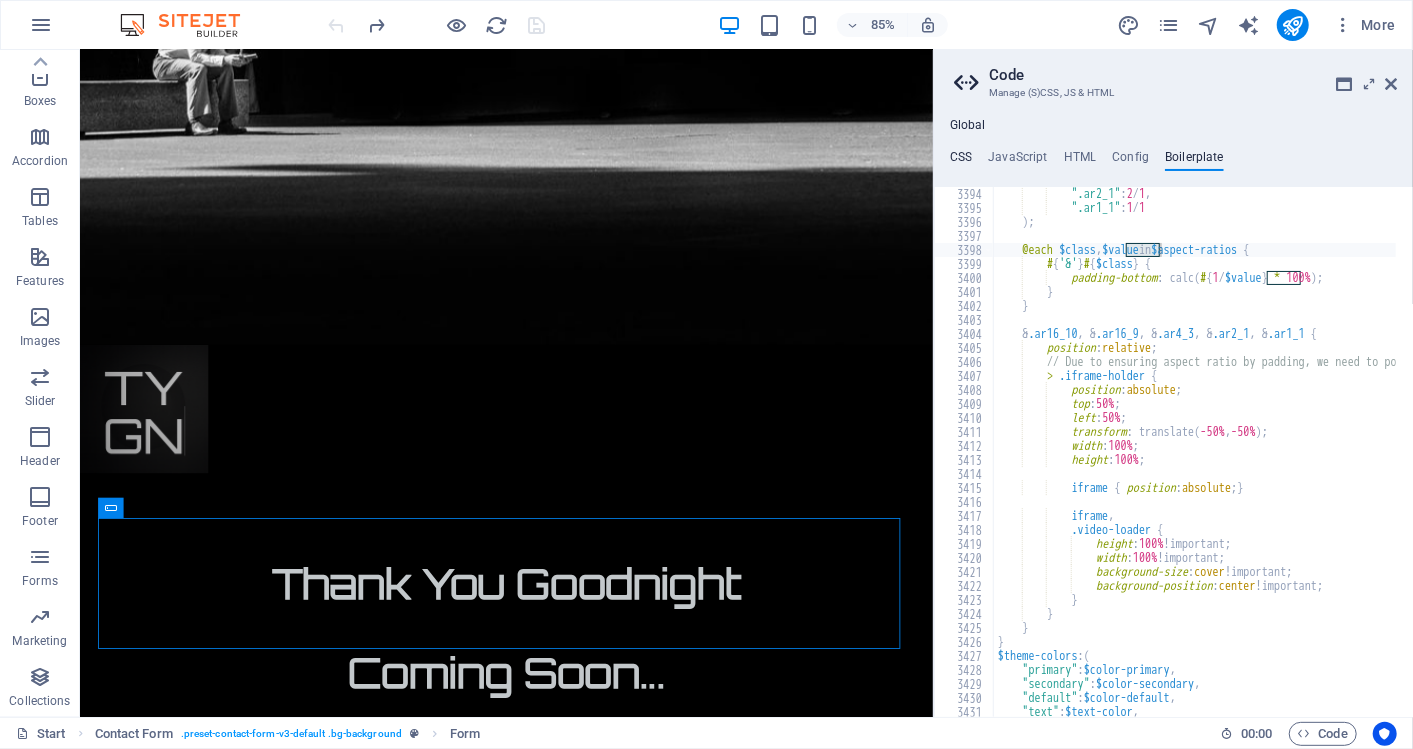 click on "CSS" at bounding box center [961, 161] 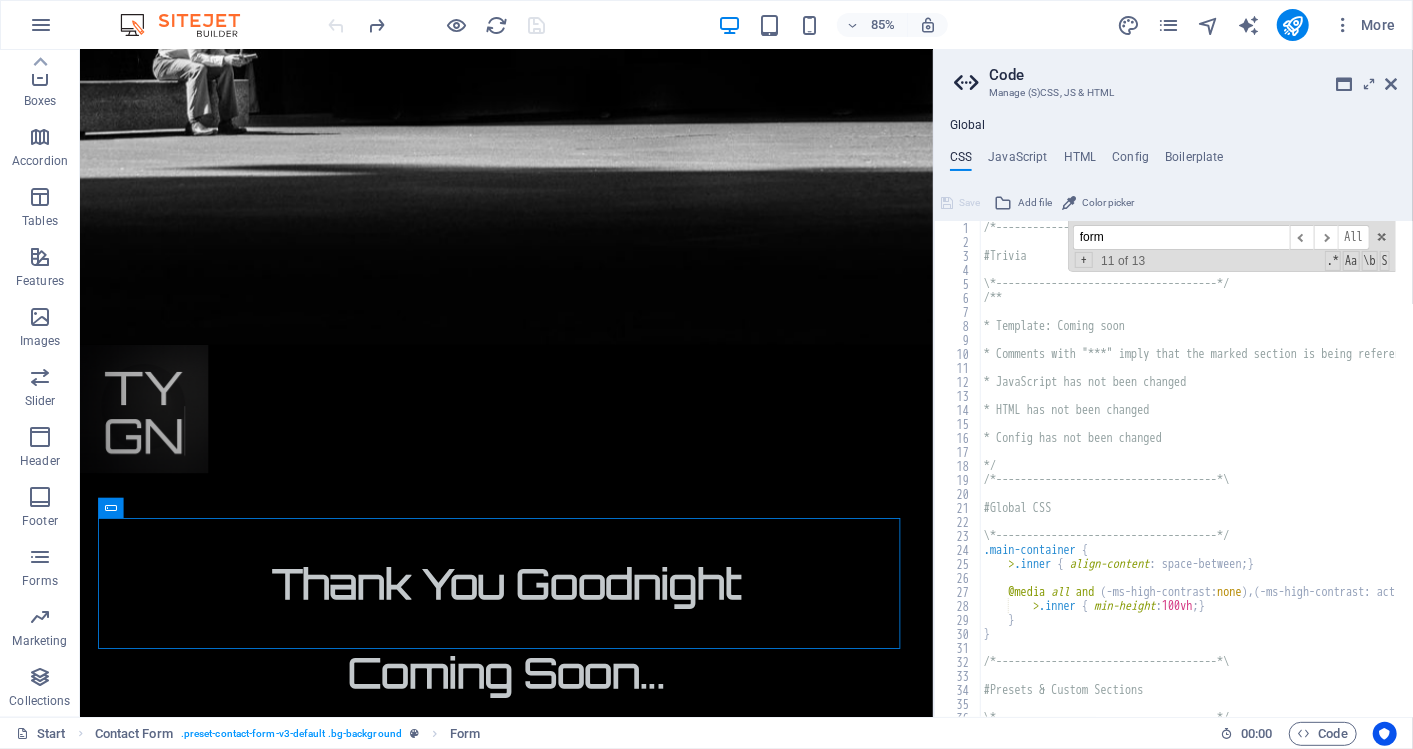 scroll, scrollTop: 0, scrollLeft: 0, axis: both 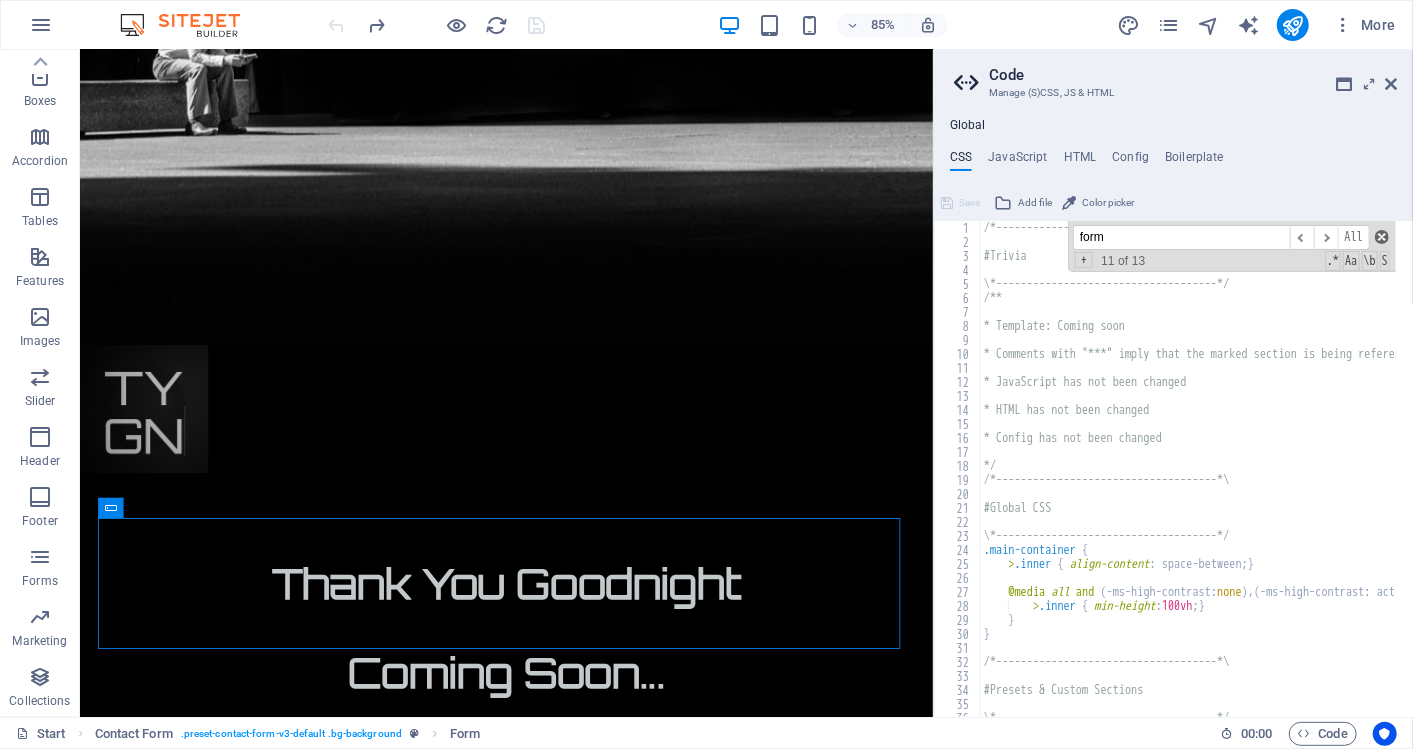 click at bounding box center [1382, 237] 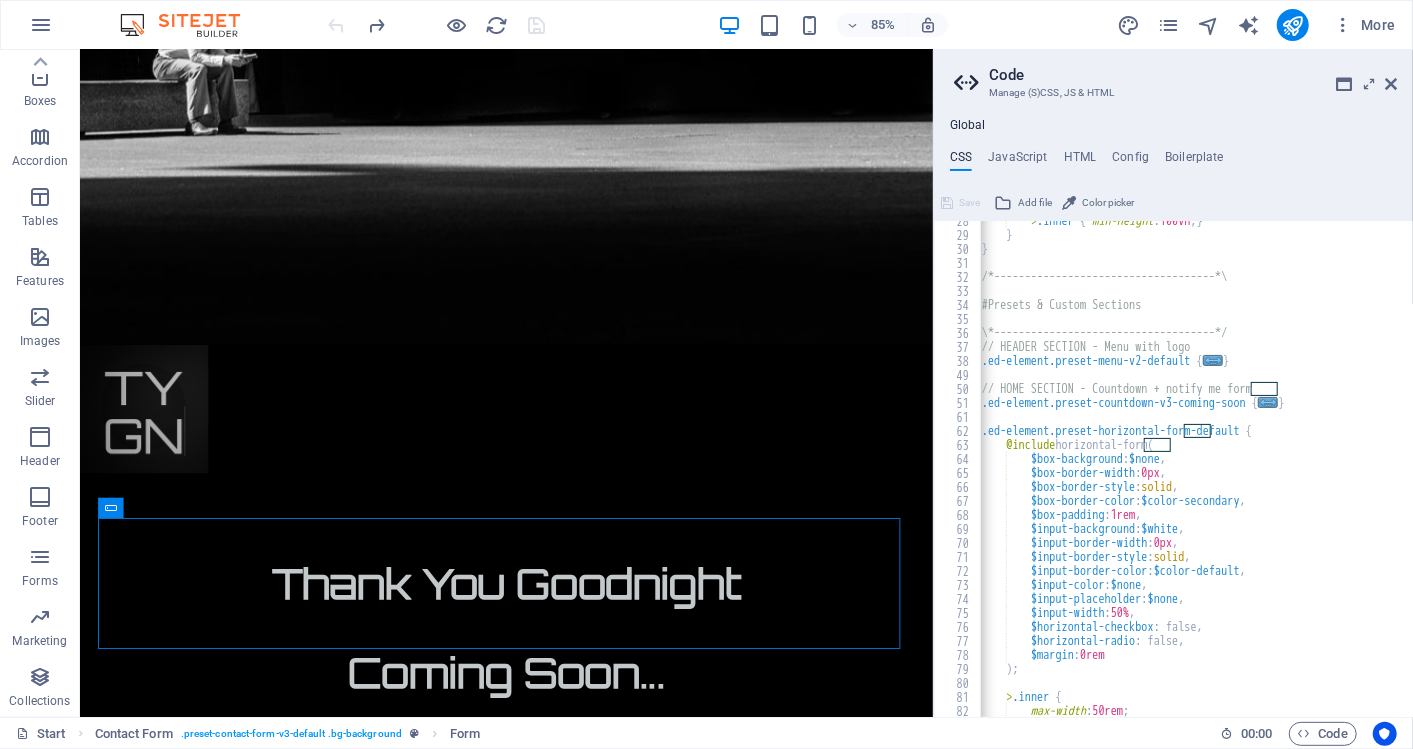 scroll, scrollTop: 440, scrollLeft: 0, axis: vertical 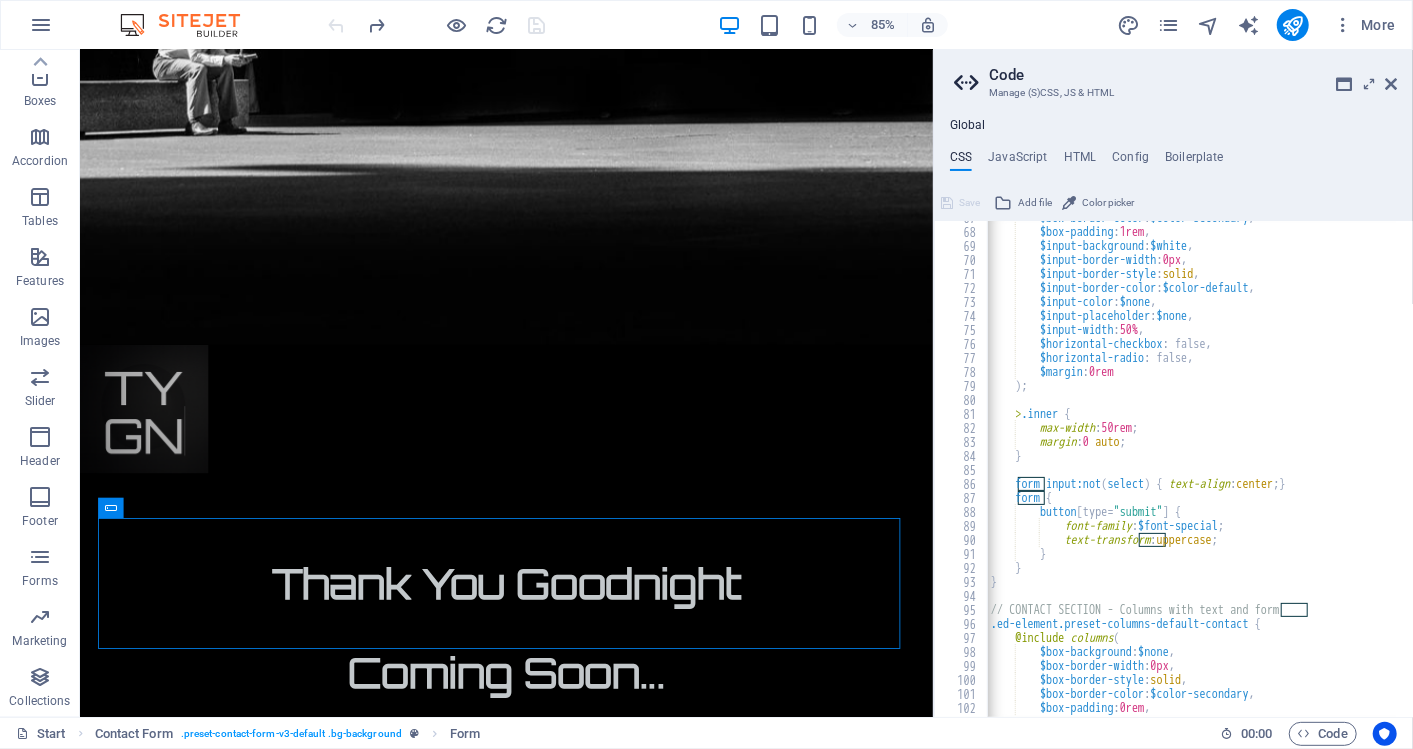 click on "$box-border-color :  $color-secondary ,            $box-padding :  1rem ,            $input-background :  $white ,            $input-border-width :  0px ,            $input-border-style :  solid ,            $input-border-color :  $color-default ,            $input-color :  $none ,            $input-placeholder :  $none ,            $input-width :  50% ,            $horizontal-checkbox : false,            $horizontal-radio : false,            $margin :  0rem      ) ;      > .inner   {           max-width :  50rem ;           margin :  0   auto ;      }      form   input:not ( select )   {   text-align :  center ;  }      form   {           button [ type= "submit" ]   {                font-family :  $font-special ;                text-transform :  uppercase ;           }      } } // CONTACT SECTION - Columns with text and form .ed-element.preset-columns-default-contact   {      @include   columns (           $box-background :  $none ,            $box-border-width :  0px ,            $box-border-style)" at bounding box center (1287, 464) 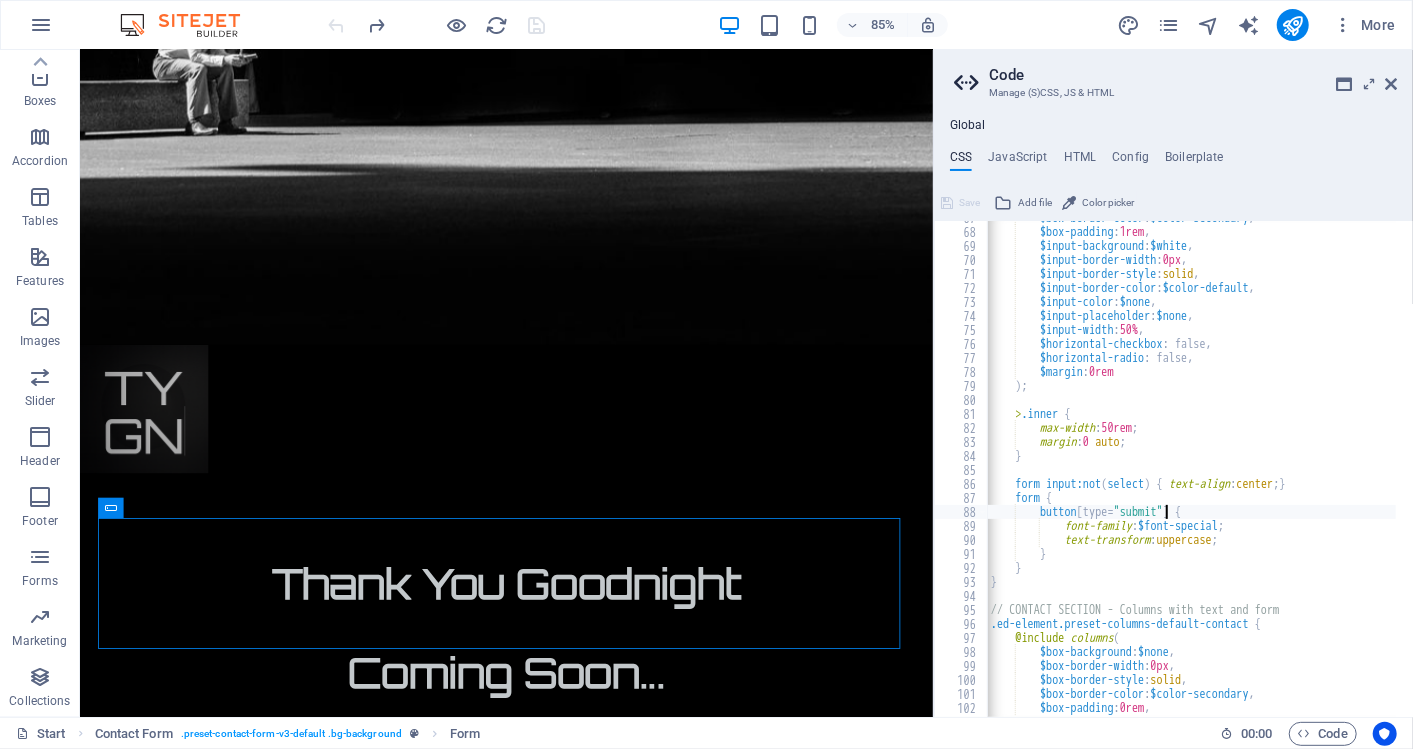 click on "Color picker" at bounding box center (1108, 203) 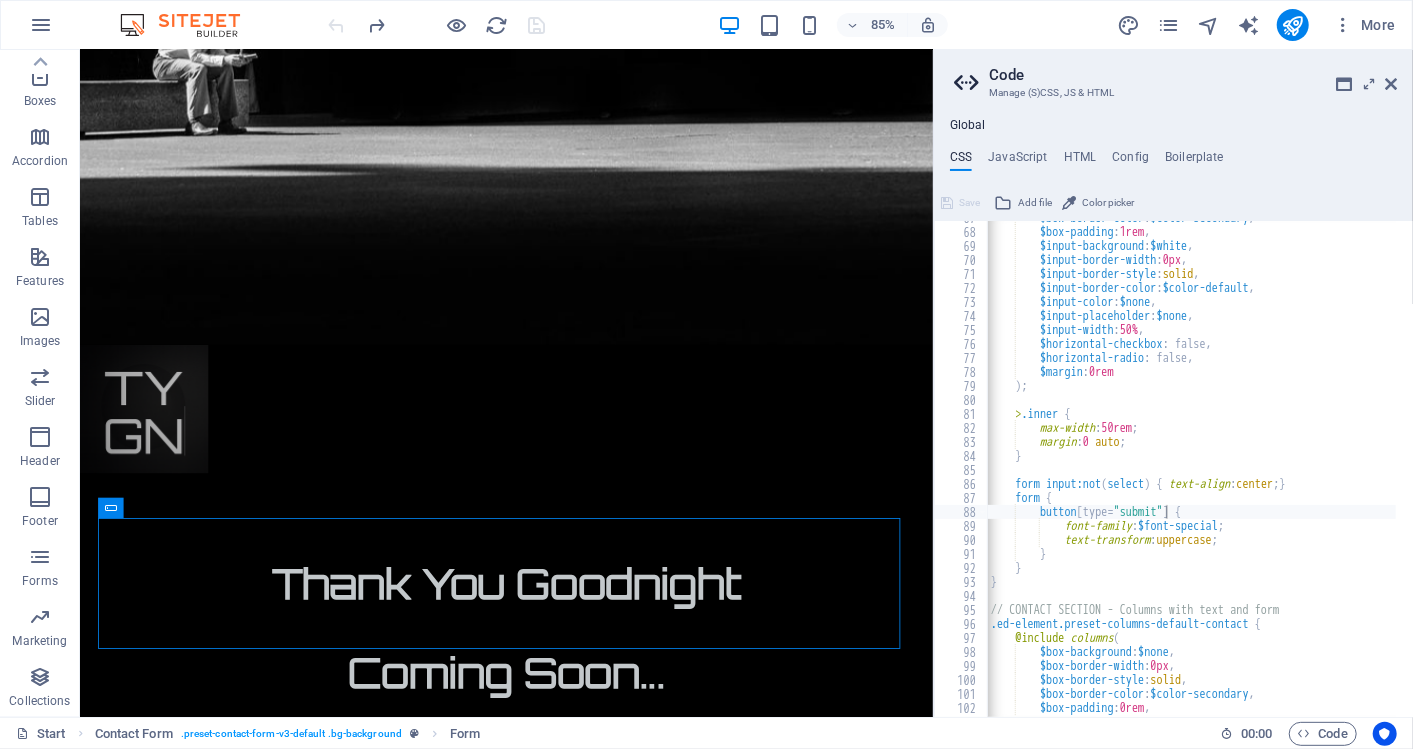 type 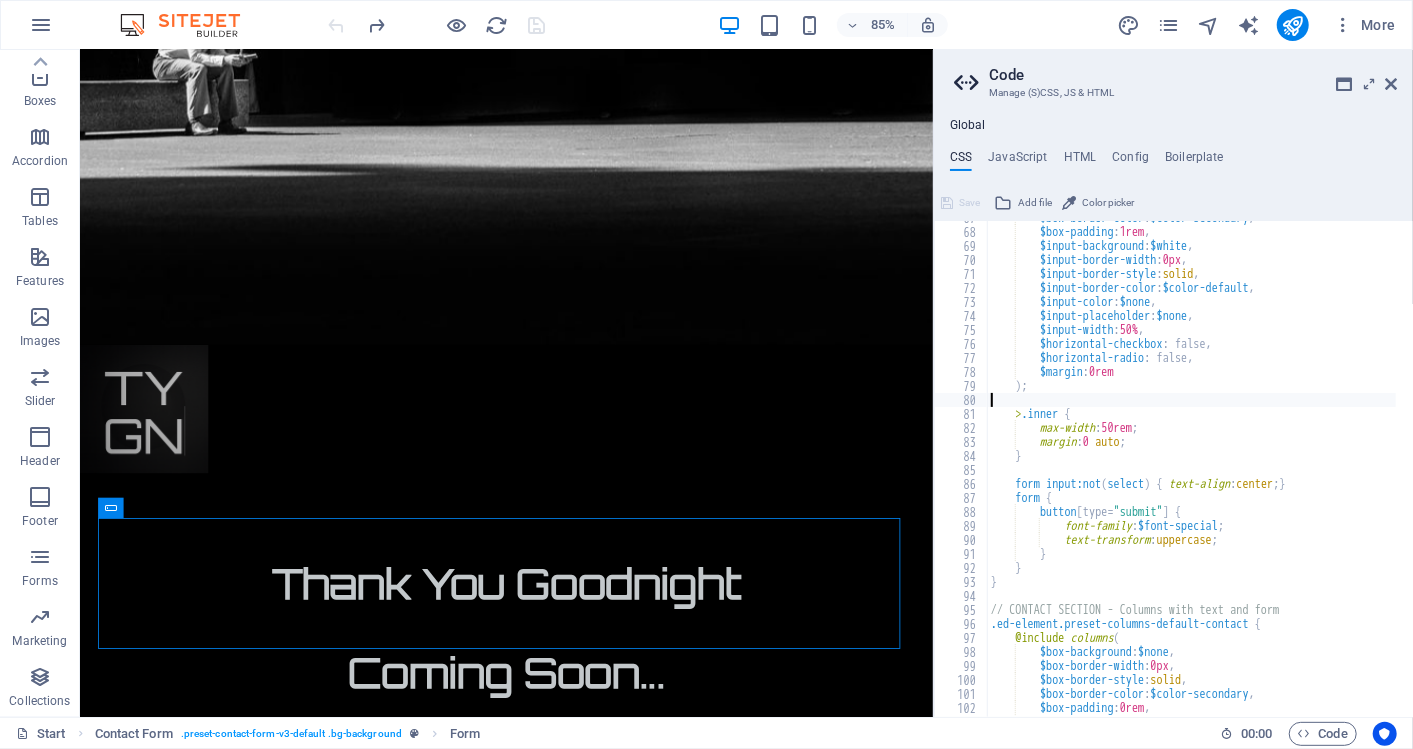 click on "$box-border-color :  $color-secondary ,            $box-padding :  1rem ,            $input-background :  $white ,            $input-border-width :  0px ,            $input-border-style :  solid ,            $input-border-color :  $color-default ,            $input-color :  $none ,            $input-placeholder :  $none ,            $input-width :  50% ,            $horizontal-checkbox : false,            $horizontal-radio : false,            $margin :  0rem      ) ;      > .inner   {           max-width :  50rem ;           margin :  0   auto ;      }      form   input:not ( select )   {   text-align :  center ;  }      form   {           button [ type= "submit" ]   {                font-family :  $font-special ;                text-transform :  uppercase ;           }      } } // CONTACT SECTION - Columns with text and form .ed-element.preset-columns-default-contact   {      @include   columns (           $box-background :  $none ,            $box-border-width :  0px ,            $box-border-style)" at bounding box center [1287, 464] 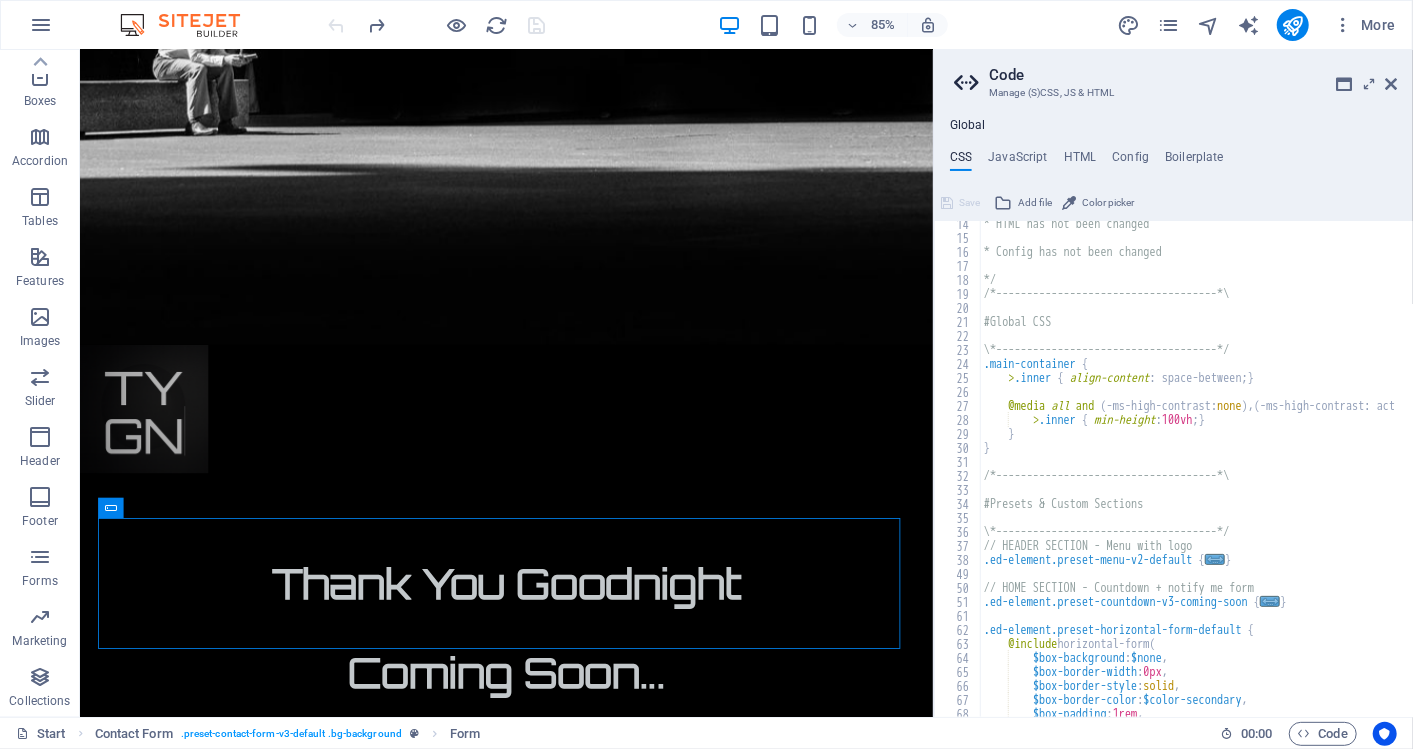 scroll, scrollTop: 185, scrollLeft: 0, axis: vertical 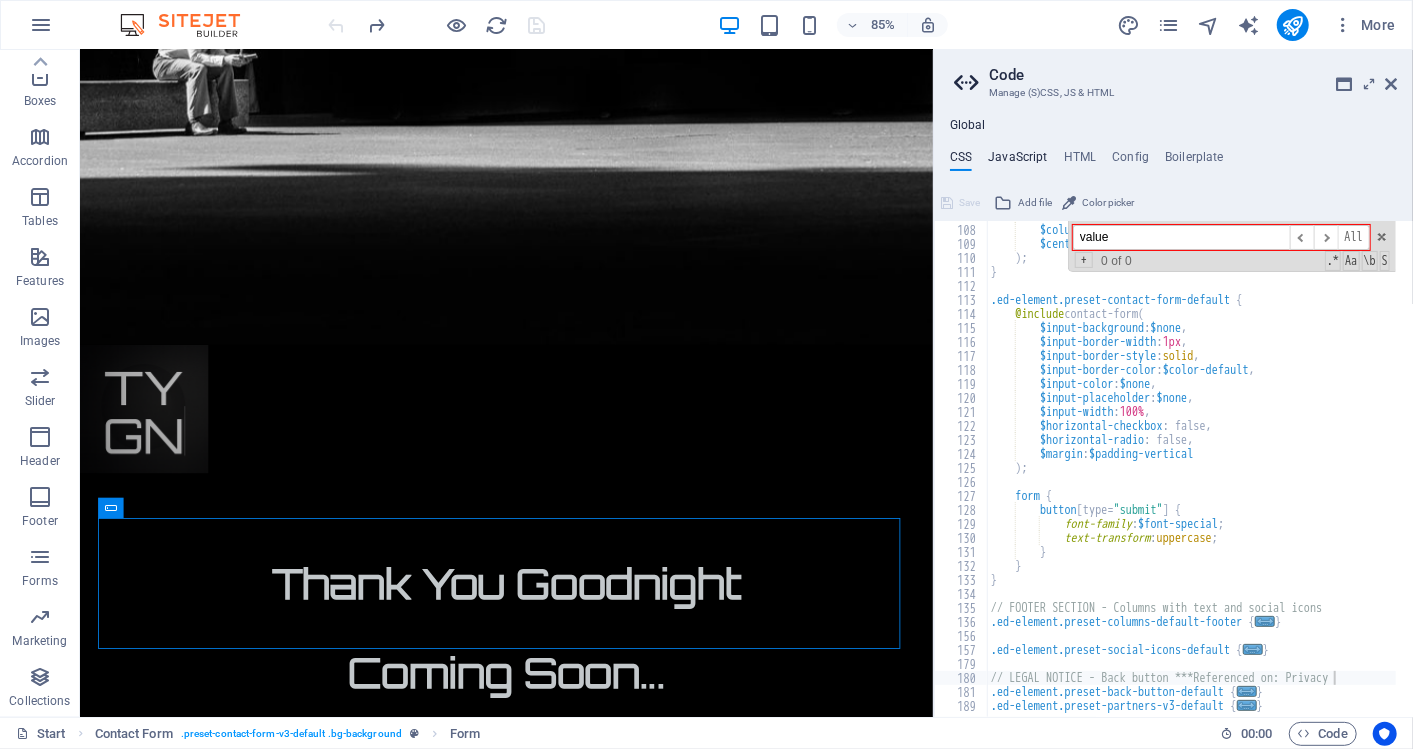 type on "value" 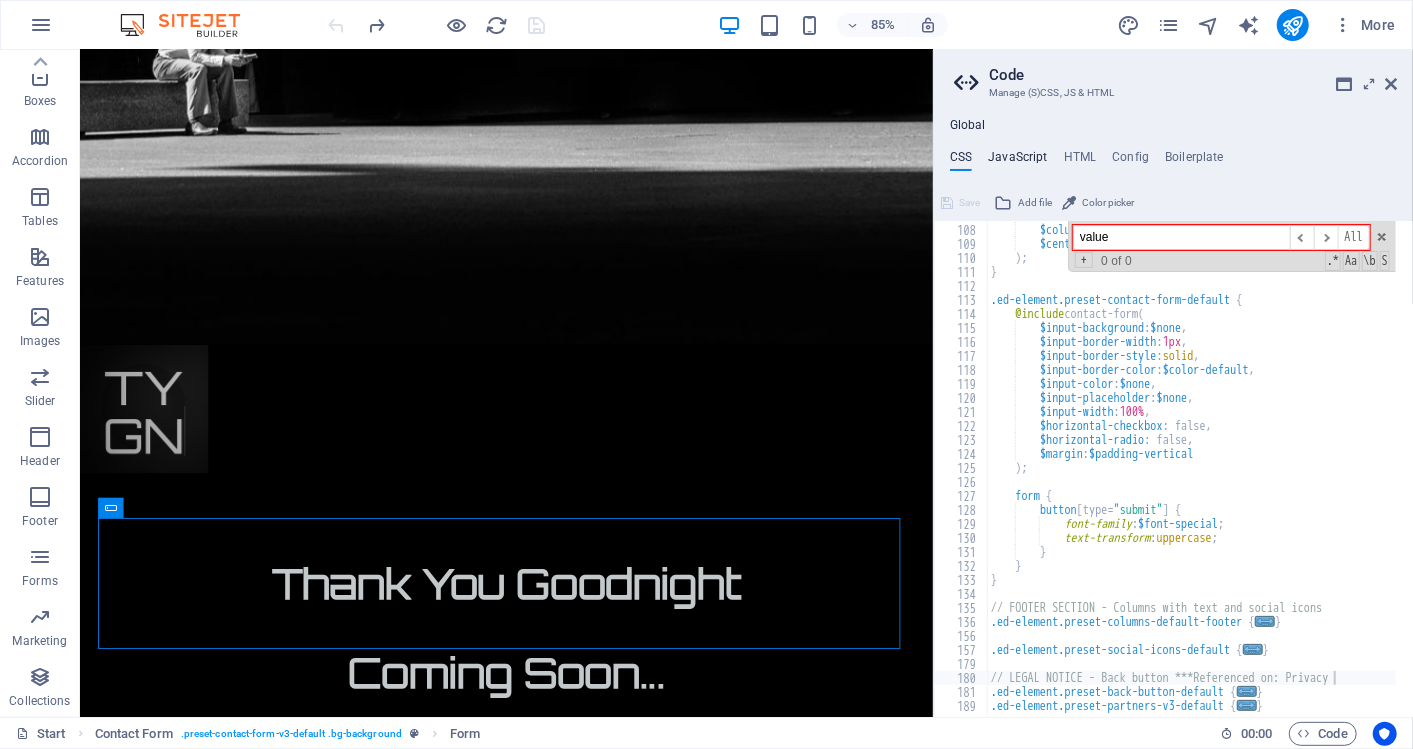 click on "JavaScript" at bounding box center (1017, 161) 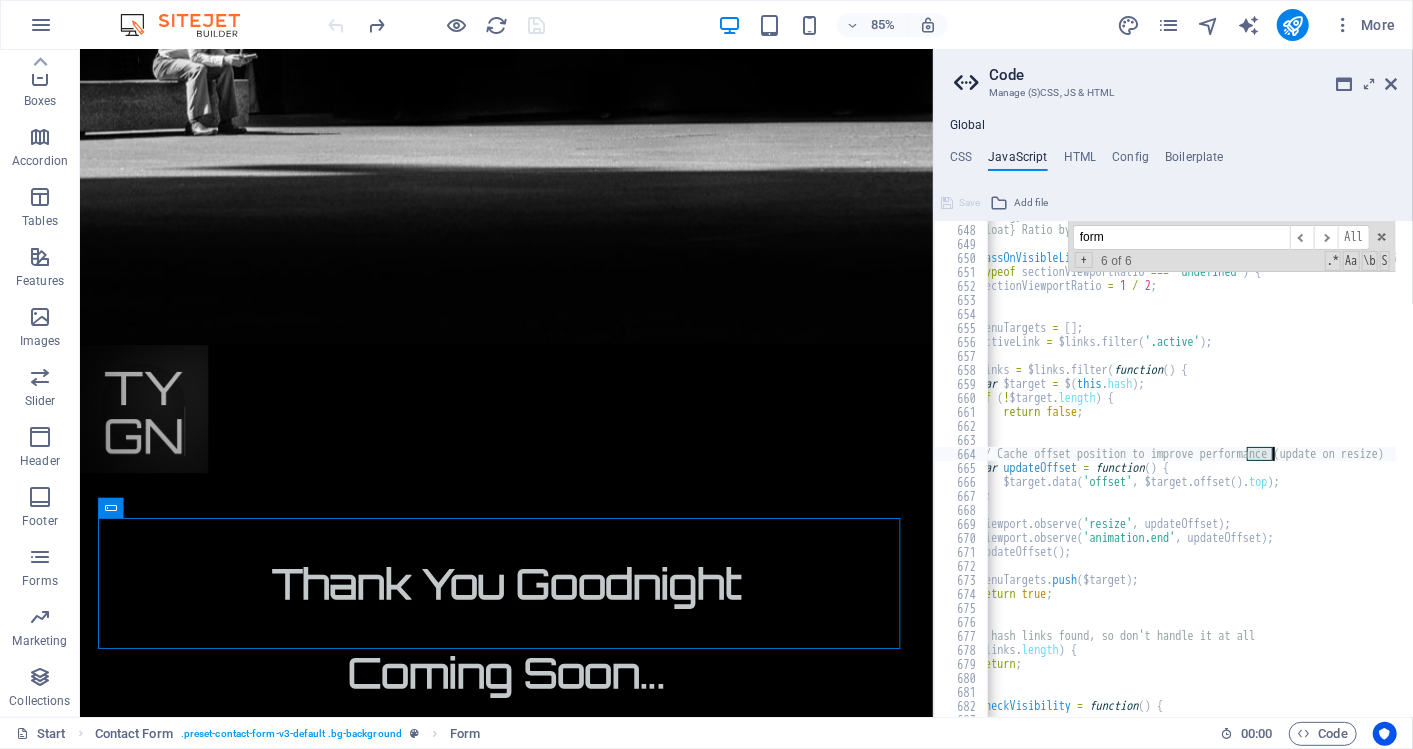 click on "form" at bounding box center (1181, 237) 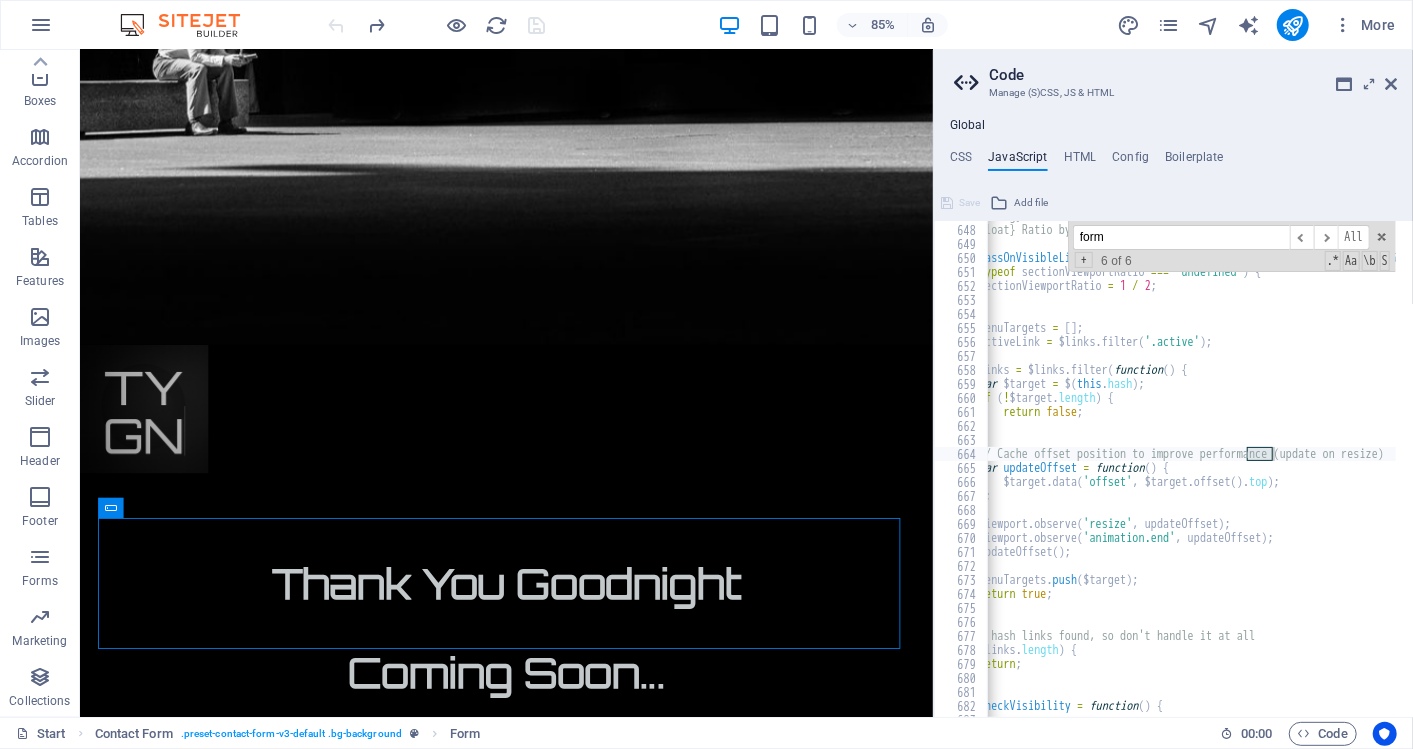 click on "form" at bounding box center (1181, 237) 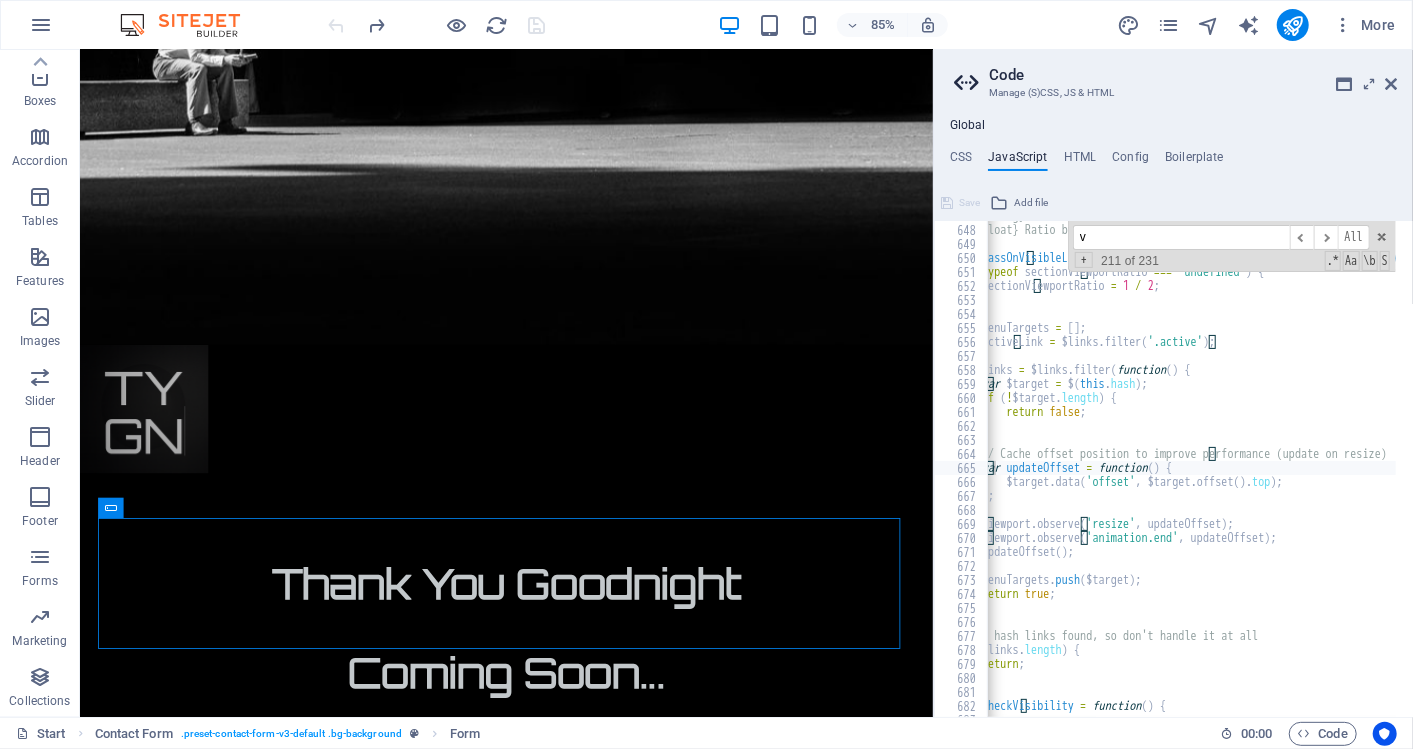 scroll, scrollTop: 0, scrollLeft: 57, axis: horizontal 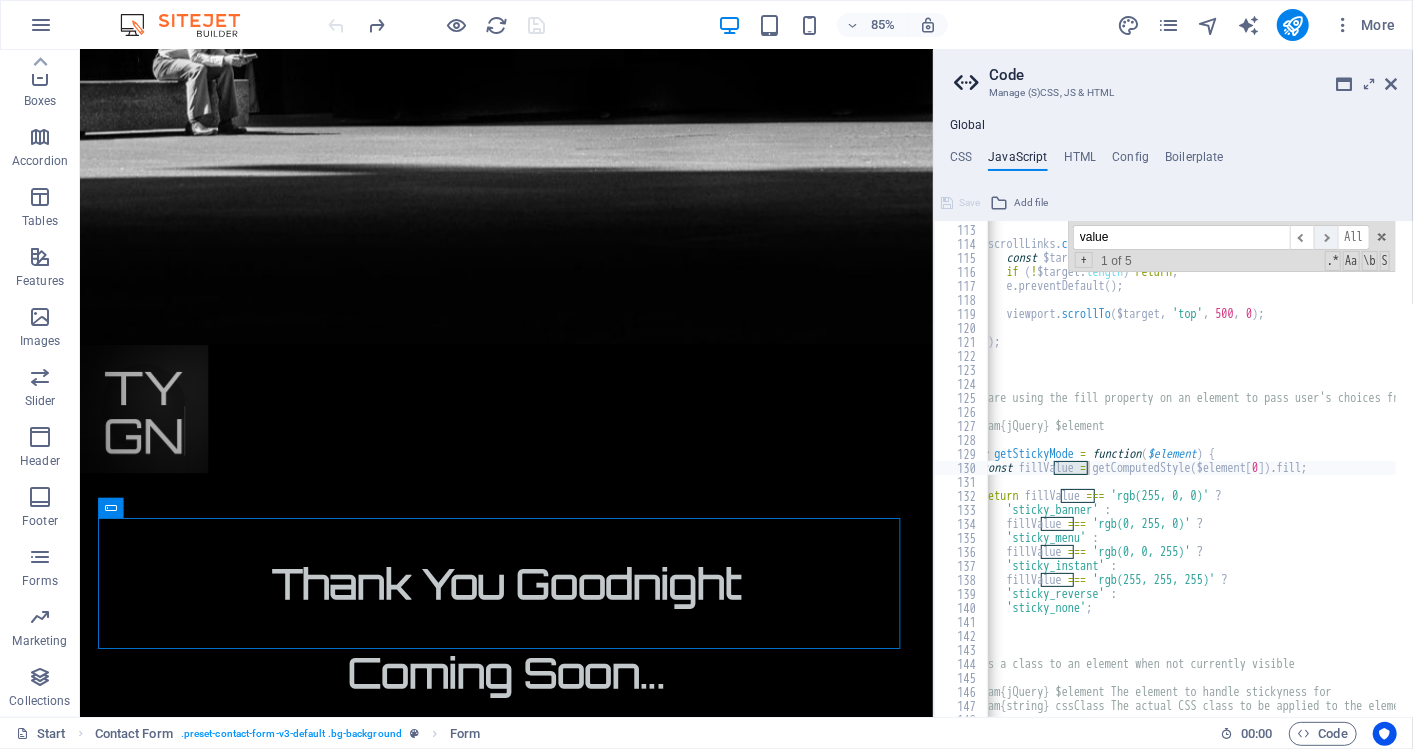 type on "value" 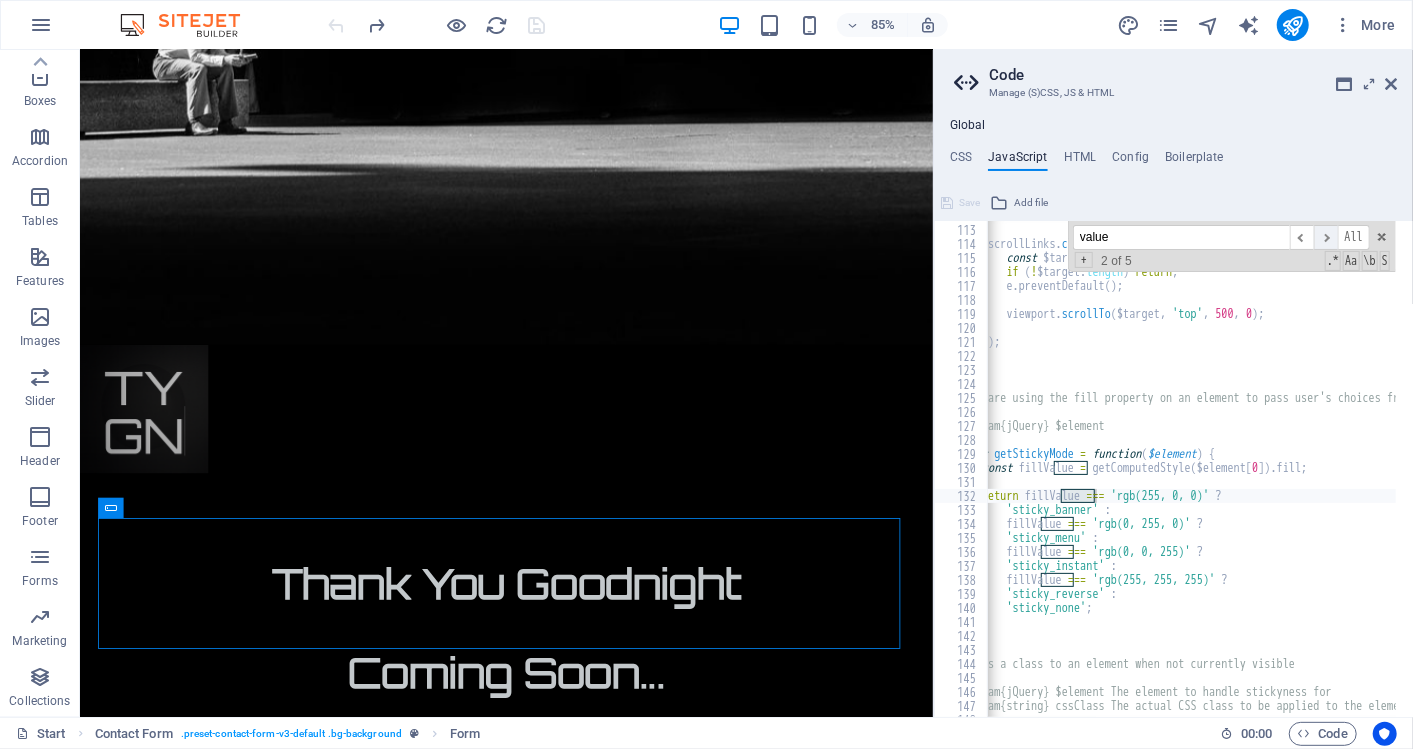click on "​" at bounding box center (1326, 237) 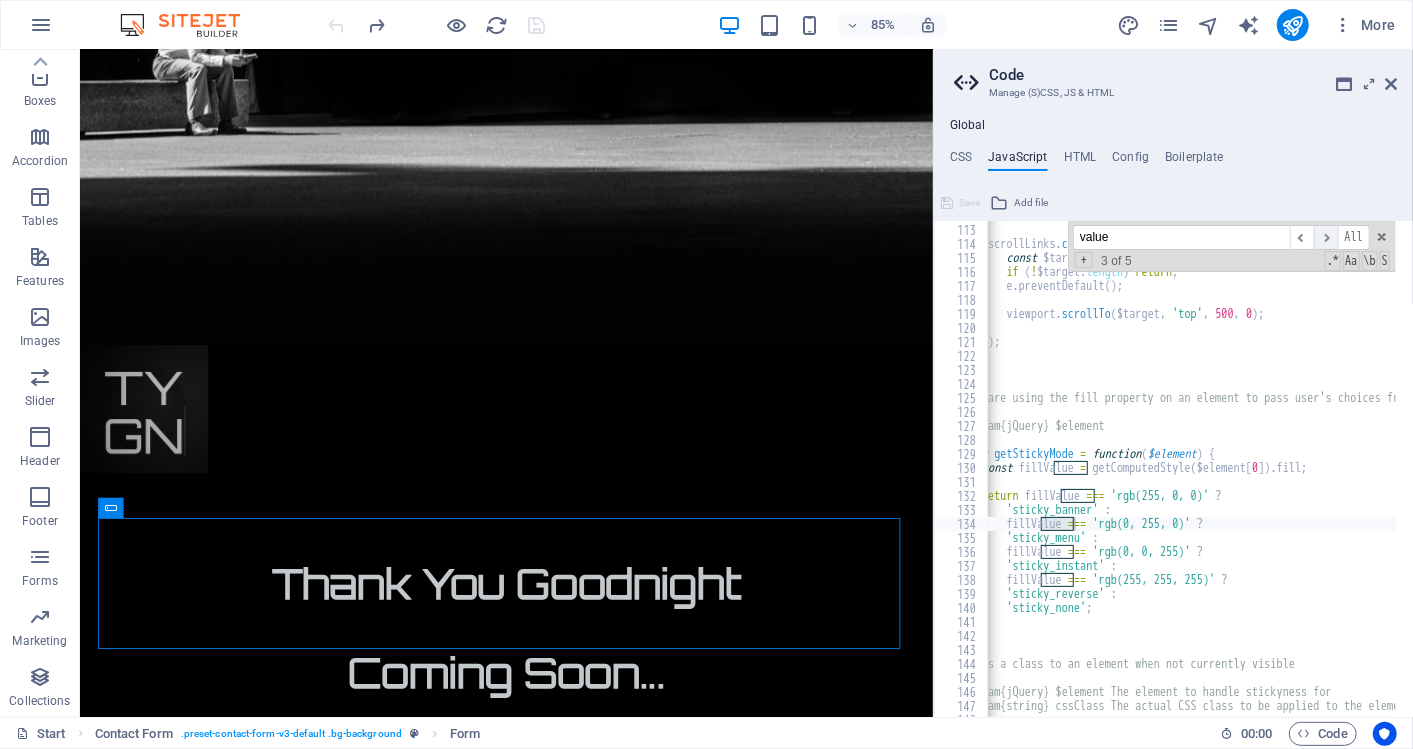 click on "​" at bounding box center [1326, 237] 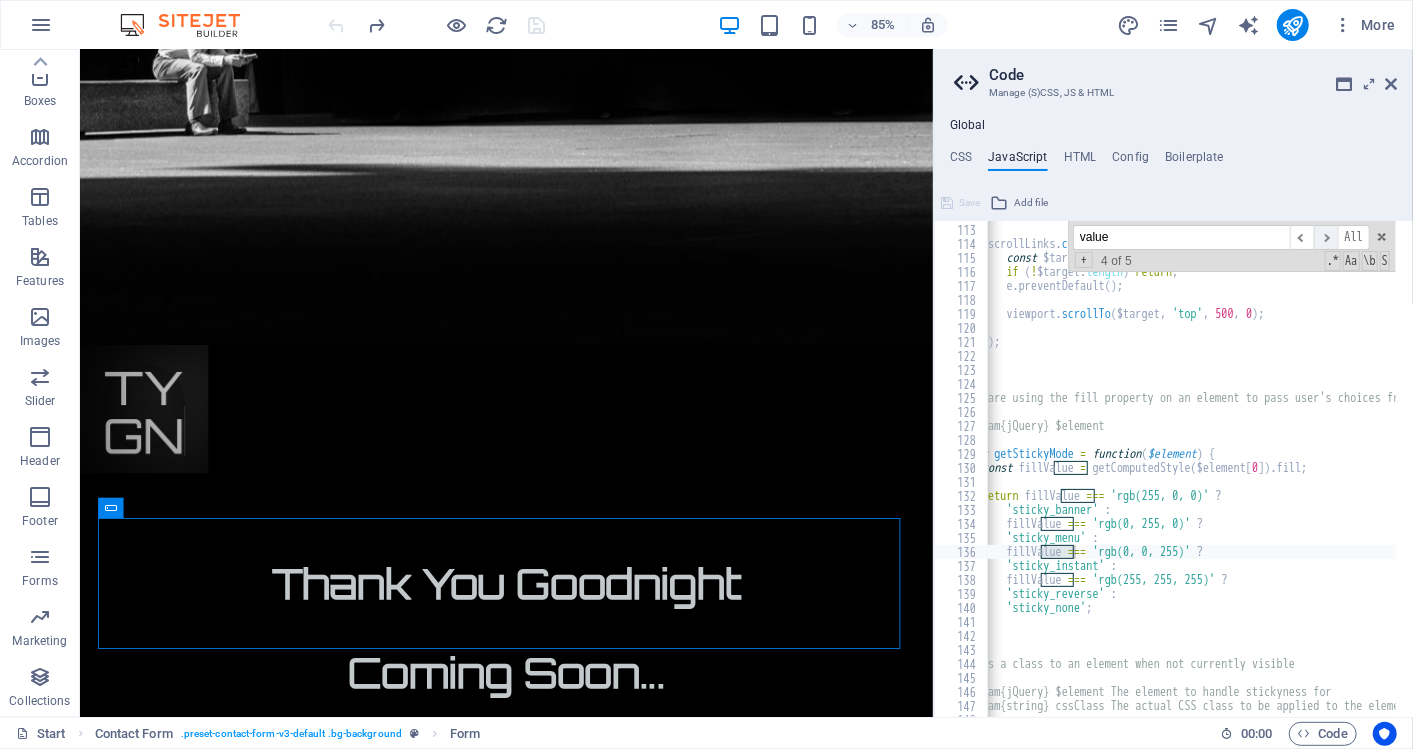 click on "​" at bounding box center [1326, 237] 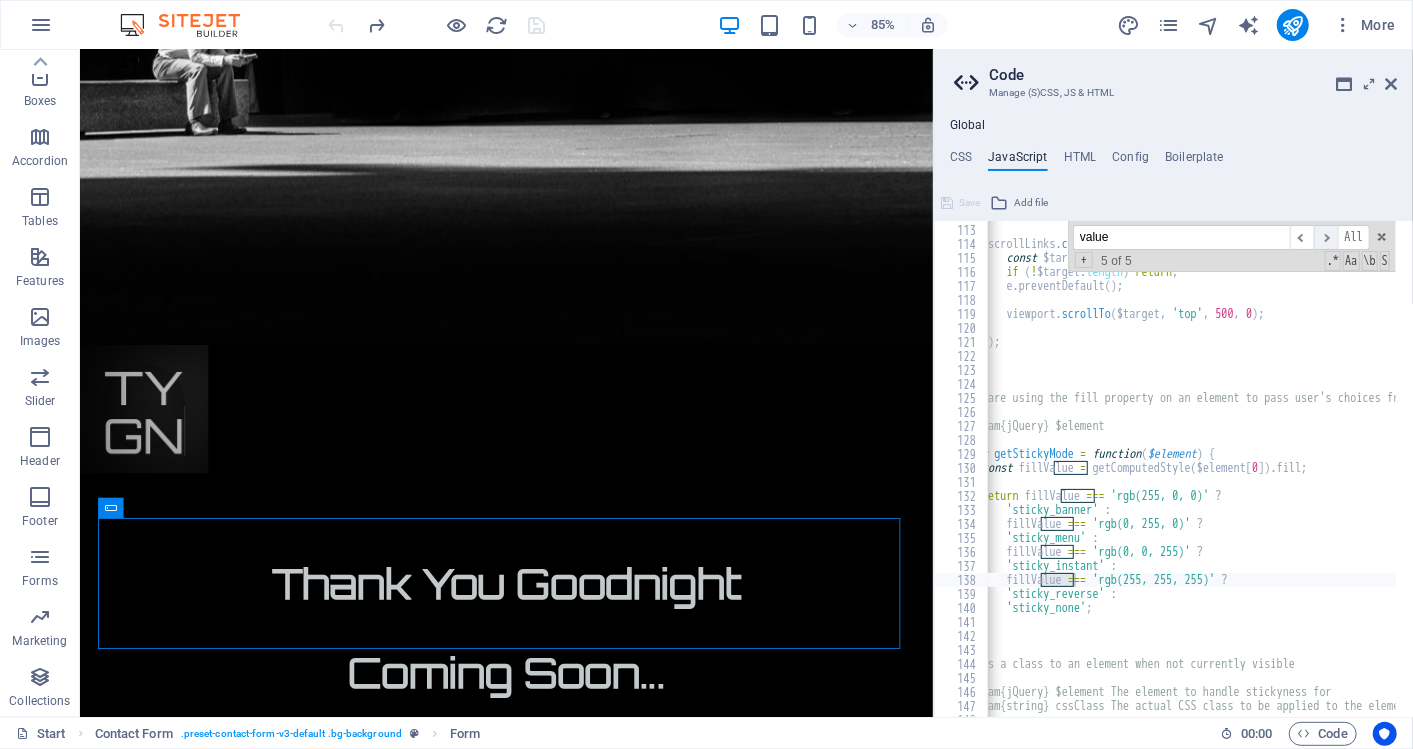 click on "​" at bounding box center [1326, 237] 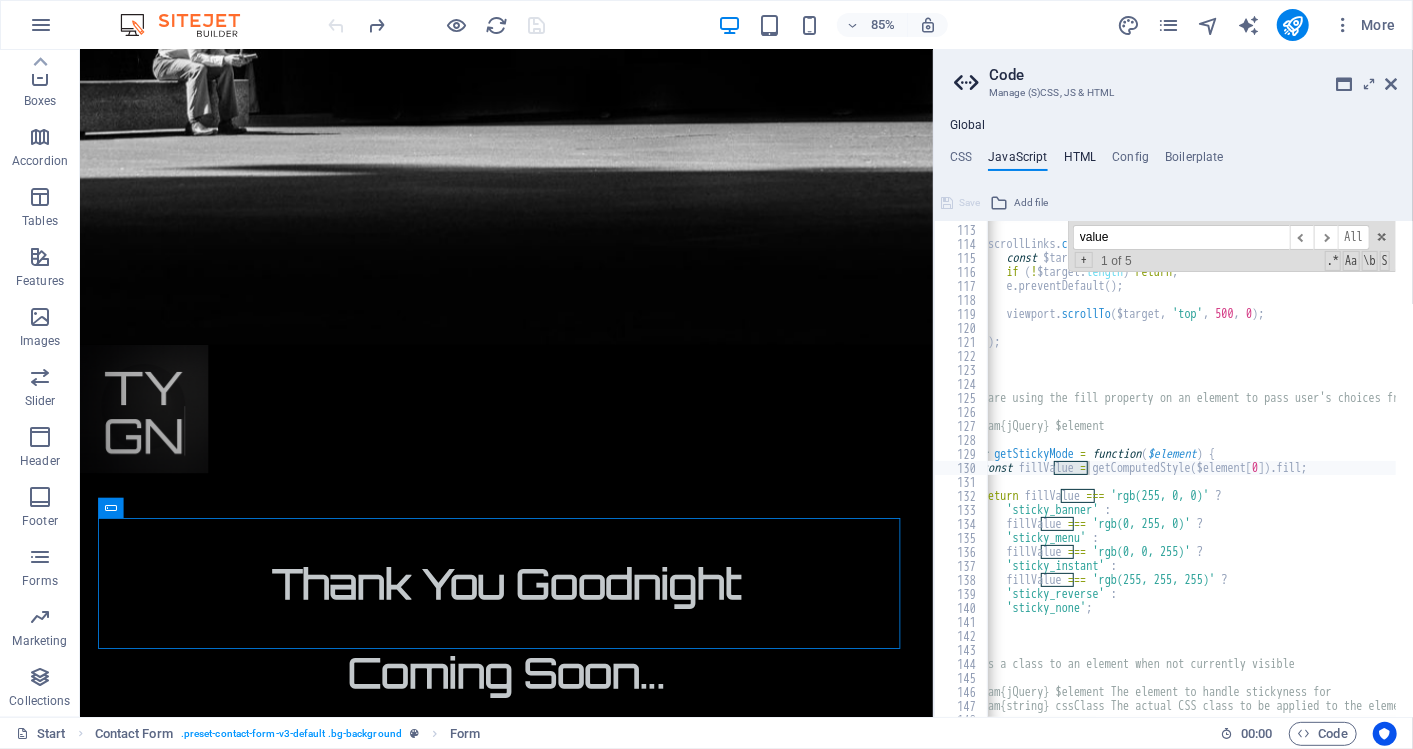 click on "HTML" at bounding box center (1080, 161) 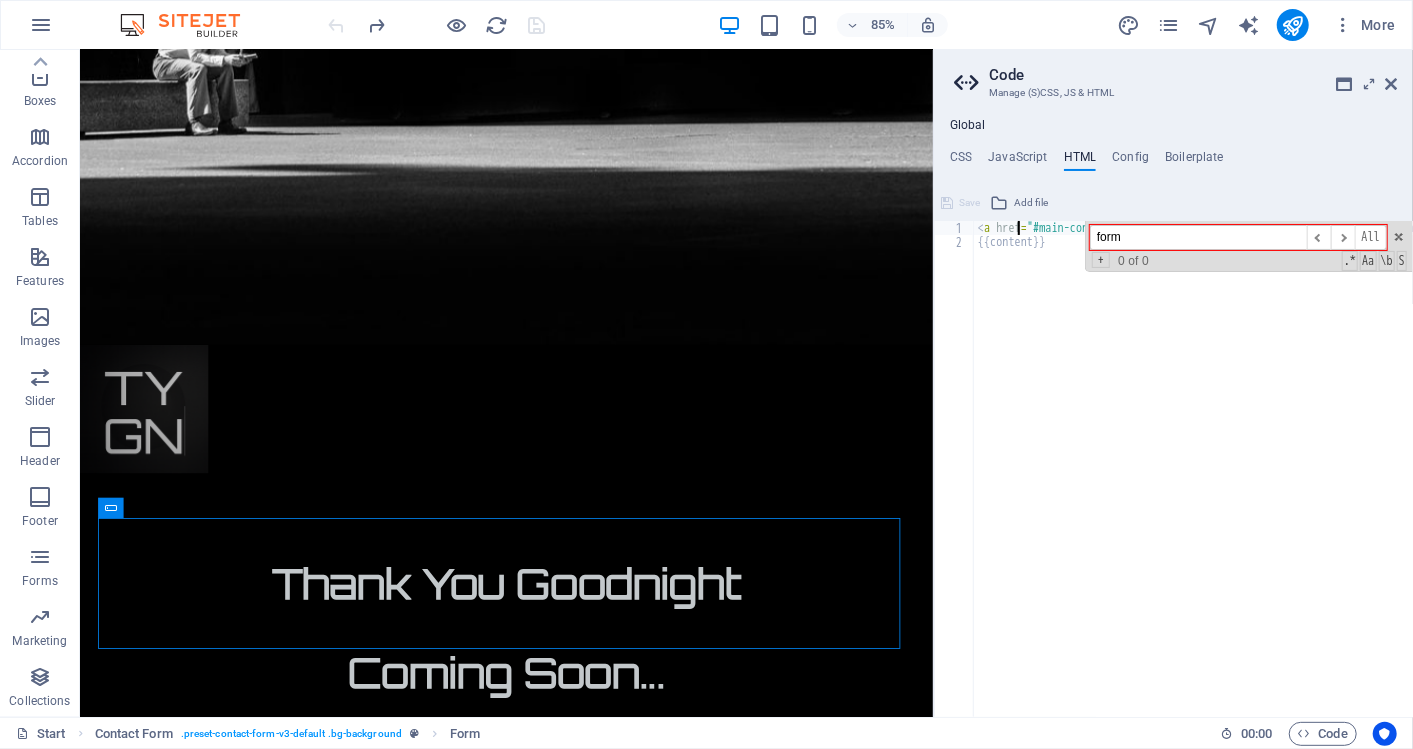 click on "form" at bounding box center (1198, 237) 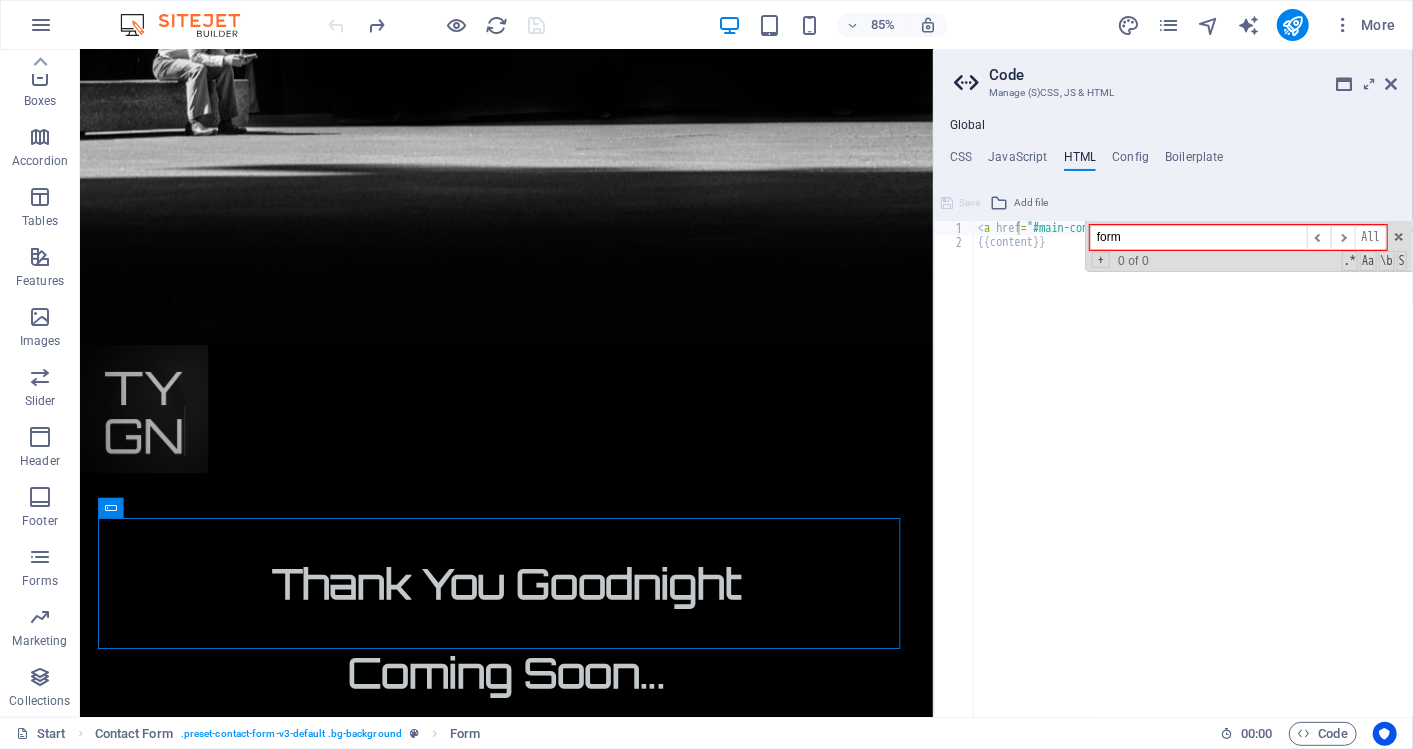 click on "form" at bounding box center (1198, 237) 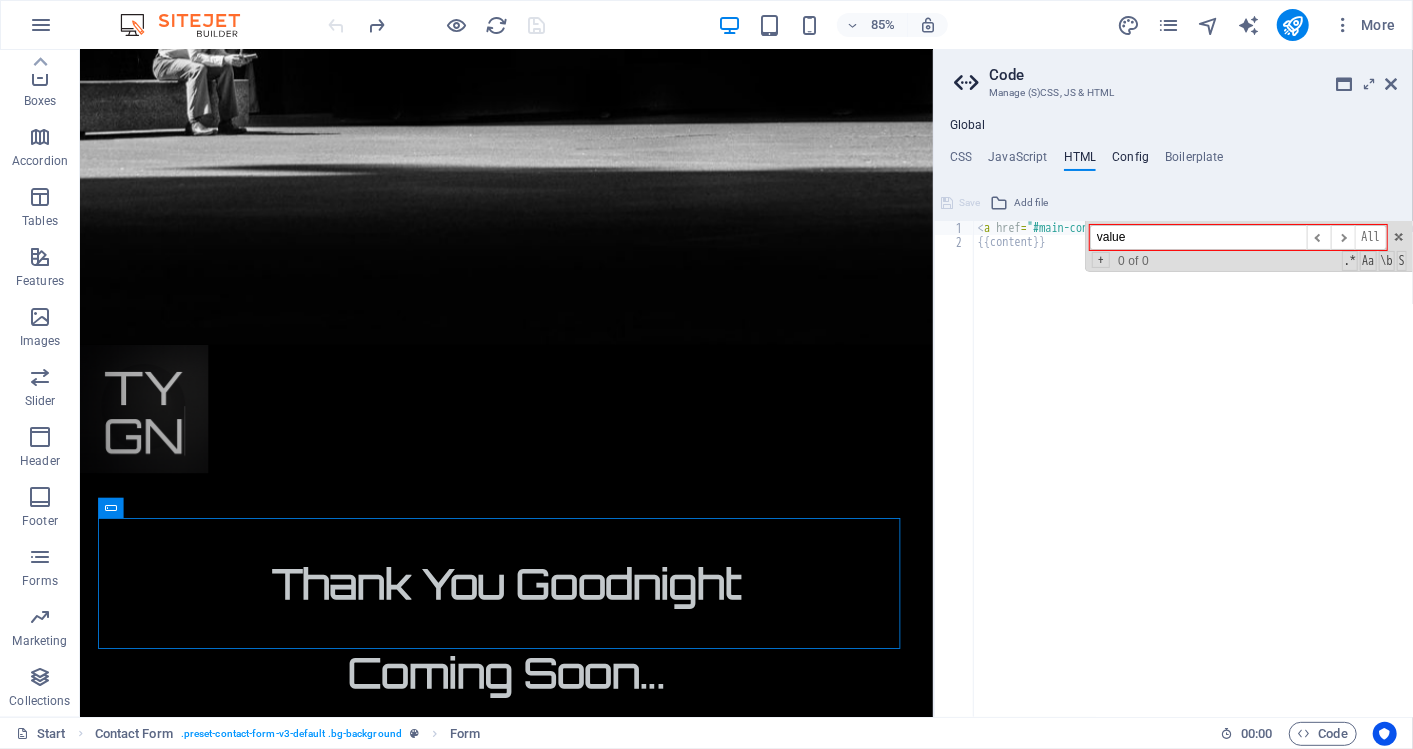 type on "value" 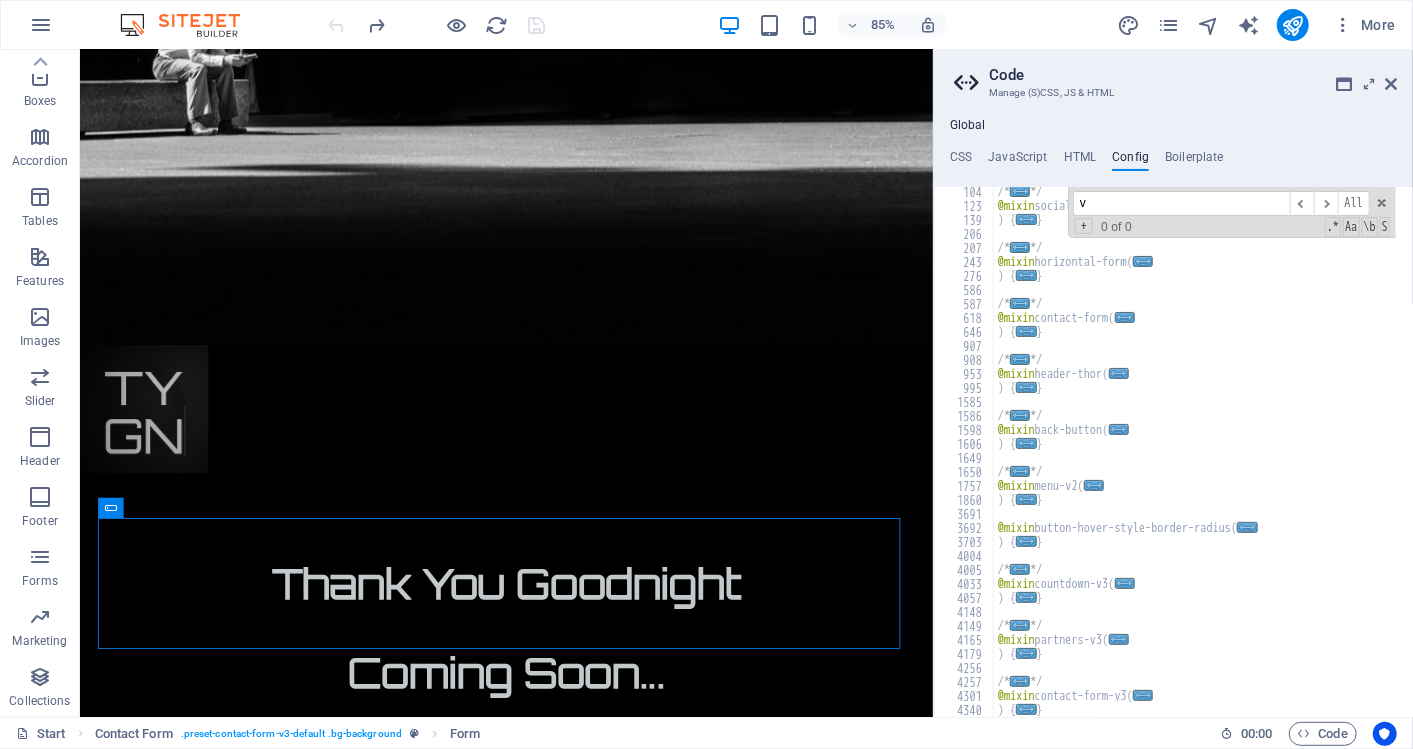 scroll, scrollTop: 676, scrollLeft: 0, axis: vertical 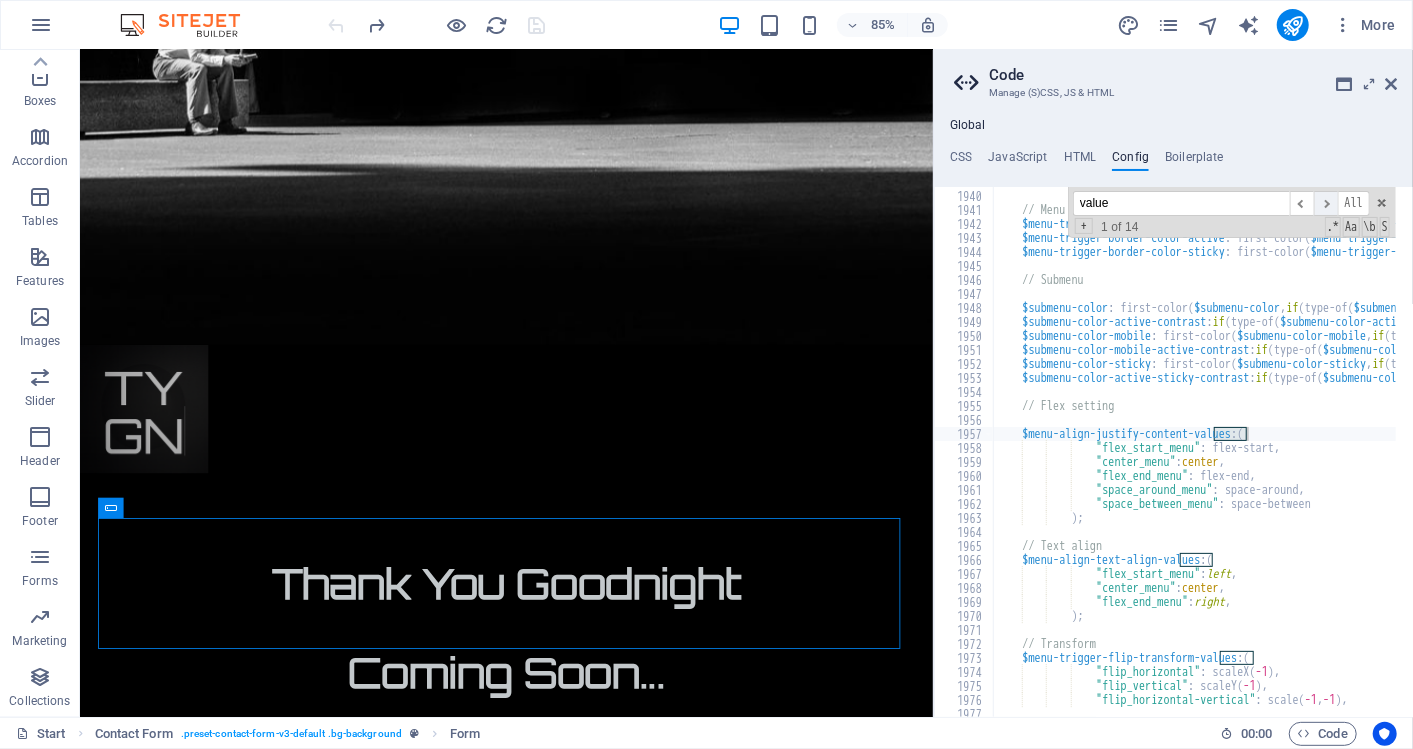 type on "value" 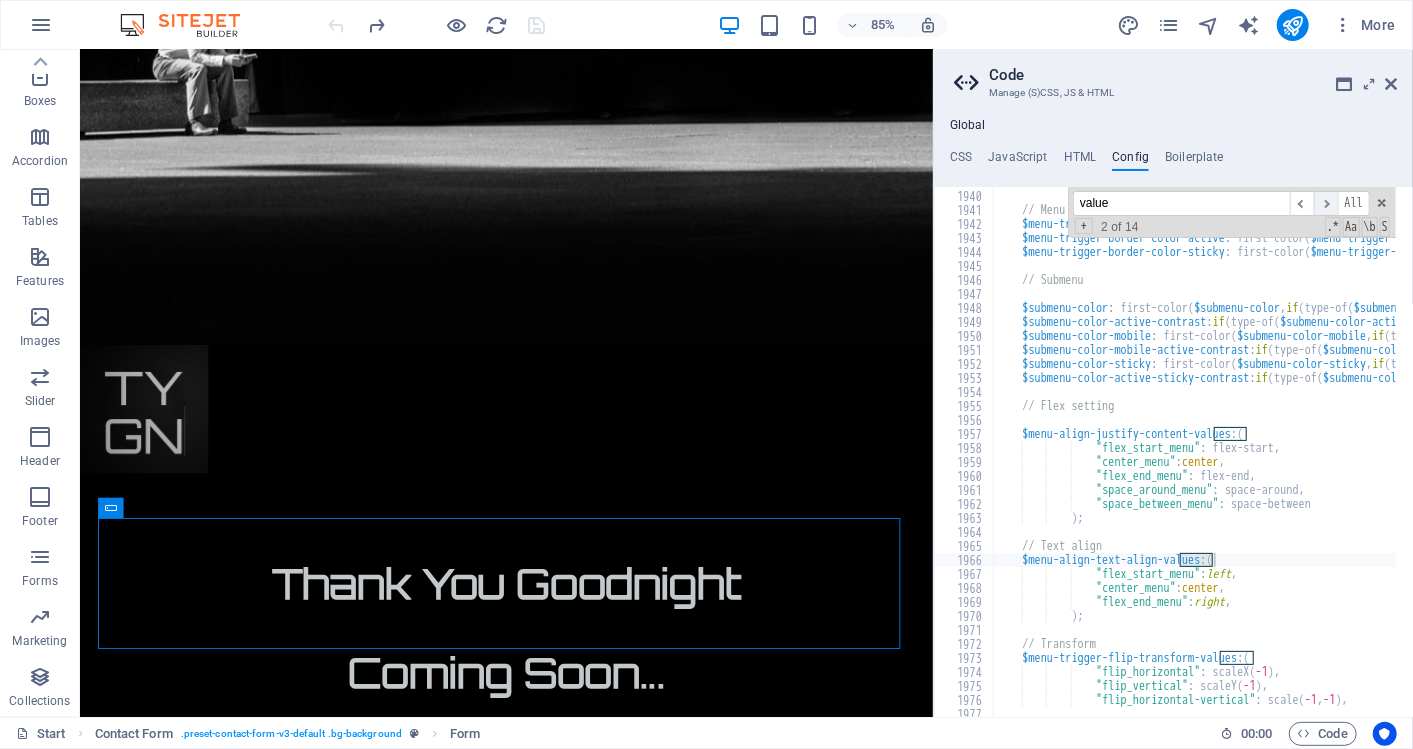click on "​" at bounding box center (1326, 203) 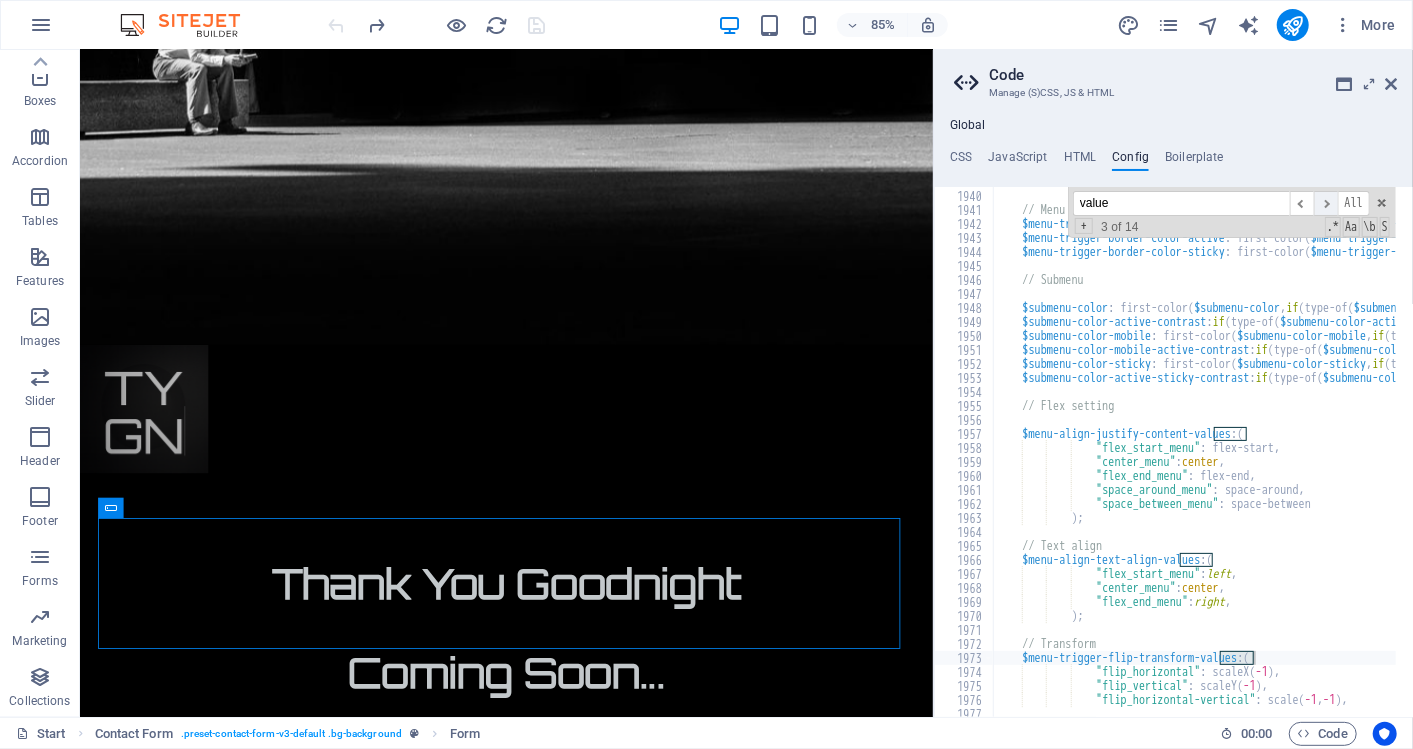 click on "​" at bounding box center (1326, 203) 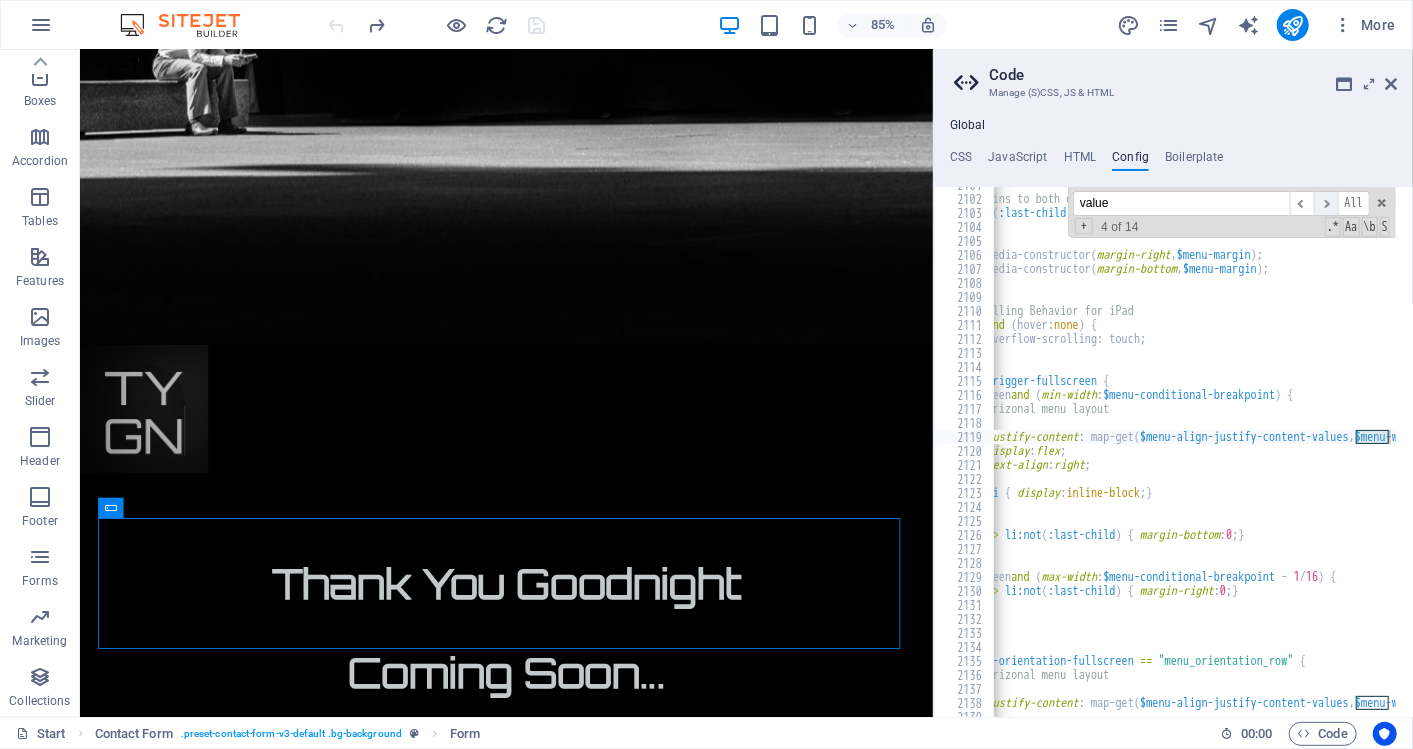 click on "​" at bounding box center (1326, 203) 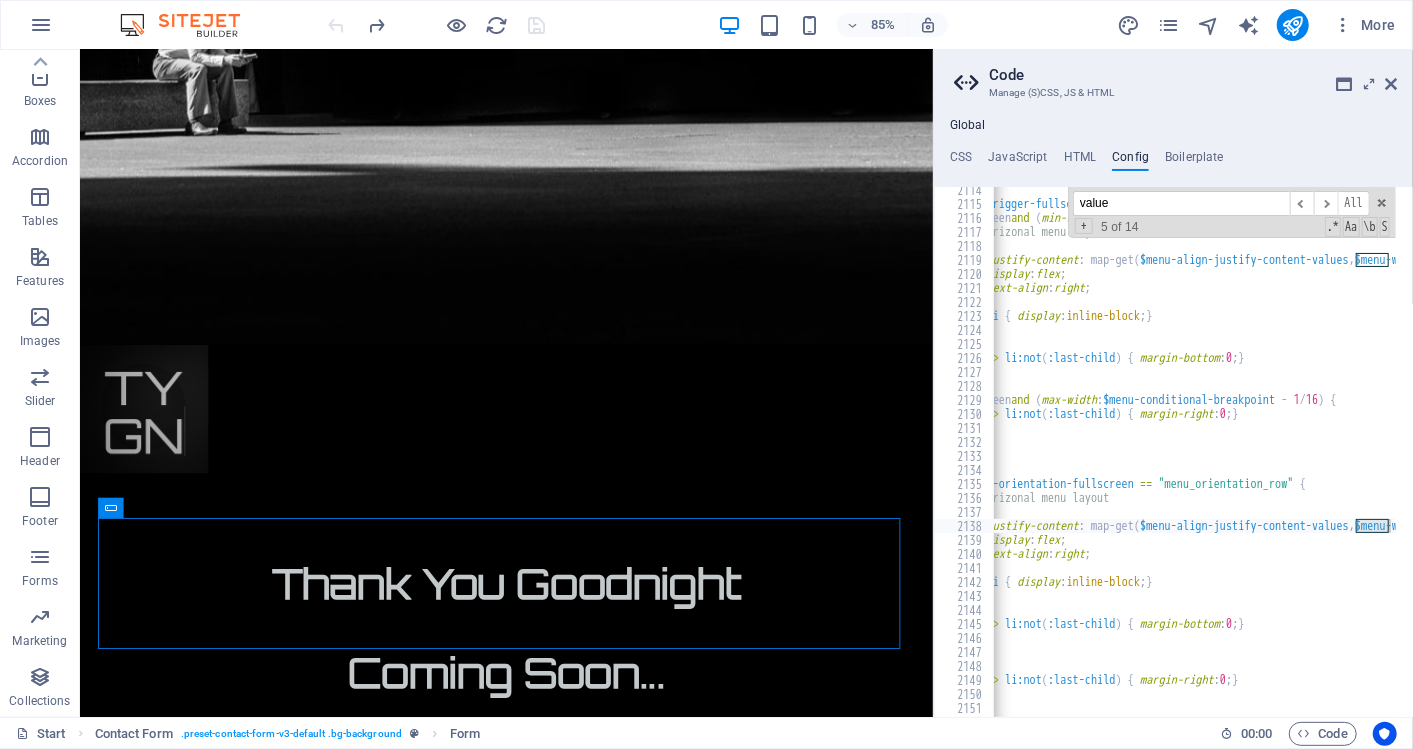 scroll, scrollTop: 8852, scrollLeft: 0, axis: vertical 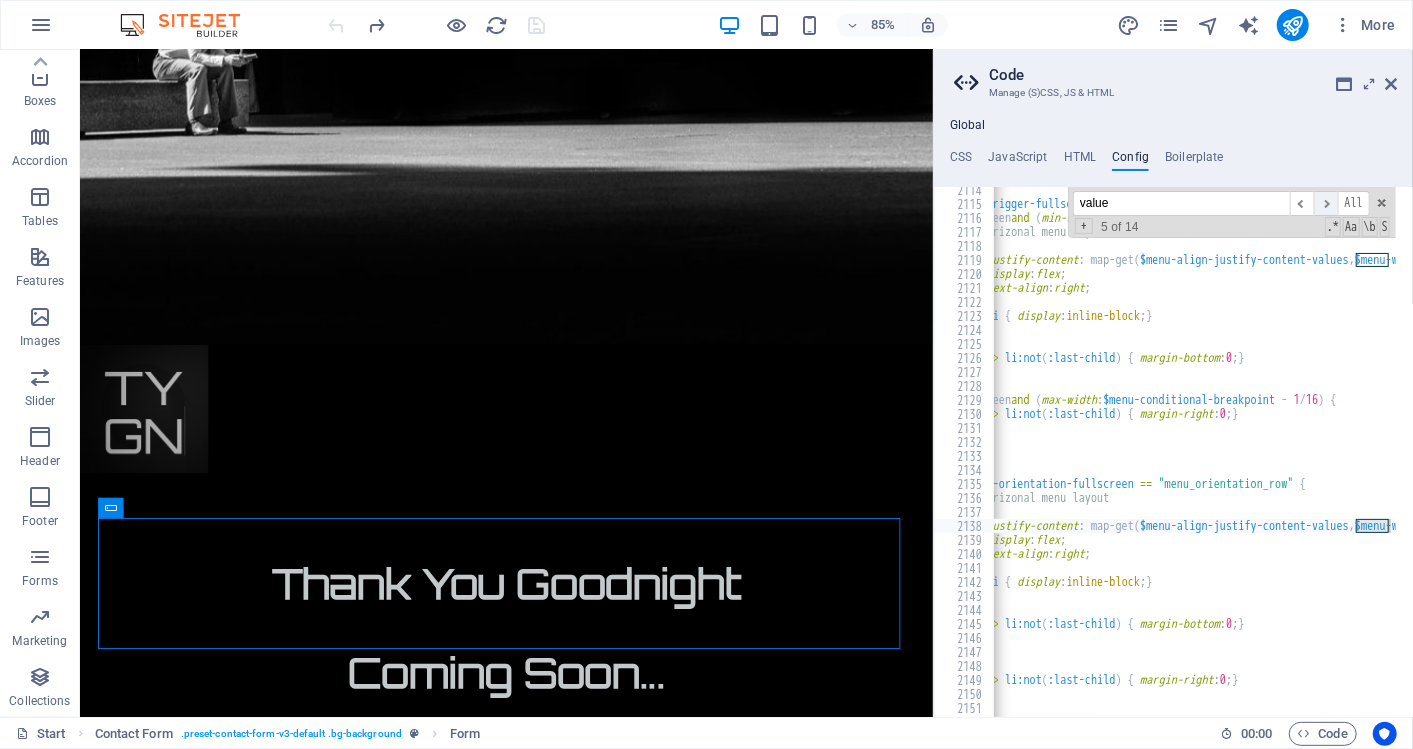 click on "​" at bounding box center [1326, 203] 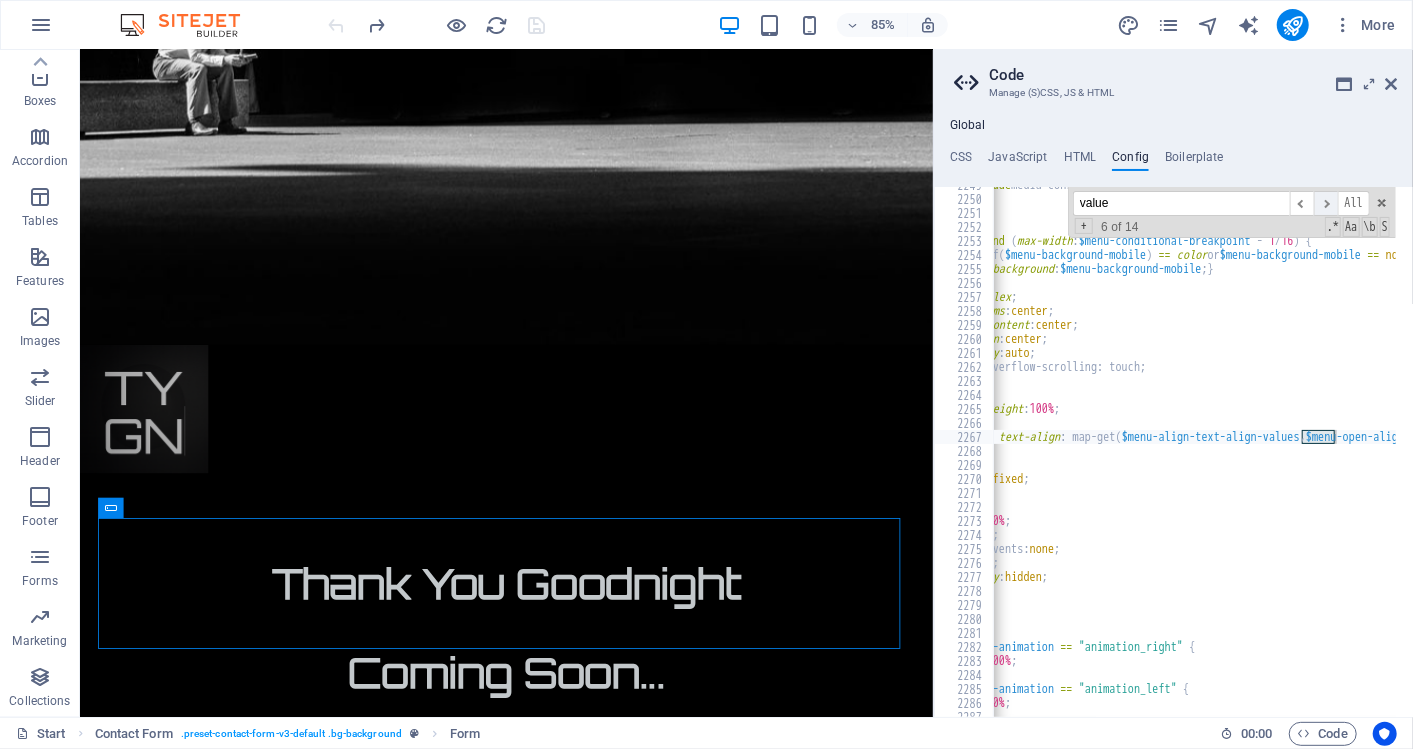 scroll, scrollTop: 10747, scrollLeft: 0, axis: vertical 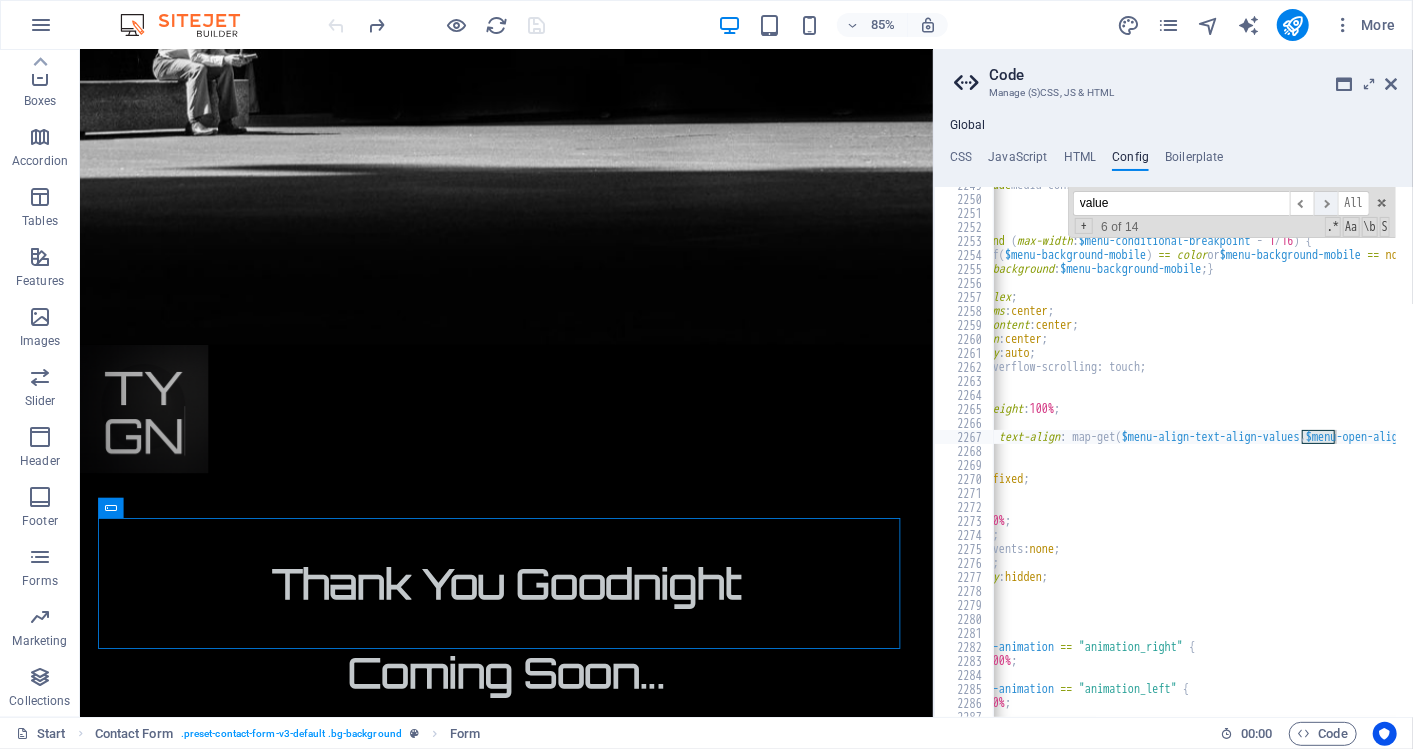 click on "​" at bounding box center [1326, 203] 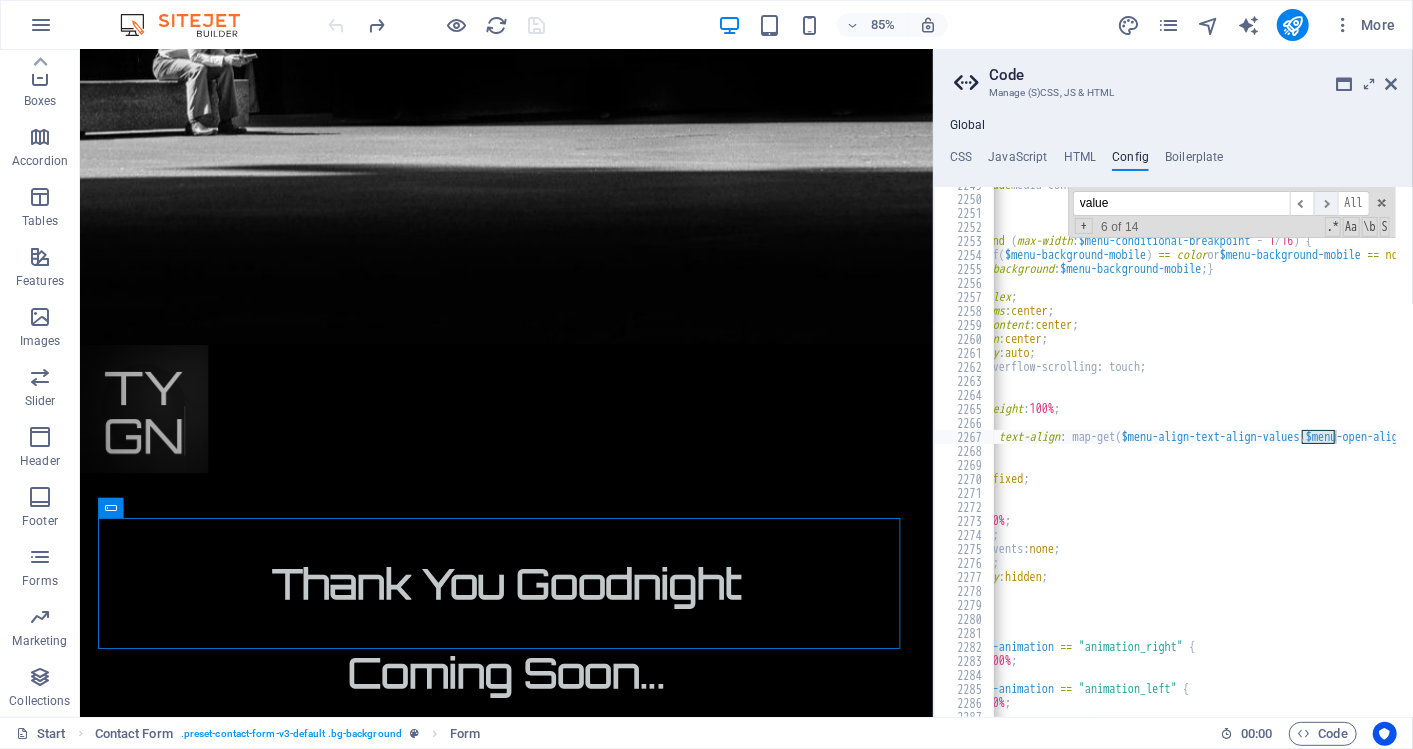scroll, scrollTop: 13001, scrollLeft: 0, axis: vertical 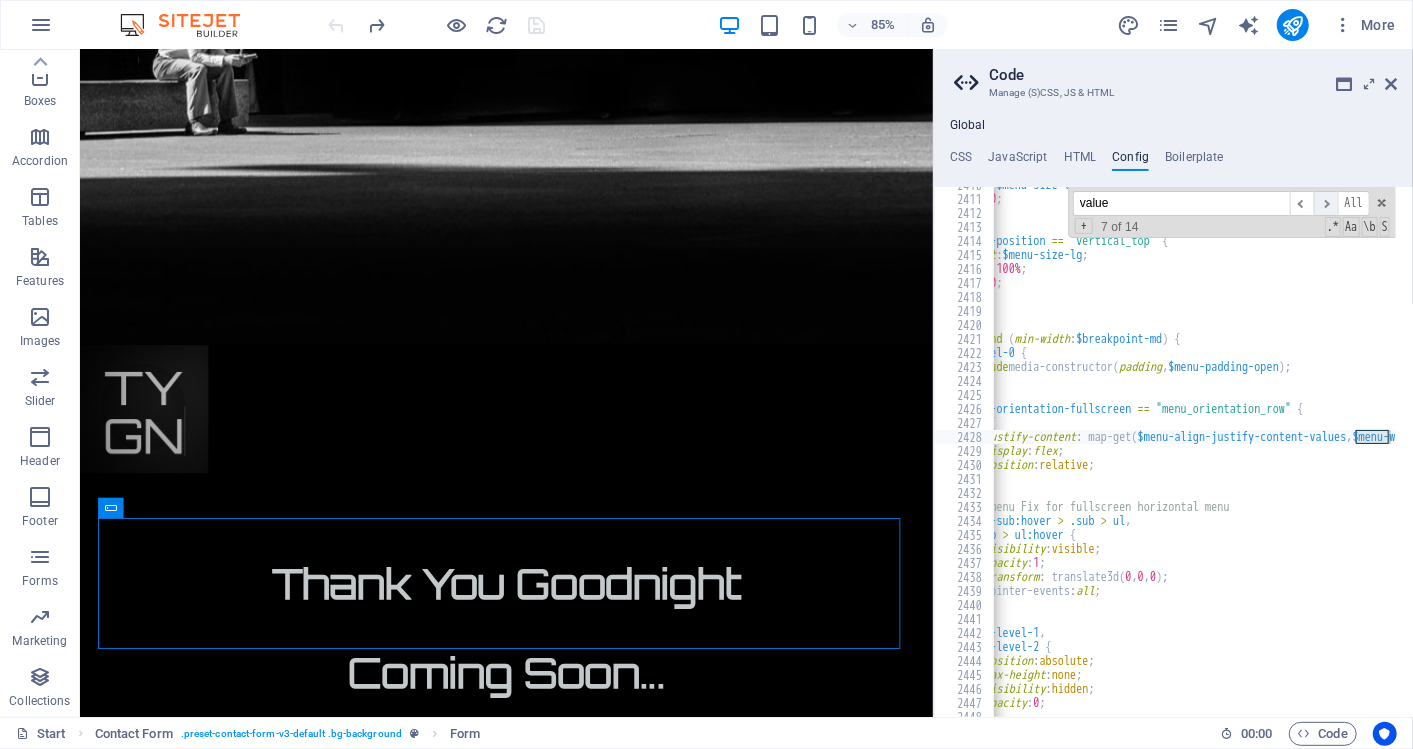 click on "​" at bounding box center (1326, 203) 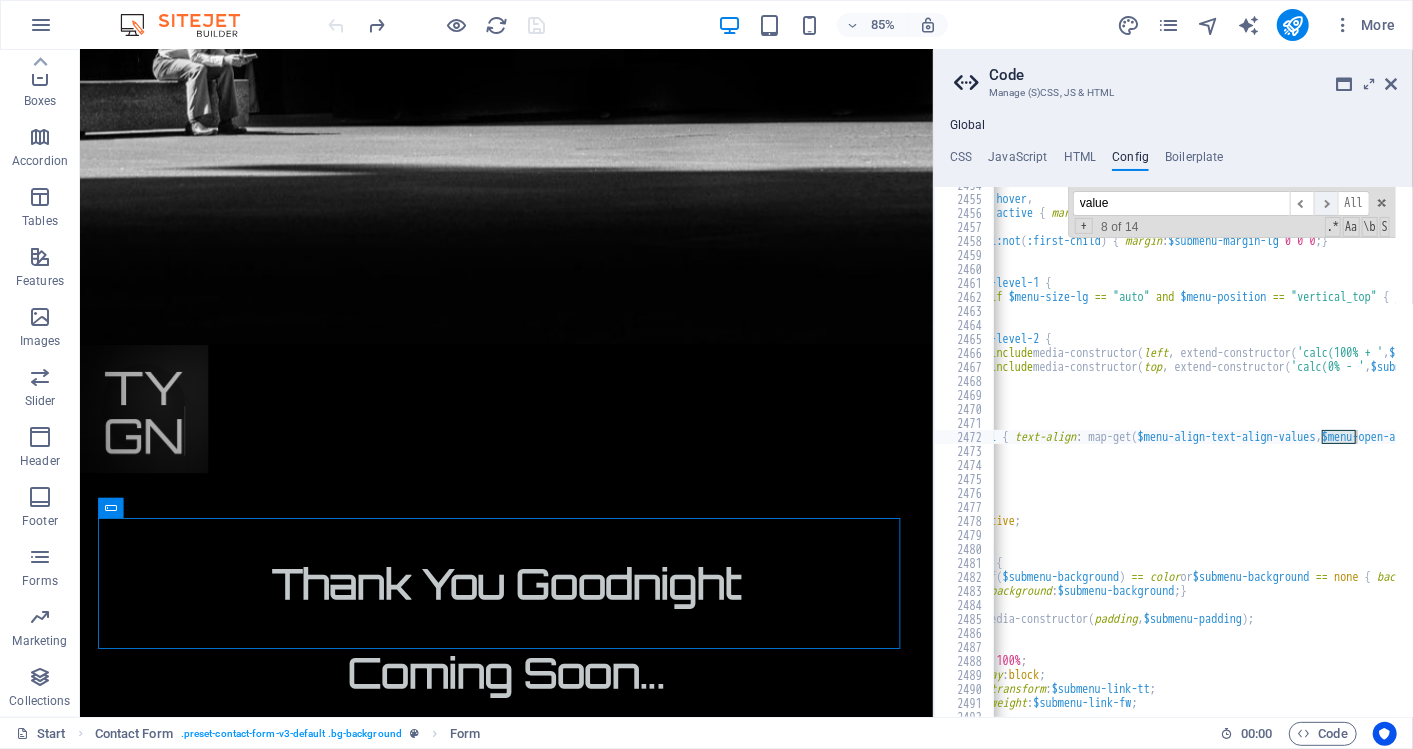 scroll, scrollTop: 13617, scrollLeft: 0, axis: vertical 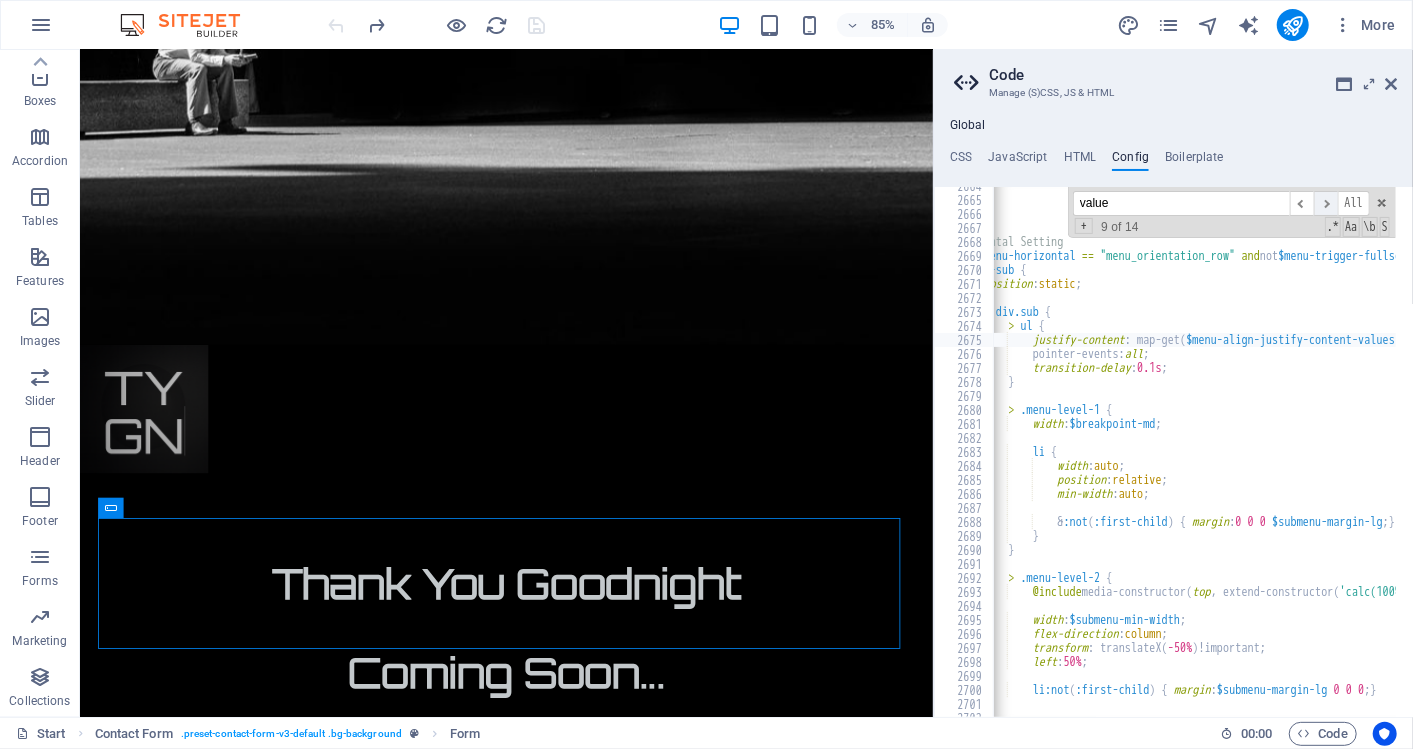 click on "​" at bounding box center [1326, 203] 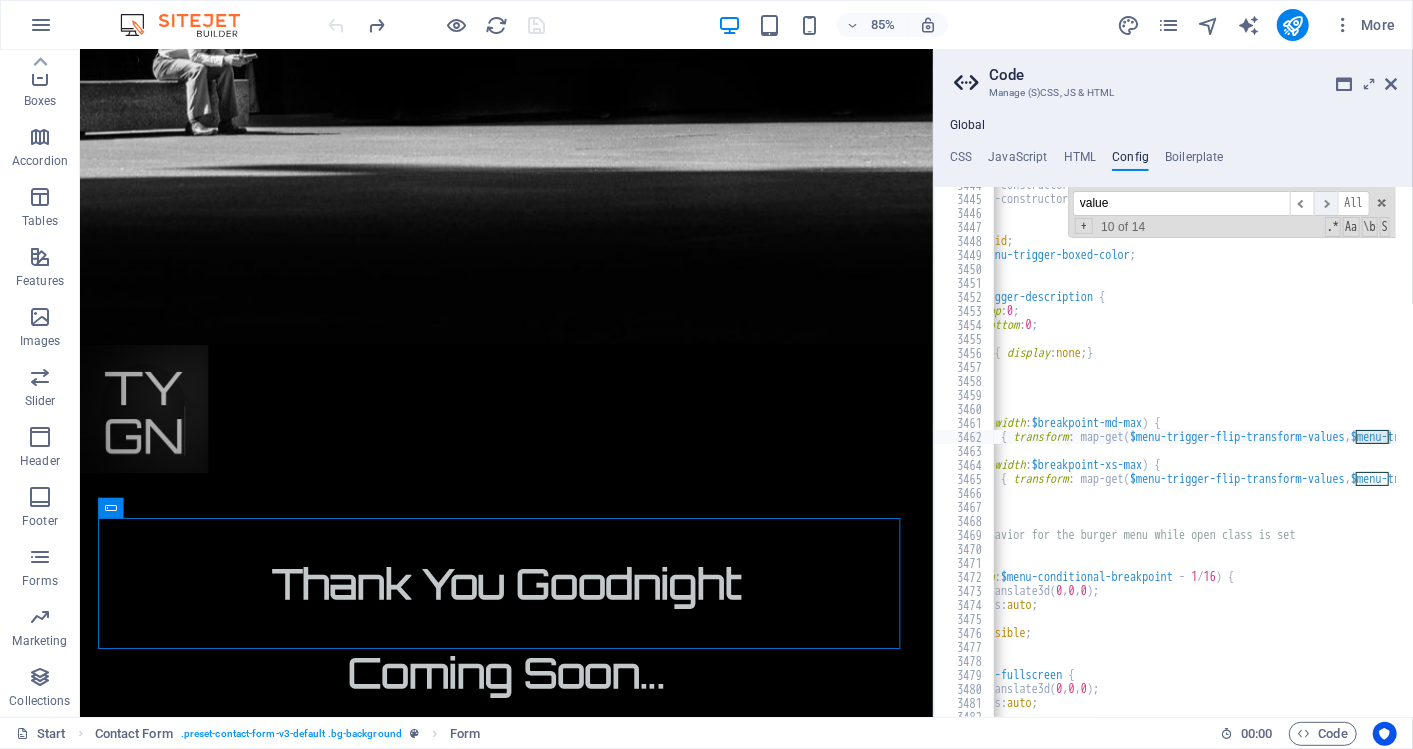 click on "​" at bounding box center (1326, 203) 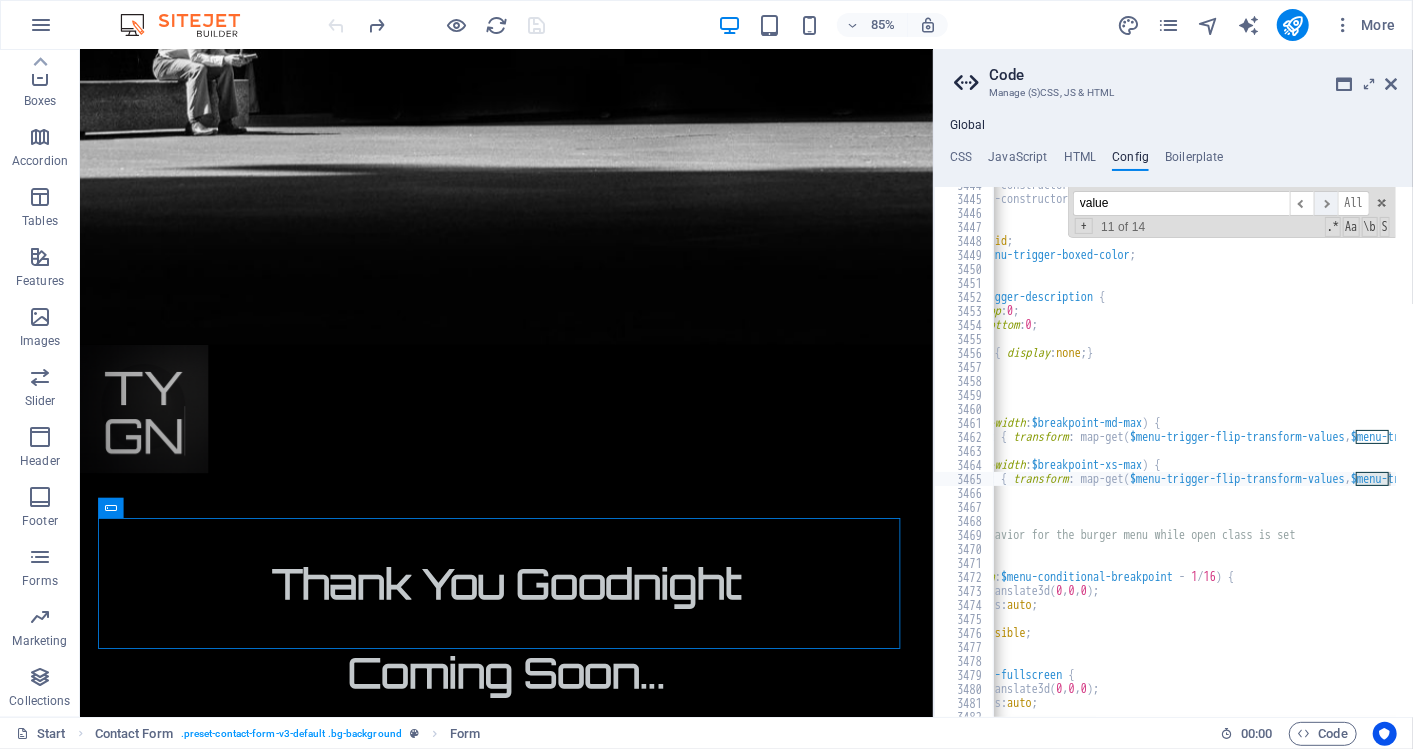 click on "​" at bounding box center (1326, 203) 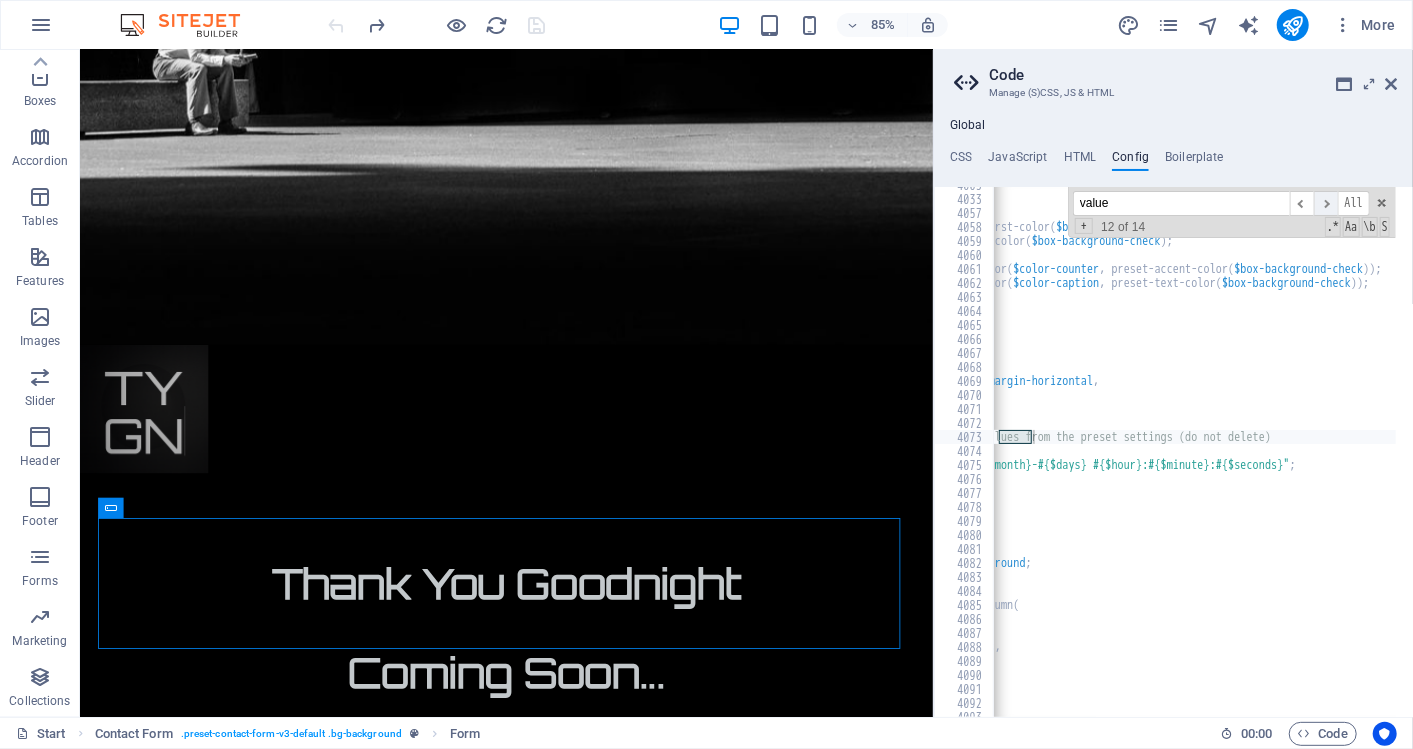 click on "​" at bounding box center [1326, 203] 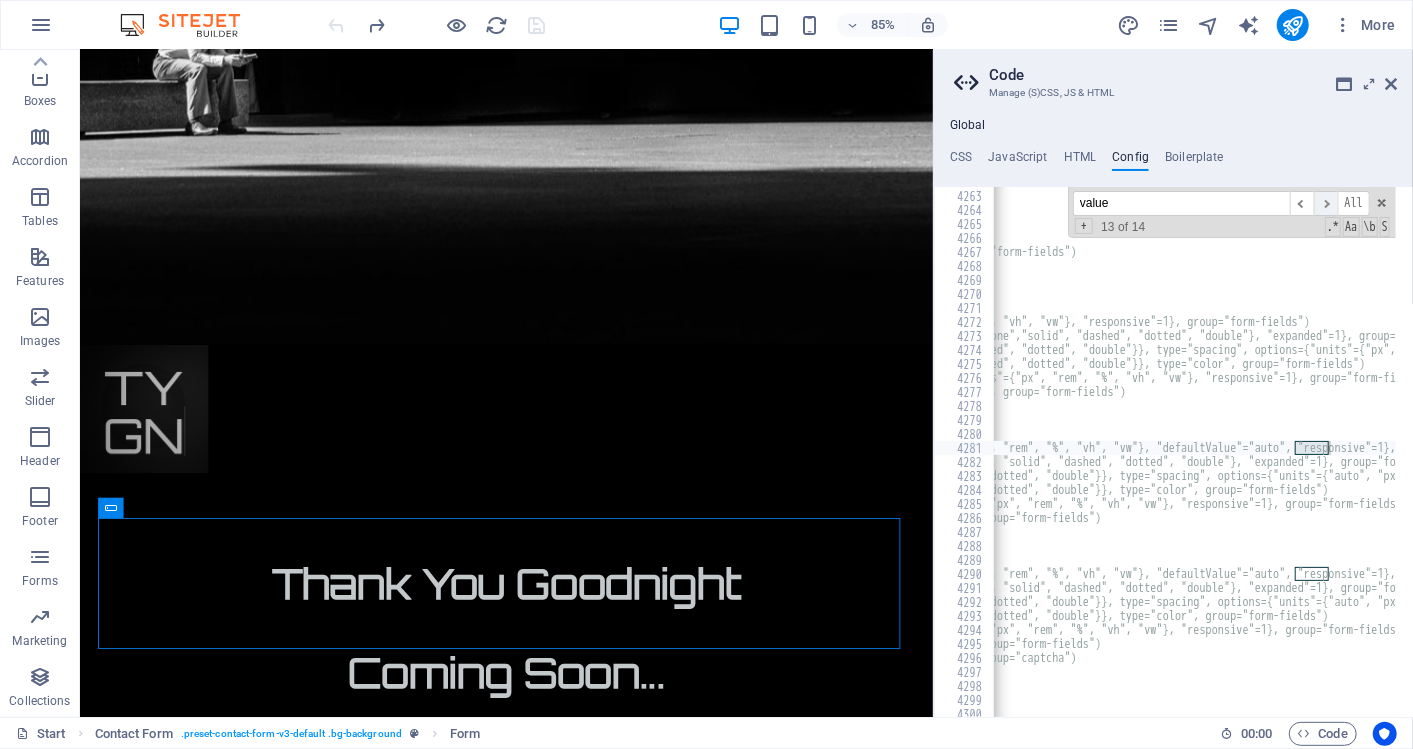 click on "​" at bounding box center [1326, 203] 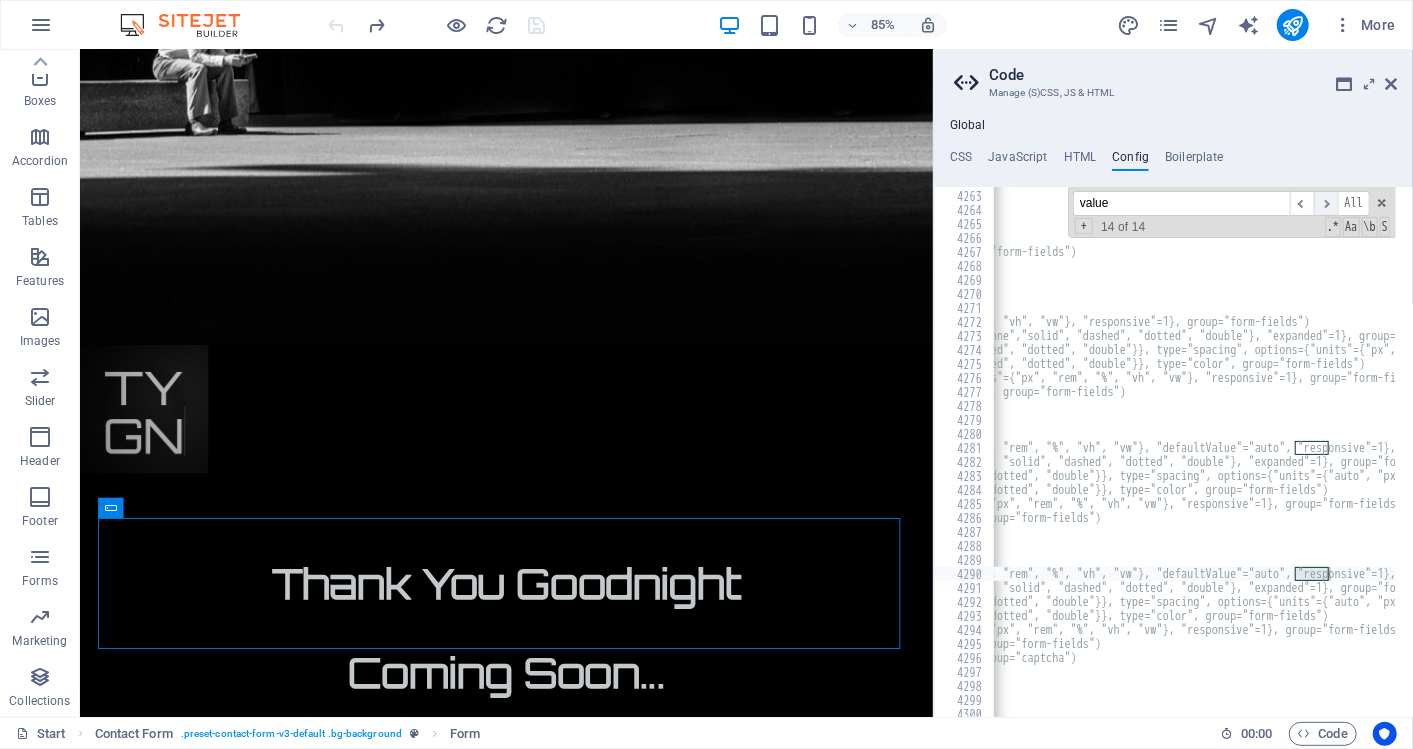 click on "​" at bounding box center (1326, 203) 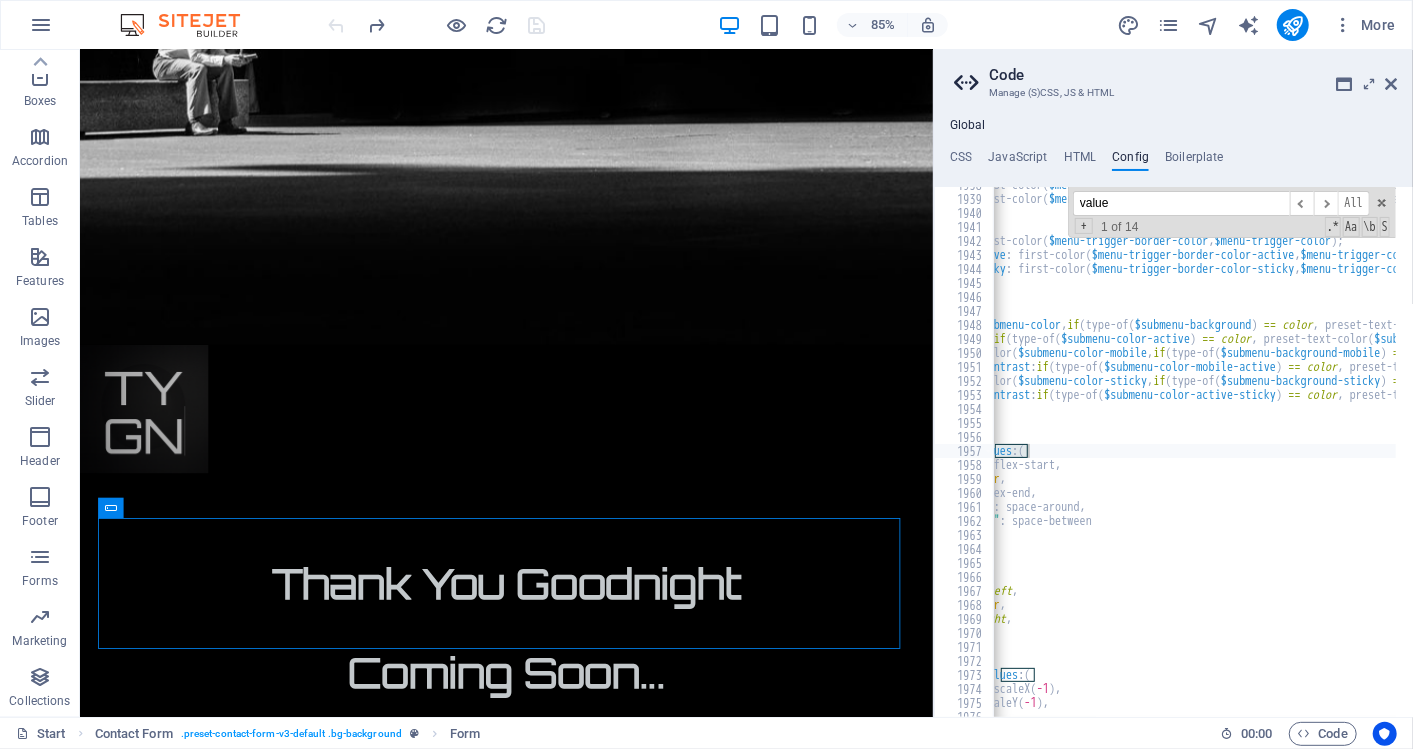 click on "Global CSS JavaScript HTML Config Boilerplate 107 108 109 110 111 112 113 114 115 116 117 118 119 120 121 122 123 124 125 126 127 128 129 130 131 132 133 134 135 136 156 157 179 180 181 189           $columns-sm :  2 ,            $columns-lg :  2 ,            $center-content : true      ) ; } .ed-element.preset-contact-form-default   {      @include  contact-form (           $input-background :  $none ,            $input-border-width :  1px ,            $input-border-style :  solid ,            $input-border-color :  $color-default ,            $input-color :  $none ,            $input-placeholder :  $none ,            $input-width :  100% ,            $horizontal-checkbox : false,            $horizontal-radio : false,            $margin :  $padding-vertical      ) ;      form   {           button [ type= "submit" ]   {                font-family :  $font-special ;                text-transform :  uppercase ;           }      } } // FOOTER SECTION - Columns with text and social icons   { ... }   { ... }   { }" at bounding box center (1173, 417) 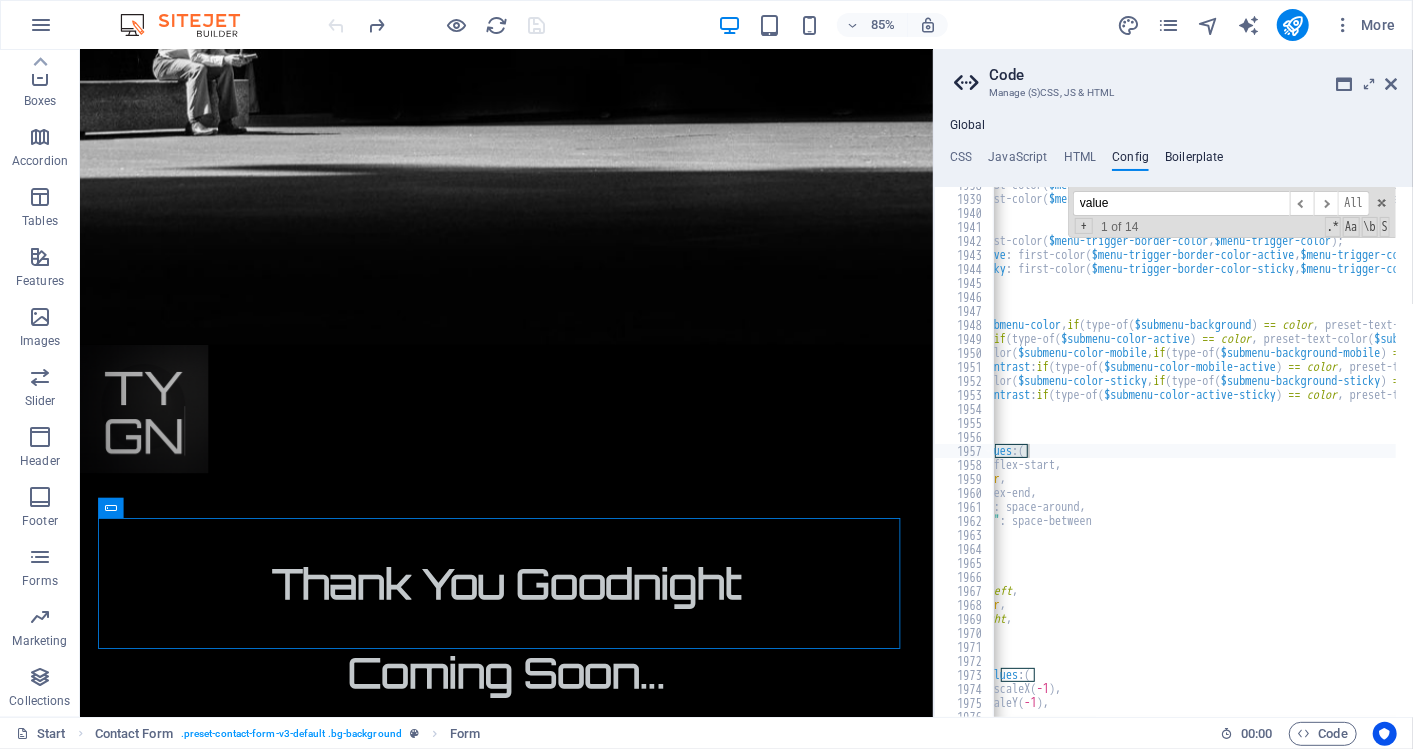 click on "Boilerplate" at bounding box center (1194, 161) 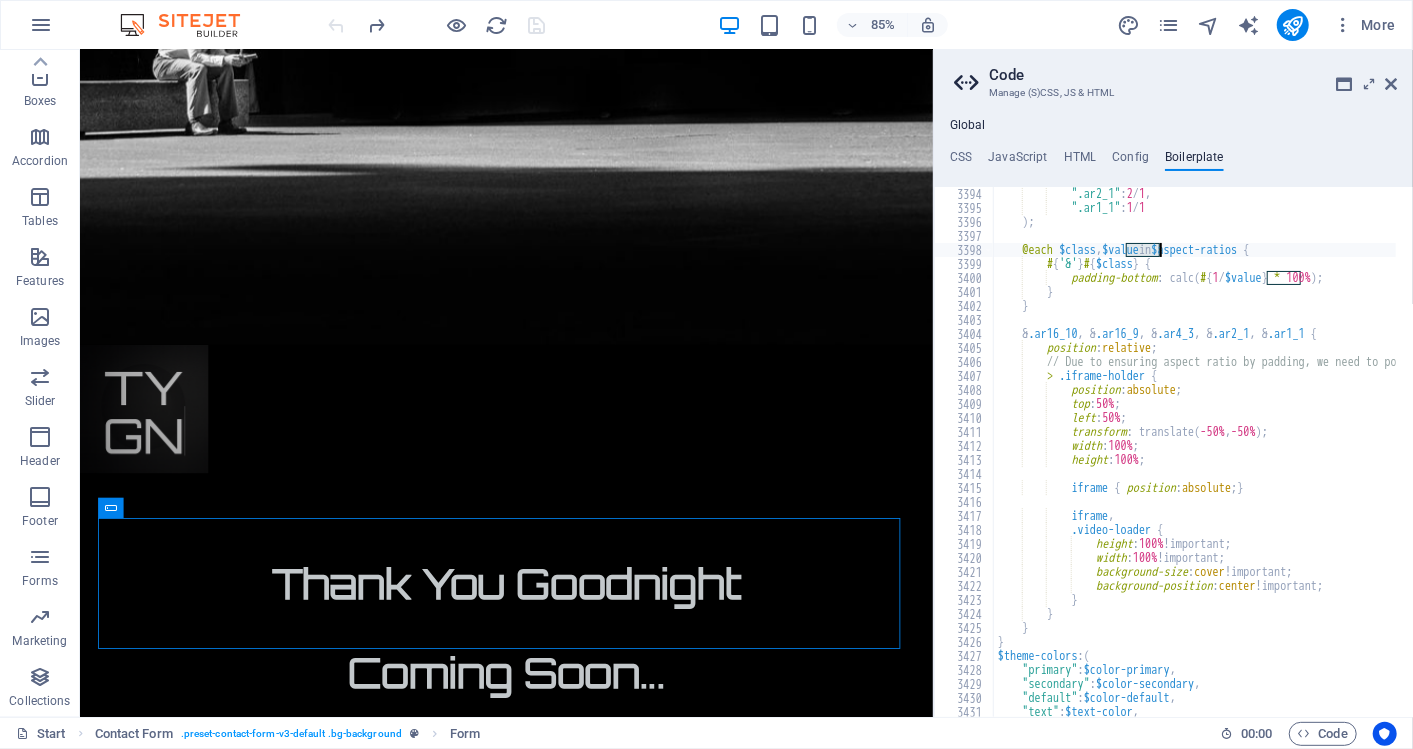 click on "".ar2_1" :  2 / 1 ,                ".ar1_1" :  1 / 1      ) ;      @each   $class ,  $value  in  $aspect-ratios   {           # { '&' } # { $class }   {                padding-bottom : calc ( # { 1  /  $value }   *   100% ) ;           }      }      & .ar16_10 , & .ar16_9 , & .ar4_3 , & .ar2_1 , & .ar1_1   {           position :  relative ;           // Due to ensuring aspect ratio by padding, we need to position the image absolutely           >   .iframe-holder   {                position :  absolute ;                top :  50% ;                left :  50% ;                transform : translate ( -50% ,  -50% ) ;                width :  100% ;                height :  100% ;                iframe   {   position :  absolute ;  }                iframe ,                .video-loader   {                     height :  100%  !important;                     width :  100%  !important;                     background-size :  cover  !important;                     background-position :  center" at bounding box center [1887, 457] 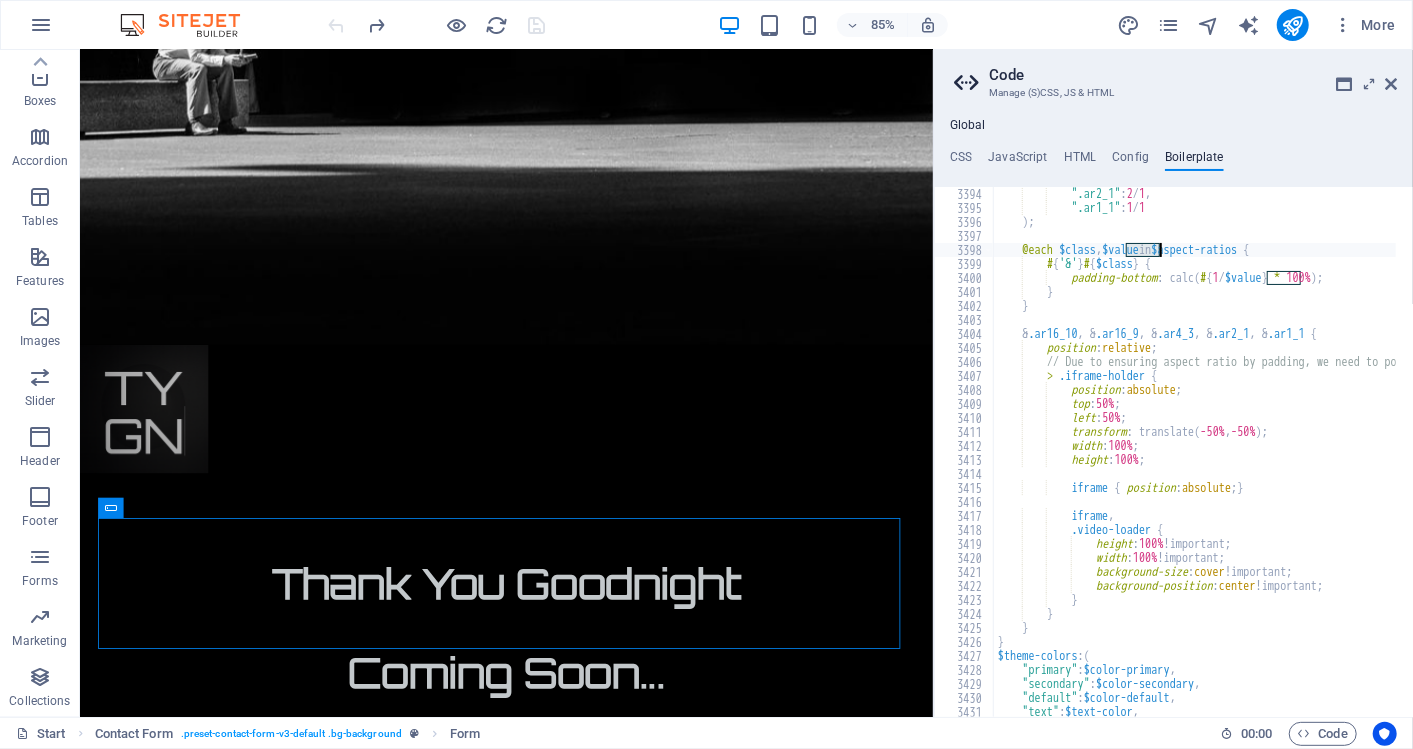 type on "iframe { position: absolute; }" 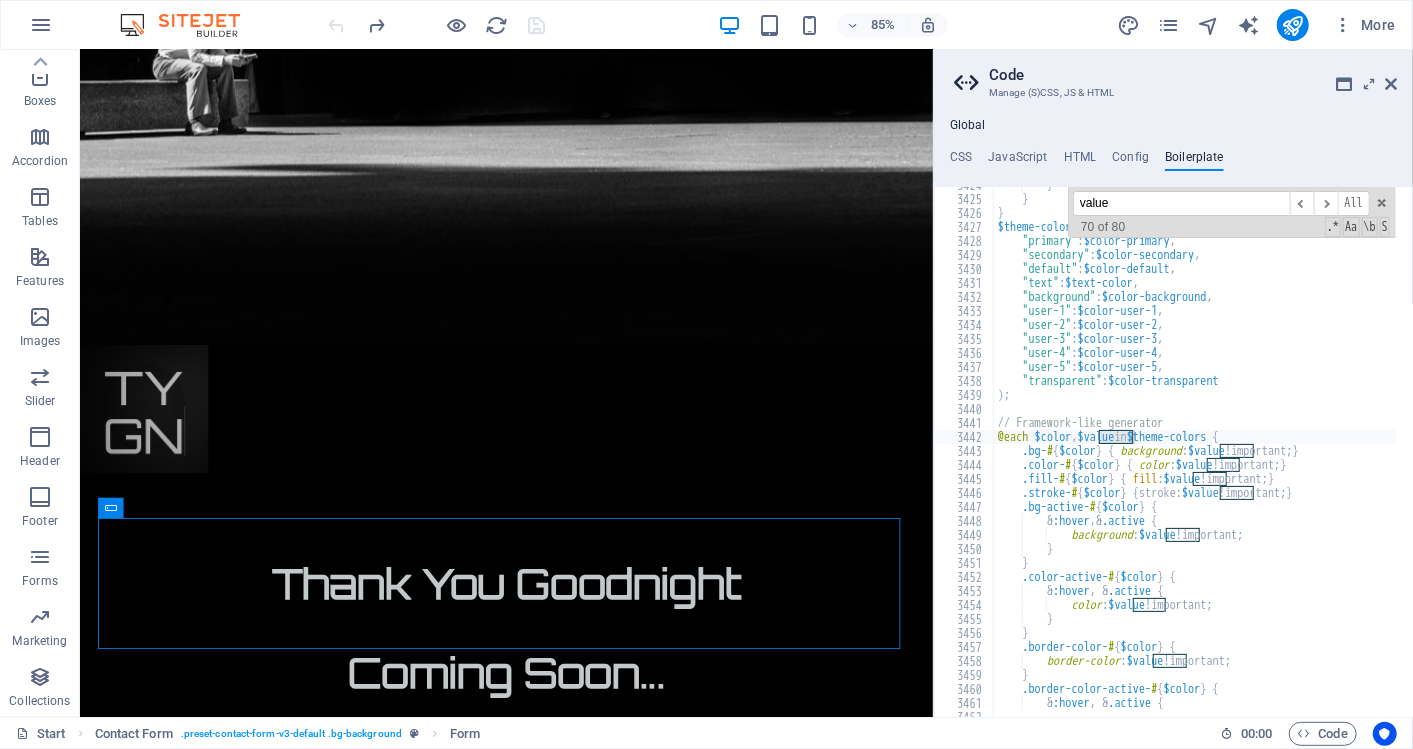 click on "value" at bounding box center (1181, 203) 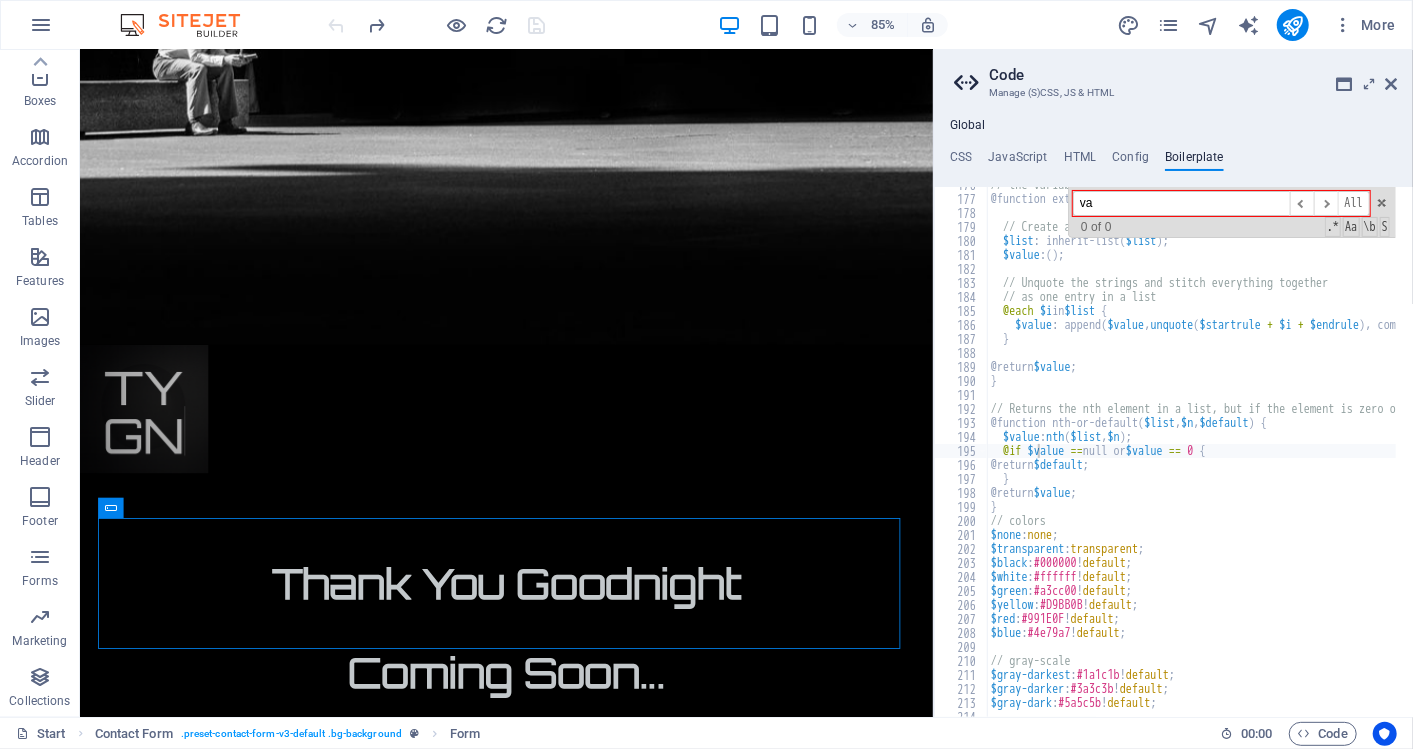type on "v" 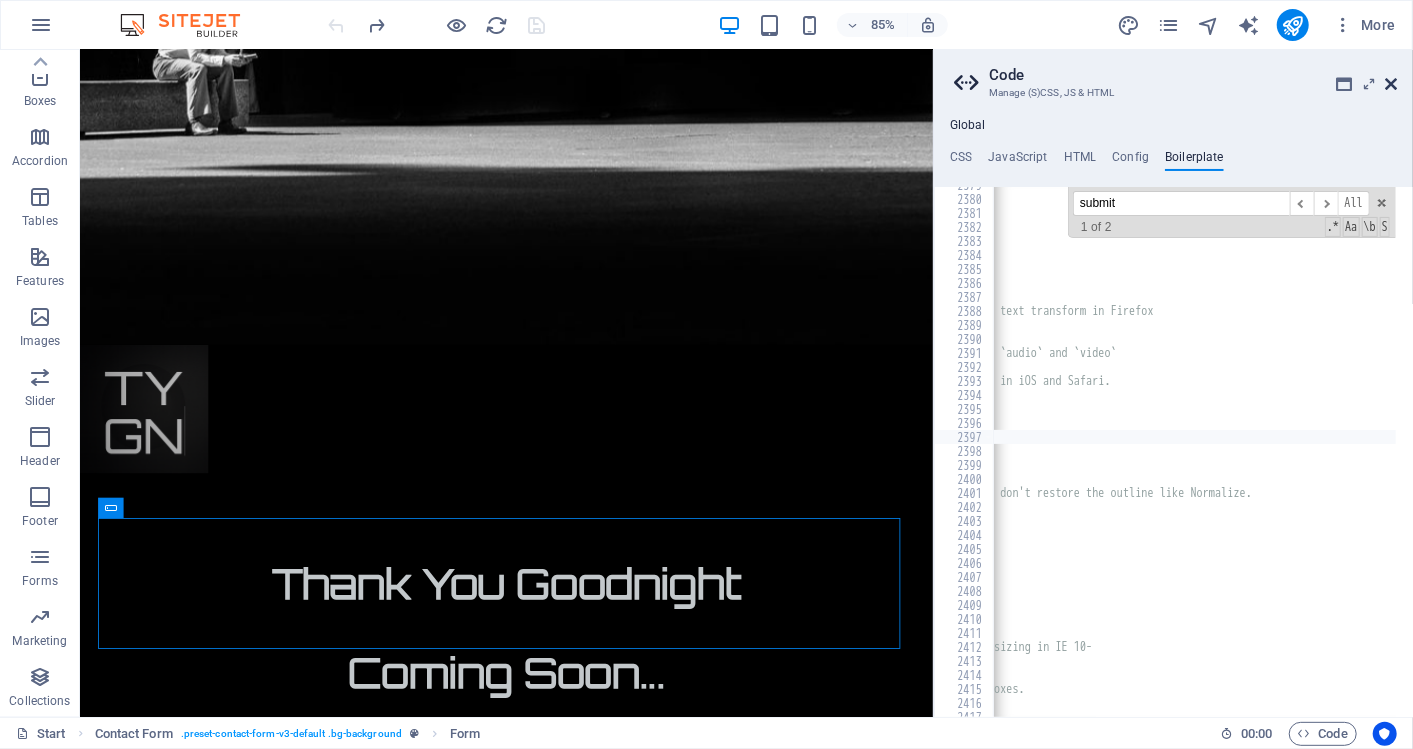 type on "submit" 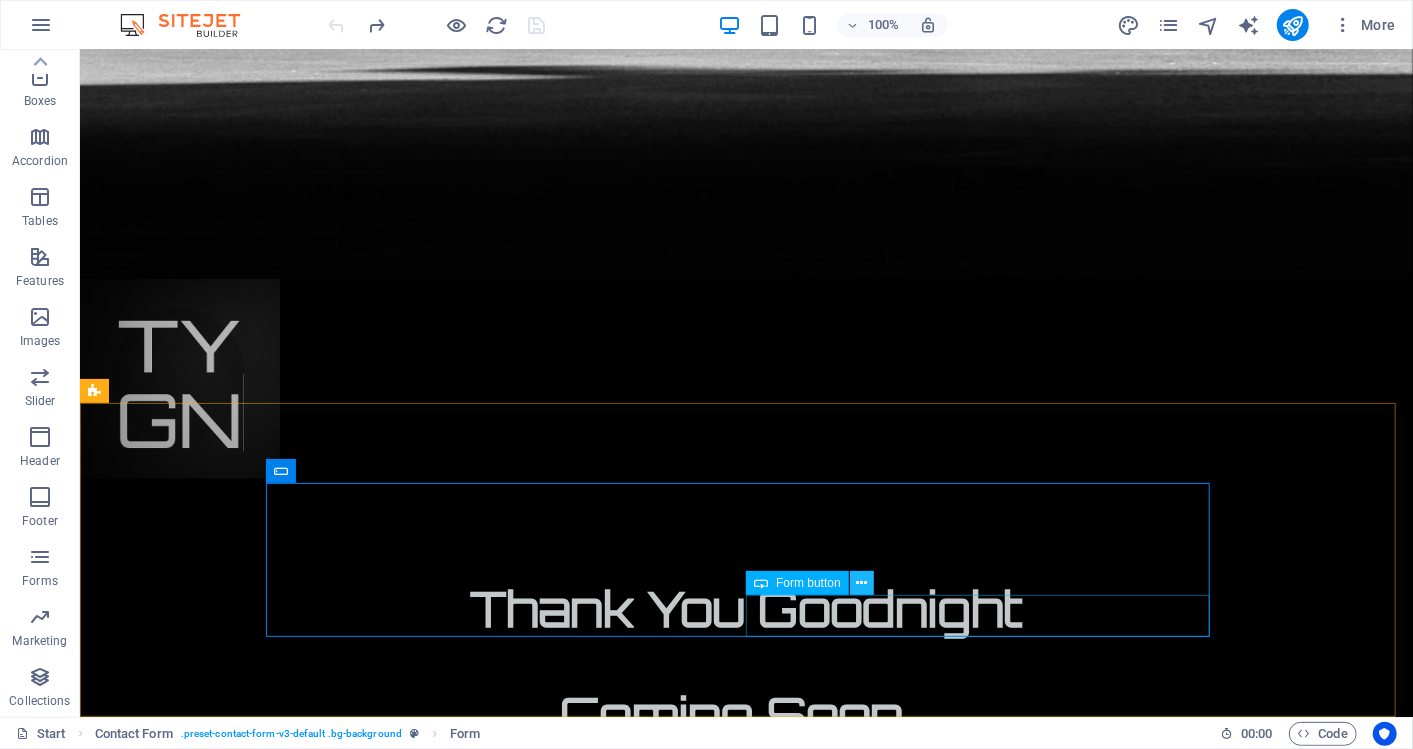 click at bounding box center (861, 583) 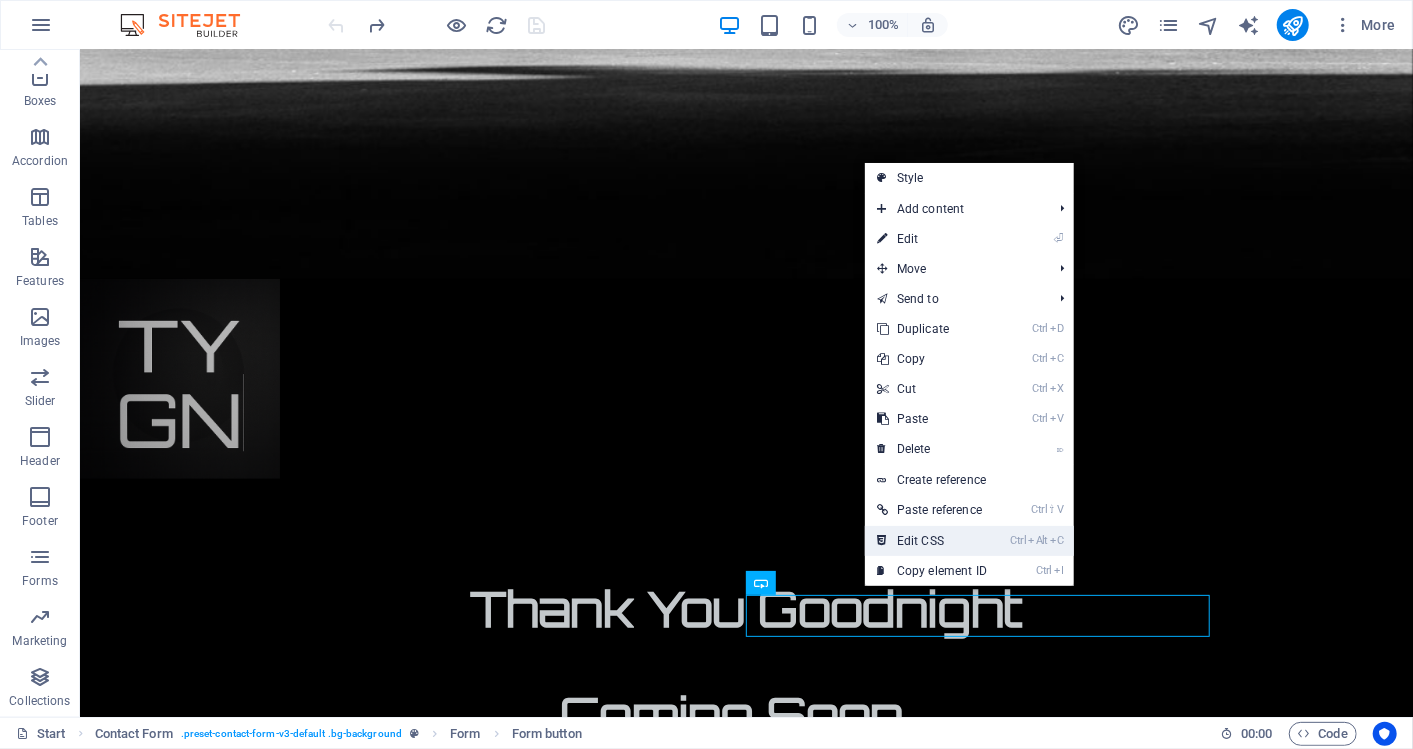click on "Ctrl Alt C  Edit CSS" at bounding box center [932, 541] 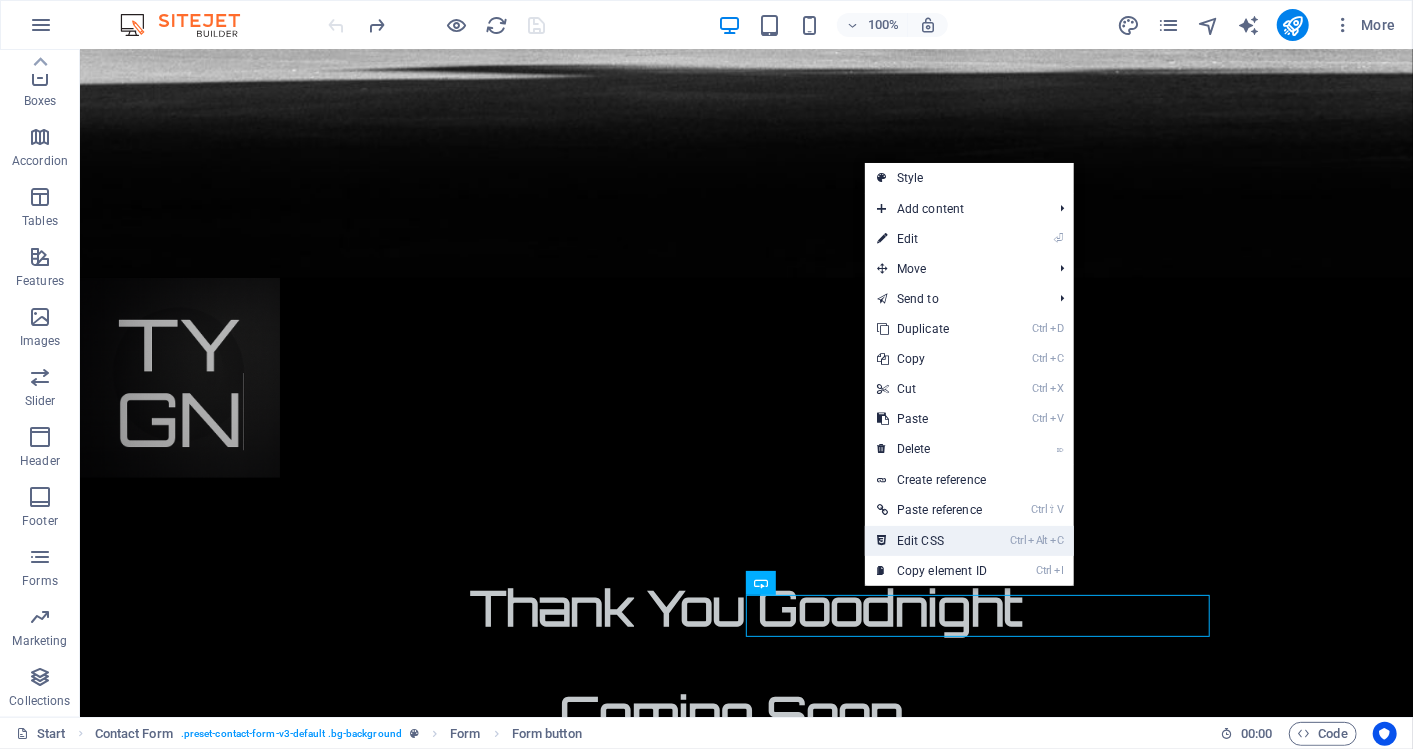 scroll, scrollTop: 1065, scrollLeft: 0, axis: vertical 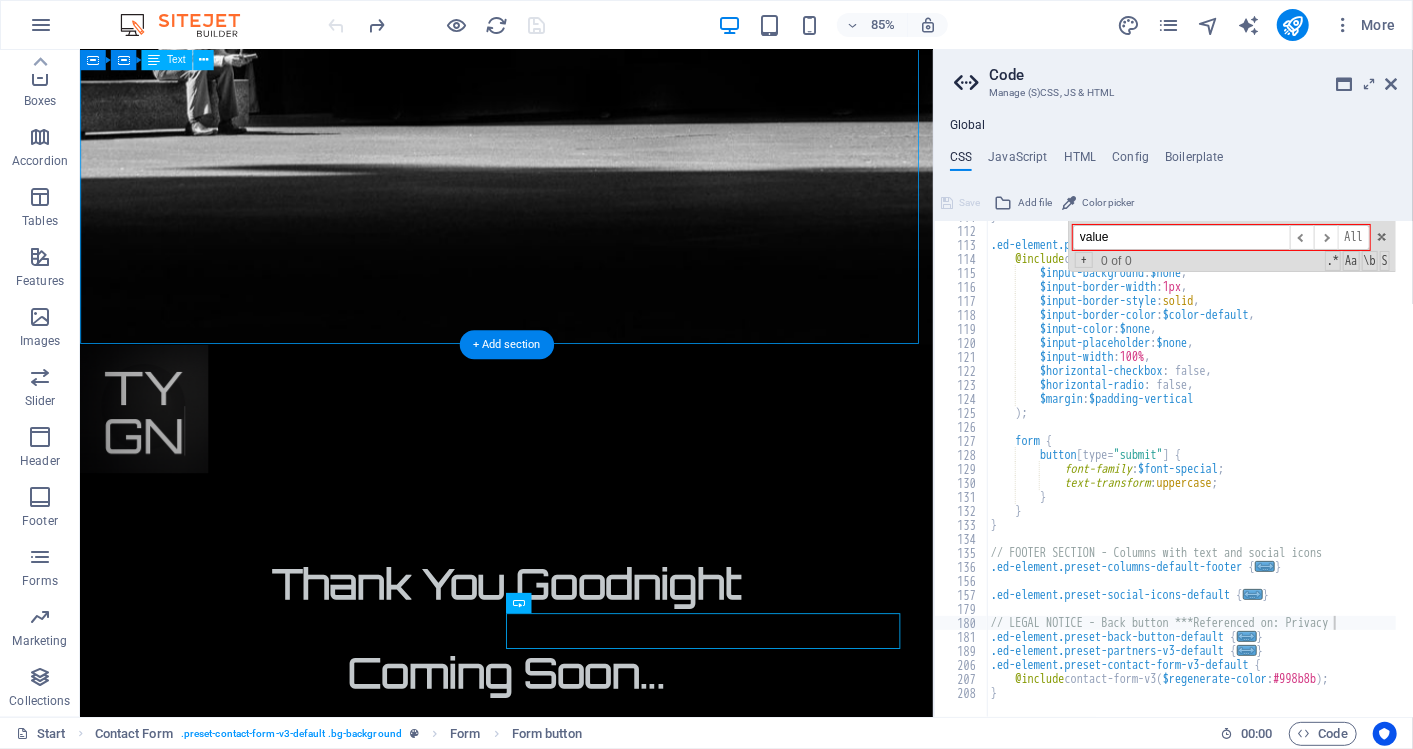 drag, startPoint x: 1225, startPoint y: 278, endPoint x: 1049, endPoint y: 255, distance: 177.49648 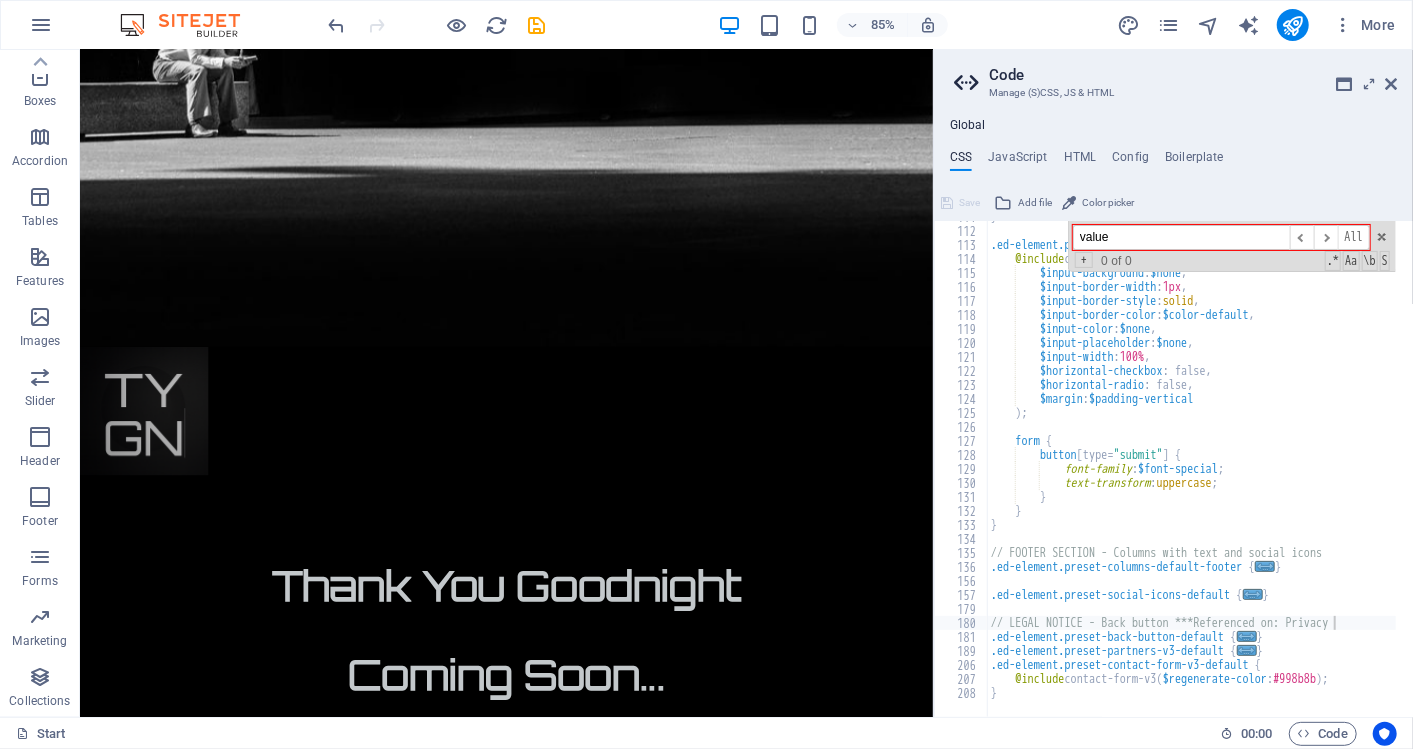click on "value" at bounding box center (1181, 237) 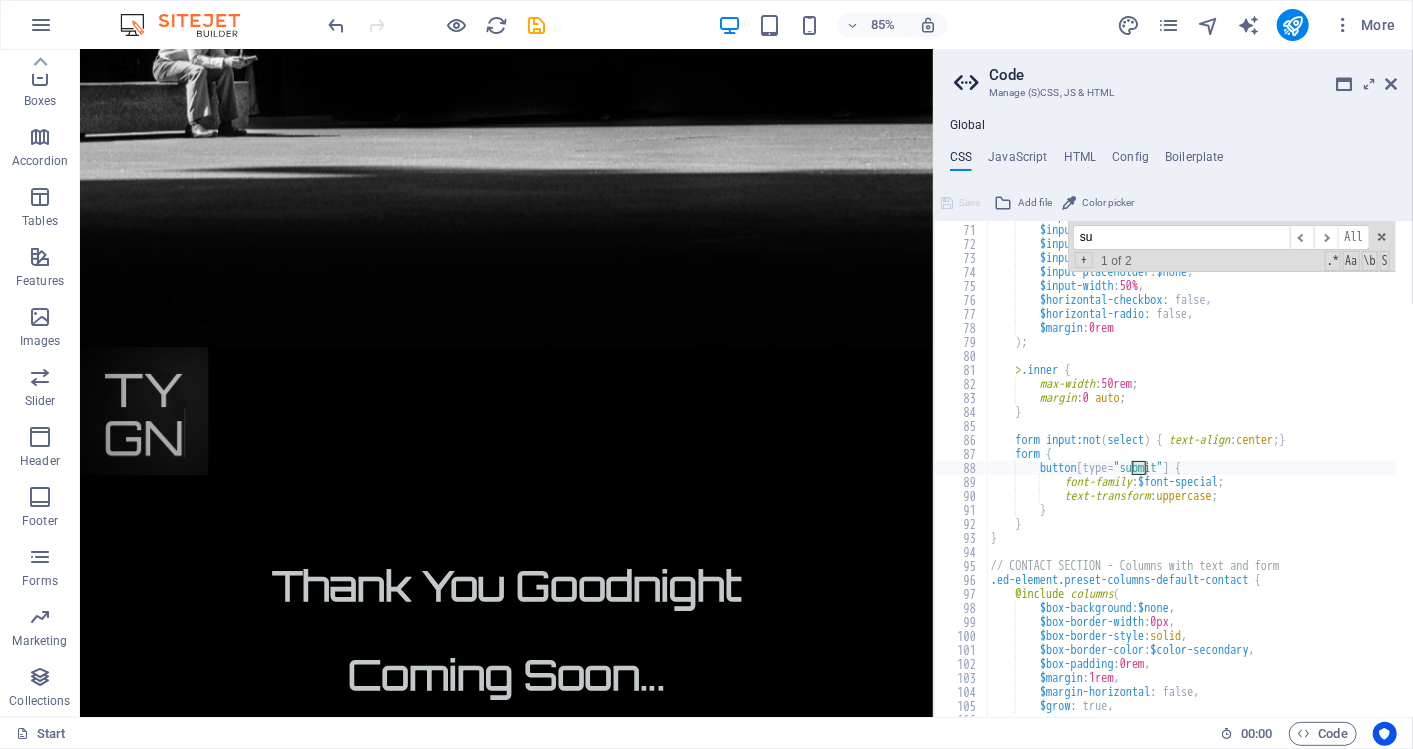 scroll, scrollTop: 712, scrollLeft: 0, axis: vertical 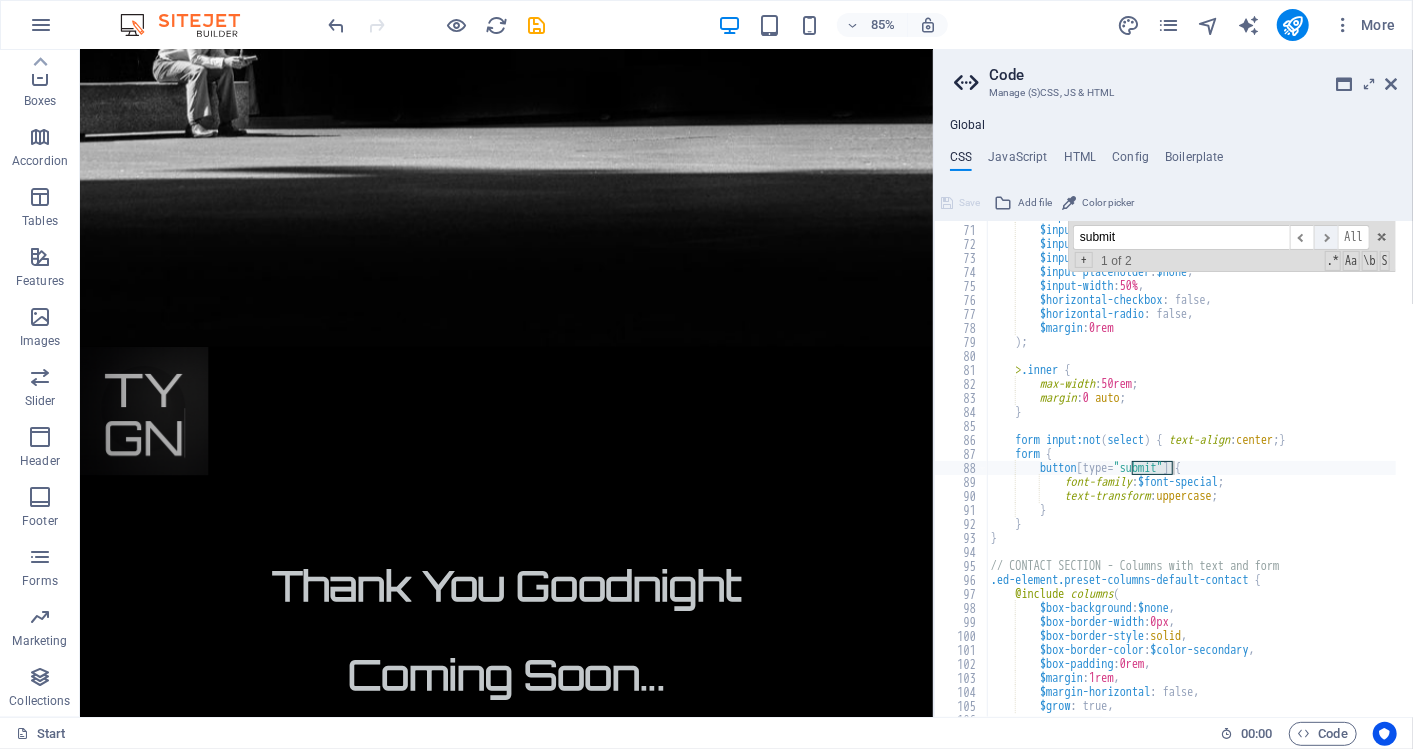 type on "submit" 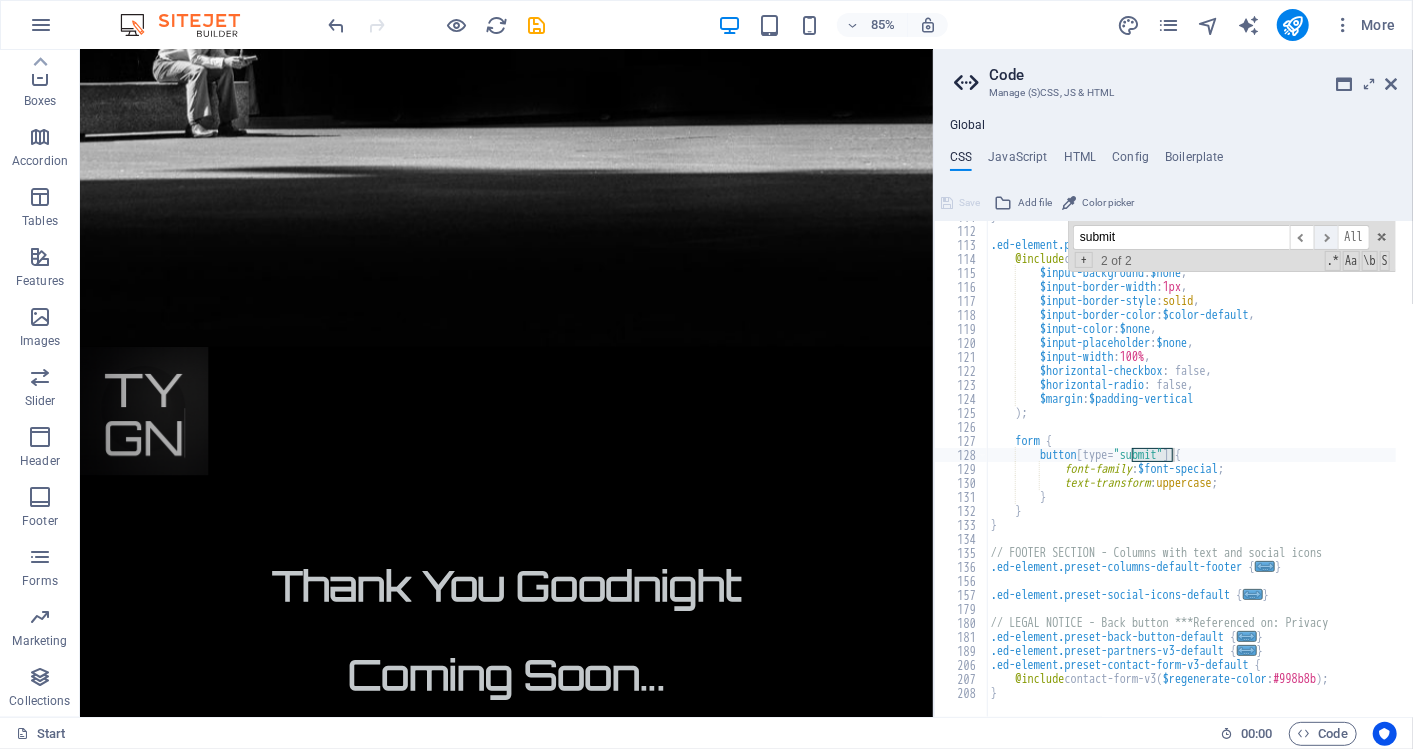 scroll, scrollTop: 1284, scrollLeft: 0, axis: vertical 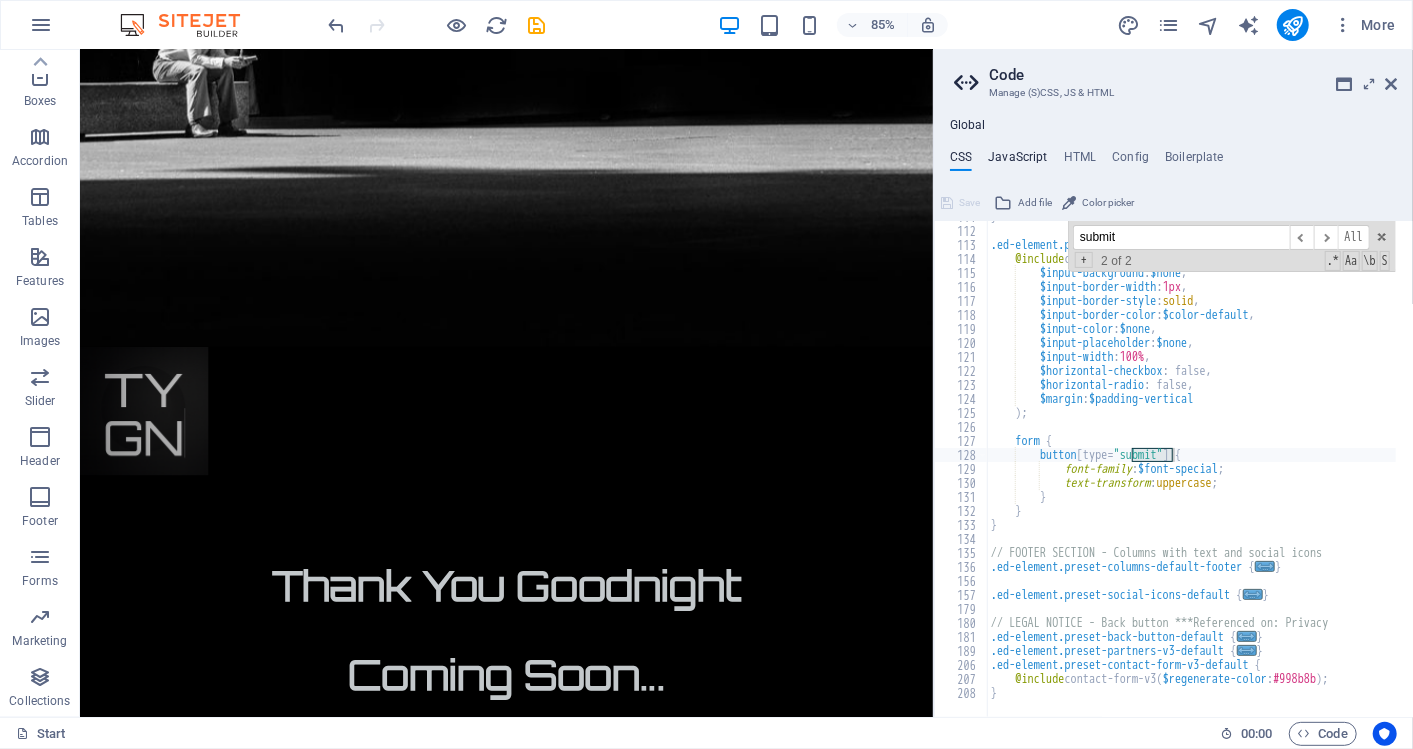 click on "JavaScript" at bounding box center [1017, 161] 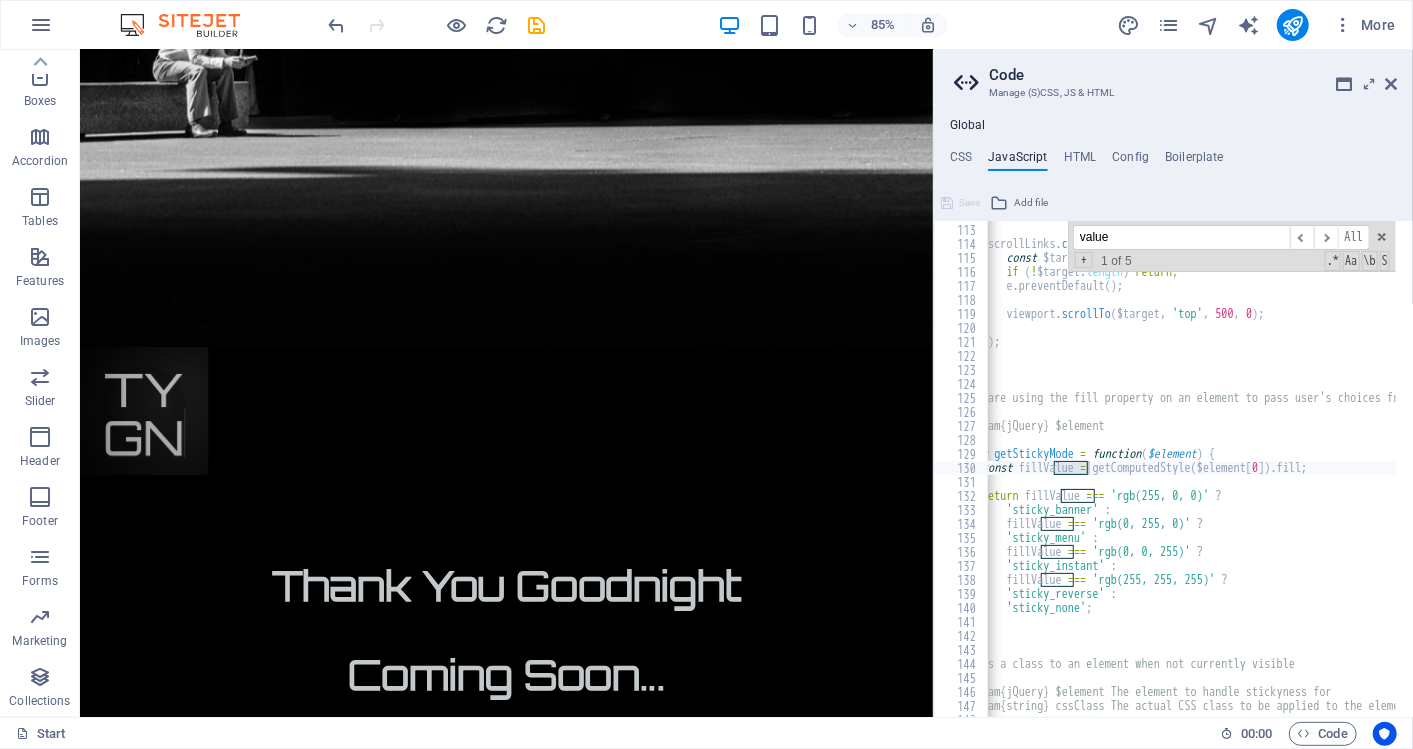 drag, startPoint x: 1220, startPoint y: 241, endPoint x: 998, endPoint y: 219, distance: 223.08743 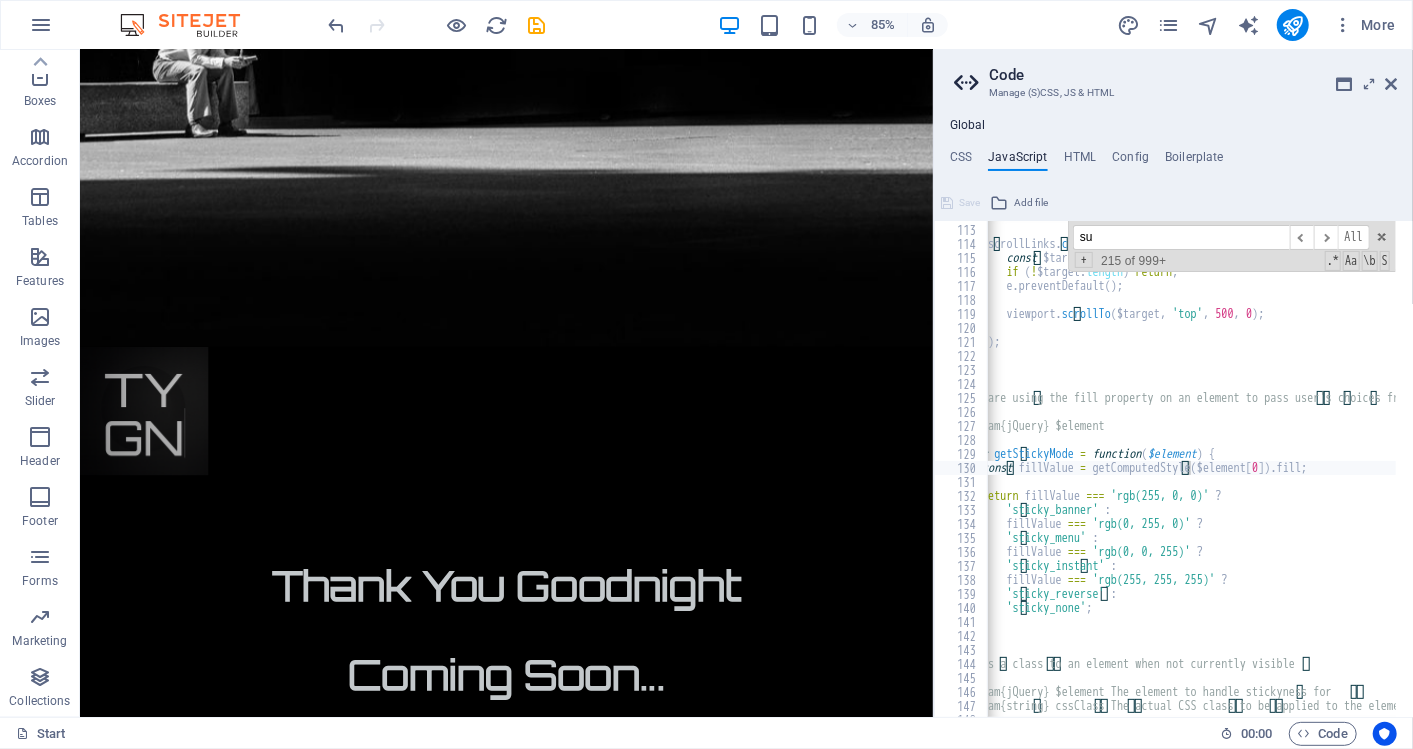 scroll, scrollTop: 5626, scrollLeft: 0, axis: vertical 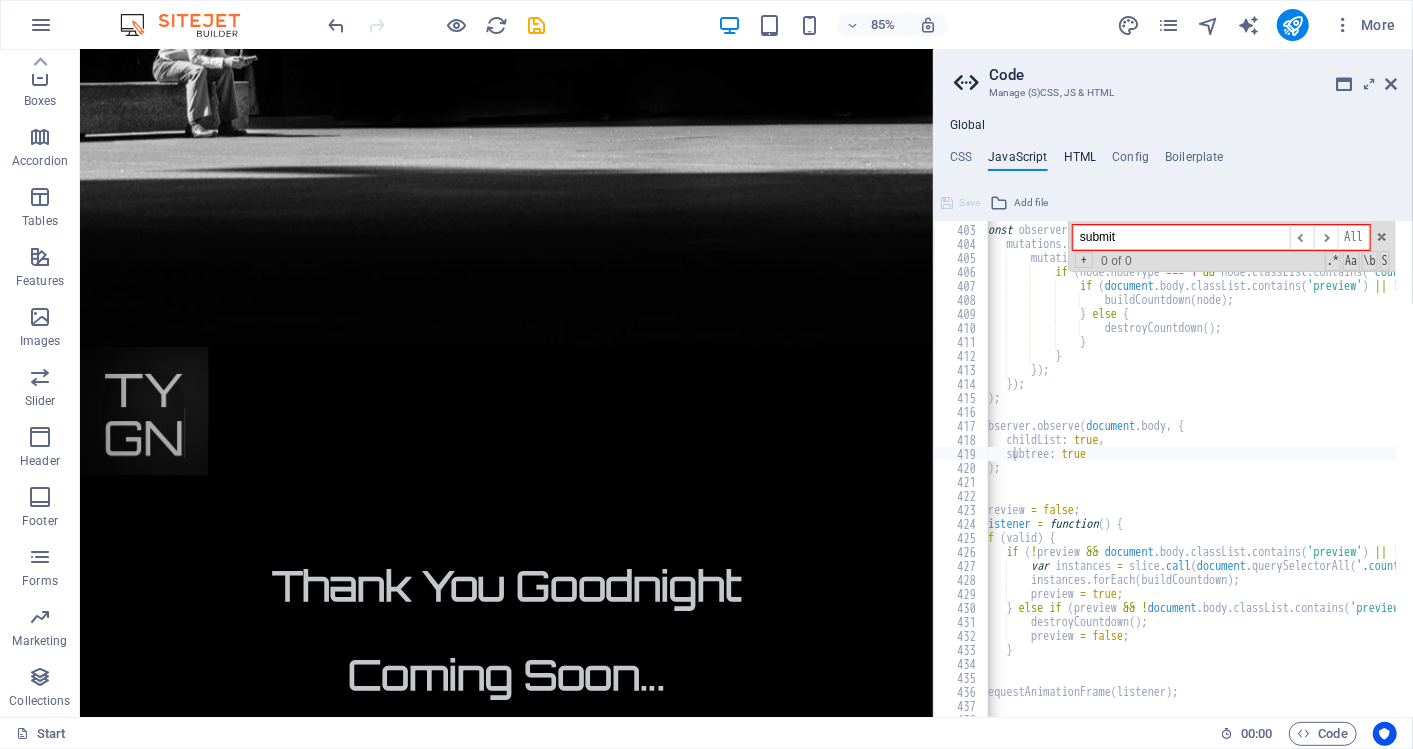 type on "submit" 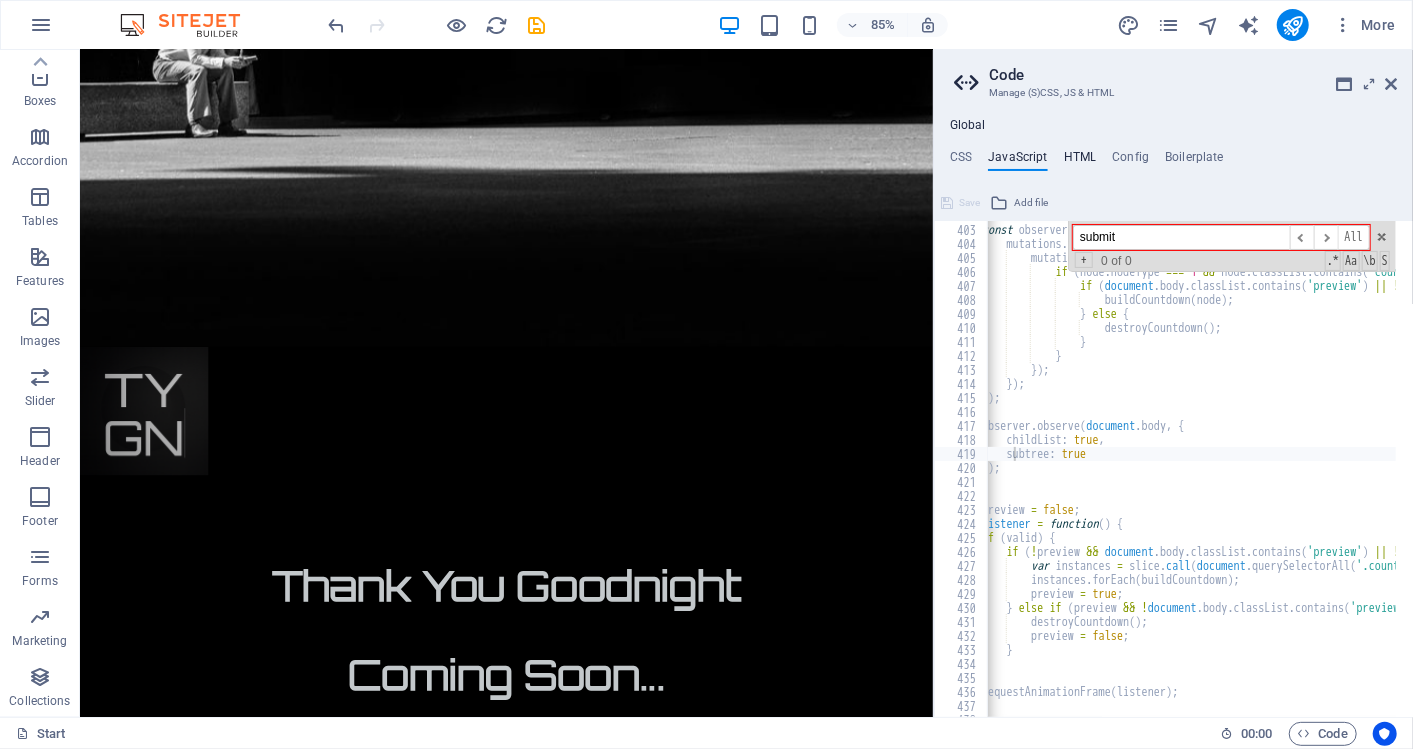 click on "HTML" at bounding box center (1080, 161) 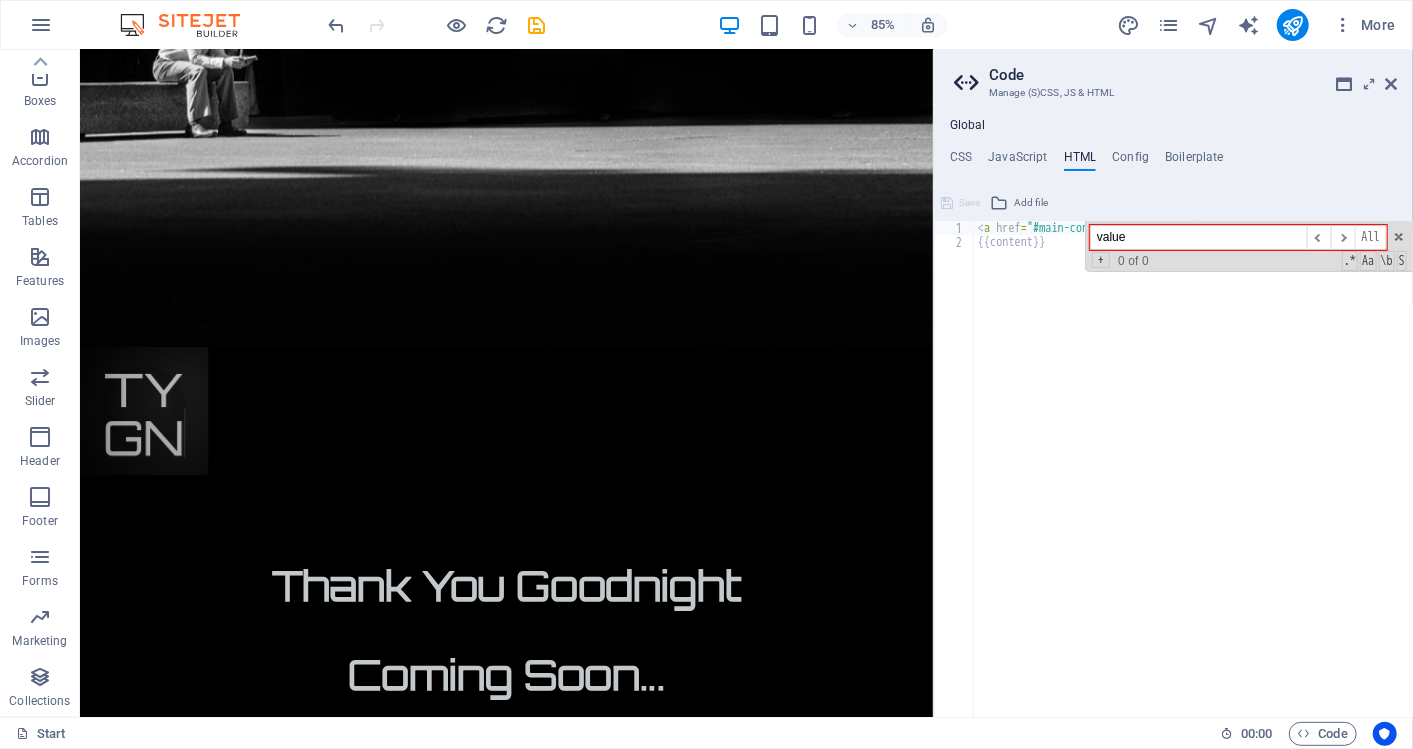 click on "value" at bounding box center (1198, 237) 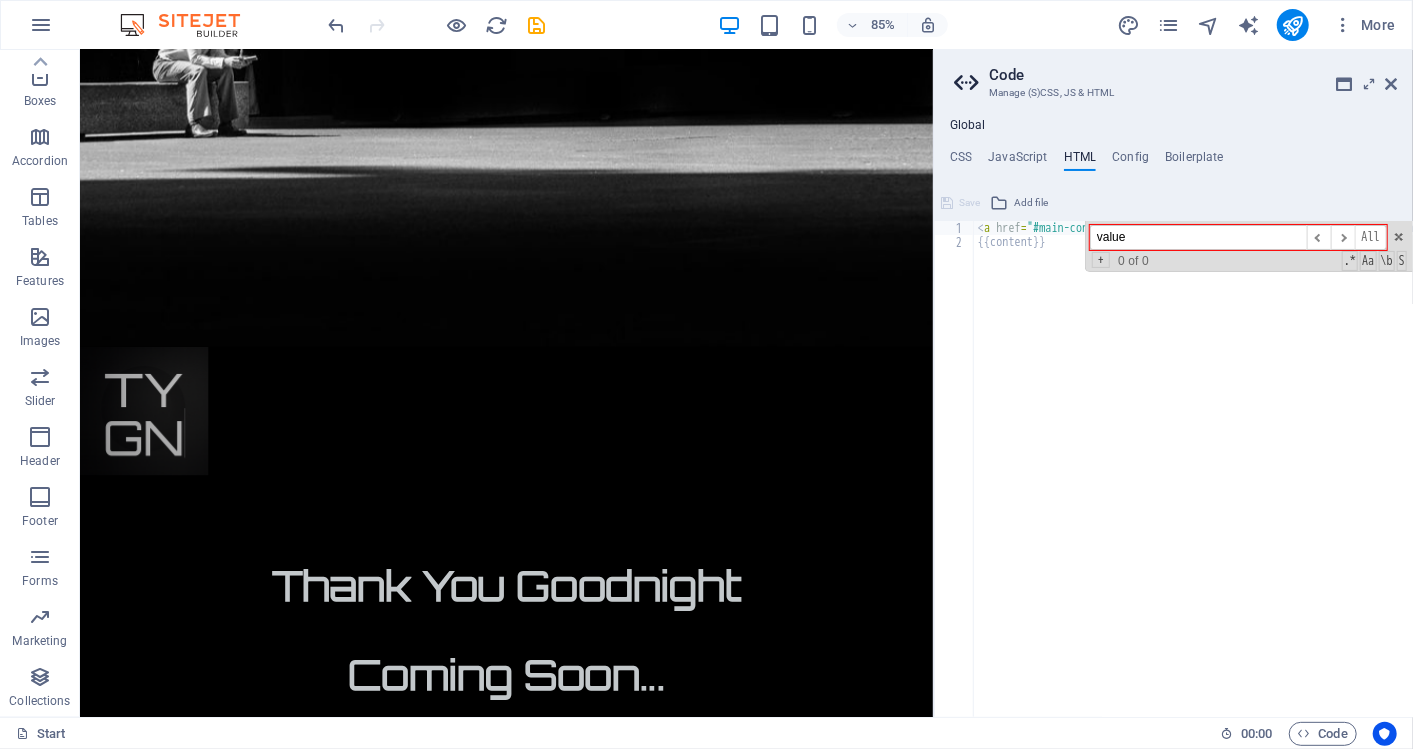 click on "value" at bounding box center [1198, 237] 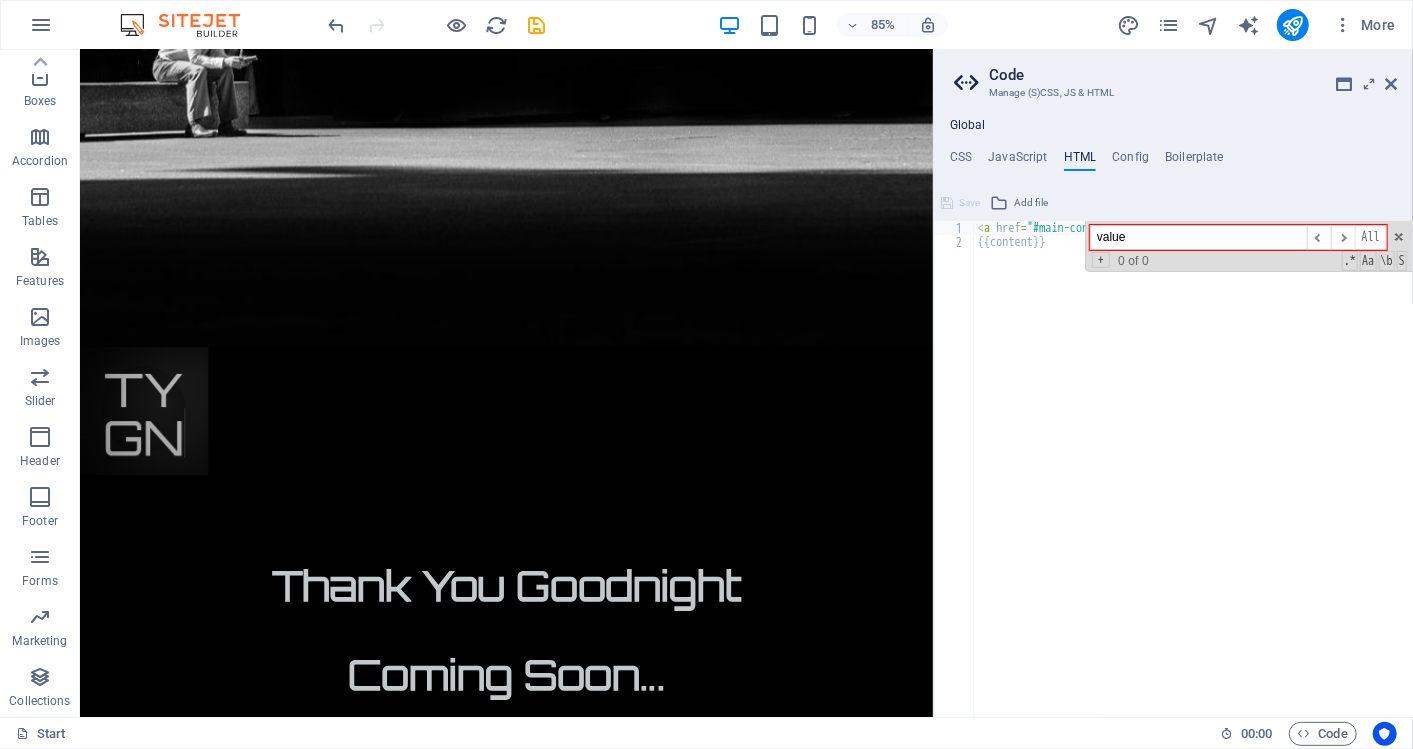 click on "value" at bounding box center (1198, 237) 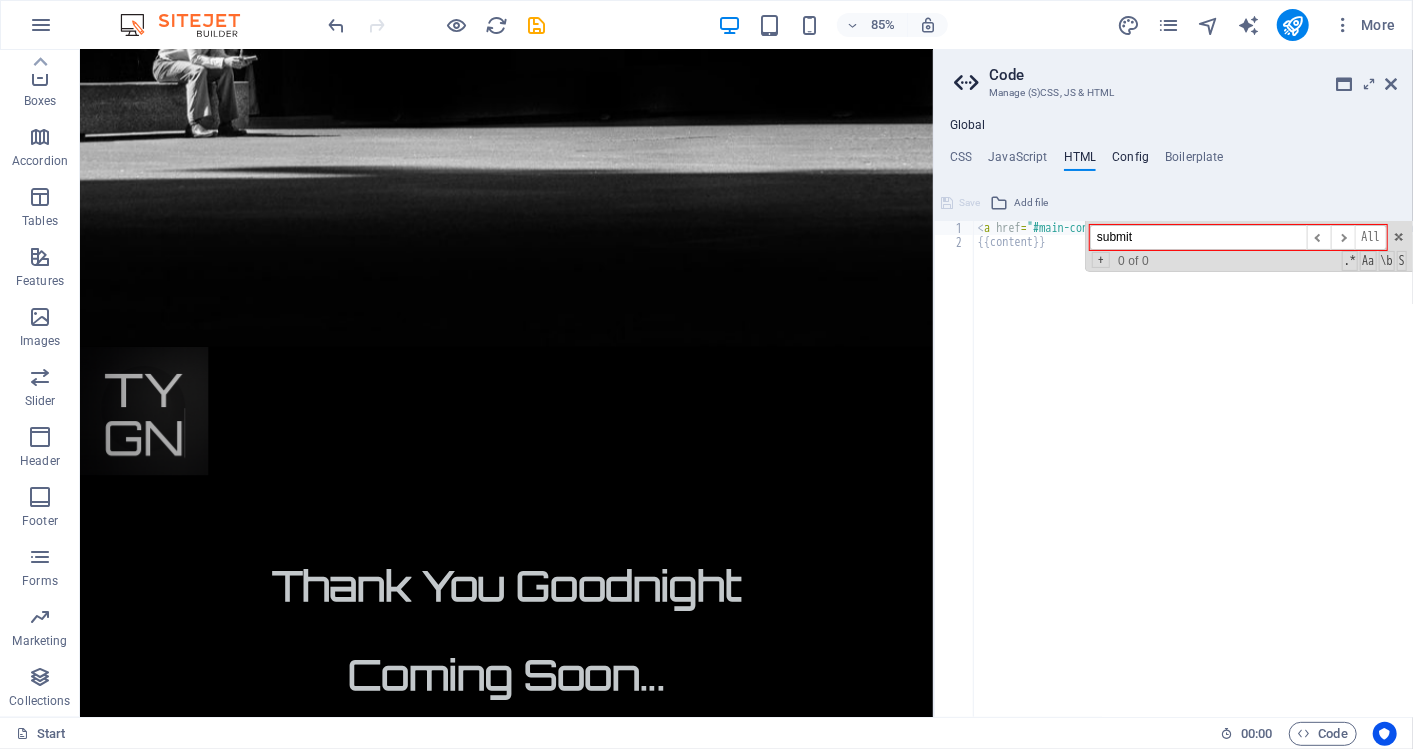 type on "submit" 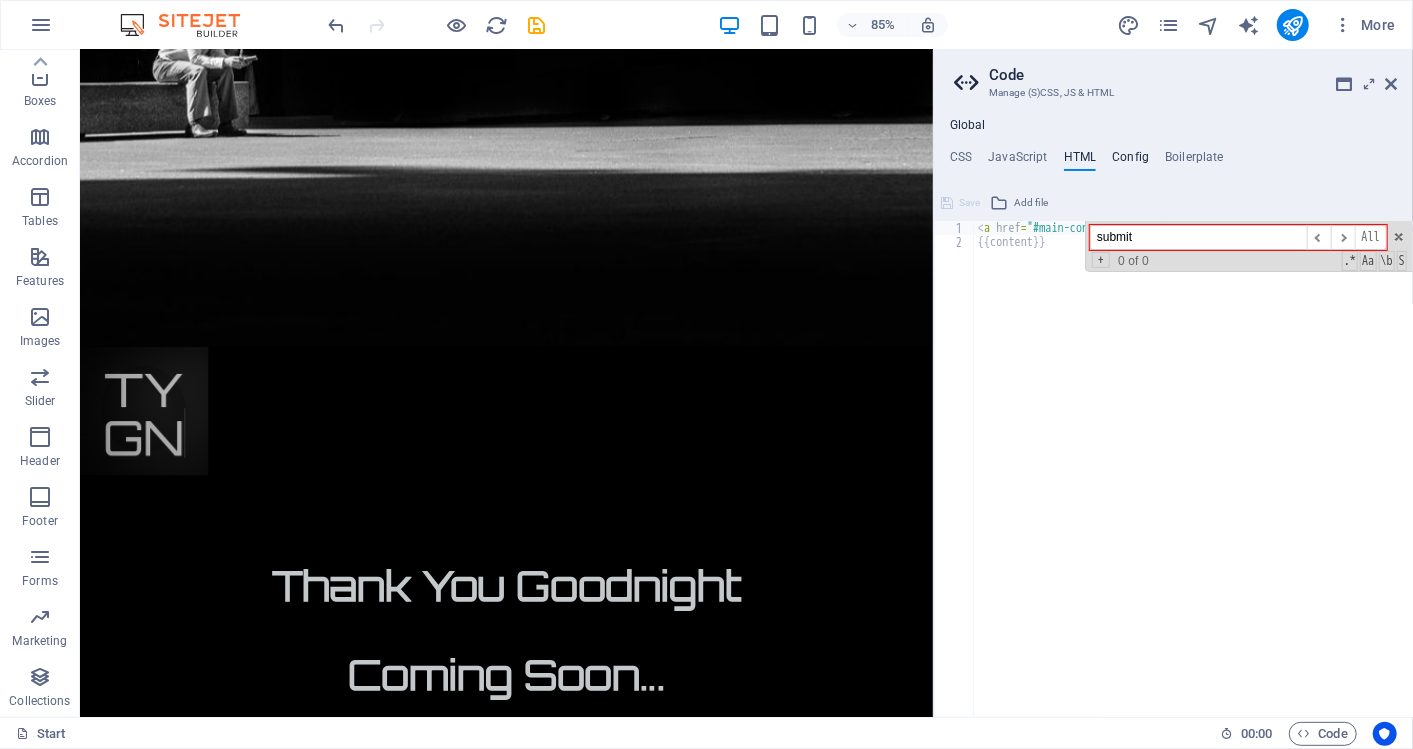 click on "Config" at bounding box center (1130, 161) 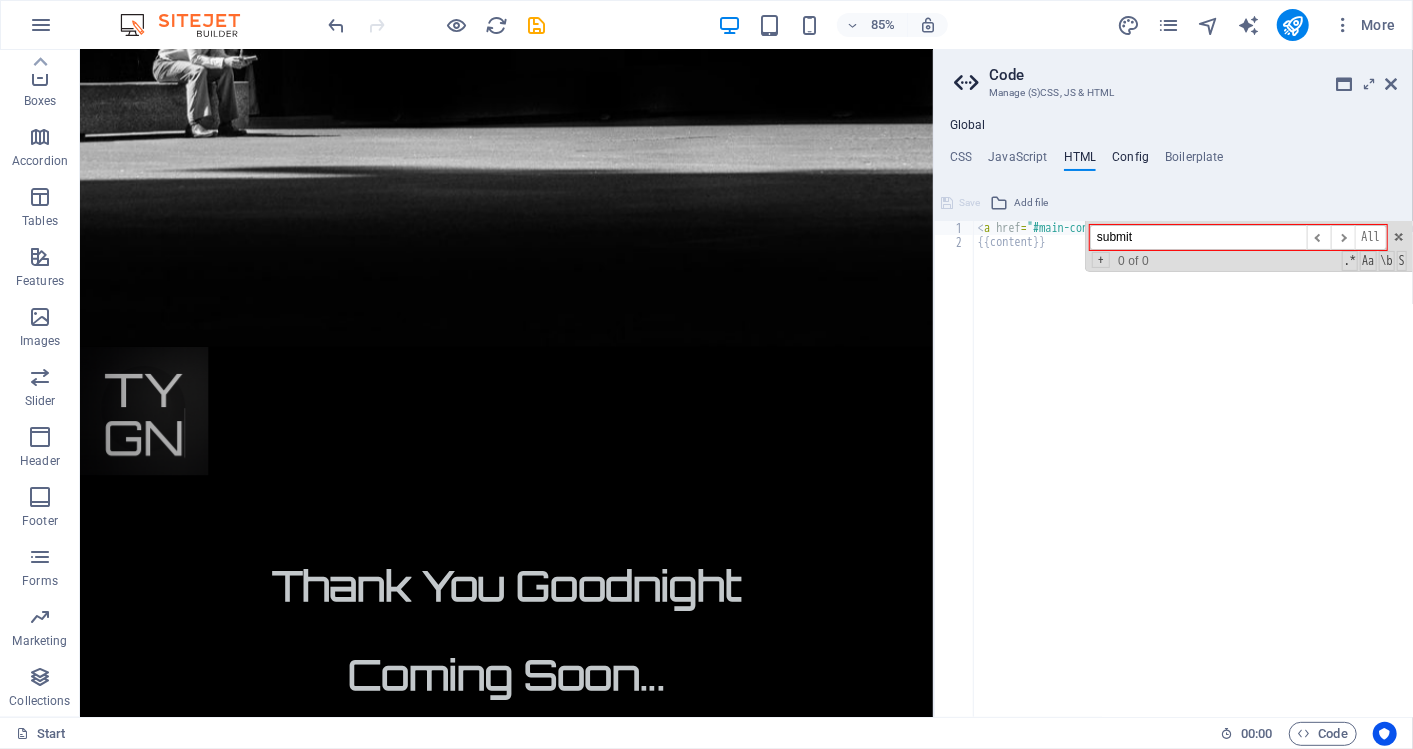 type on "$menu-align-justify-content-values: (" 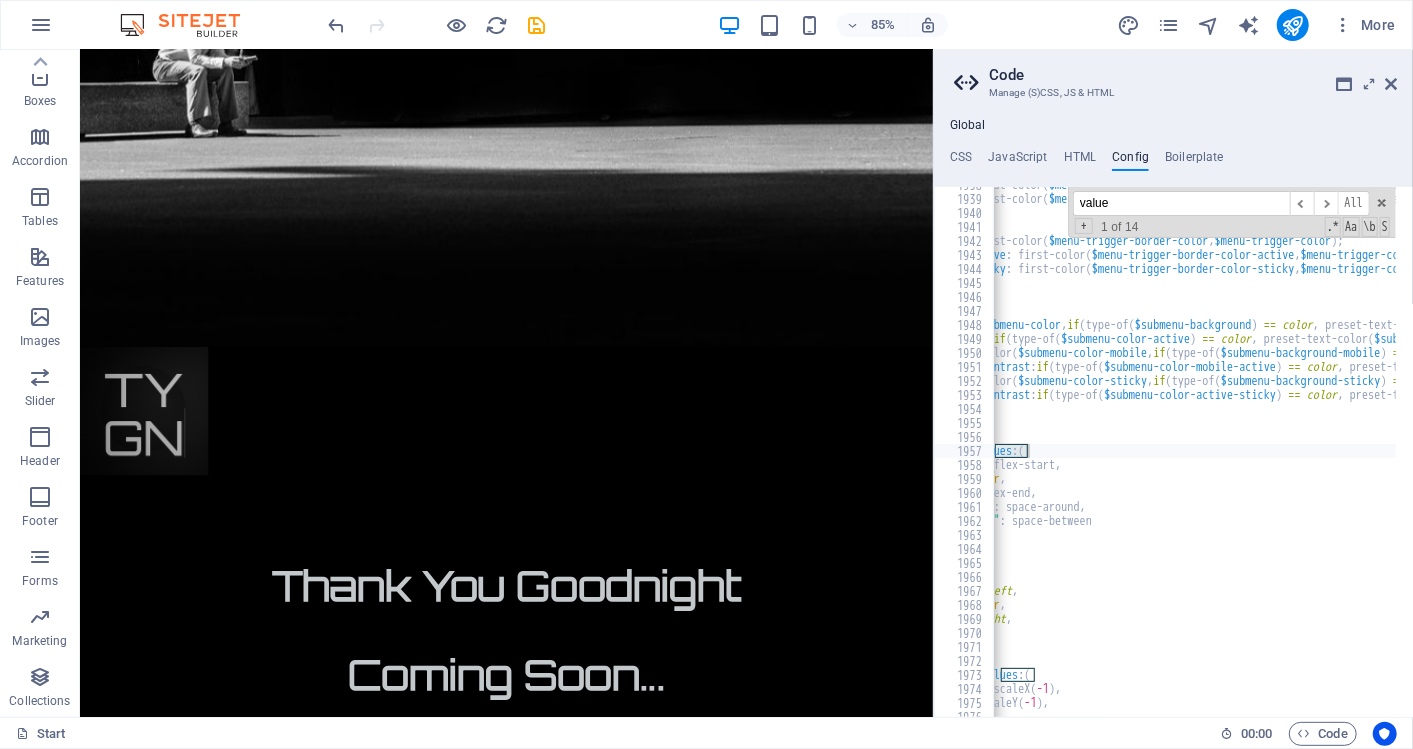drag, startPoint x: 1158, startPoint y: 202, endPoint x: 955, endPoint y: 208, distance: 203.08865 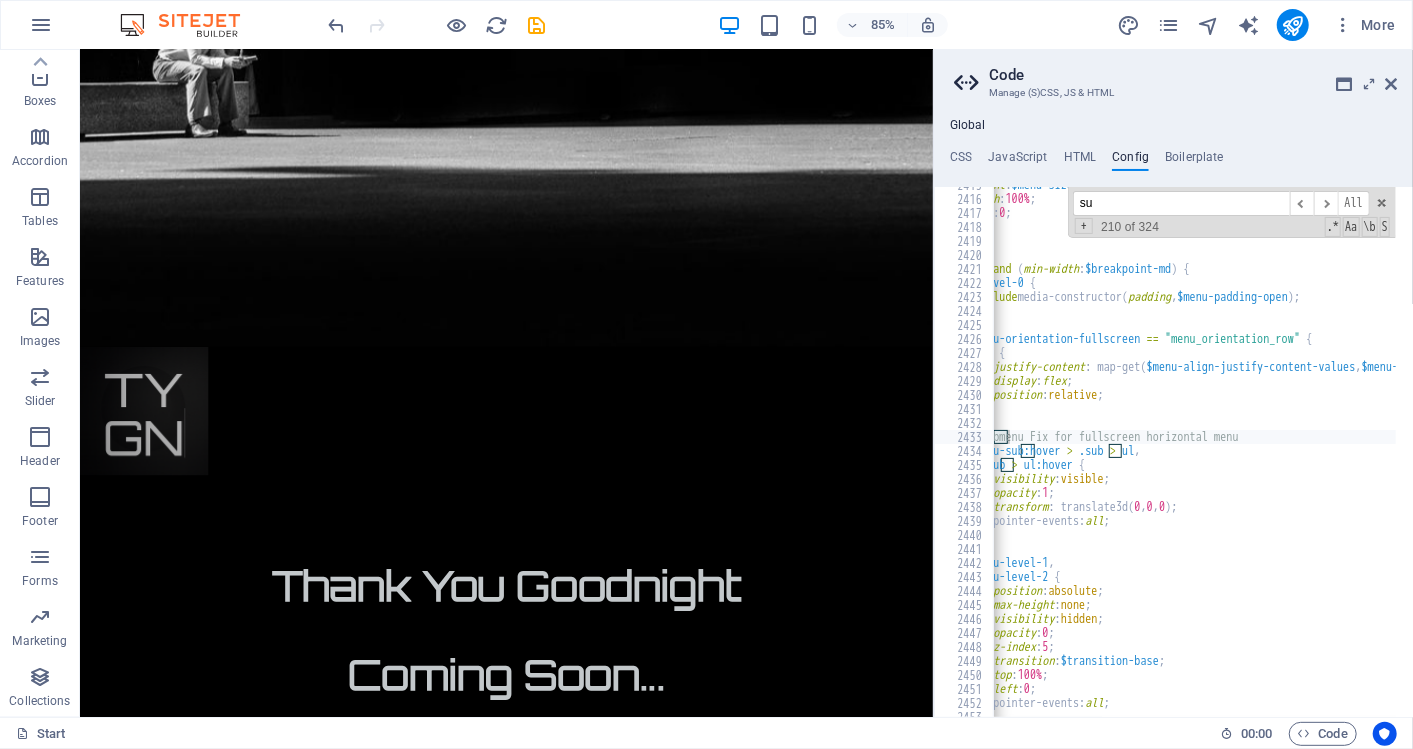 scroll, scrollTop: 12980, scrollLeft: 0, axis: vertical 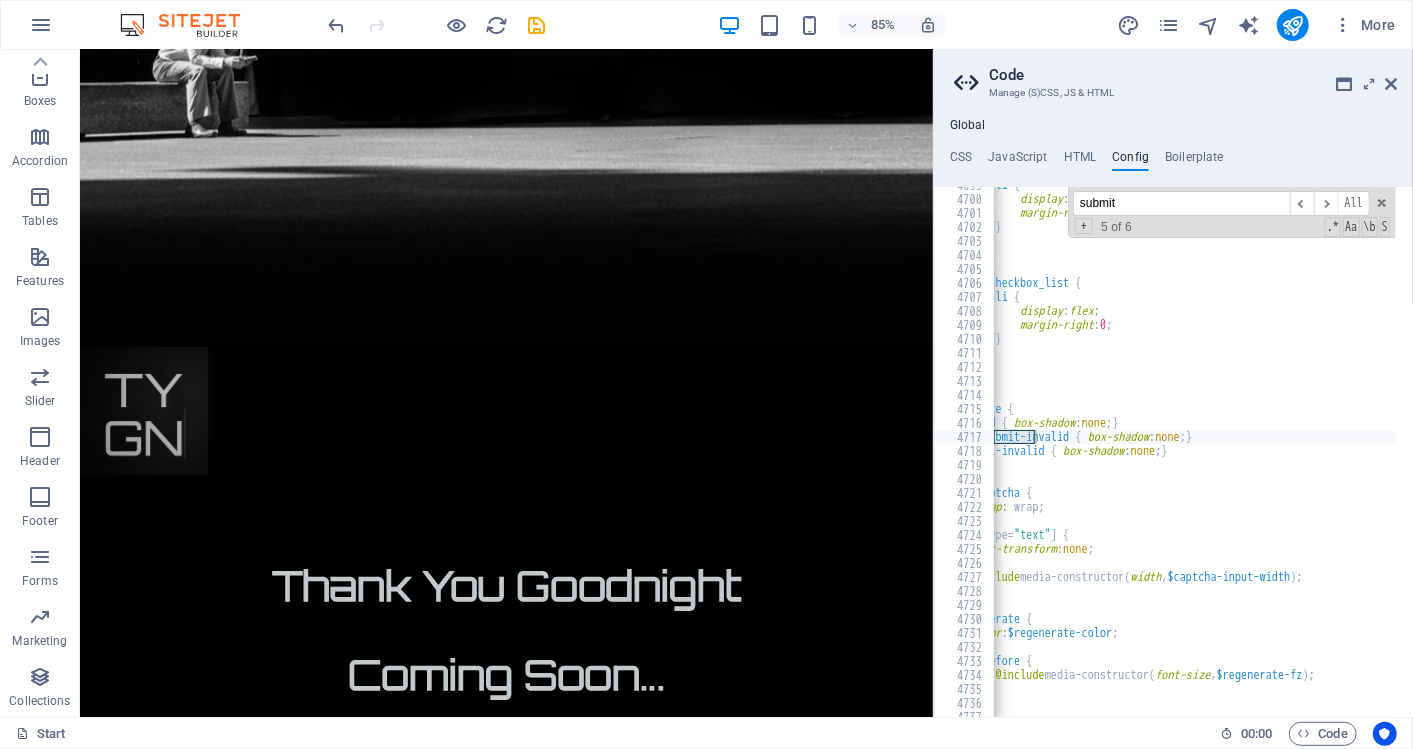 type on "submit" 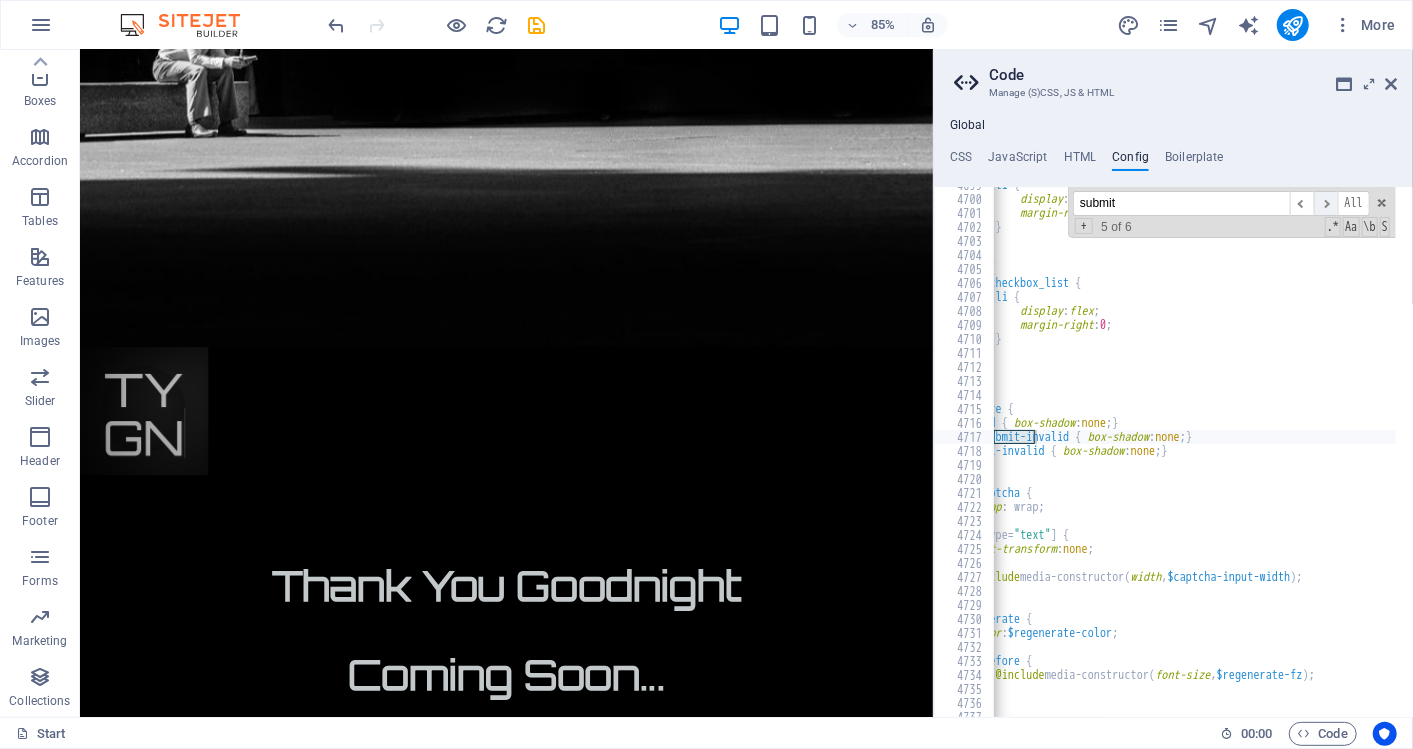 click on "​" at bounding box center [1326, 203] 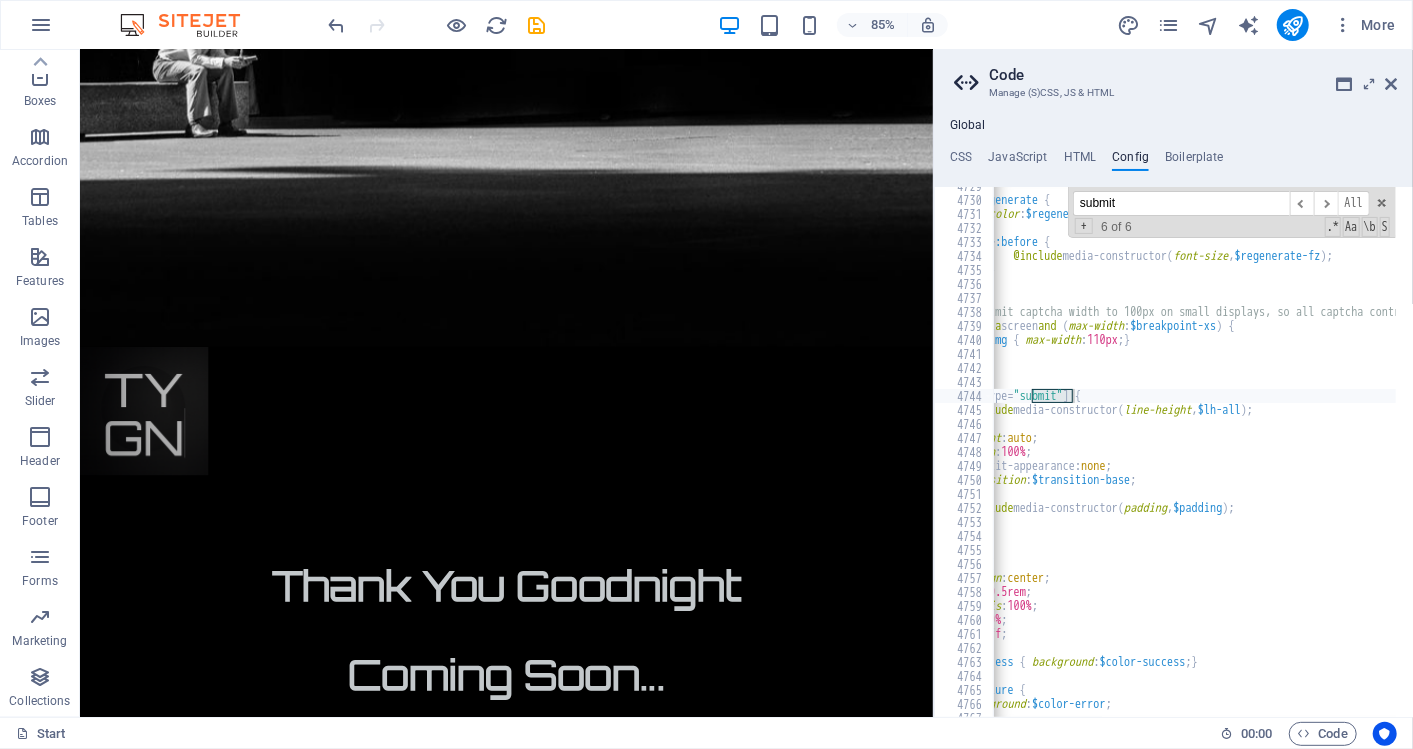 scroll, scrollTop: 32254, scrollLeft: 0, axis: vertical 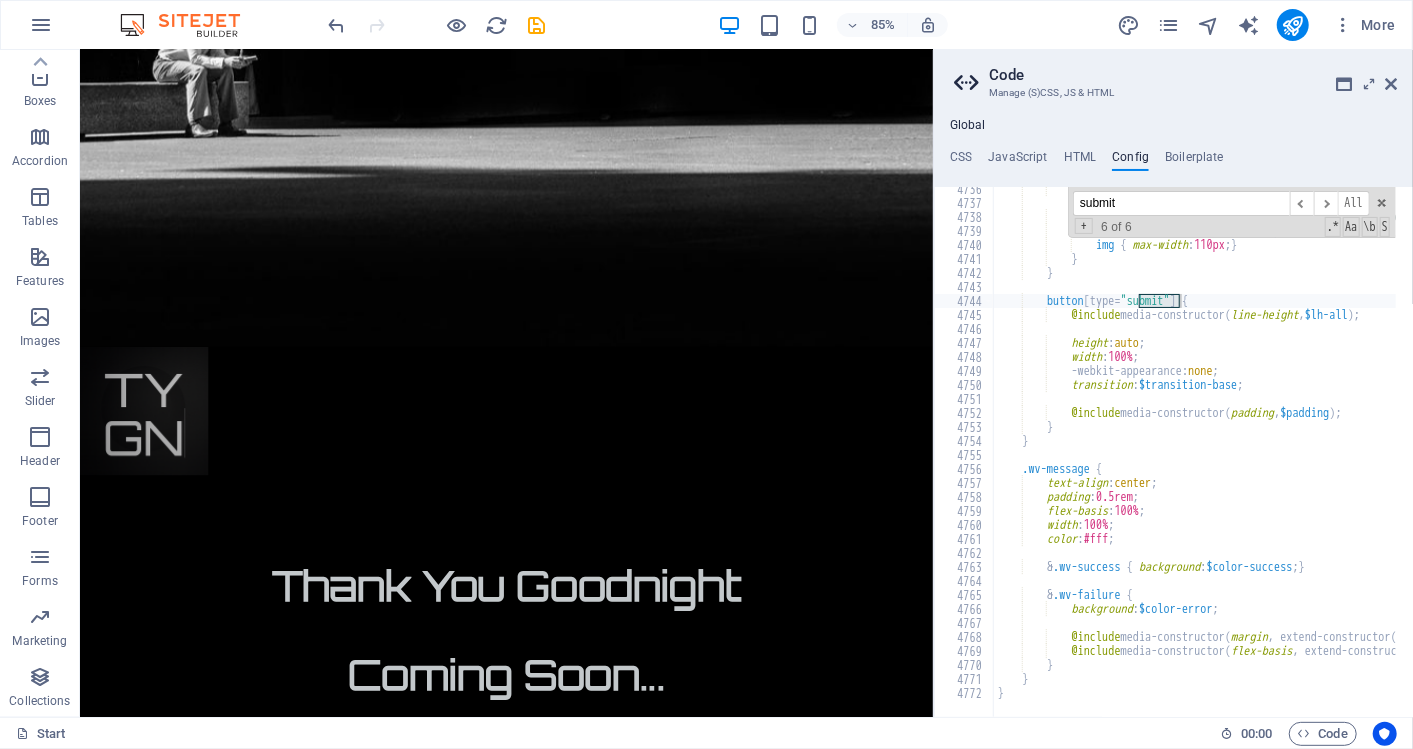 click on "submit ​ ​ All Replace All + 6 of 6 .* Aa \b S" at bounding box center [1232, 212] 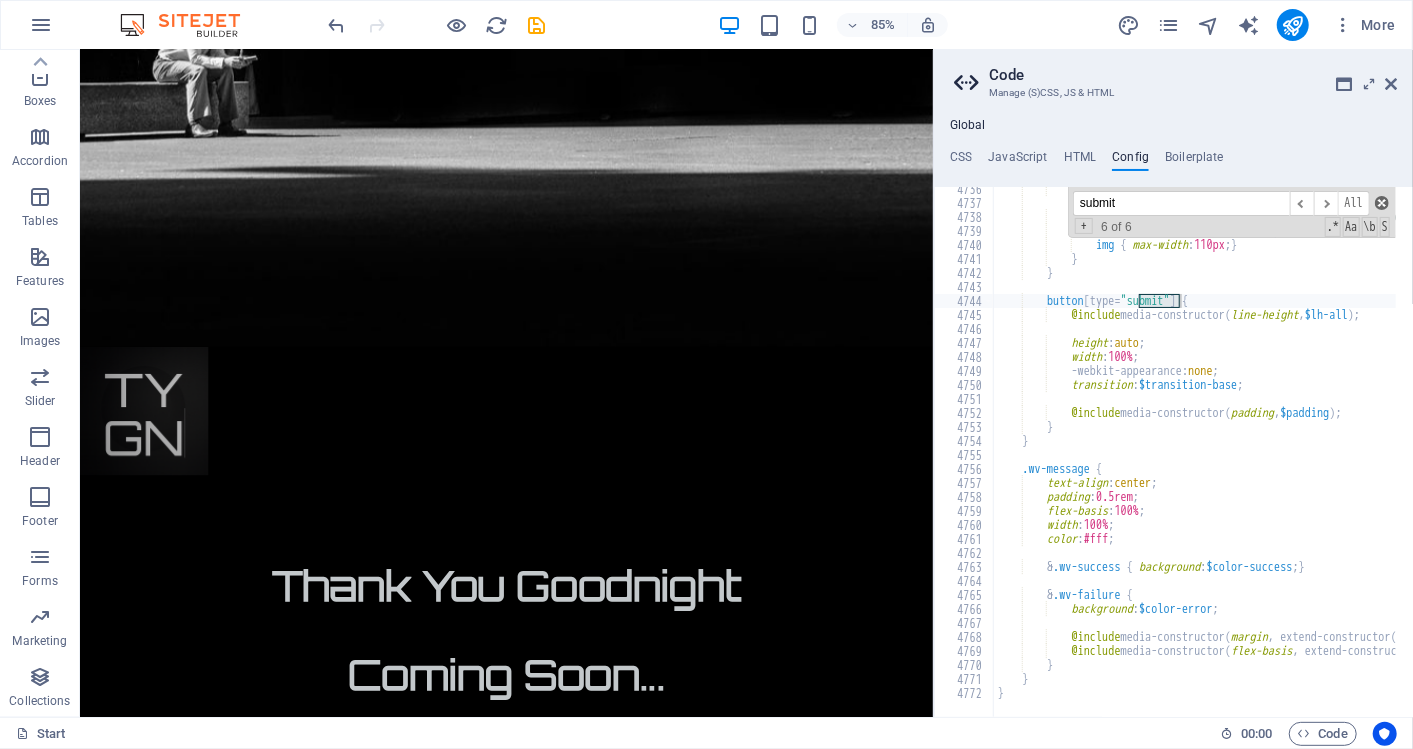 click at bounding box center [1382, 203] 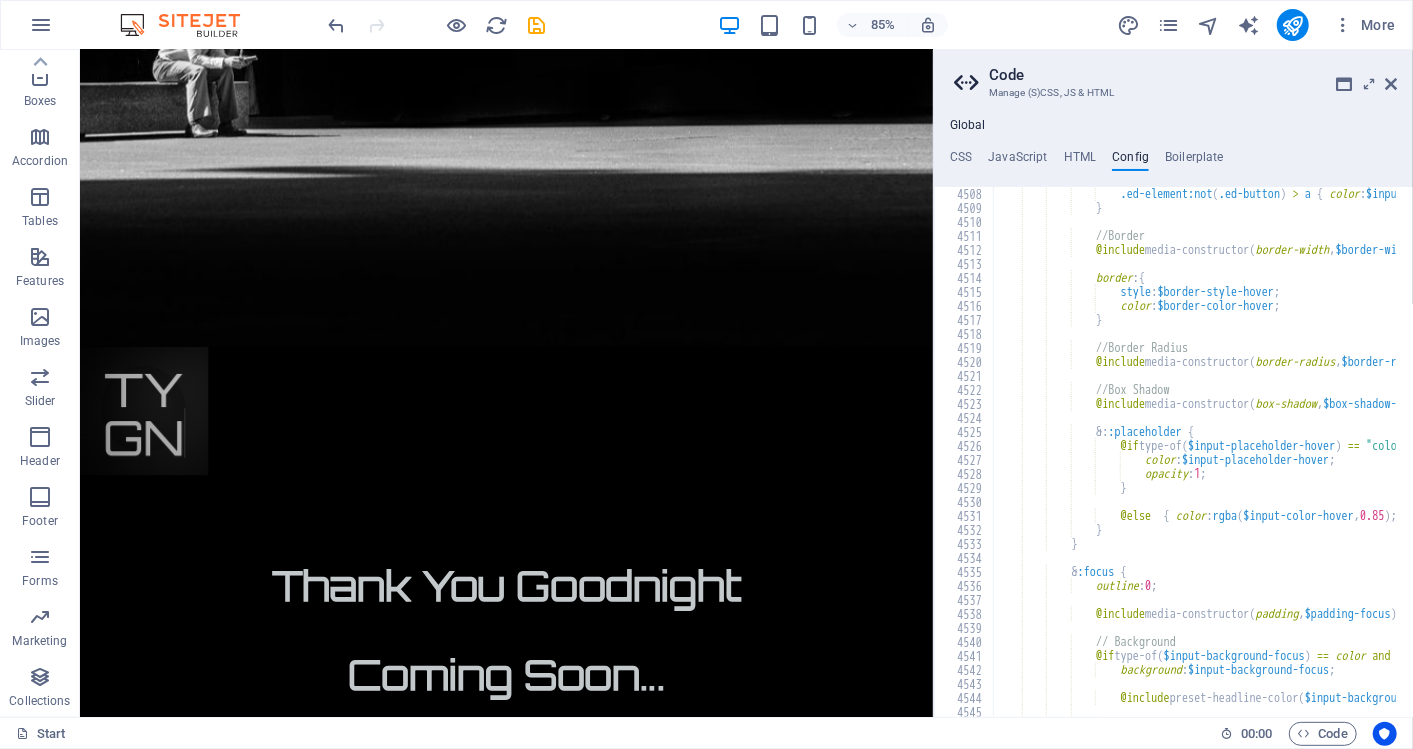 scroll, scrollTop: 29435, scrollLeft: 0, axis: vertical 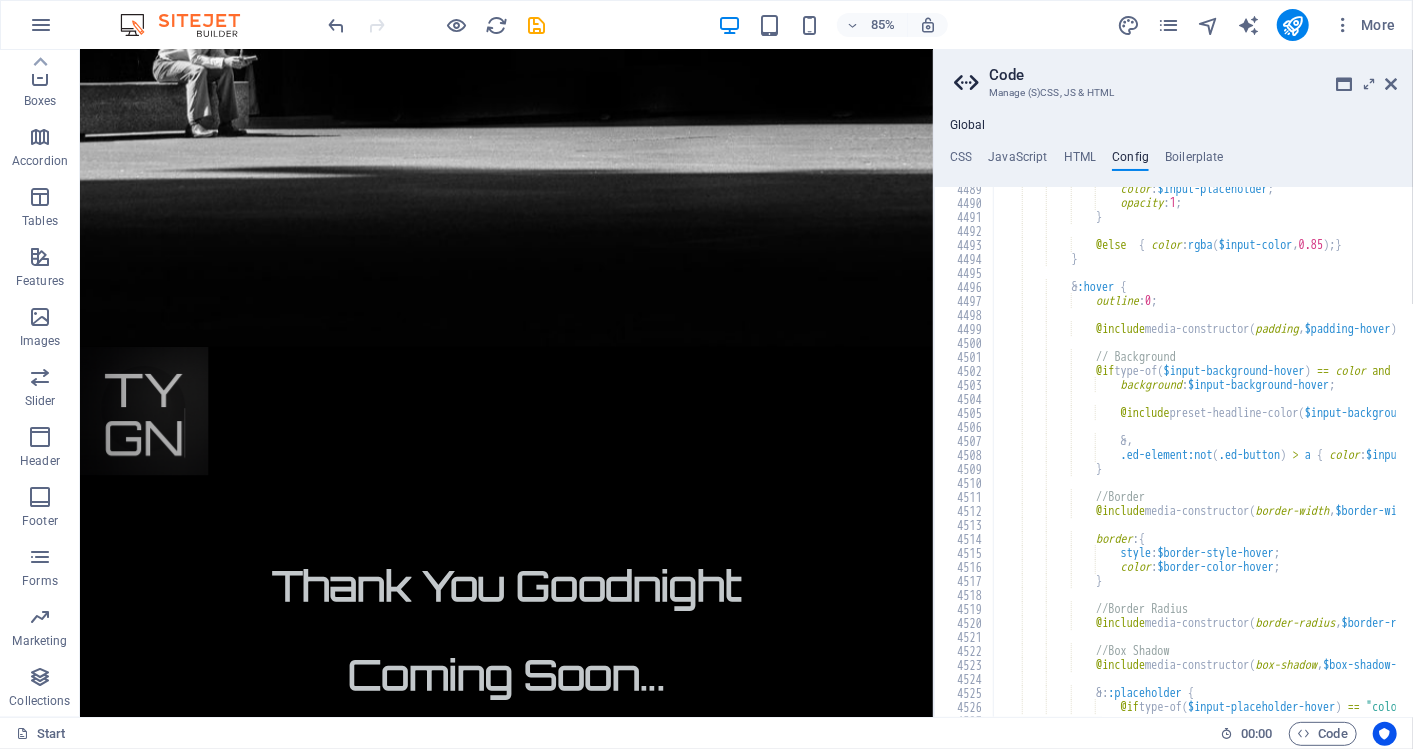 click on "Code" at bounding box center [1193, 75] 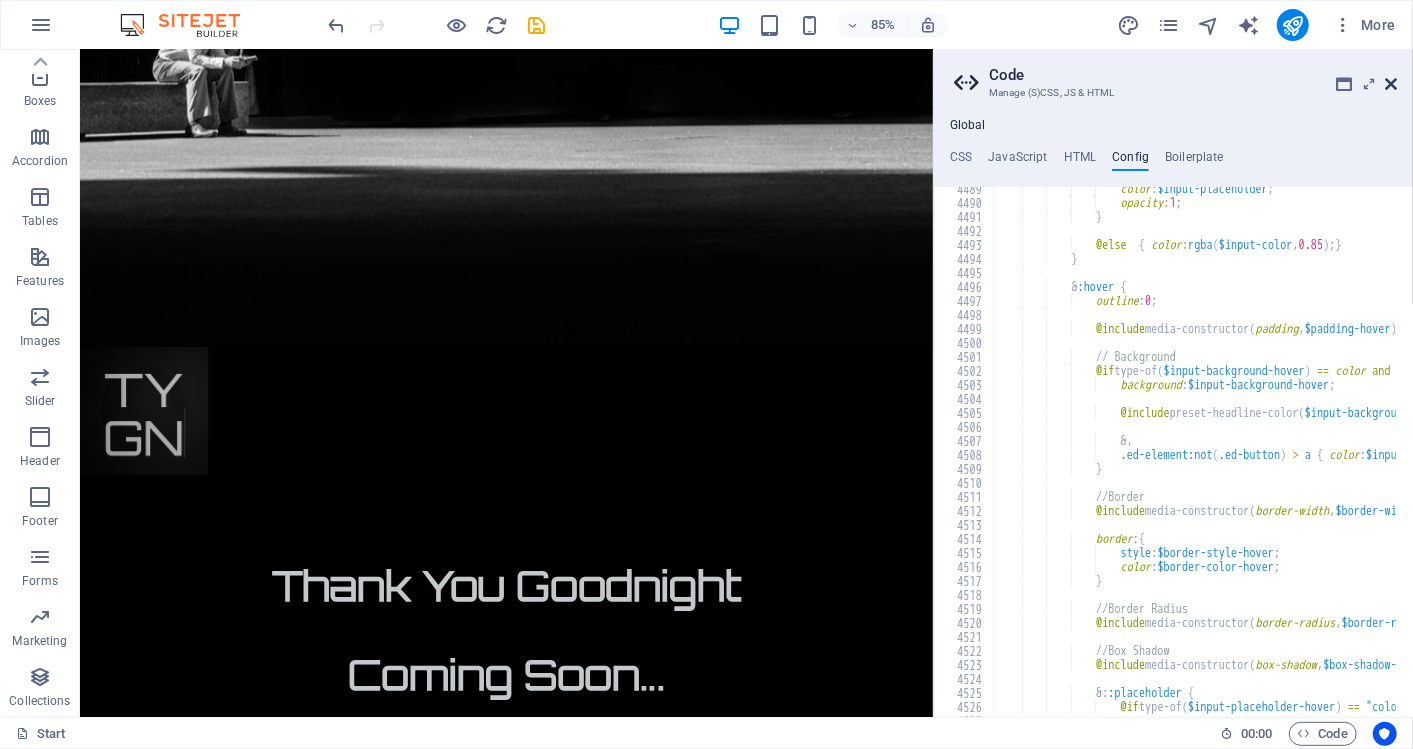 click at bounding box center (1391, 84) 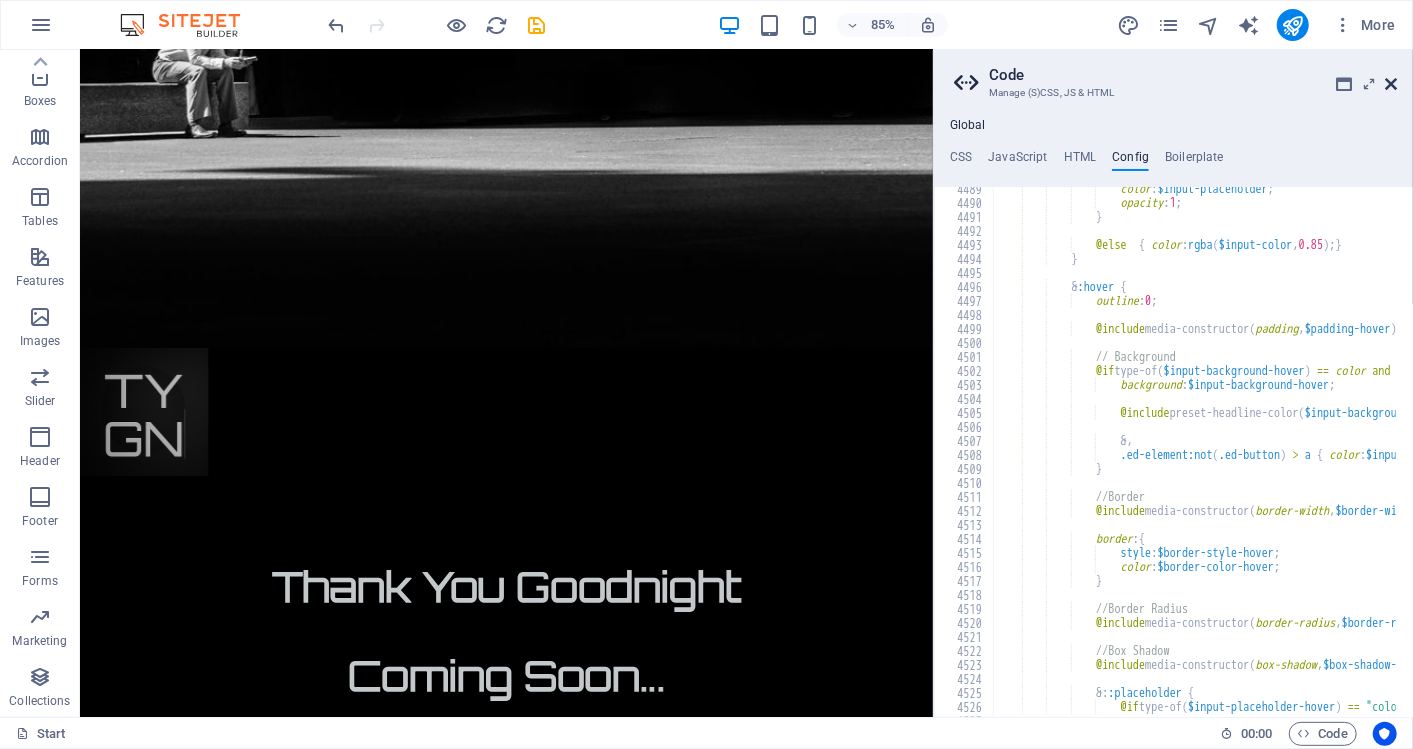 scroll, scrollTop: 1182, scrollLeft: 0, axis: vertical 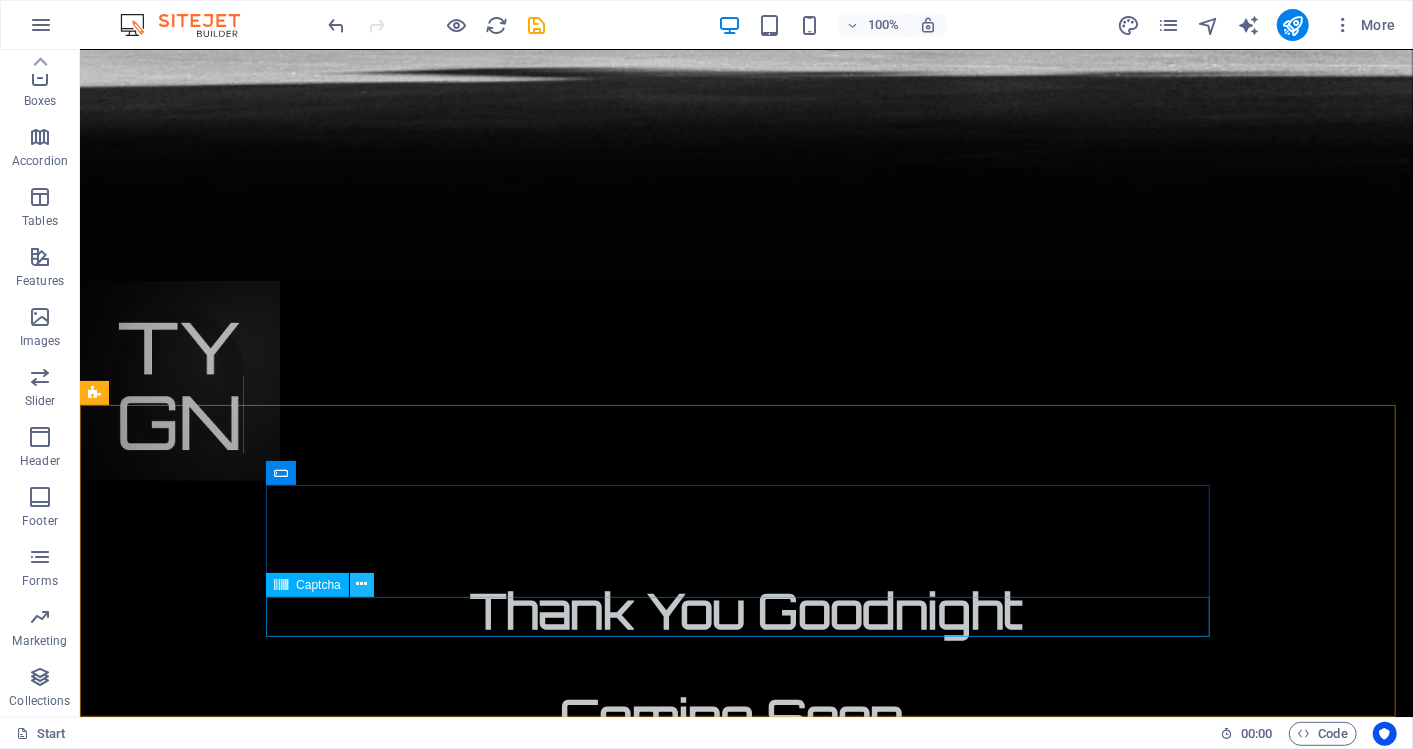 click at bounding box center [361, 584] 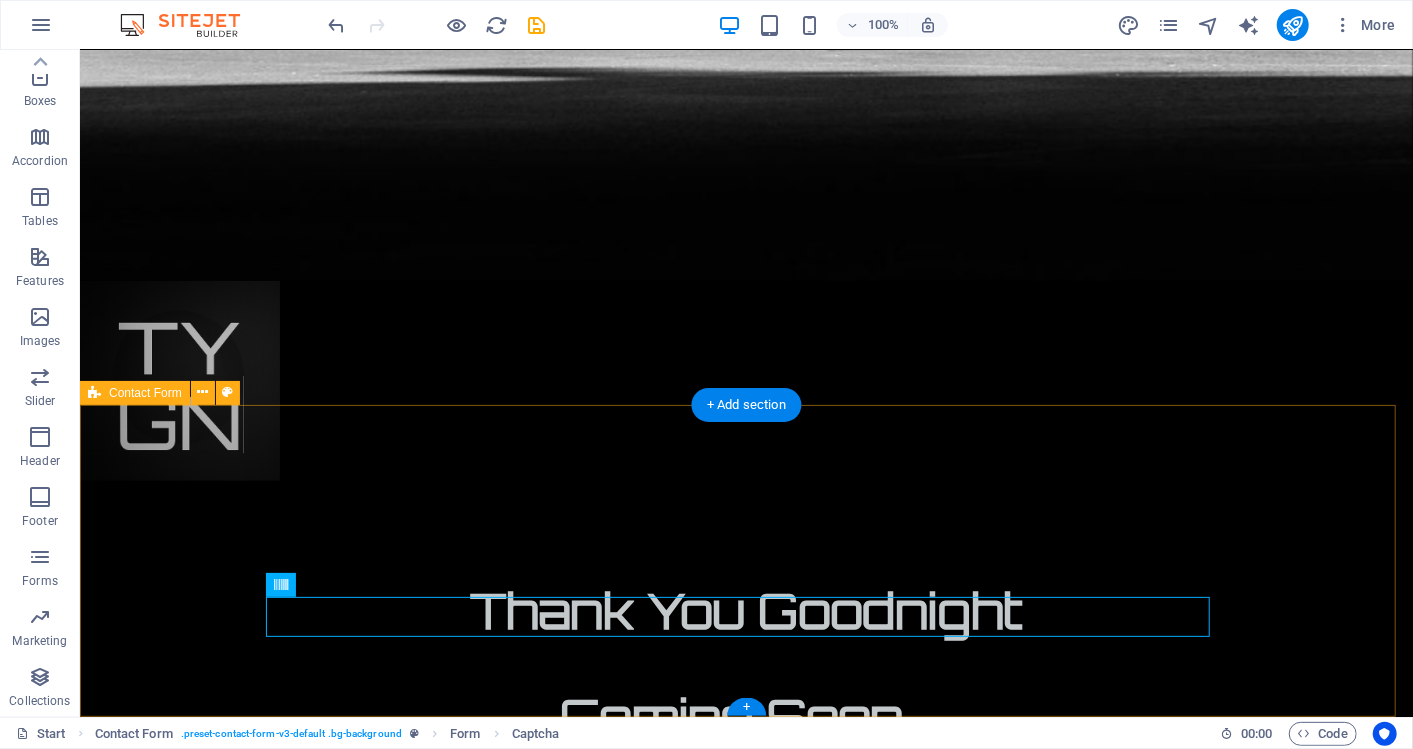 click on "Unreadable? Load new" at bounding box center (745, 1956) 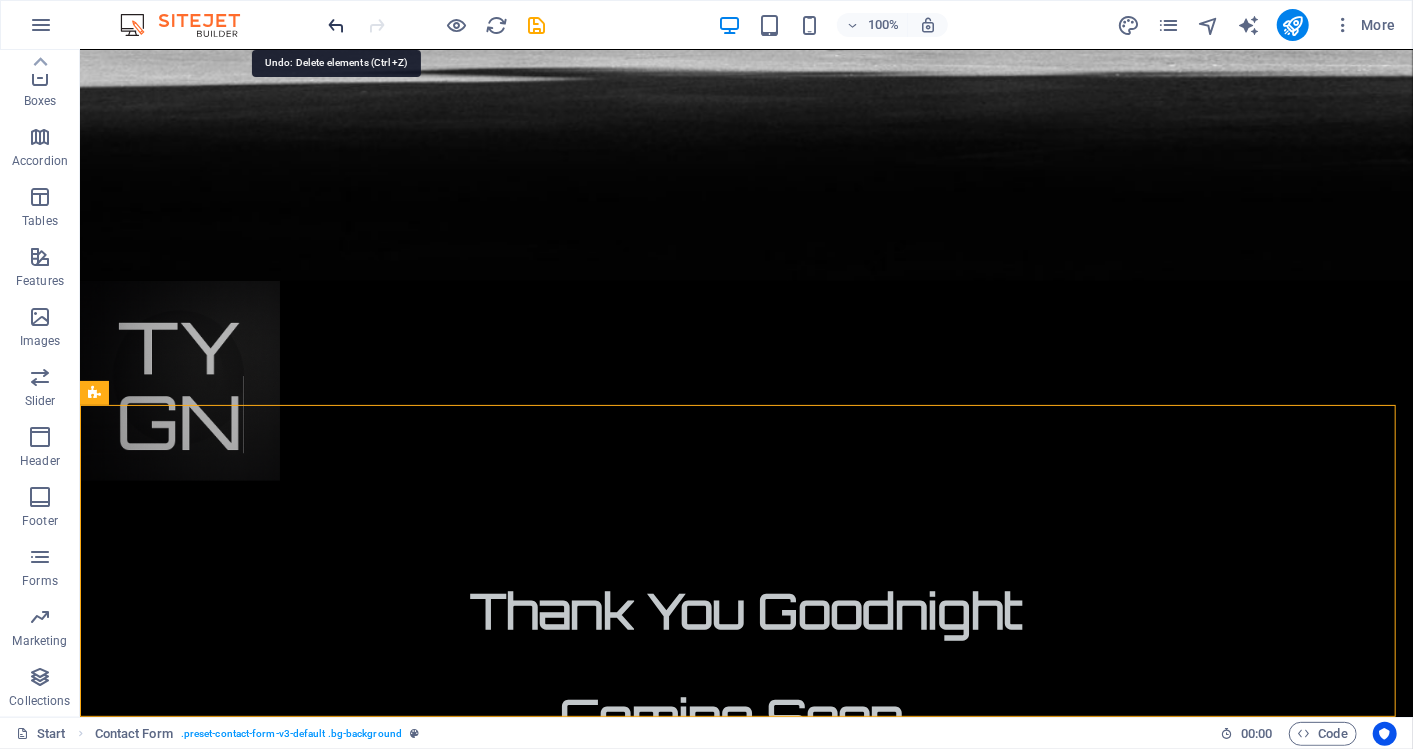 click at bounding box center (337, 25) 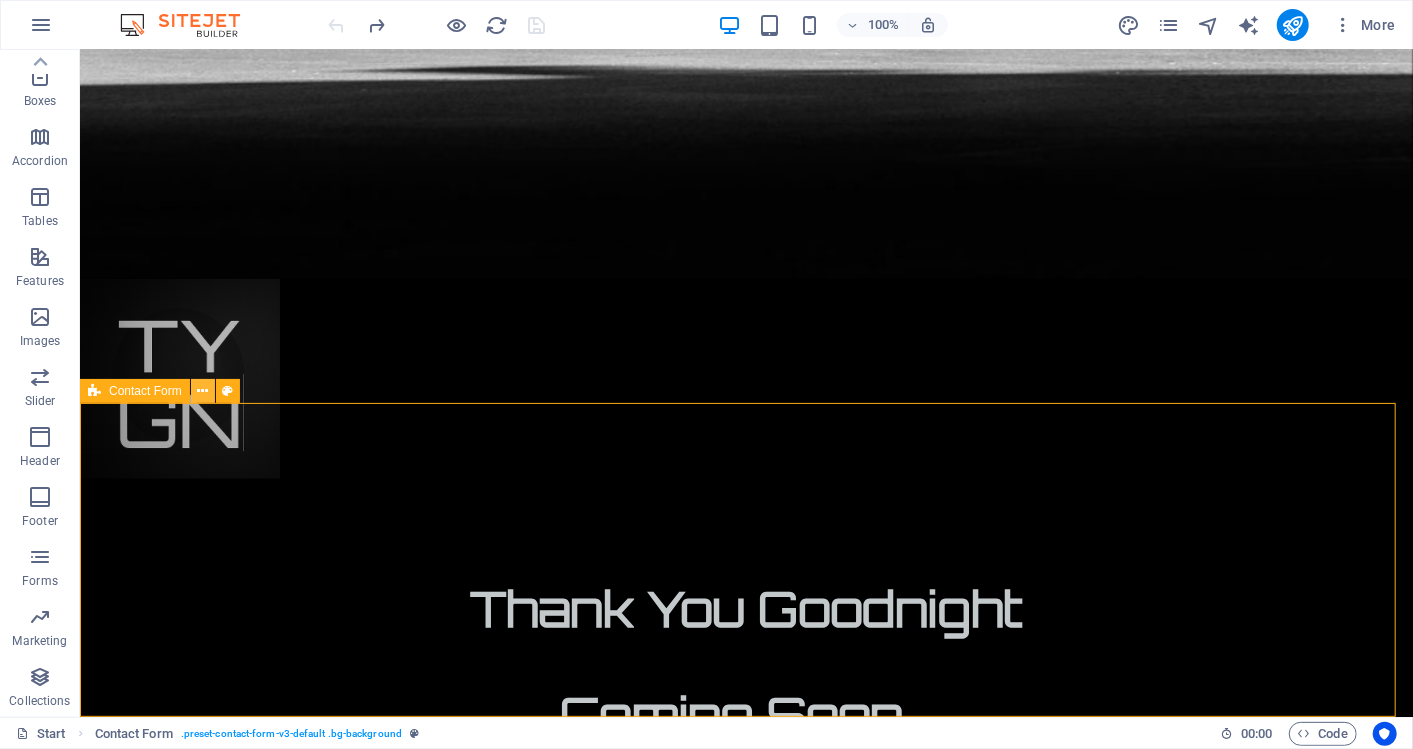 click at bounding box center [202, 391] 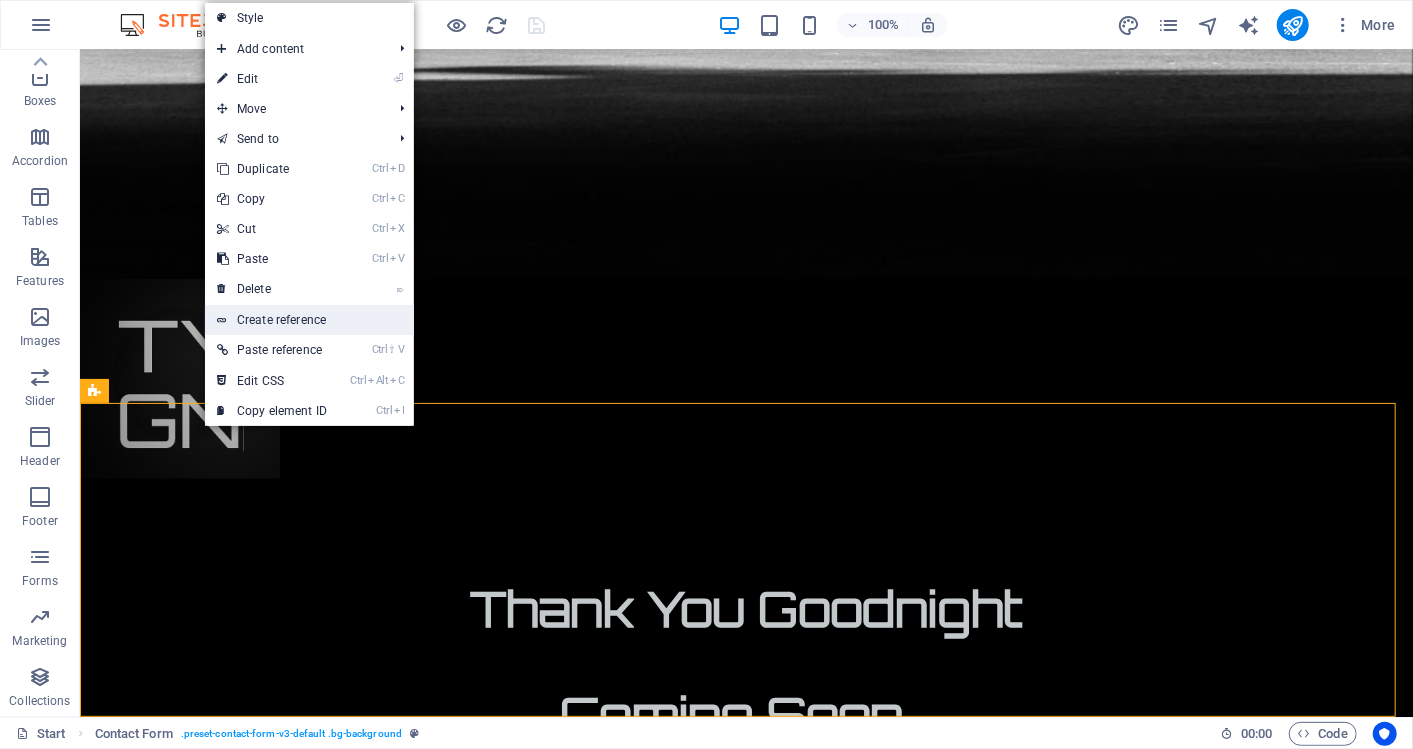 click on "Create reference" at bounding box center (309, 320) 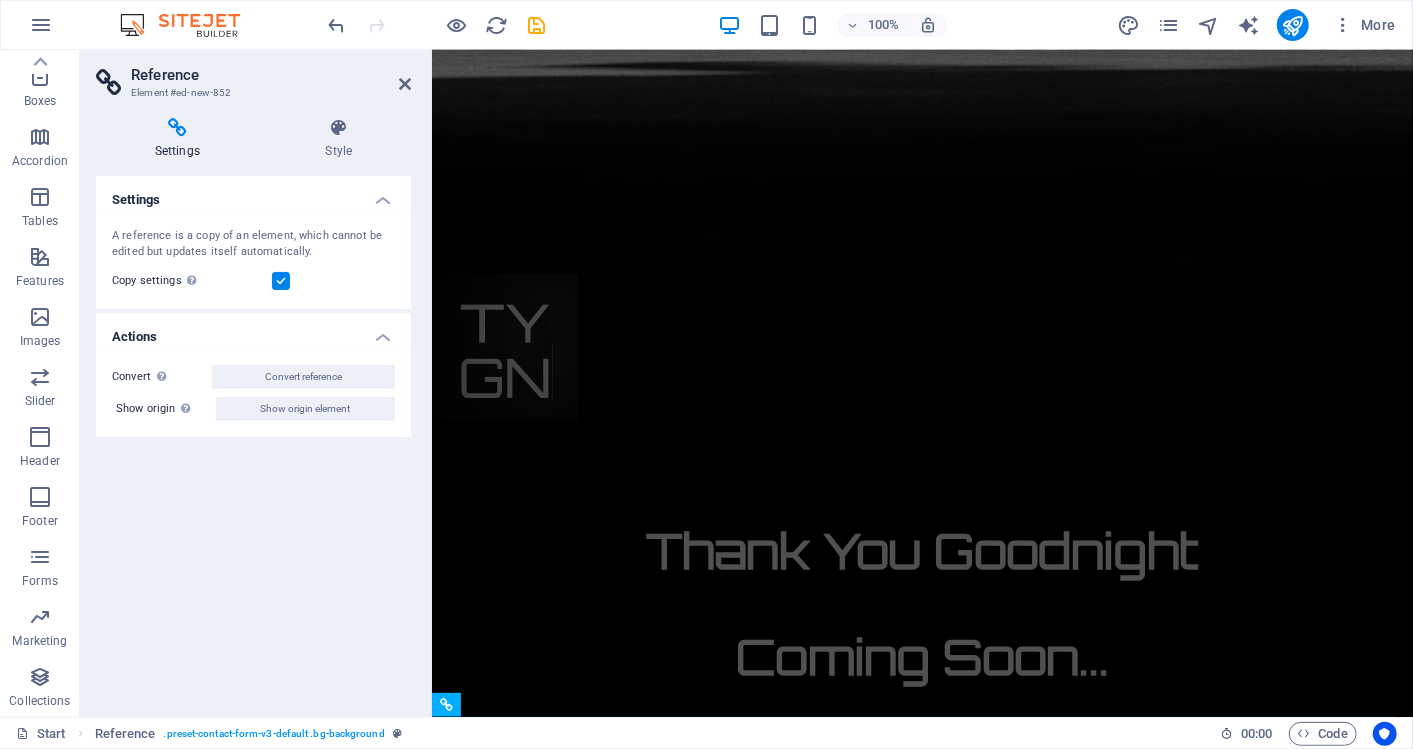 scroll, scrollTop: 1180, scrollLeft: 0, axis: vertical 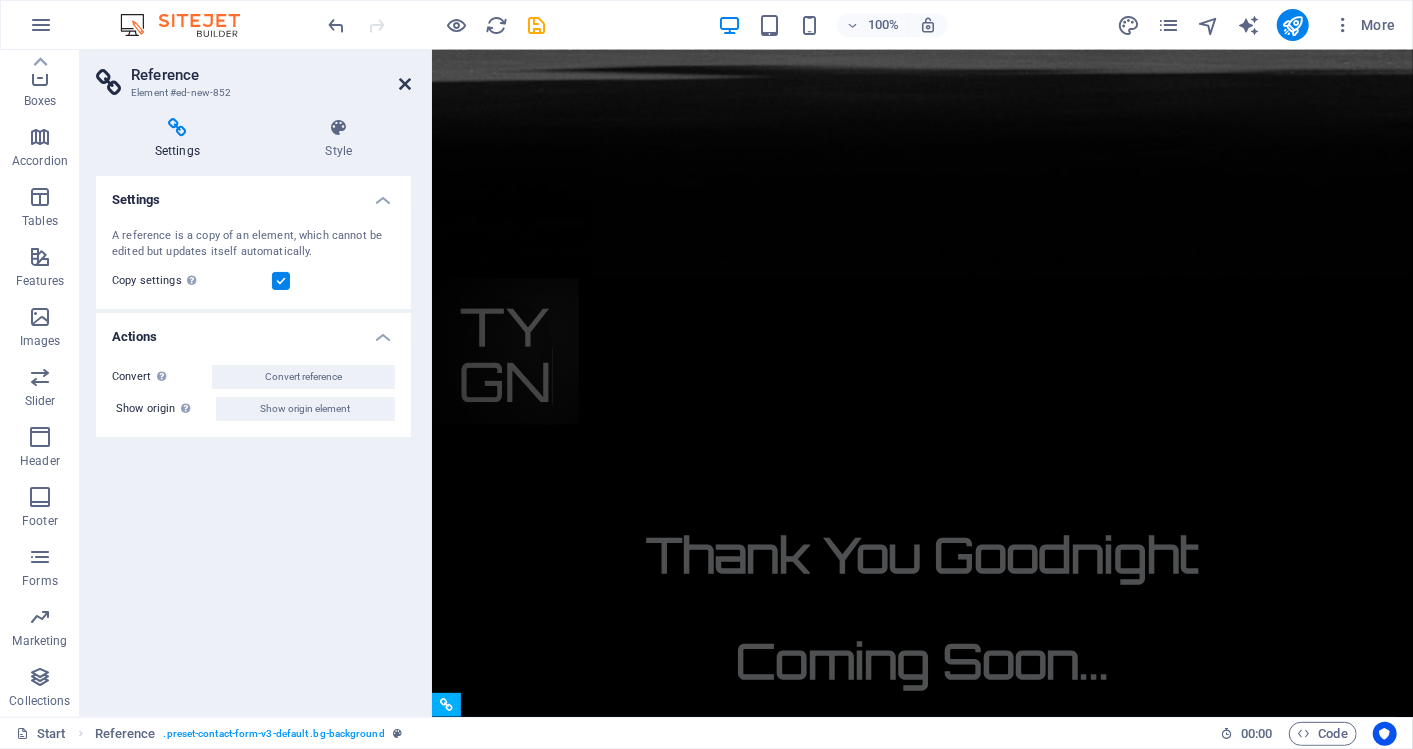 click at bounding box center [405, 84] 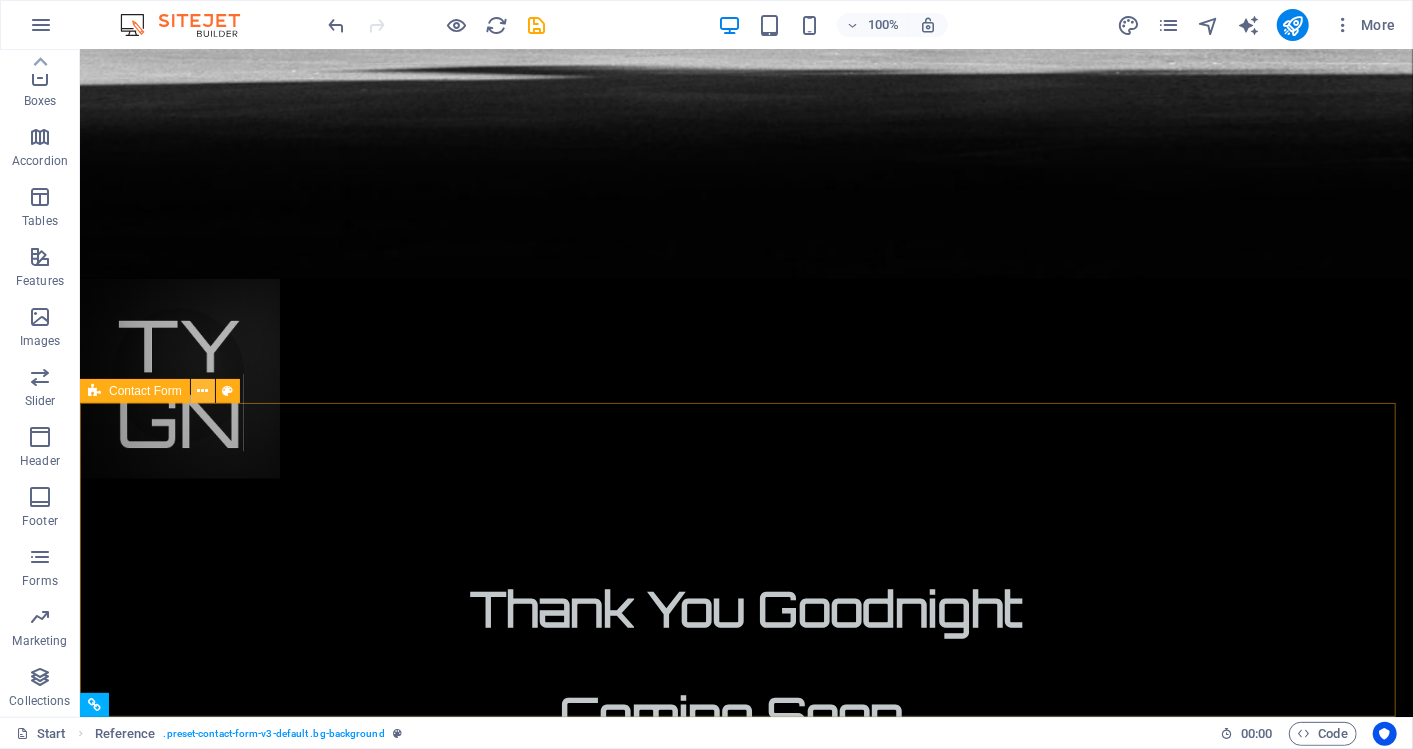 click at bounding box center [202, 391] 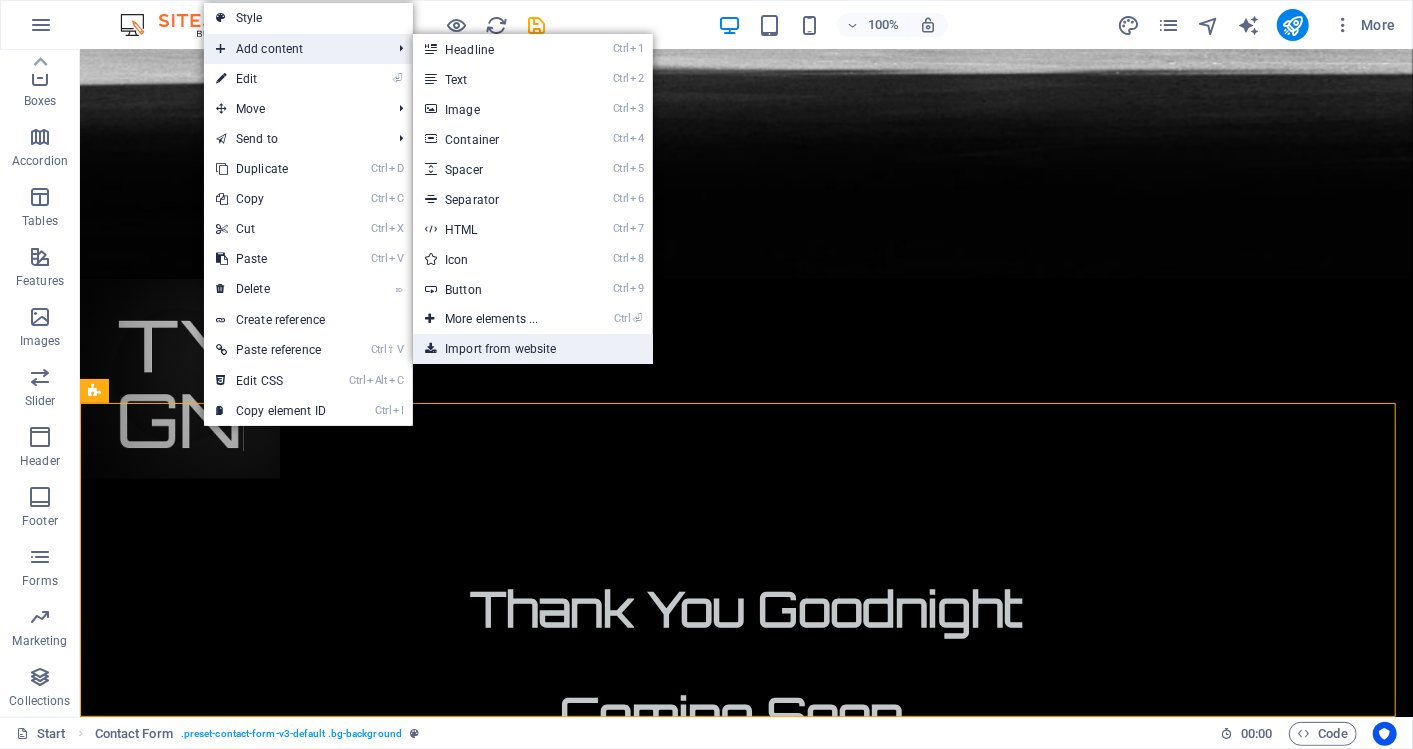 click on "Import from website" at bounding box center [533, 349] 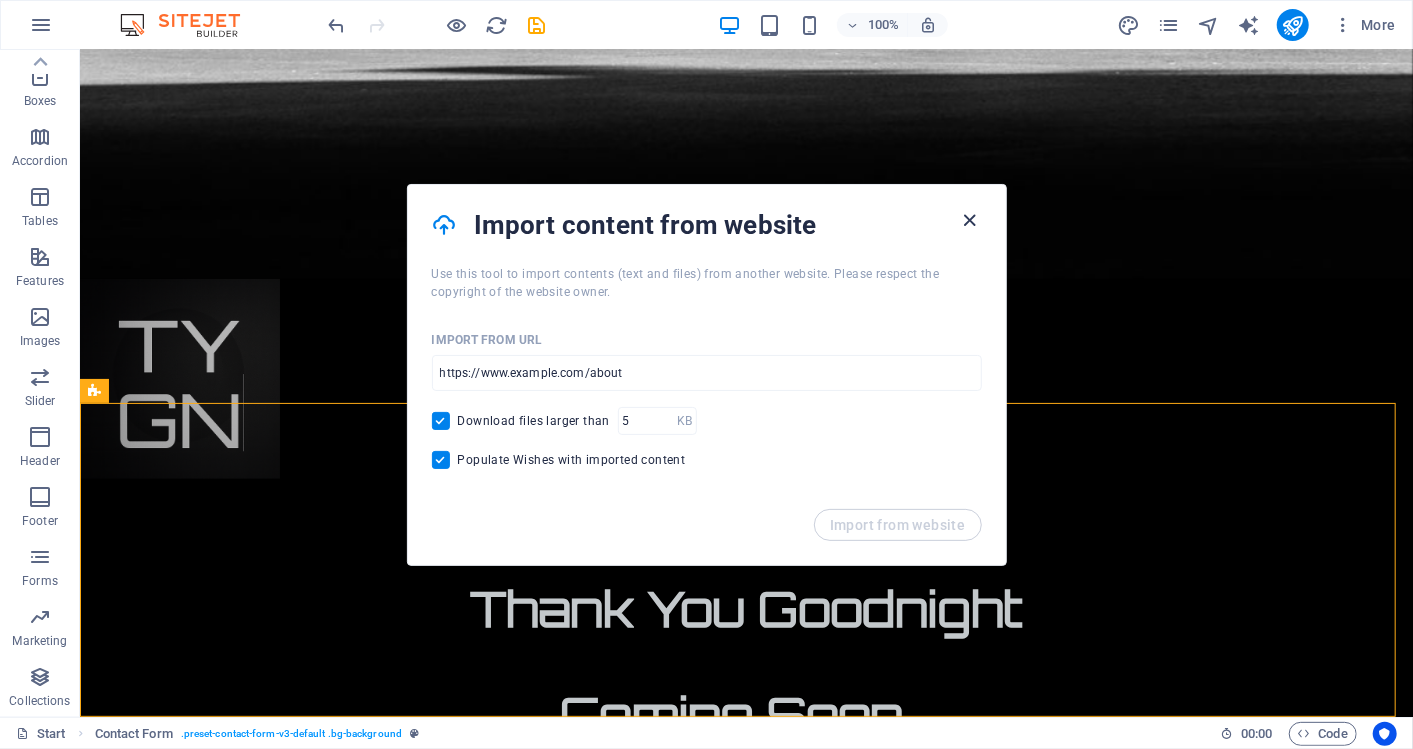 click at bounding box center [969, 220] 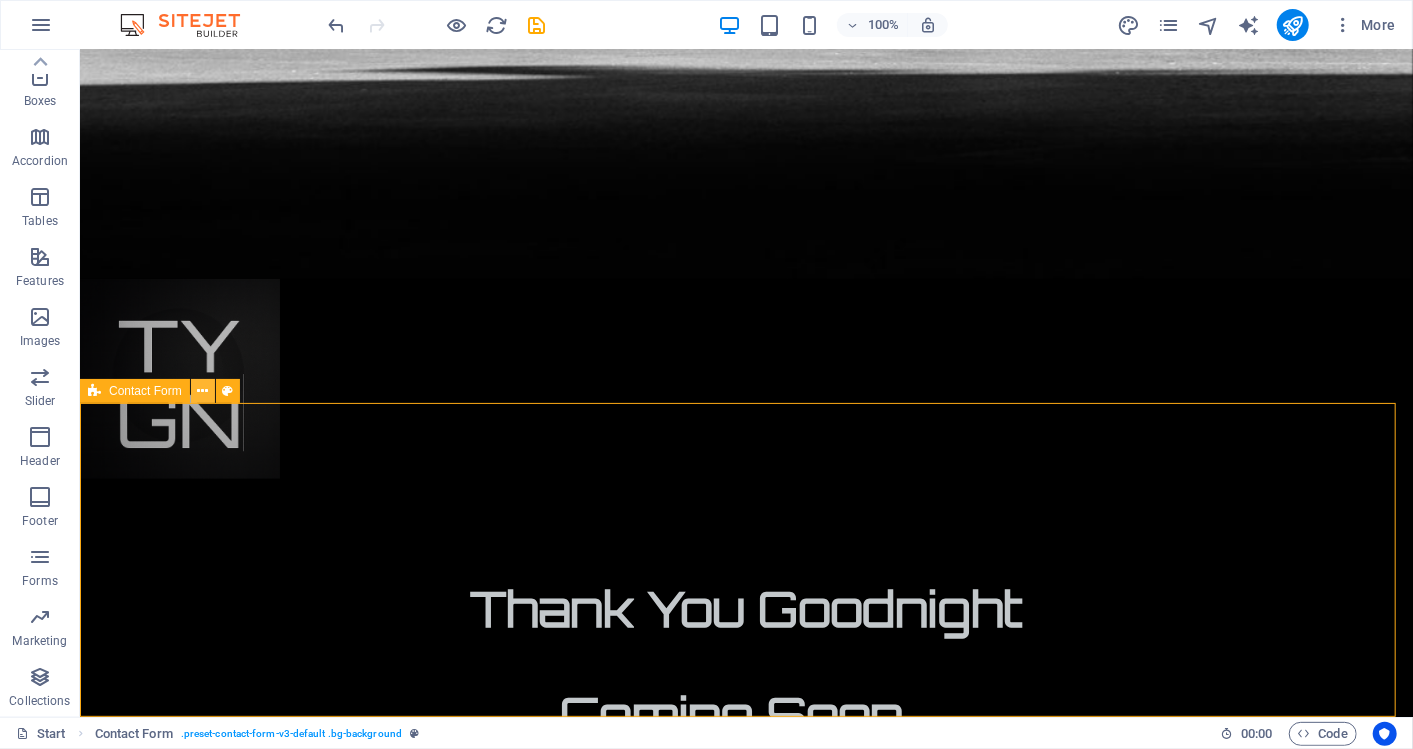 click at bounding box center (202, 391) 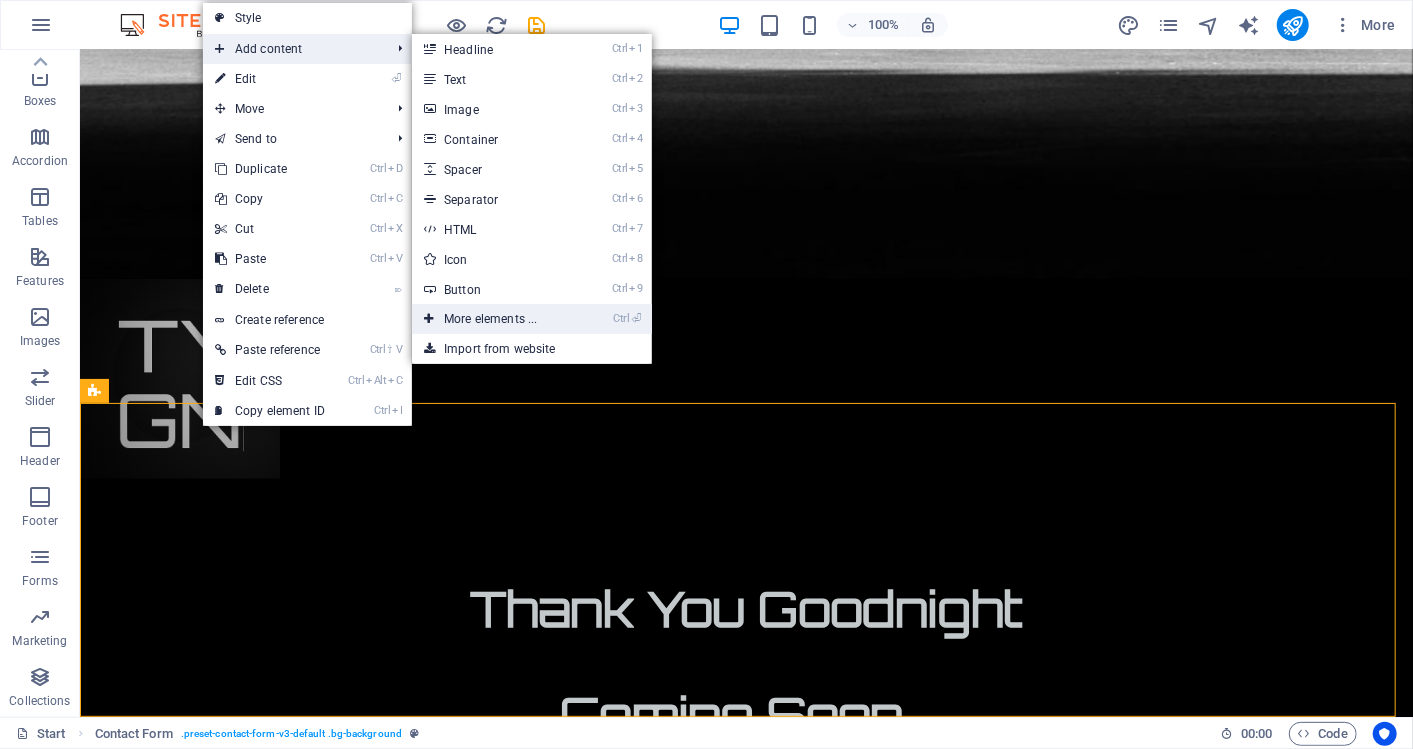 drag, startPoint x: 520, startPoint y: 319, endPoint x: 556, endPoint y: 332, distance: 38.27532 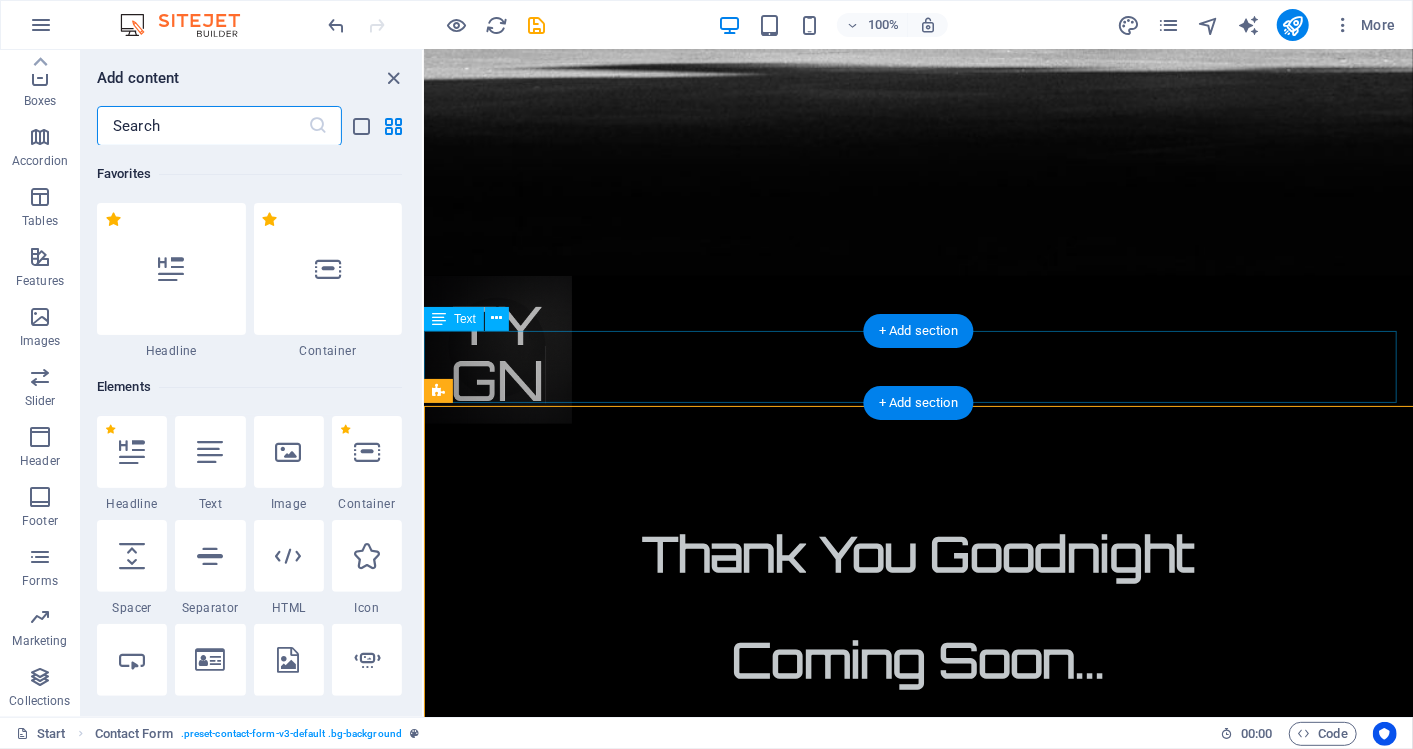 scroll, scrollTop: 1181, scrollLeft: 0, axis: vertical 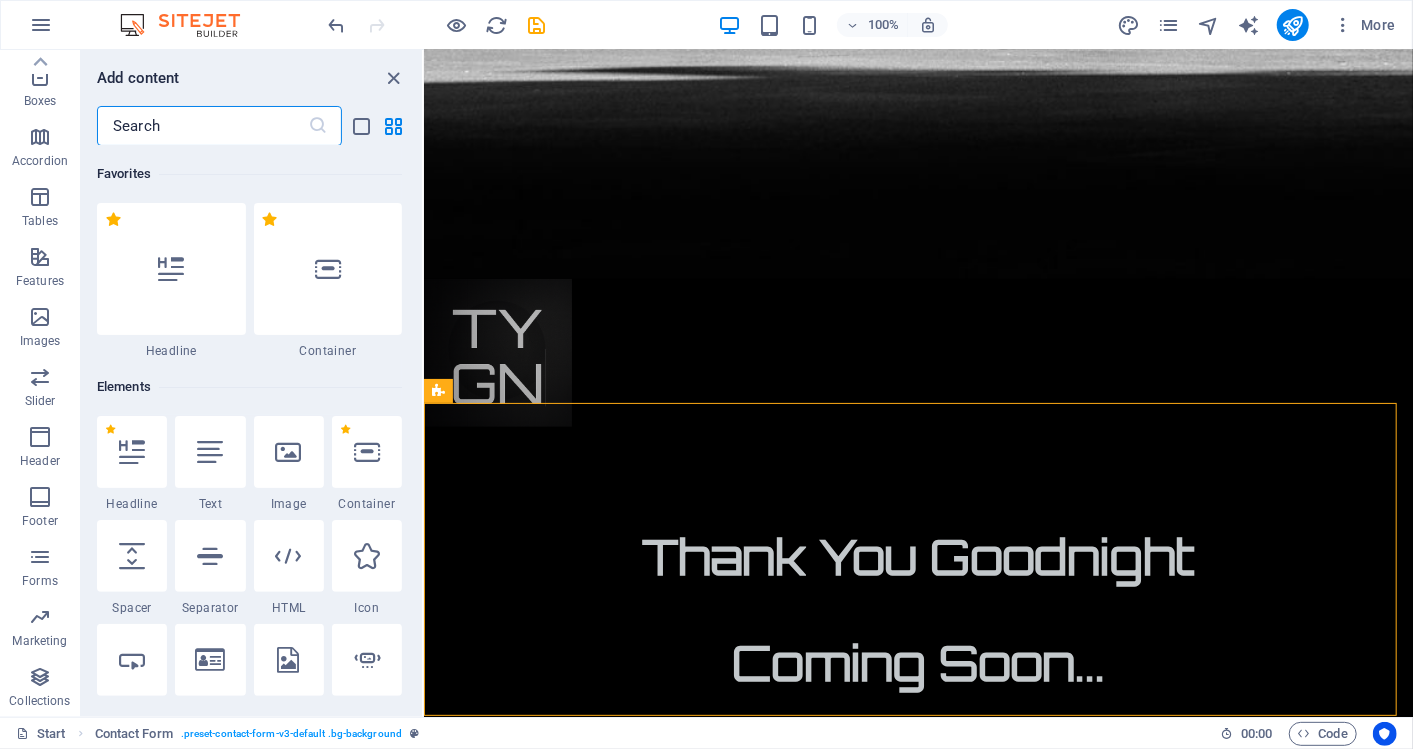 click at bounding box center (202, 126) 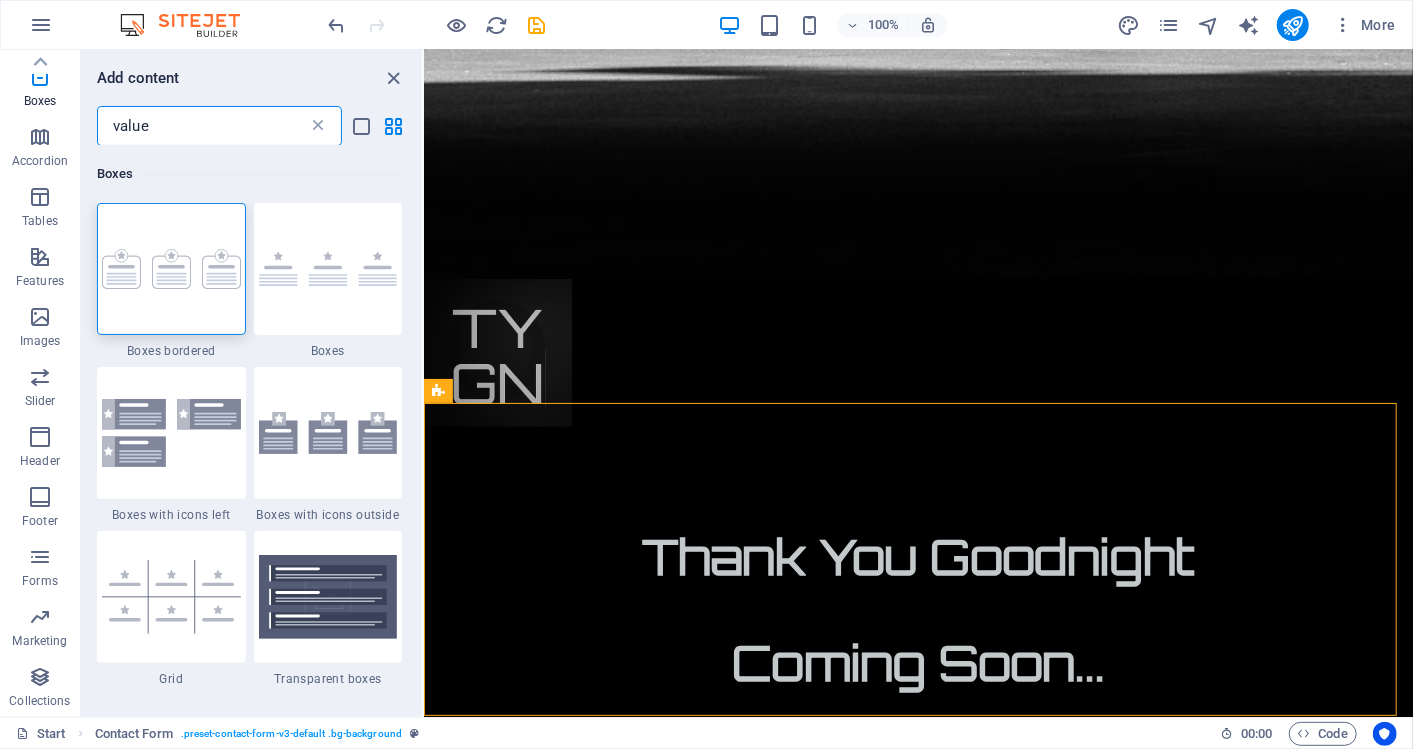 type on "value" 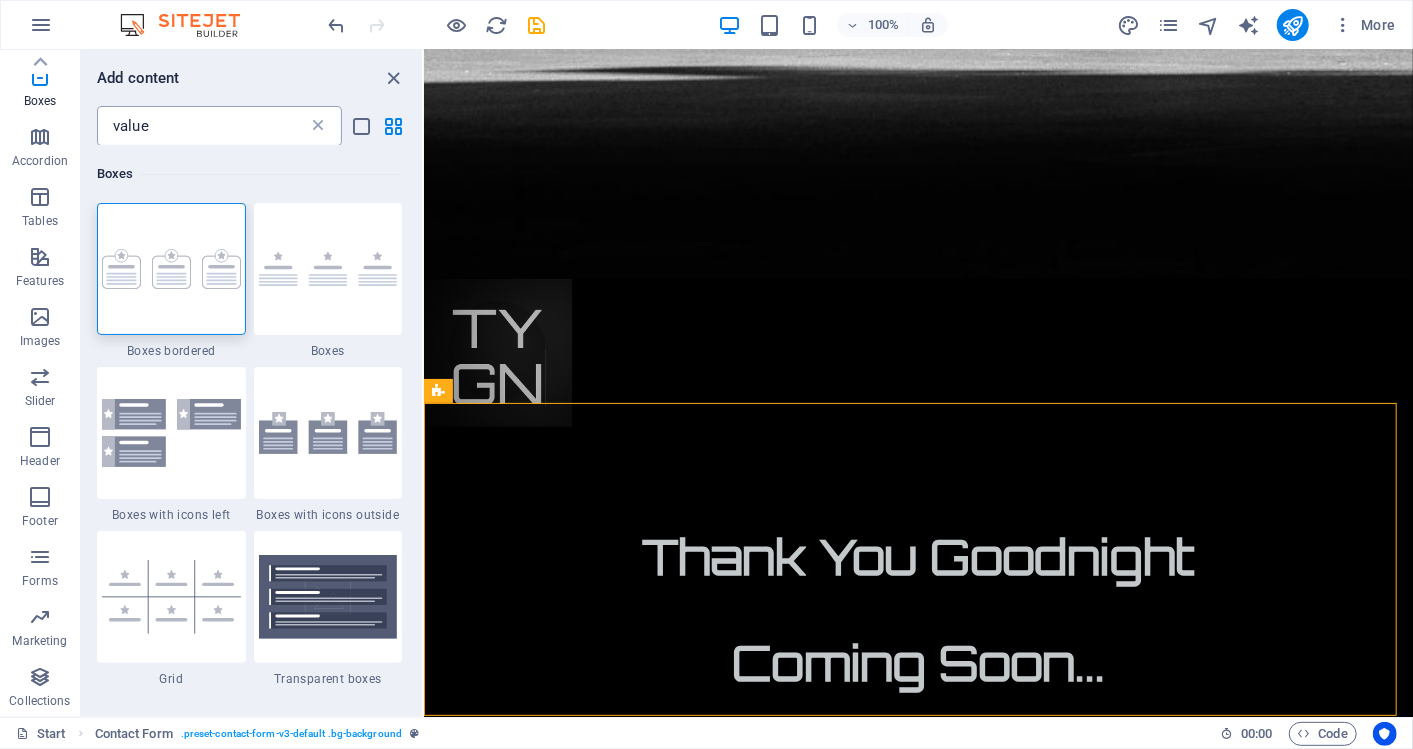 click at bounding box center [318, 126] 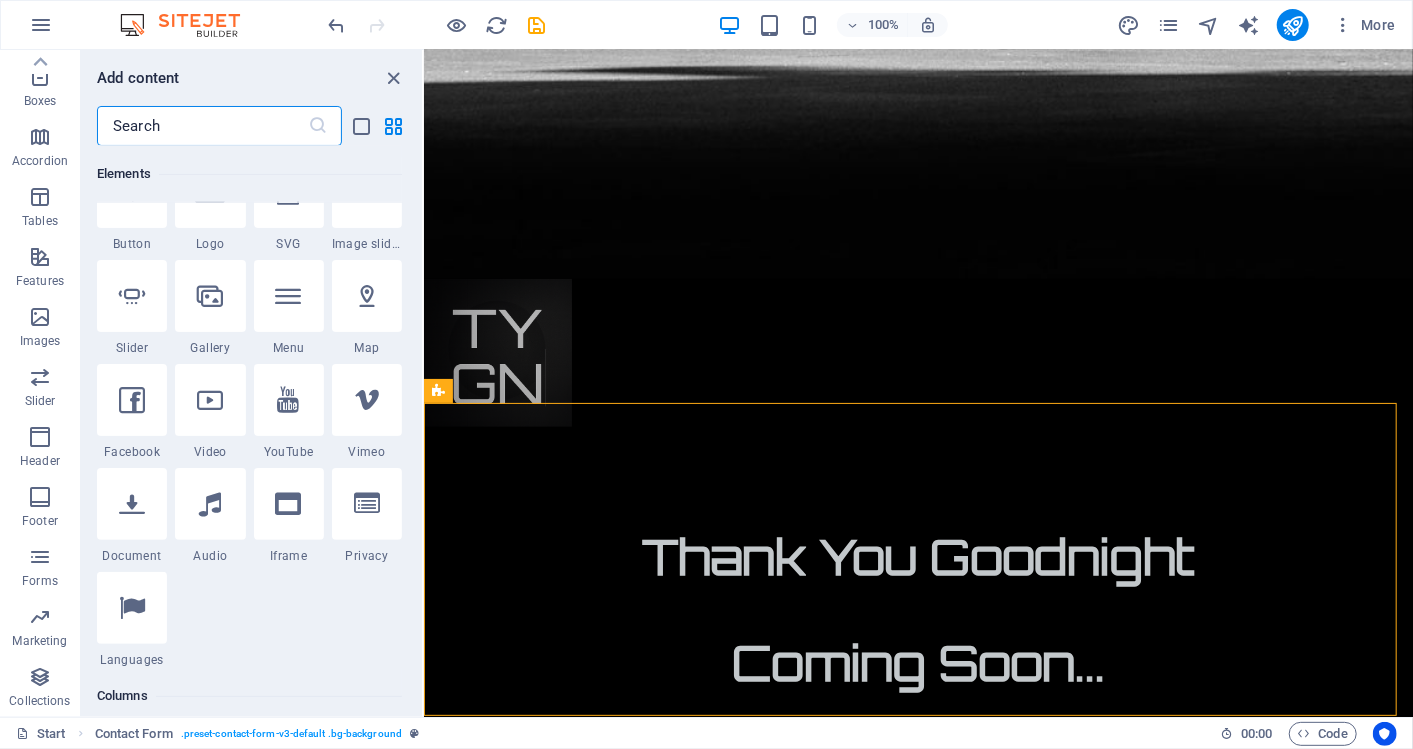 scroll, scrollTop: 0, scrollLeft: 0, axis: both 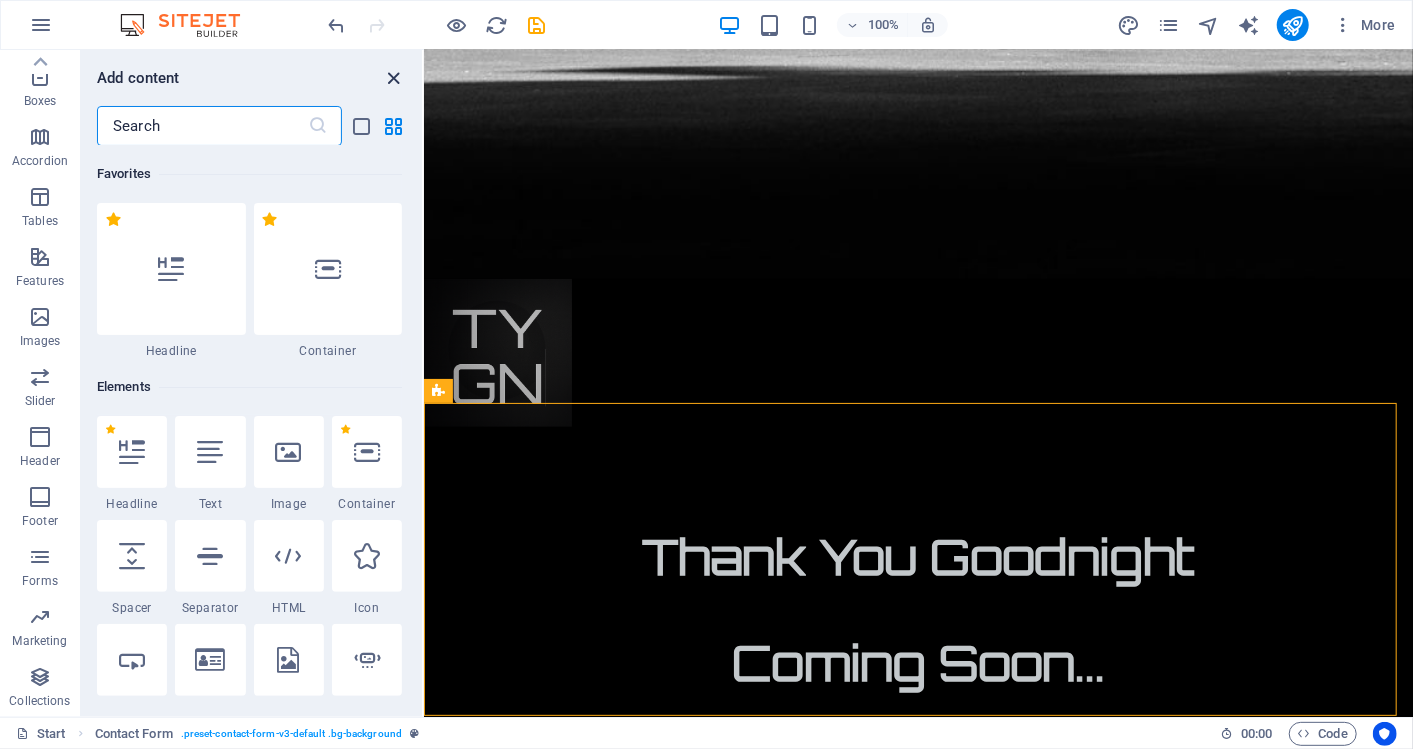 click at bounding box center (394, 78) 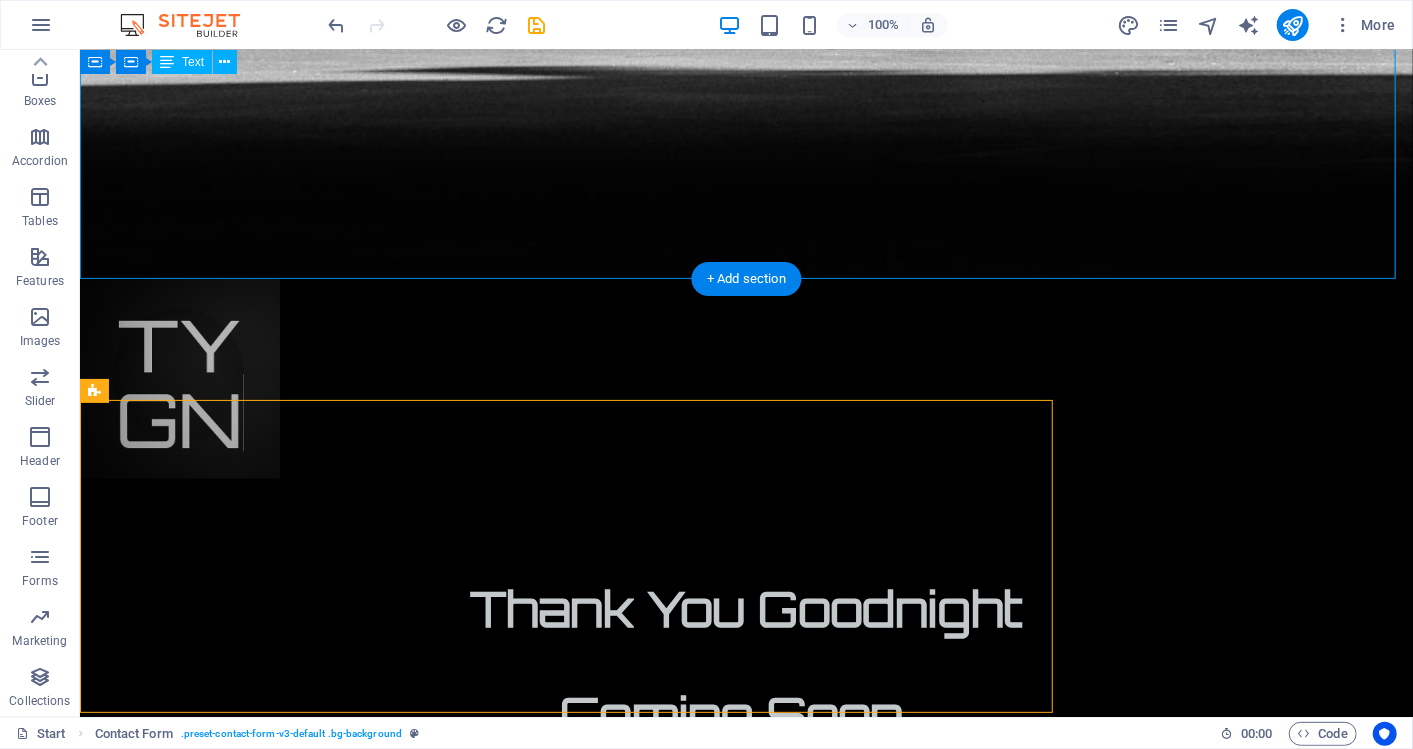 scroll, scrollTop: 1184, scrollLeft: 0, axis: vertical 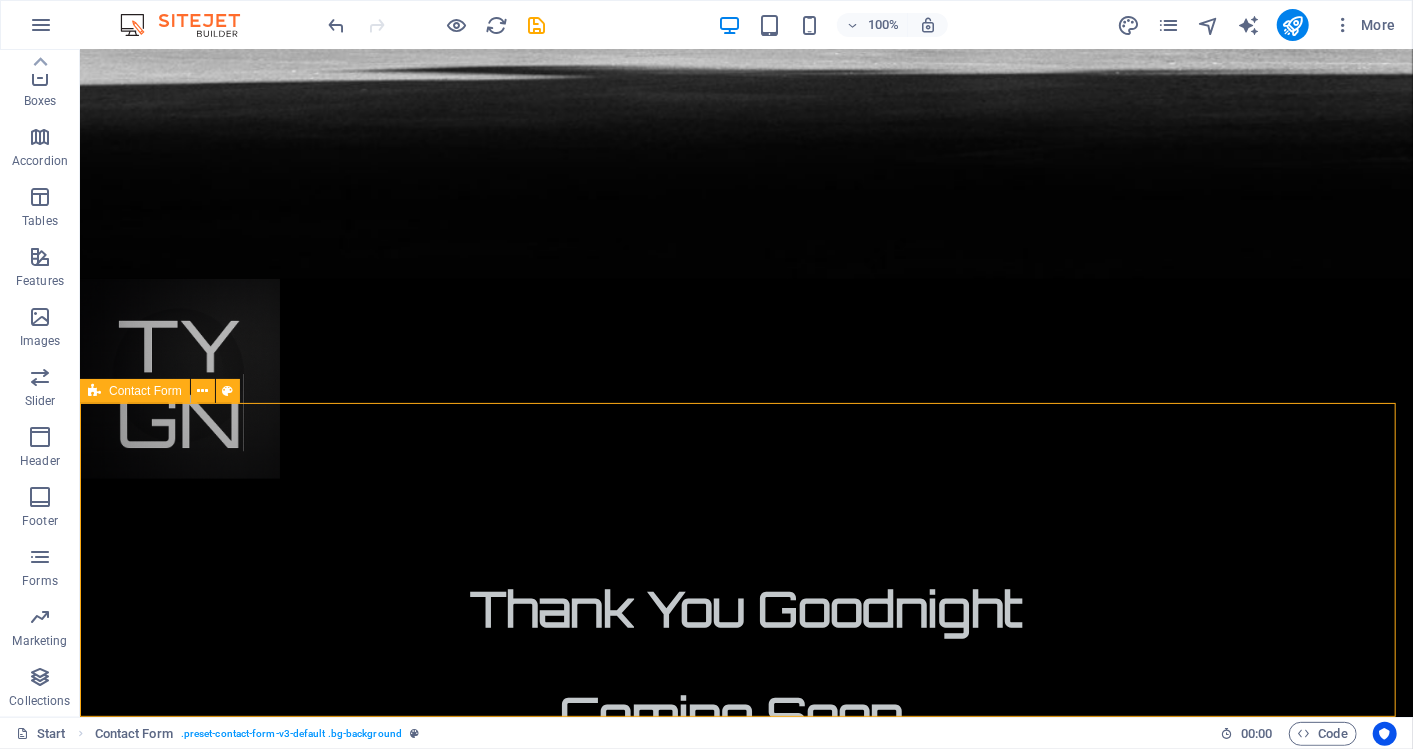 click on "Contact Form" at bounding box center [145, 391] 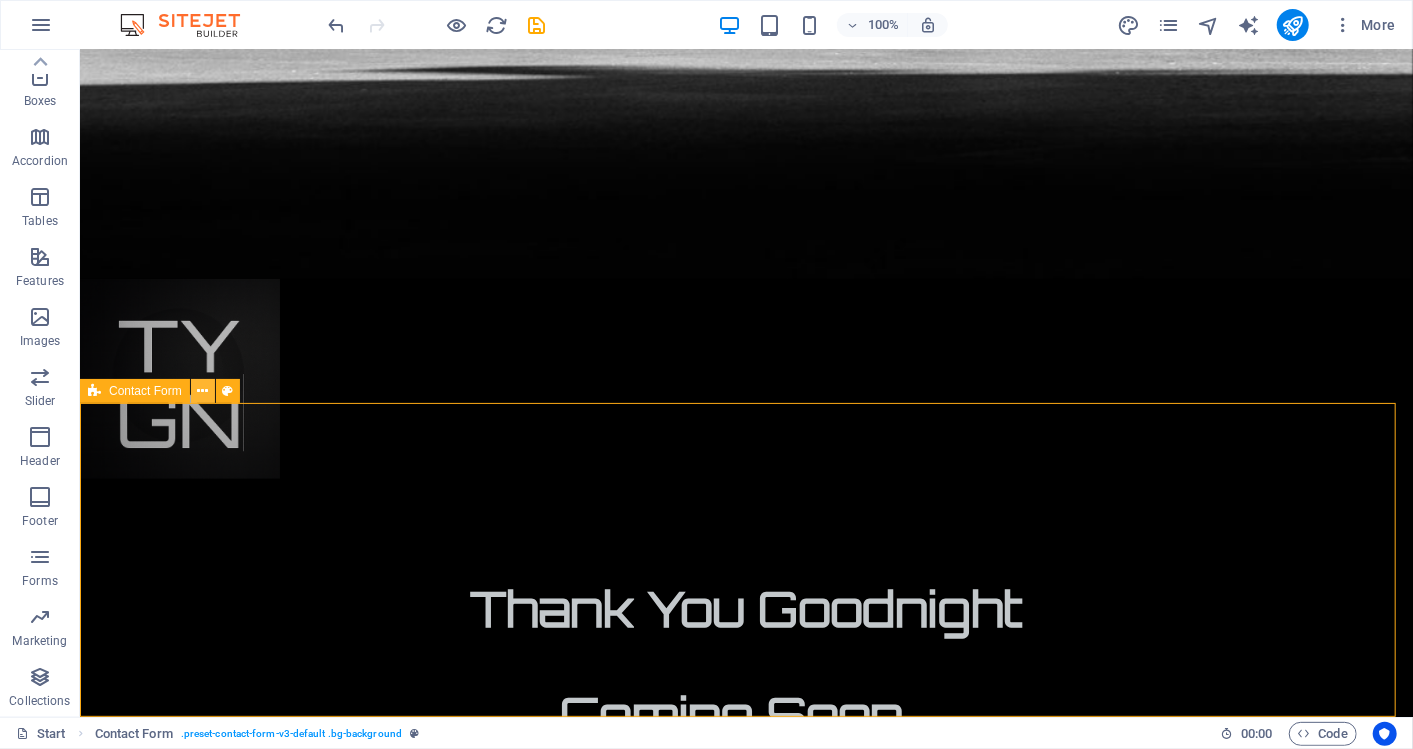 click at bounding box center (202, 391) 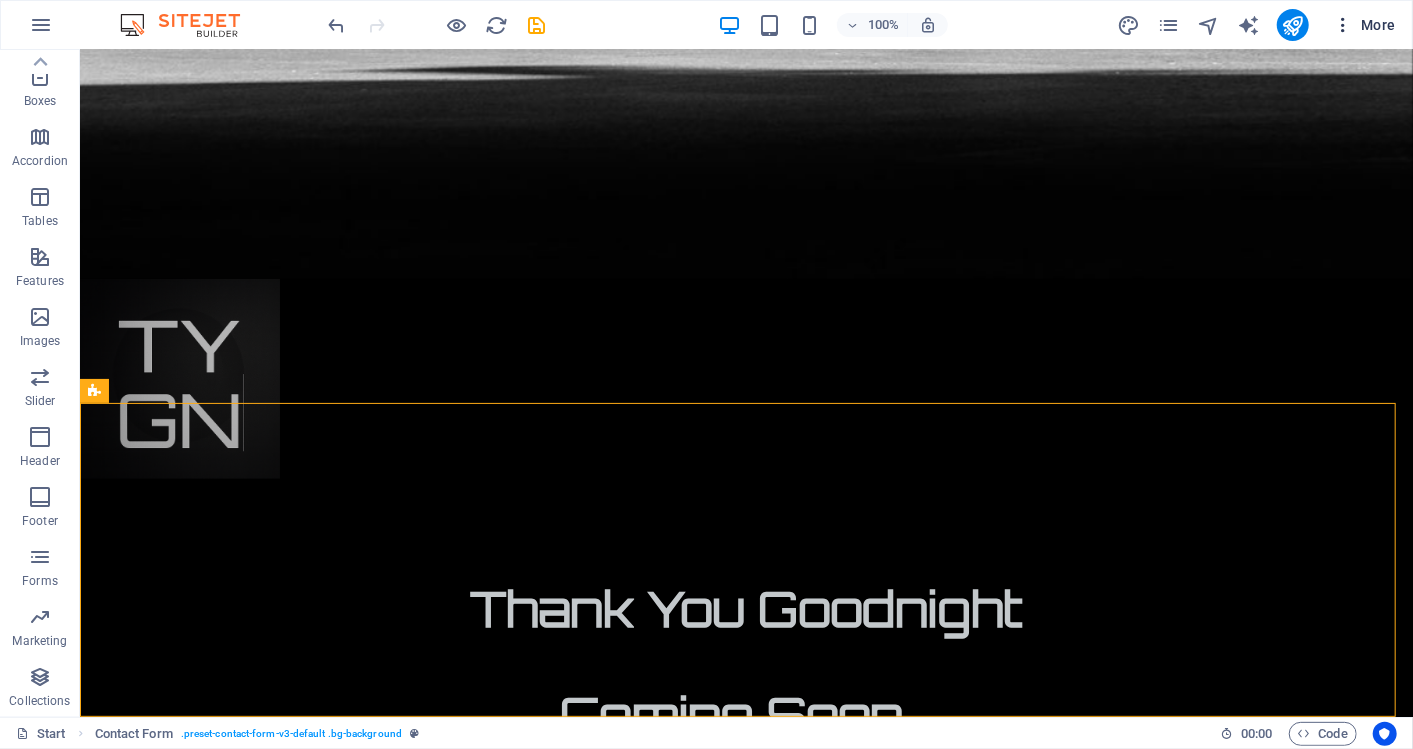 click at bounding box center (1343, 25) 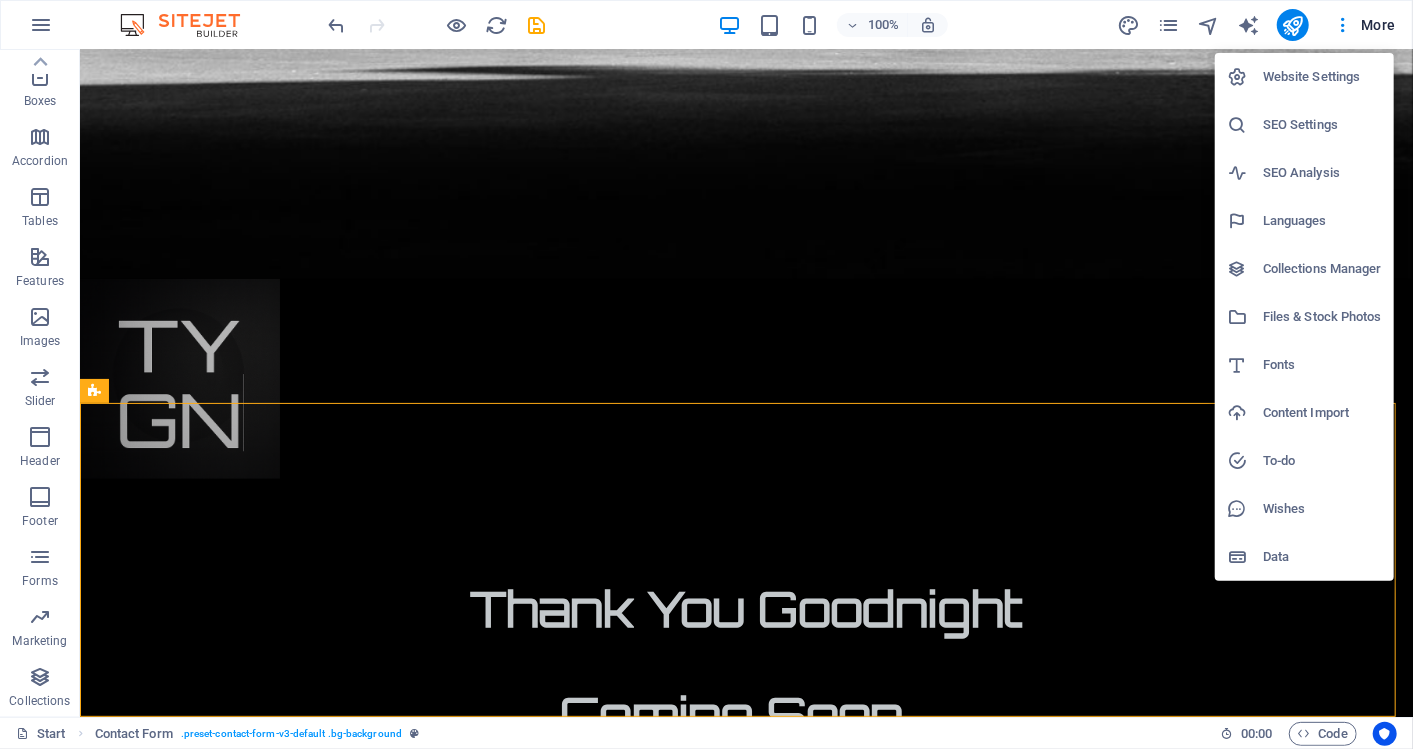 click at bounding box center (706, 374) 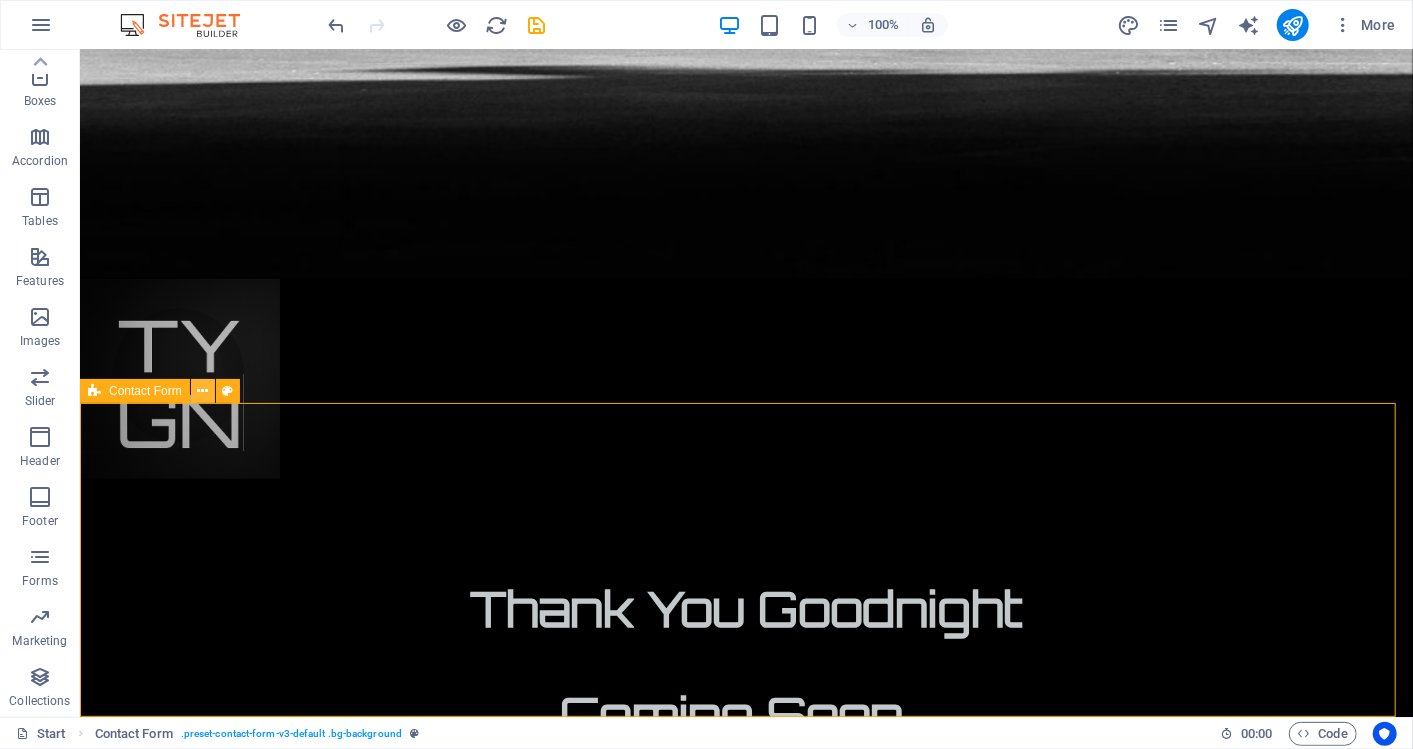 click at bounding box center (202, 391) 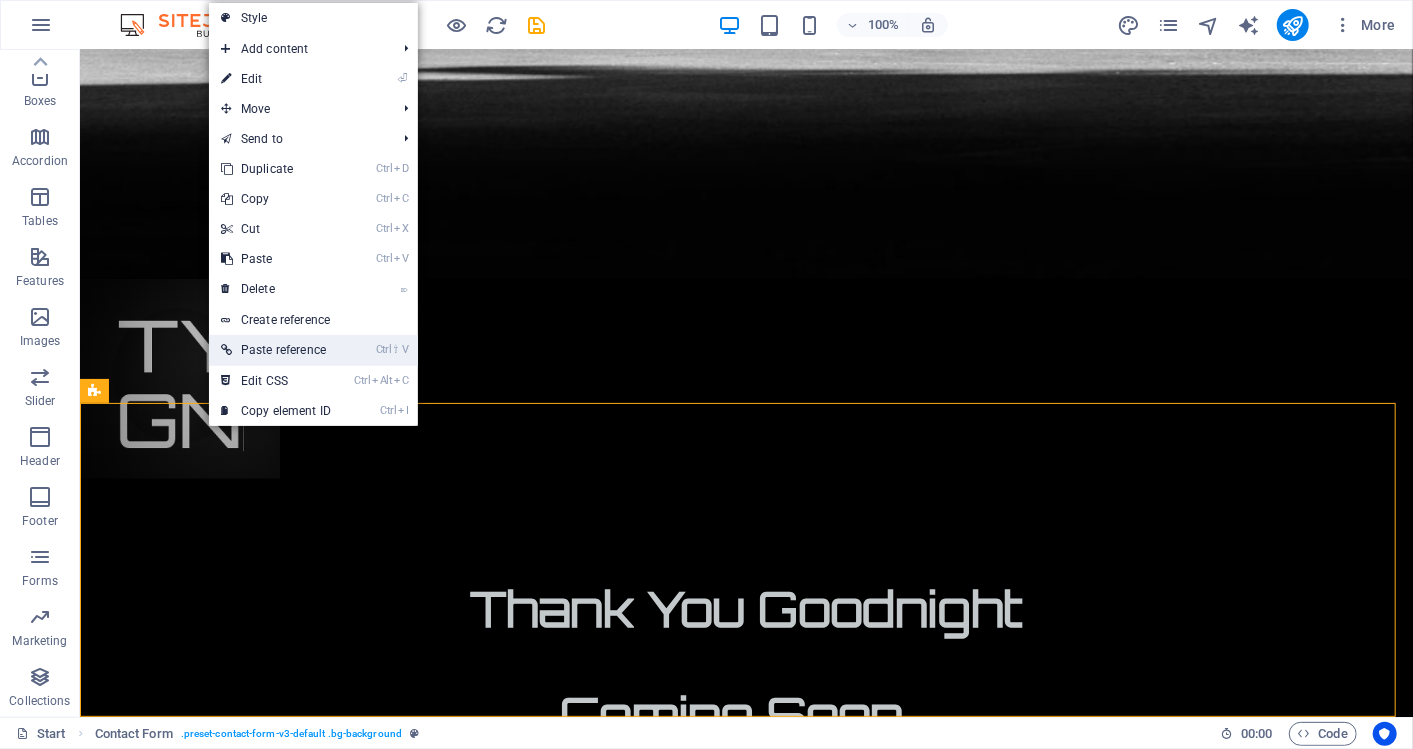 click on "Ctrl ⇧ V  Paste reference" at bounding box center [276, 350] 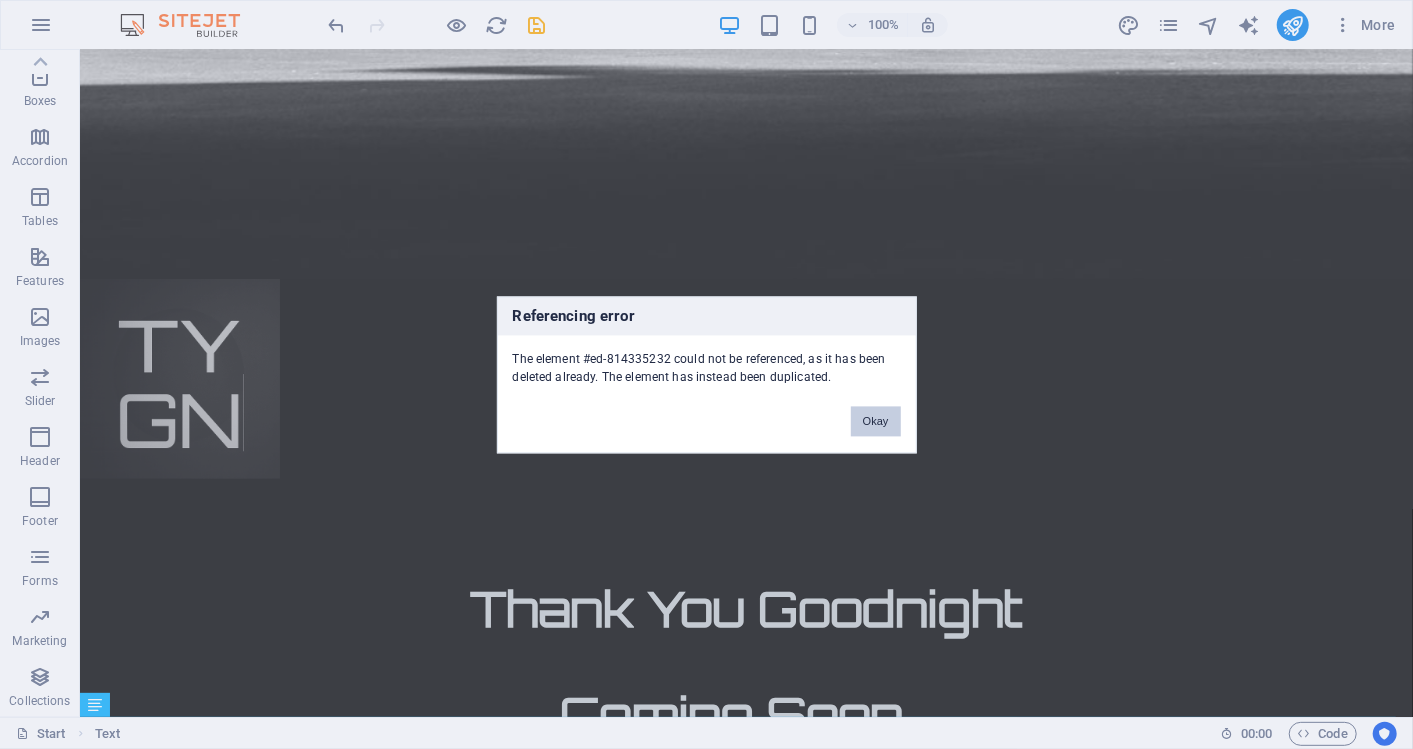 click on "Okay" at bounding box center [876, 421] 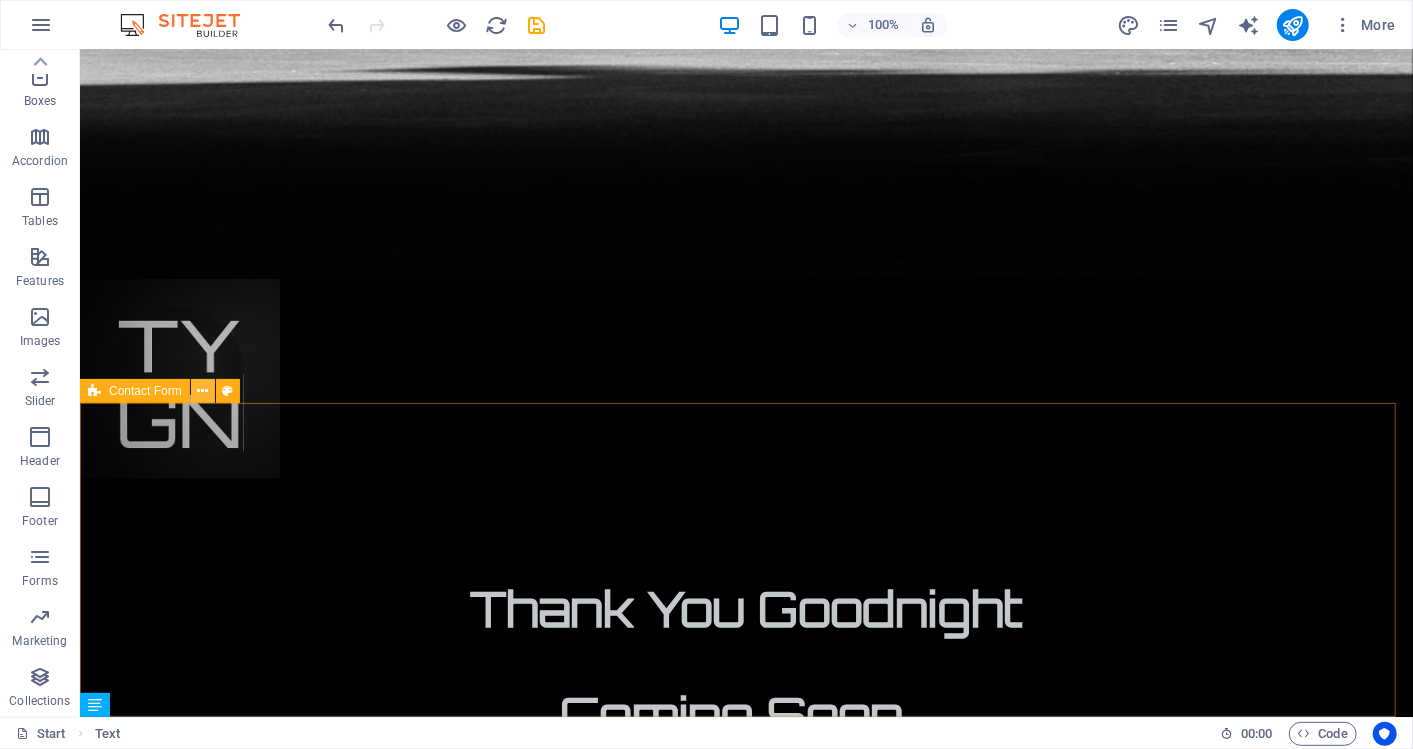 click at bounding box center (202, 391) 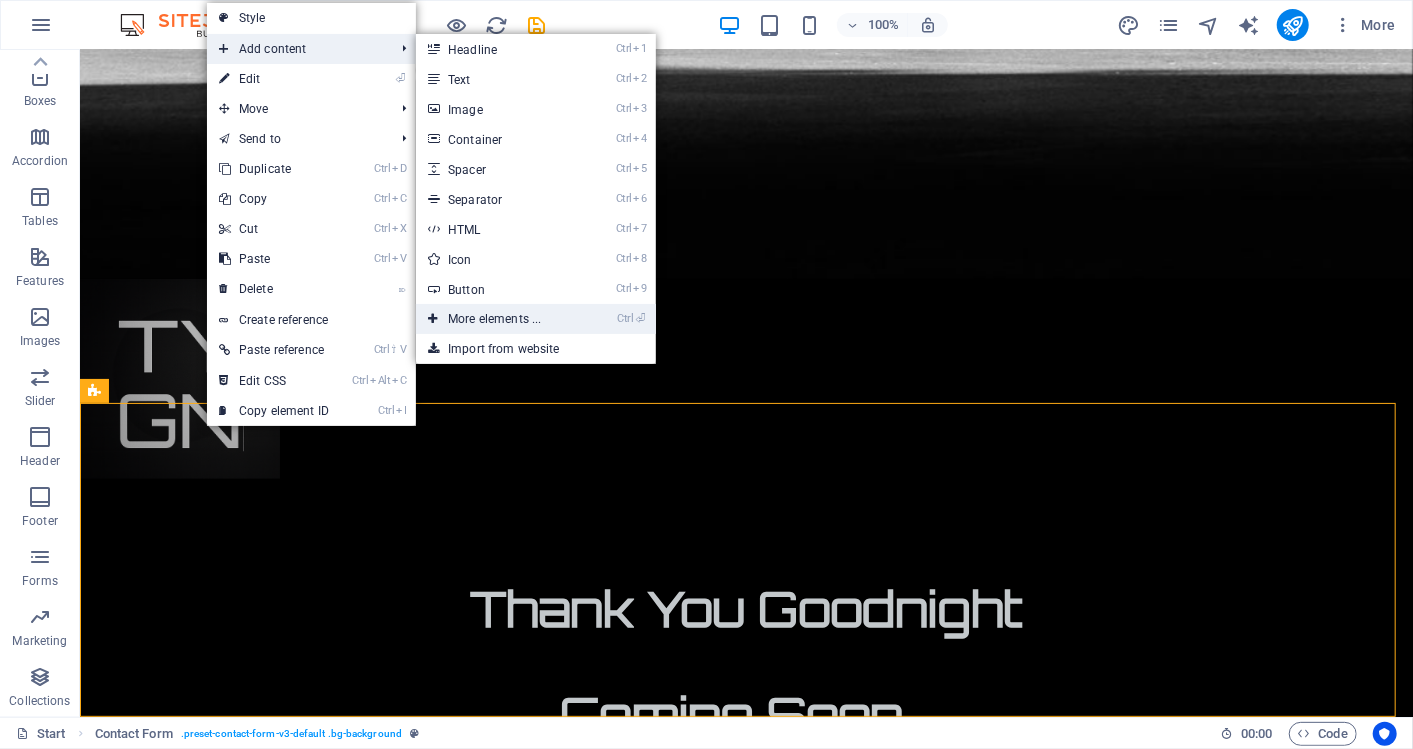 drag, startPoint x: 487, startPoint y: 314, endPoint x: 87, endPoint y: 269, distance: 402.5233 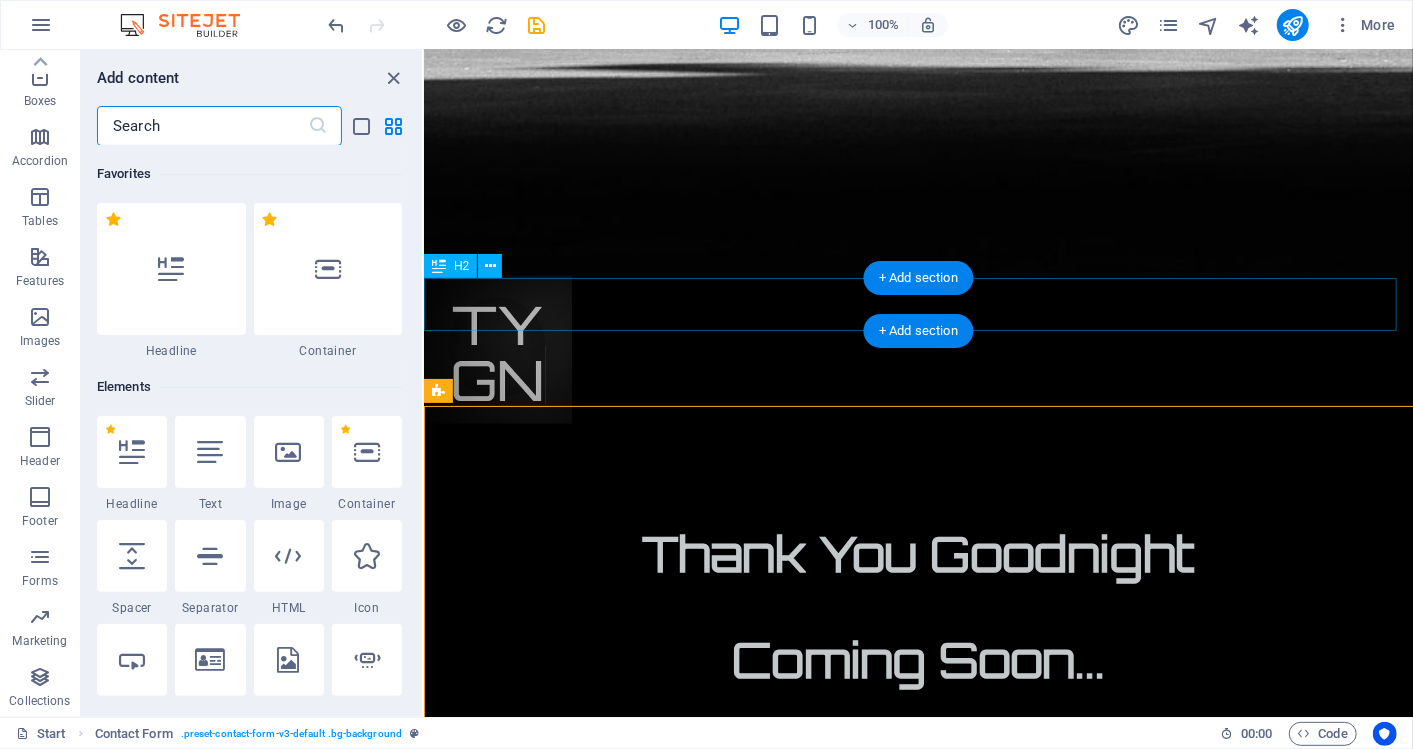 scroll, scrollTop: 1181, scrollLeft: 0, axis: vertical 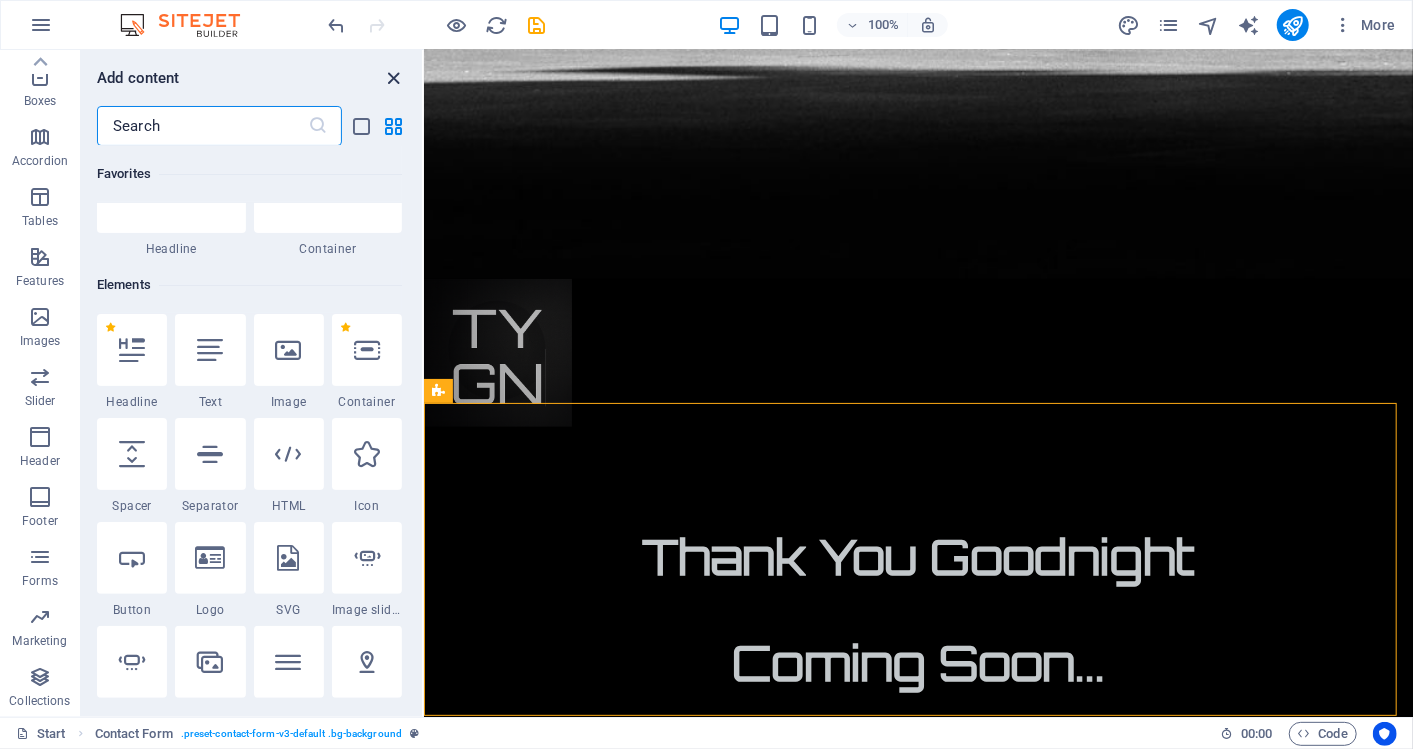 click at bounding box center (394, 78) 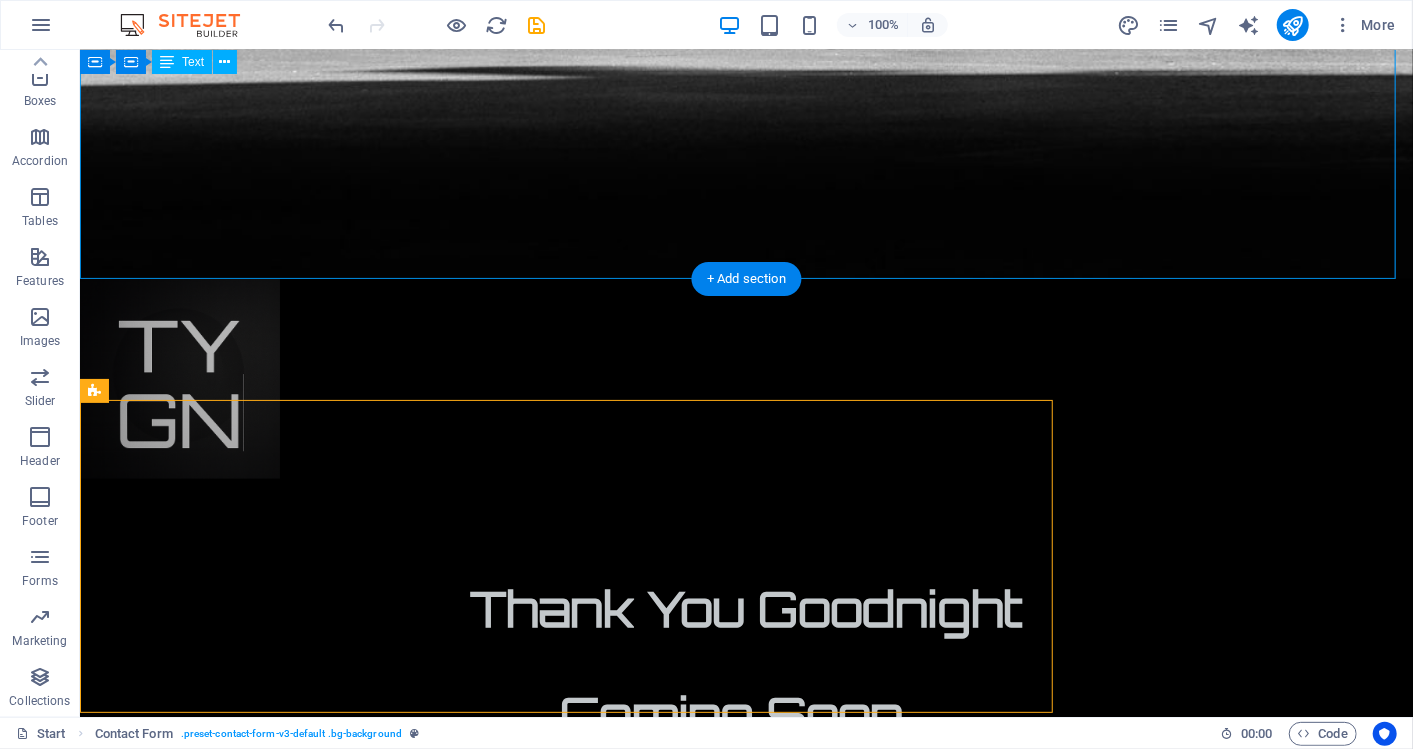 scroll, scrollTop: 1184, scrollLeft: 0, axis: vertical 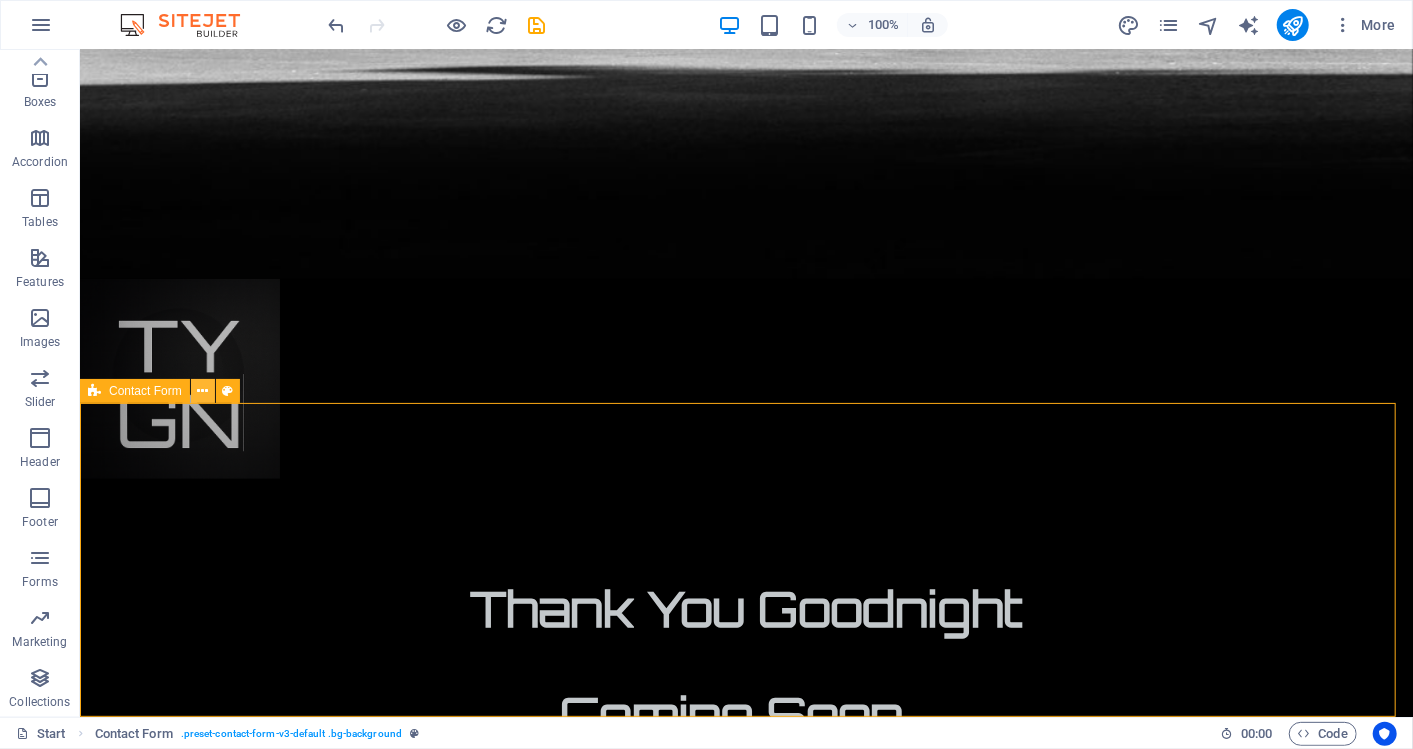 click at bounding box center [203, 391] 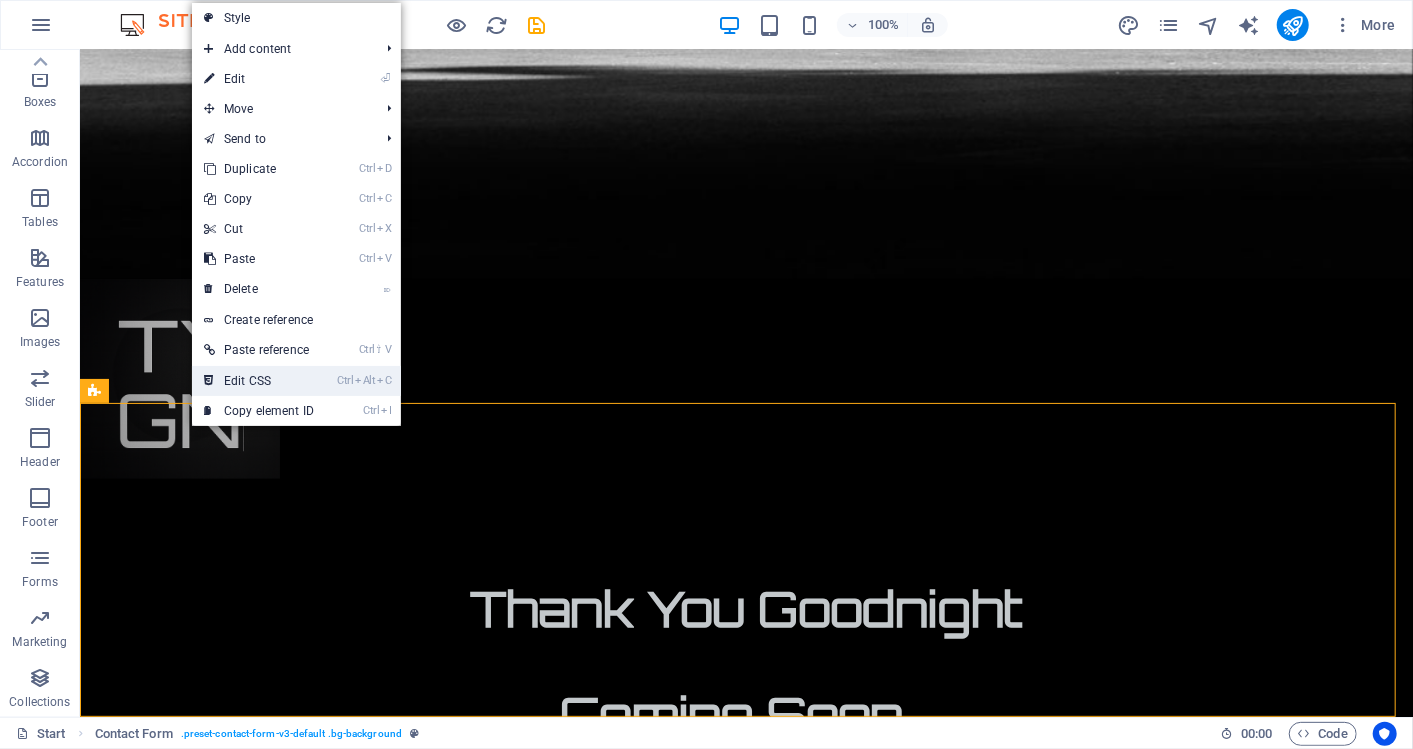 click on "Ctrl Alt C  Edit CSS" at bounding box center [259, 381] 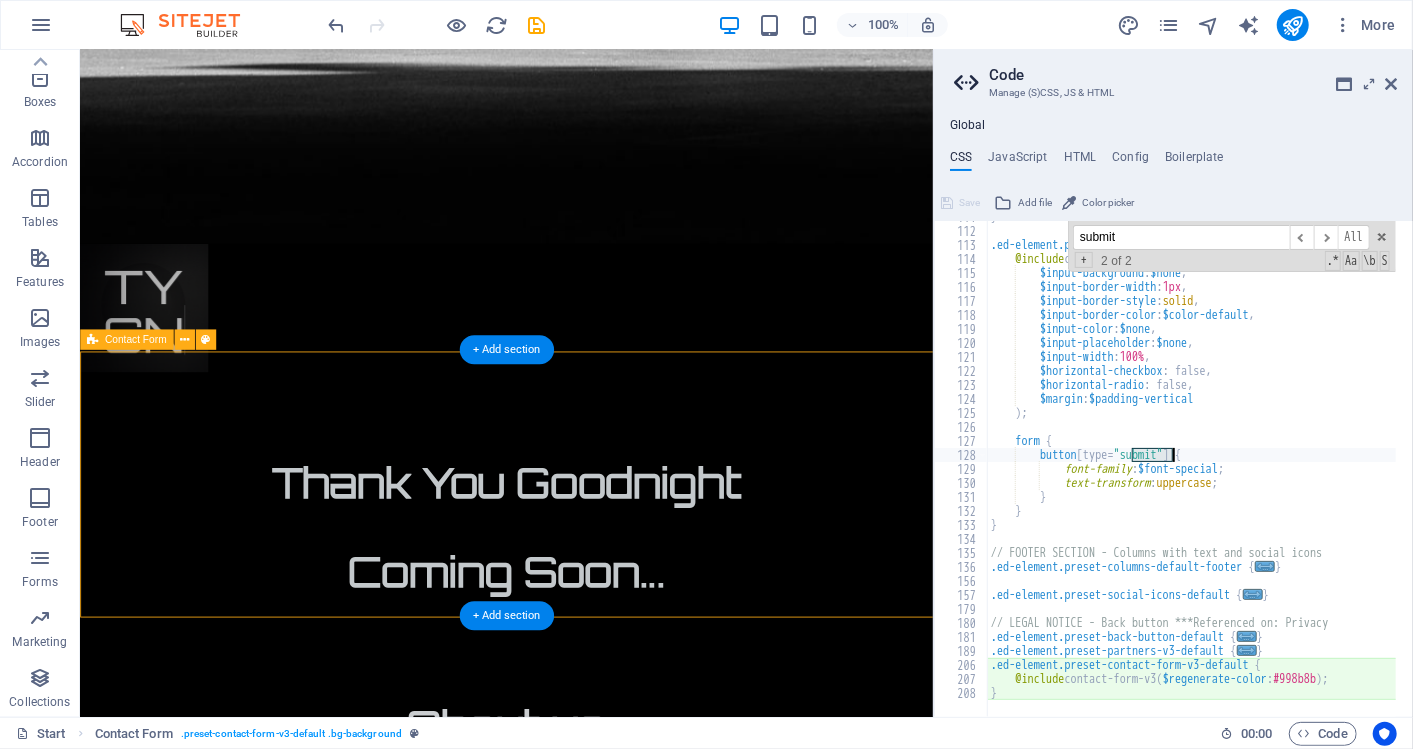 type on "@include contact-form-v3($regenerate-color: #998b8b);" 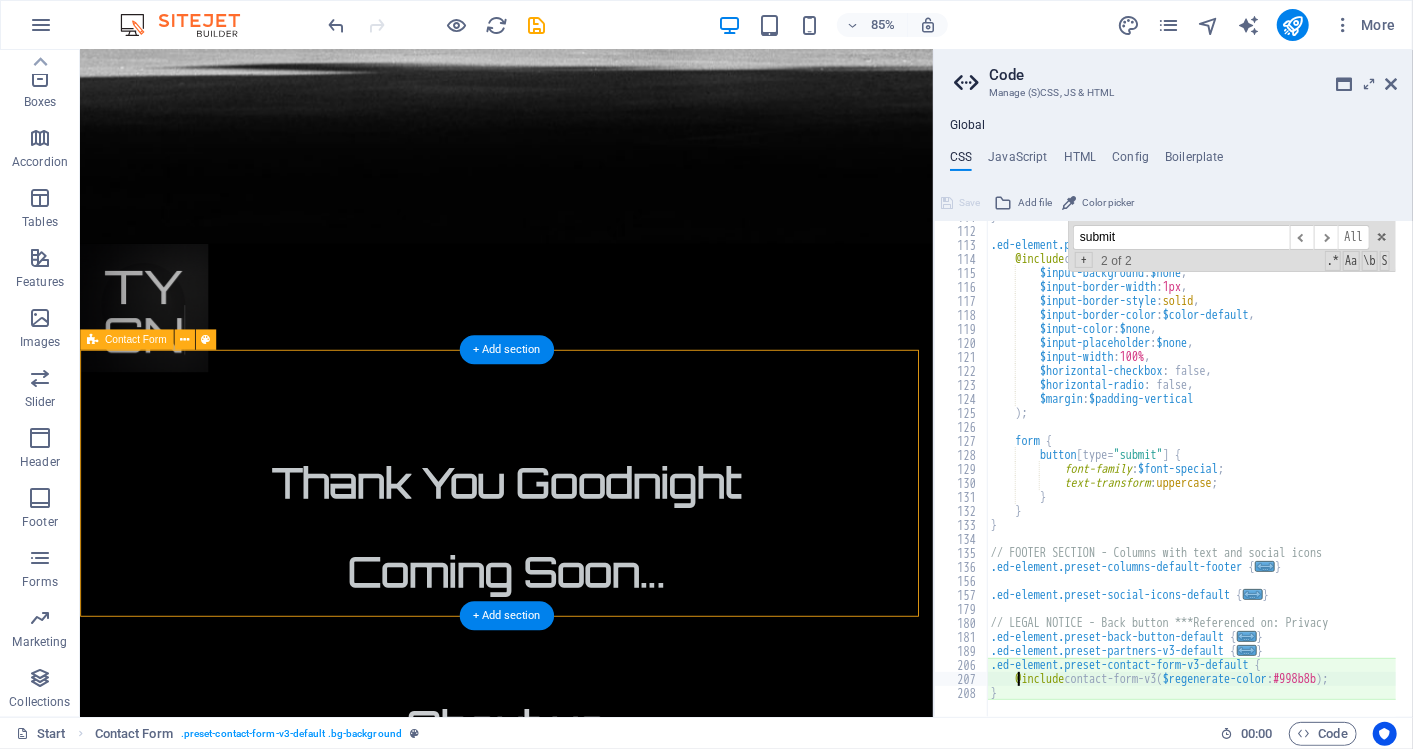 scroll, scrollTop: 1182, scrollLeft: 0, axis: vertical 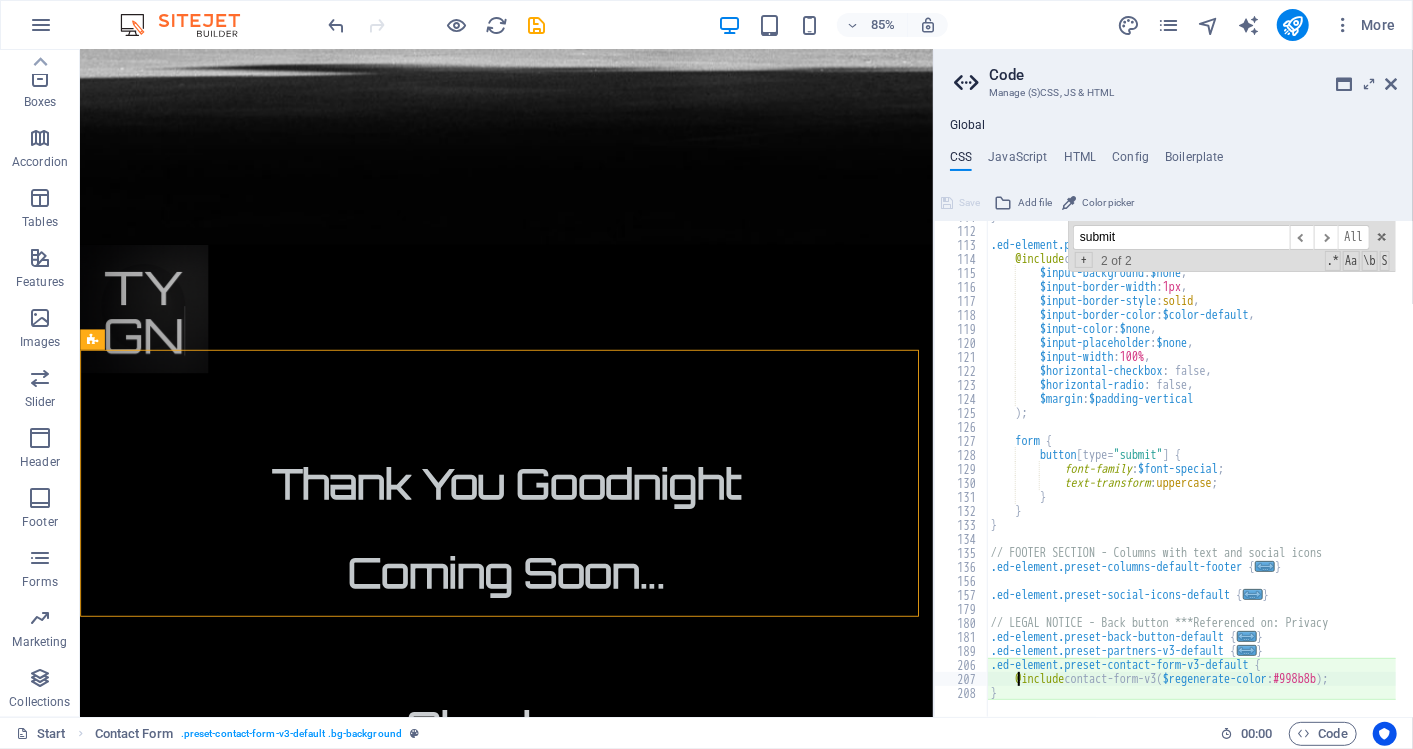 click on "Code Manage (S)CSS, JS & HTML Global CSS JavaScript HTML Config Boilerplate @include contact-form-v3($regenerate-color: #998b8b); 111 112 113 114 115 116 117 118 119 120 121 122 123 124 125 126 127 128 129 130 131 132 133 134 135 136 156 157 179 180 181 189 206 207 208 } .ed-element.preset-contact-form-default   {      @include  contact-form (           $input-background :  $none ,            $input-border-width :  1px ,            $input-border-style :  solid ,            $input-border-color :  $color-default ,            $input-color :  $none ,            $input-placeholder :  $none ,            $input-width :  100% ,            $horizontal-checkbox : false,            $horizontal-radio : false,            $margin :  $padding-vertical      ) ;      form   {           button [ type= "submit" ]   {                font-family :  $font-special ;                text-transform :  uppercase ;           }      } } // FOOTER SECTION - Columns with text and social icons .ed-element.preset-columns-default-footer   { }" at bounding box center [1173, 383] 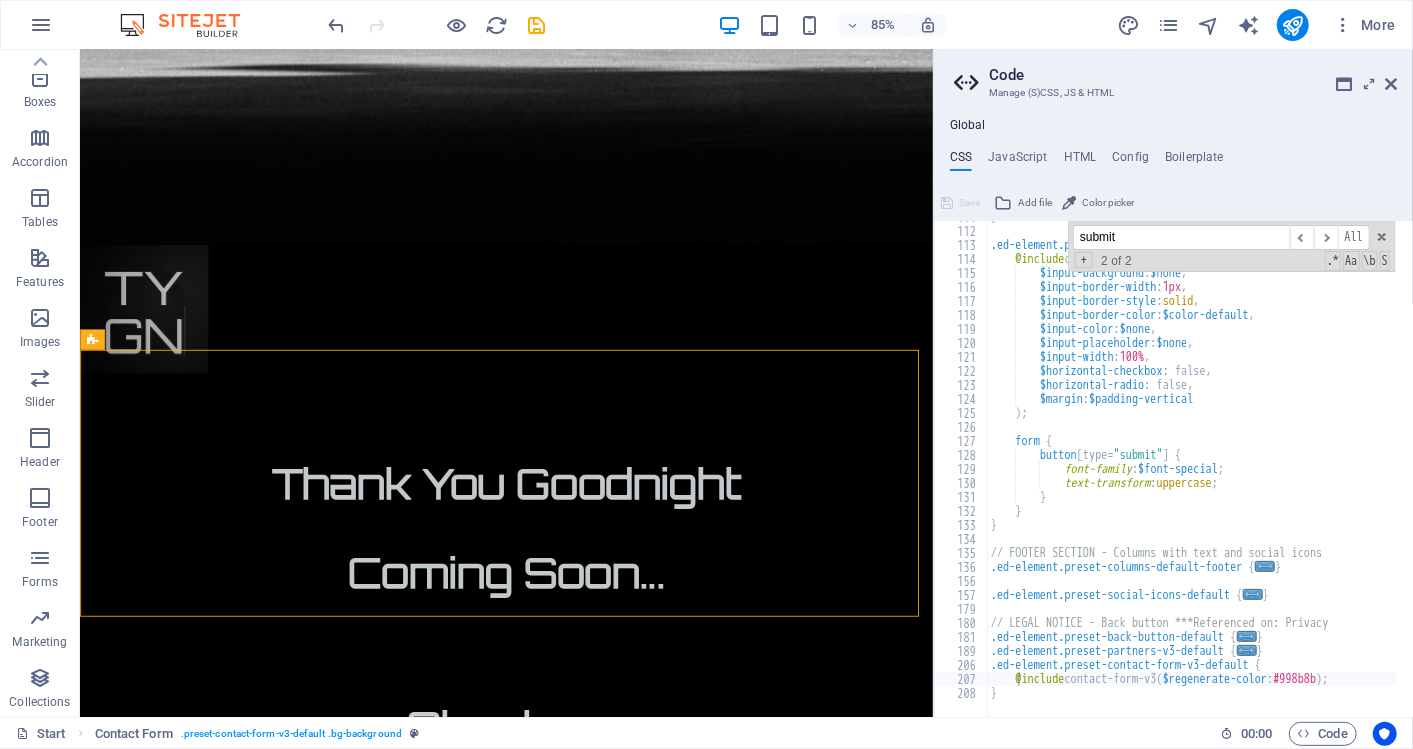 click on "Code Manage (S)CSS, JS & HTML" at bounding box center (1175, 76) 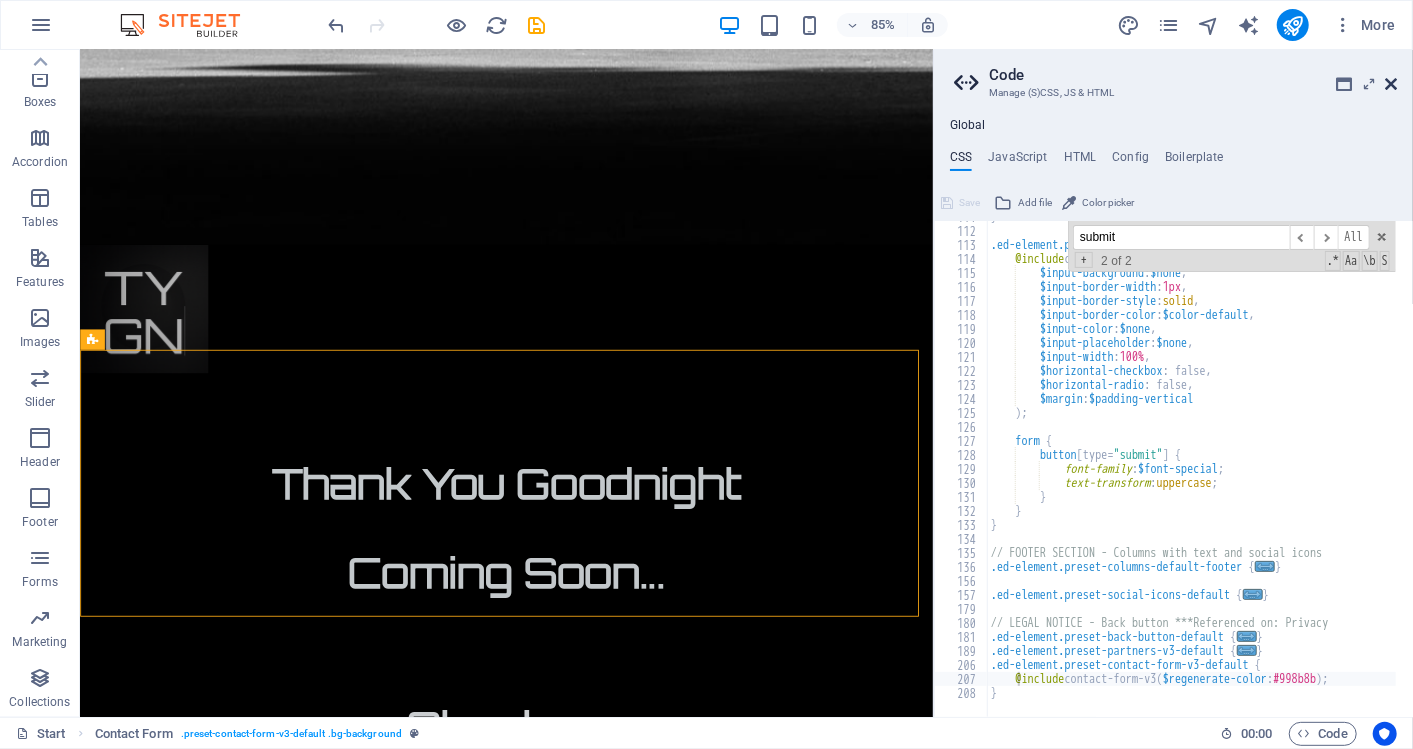 click at bounding box center (1391, 84) 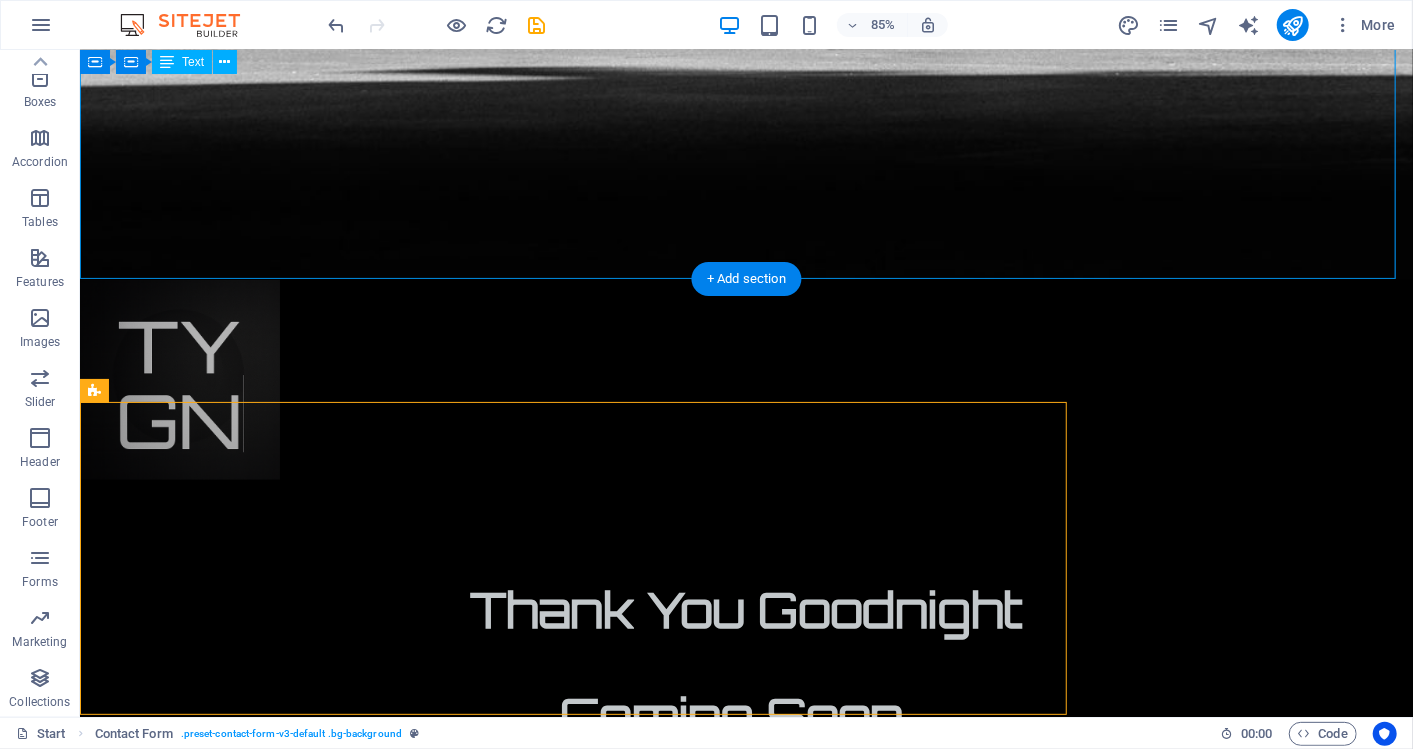 scroll, scrollTop: 1184, scrollLeft: 0, axis: vertical 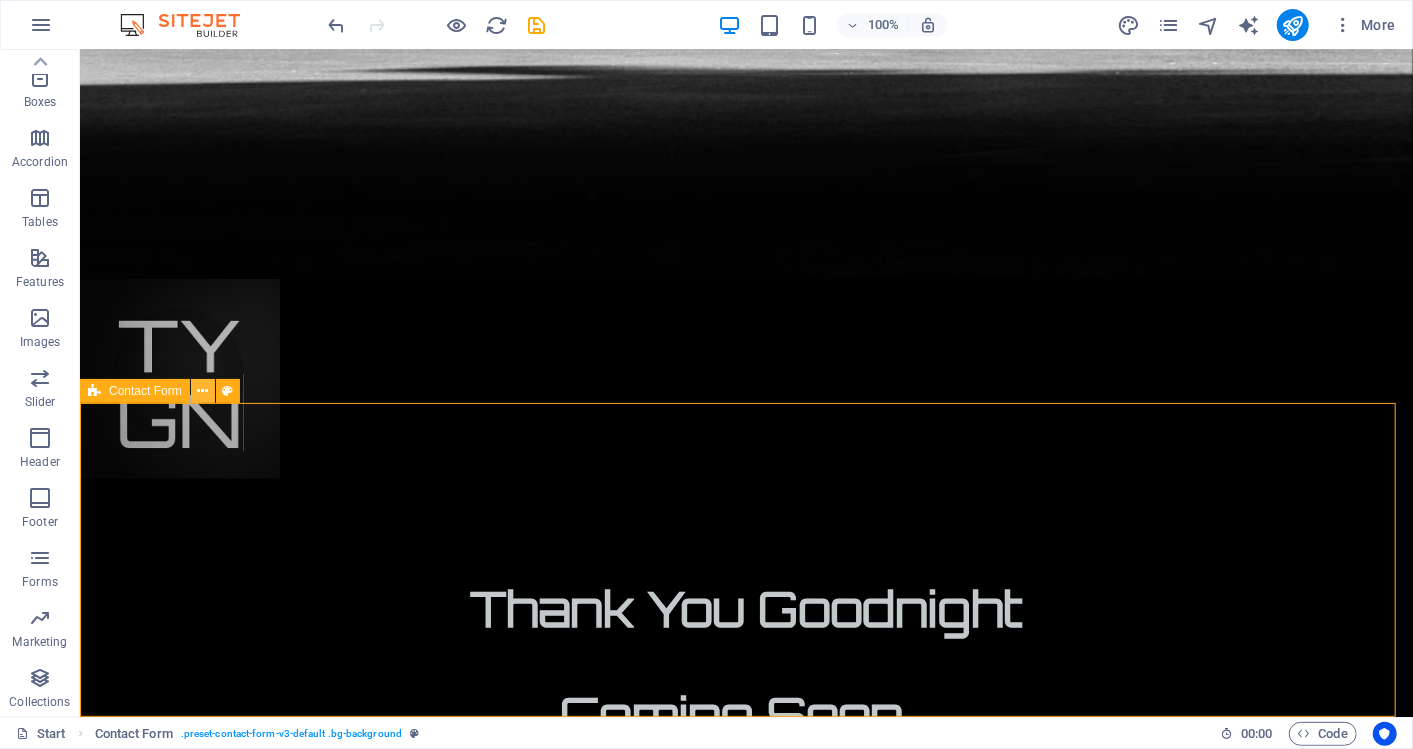 click at bounding box center (202, 391) 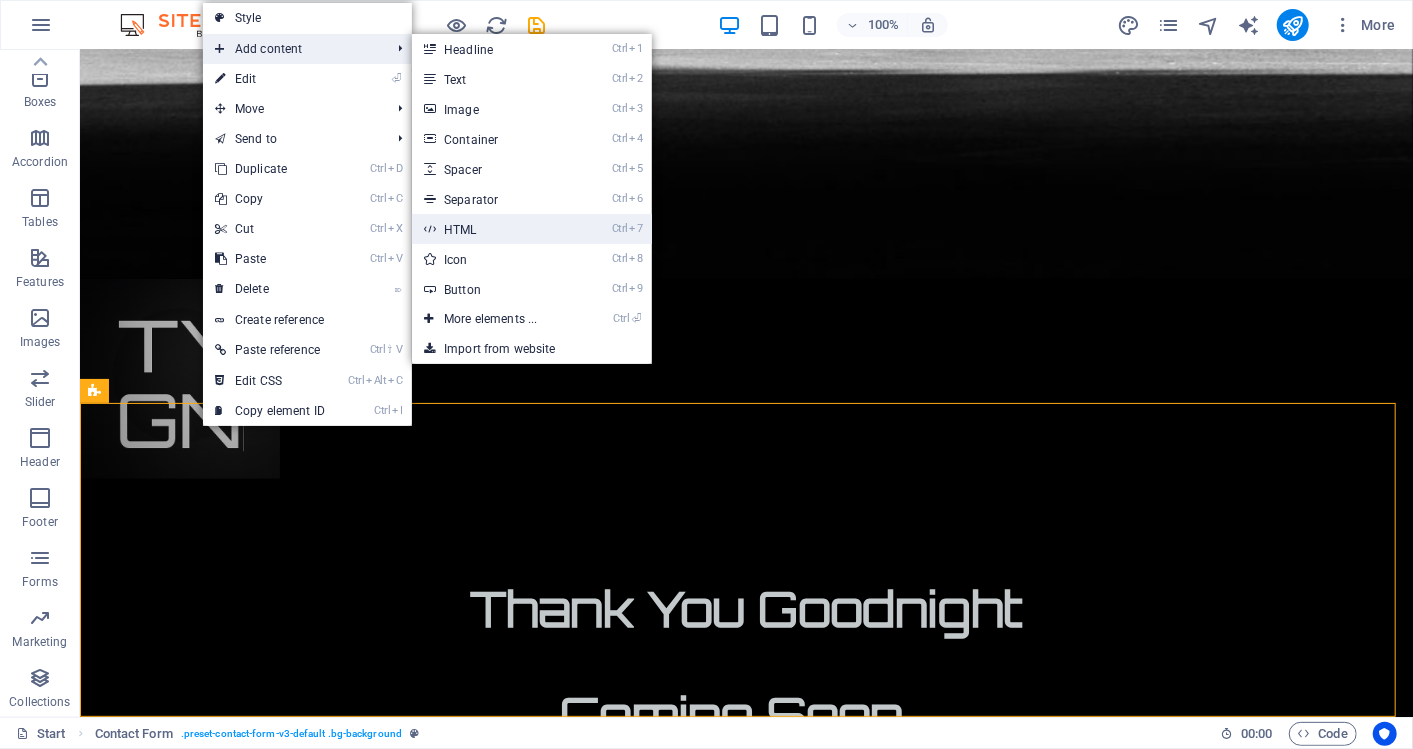 click on "Ctrl 7  HTML" at bounding box center (494, 229) 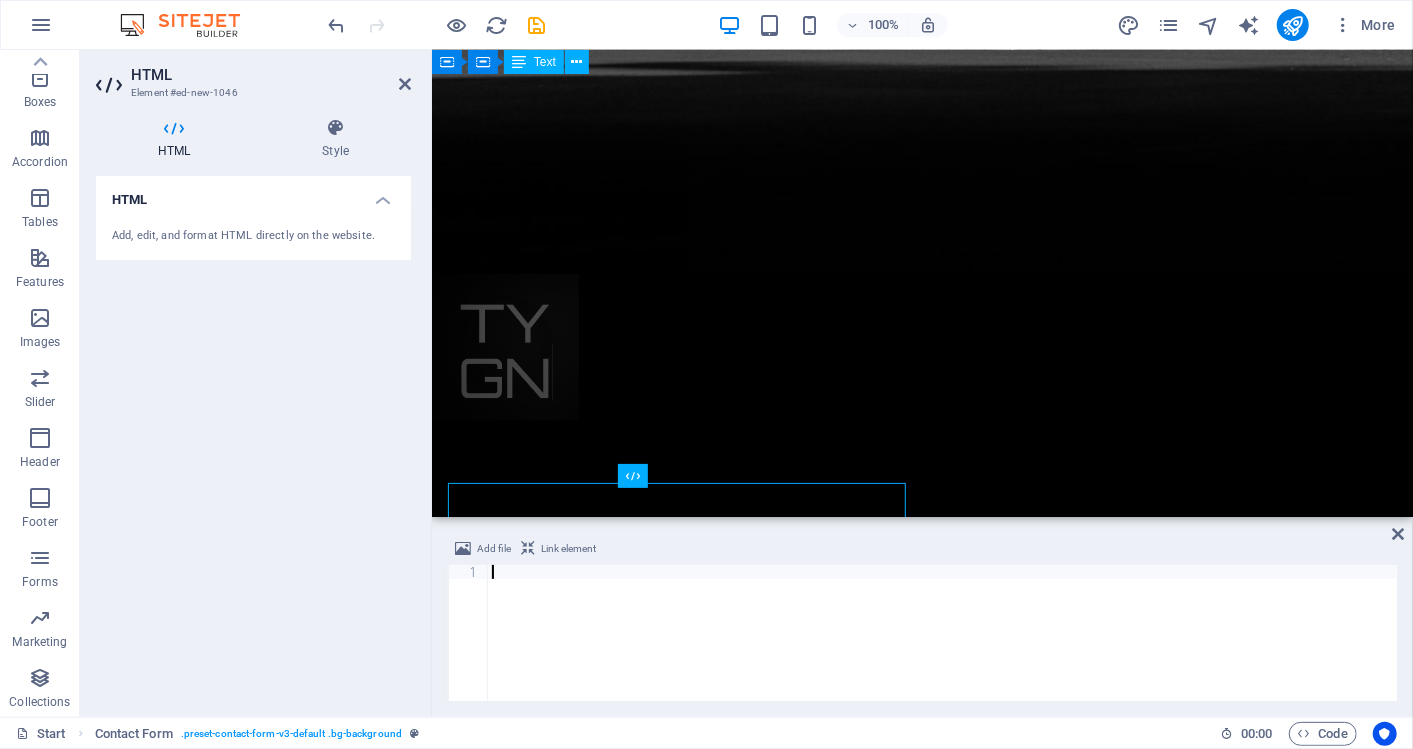 scroll, scrollTop: 1180, scrollLeft: 0, axis: vertical 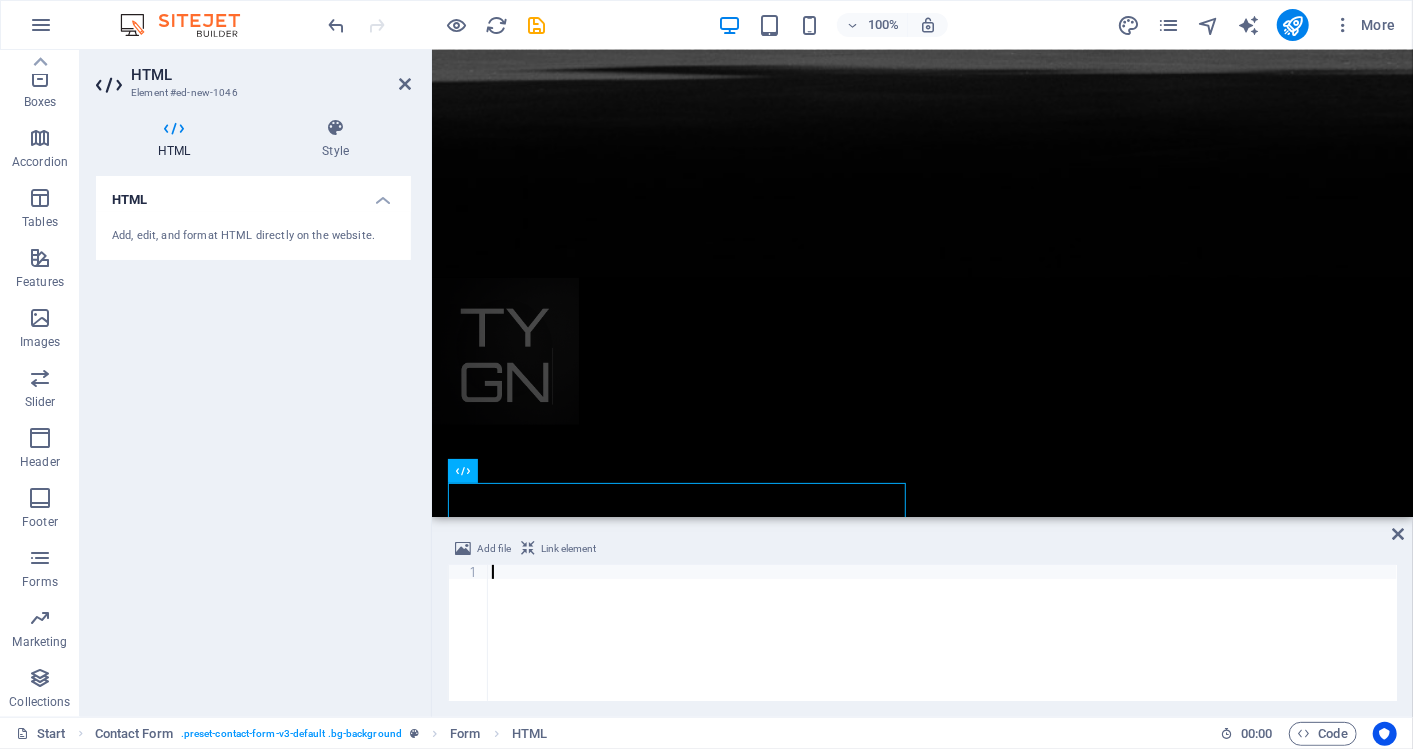click at bounding box center (942, 647) 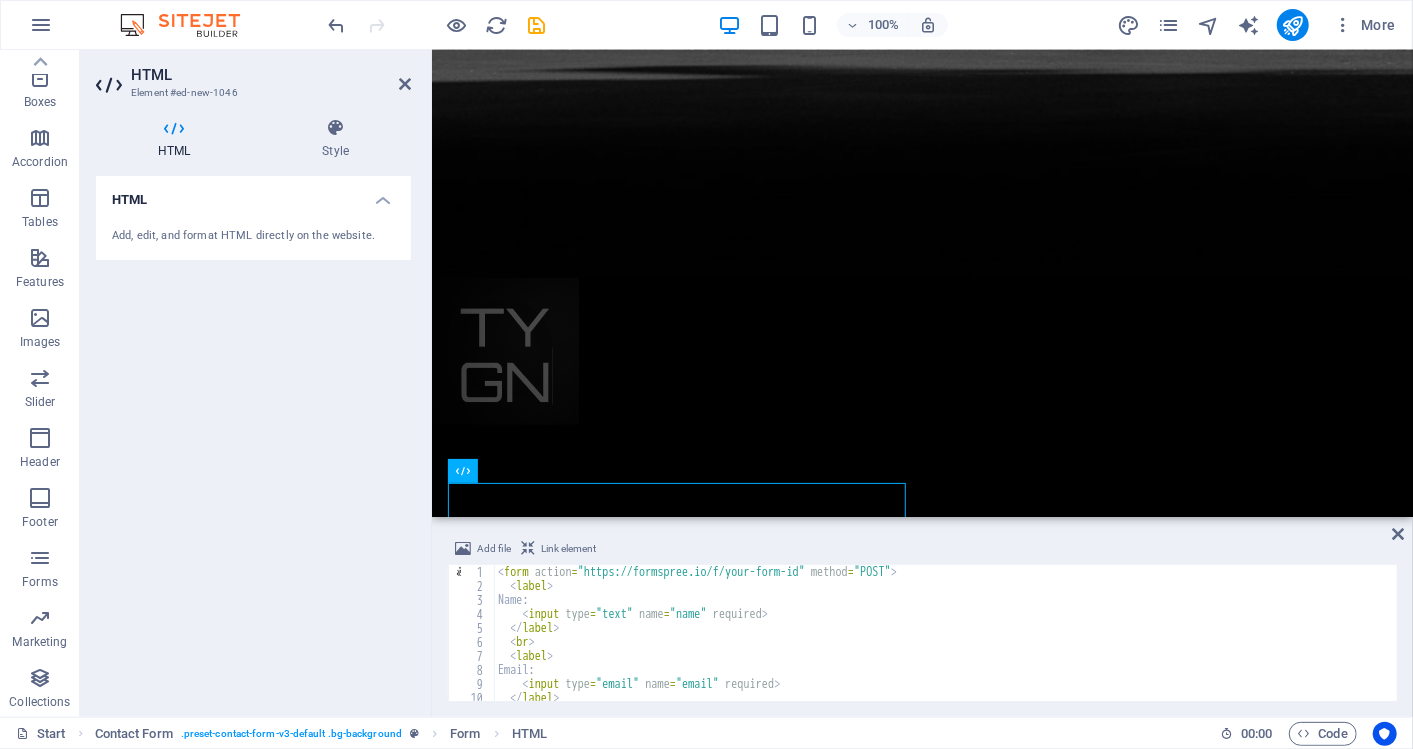 scroll, scrollTop: 115, scrollLeft: 0, axis: vertical 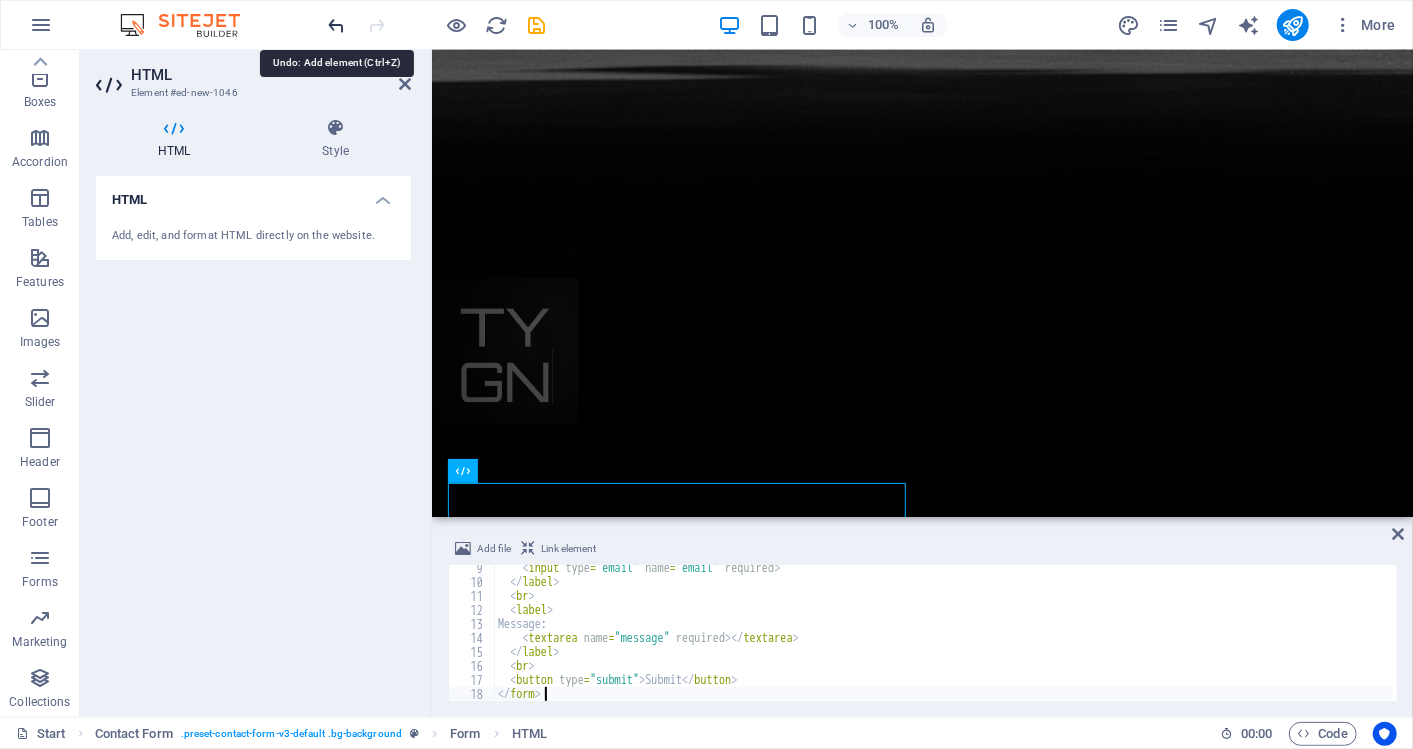 click at bounding box center [337, 25] 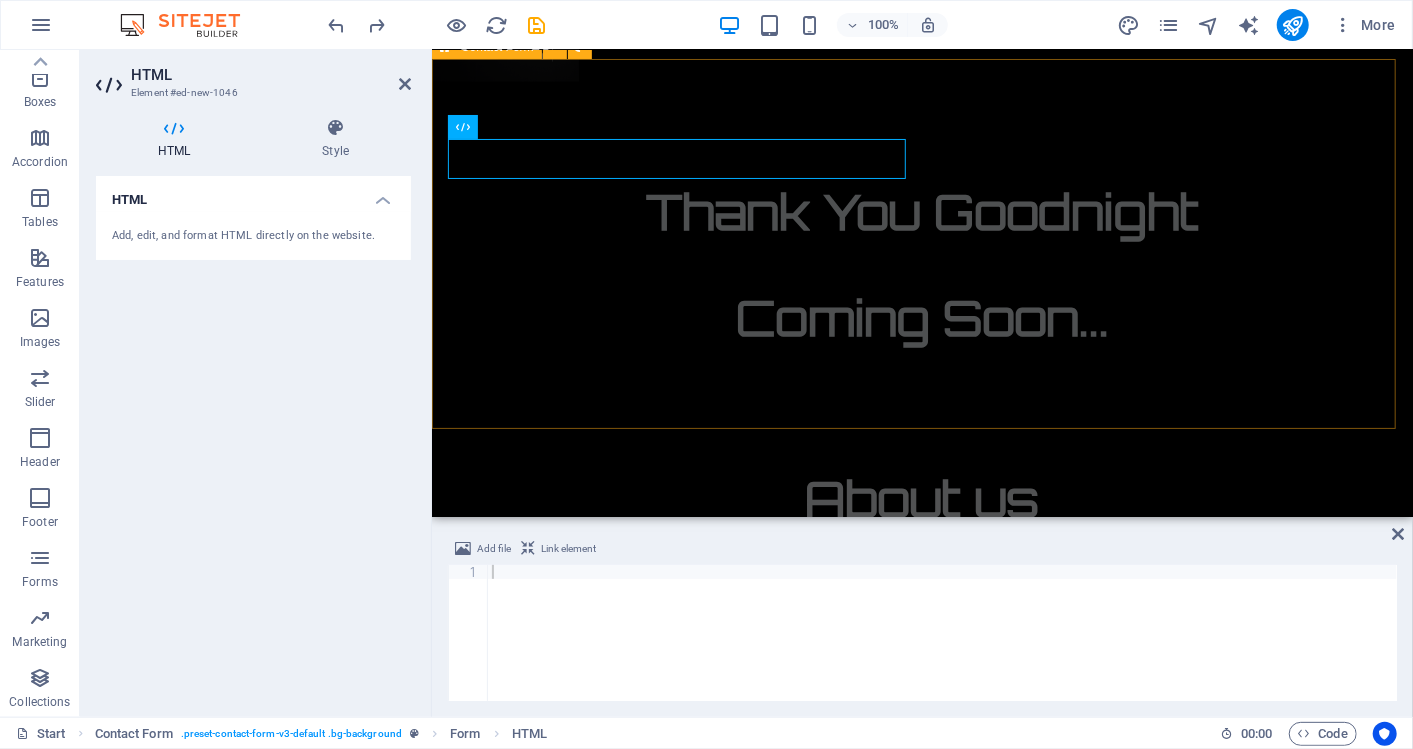 scroll, scrollTop: 1524, scrollLeft: 0, axis: vertical 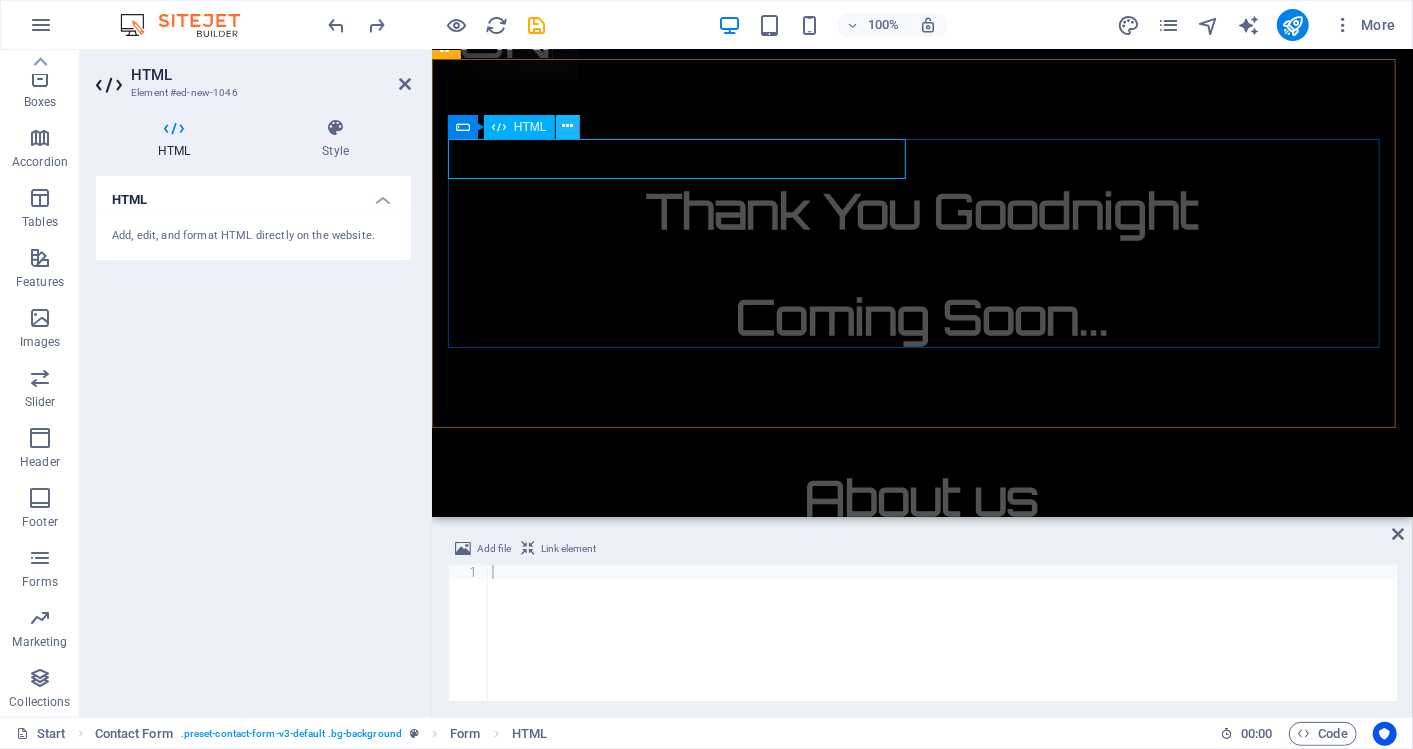 click at bounding box center (567, 126) 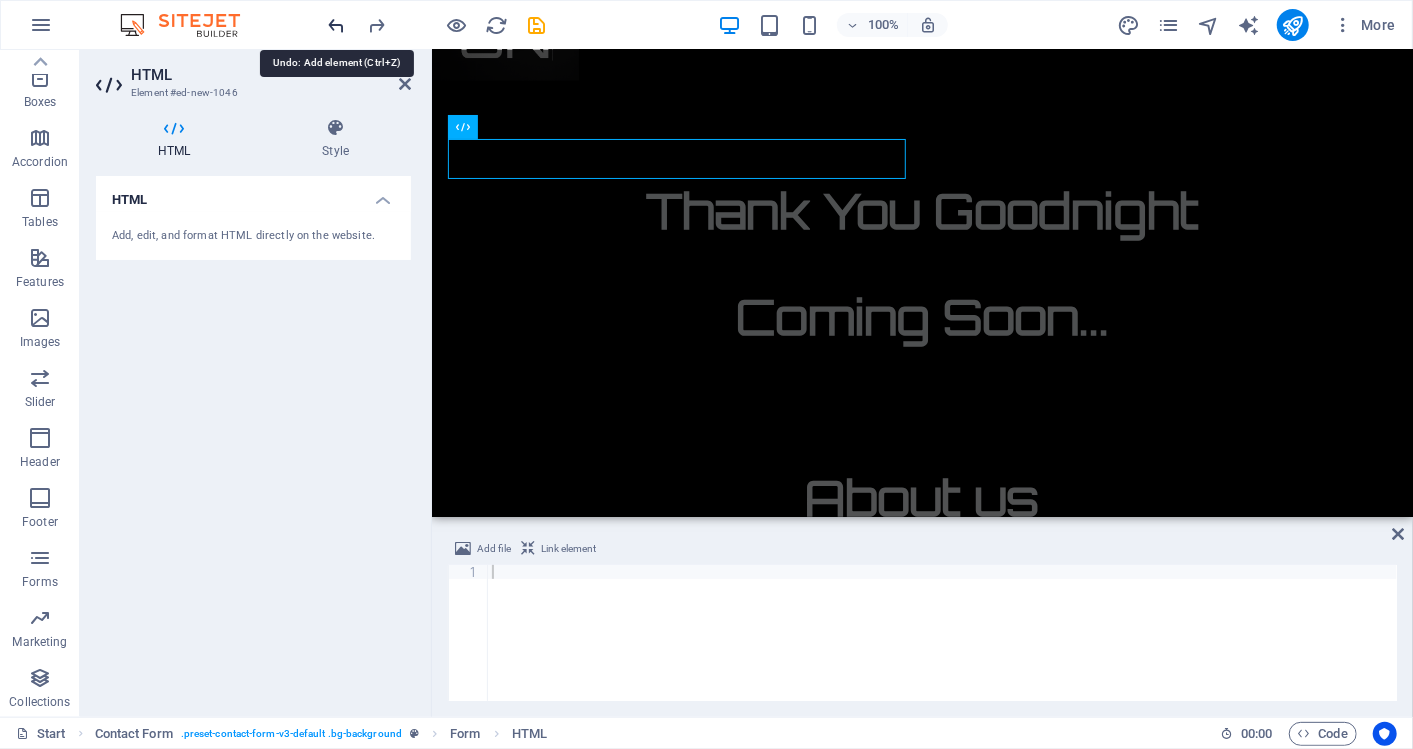 click at bounding box center [337, 25] 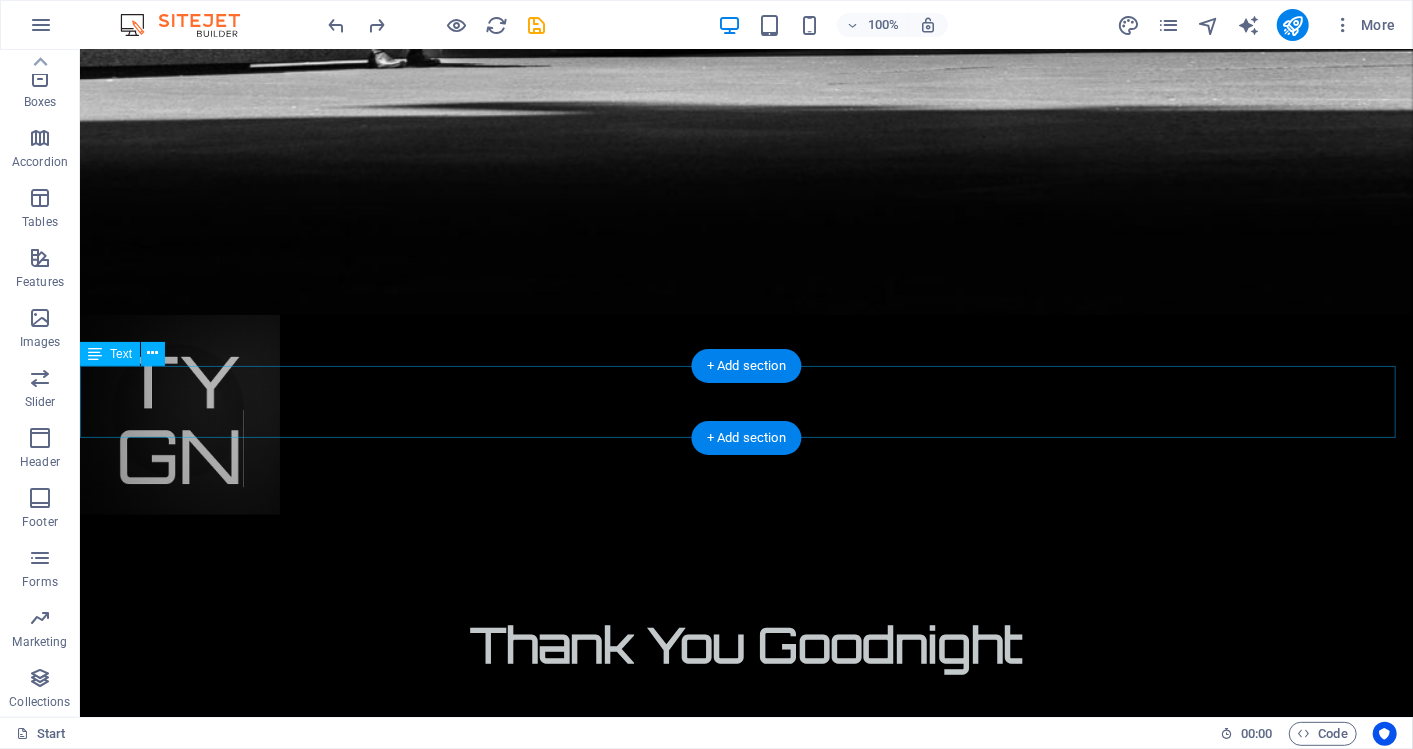 scroll, scrollTop: 1146, scrollLeft: 0, axis: vertical 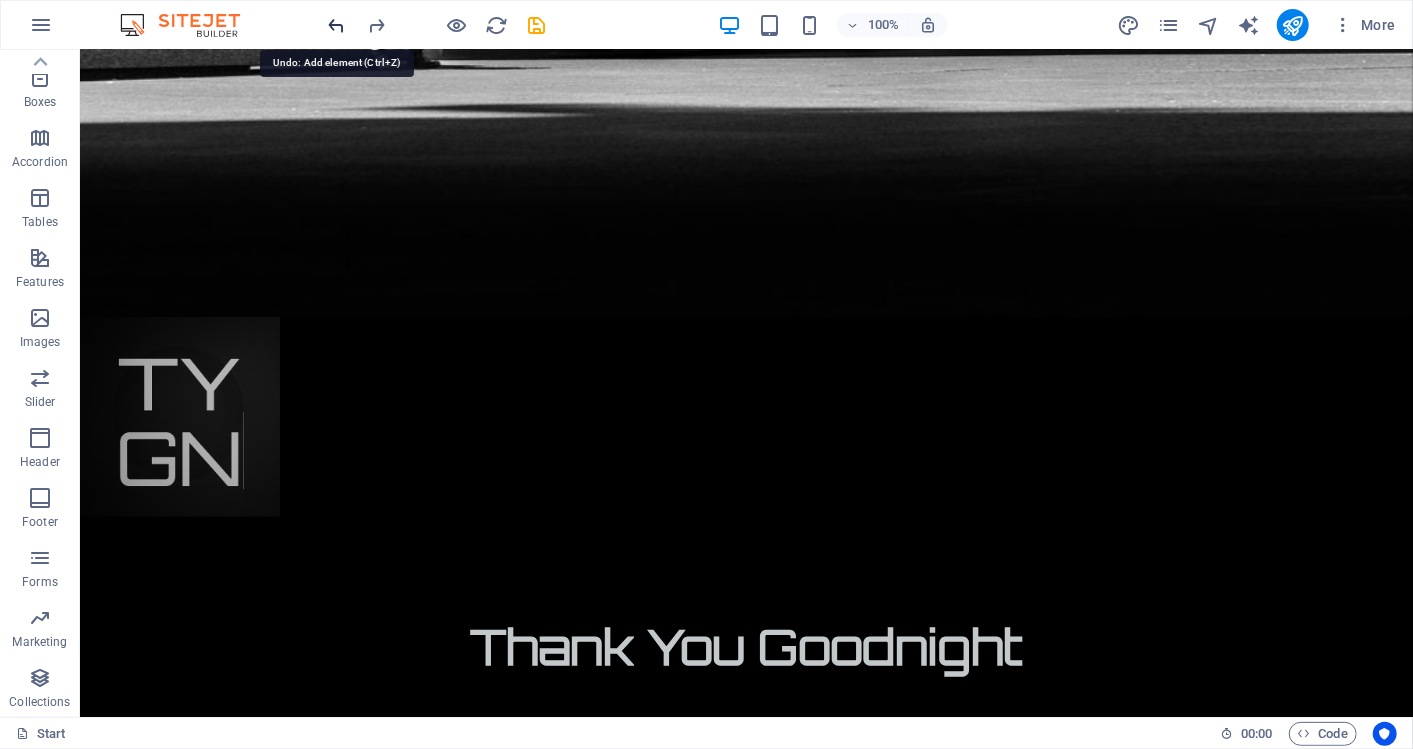 click at bounding box center [337, 25] 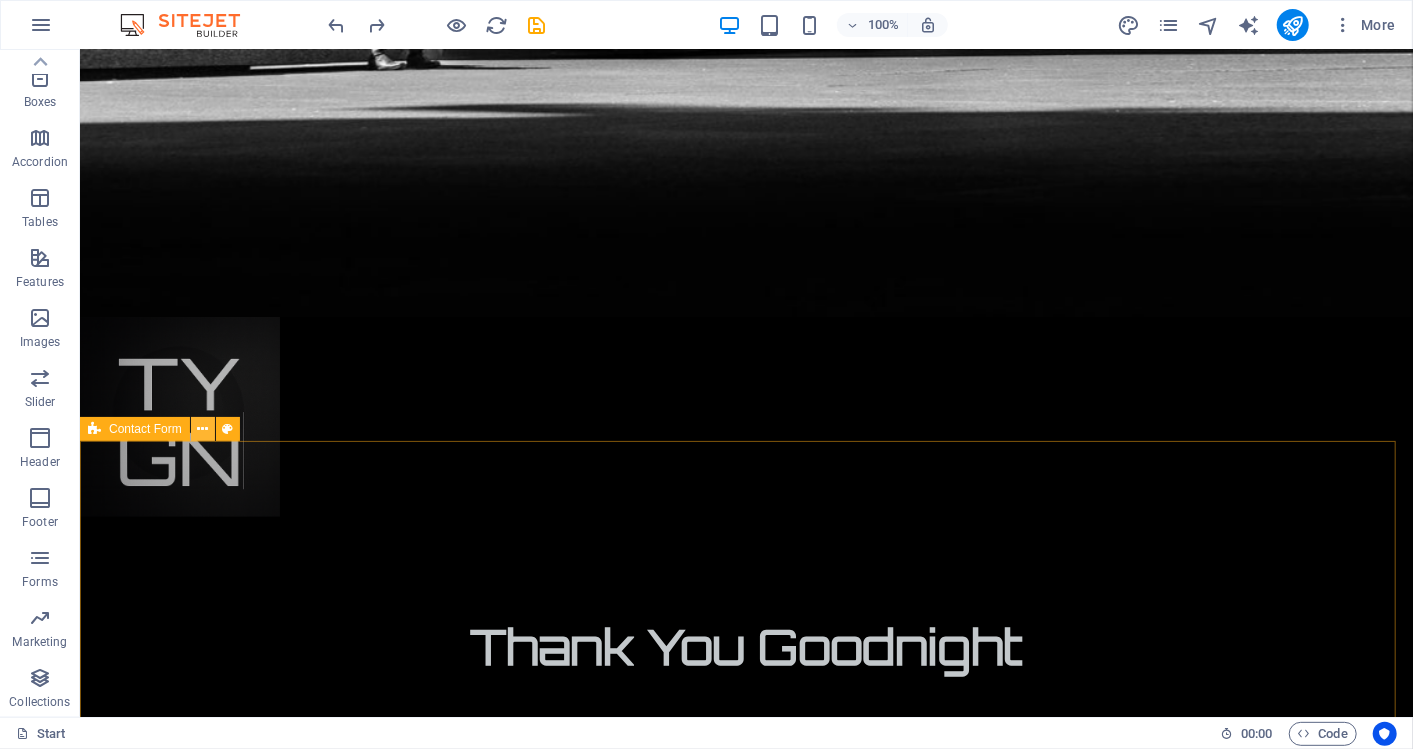 click at bounding box center [202, 429] 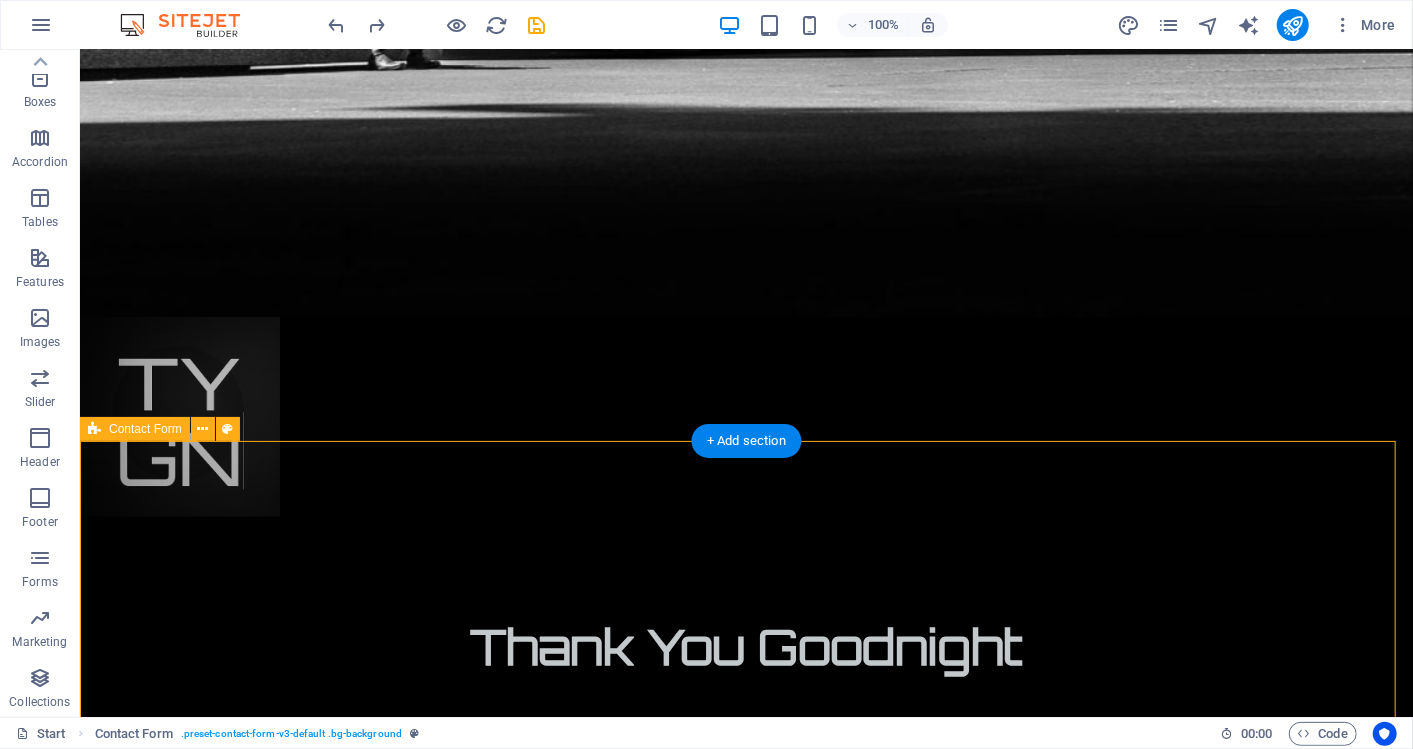 click on "Unreadable? Load new Submit" at bounding box center (745, 1992) 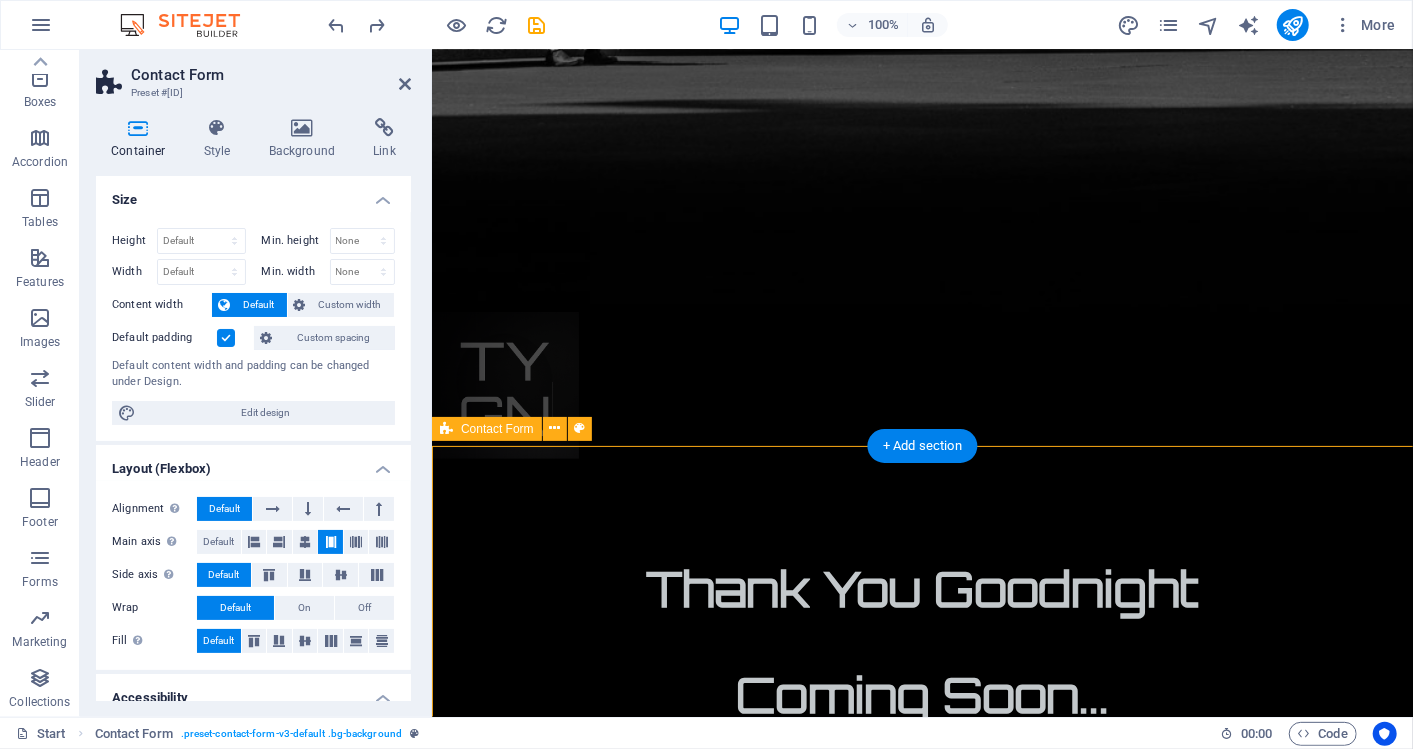 scroll, scrollTop: 1142, scrollLeft: 0, axis: vertical 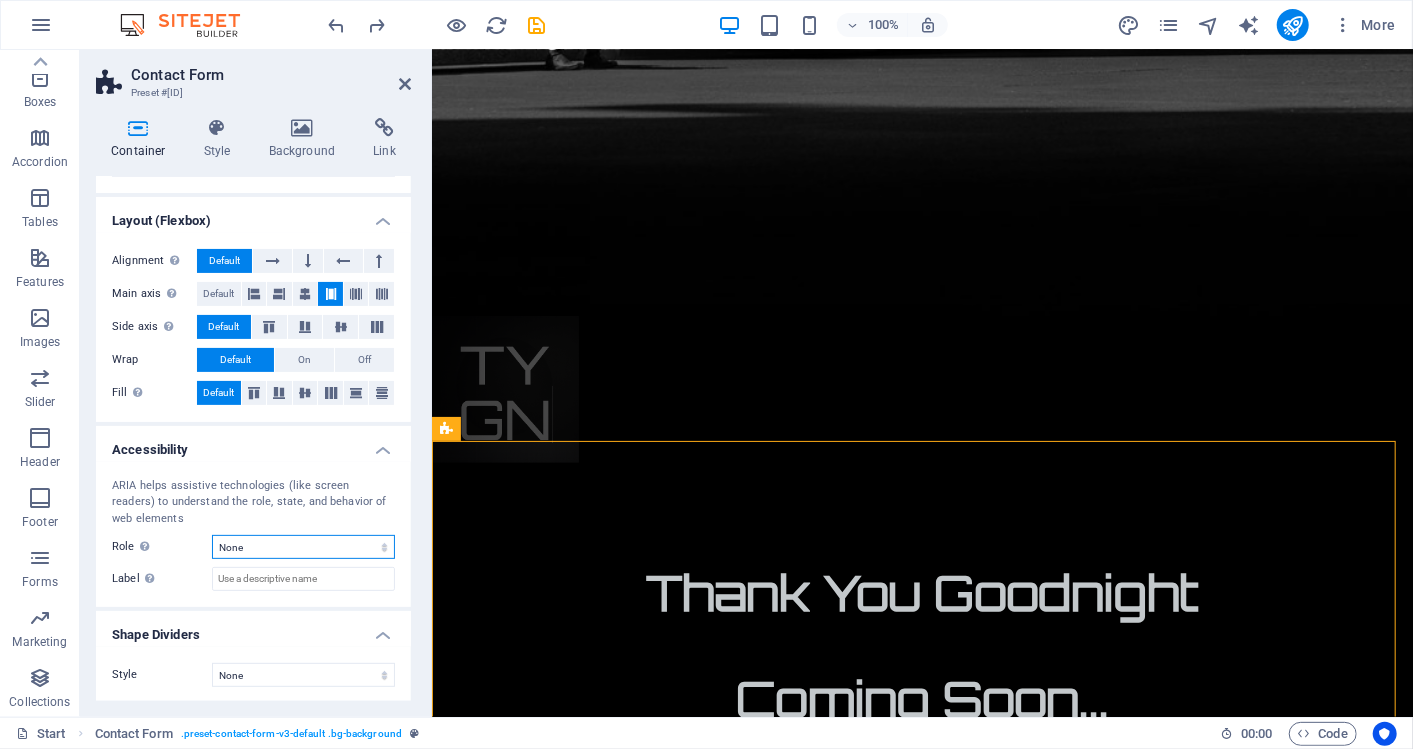 click on "None Alert Article Banner Comment Complementary Dialog Footer Header Marquee Presentation Region Section Separator Status Timer" at bounding box center (303, 547) 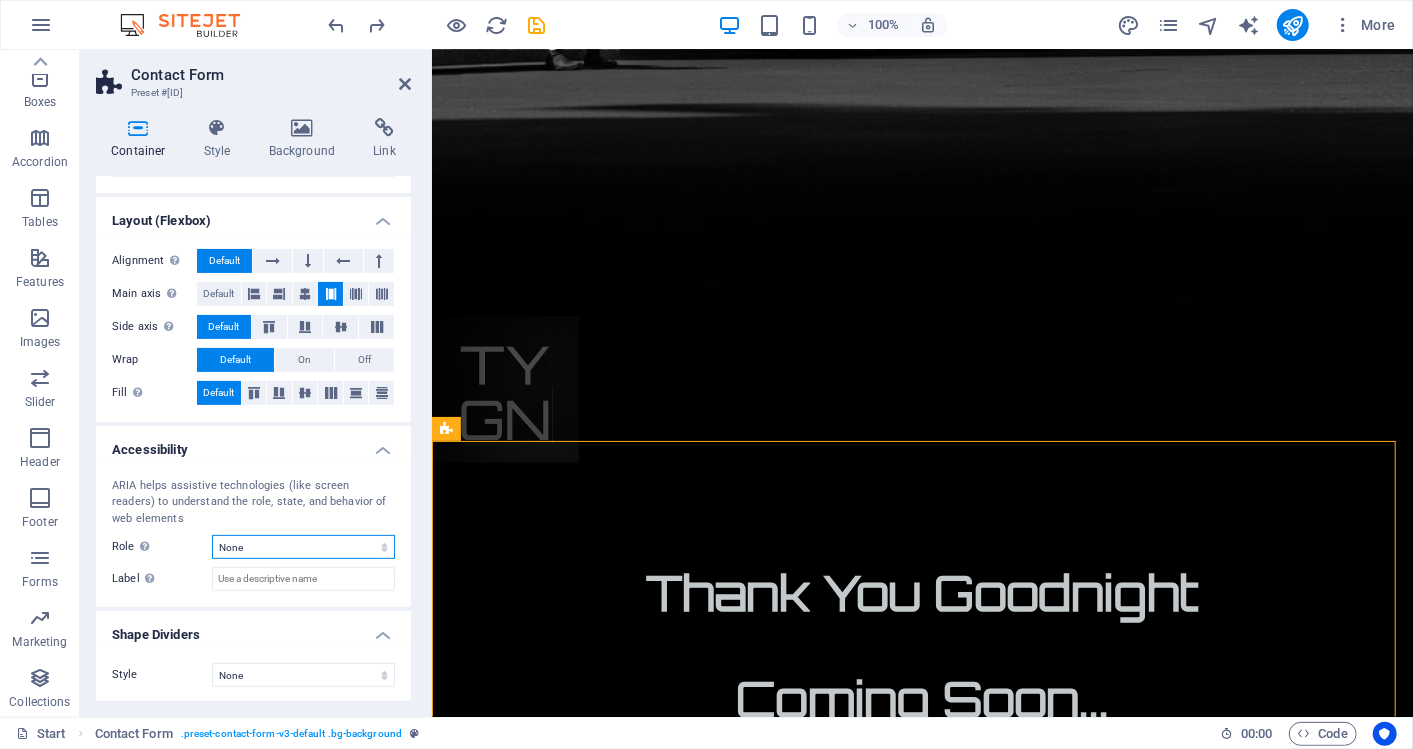 click on "None Alert Article Banner Comment Complementary Dialog Footer Header Marquee Presentation Region Section Separator Status Timer" at bounding box center (303, 547) 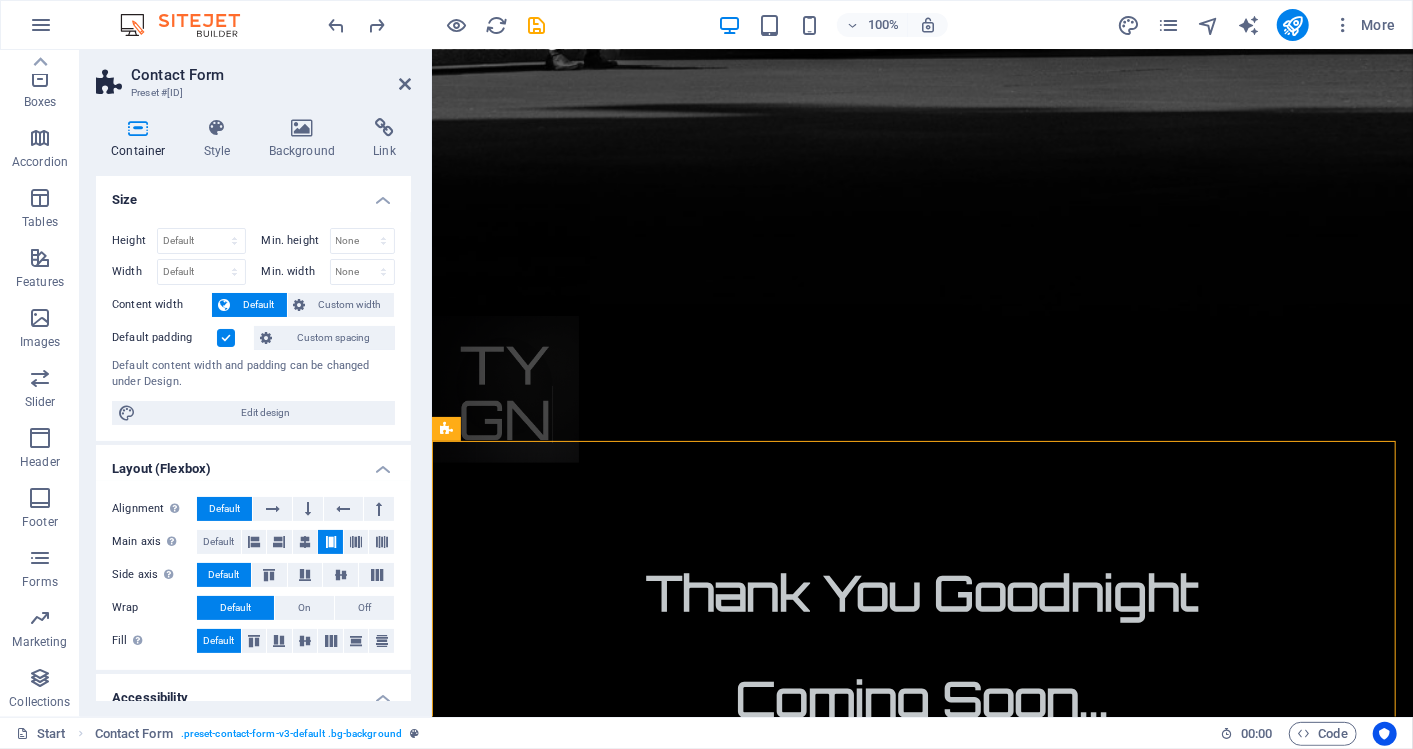 scroll, scrollTop: 248, scrollLeft: 0, axis: vertical 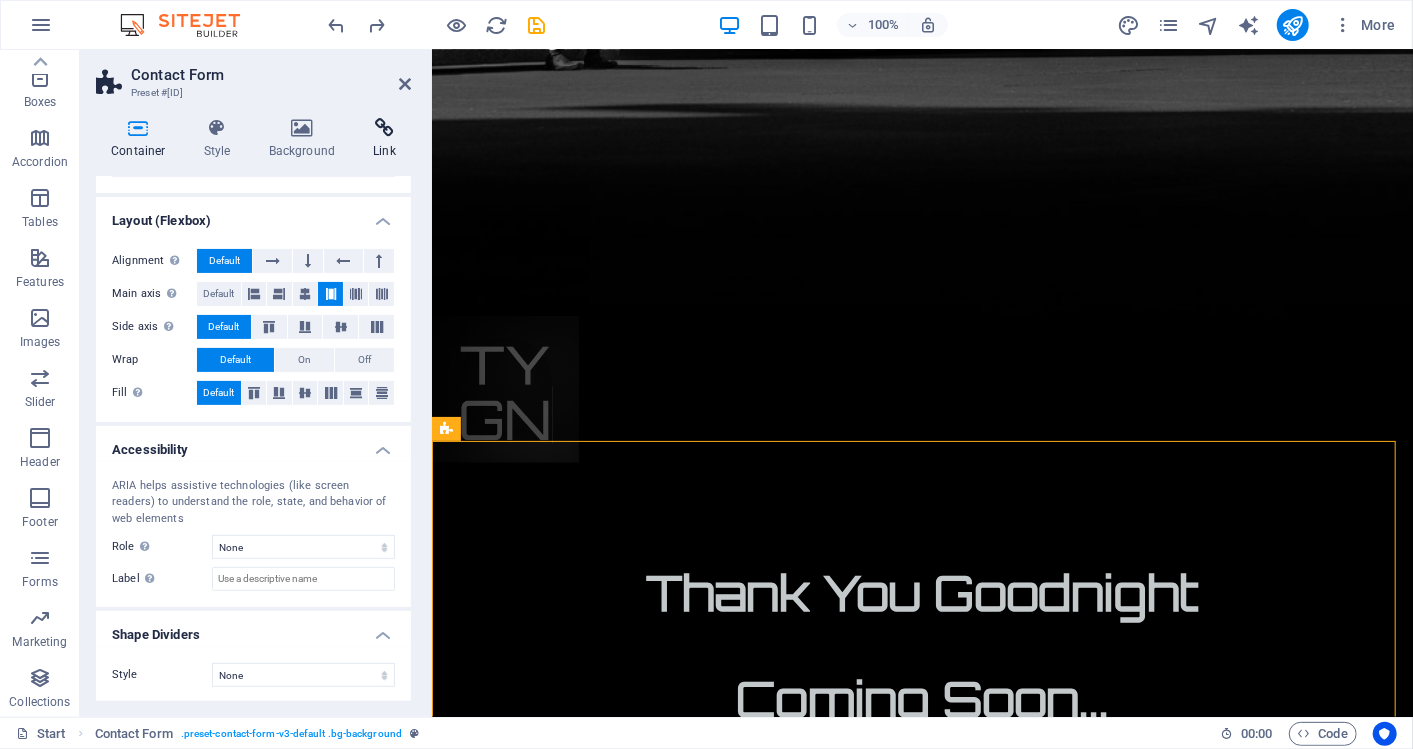 click at bounding box center (384, 128) 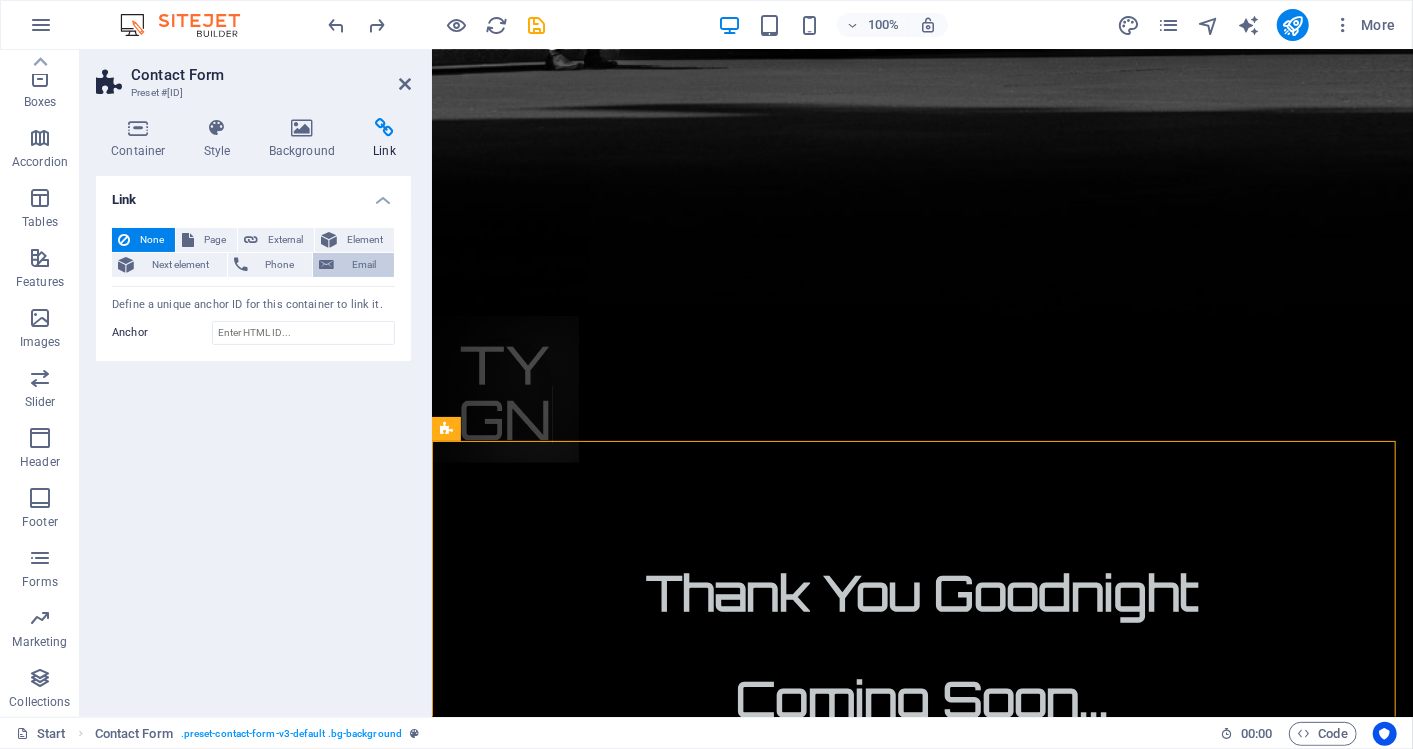 click on "Email" at bounding box center [364, 265] 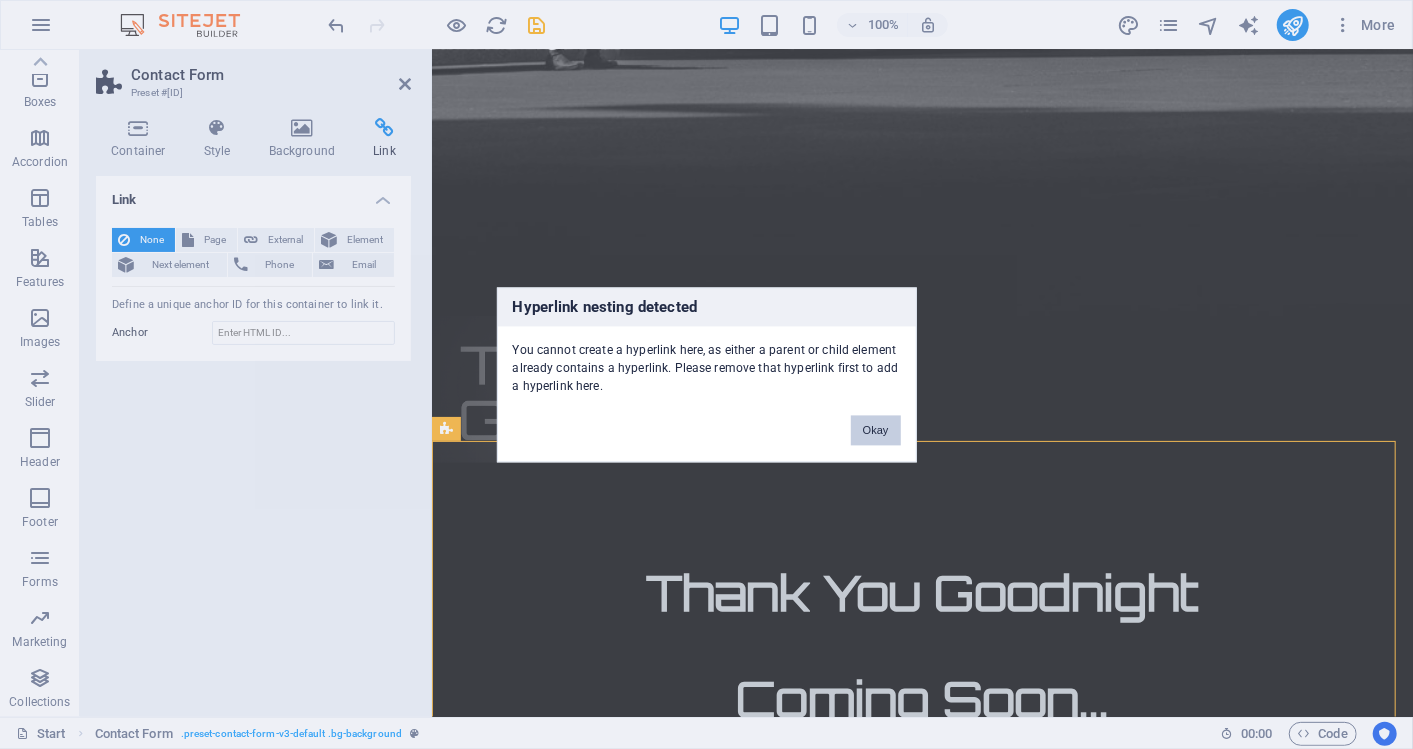 click on "Okay" at bounding box center (876, 430) 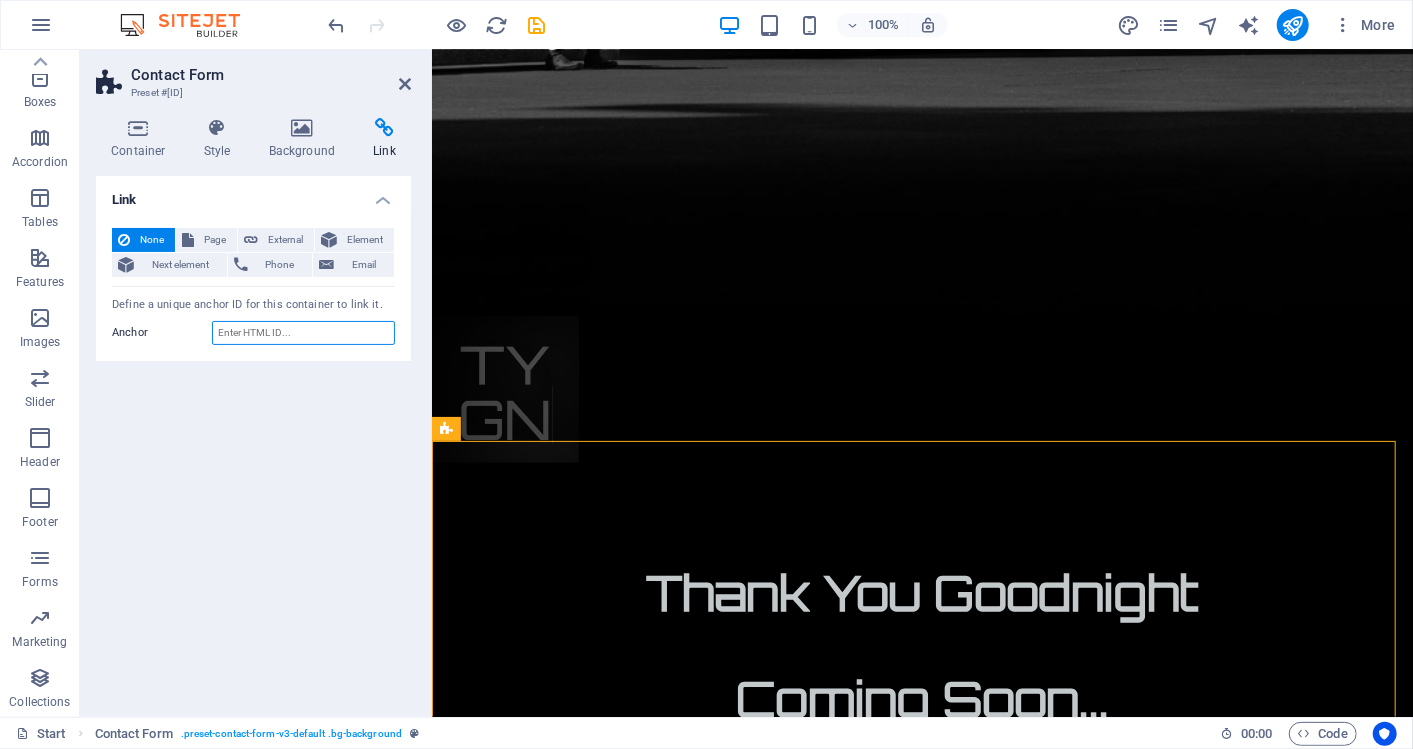click on "Anchor" at bounding box center [303, 333] 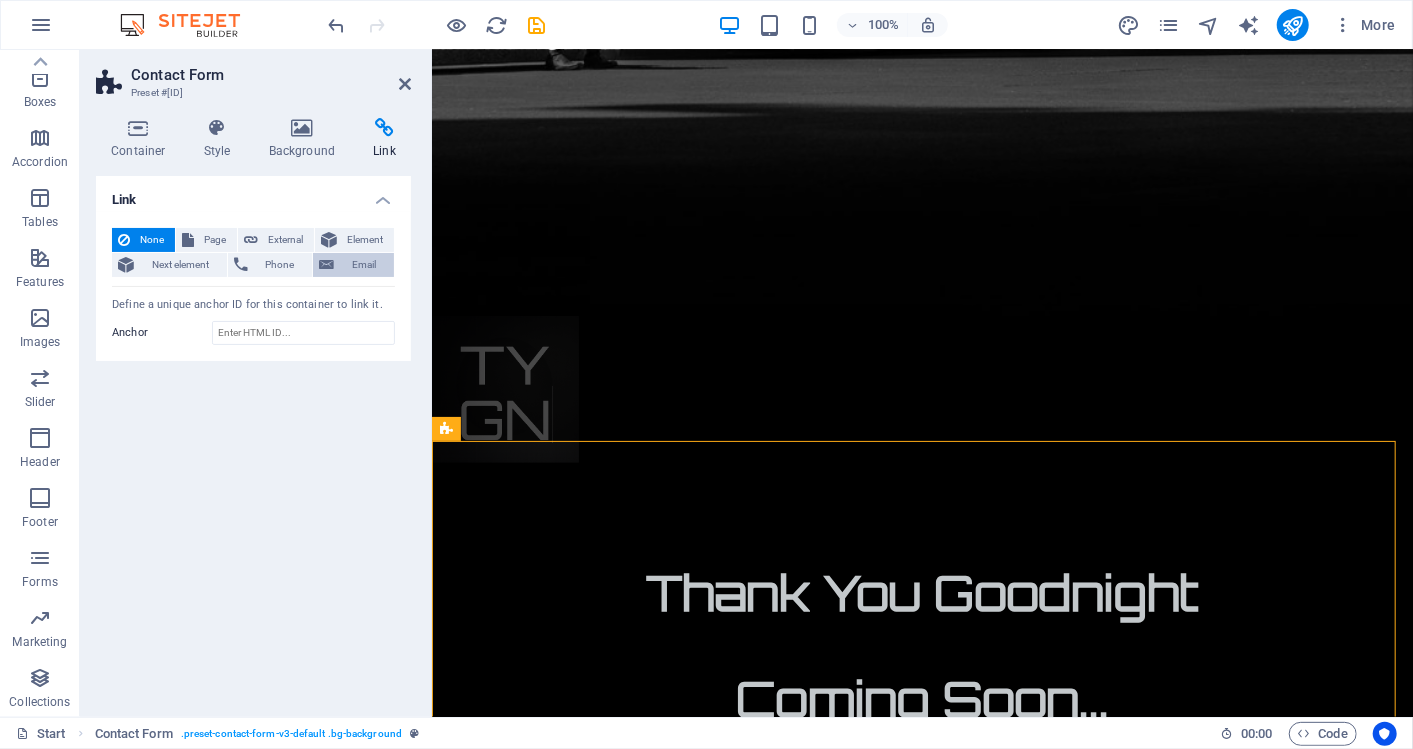click on "Email" at bounding box center (364, 265) 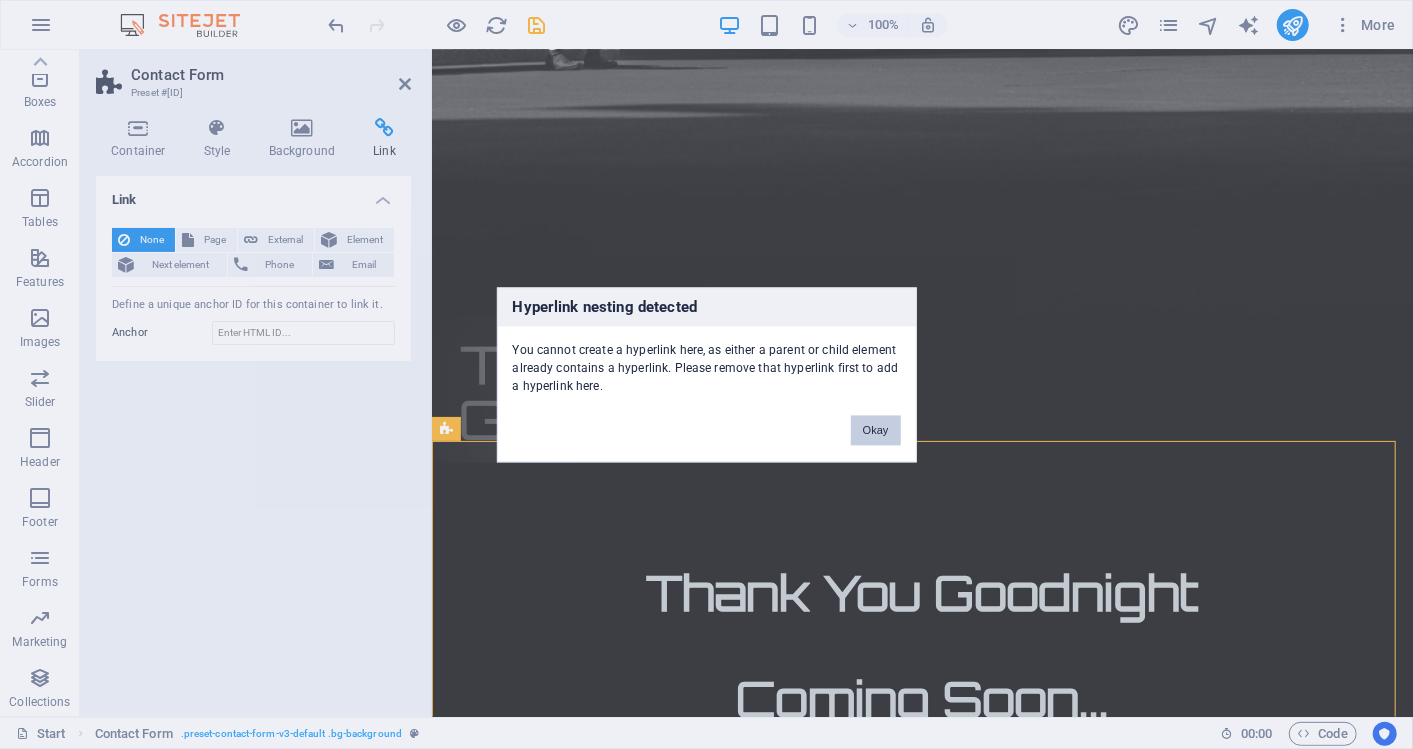 click on "Okay" at bounding box center [876, 430] 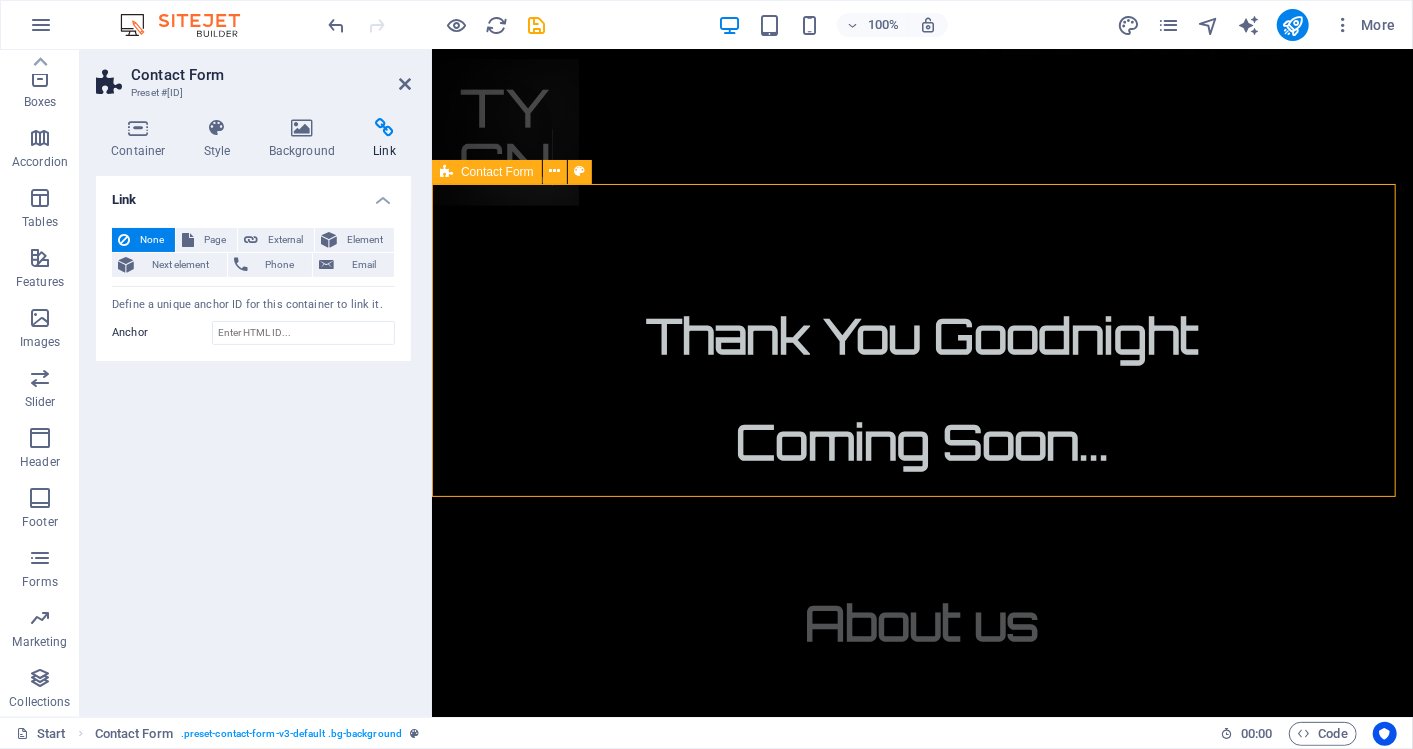 scroll, scrollTop: 1321, scrollLeft: 0, axis: vertical 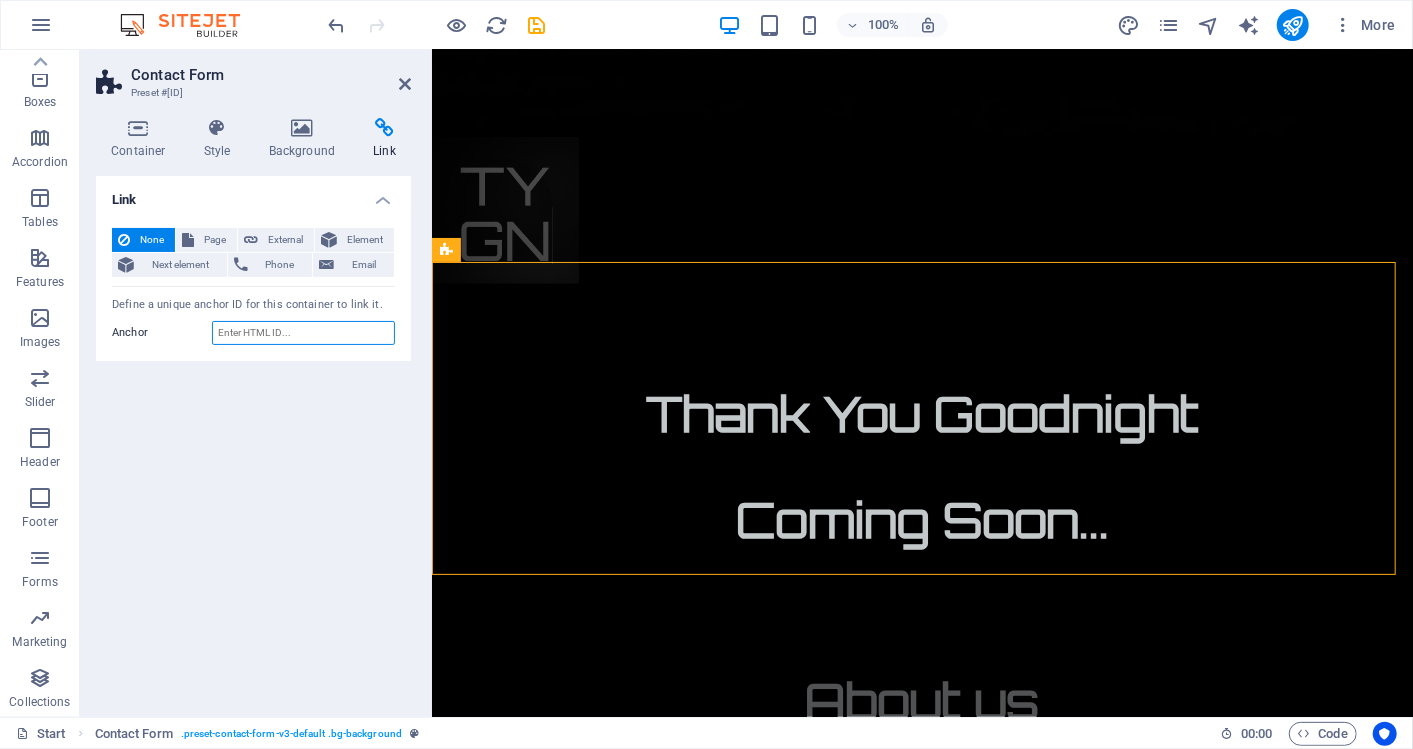 click on "Anchor" at bounding box center [303, 333] 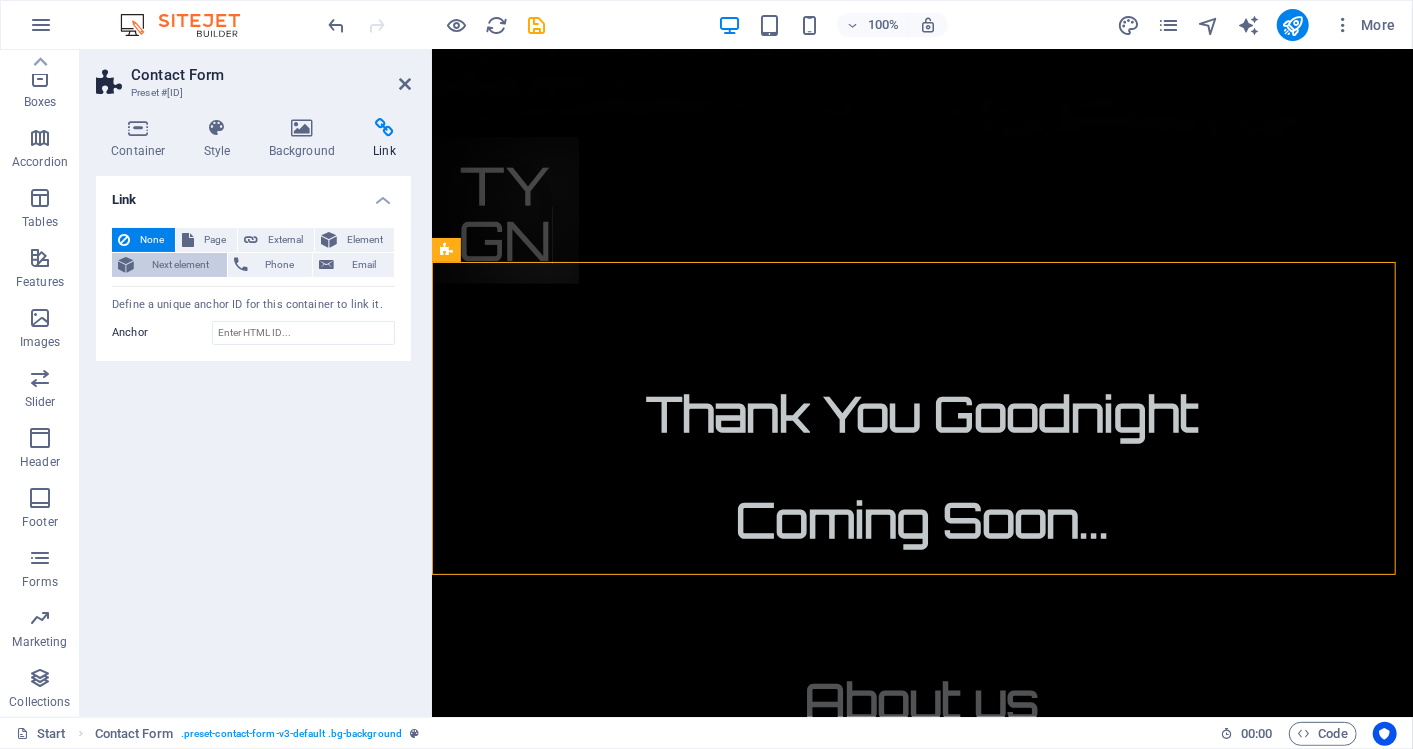 click on "Next element" at bounding box center (180, 265) 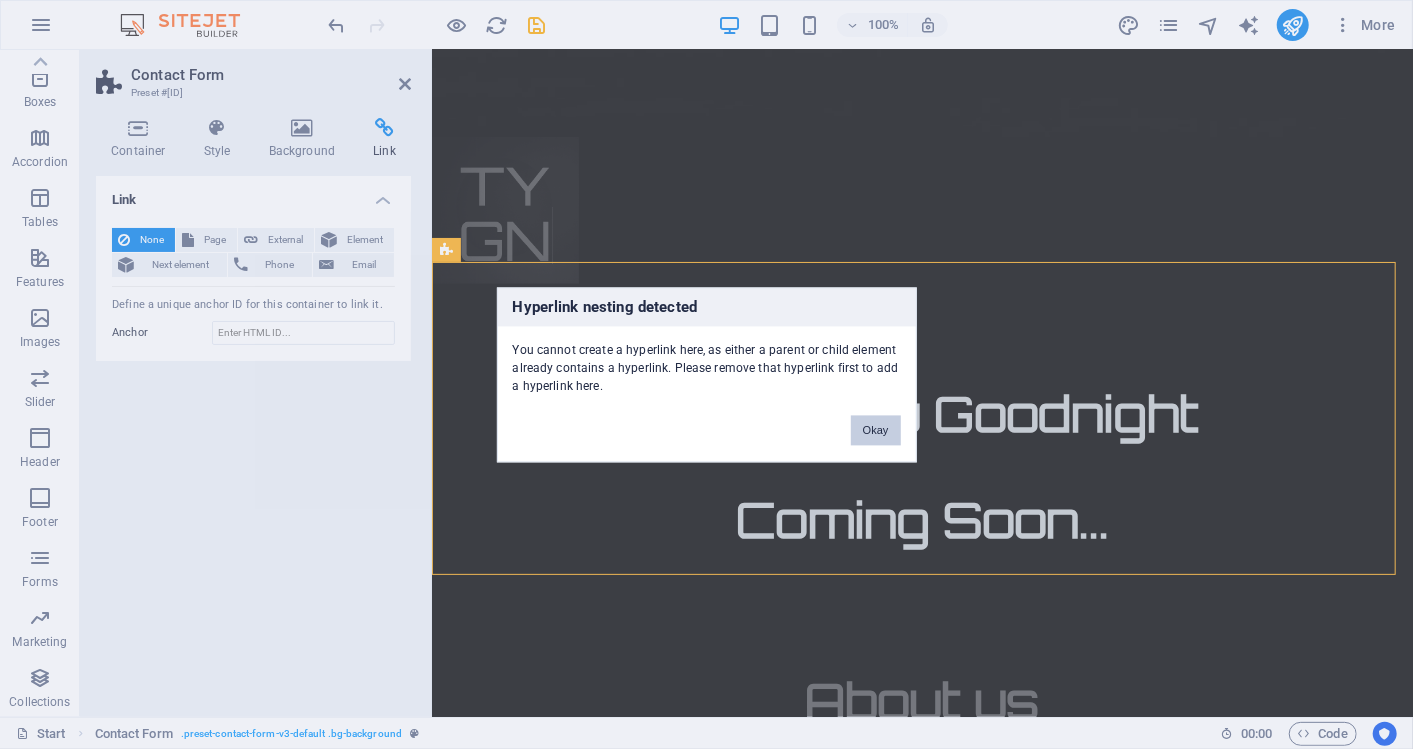 click on "Okay" at bounding box center (876, 430) 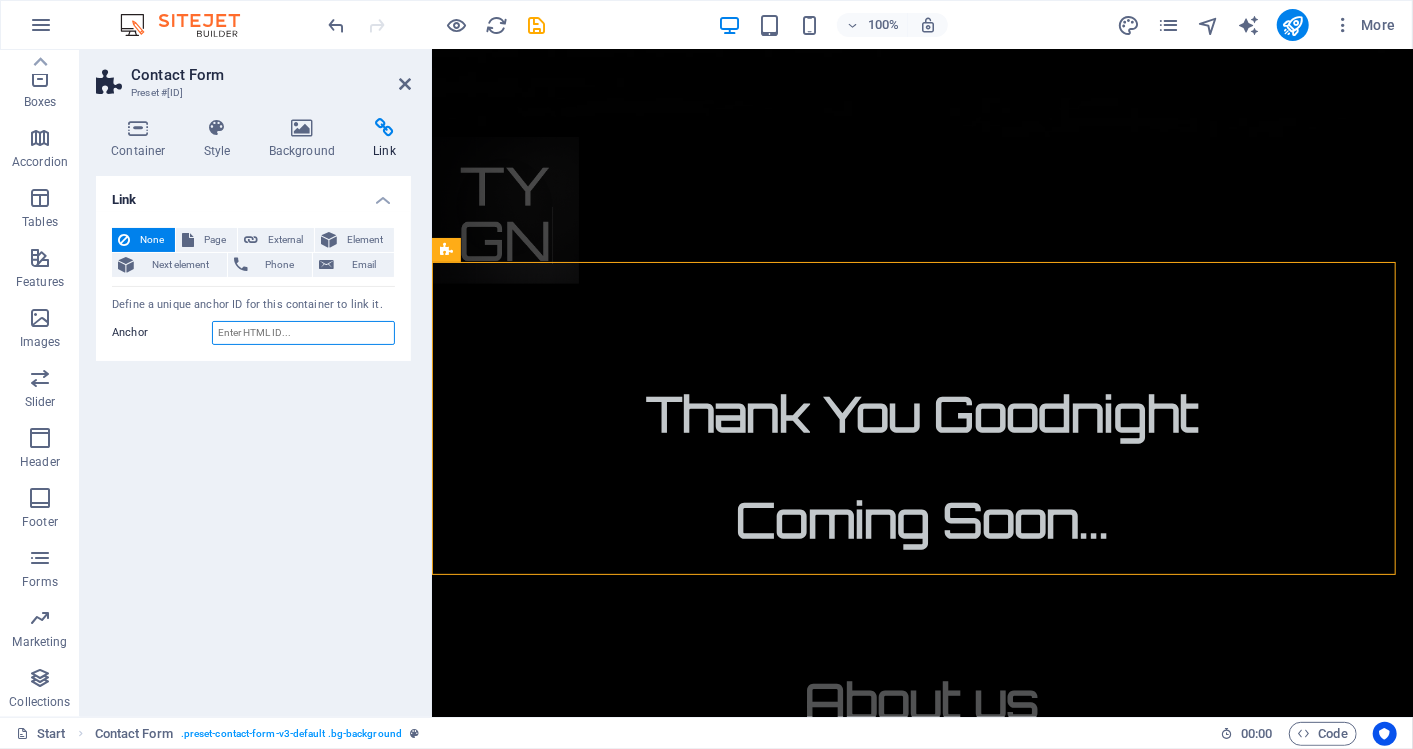 click on "Anchor" at bounding box center (303, 333) 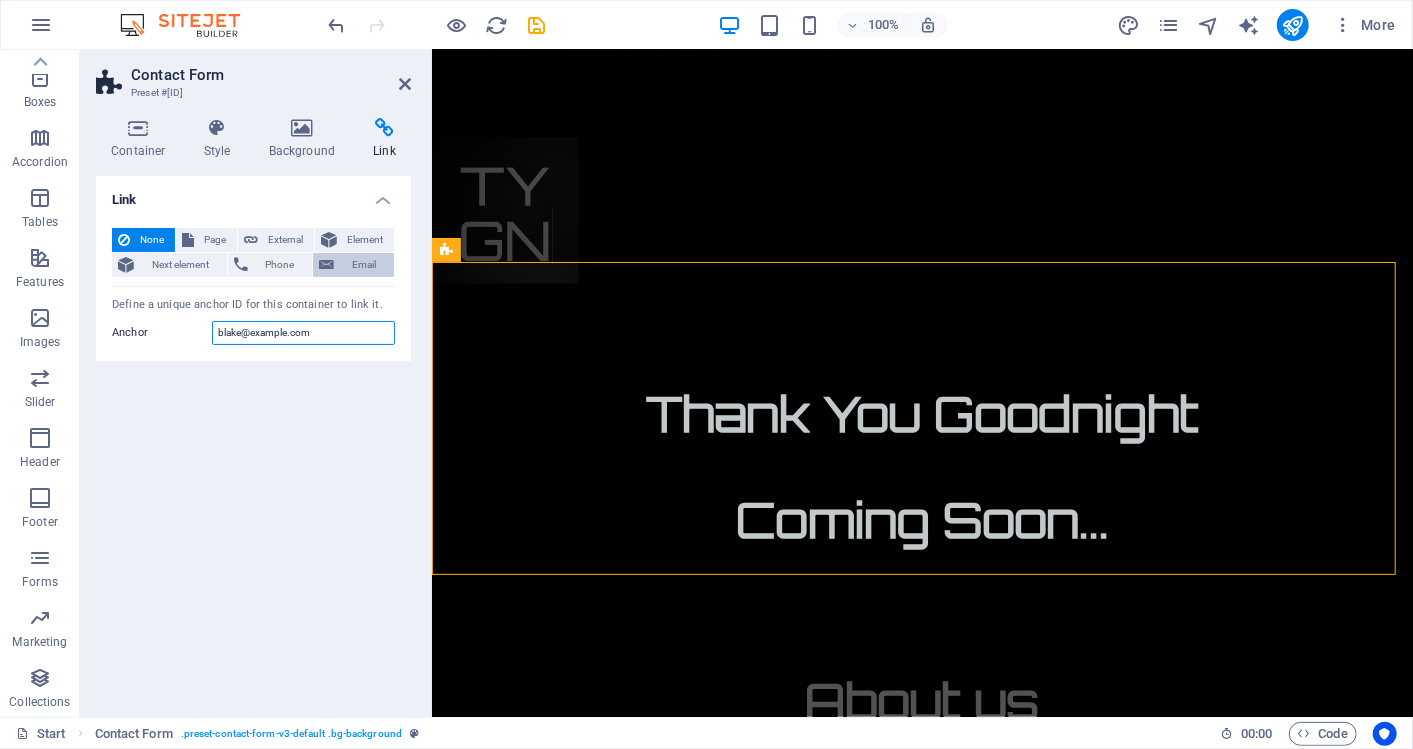 type on "blake@example.com" 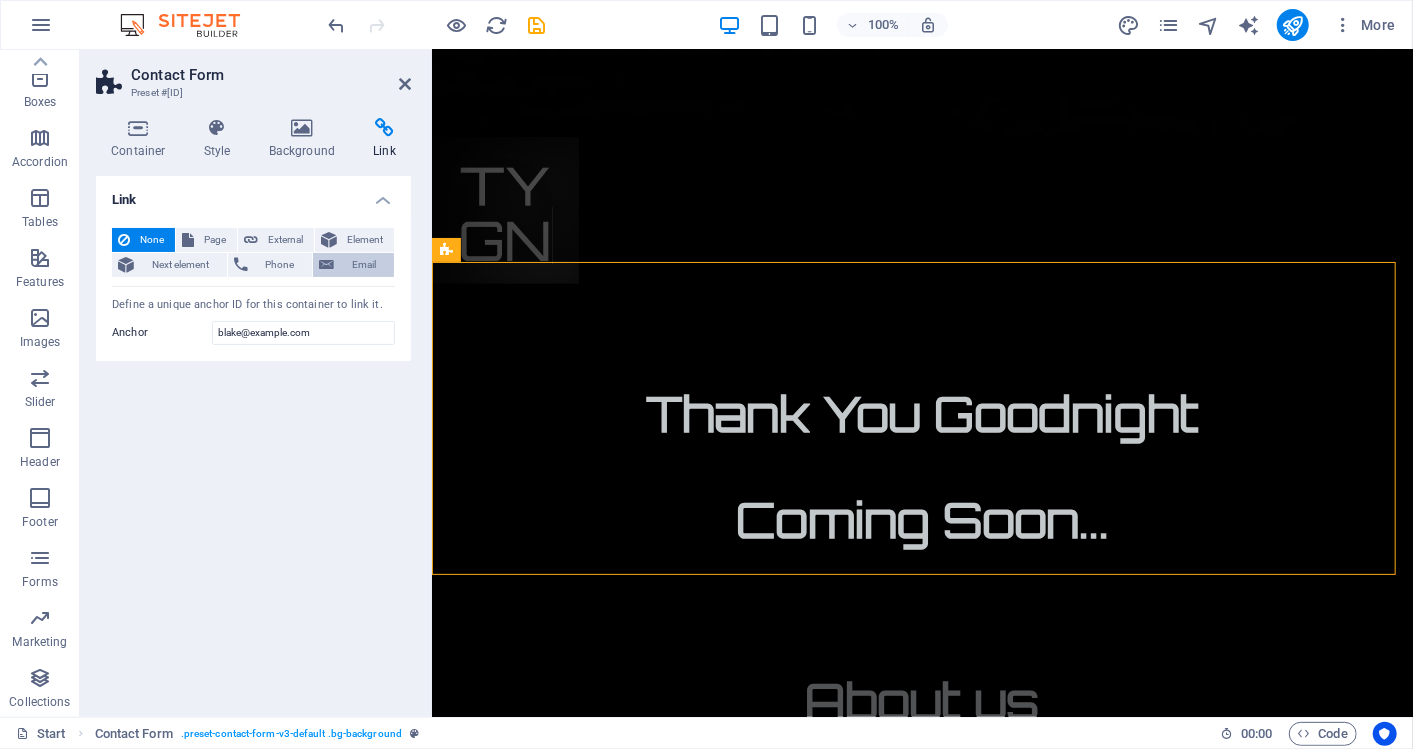 click on "Email" at bounding box center (364, 265) 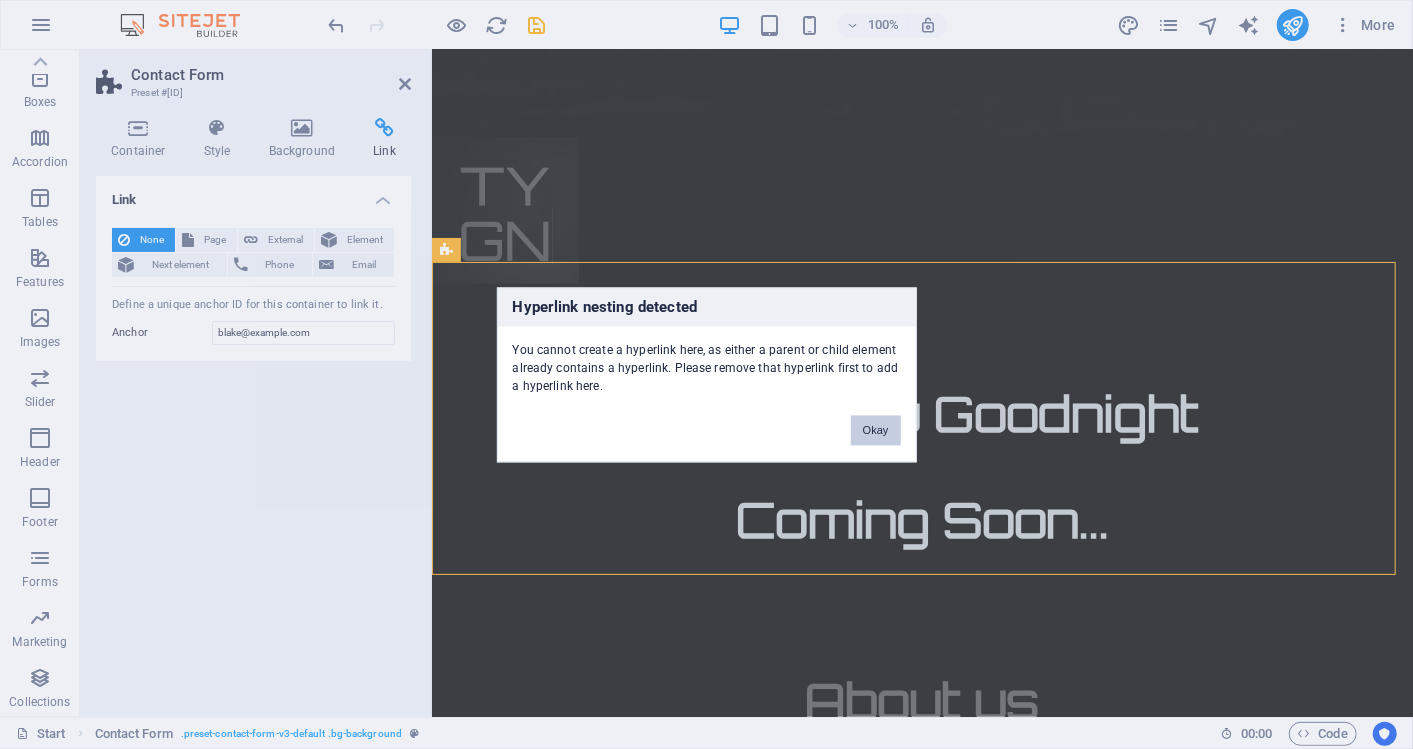 click on "Okay" at bounding box center (876, 430) 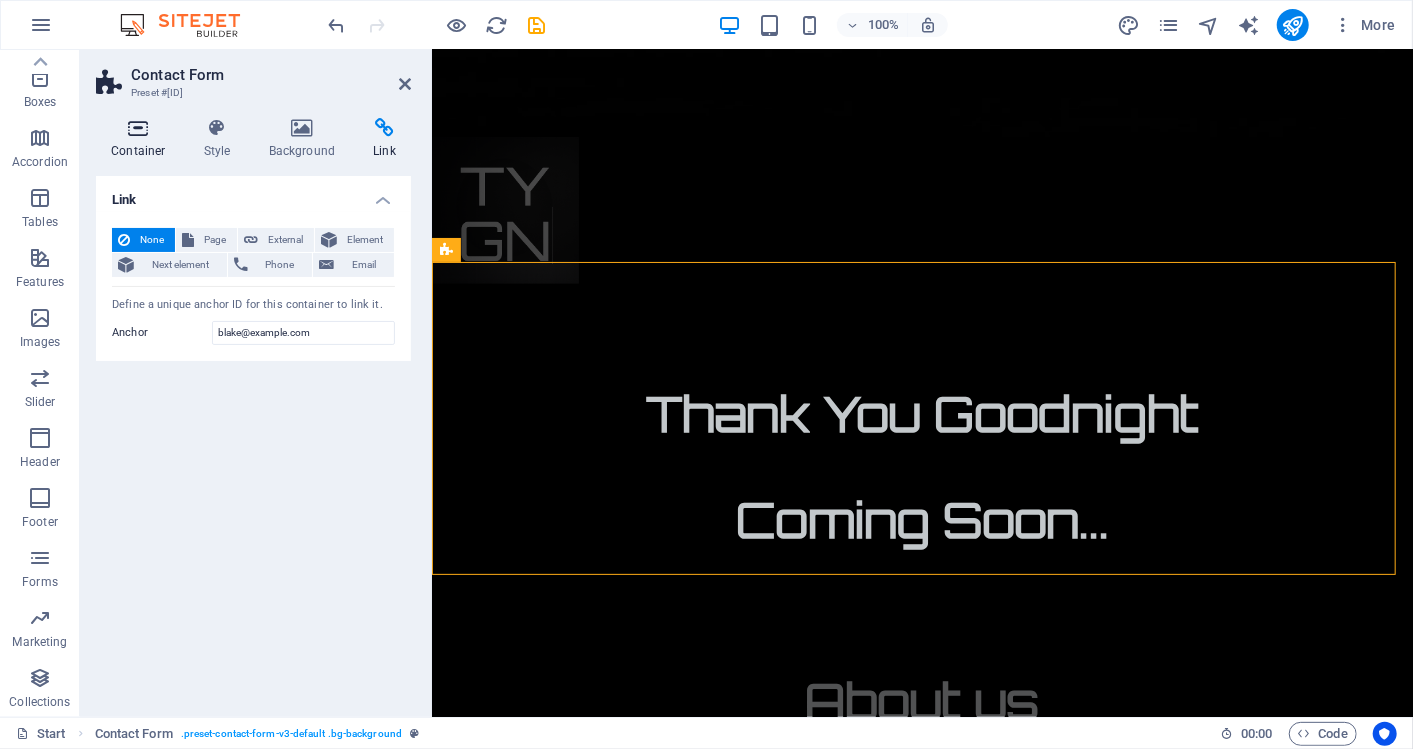 click at bounding box center (138, 128) 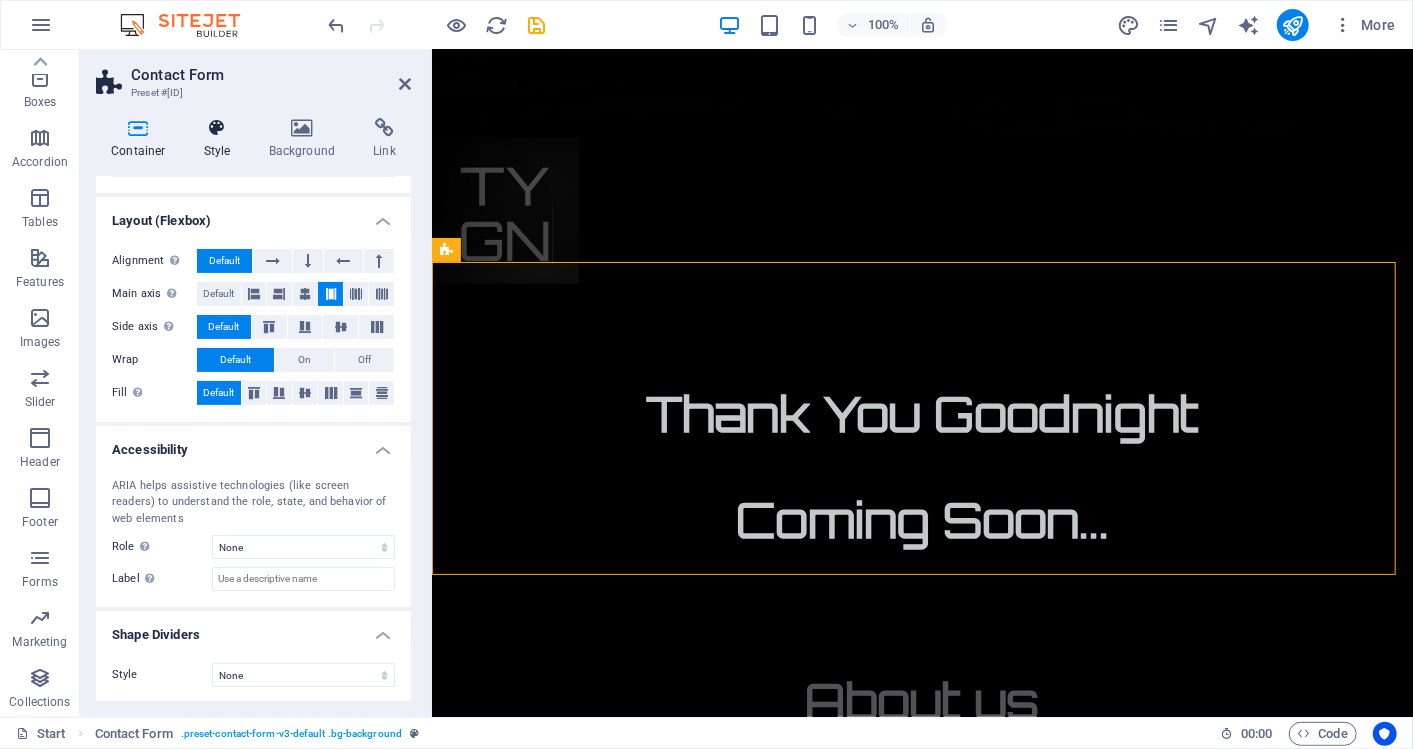 click at bounding box center (217, 128) 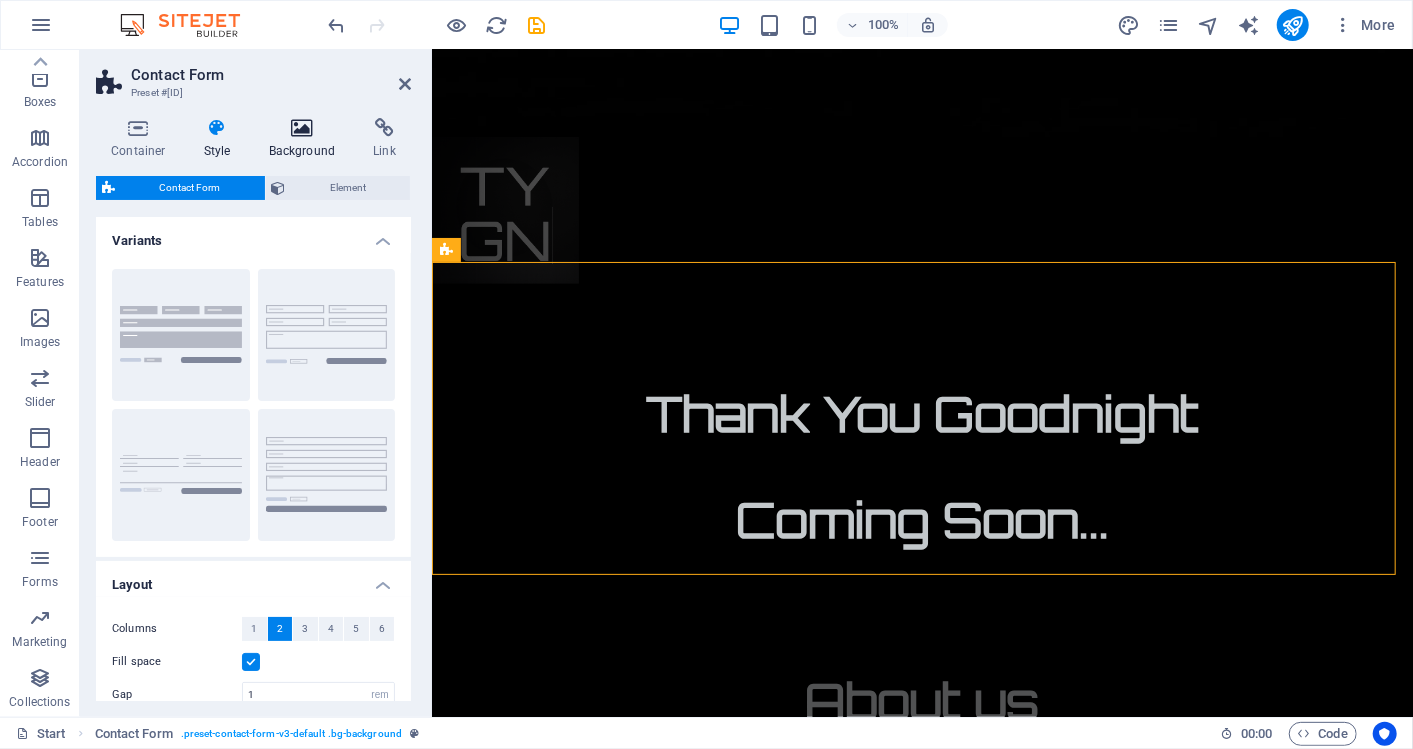 click at bounding box center (302, 128) 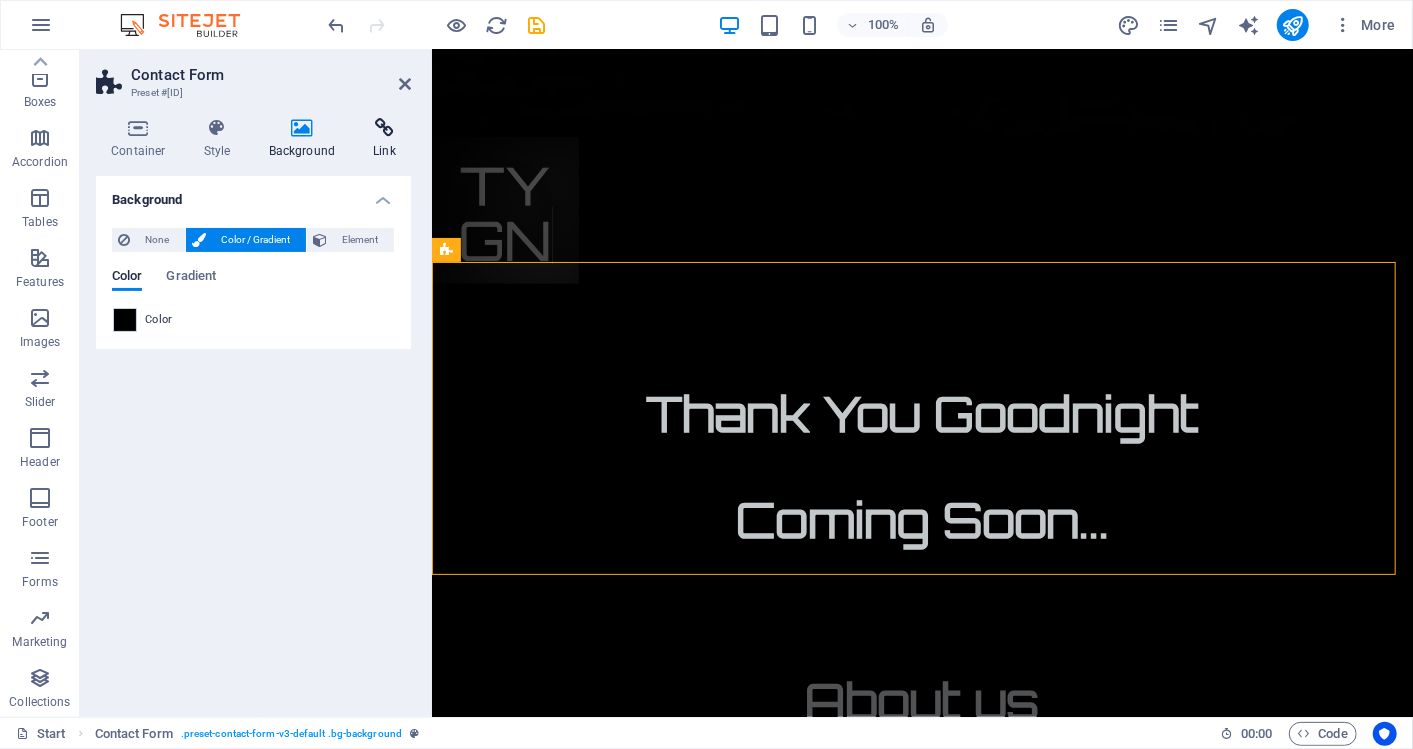 click at bounding box center (384, 128) 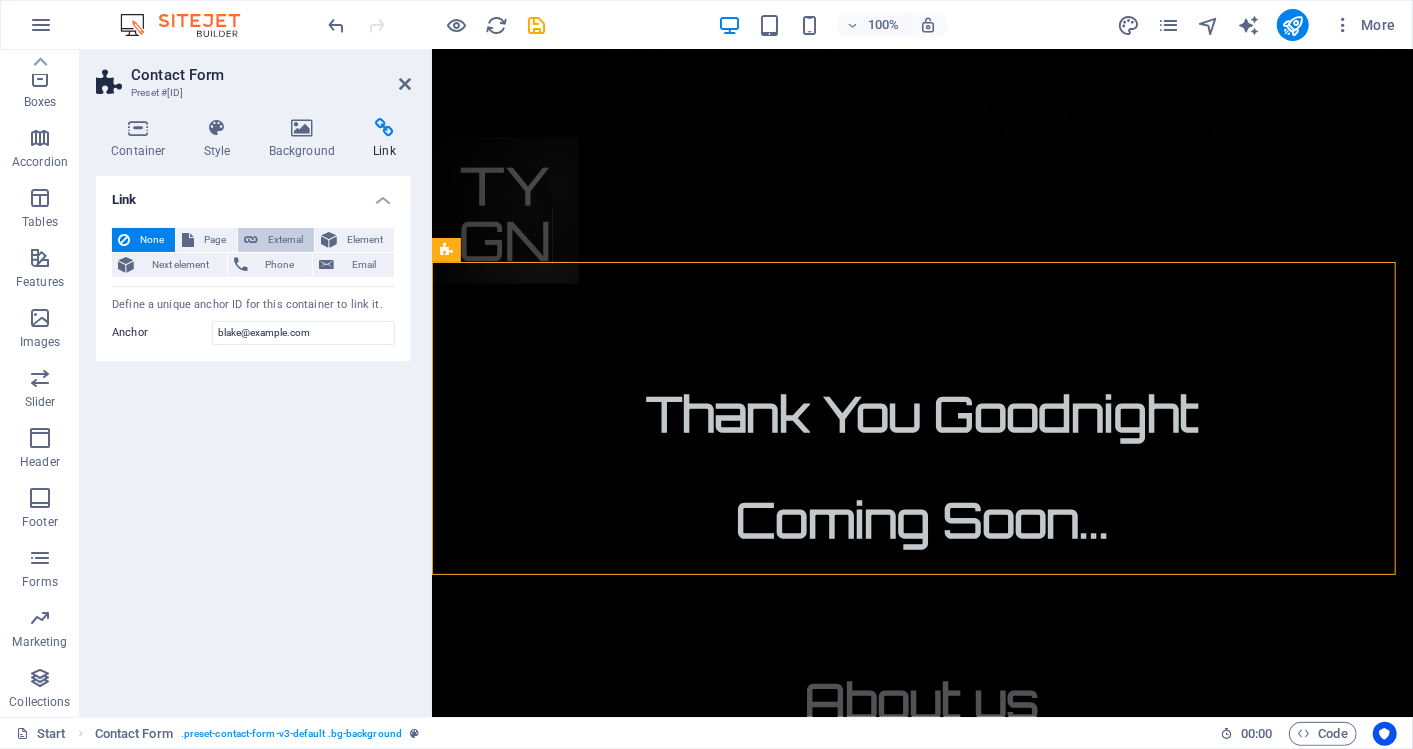 click on "External" at bounding box center (286, 240) 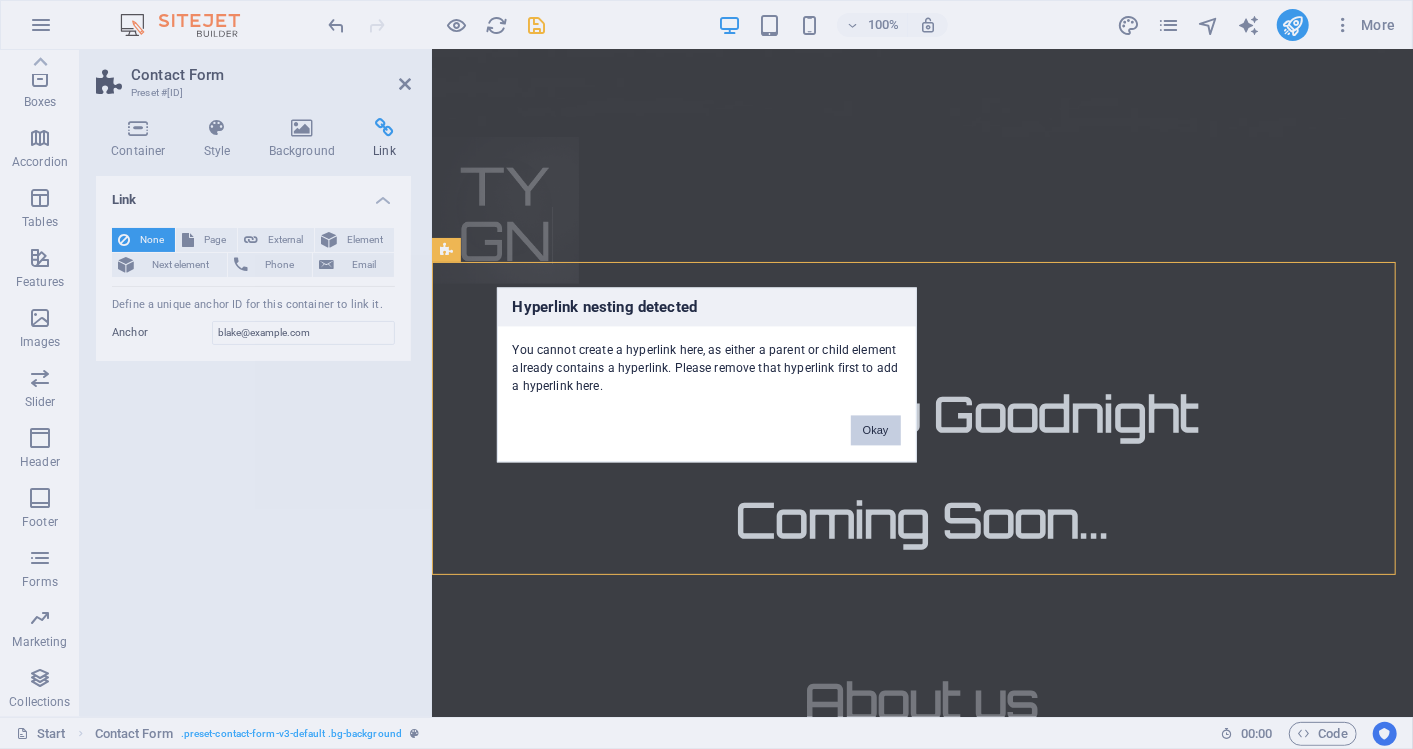 click on "Okay" at bounding box center (876, 430) 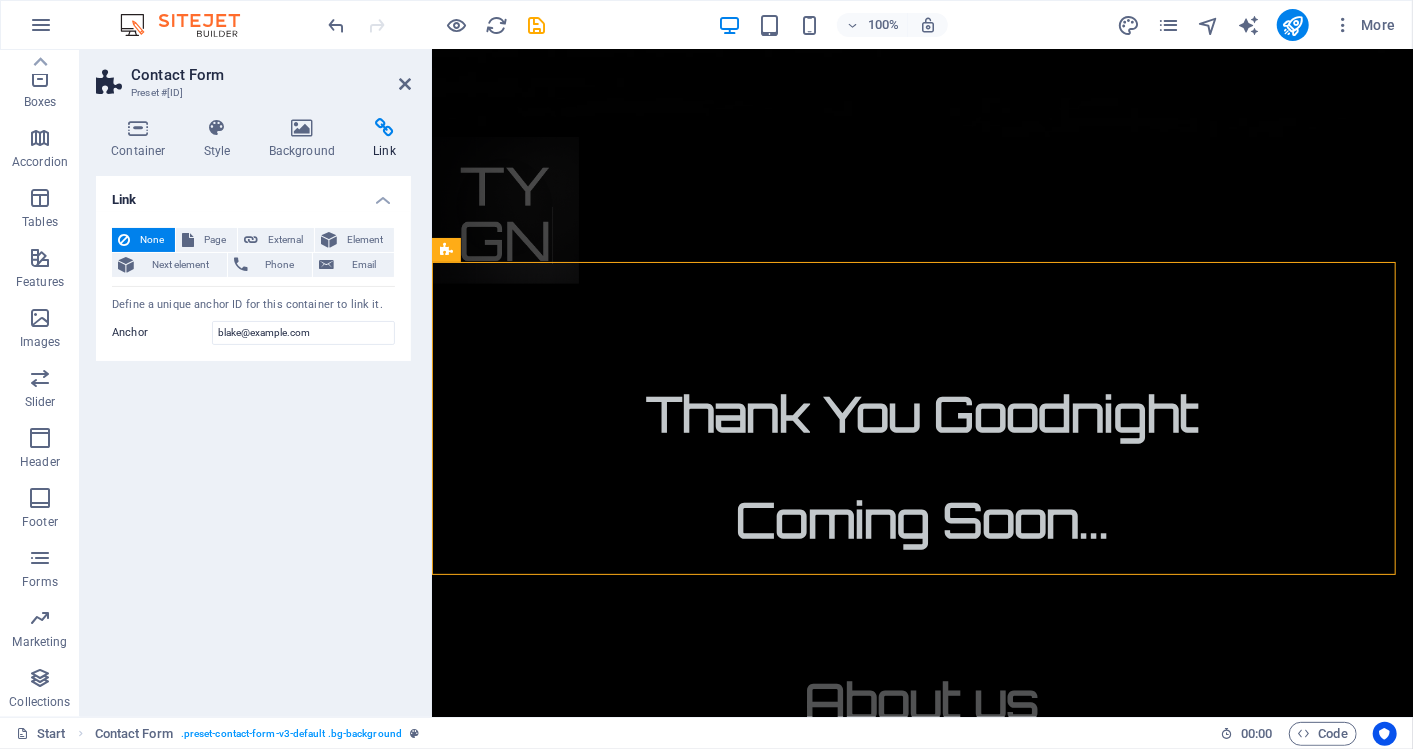 click on "Contact Form" at bounding box center [271, 75] 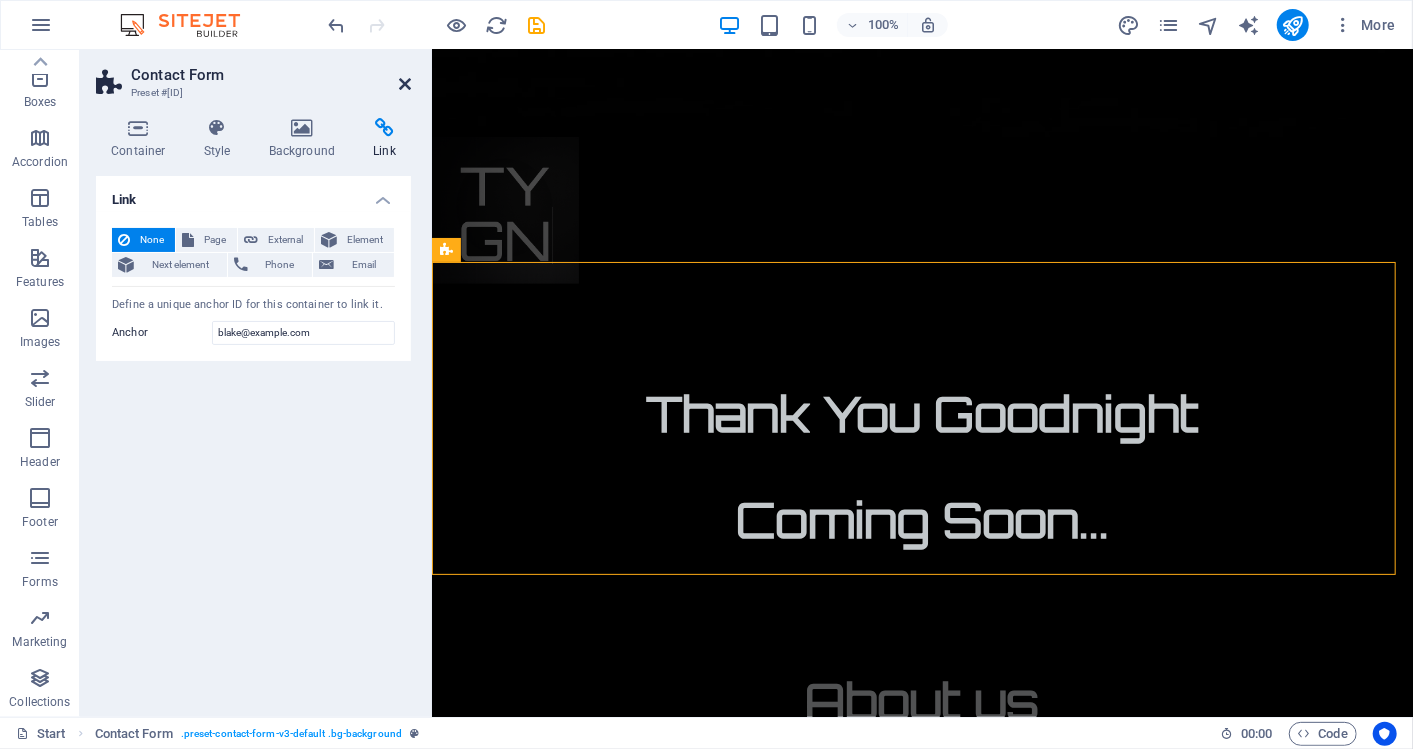 click at bounding box center [405, 84] 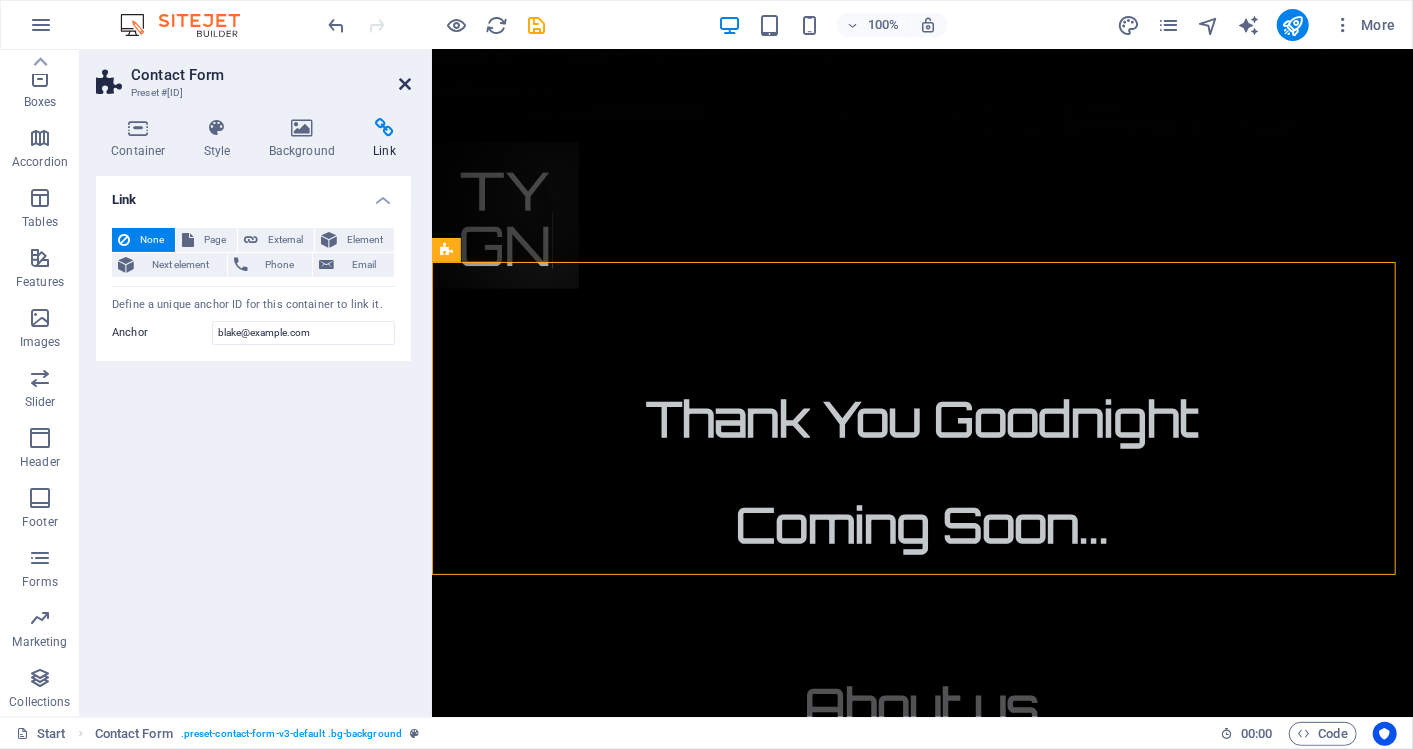 scroll, scrollTop: 1325, scrollLeft: 0, axis: vertical 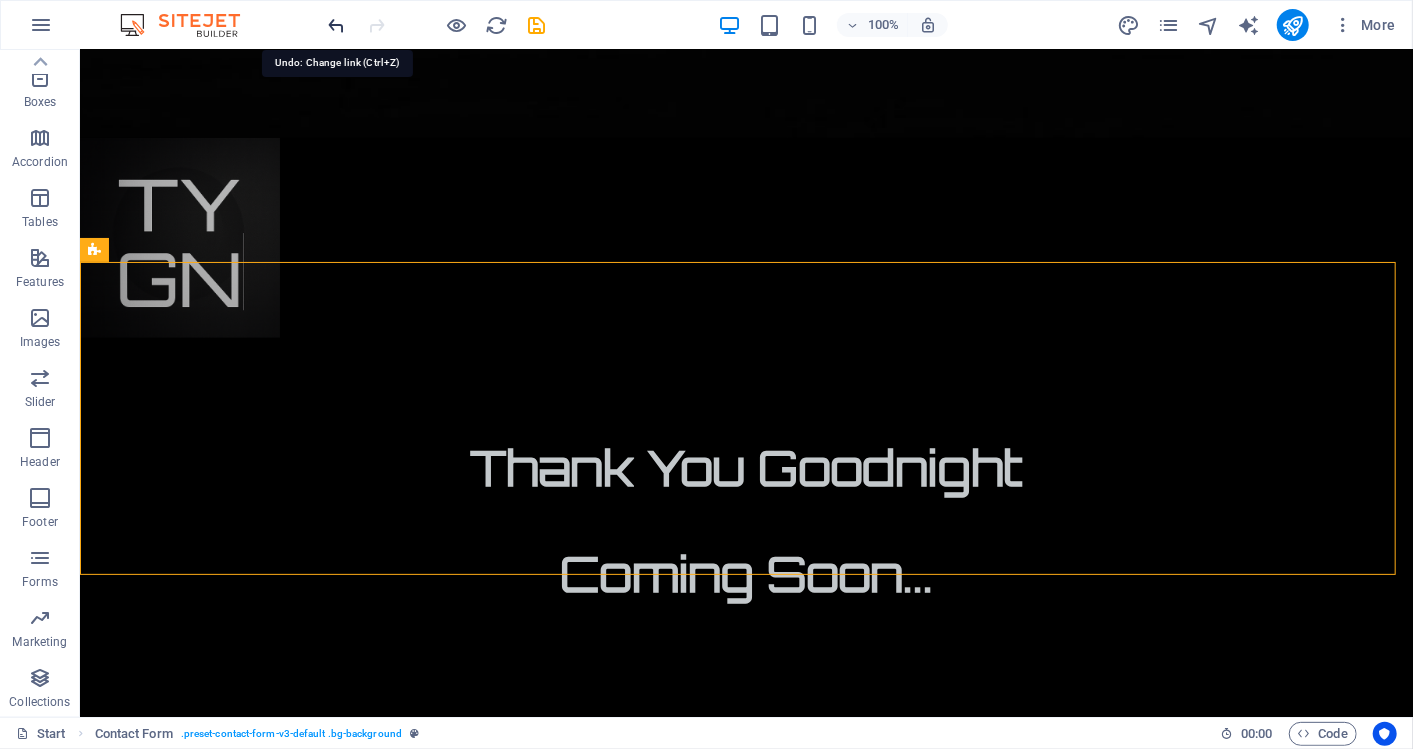 click at bounding box center (337, 25) 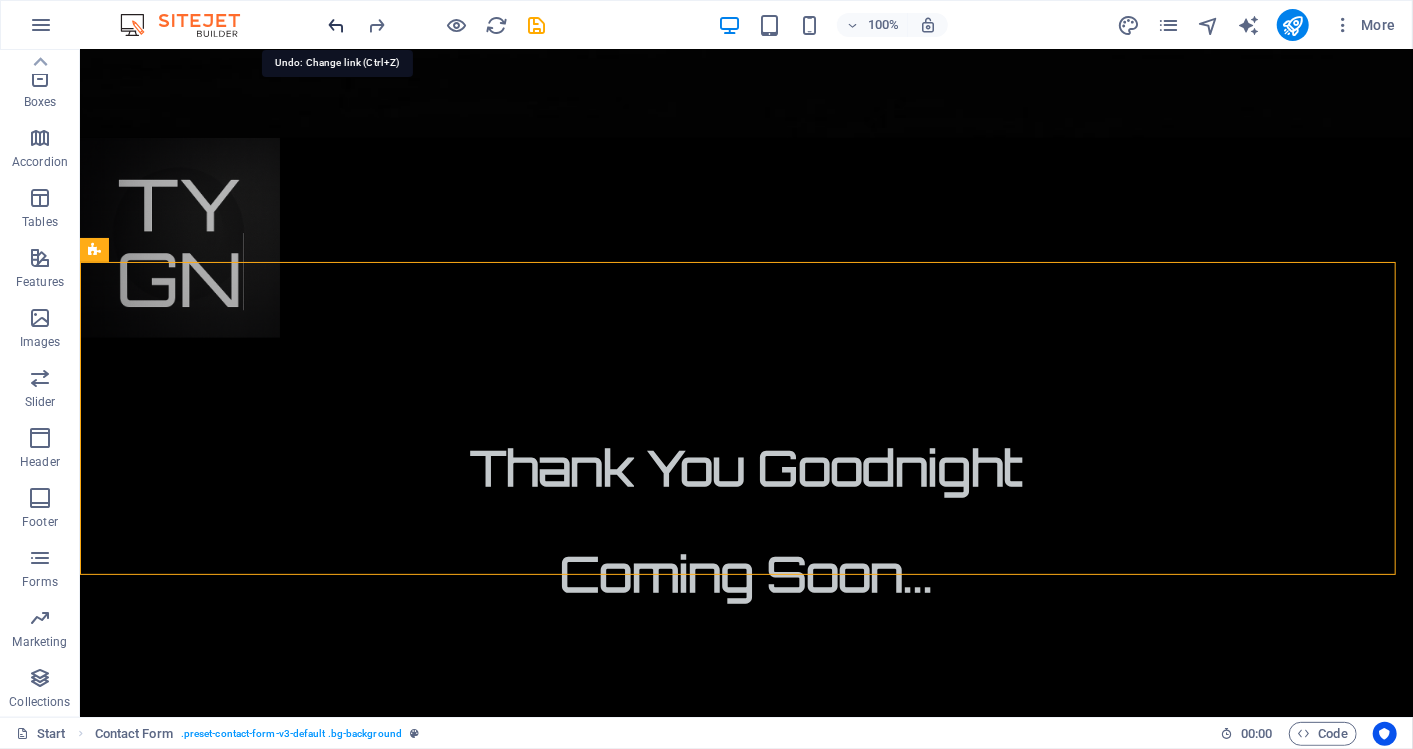 click at bounding box center (337, 25) 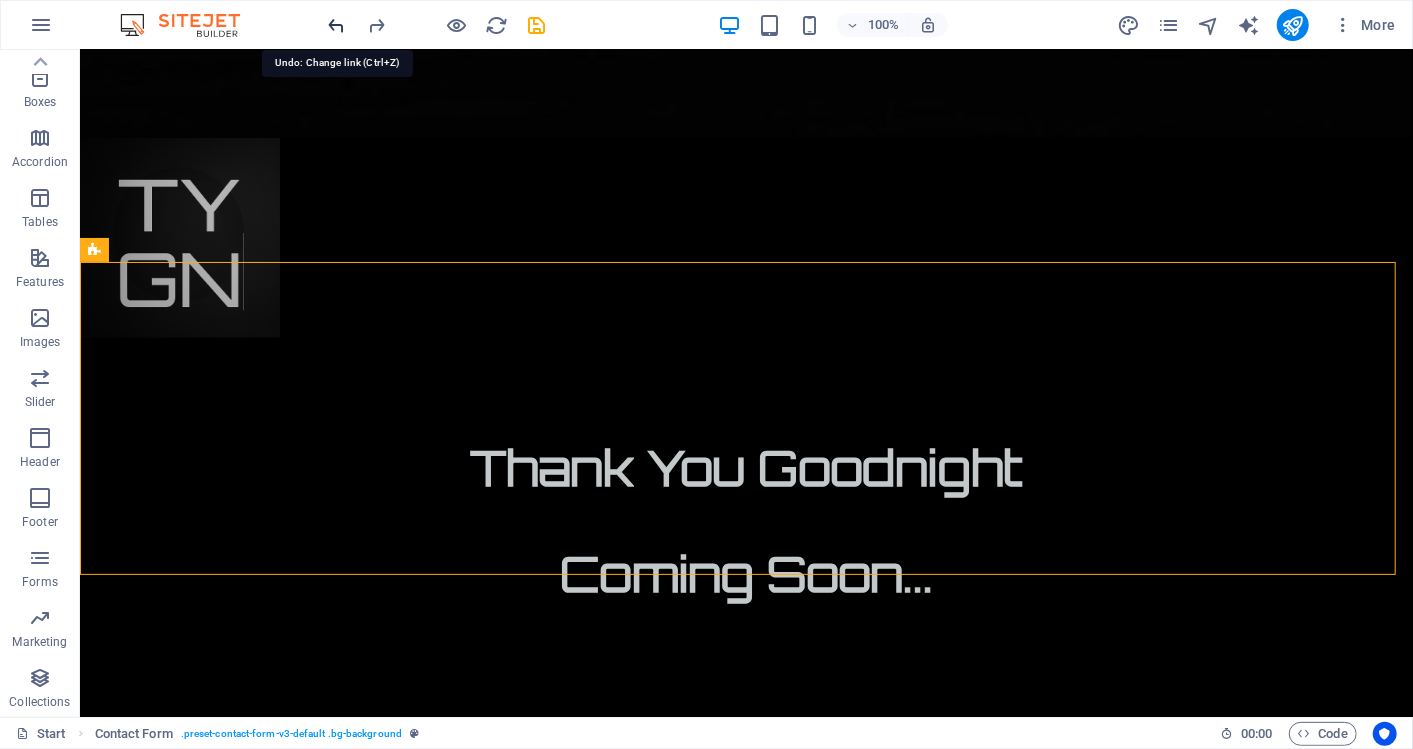 click at bounding box center (337, 25) 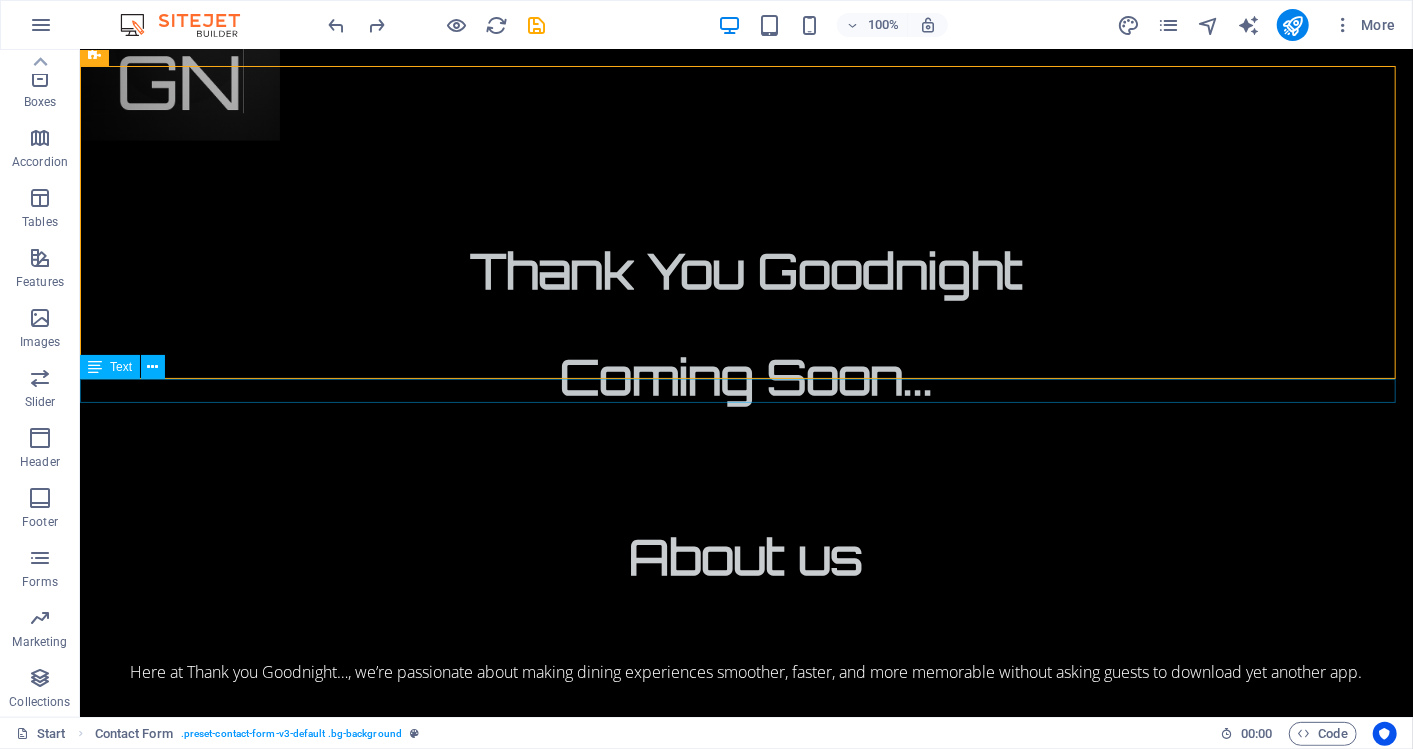 scroll, scrollTop: 711, scrollLeft: 0, axis: vertical 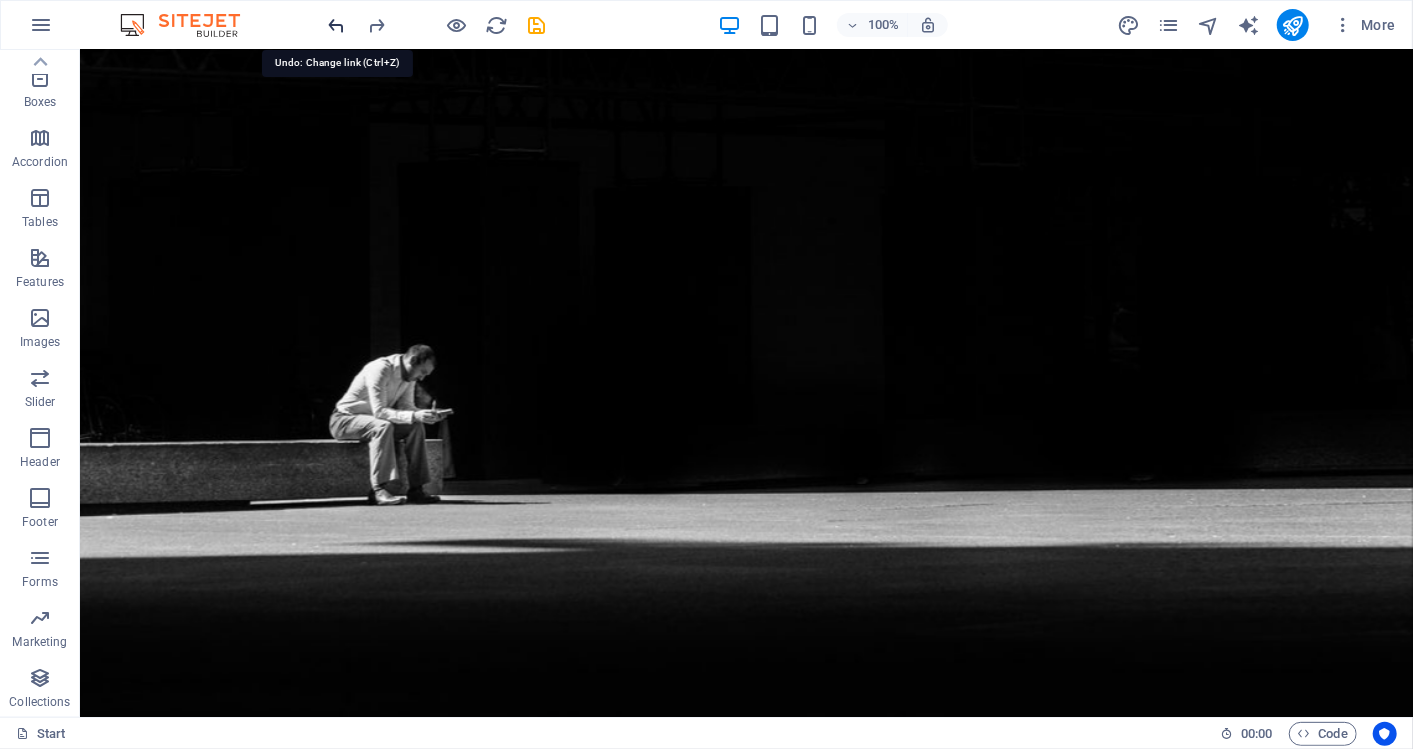 click at bounding box center [337, 25] 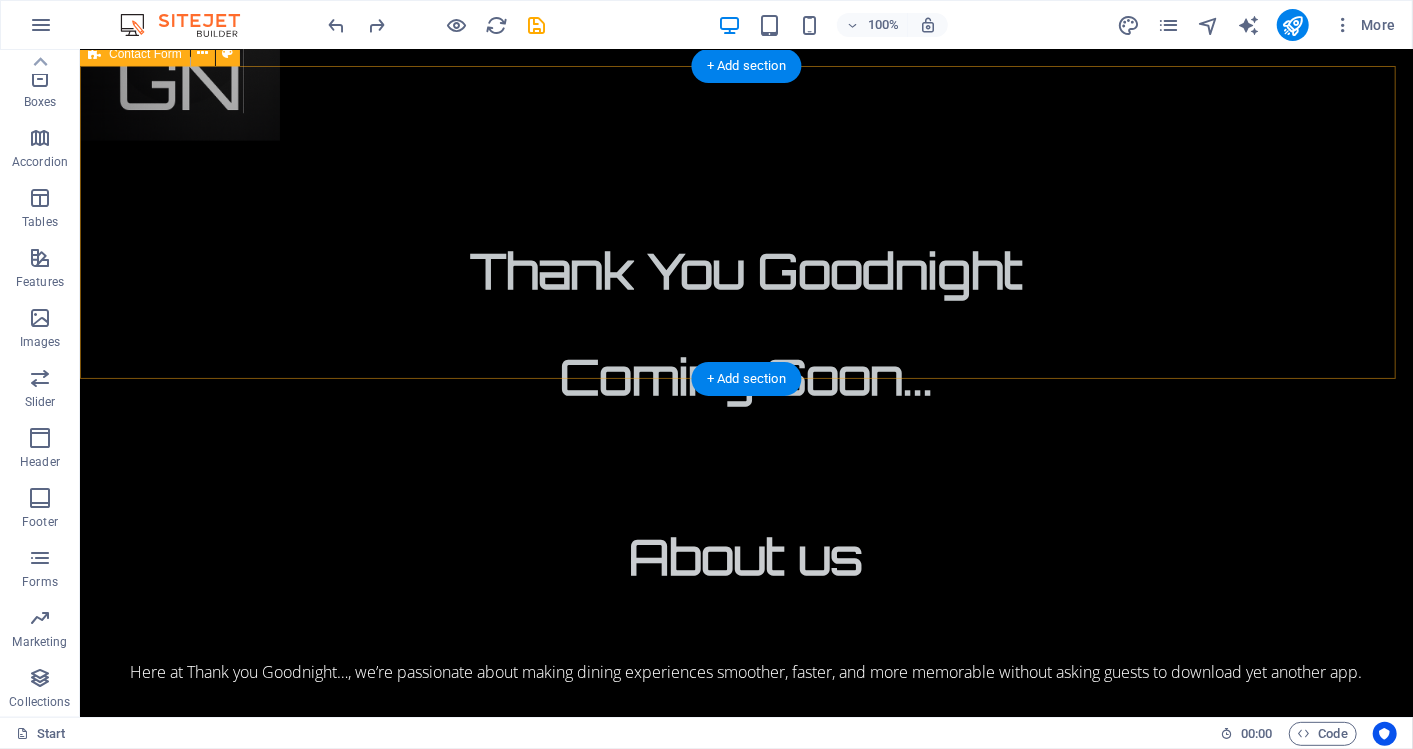 scroll, scrollTop: 1313, scrollLeft: 0, axis: vertical 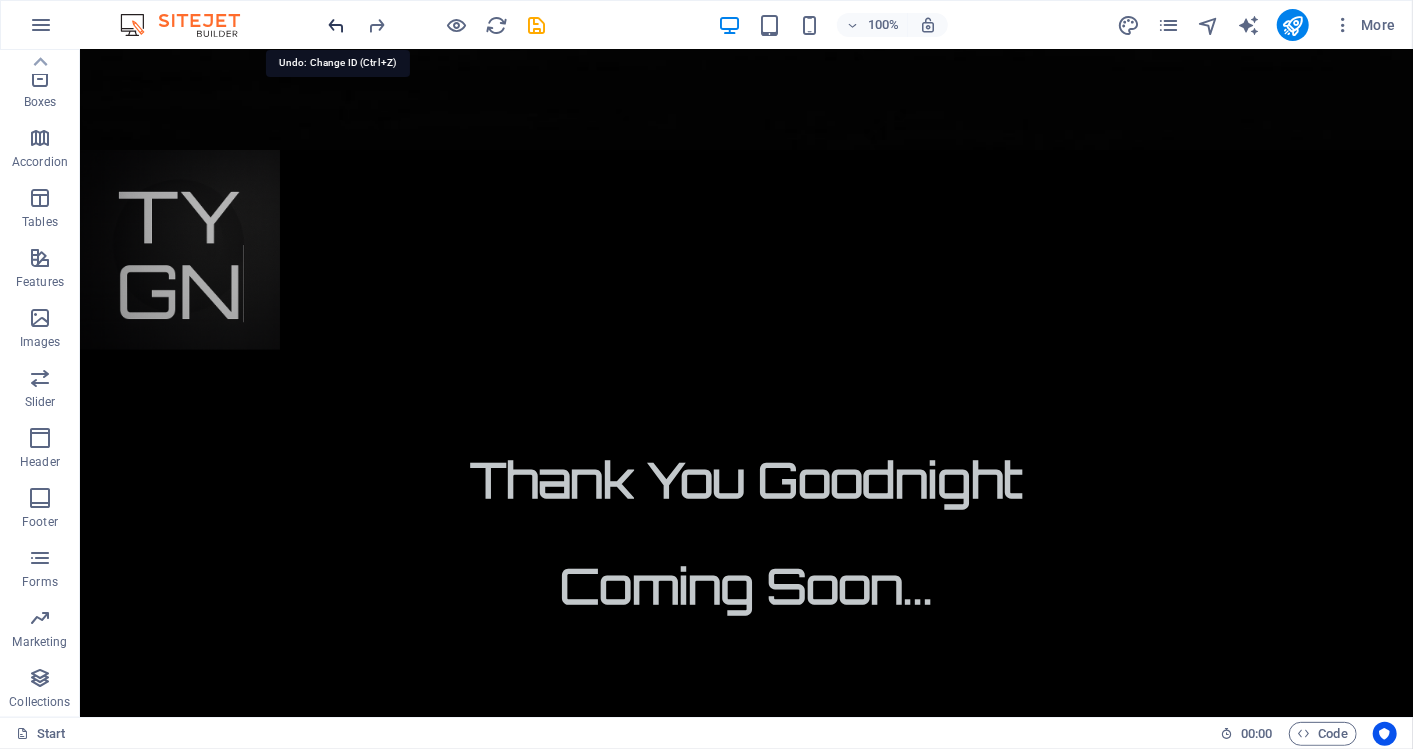 click at bounding box center [337, 25] 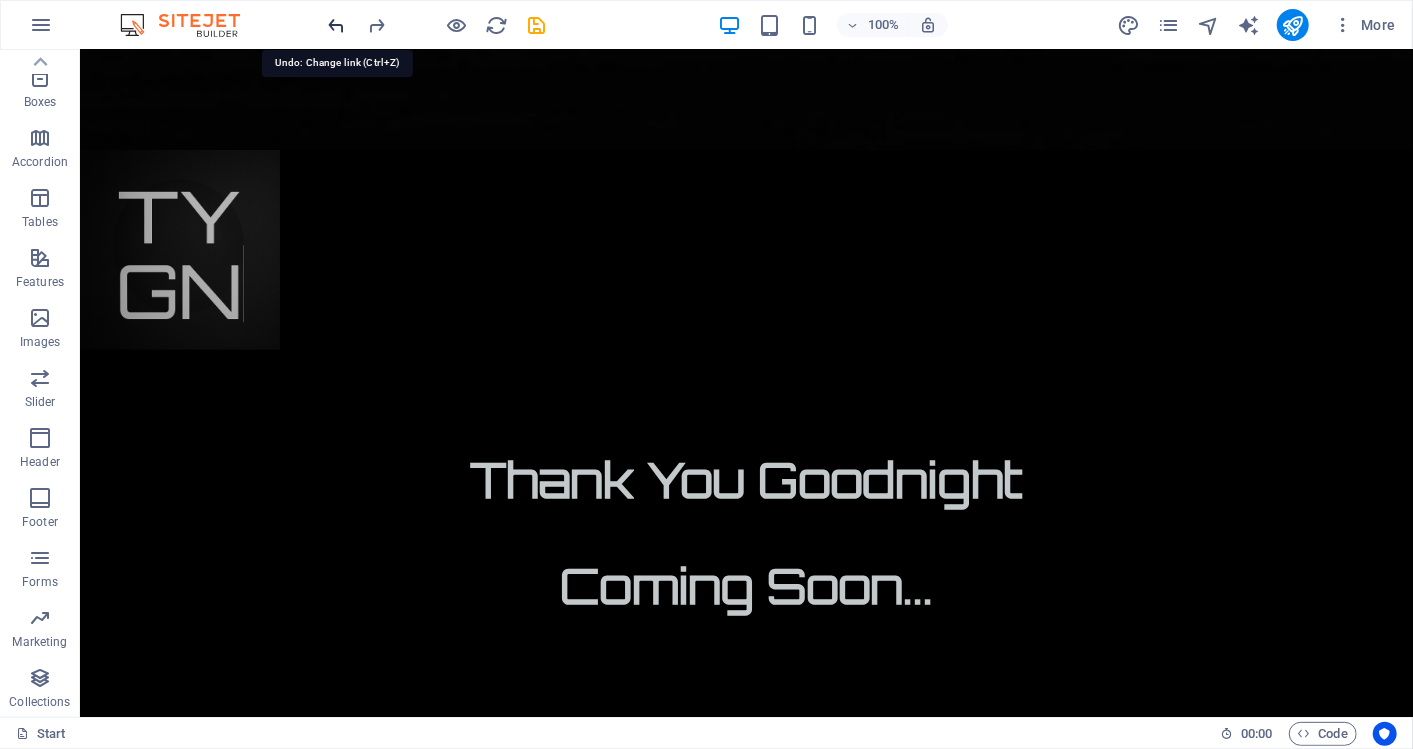 click at bounding box center (337, 25) 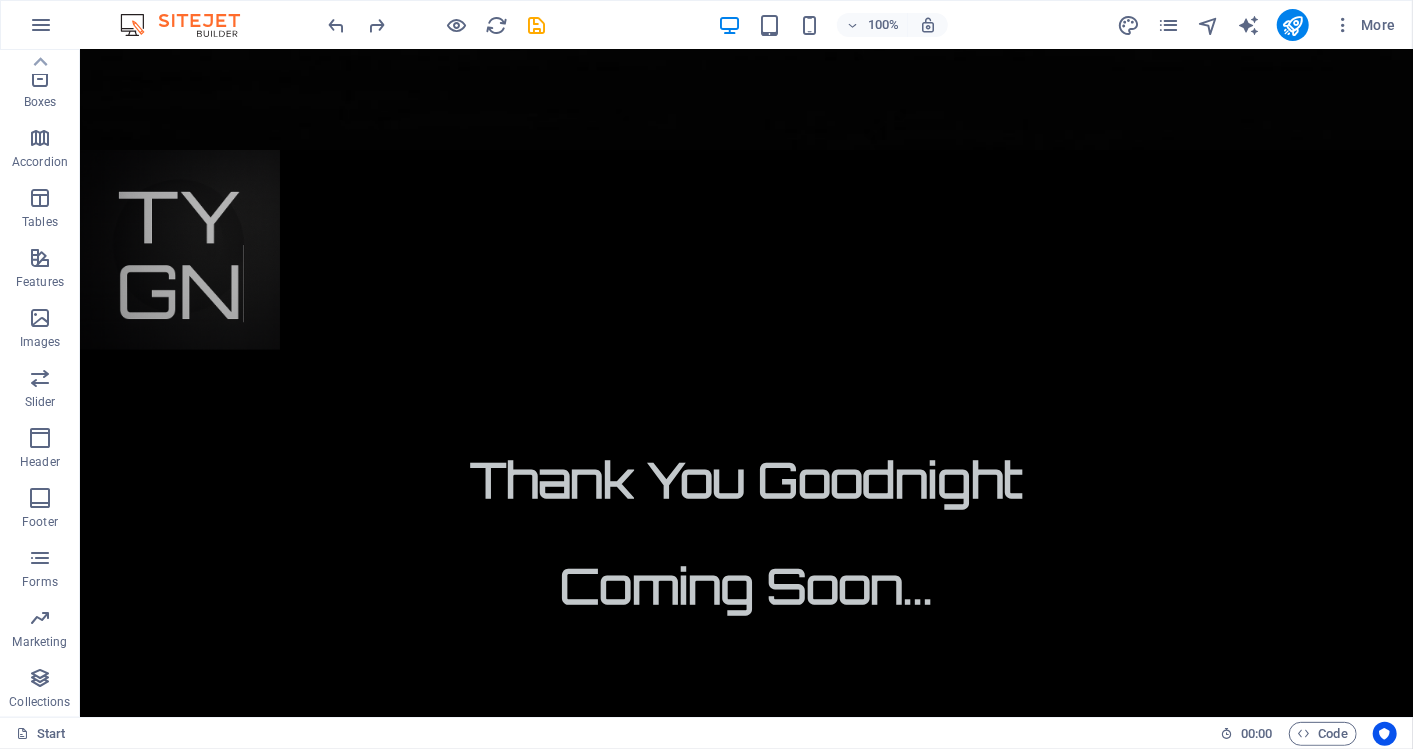 click at bounding box center (437, 25) 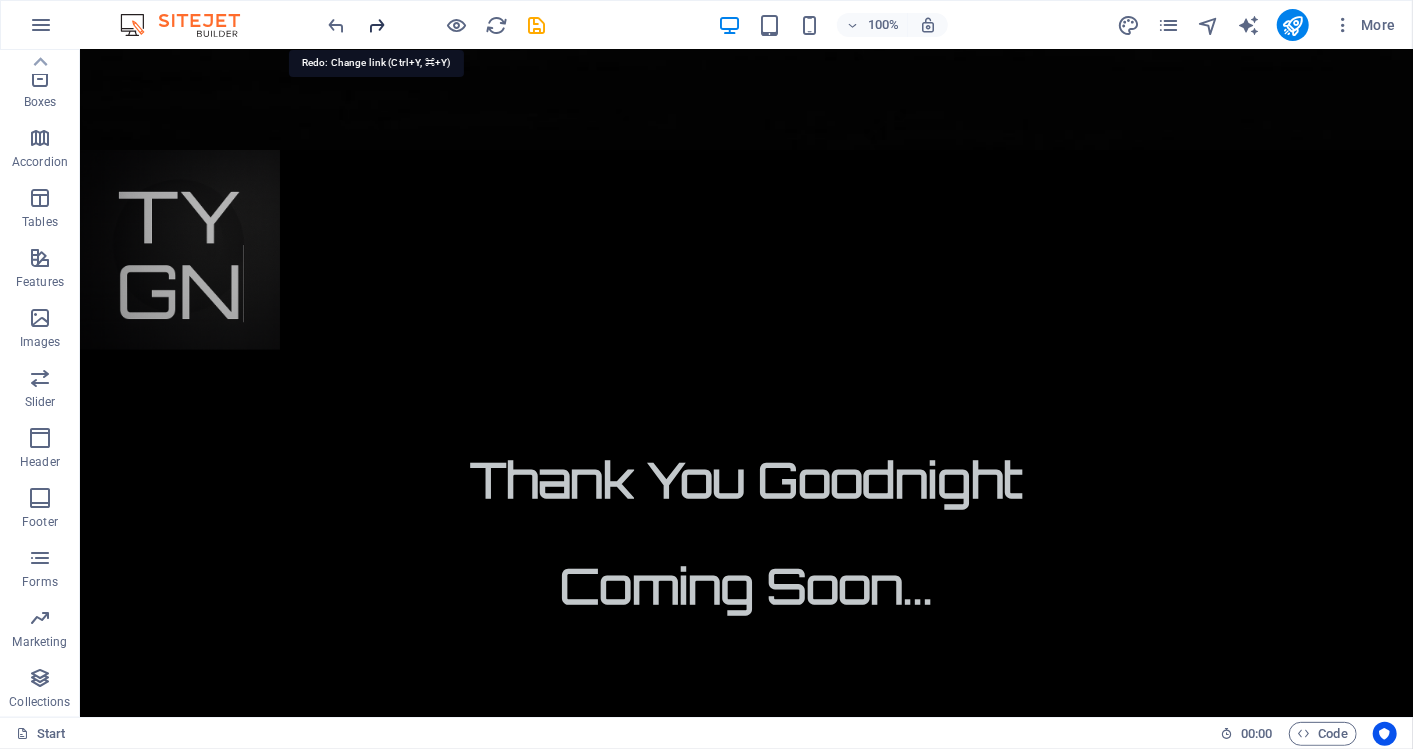 click at bounding box center (377, 25) 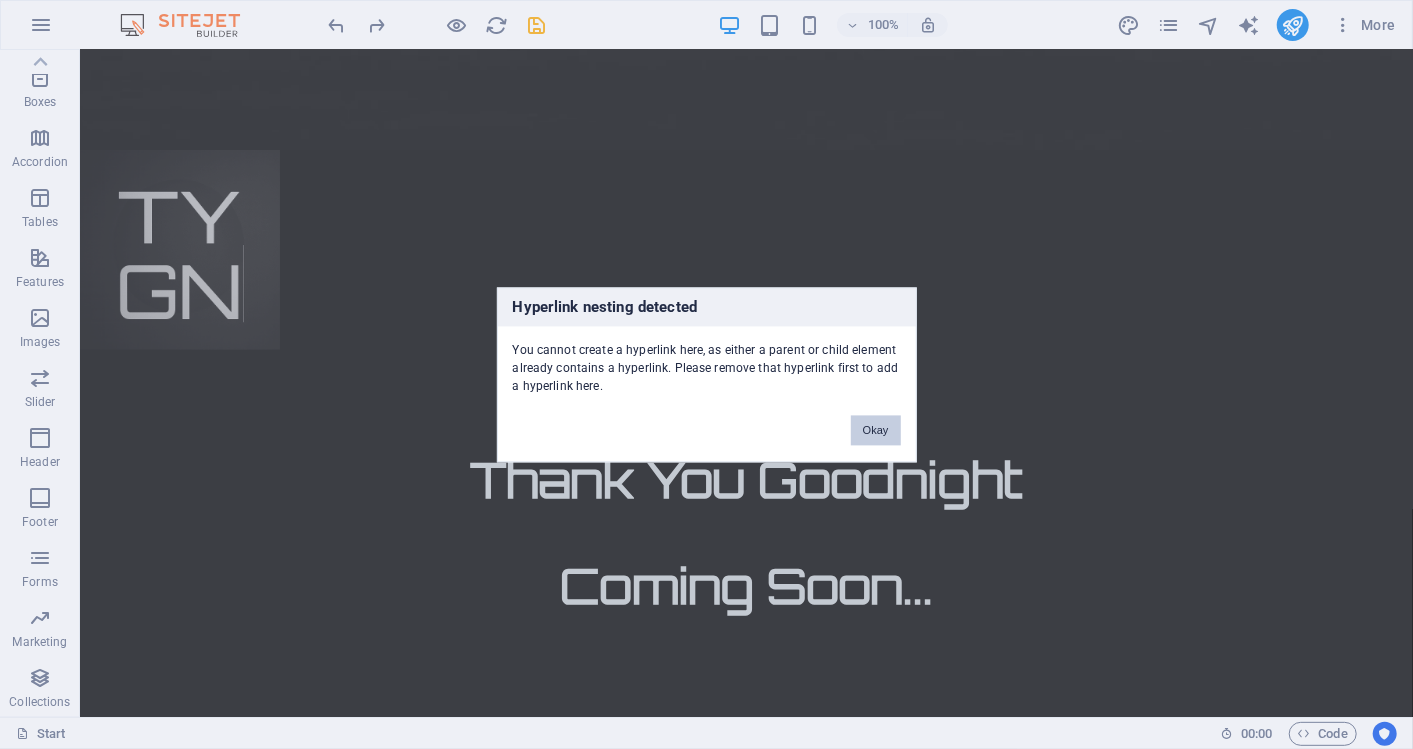 click on "Okay" at bounding box center [876, 430] 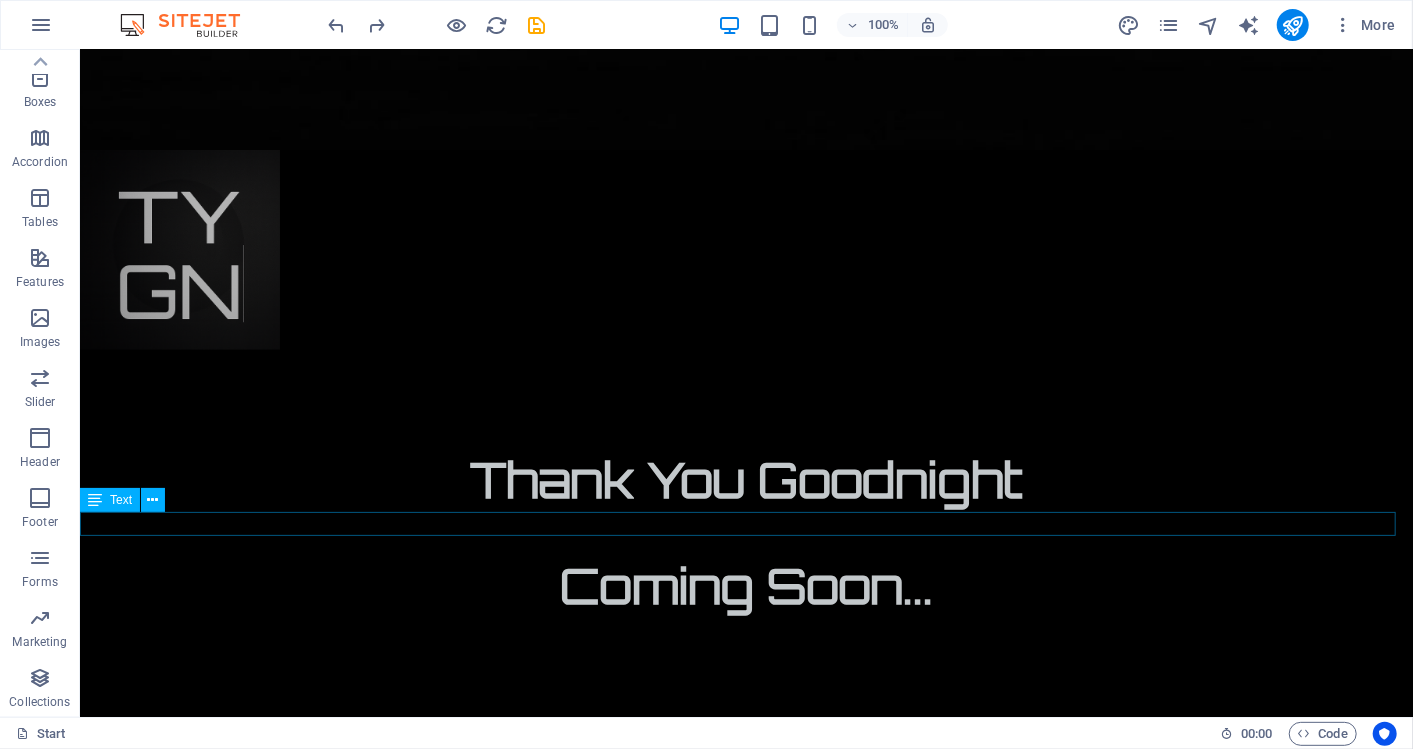 scroll, scrollTop: 1522, scrollLeft: 0, axis: vertical 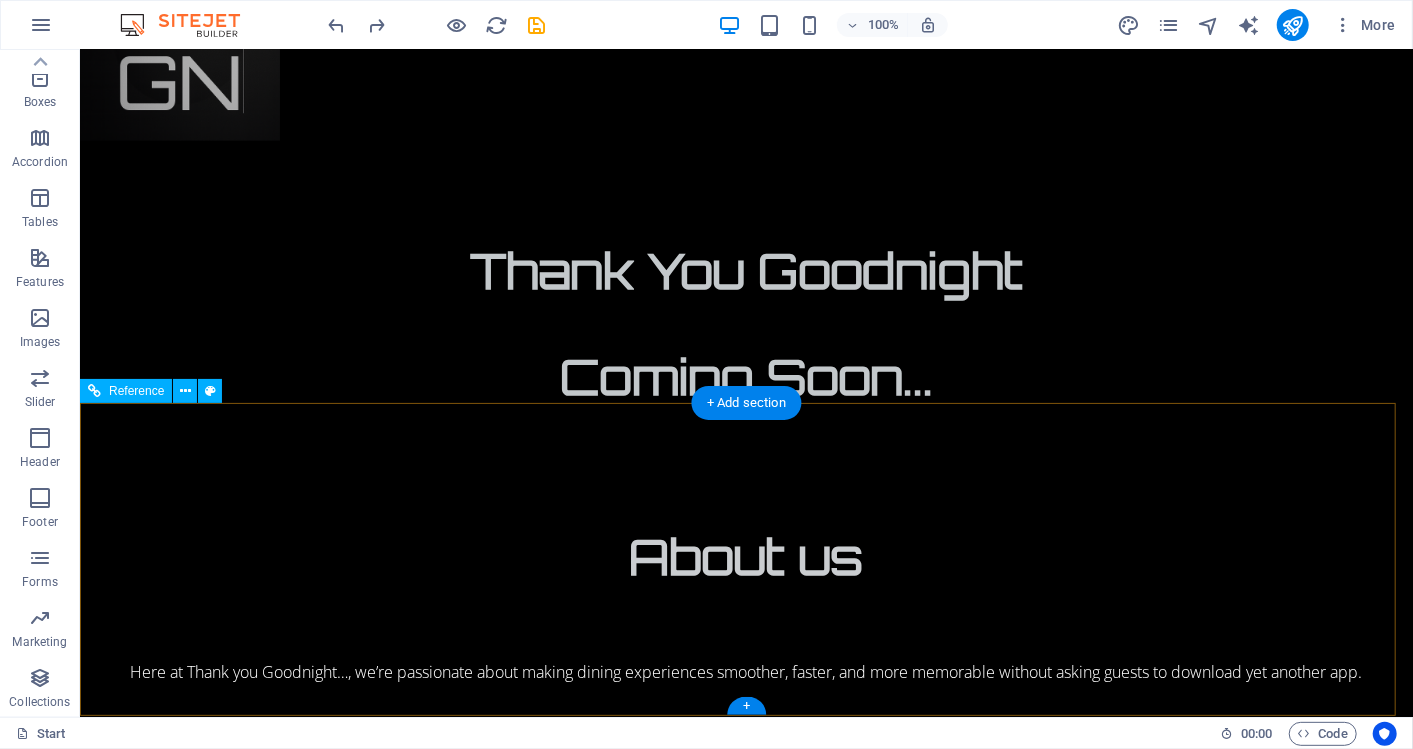 click at bounding box center [506, 1958] 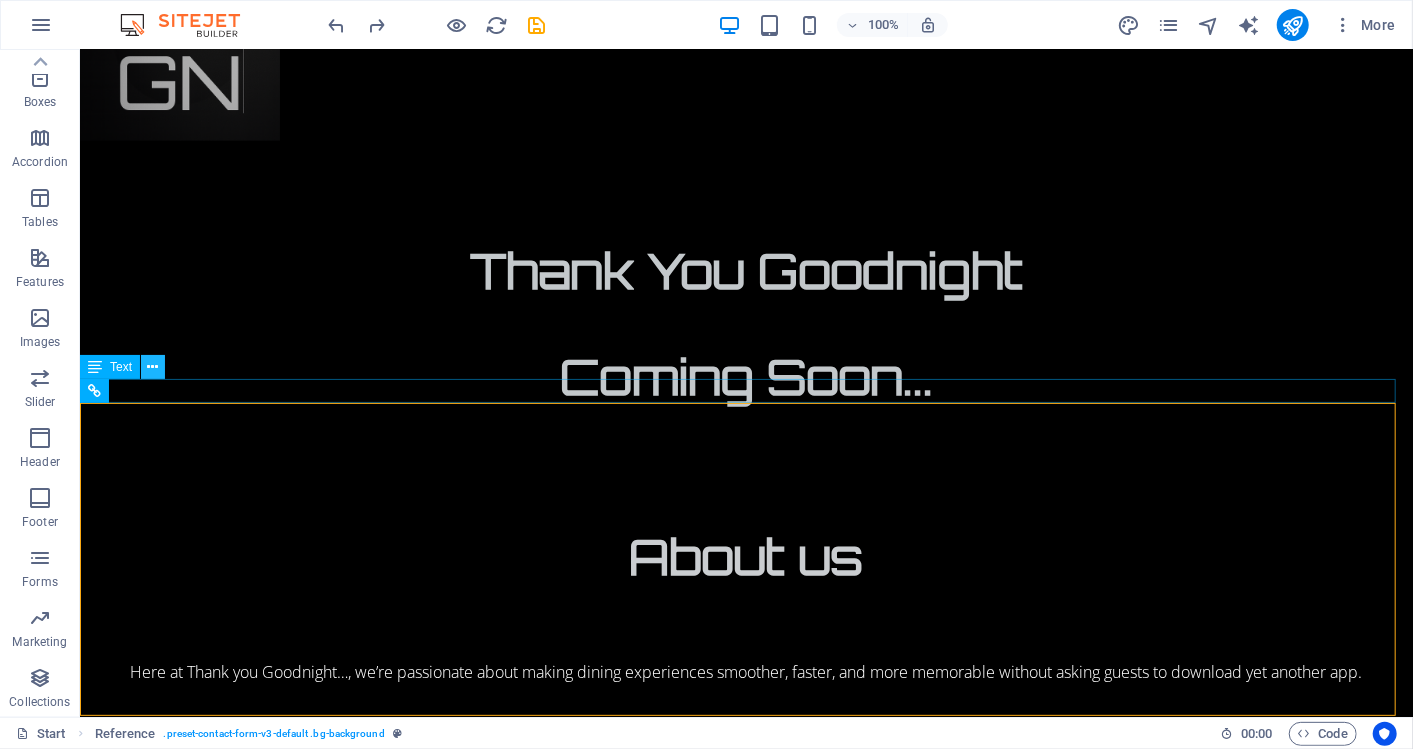 click at bounding box center (153, 367) 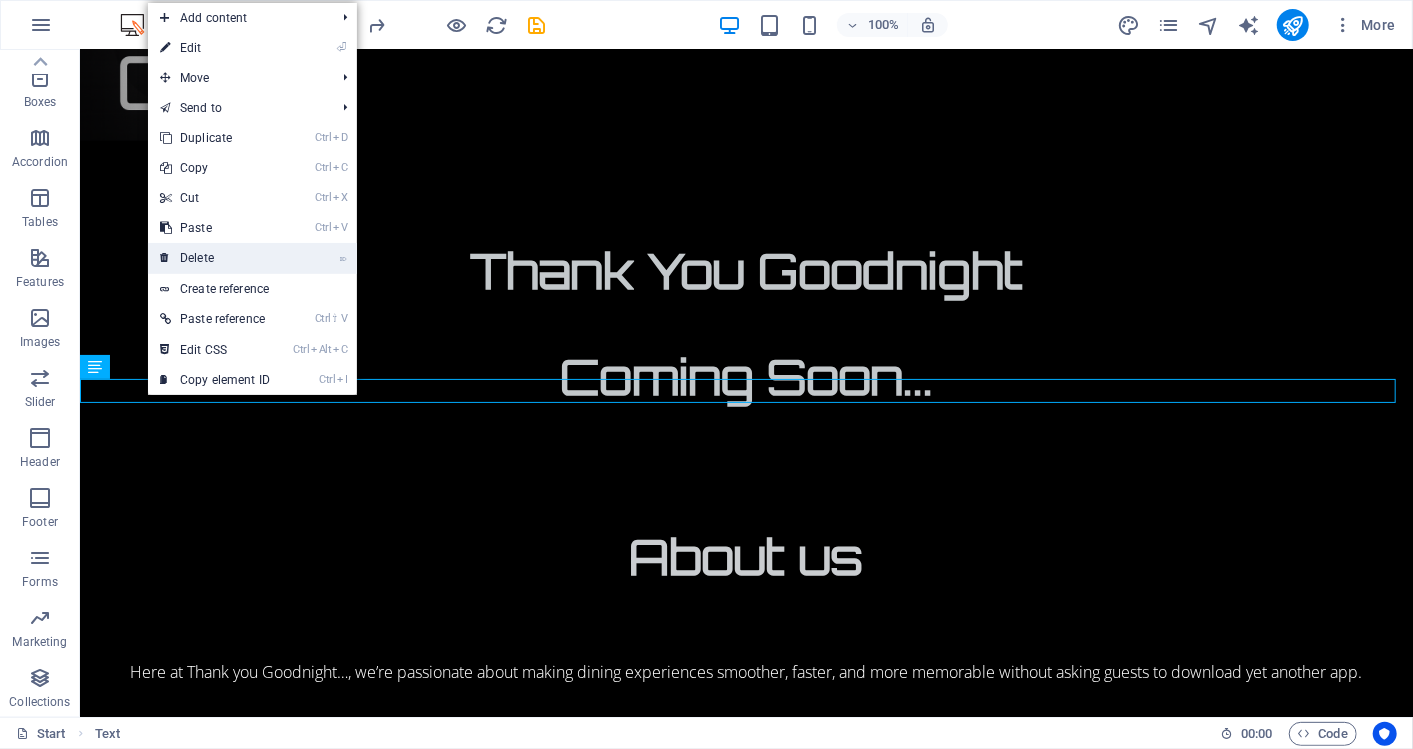 click on "⌦  Delete" at bounding box center [215, 258] 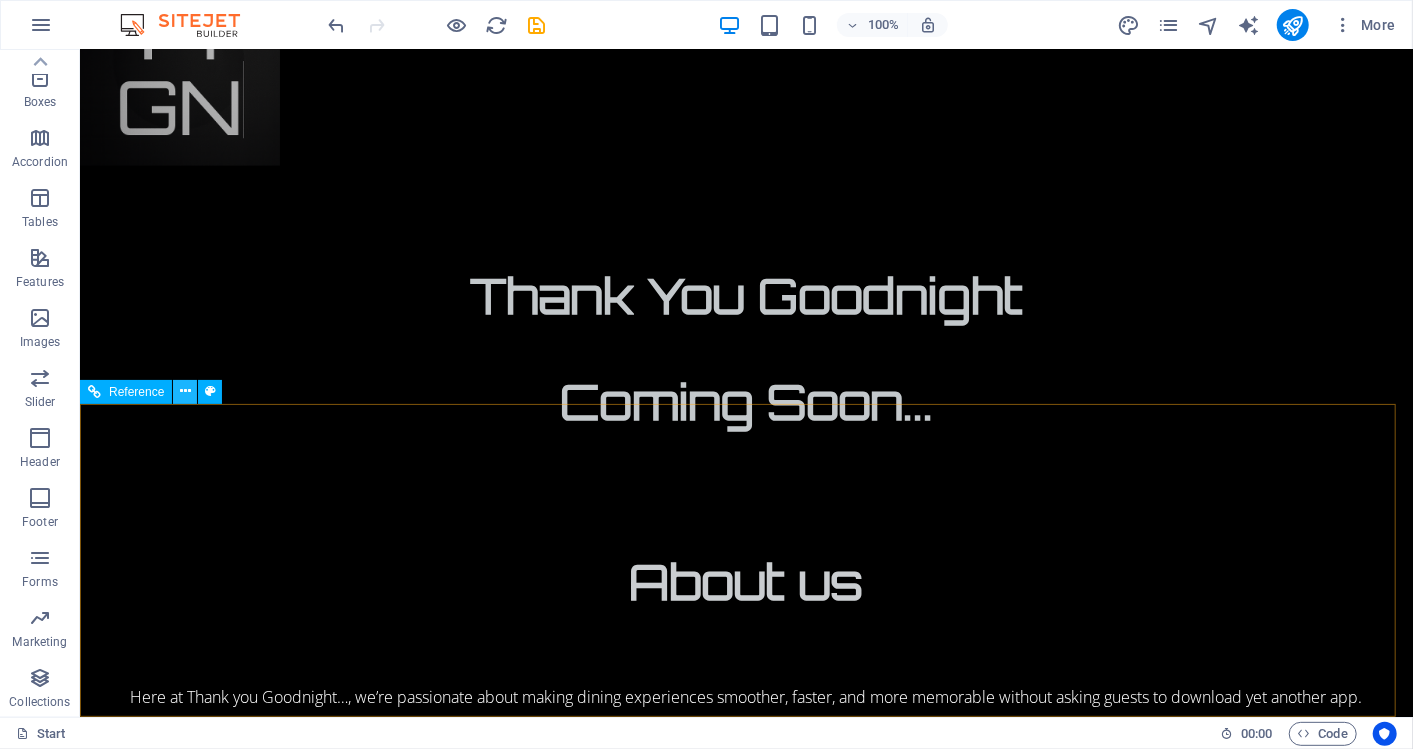 click at bounding box center (185, 391) 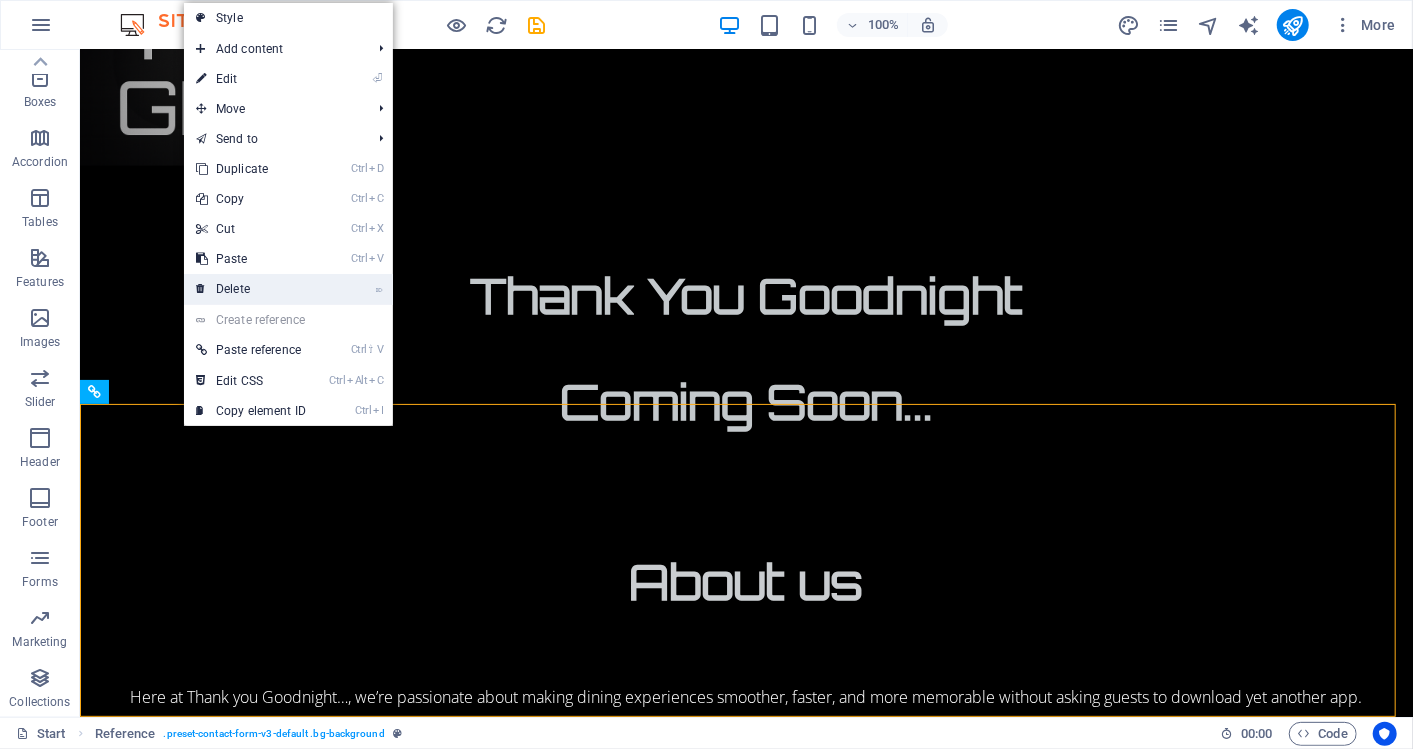 click on "⌦  Delete" at bounding box center [251, 289] 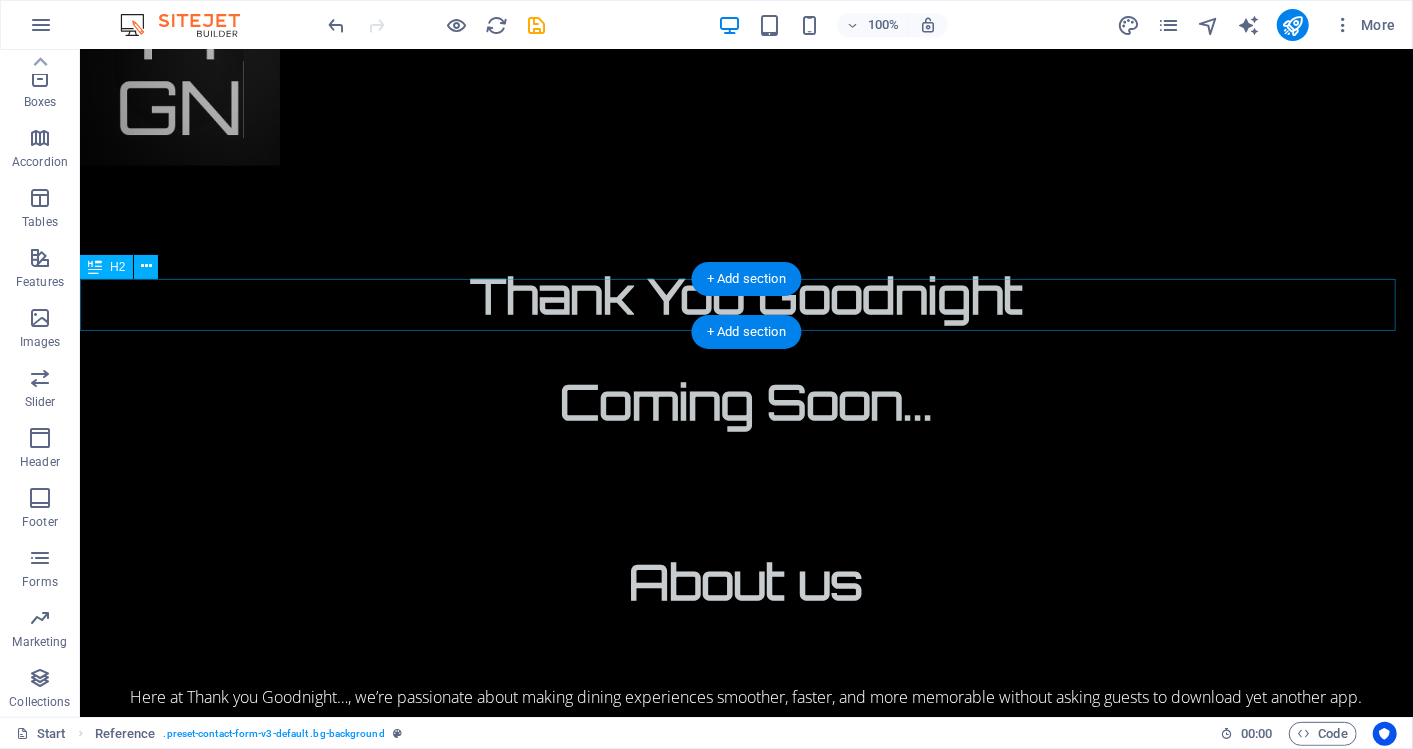 scroll, scrollTop: 1184, scrollLeft: 0, axis: vertical 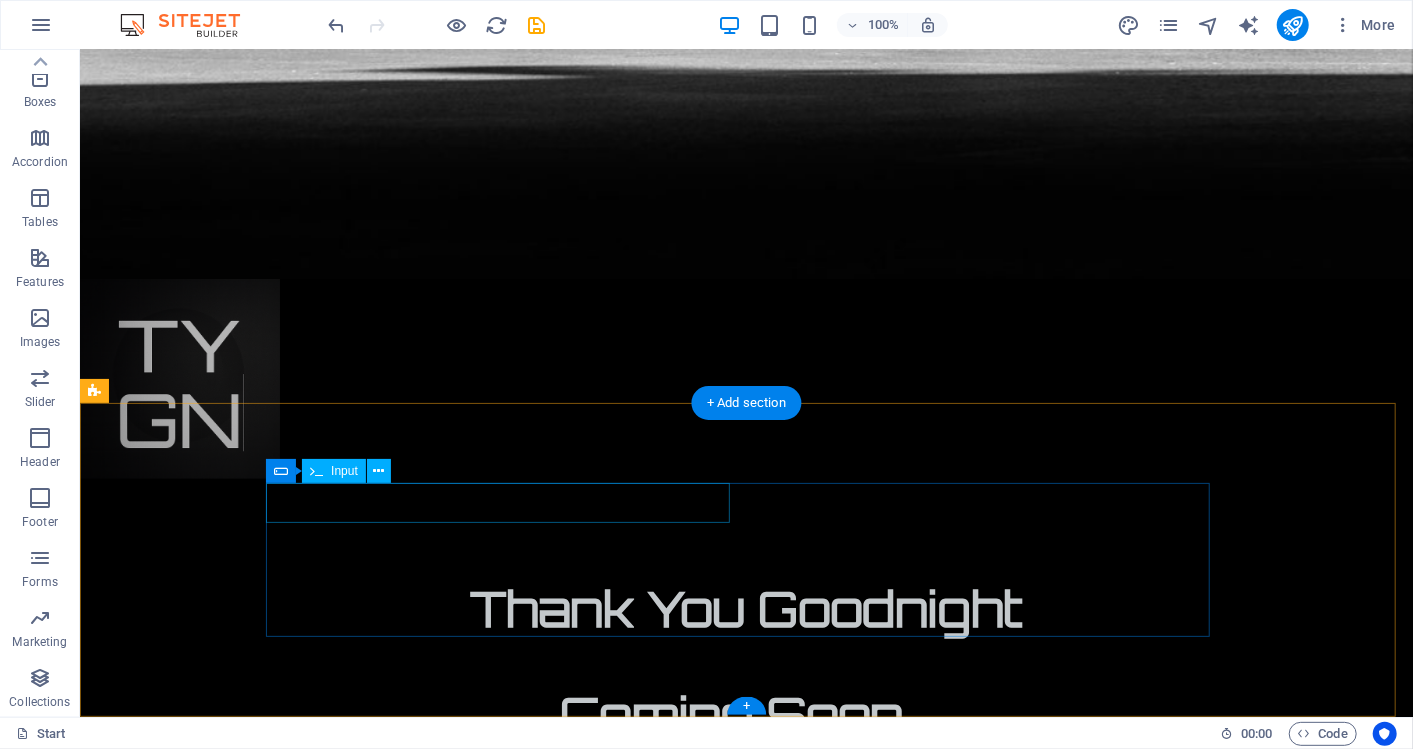 click at bounding box center (506, 1896) 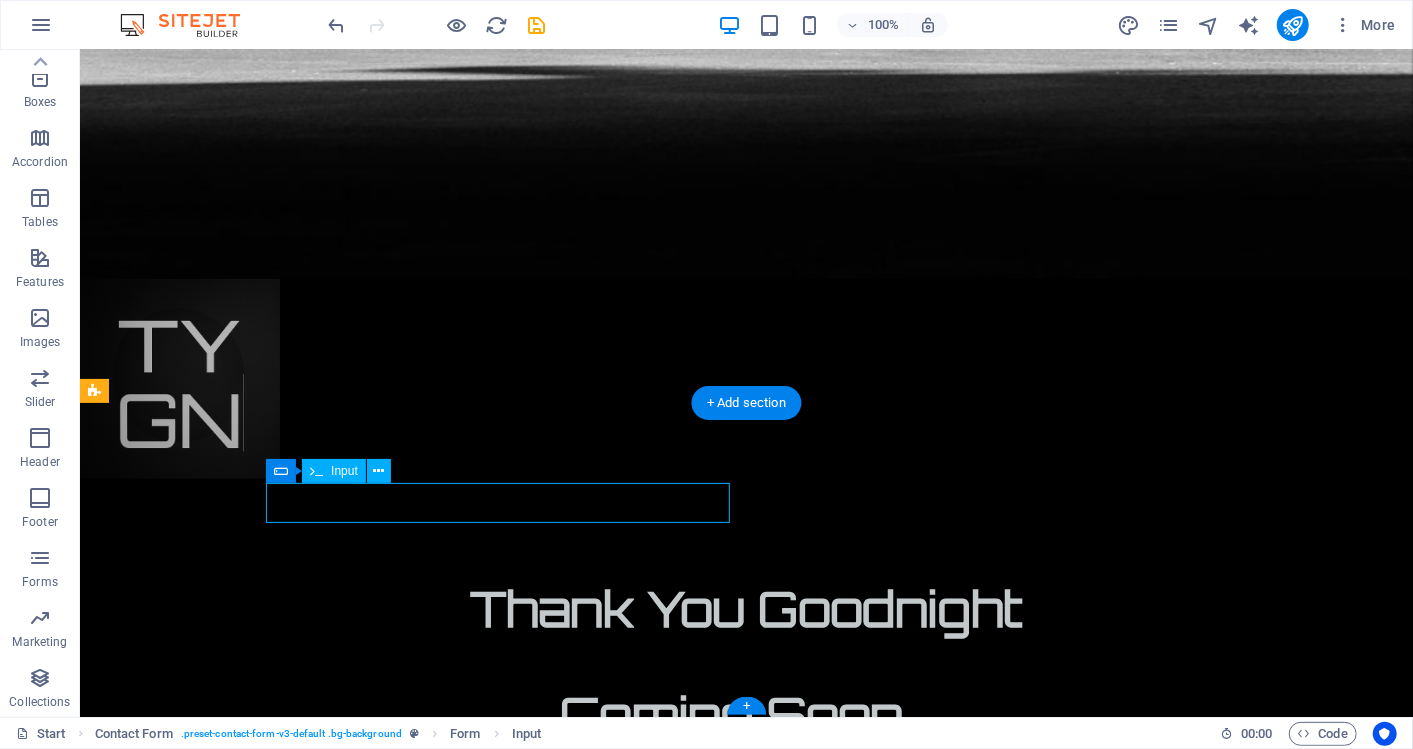 click at bounding box center [506, 1896] 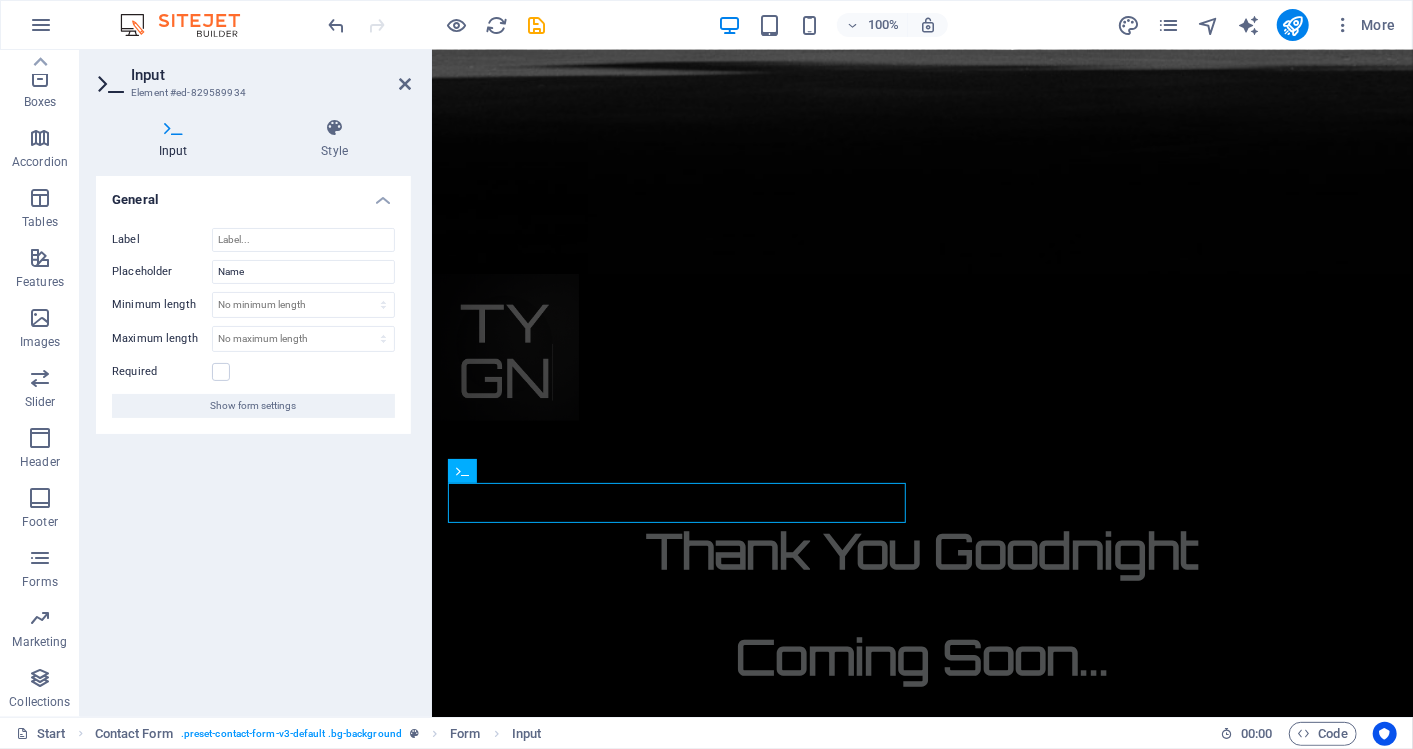 scroll, scrollTop: 1180, scrollLeft: 0, axis: vertical 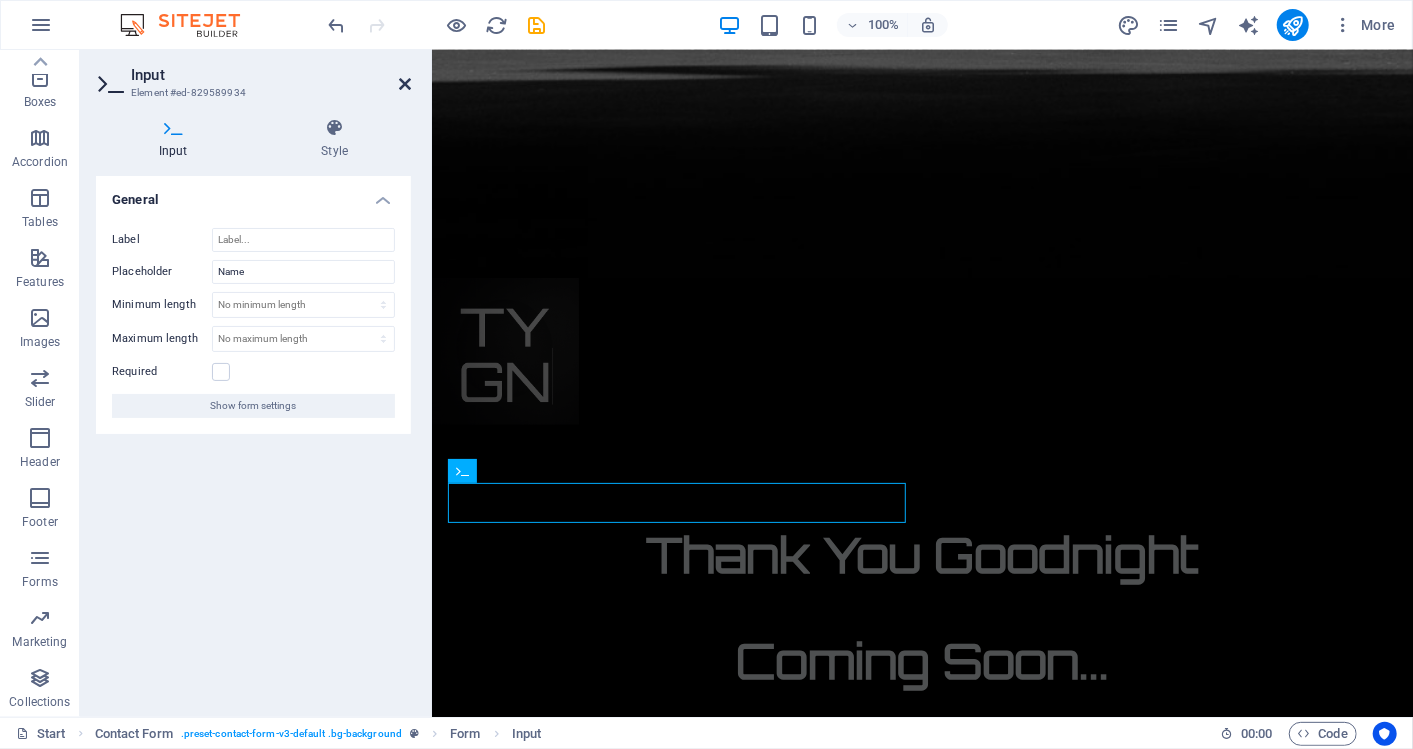 click at bounding box center [405, 84] 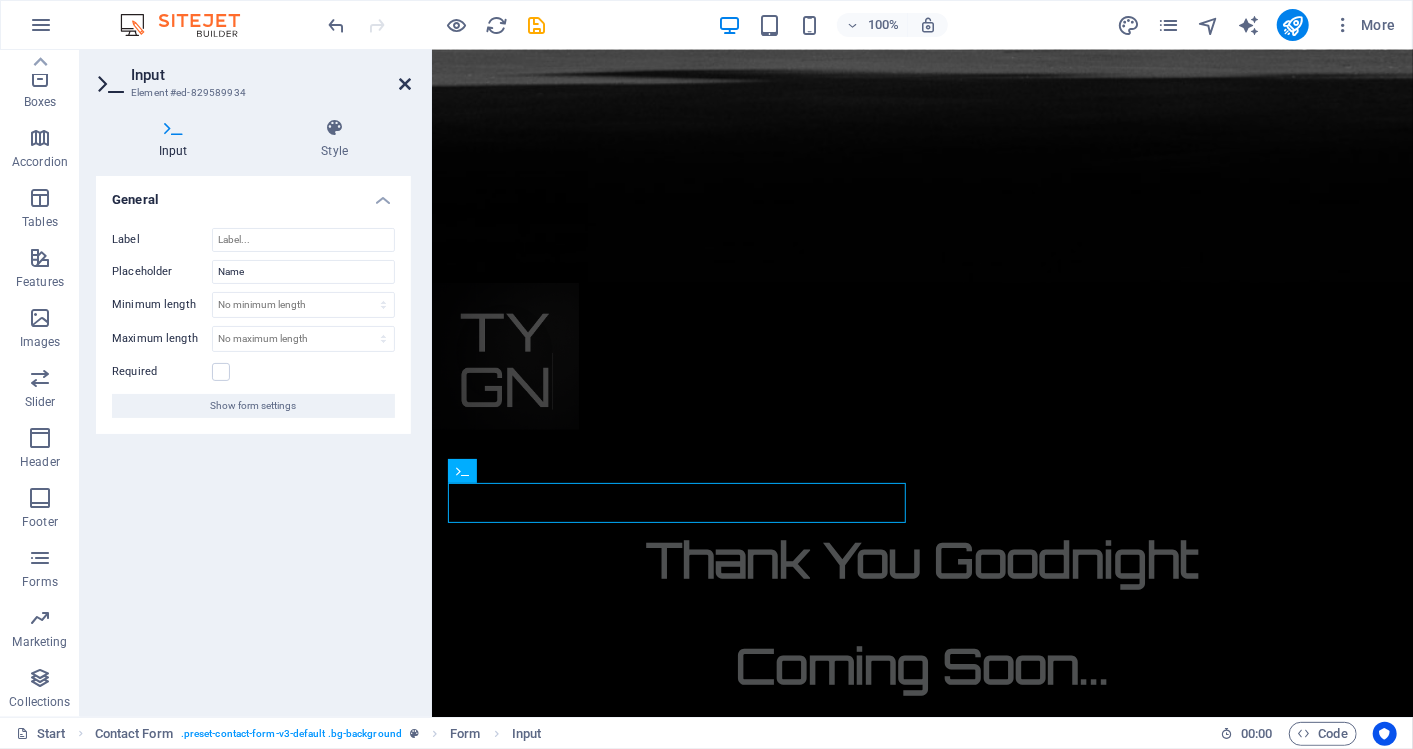 scroll, scrollTop: 1184, scrollLeft: 0, axis: vertical 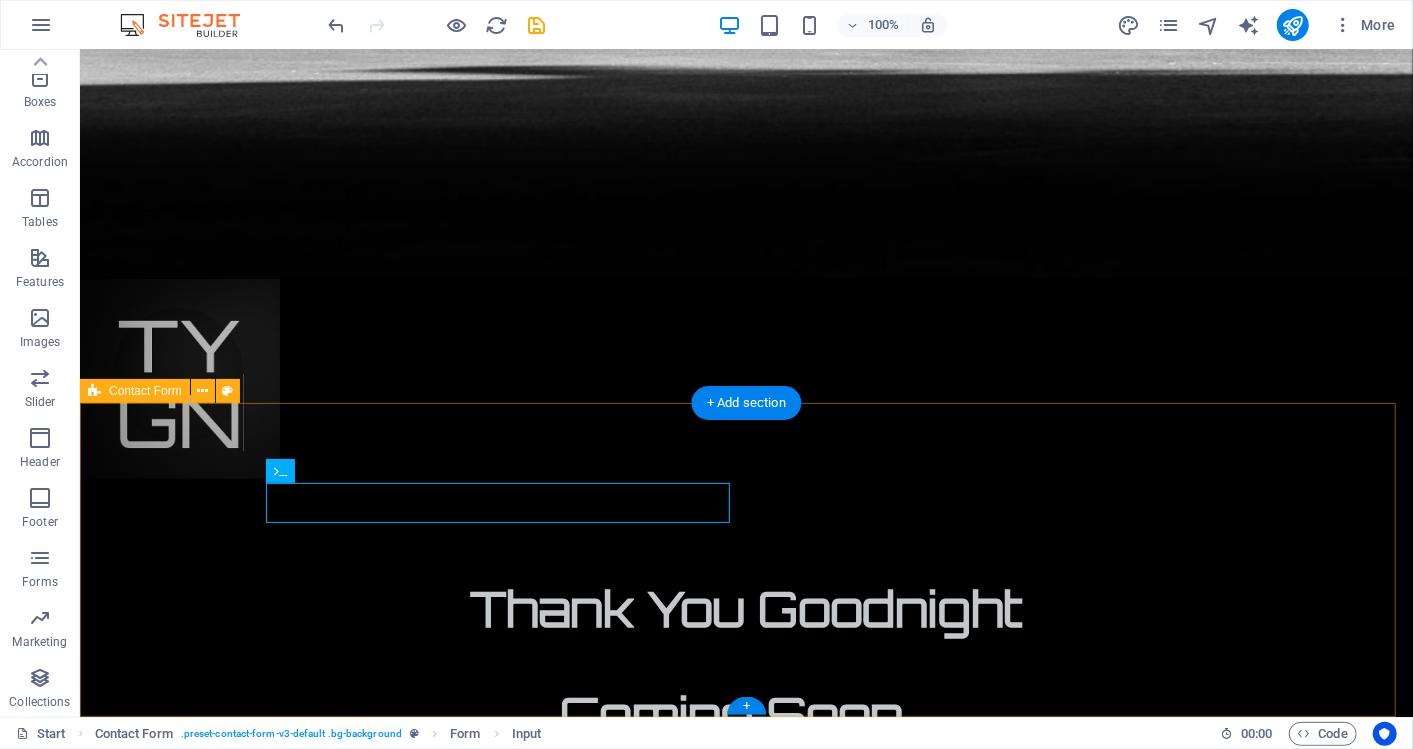 click on "Unreadable? Load new Submit" at bounding box center (745, 1954) 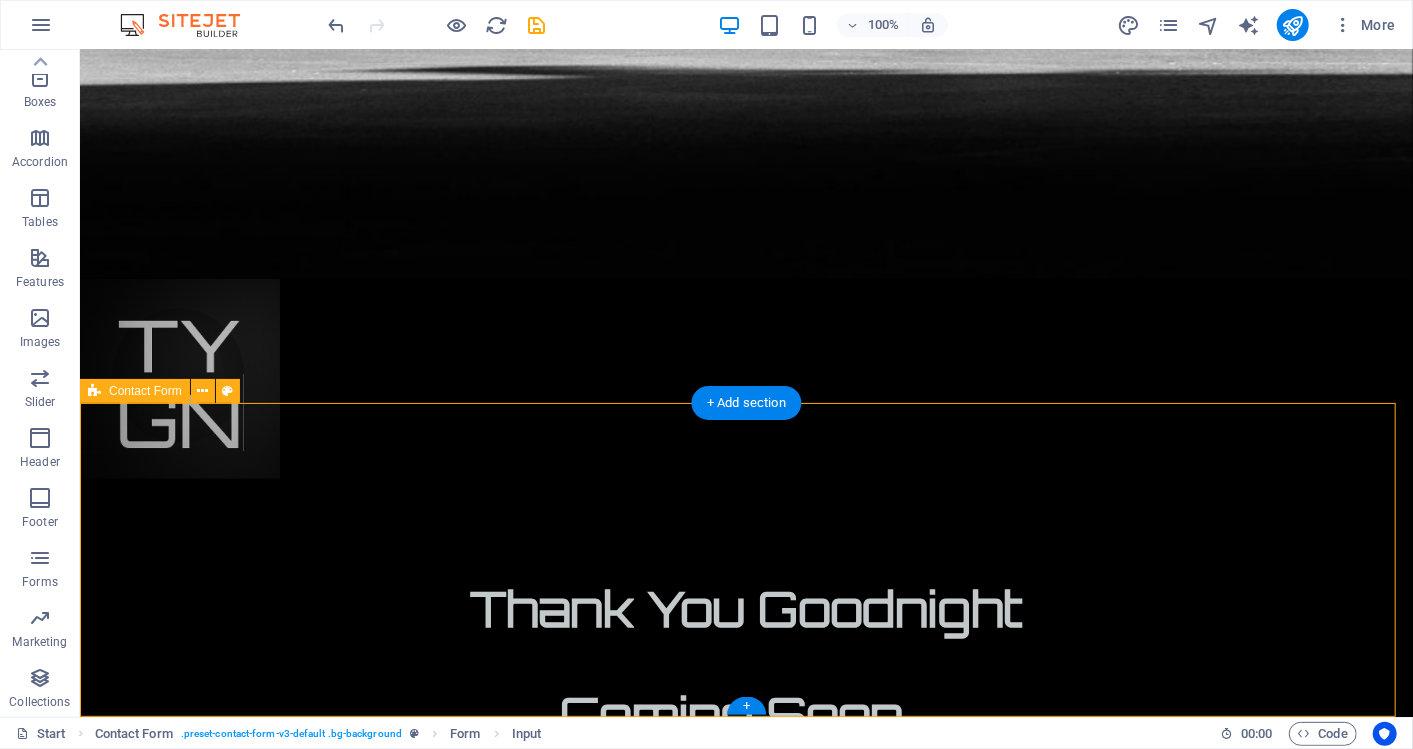 click on "Unreadable? Load new Submit" at bounding box center [745, 1954] 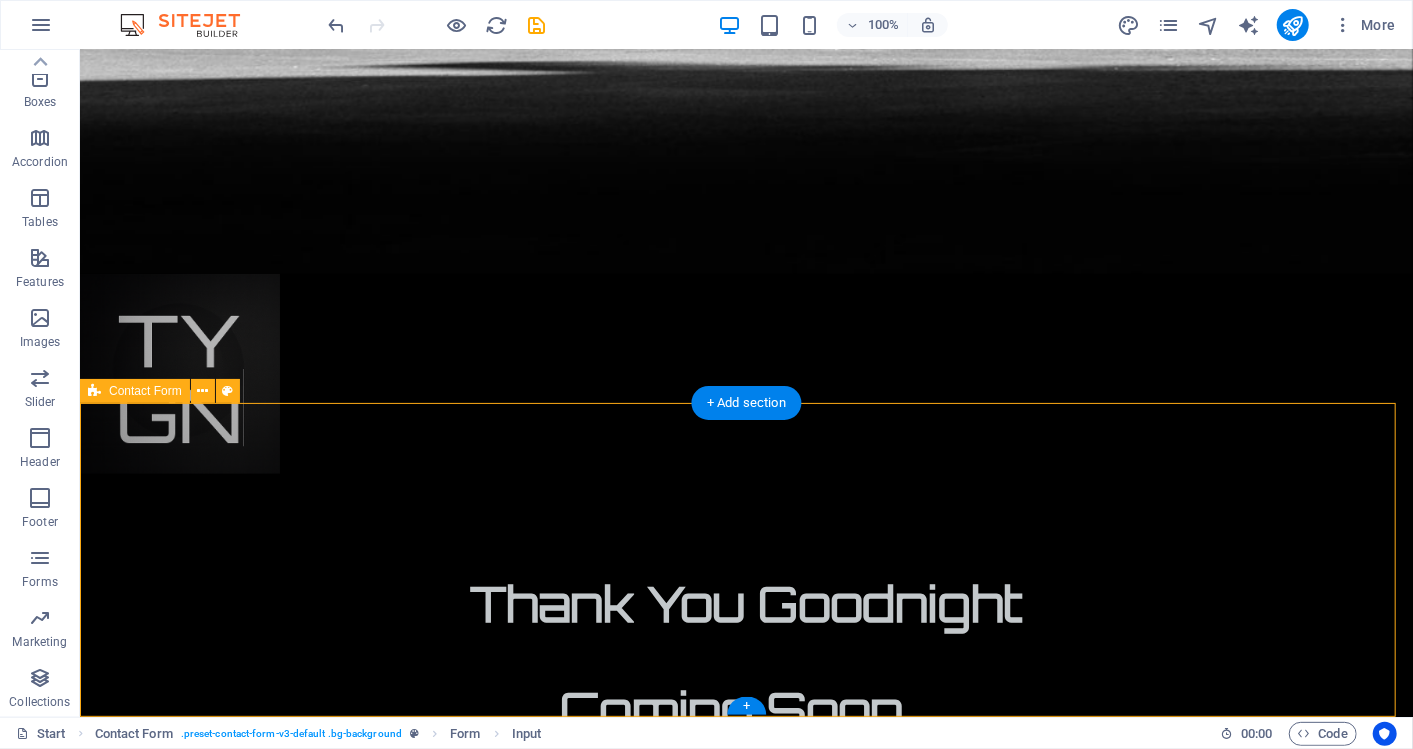 scroll, scrollTop: 1180, scrollLeft: 0, axis: vertical 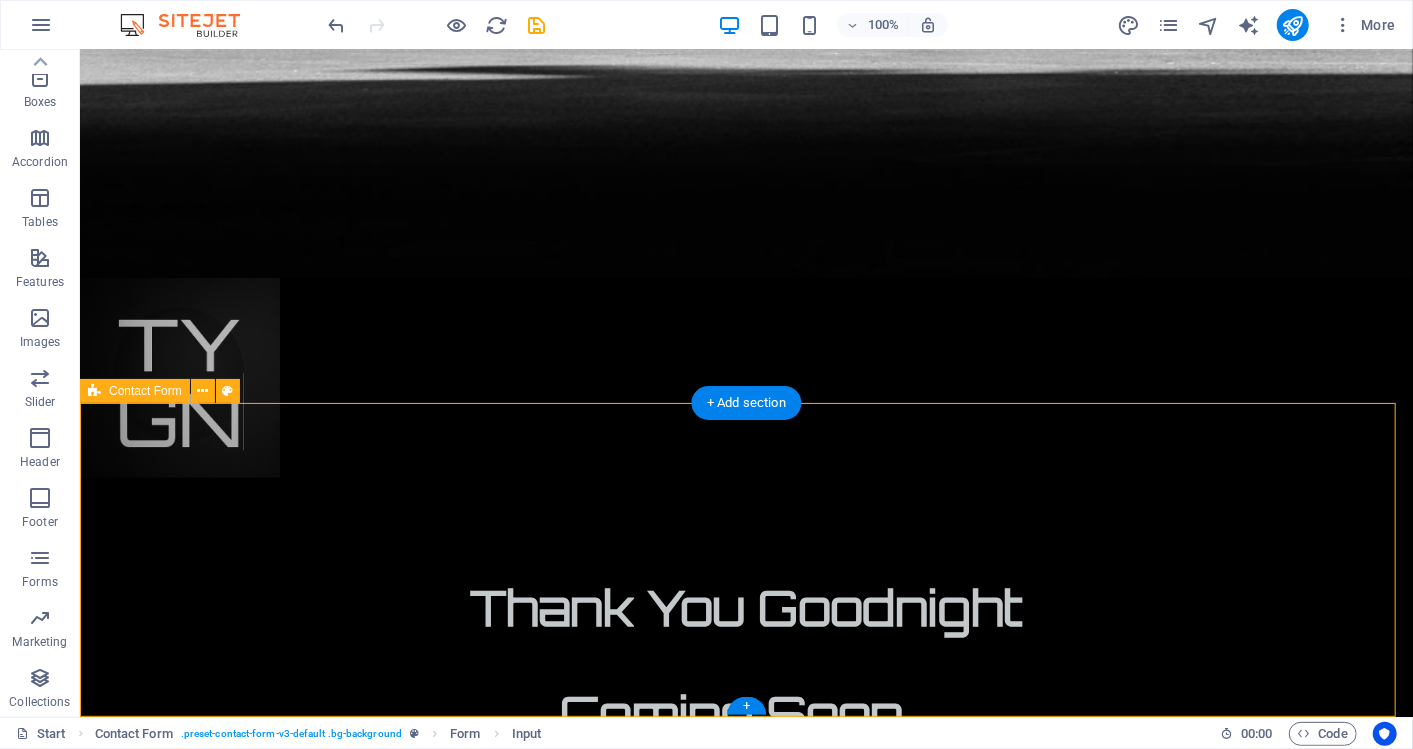 click on "Unreadable? Load new Submit" at bounding box center (745, 1953) 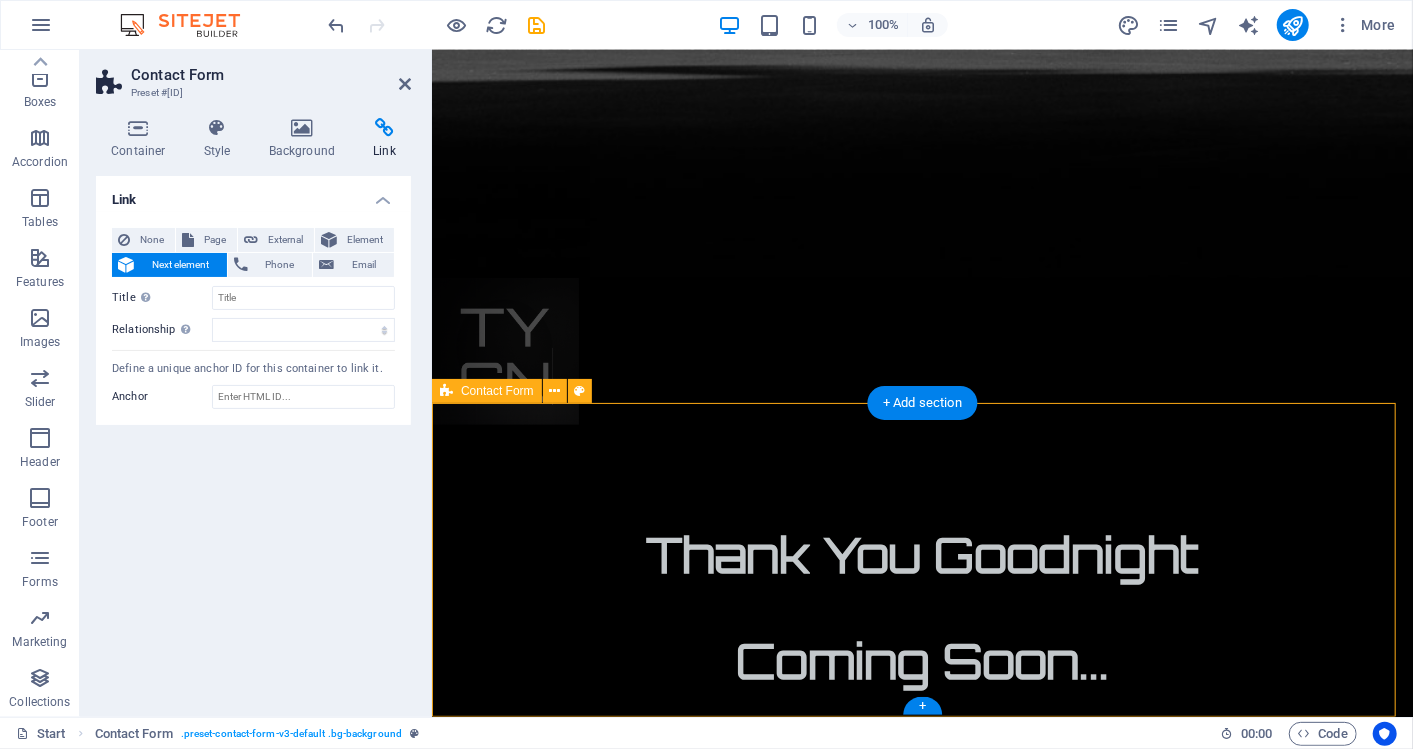 click on "Unreadable? Load new Submit" at bounding box center (921, 1948) 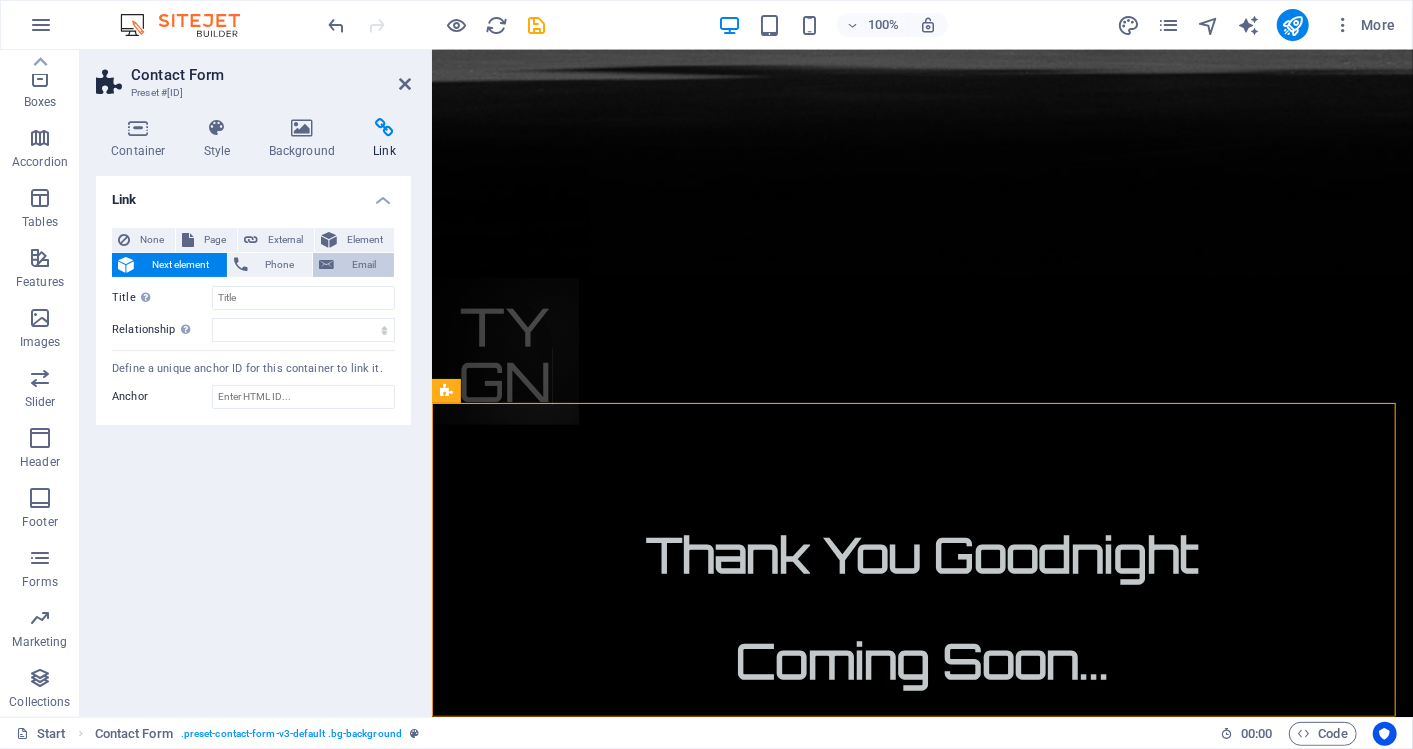 click on "Email" at bounding box center [364, 265] 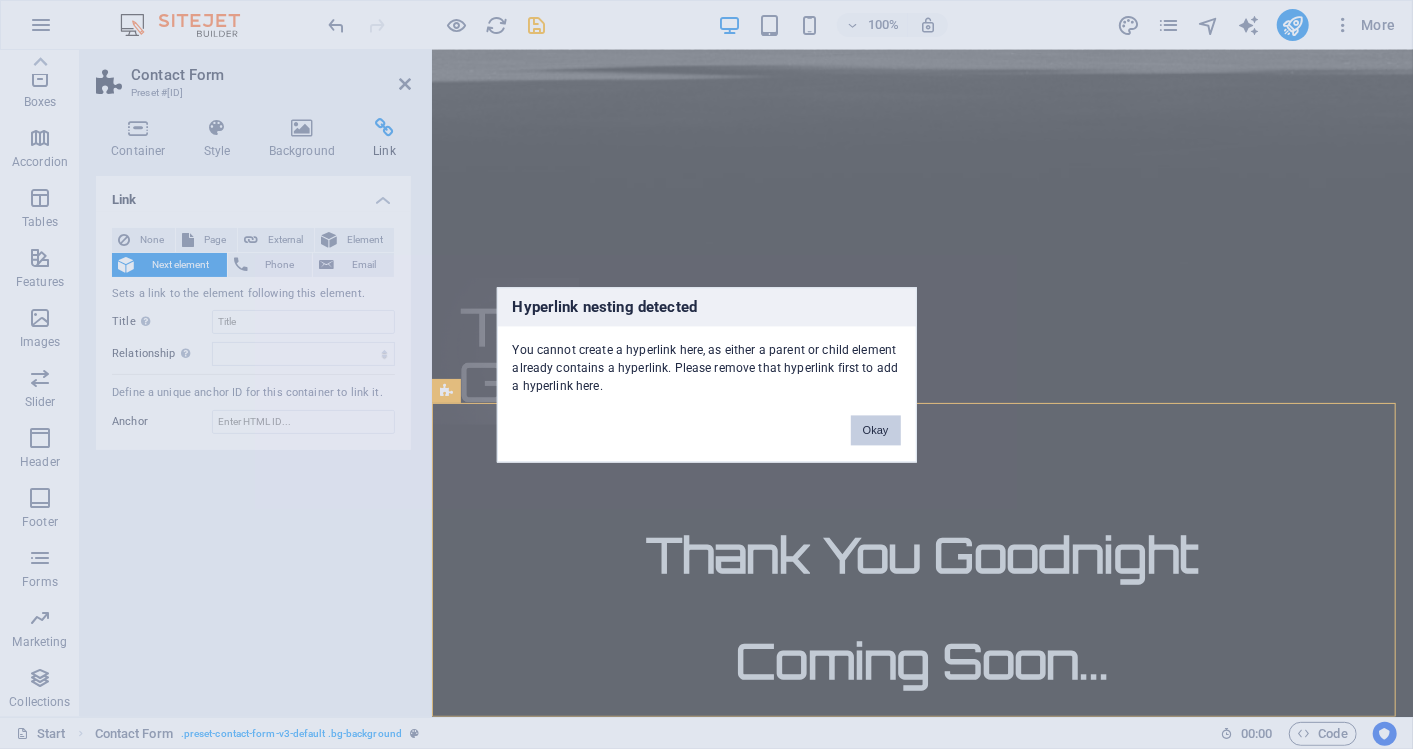 click on "Okay" at bounding box center [876, 430] 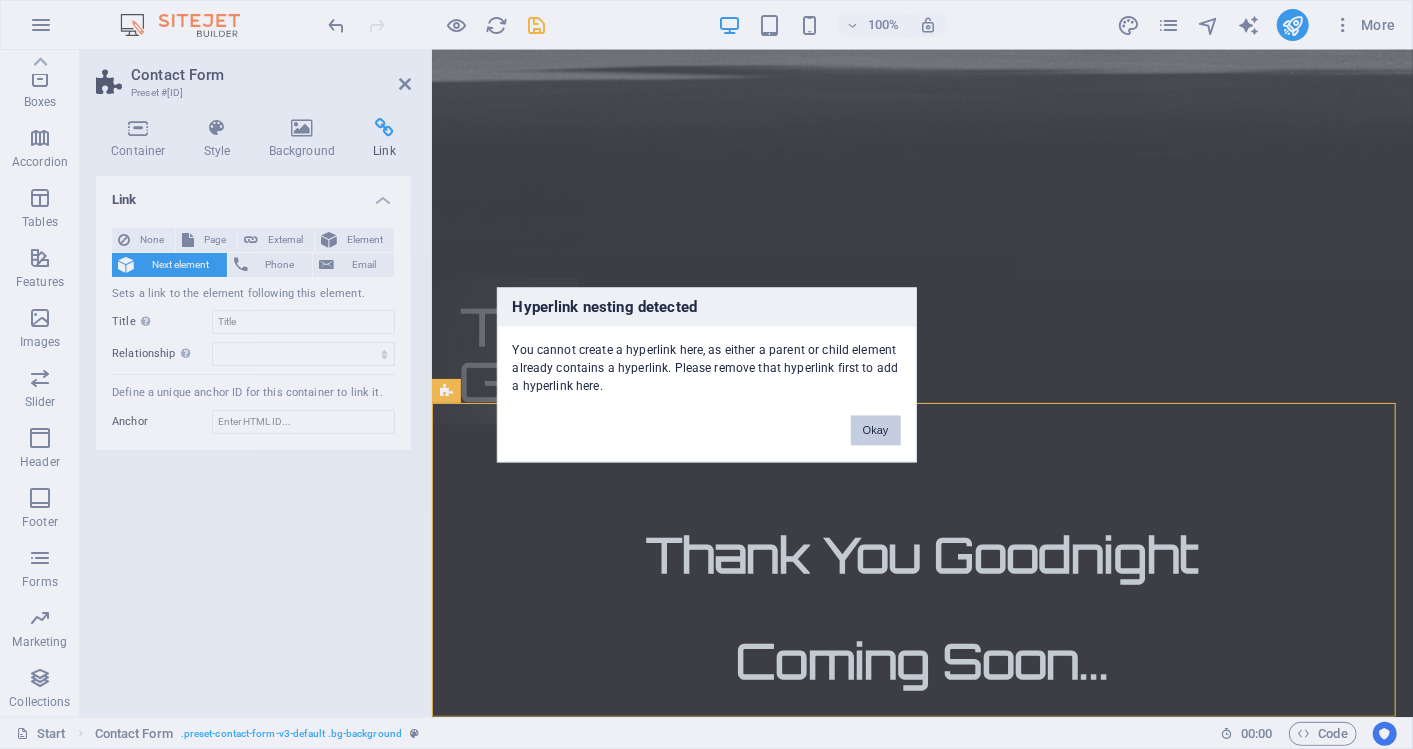 click on "Okay" at bounding box center (876, 430) 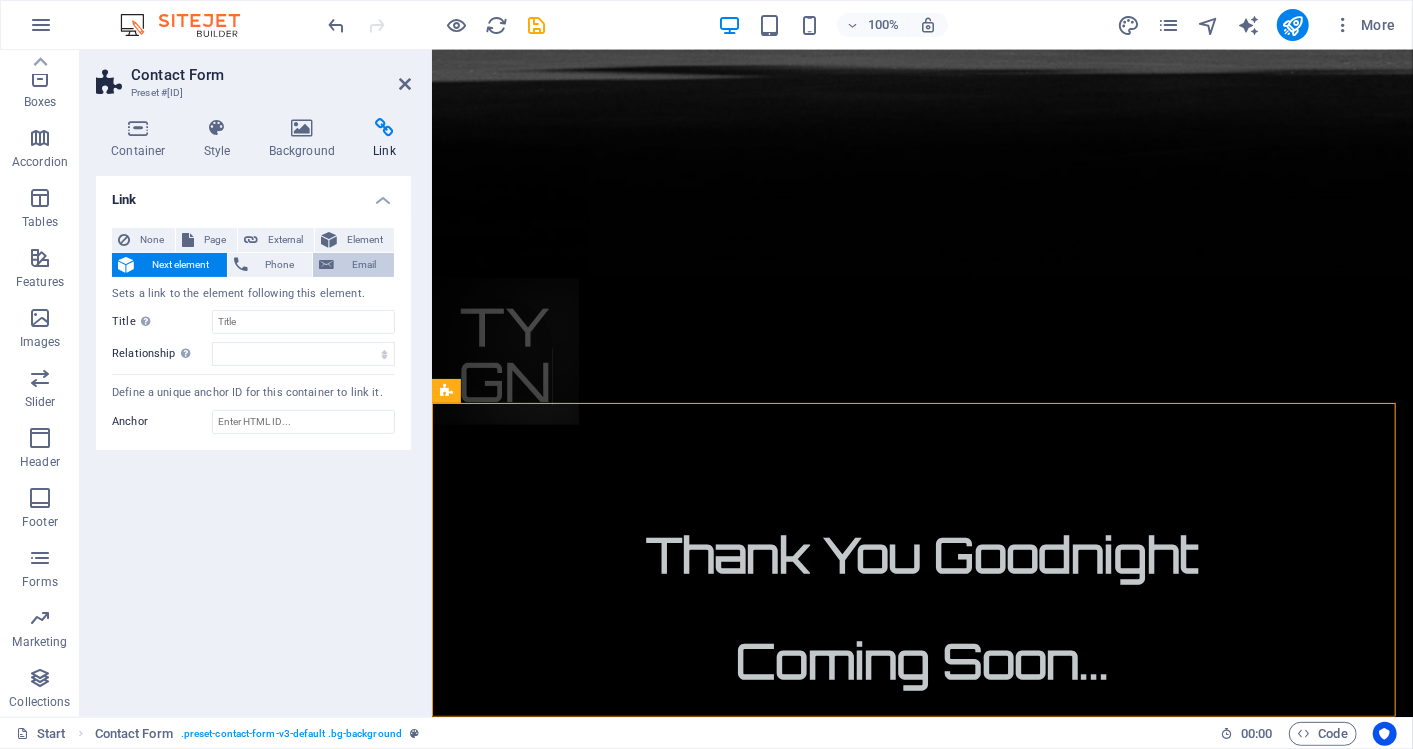 click on "Email" at bounding box center [364, 265] 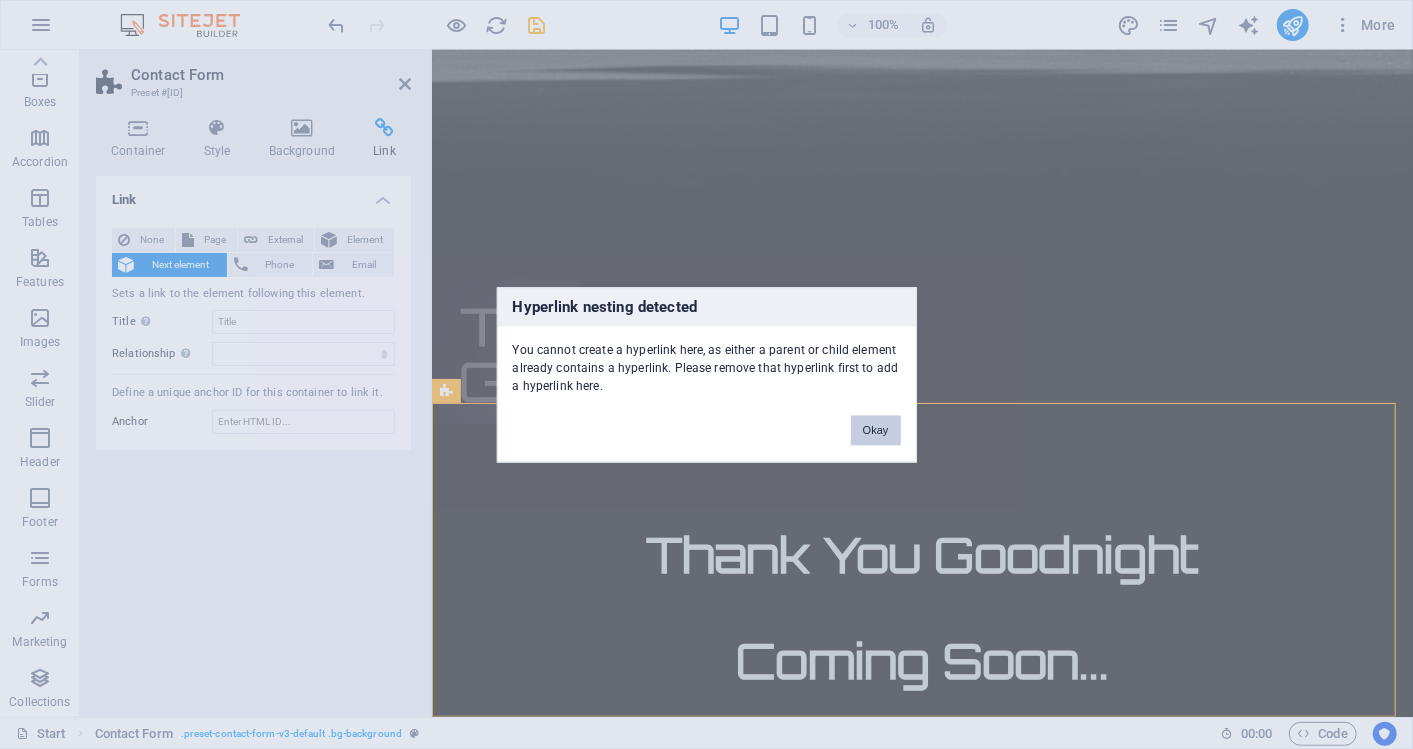 click on "Okay" at bounding box center [876, 430] 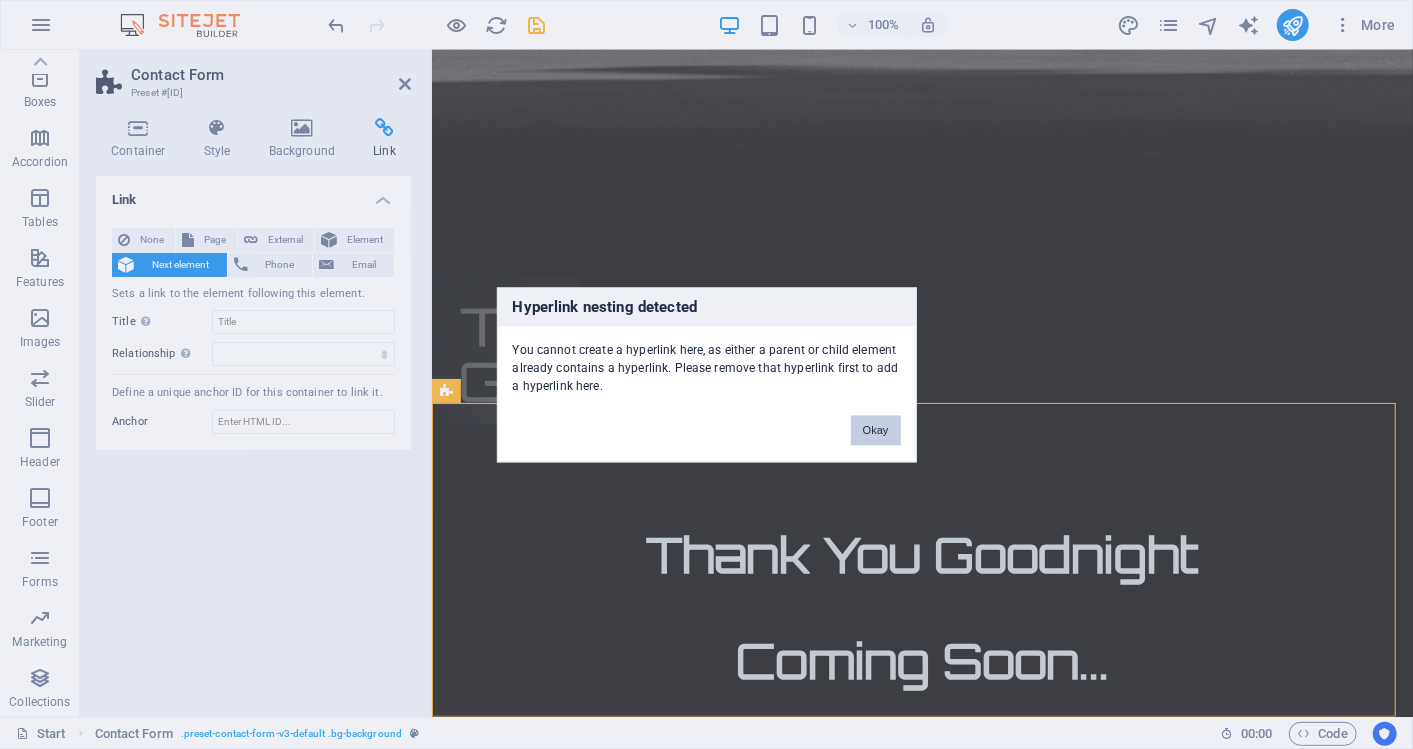 click on "Okay" at bounding box center [876, 430] 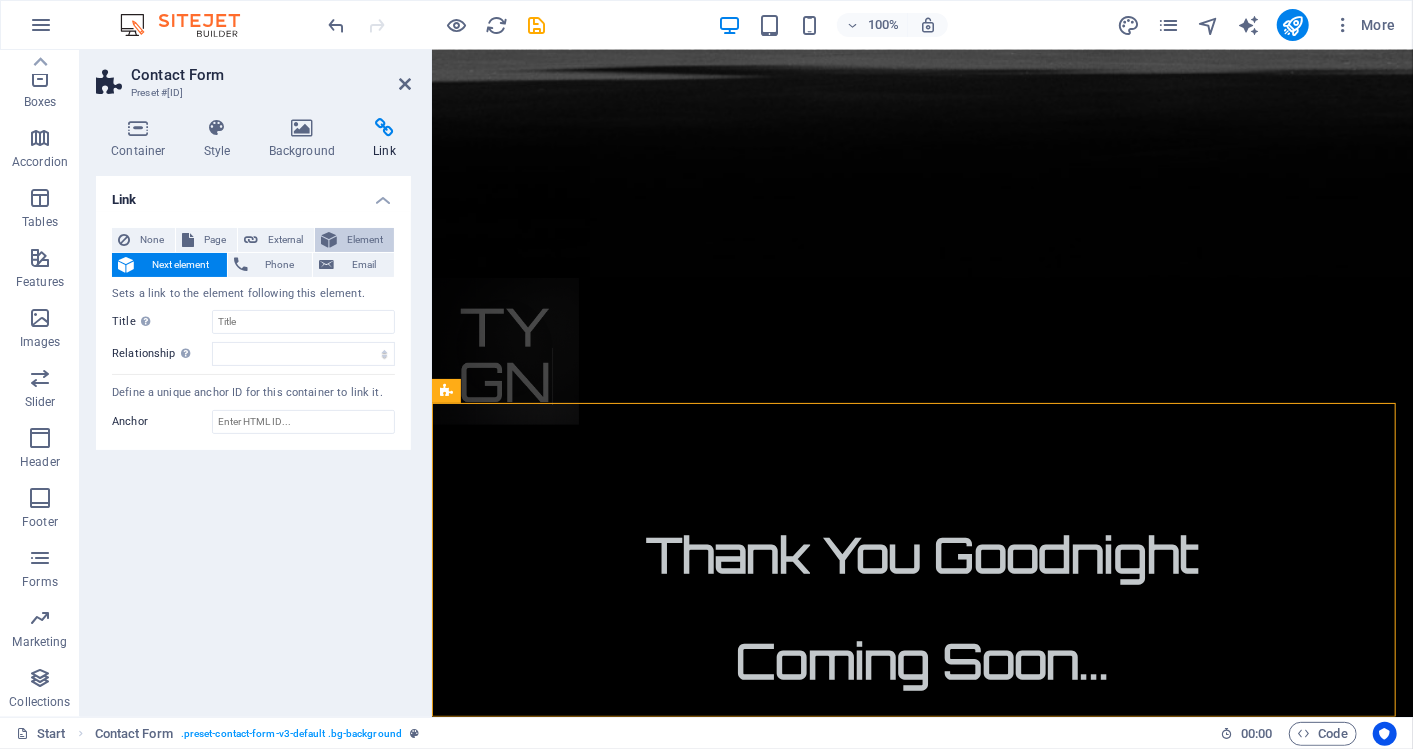 click on "Element" at bounding box center (365, 240) 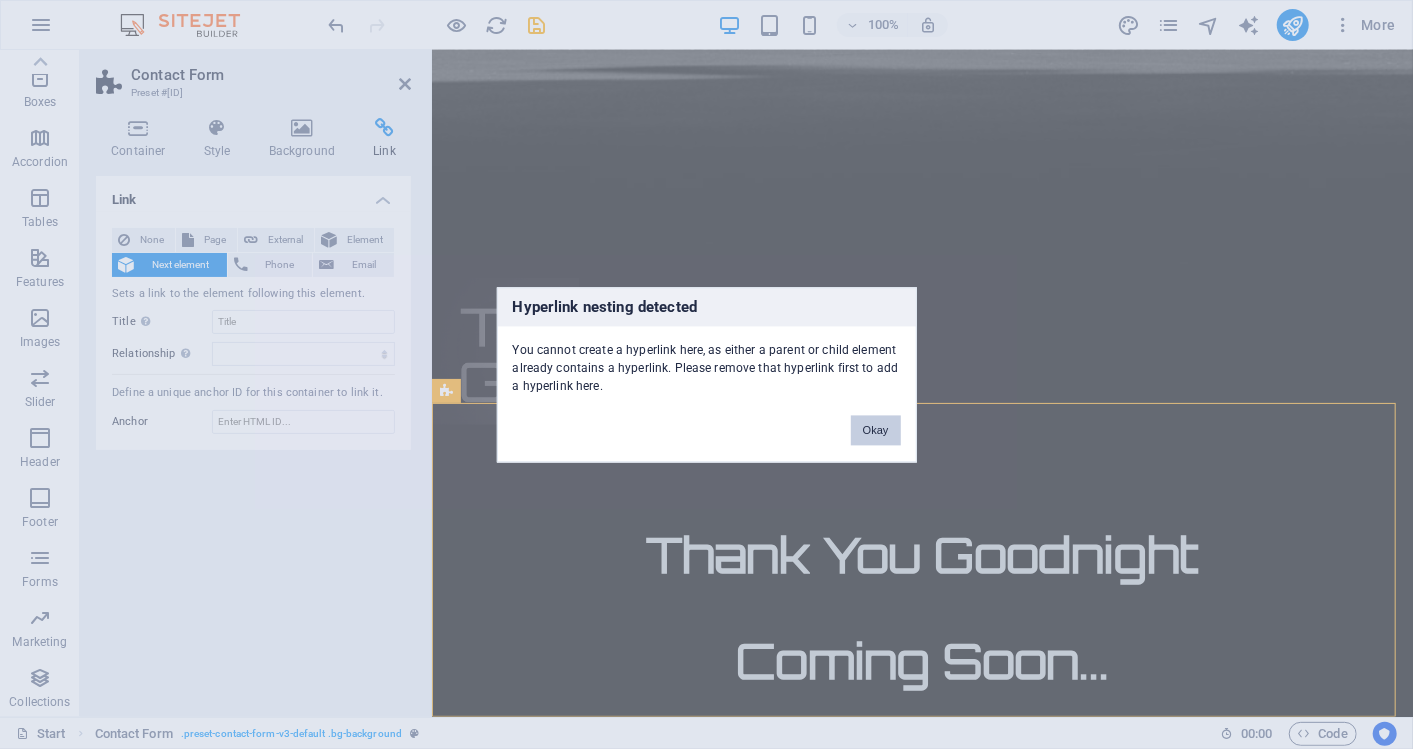 click on "Okay" at bounding box center [876, 430] 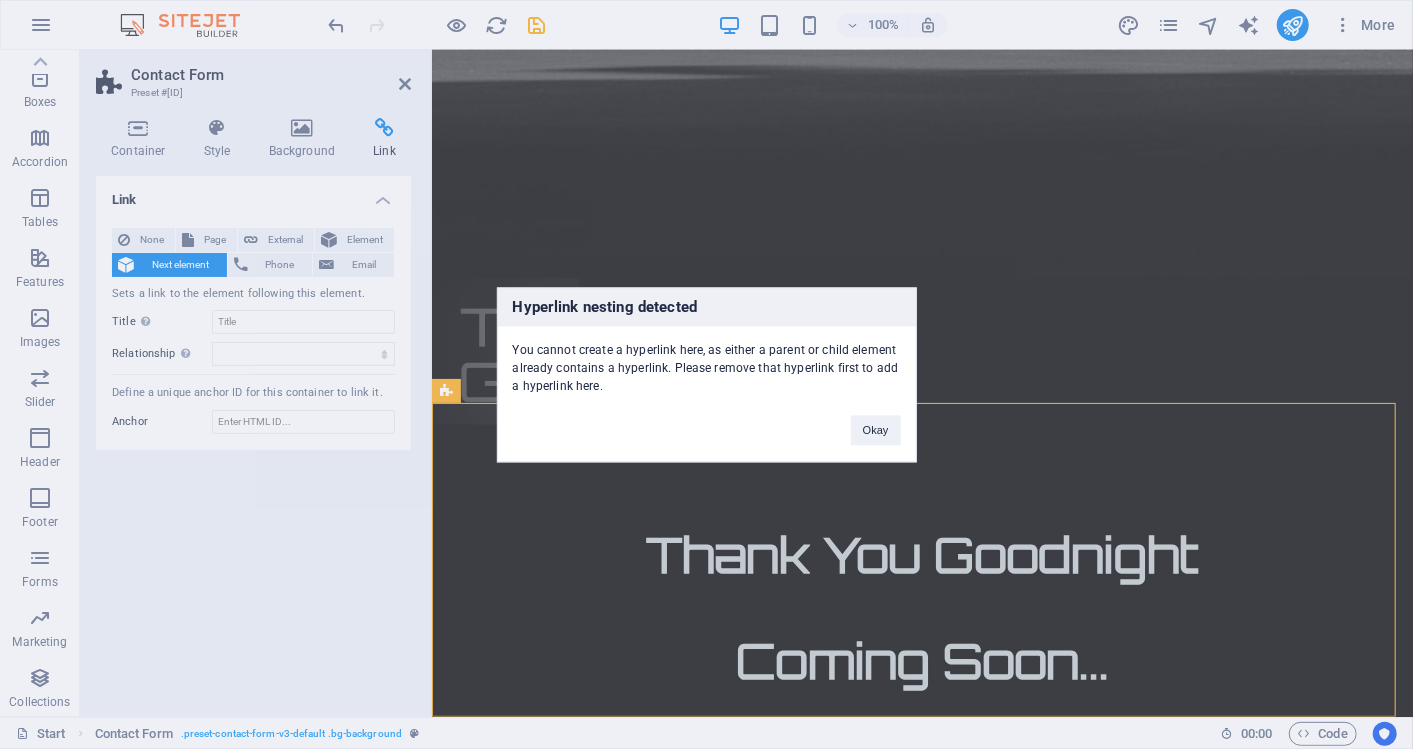click on "Hyperlink nesting detected You cannot create a hyperlink here, as either a parent or child element already contains a hyperlink. Please remove that hyperlink first to add a hyperlink here. Okay" at bounding box center (706, 374) 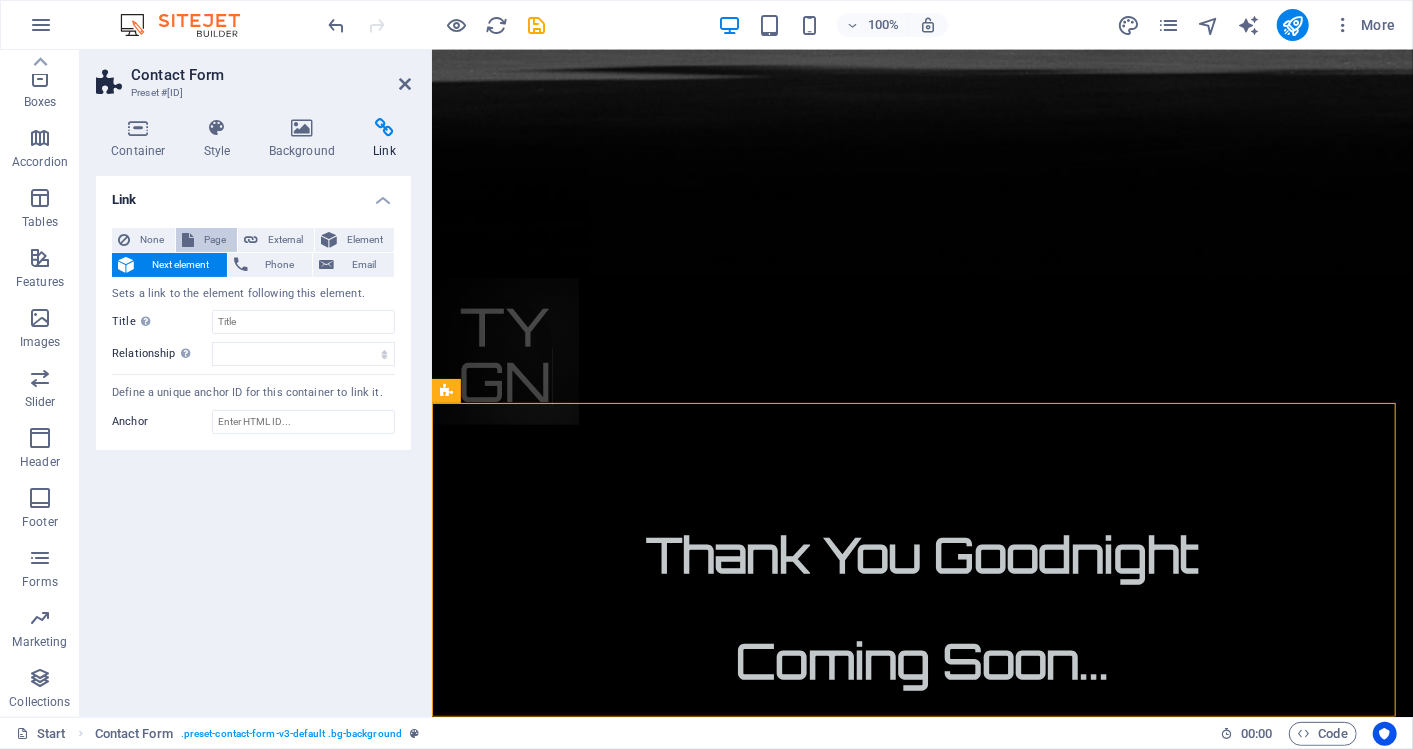 click on "Page" at bounding box center [215, 240] 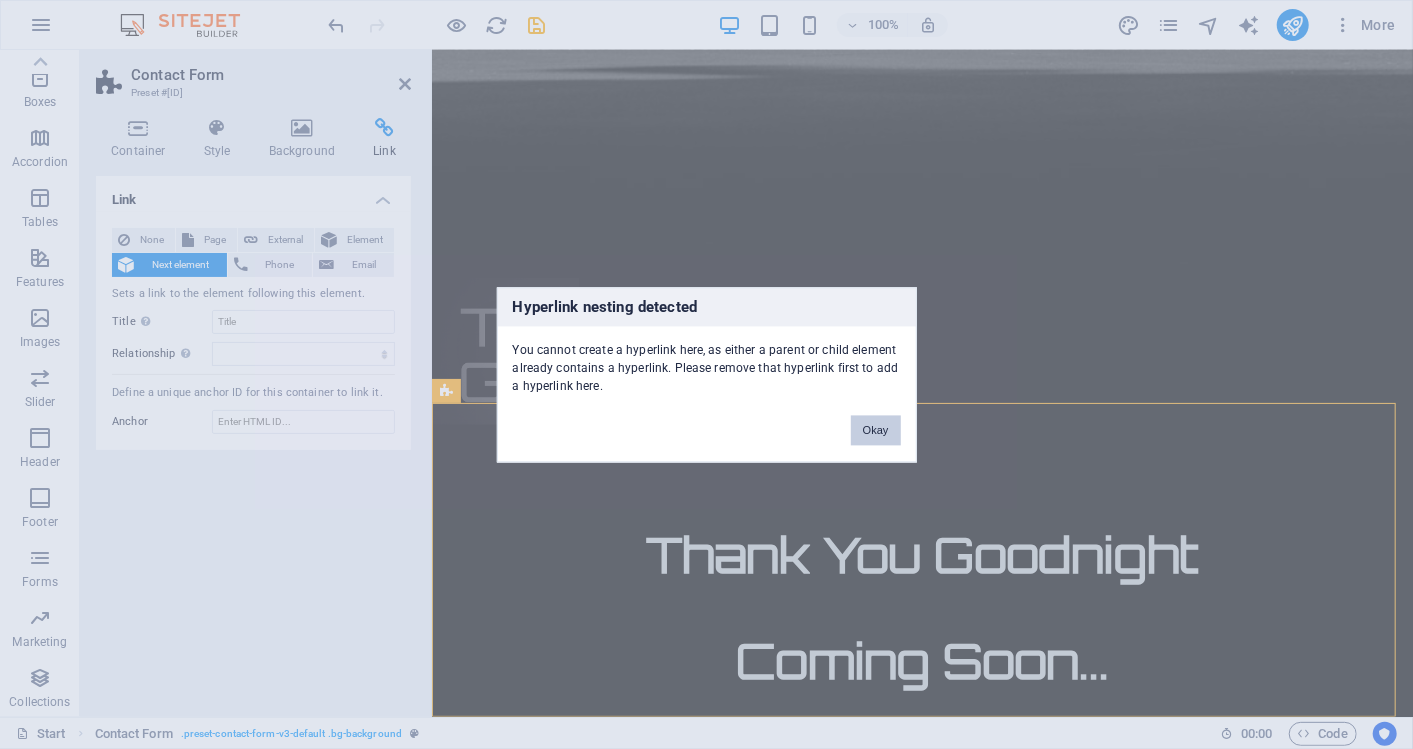click on "Okay" at bounding box center [876, 430] 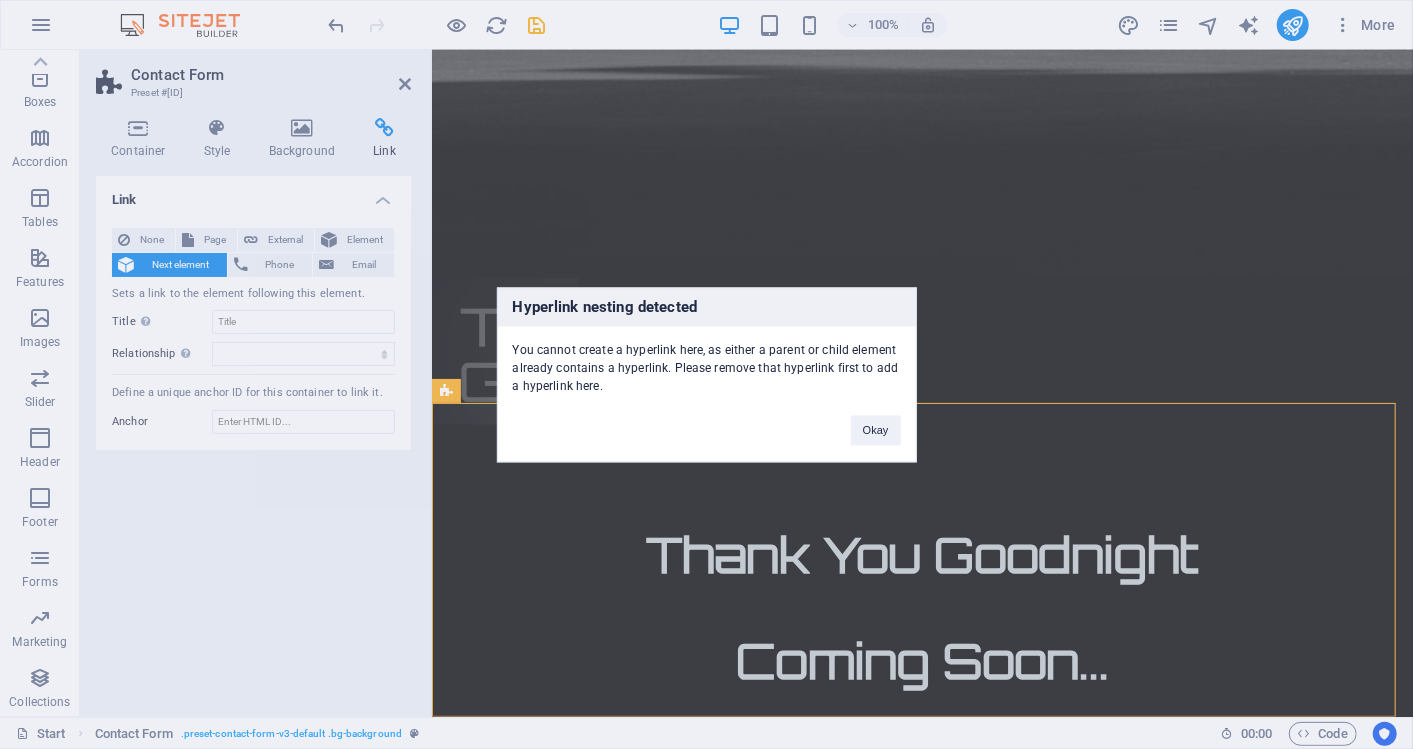 click on "Hyperlink nesting detected You cannot create a hyperlink here, as either a parent or child element already contains a hyperlink. Please remove that hyperlink first to add a hyperlink here. Okay" at bounding box center [706, 374] 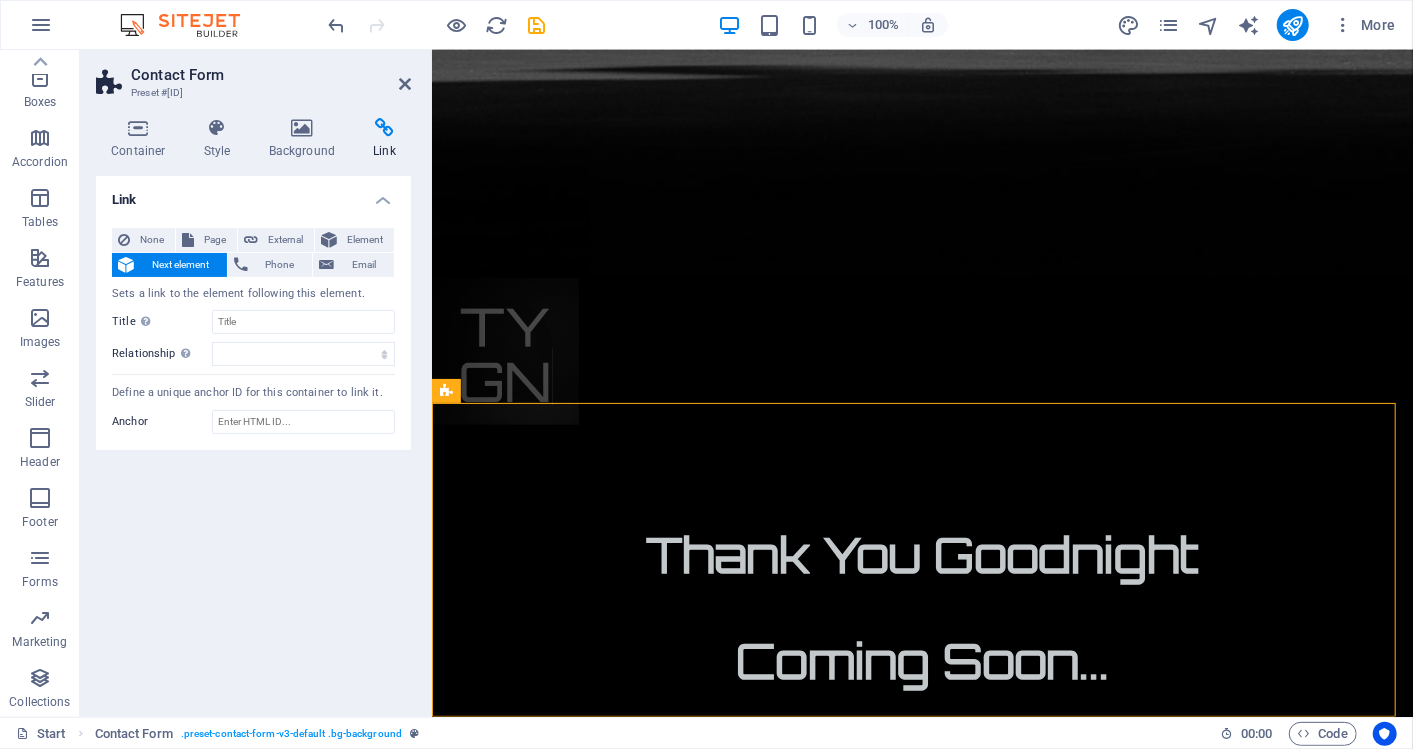 click on "None" at bounding box center (152, 240) 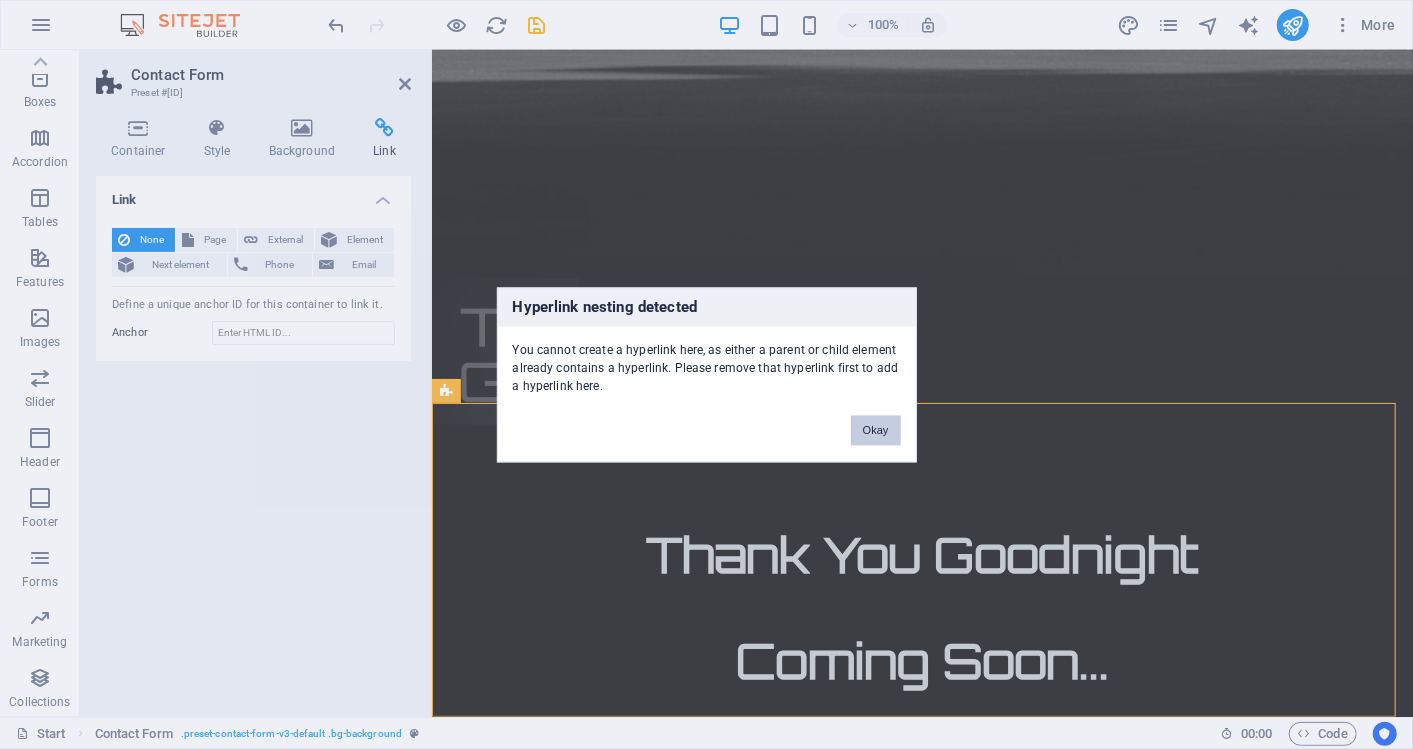 click on "Okay" at bounding box center (876, 430) 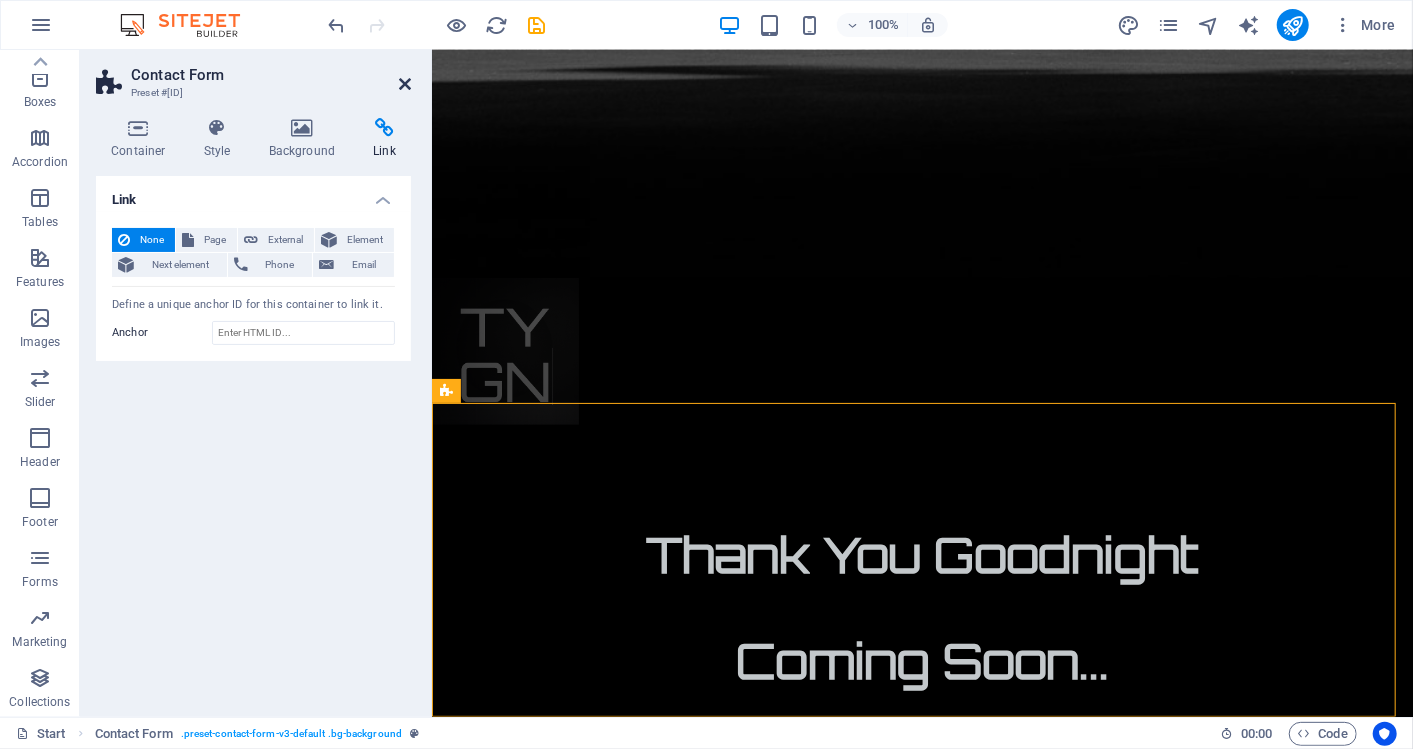 click at bounding box center (405, 84) 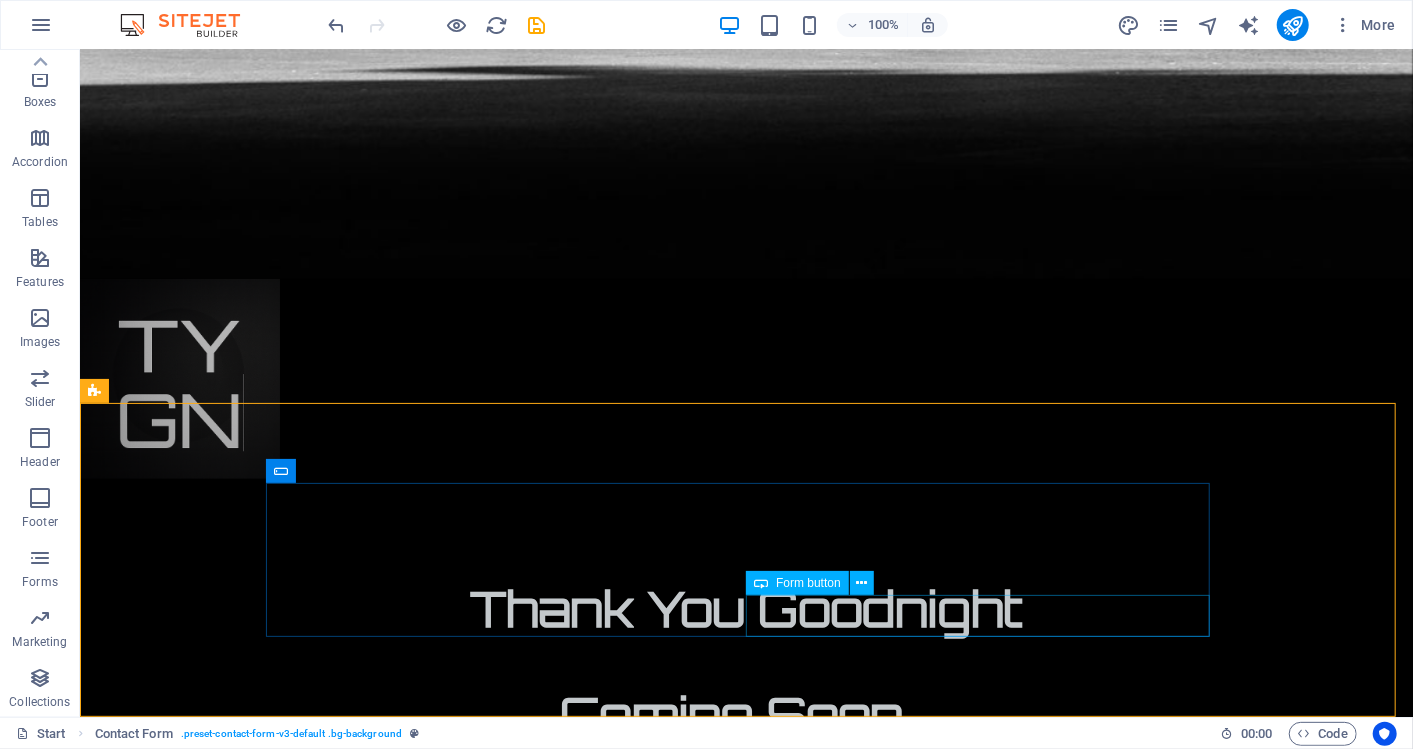 click on "Form button" at bounding box center (808, 583) 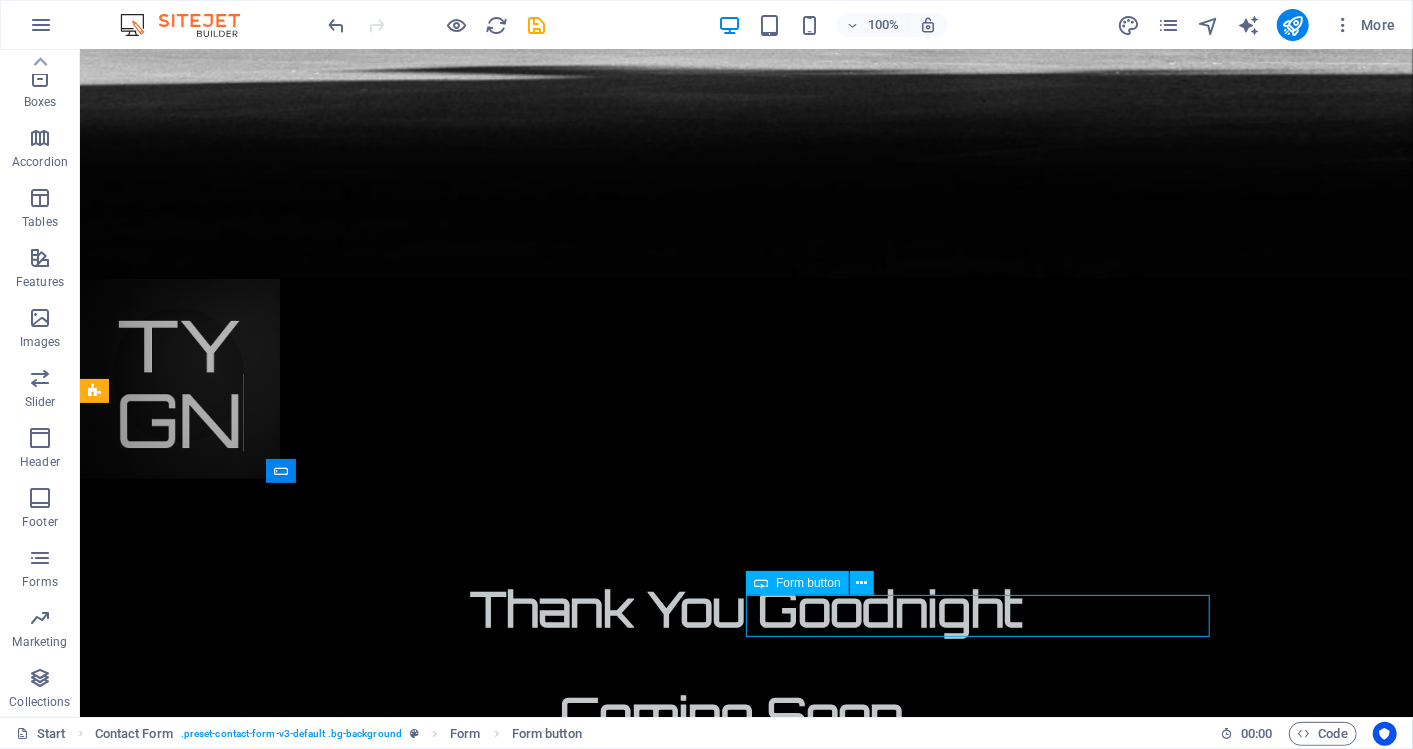 click on "Form button" at bounding box center (808, 583) 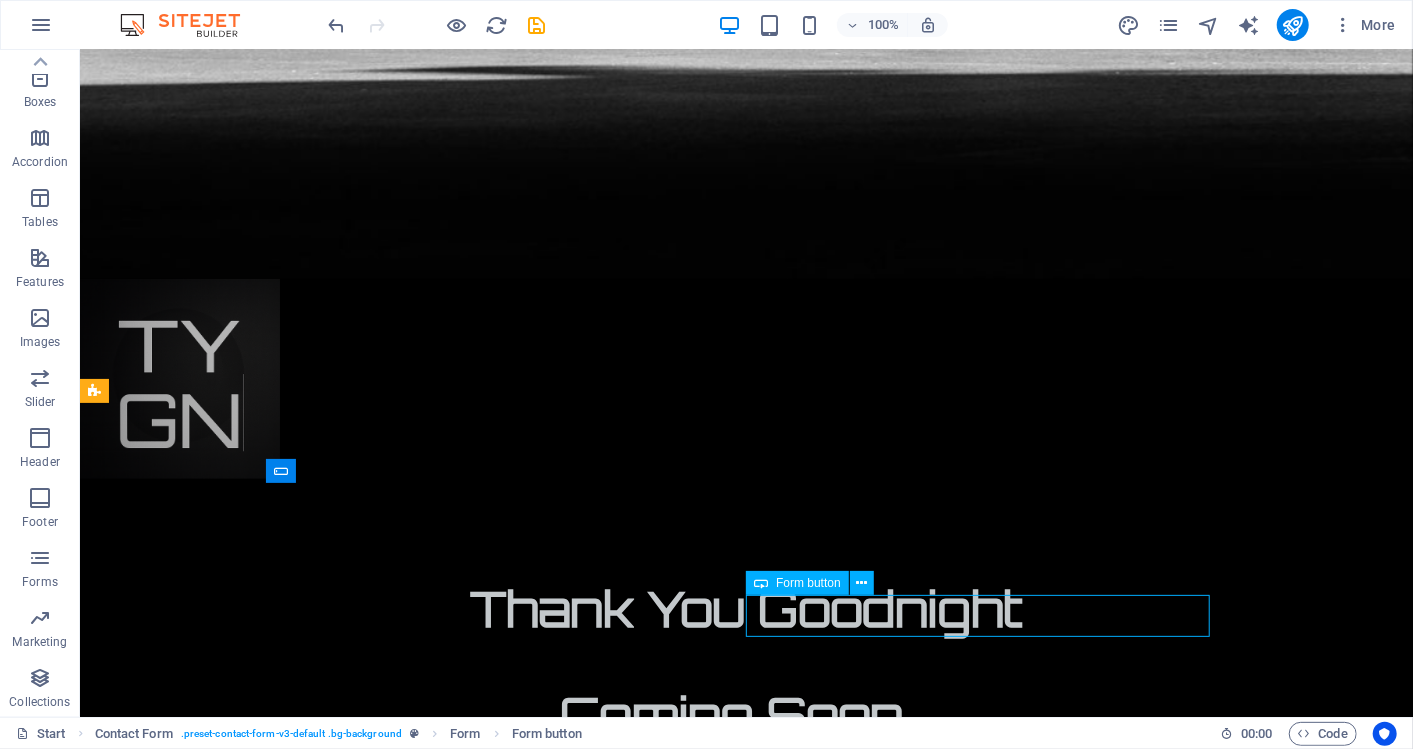 click on "Form button" at bounding box center [808, 583] 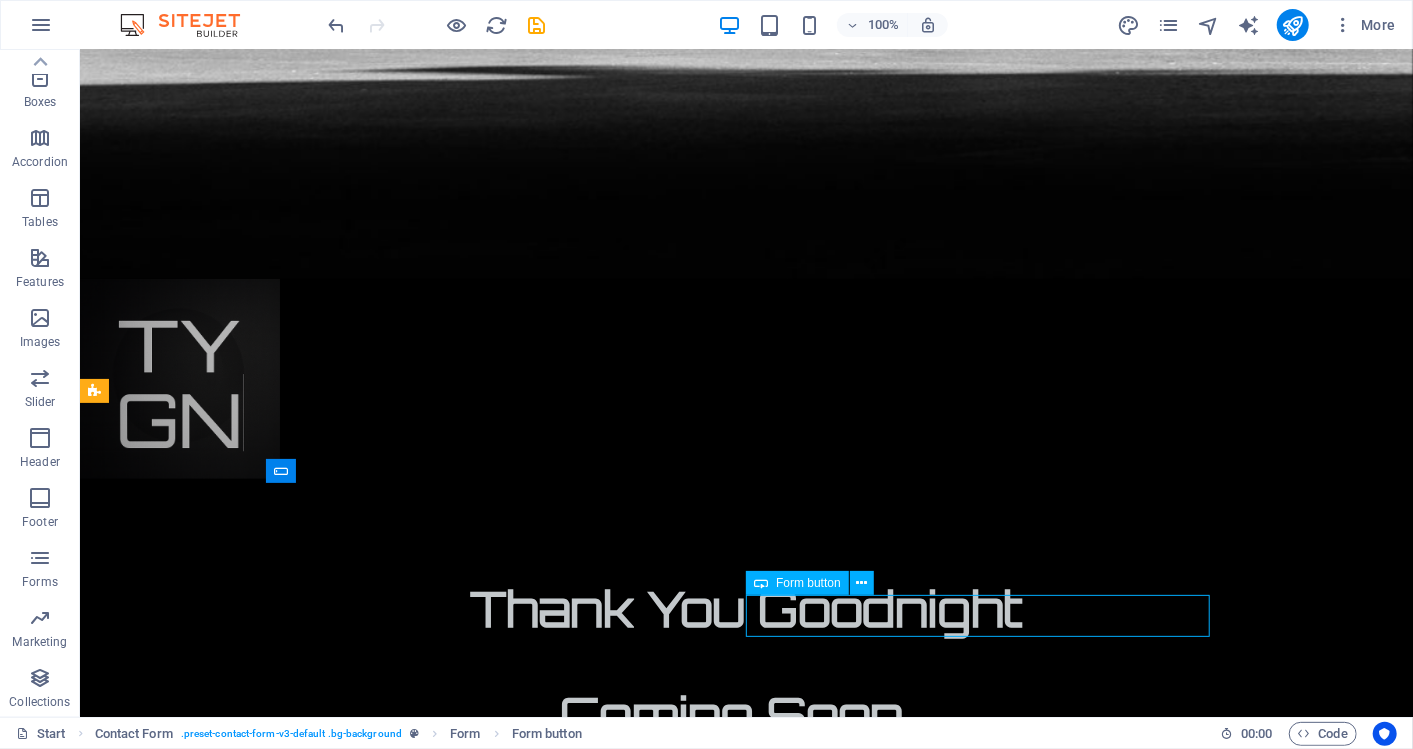 click on "Unreadable? Load new Submit" at bounding box center [746, 1954] 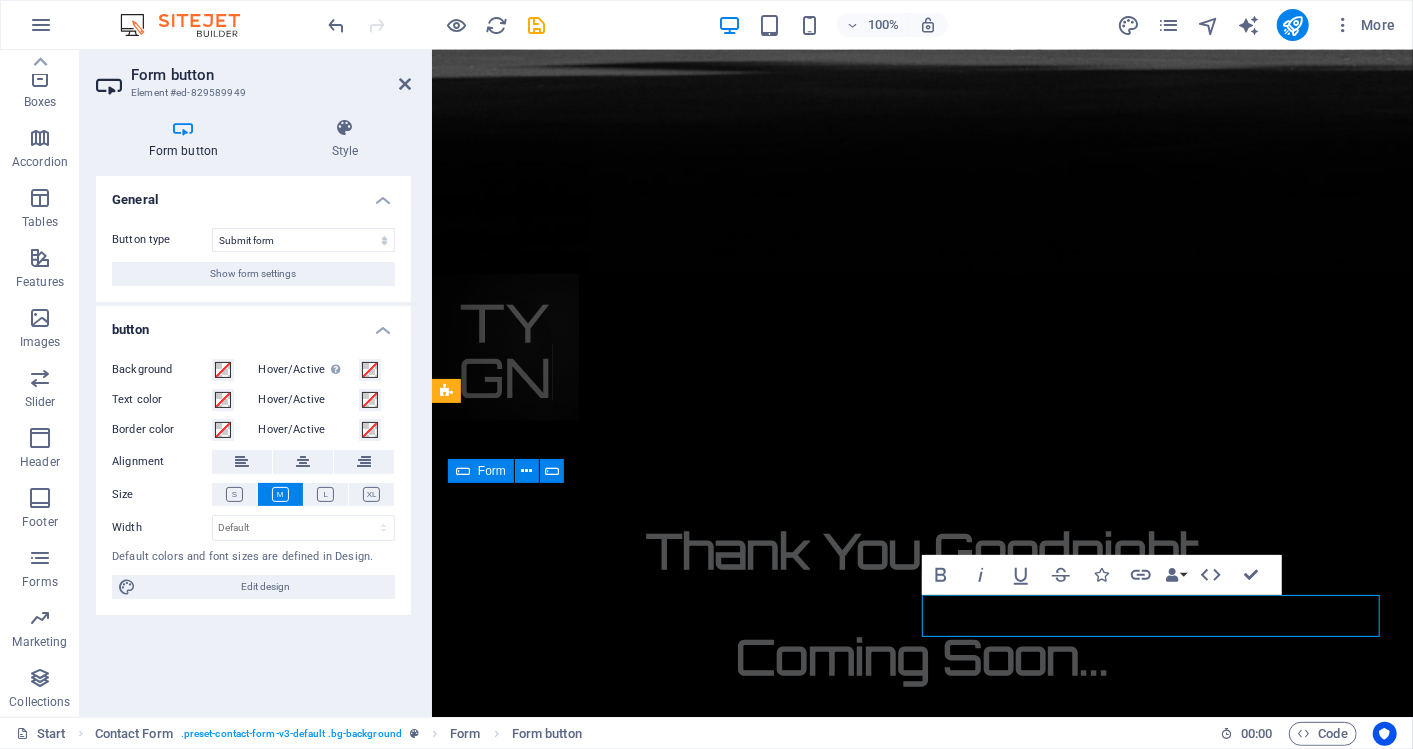 scroll, scrollTop: 1180, scrollLeft: 0, axis: vertical 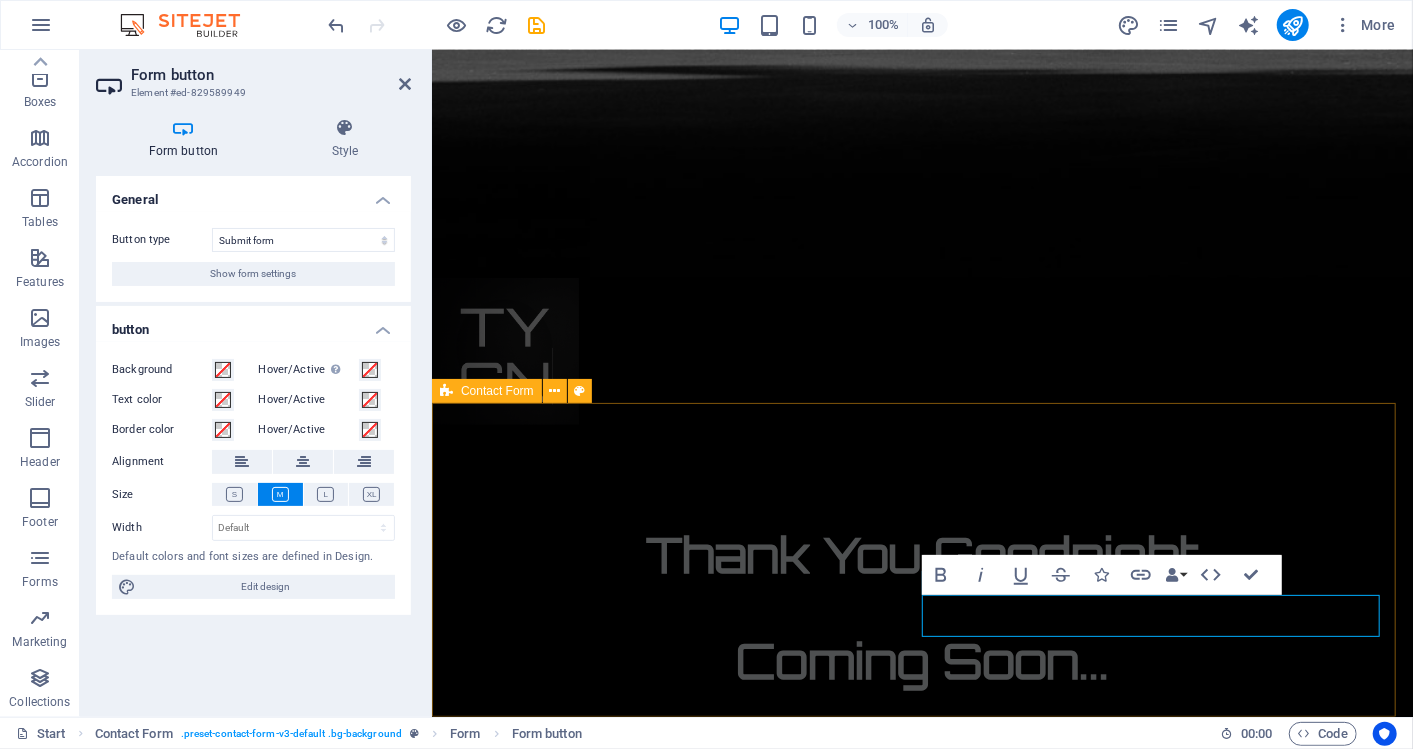 click on "Unreadable? Load new Submit" at bounding box center (921, 1948) 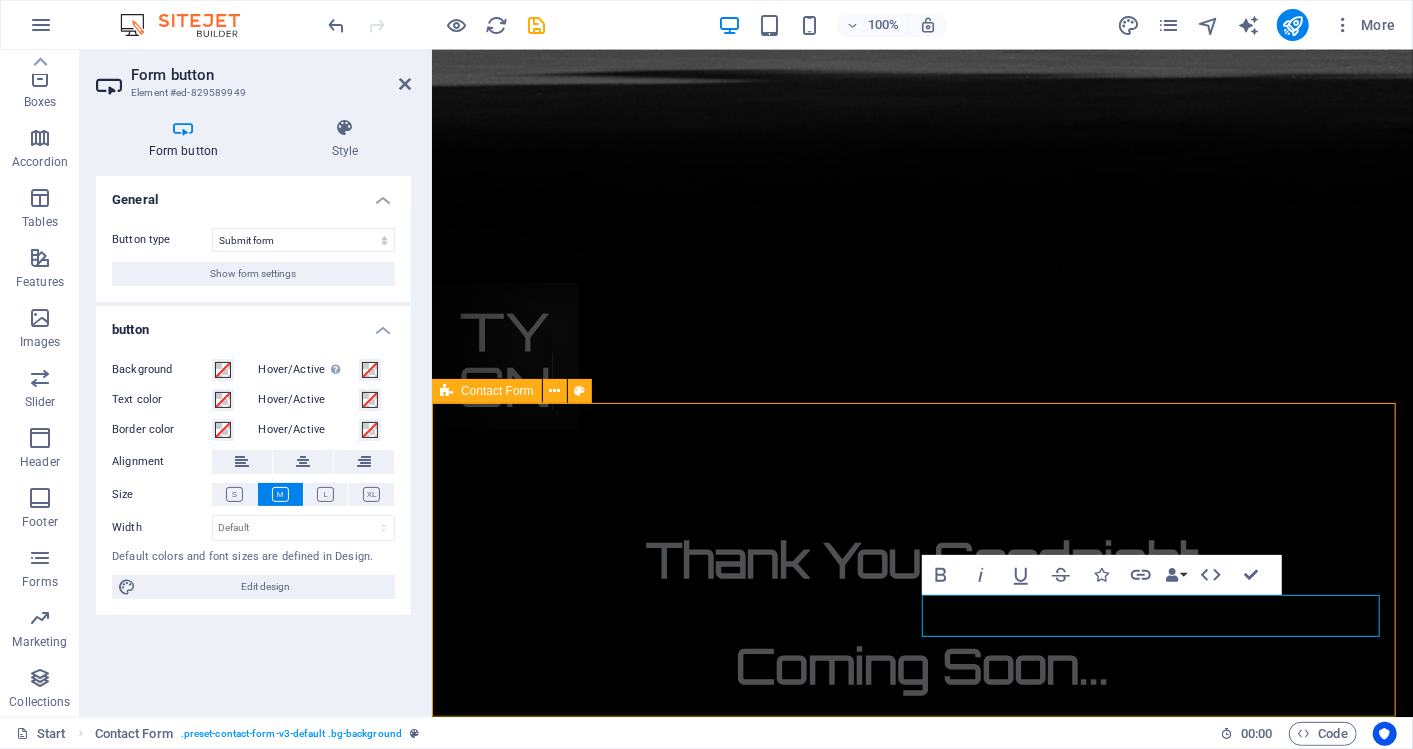 scroll, scrollTop: 1184, scrollLeft: 0, axis: vertical 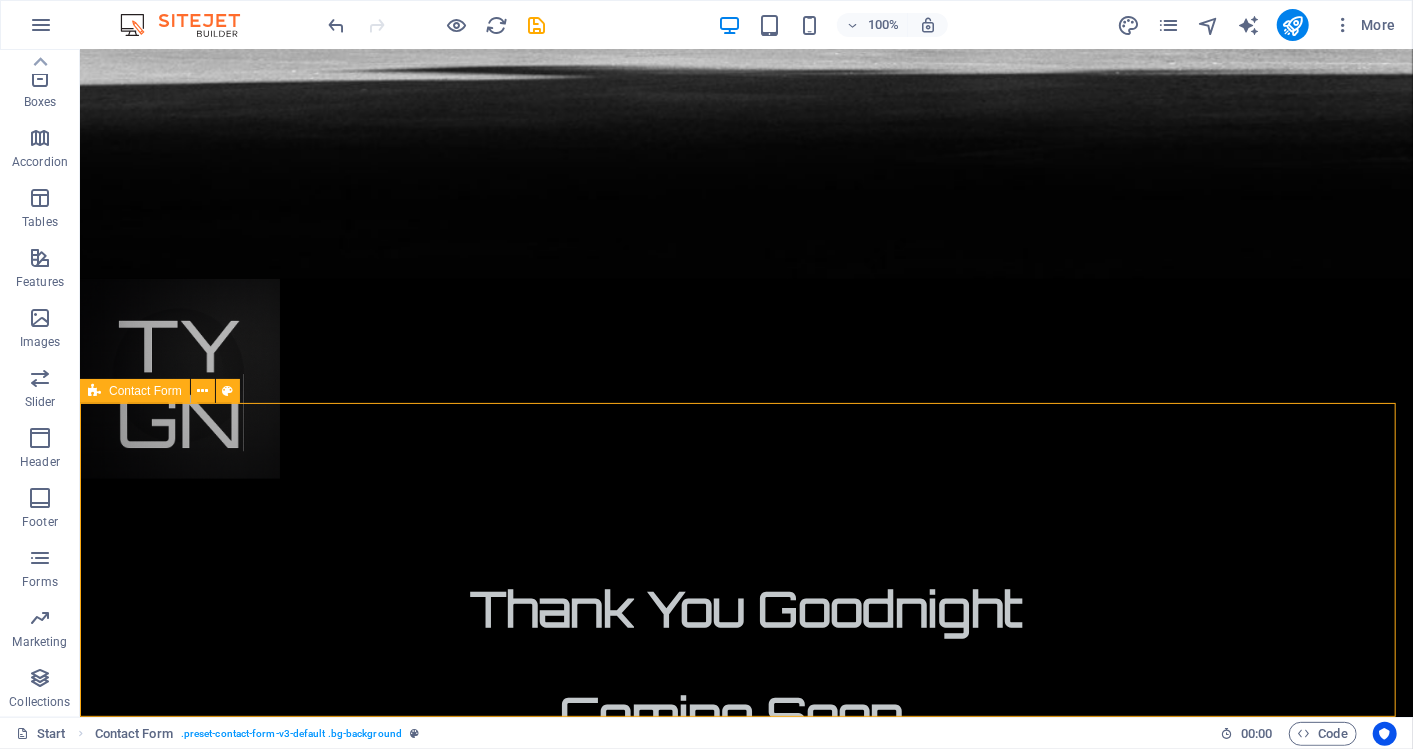 click on "Unreadable? Load new Submit" at bounding box center [745, 1954] 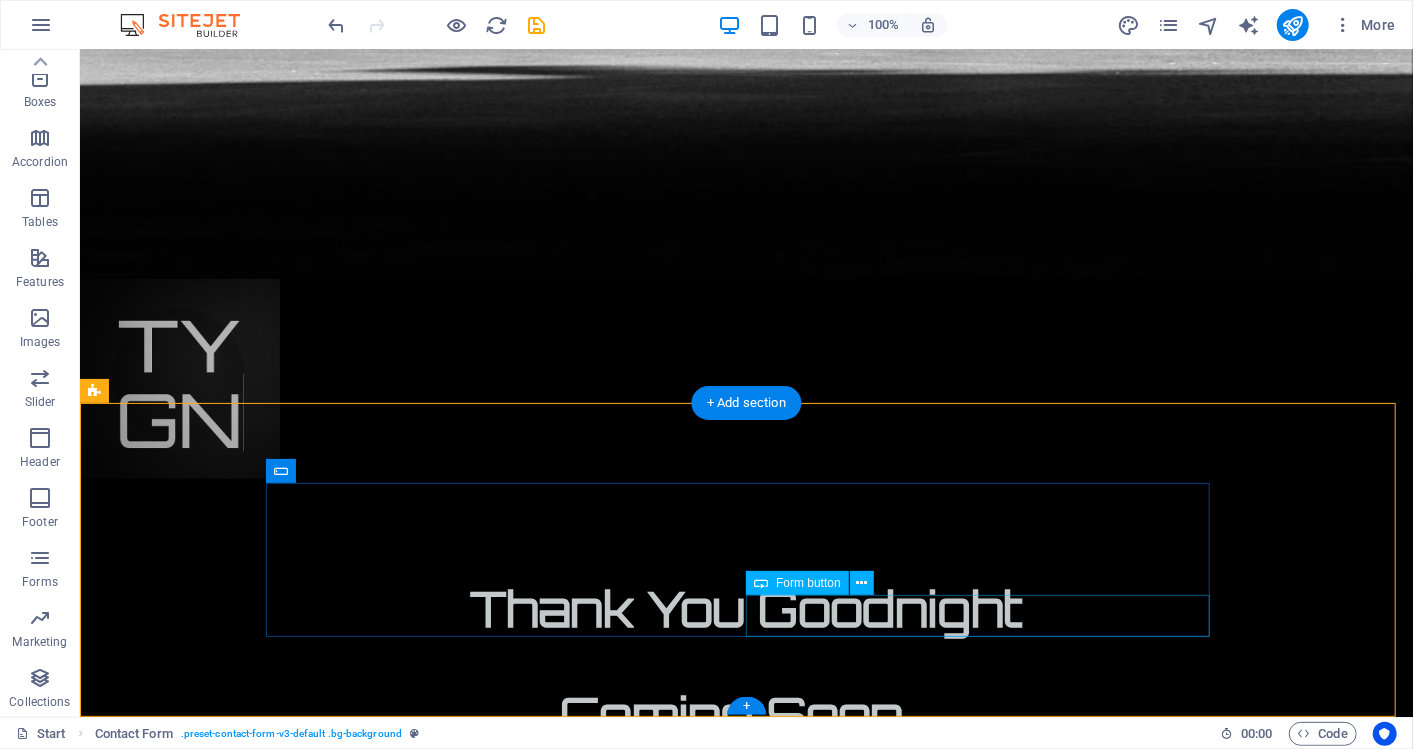 click on "Submit" at bounding box center [986, 2012] 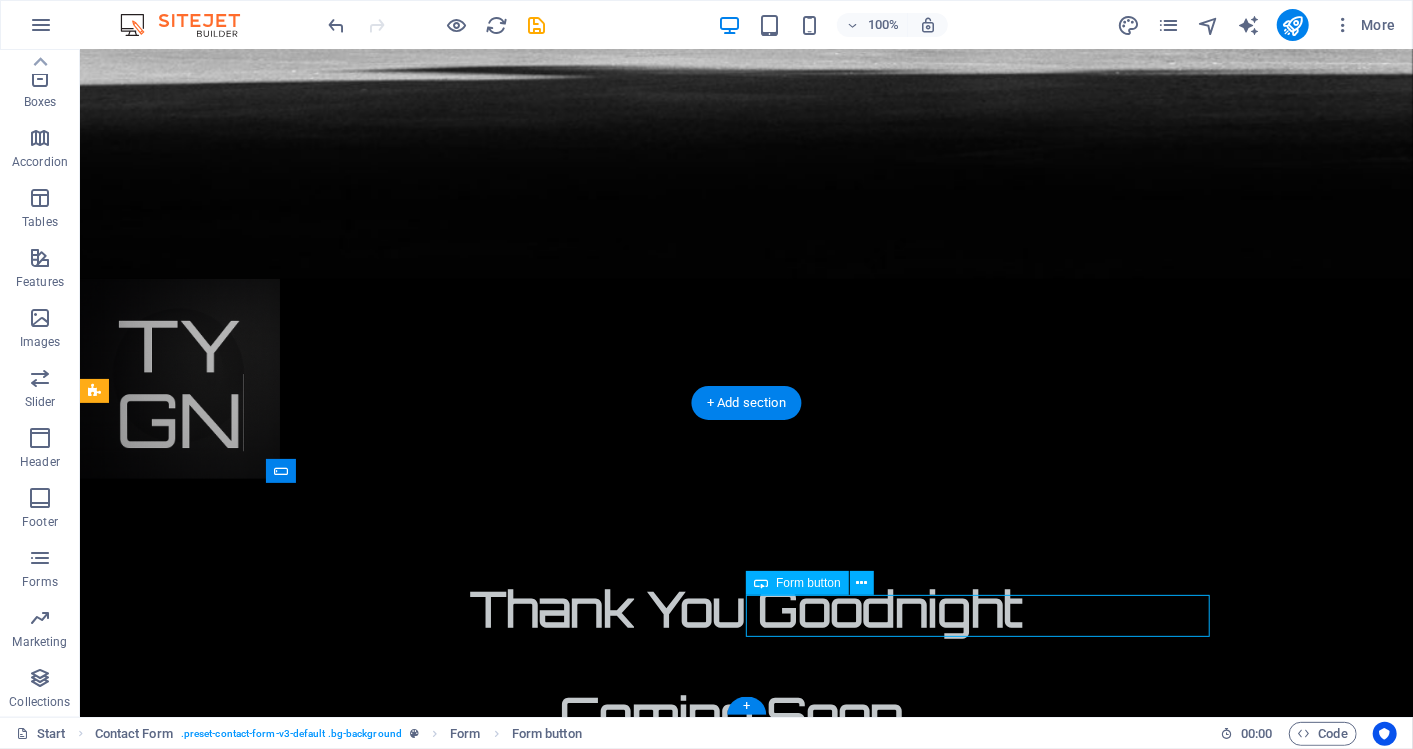 click on "Submit" at bounding box center (986, 2012) 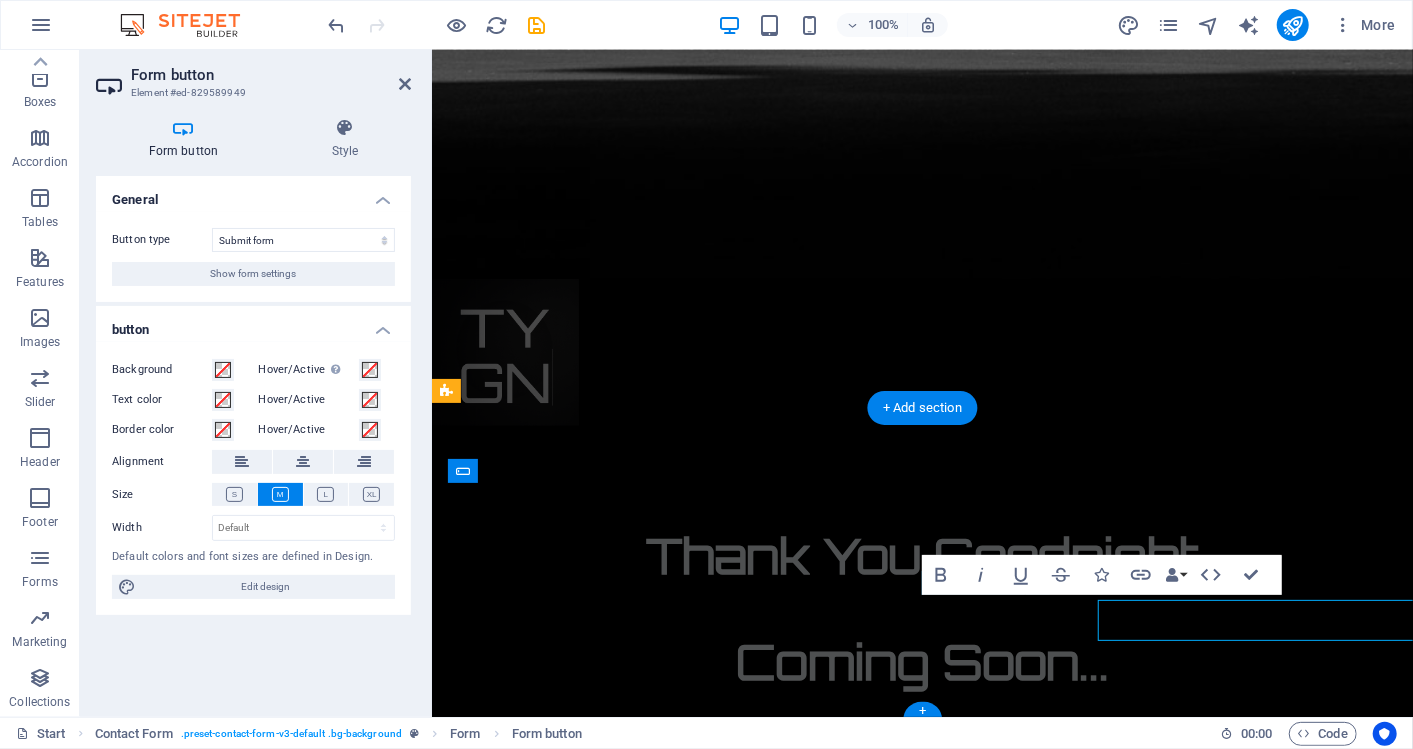scroll, scrollTop: 1180, scrollLeft: 0, axis: vertical 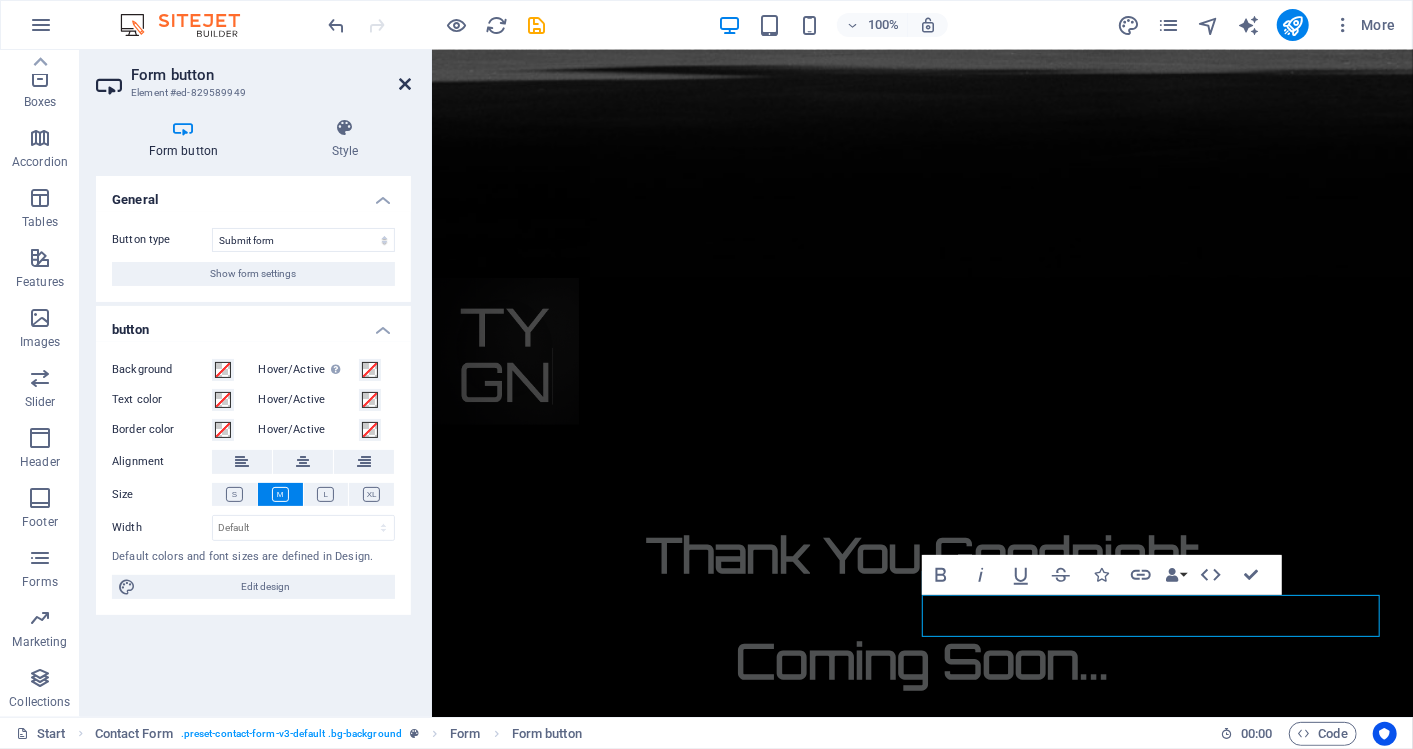 click at bounding box center [405, 84] 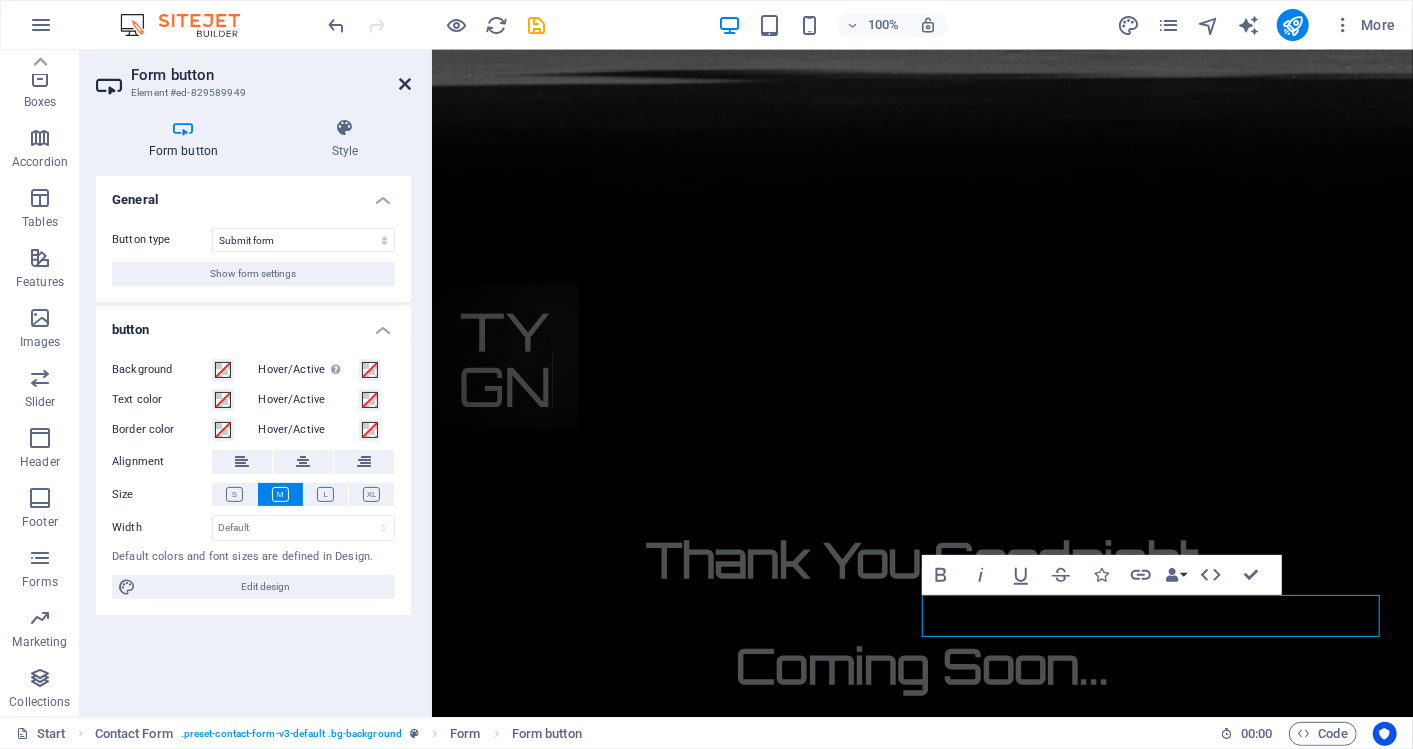 scroll, scrollTop: 1184, scrollLeft: 0, axis: vertical 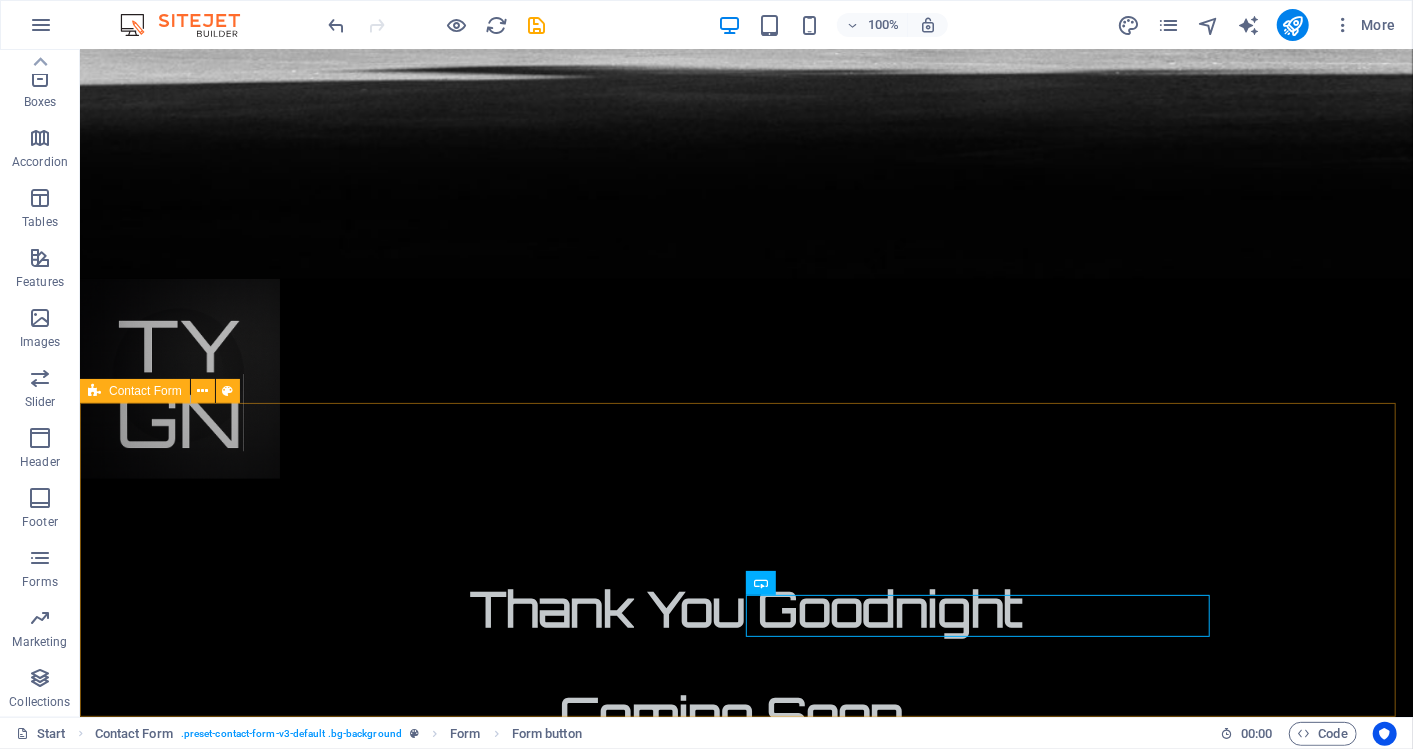 click on "Contact Form" at bounding box center [145, 391] 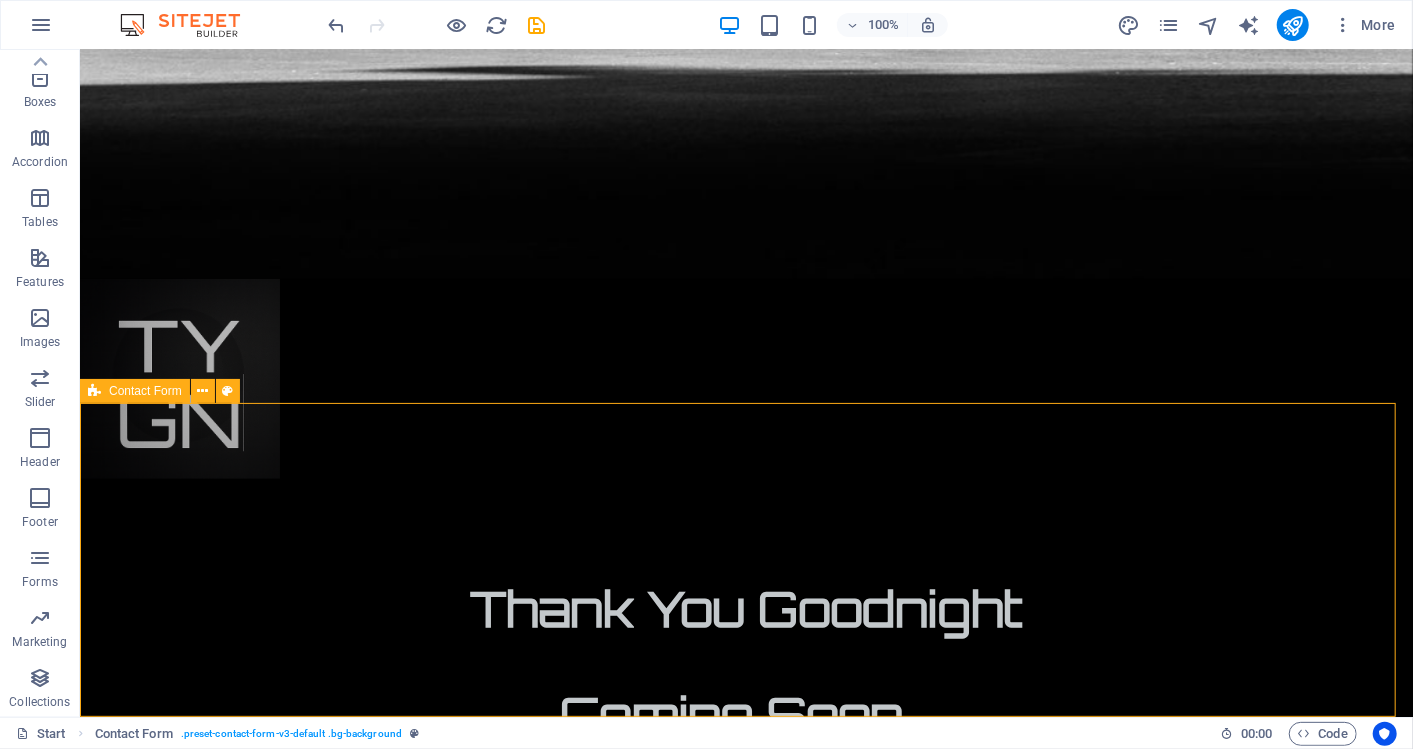 click on "Contact Form" at bounding box center [145, 391] 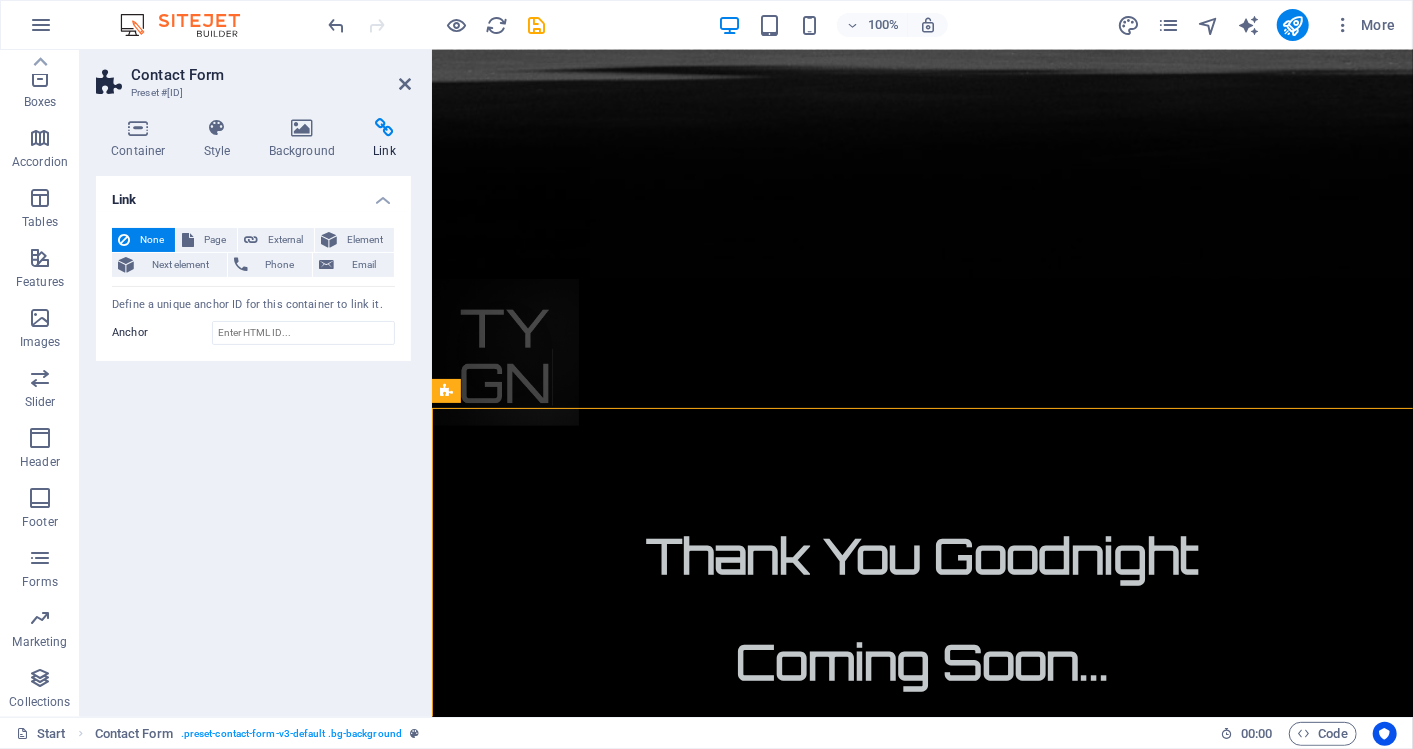 scroll, scrollTop: 1180, scrollLeft: 0, axis: vertical 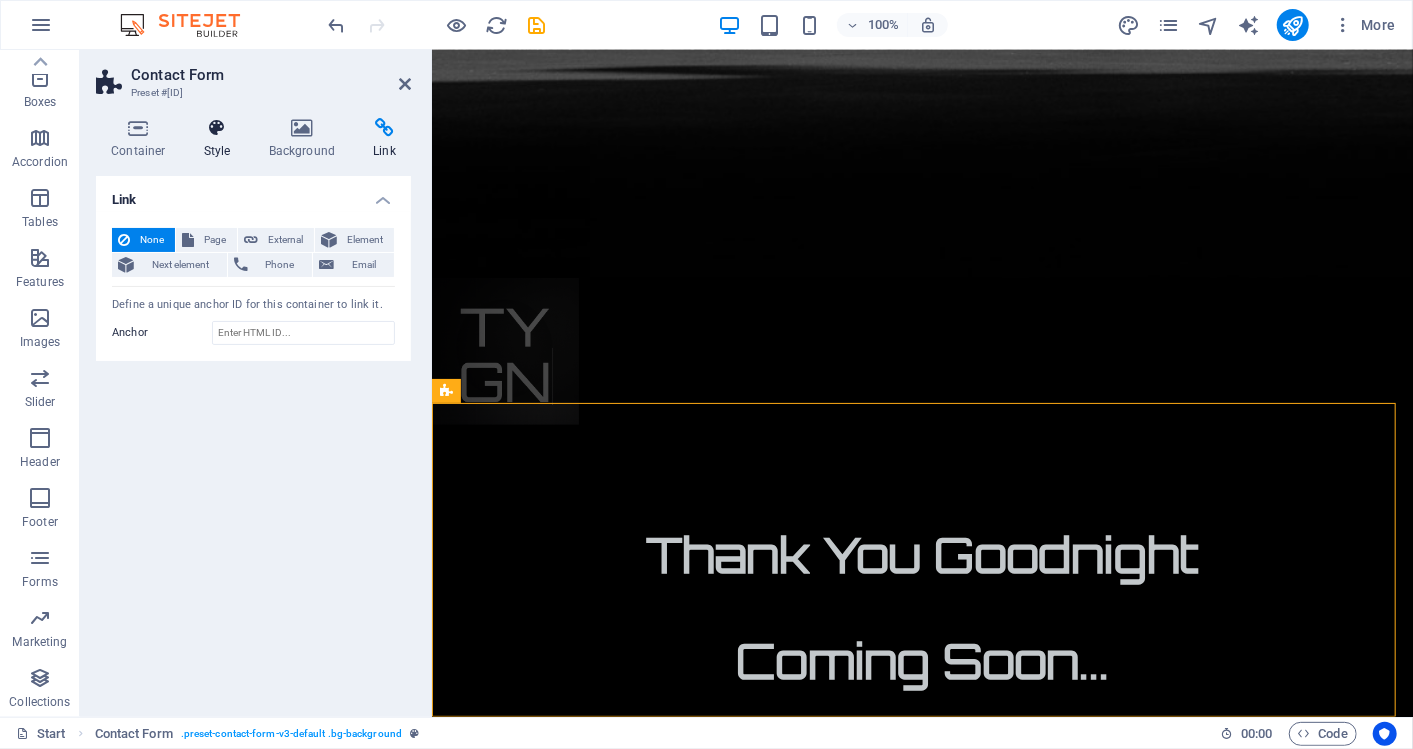 click on "Style" at bounding box center [221, 139] 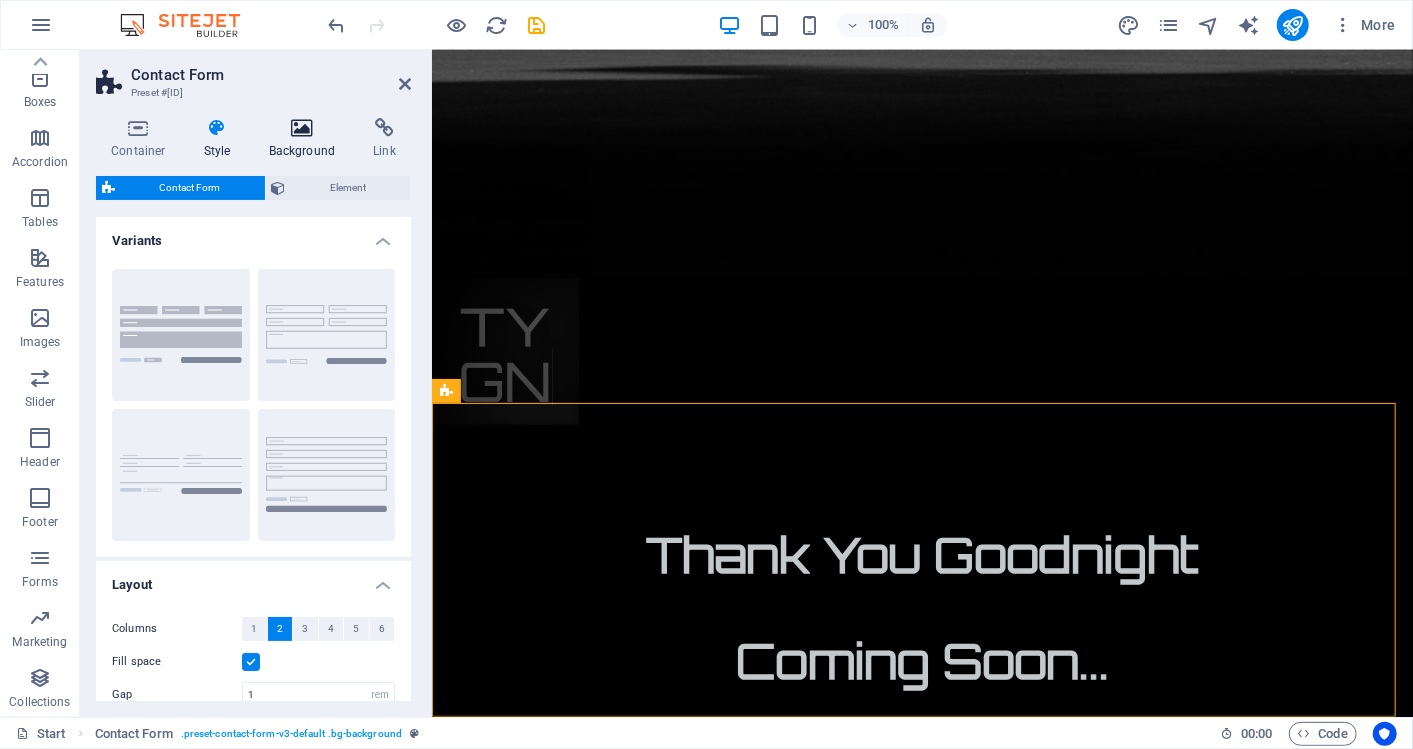 click on "Background" at bounding box center [306, 139] 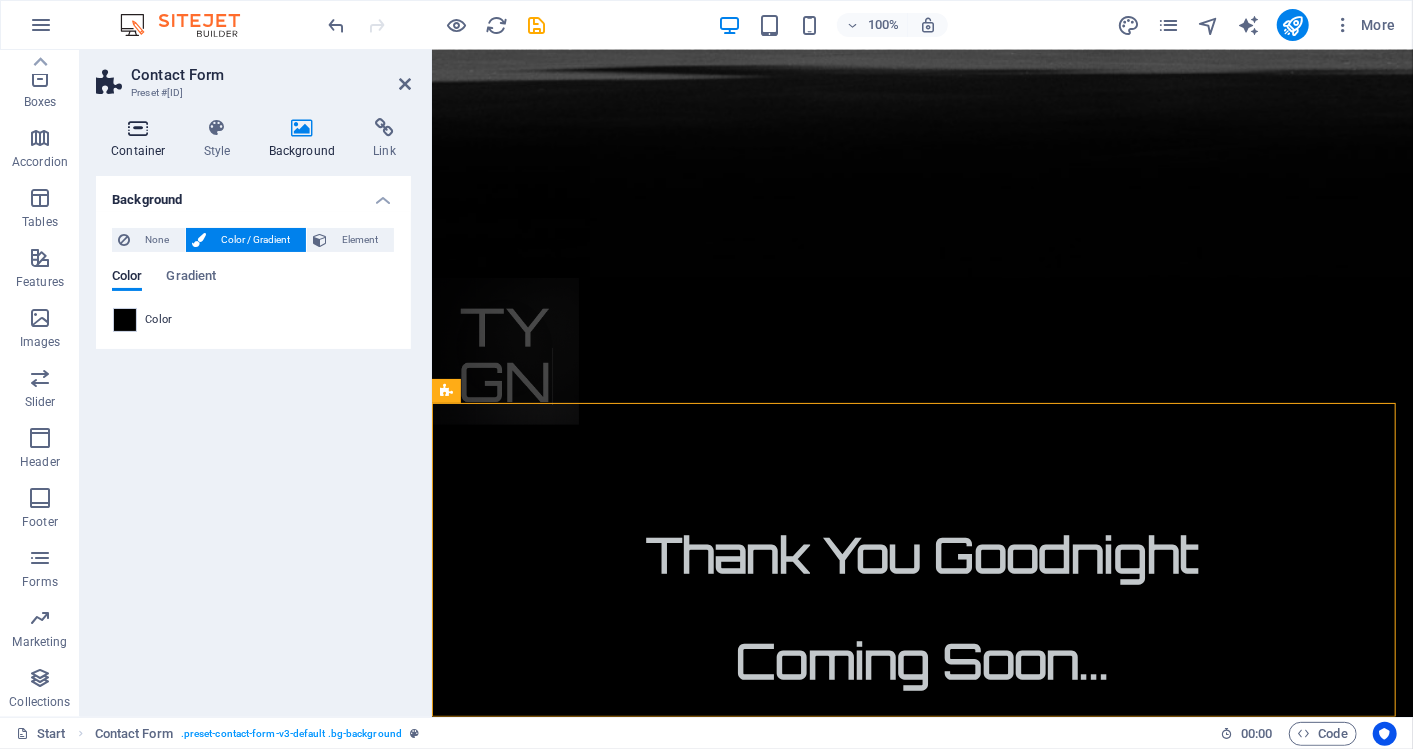 click at bounding box center (138, 128) 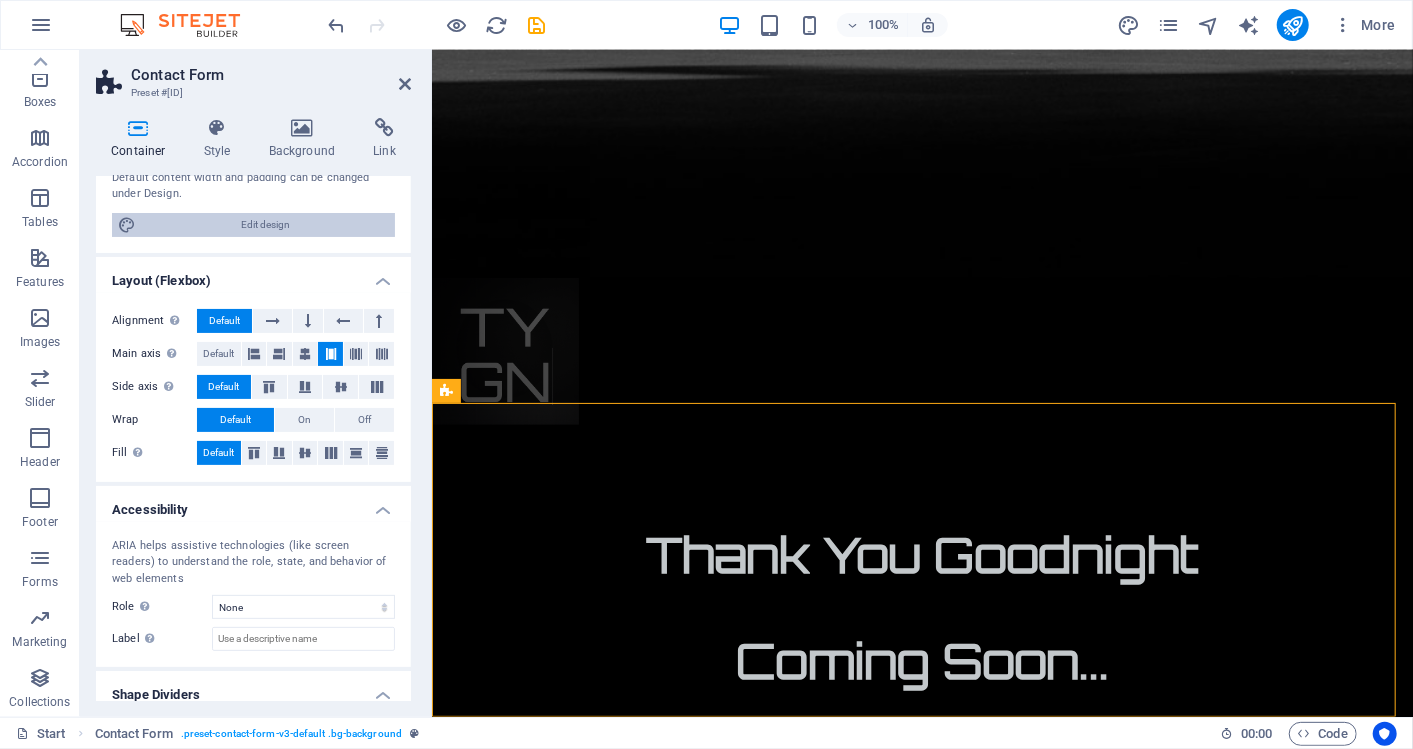 scroll, scrollTop: 248, scrollLeft: 0, axis: vertical 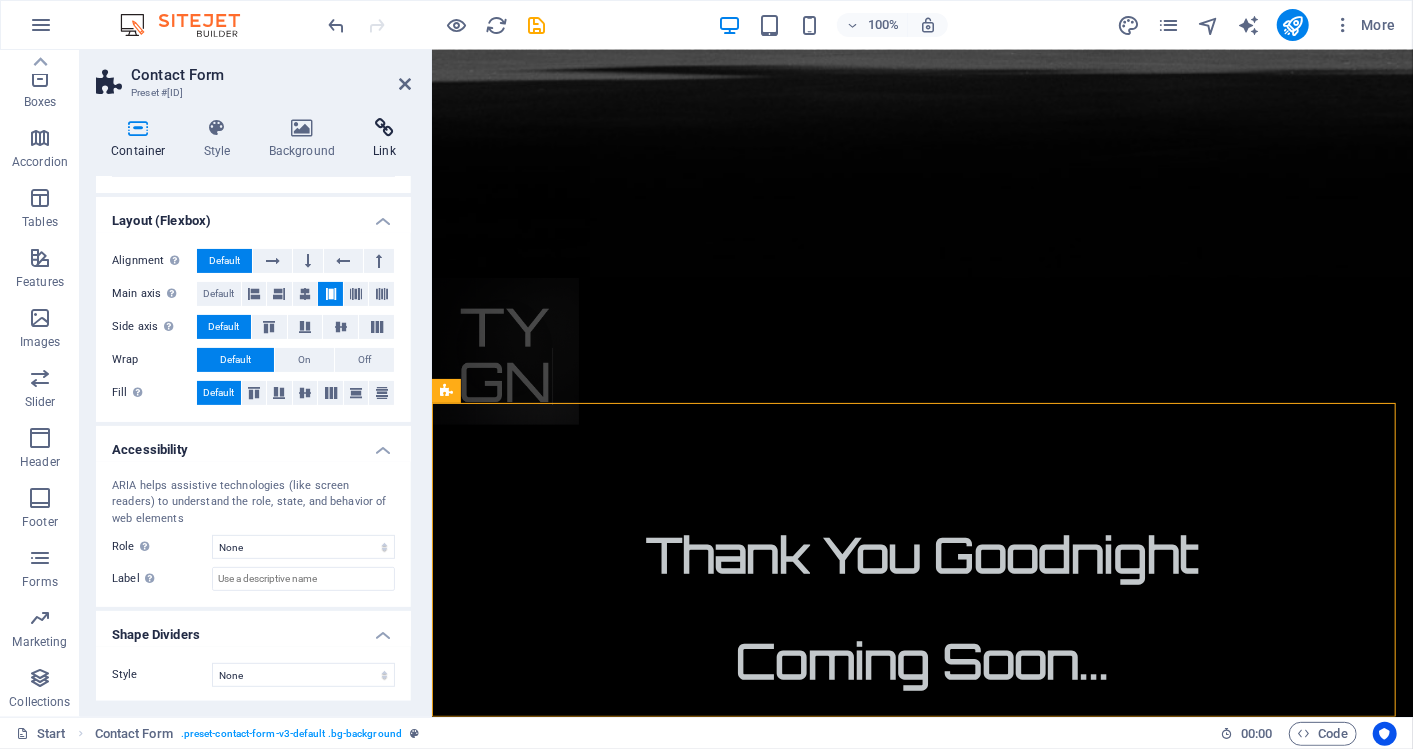 click at bounding box center [384, 128] 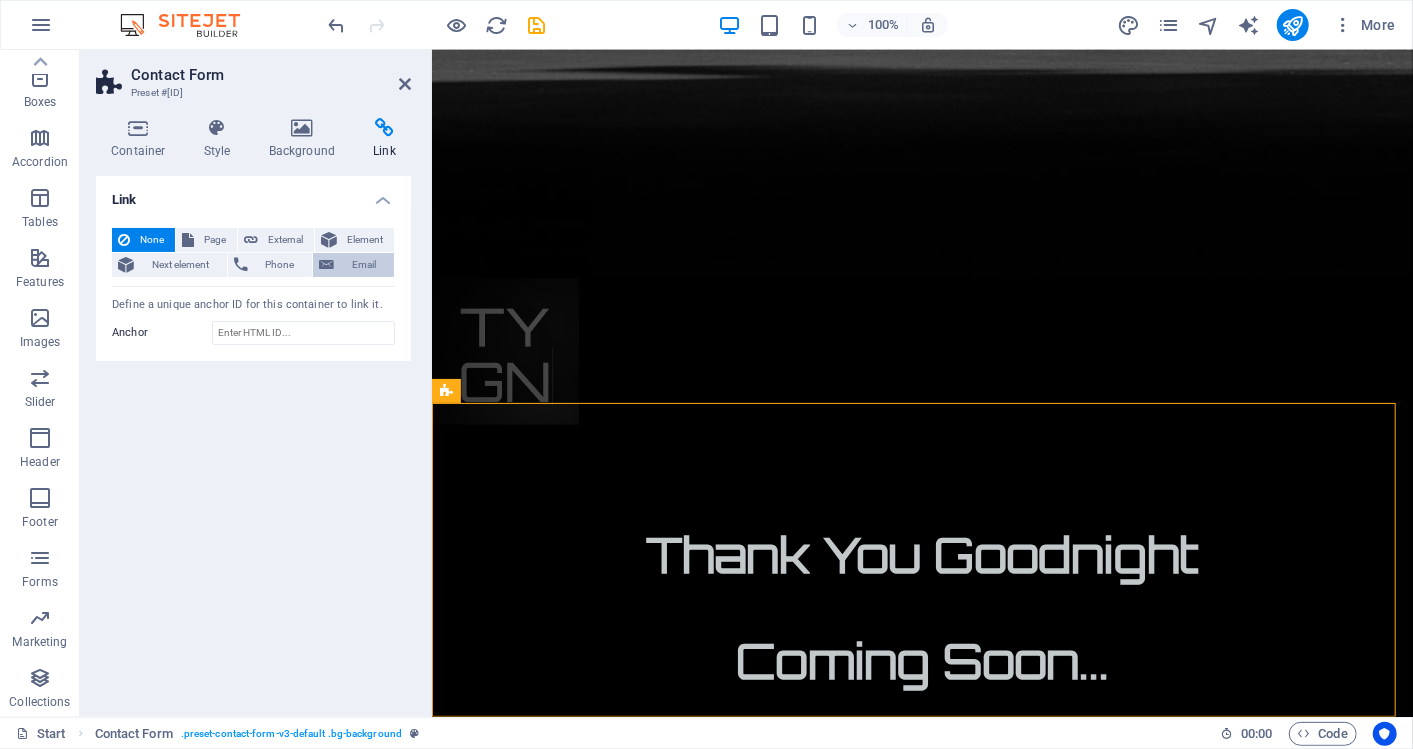 click on "Email" at bounding box center [364, 265] 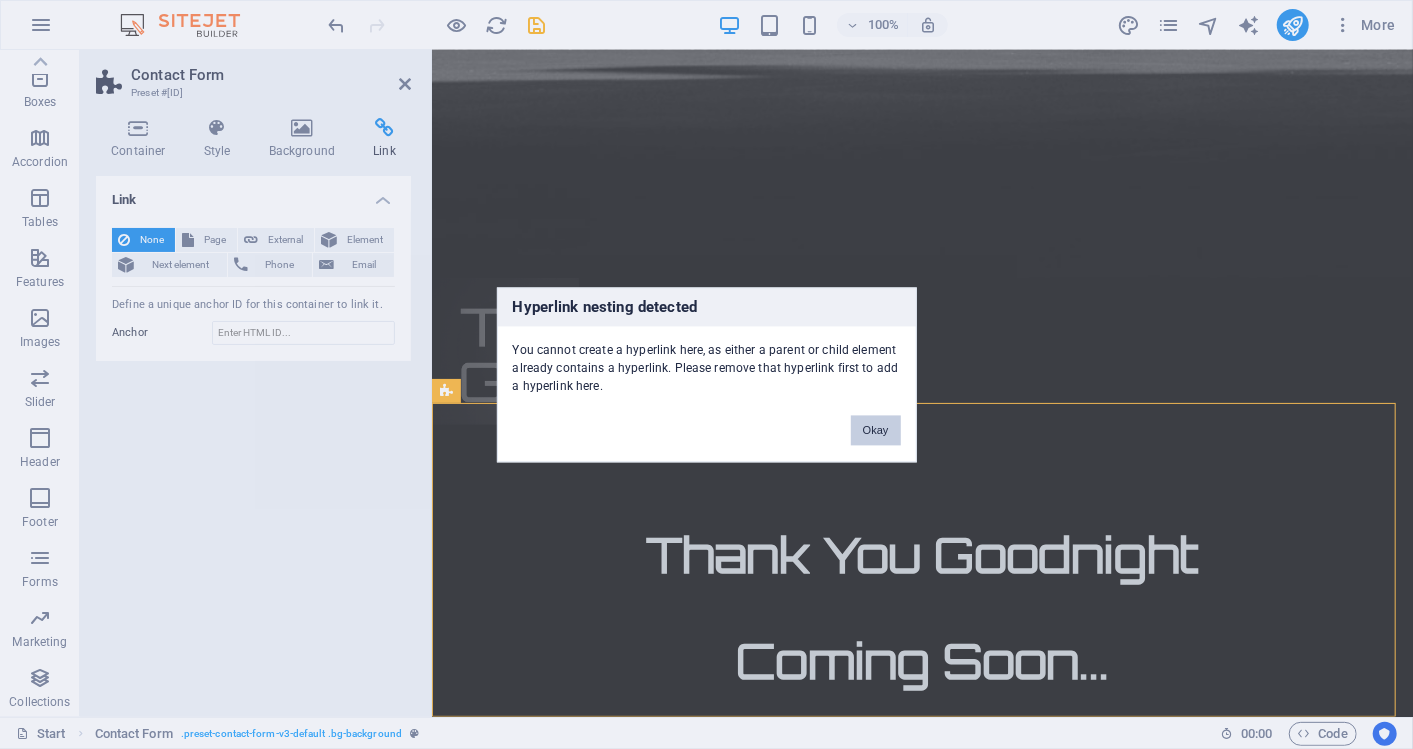 click on "Okay" at bounding box center (876, 430) 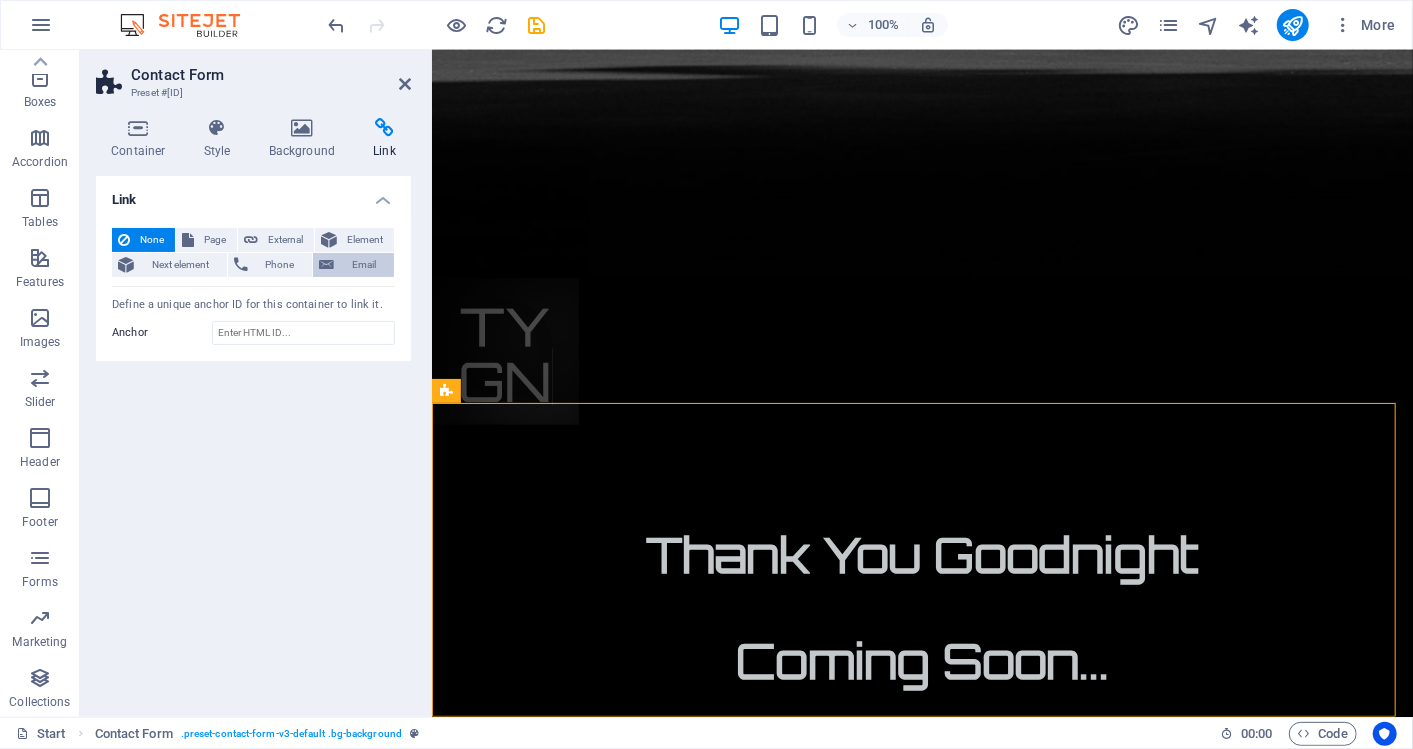 click on "Email" at bounding box center [364, 265] 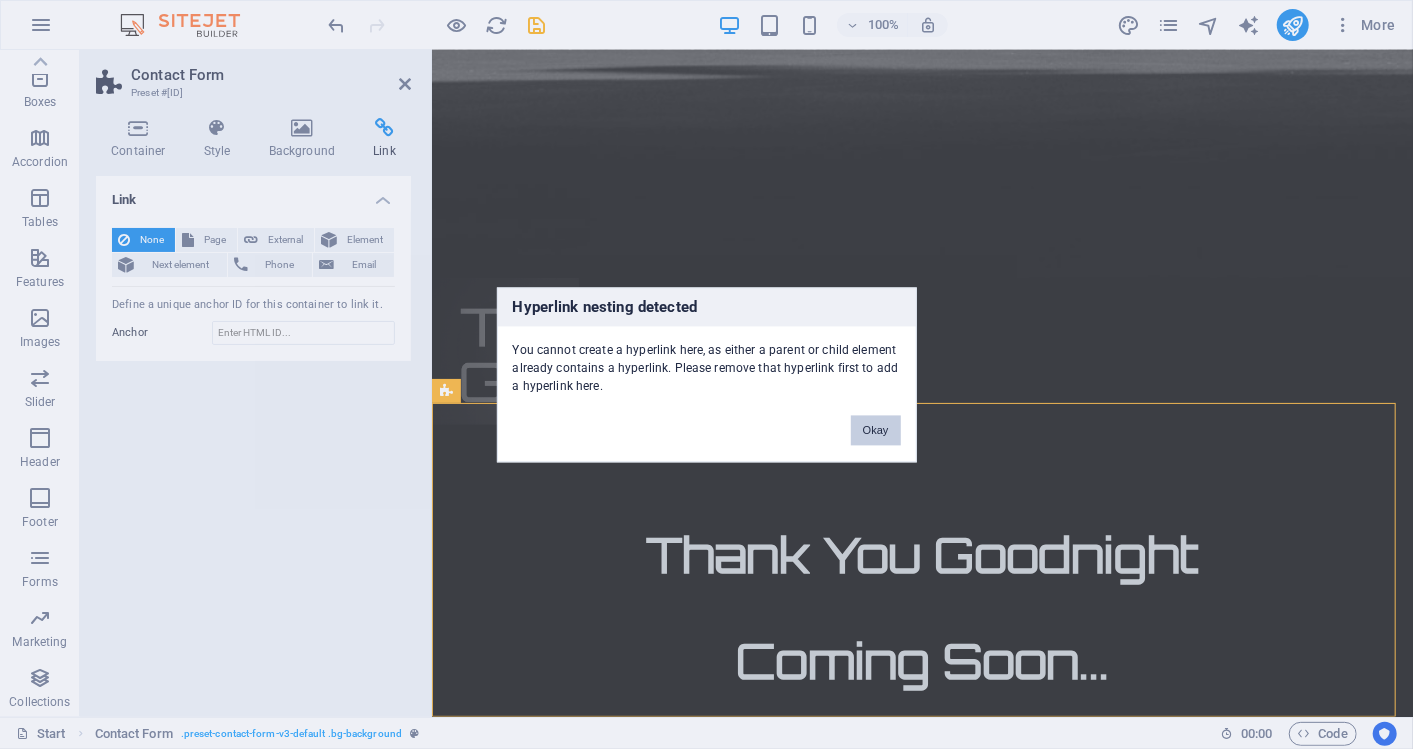click on "Okay" at bounding box center (876, 430) 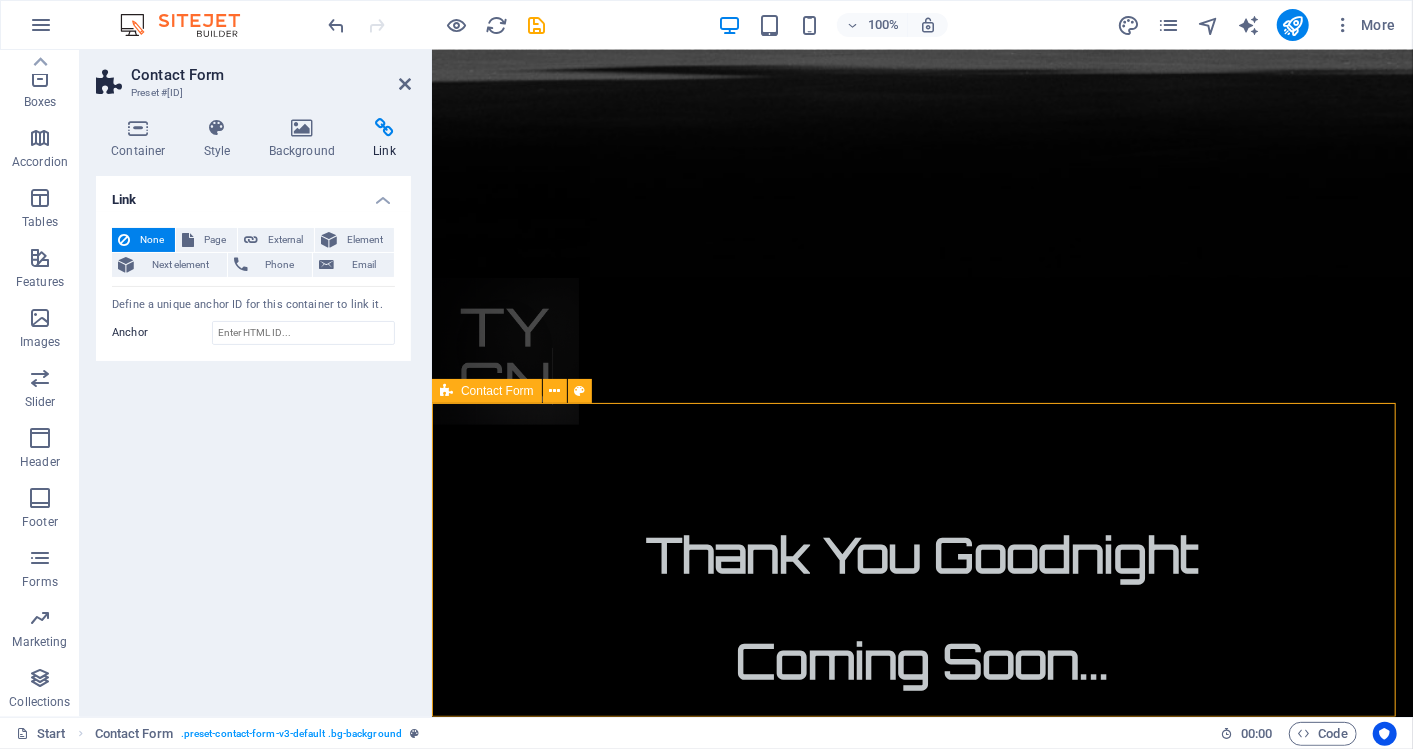drag, startPoint x: 798, startPoint y: 313, endPoint x: 803, endPoint y: 667, distance: 354.0353 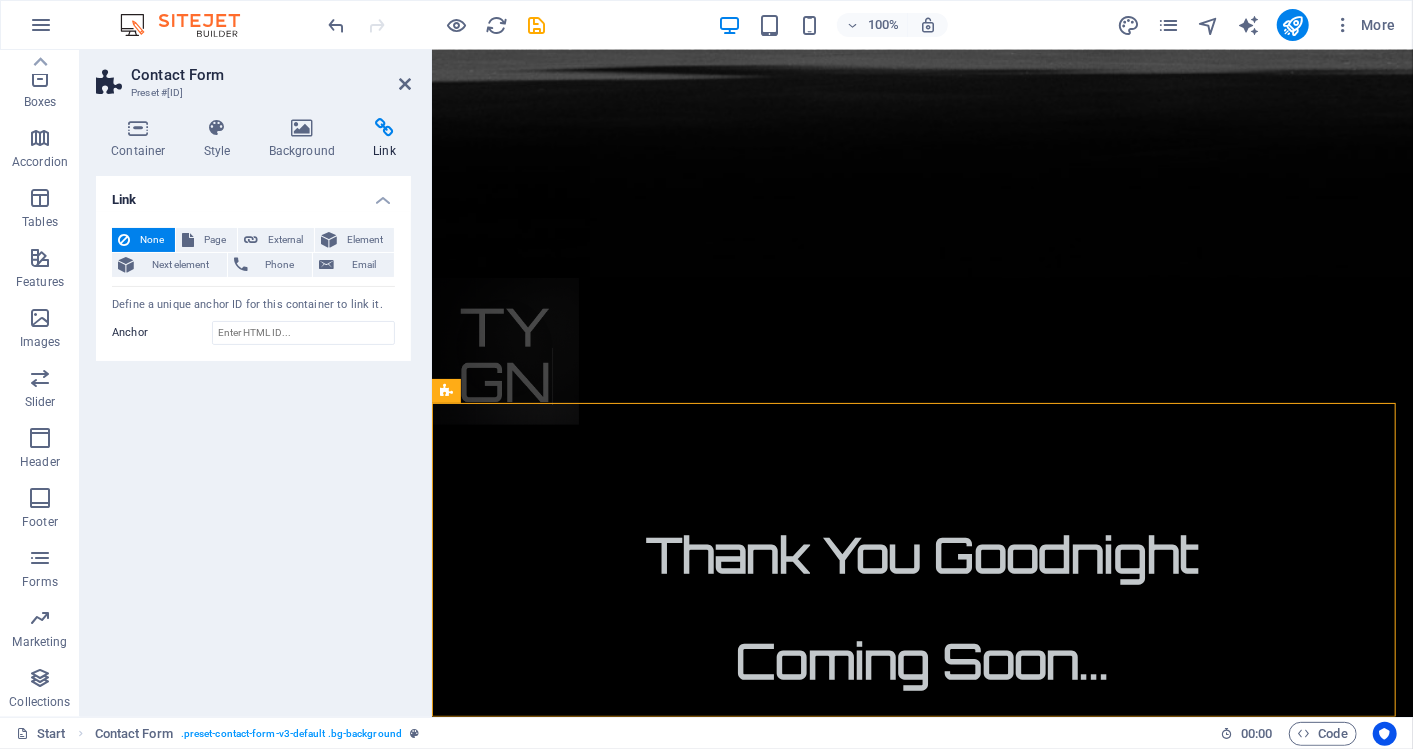 click on "Contact Form" at bounding box center [271, 75] 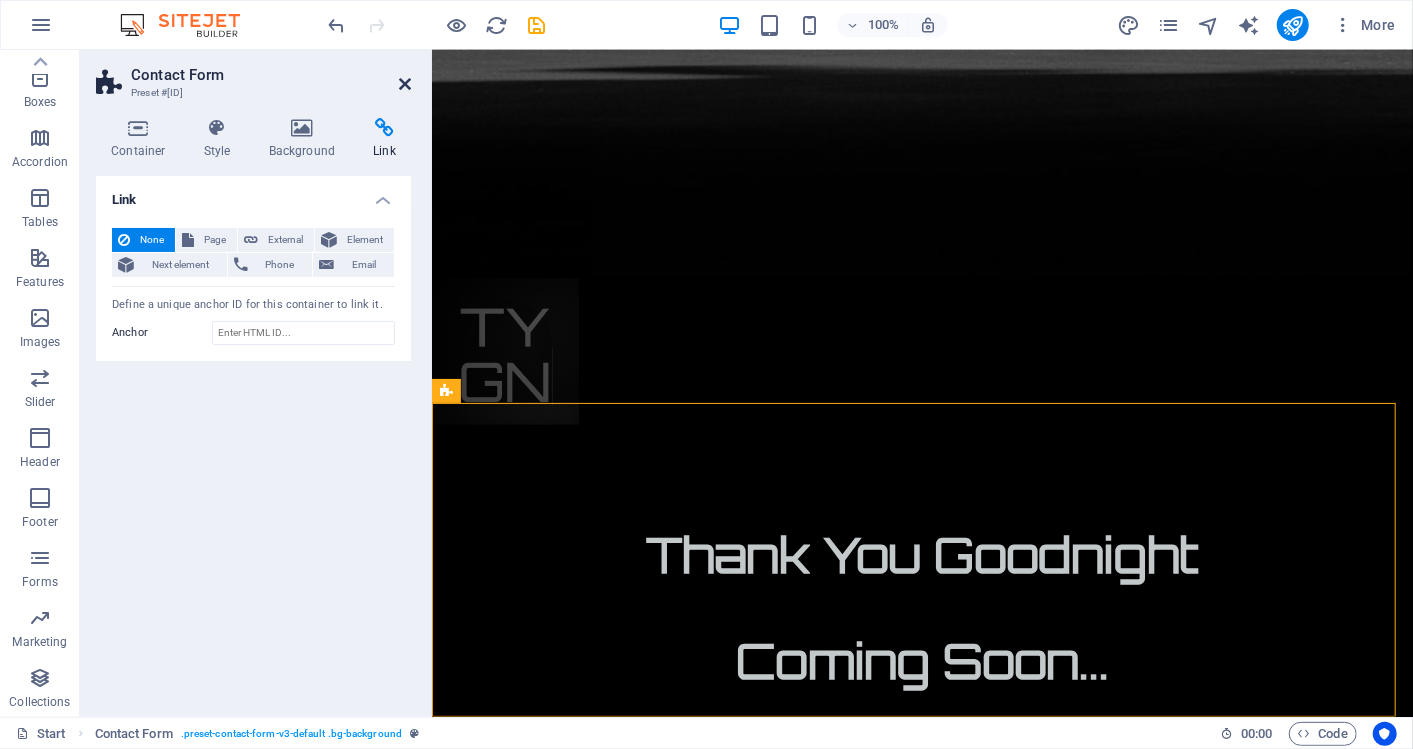 click at bounding box center [405, 84] 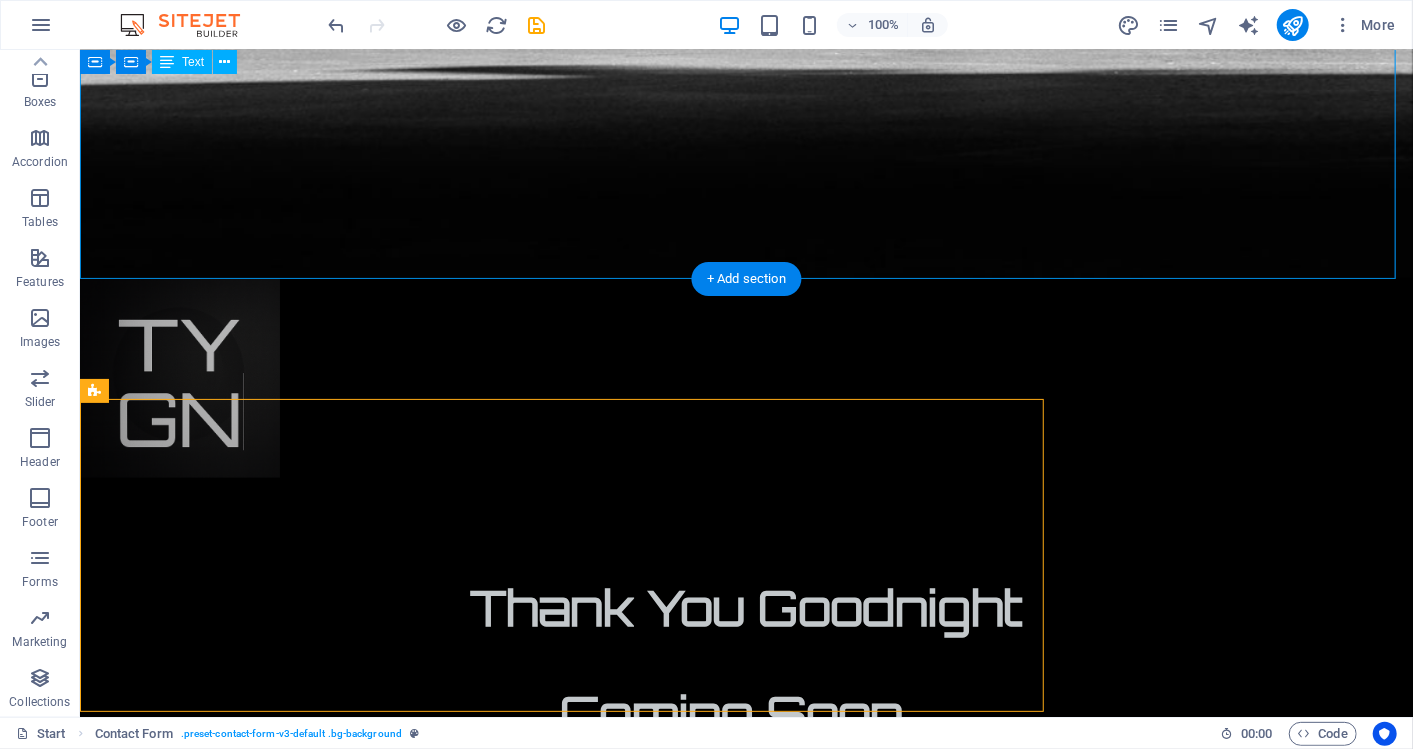 scroll, scrollTop: 1184, scrollLeft: 0, axis: vertical 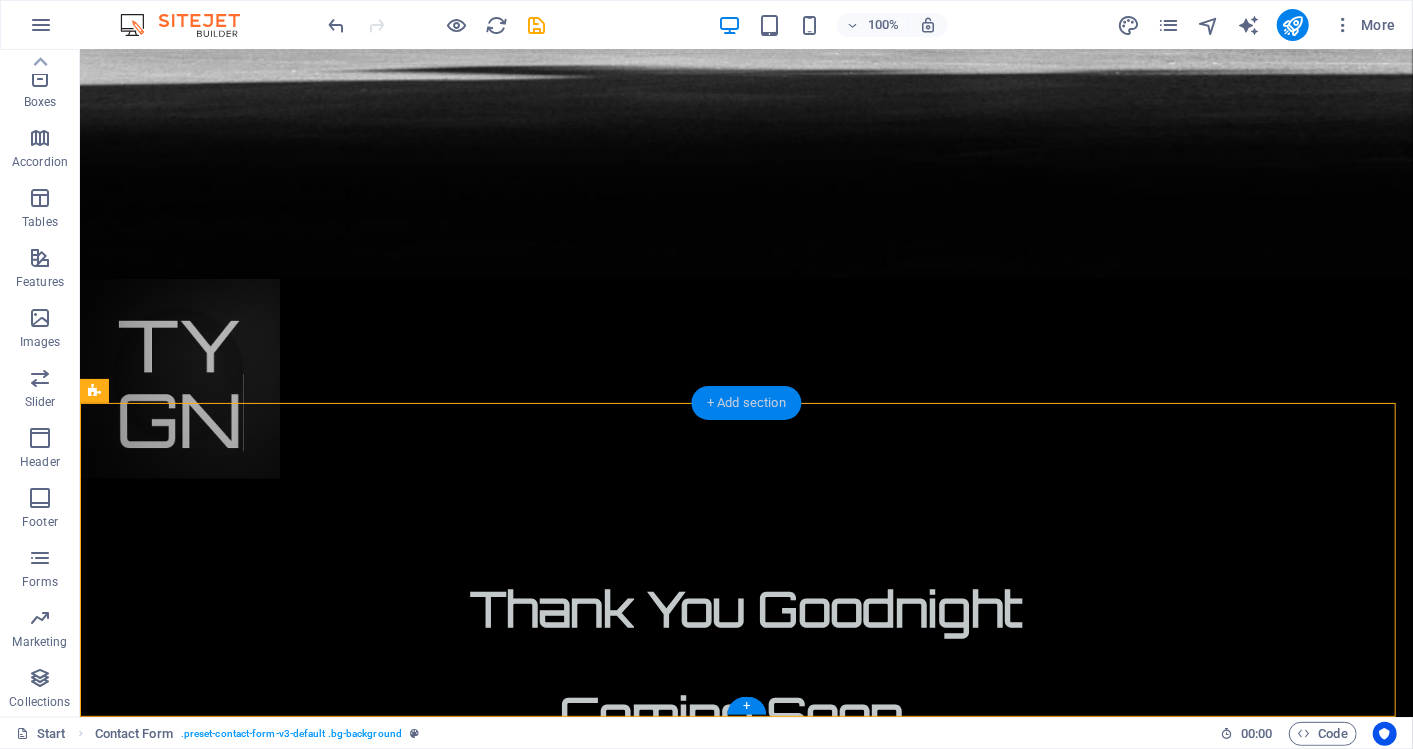 click on "+ Add section" at bounding box center (746, 403) 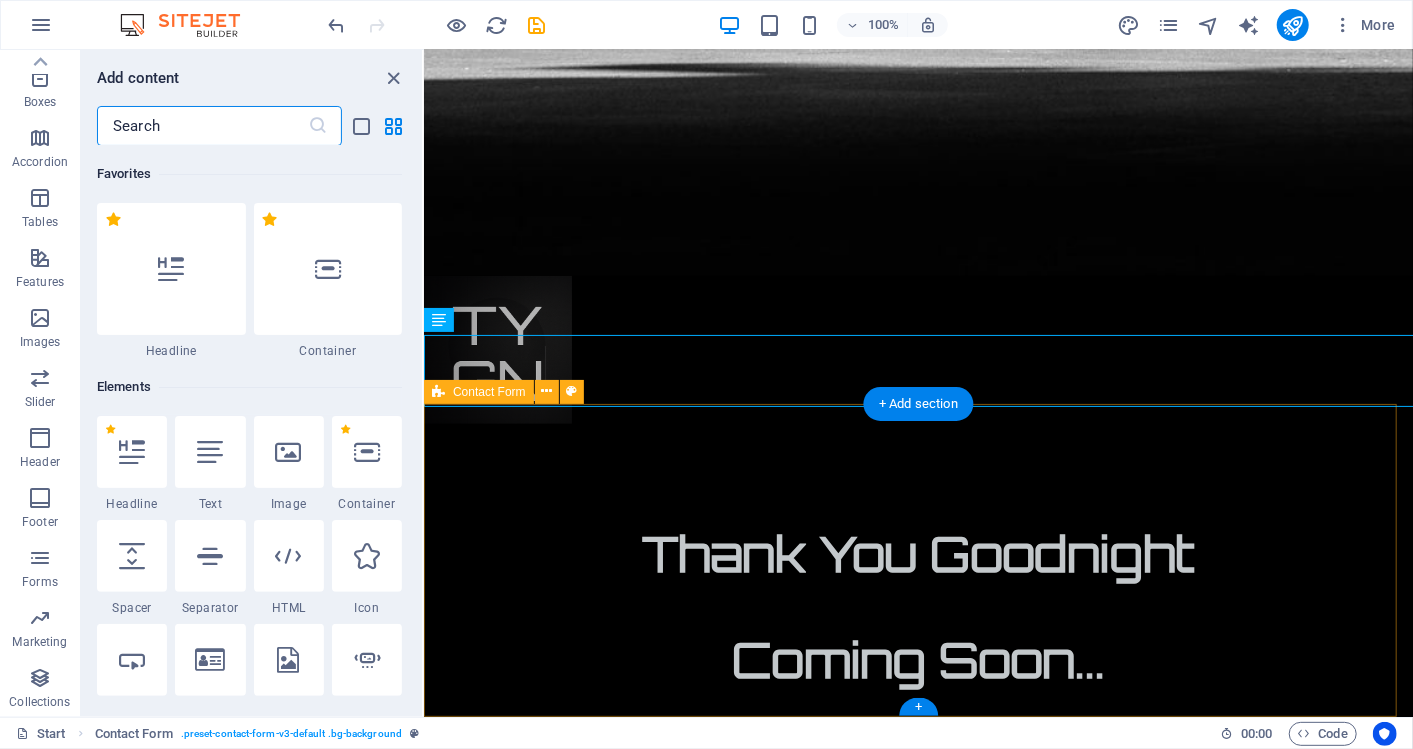scroll, scrollTop: 1180, scrollLeft: 0, axis: vertical 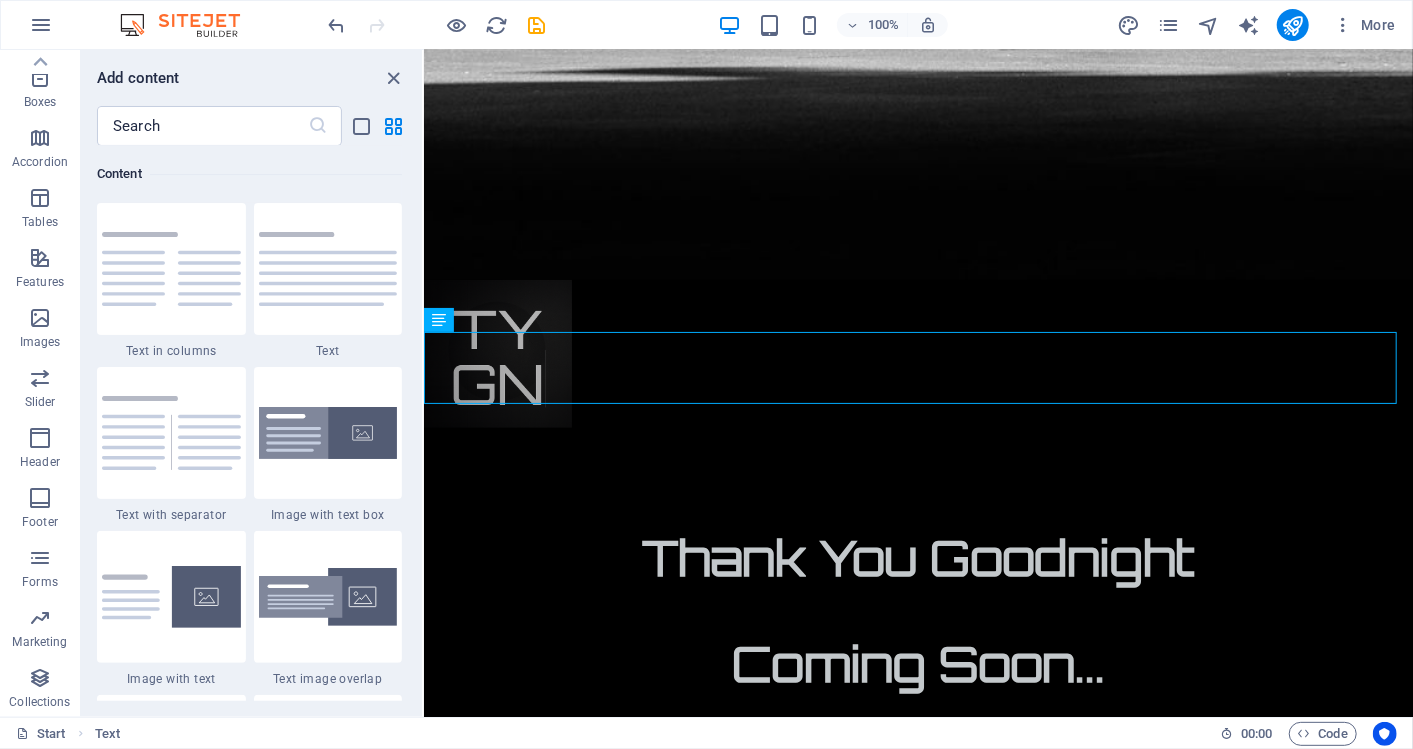 click at bounding box center [437, 25] 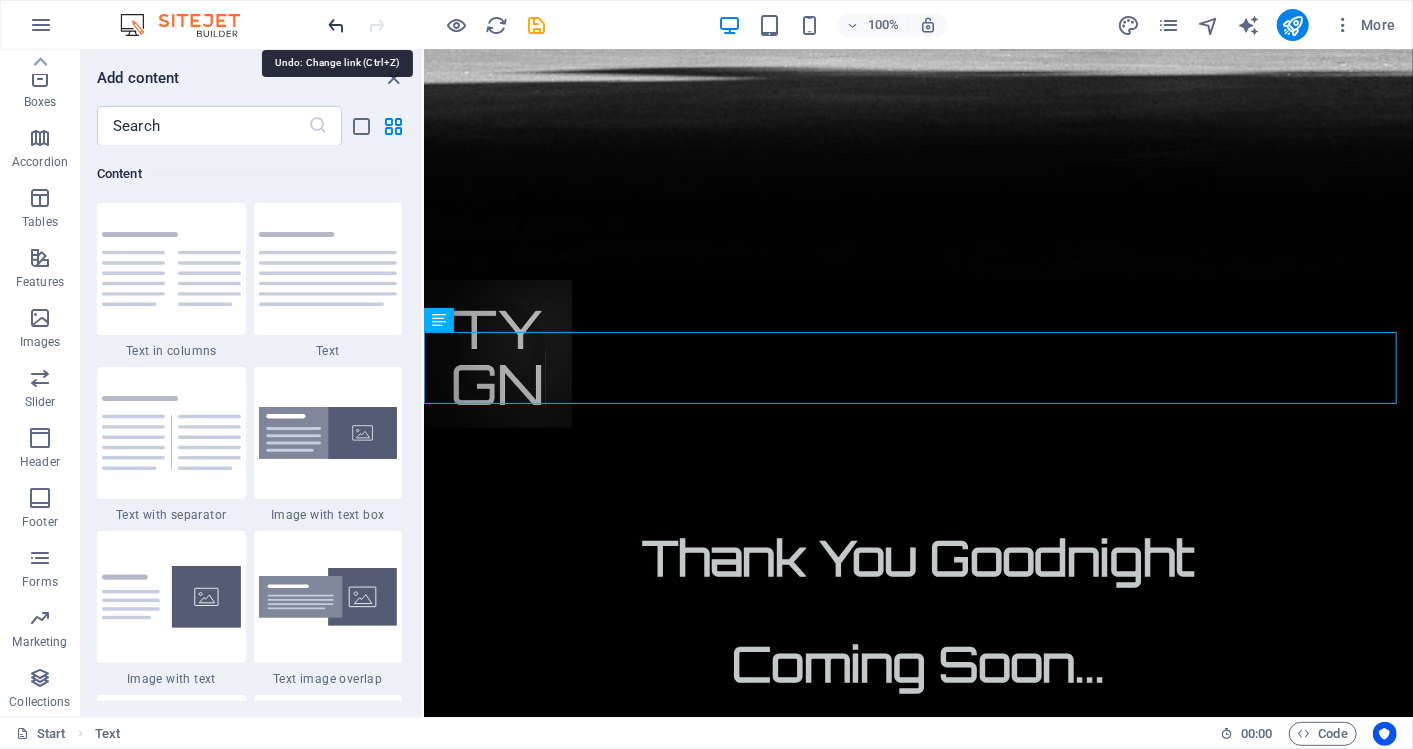 click at bounding box center (337, 25) 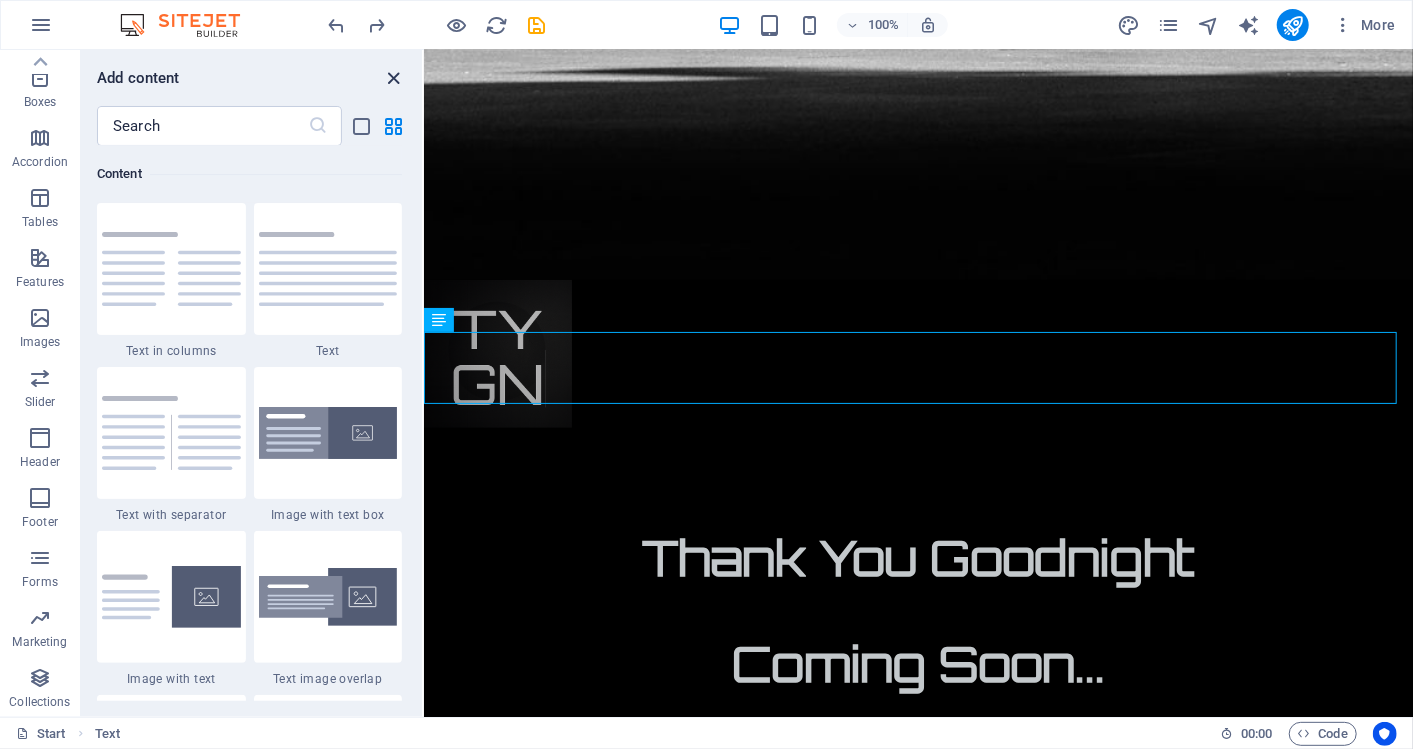 click at bounding box center (394, 78) 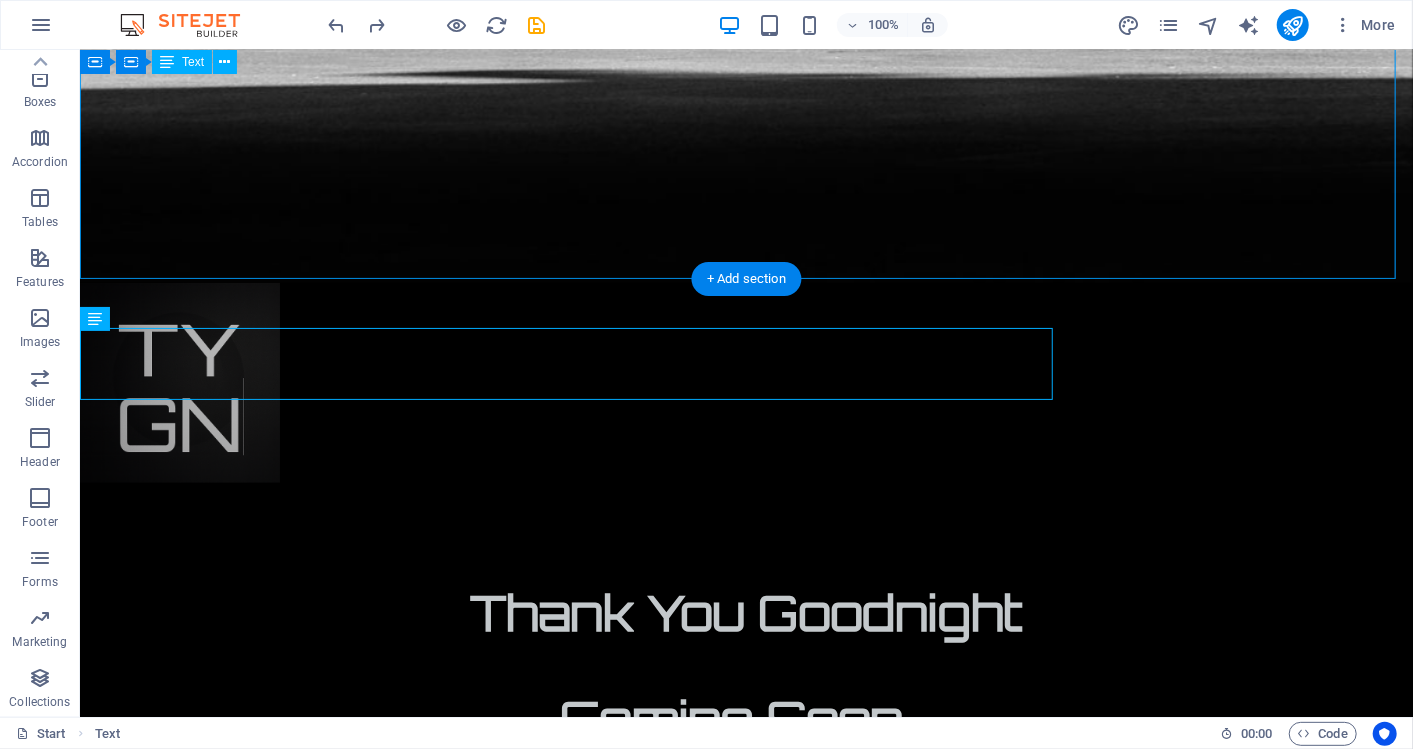 scroll, scrollTop: 1184, scrollLeft: 0, axis: vertical 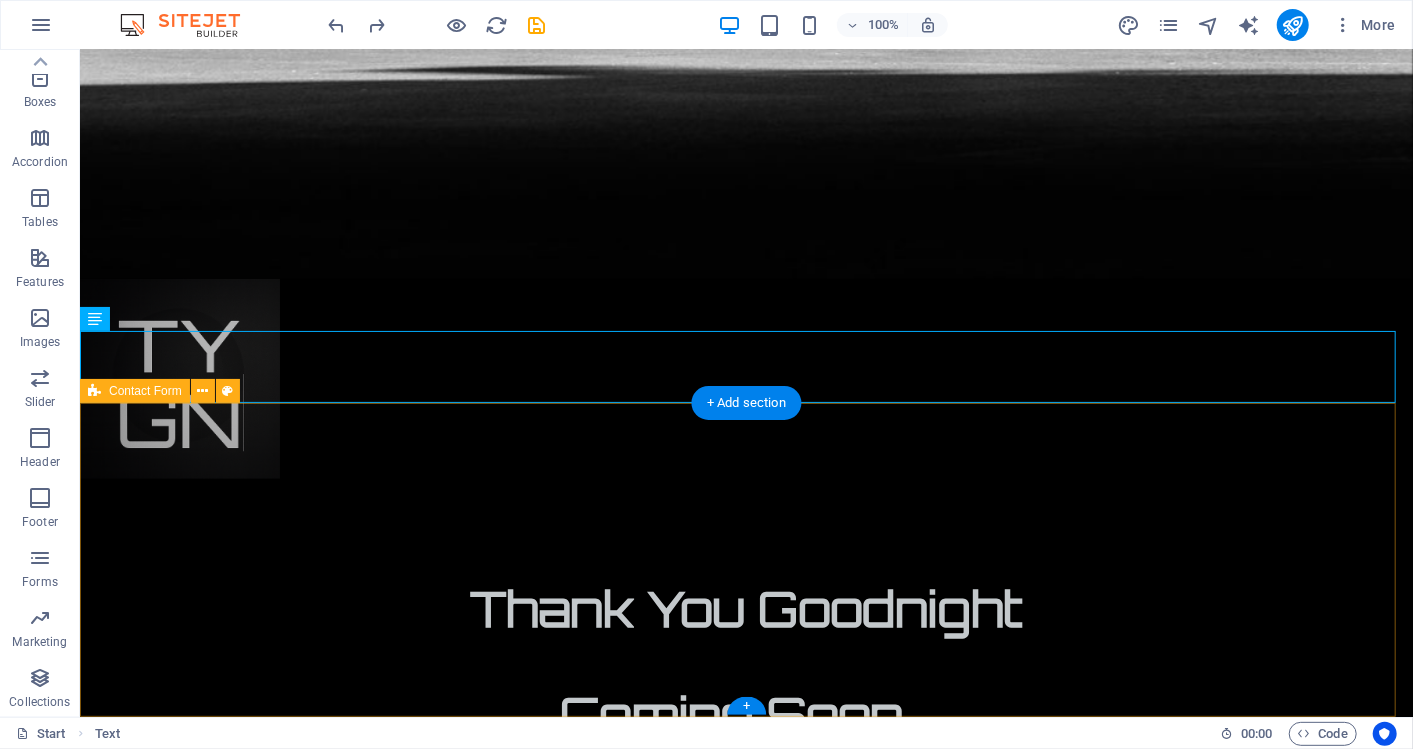 click on "Unreadable? Load new Submit" at bounding box center [745, 1954] 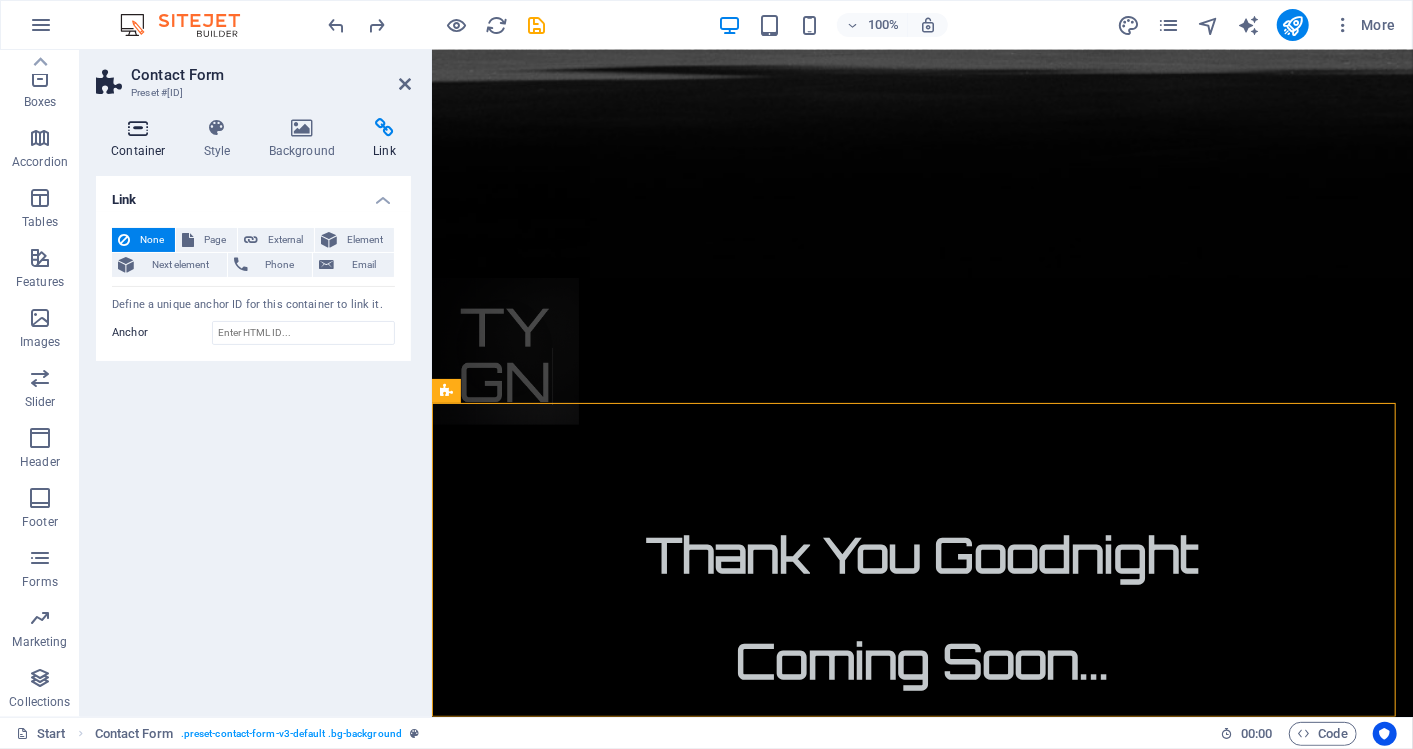 click at bounding box center (138, 128) 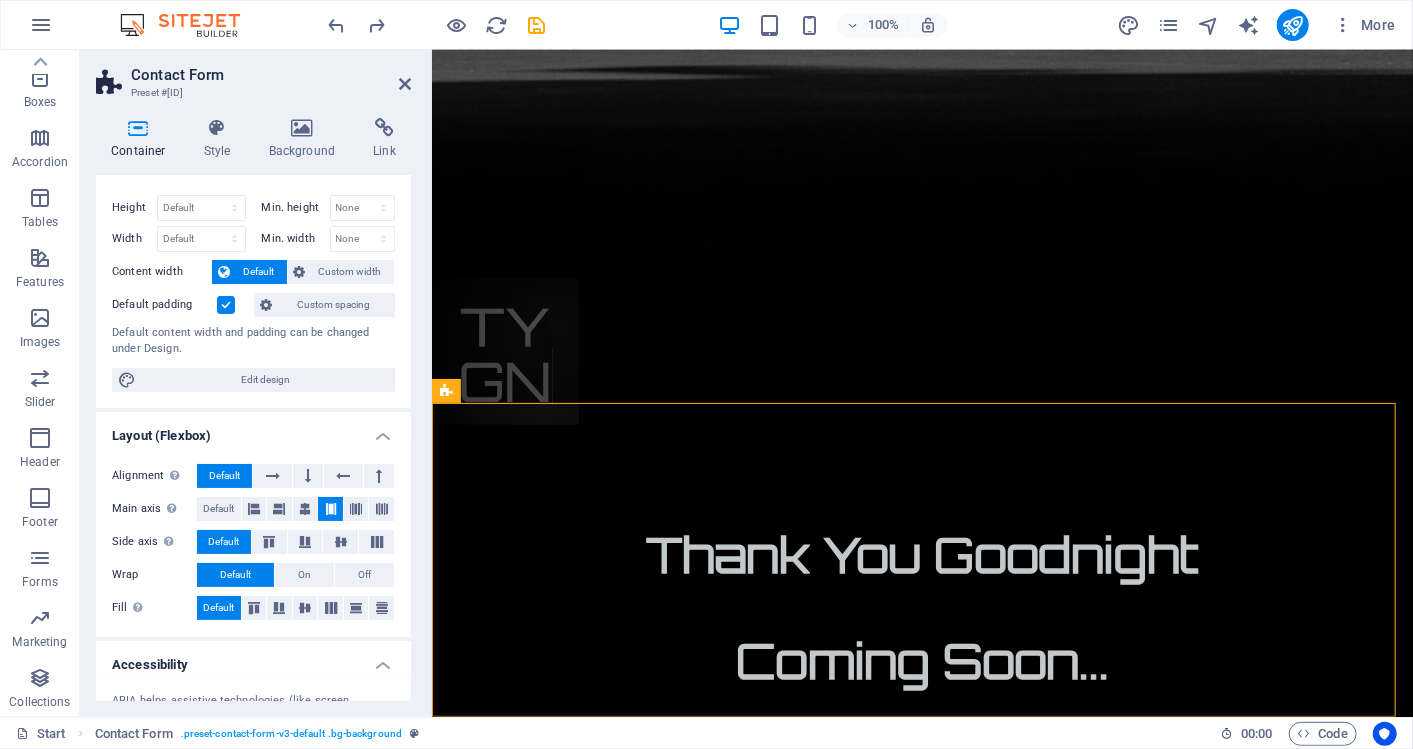 scroll, scrollTop: 21, scrollLeft: 0, axis: vertical 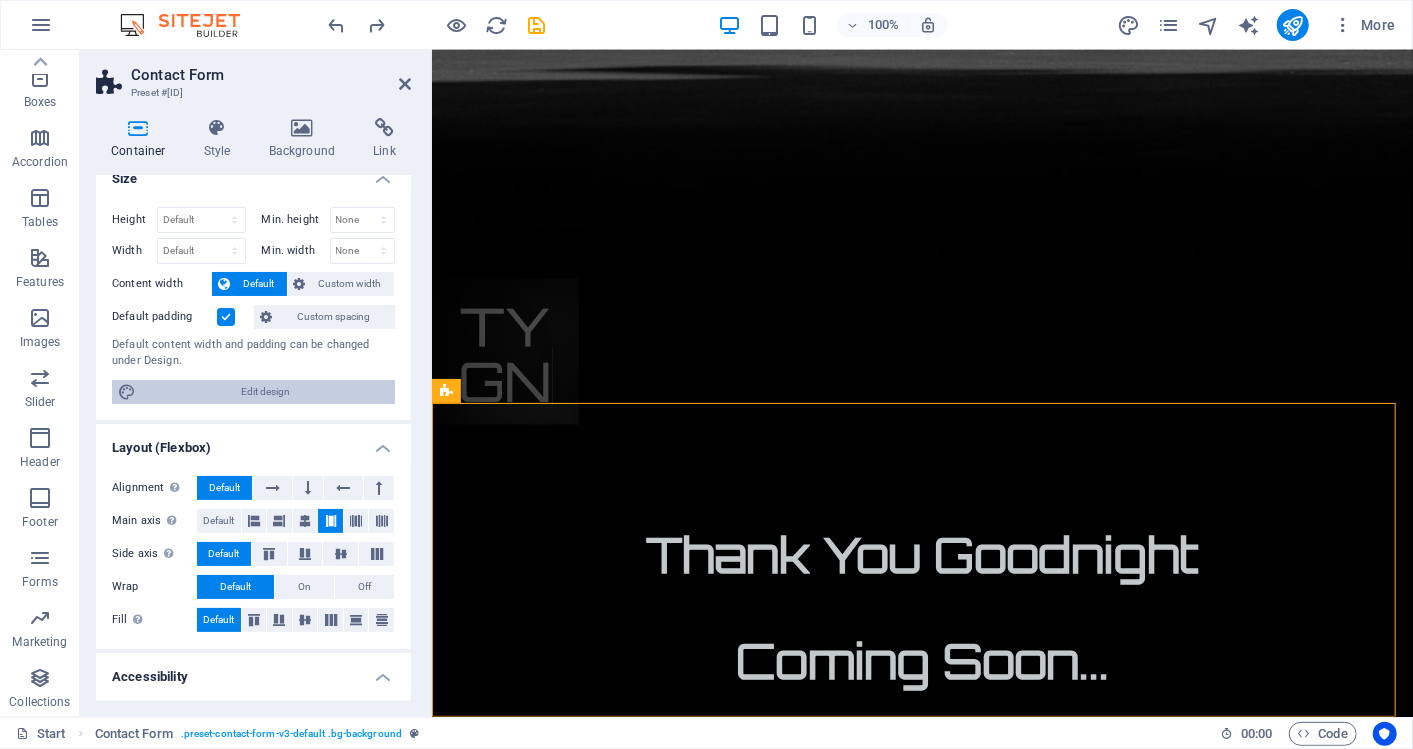 click on "Edit design" at bounding box center [265, 392] 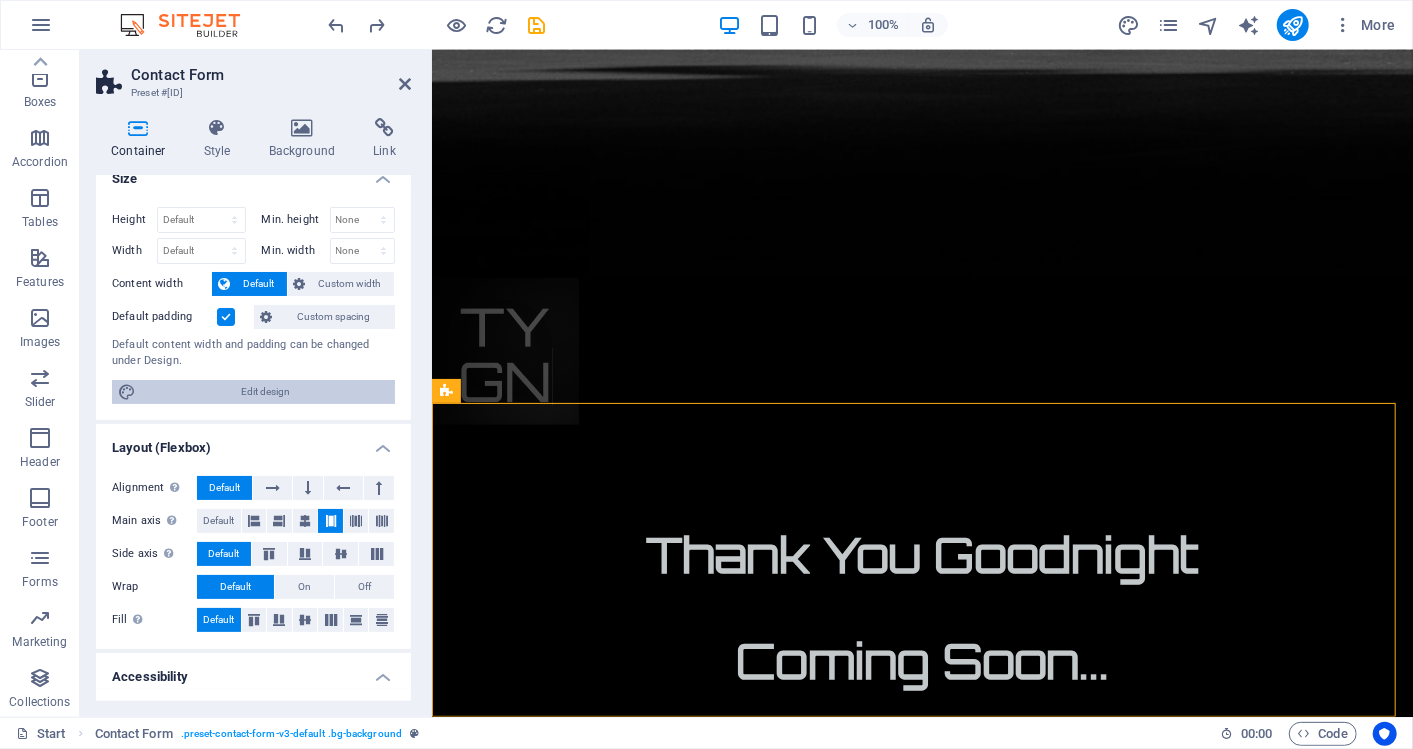 scroll, scrollTop: 512, scrollLeft: 0, axis: vertical 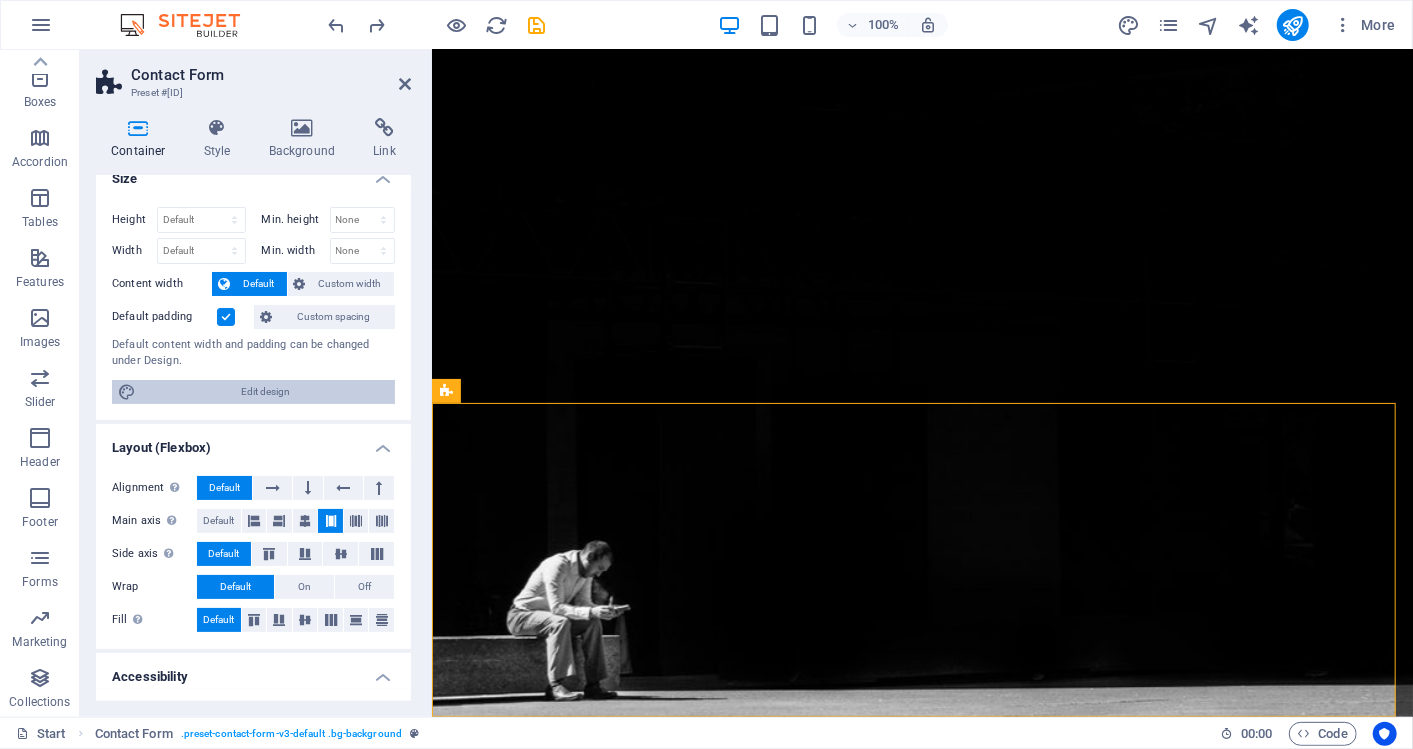 select on "px" 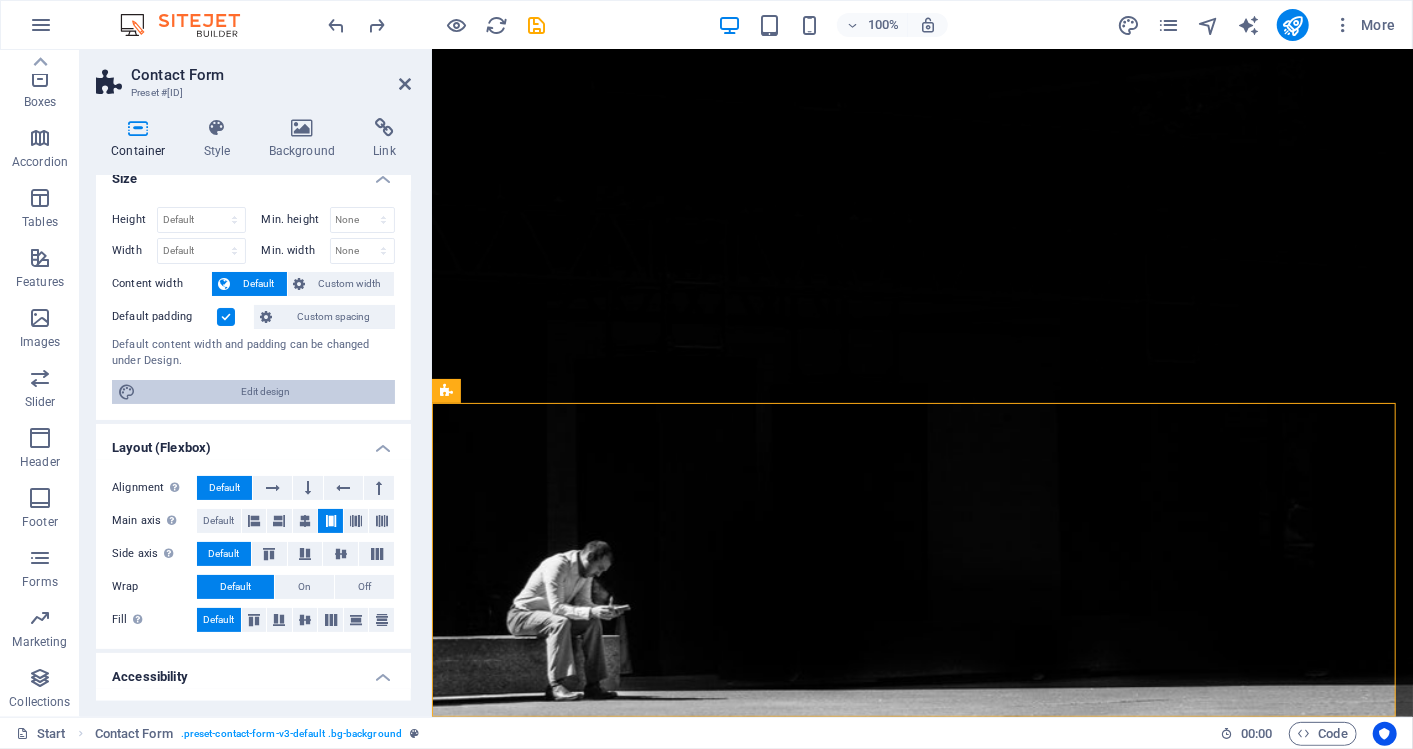 select on "px" 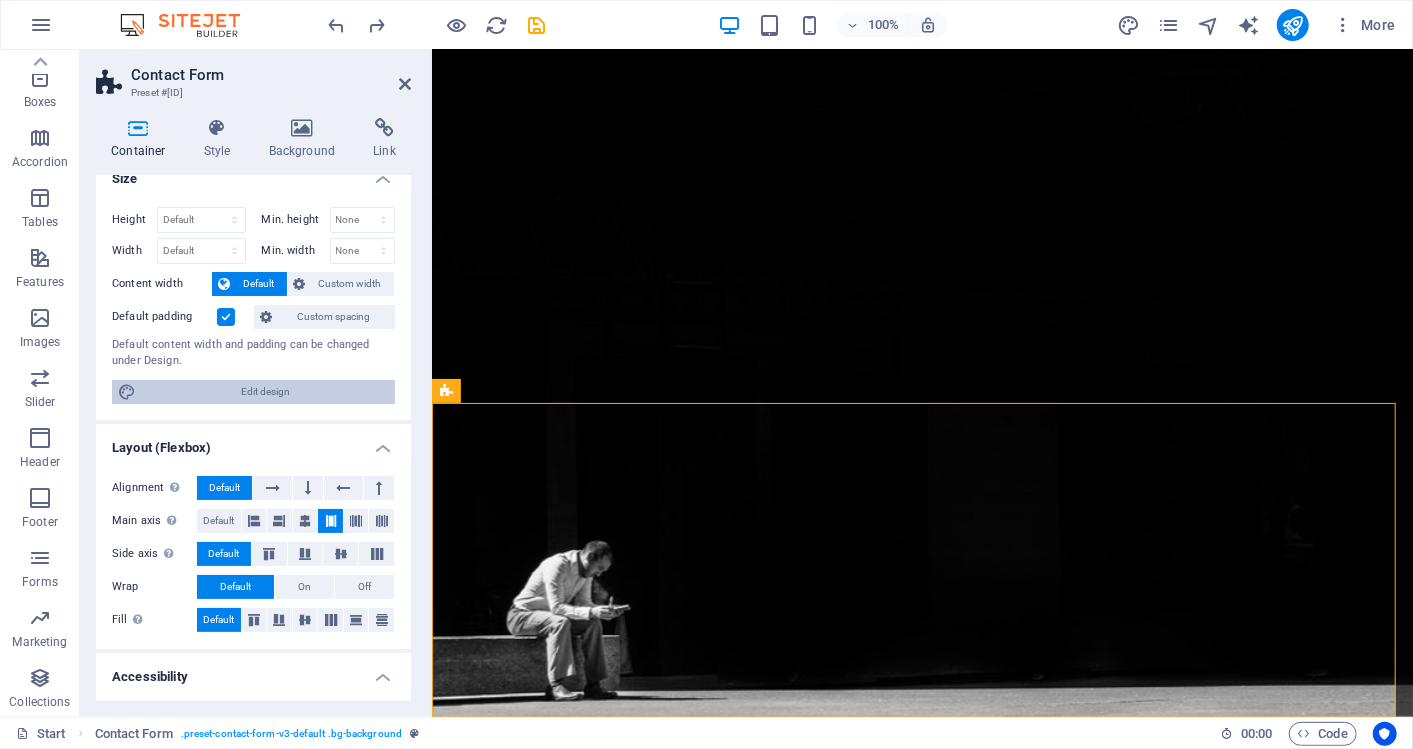 select on "ease-in-out" 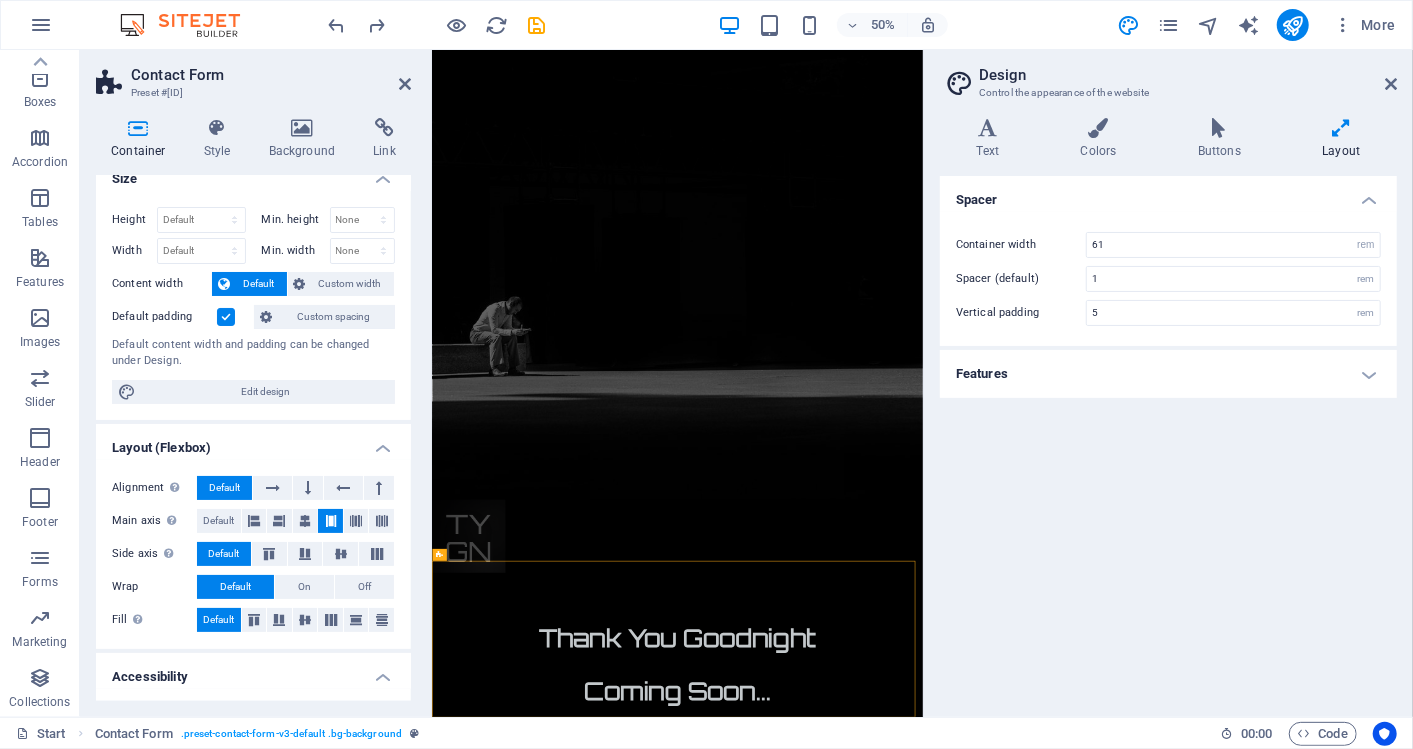 click on "Features" at bounding box center (1168, 374) 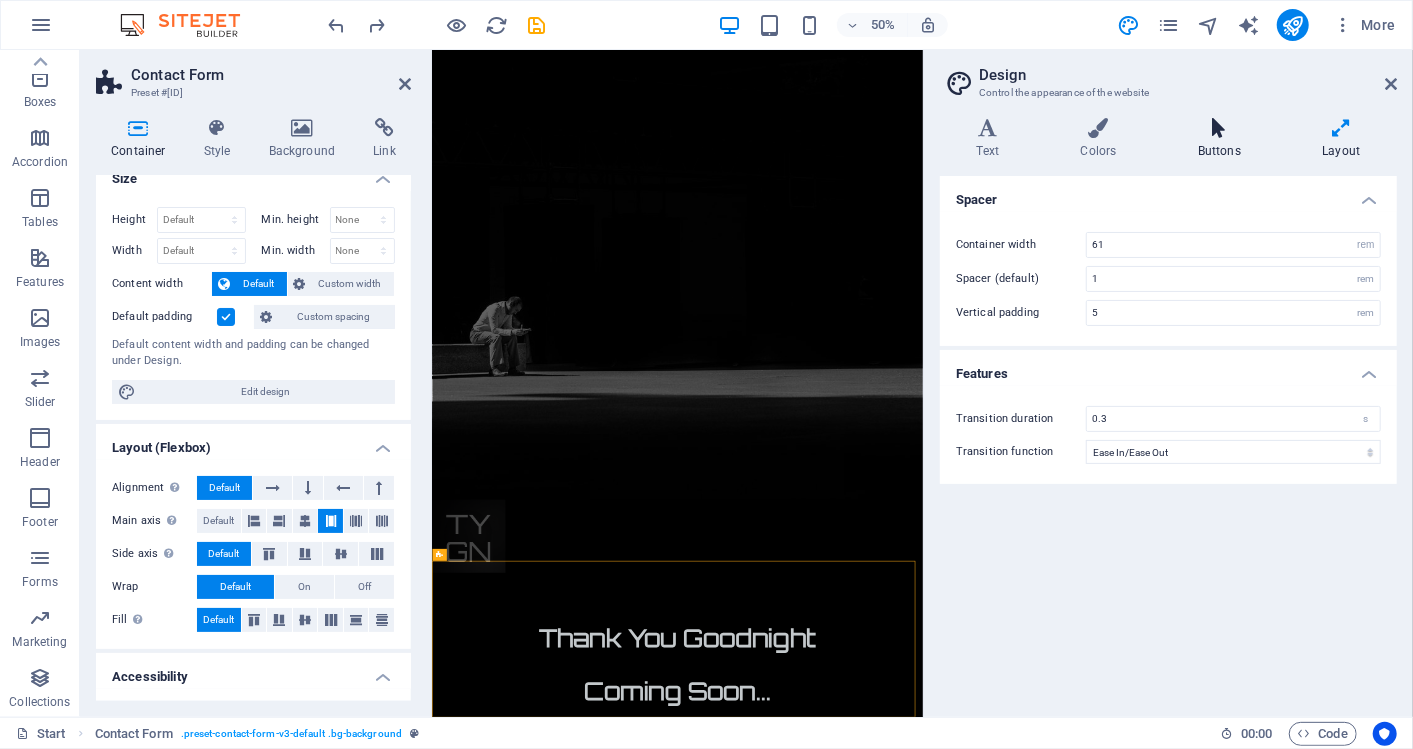 click at bounding box center [1219, 128] 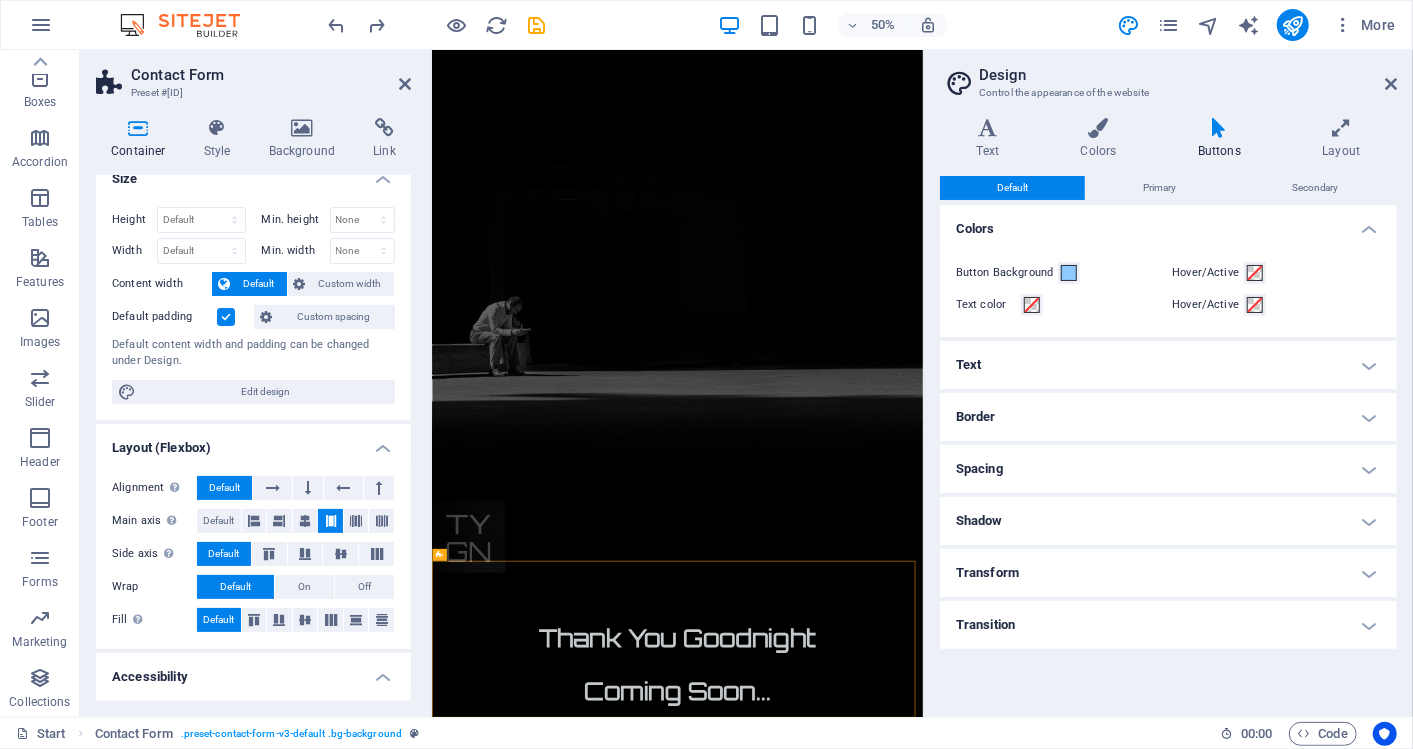 click on "Transform" at bounding box center (1168, 573) 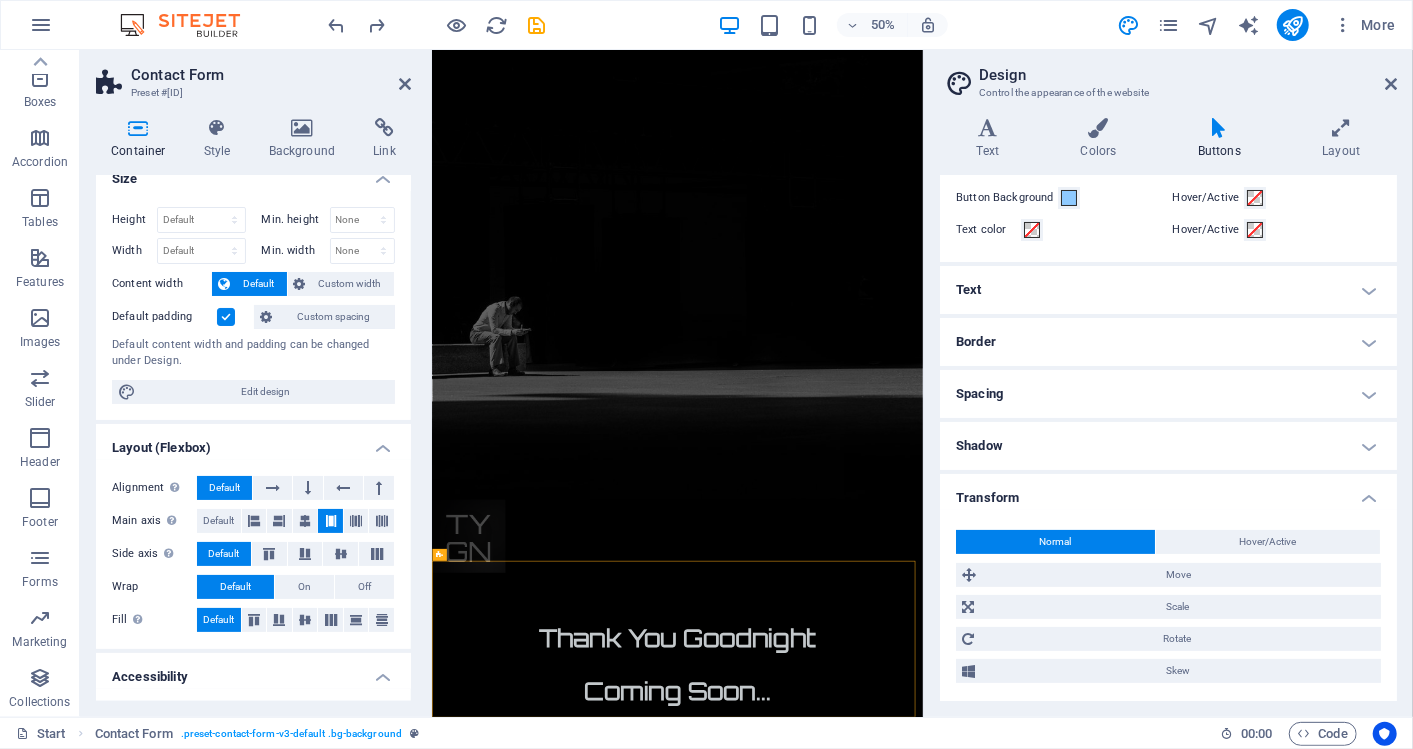 scroll, scrollTop: 128, scrollLeft: 0, axis: vertical 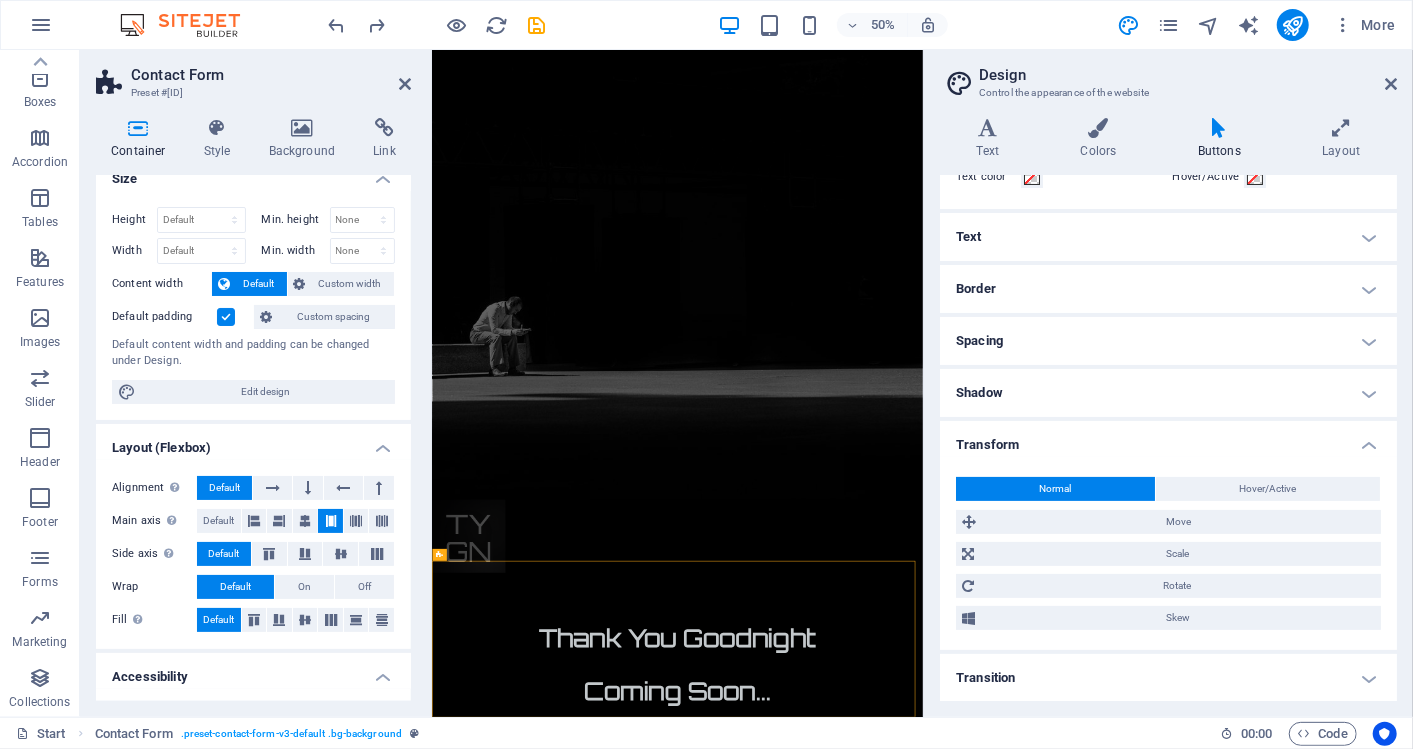 click on "Transition" at bounding box center [1168, 678] 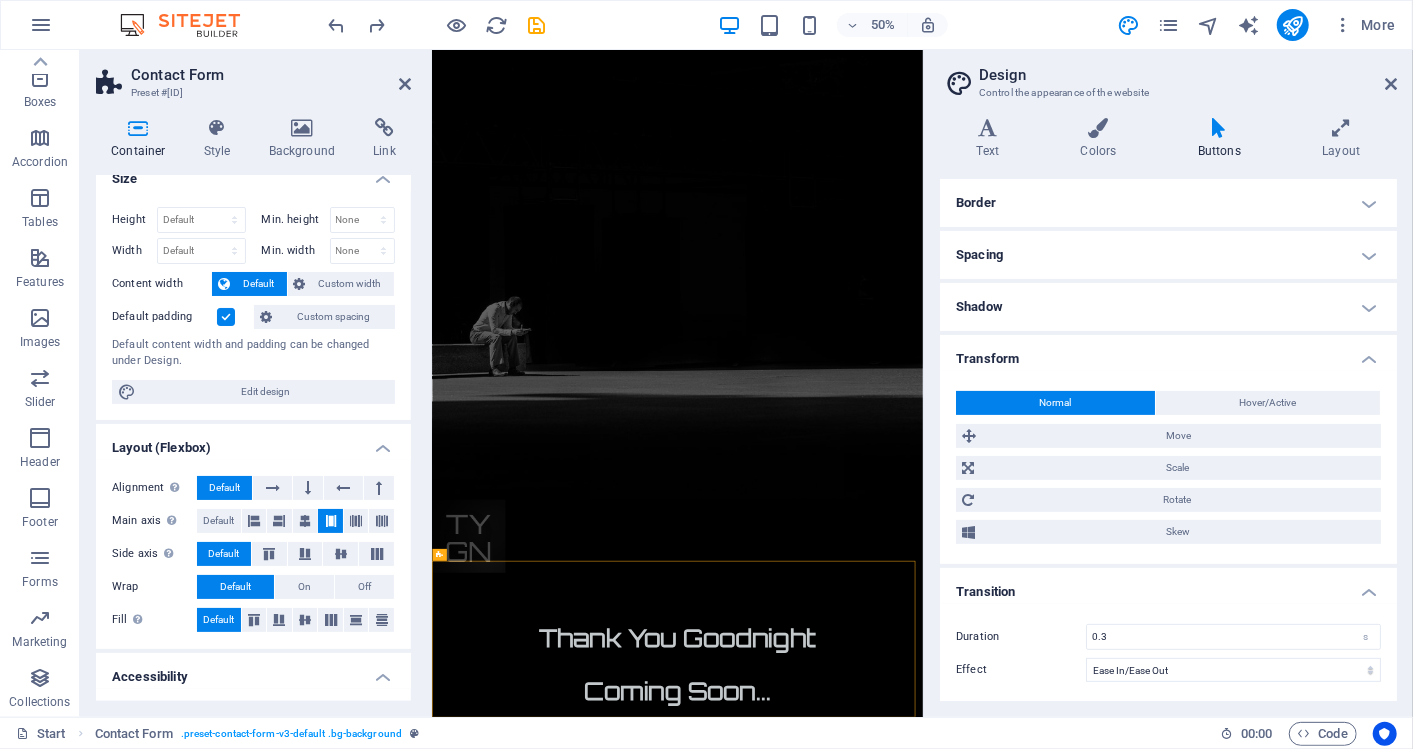 scroll, scrollTop: 0, scrollLeft: 0, axis: both 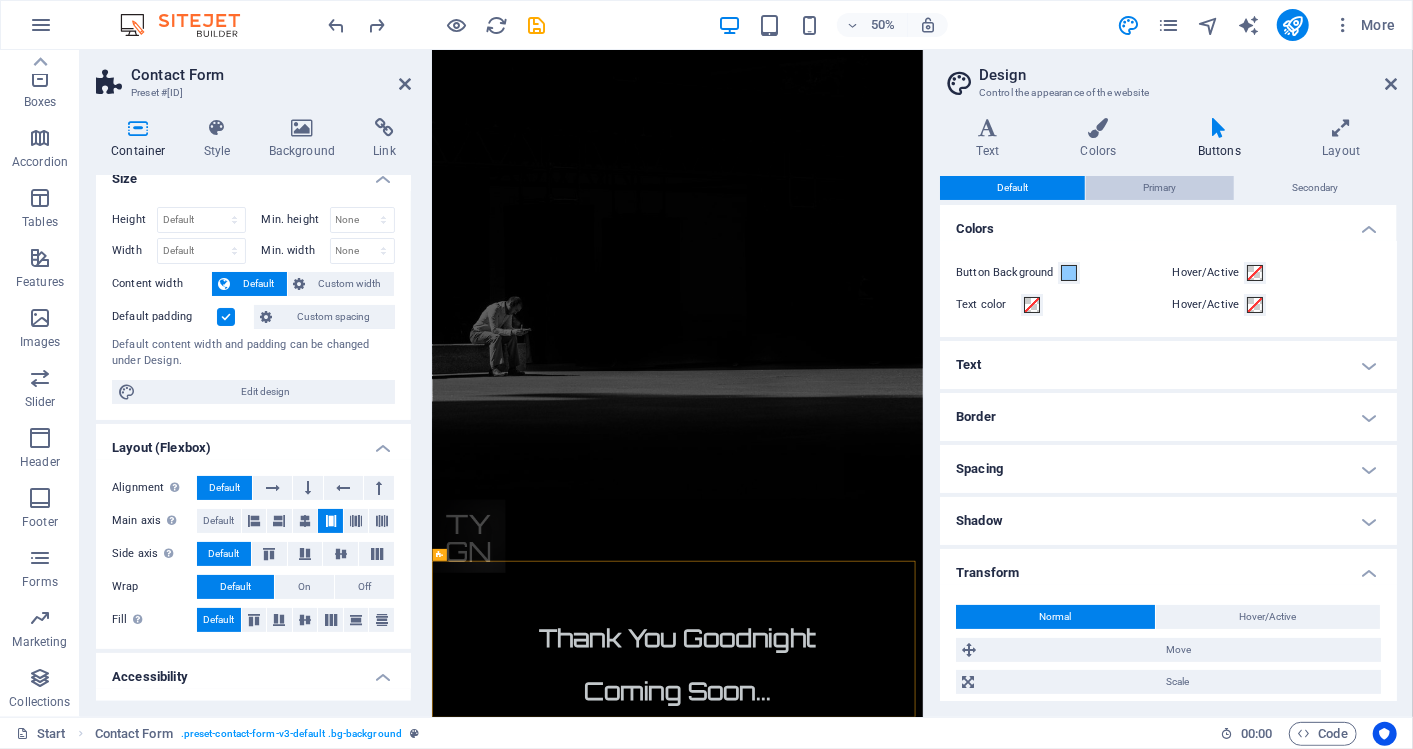 click on "Primary" at bounding box center (1159, 188) 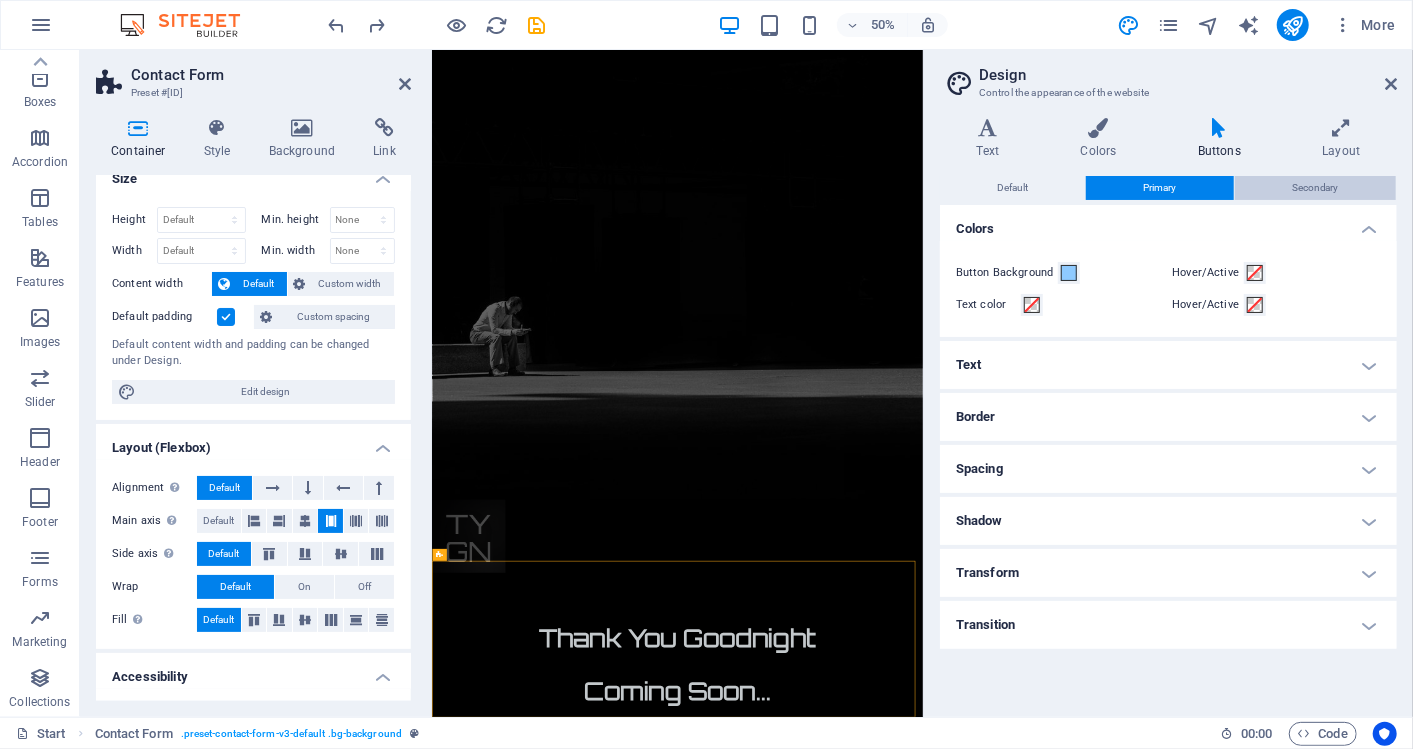 click on "Secondary" at bounding box center (1315, 188) 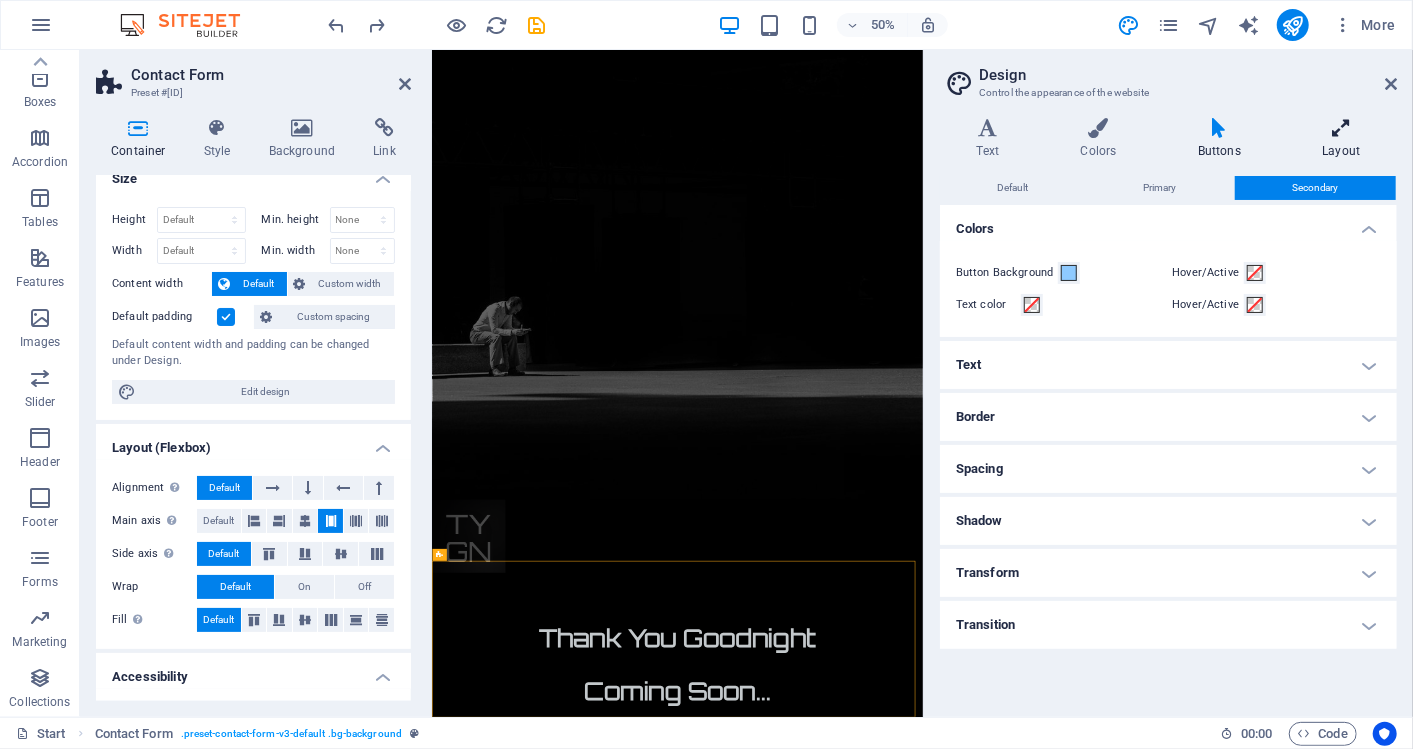 click at bounding box center (1341, 128) 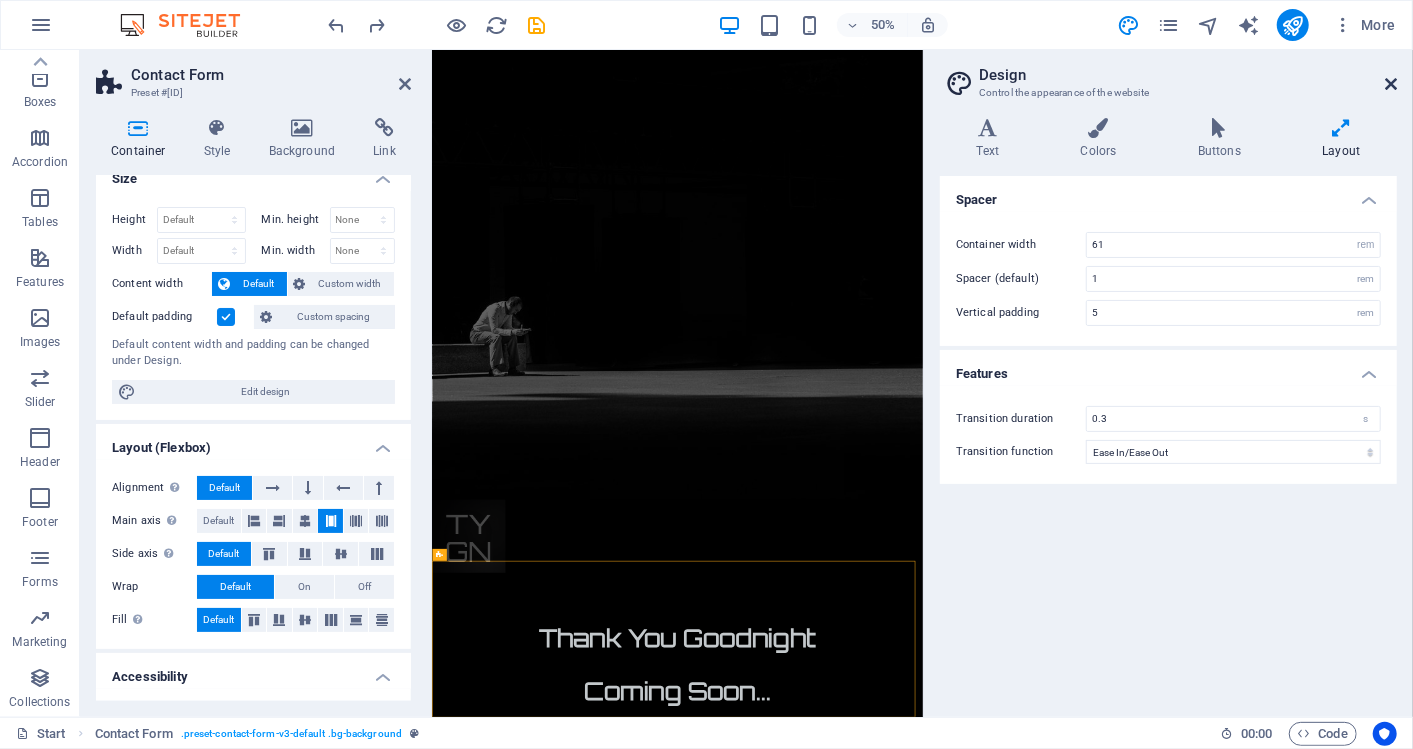 click at bounding box center (1391, 84) 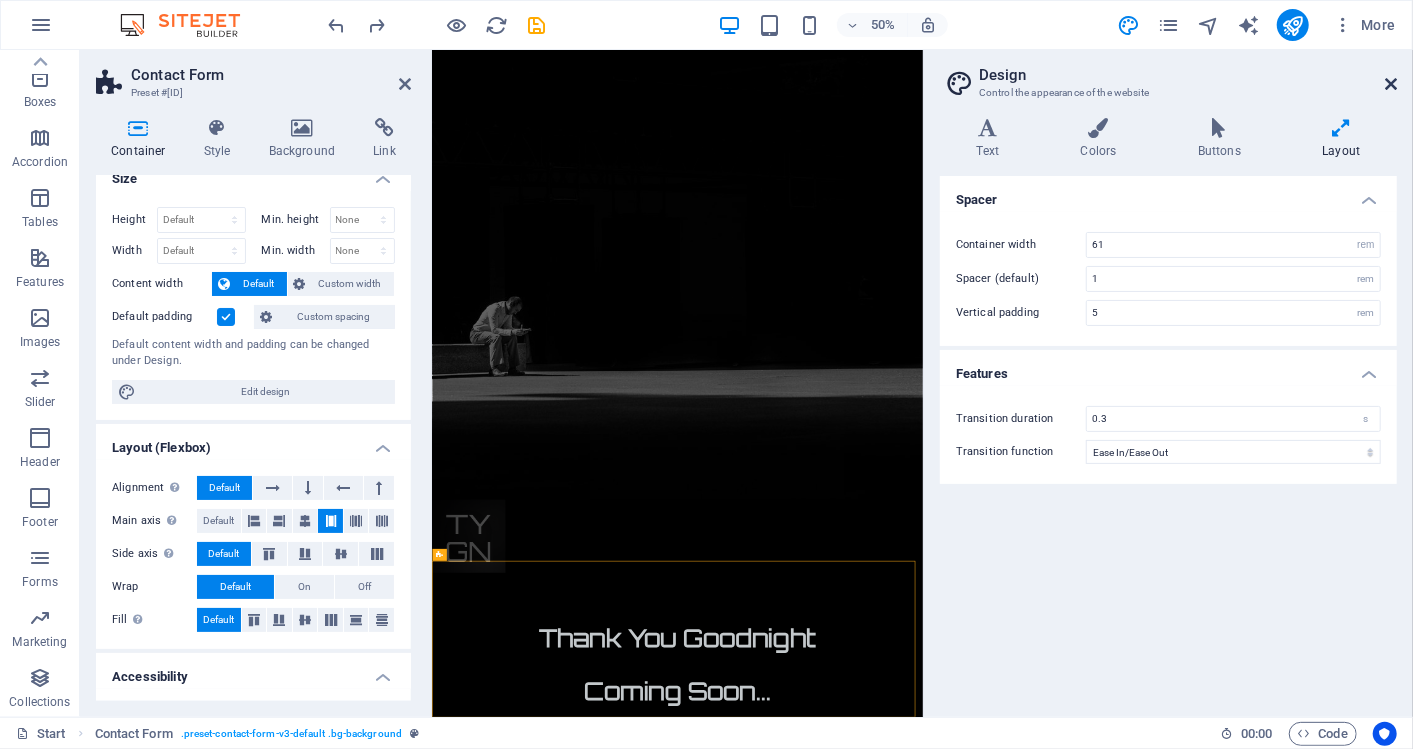 scroll, scrollTop: 1180, scrollLeft: 0, axis: vertical 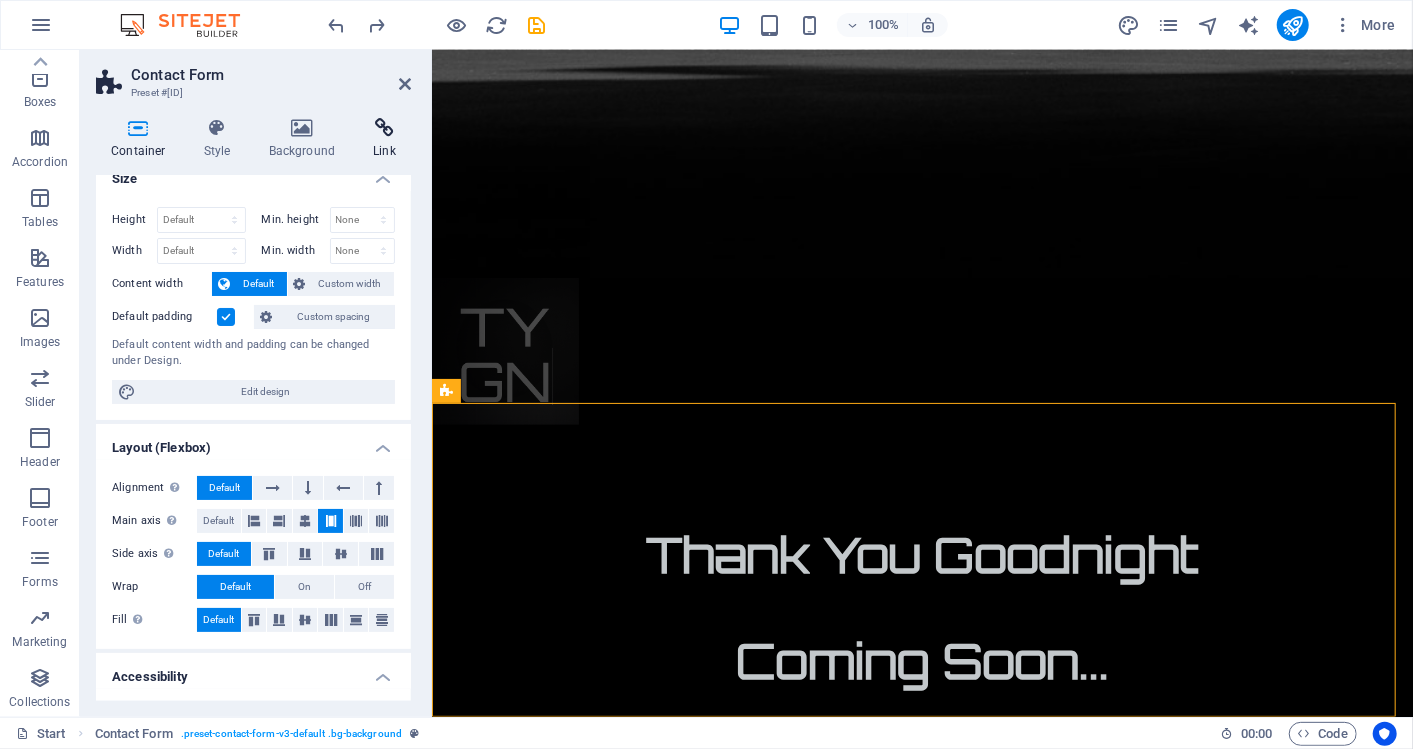 click at bounding box center [384, 128] 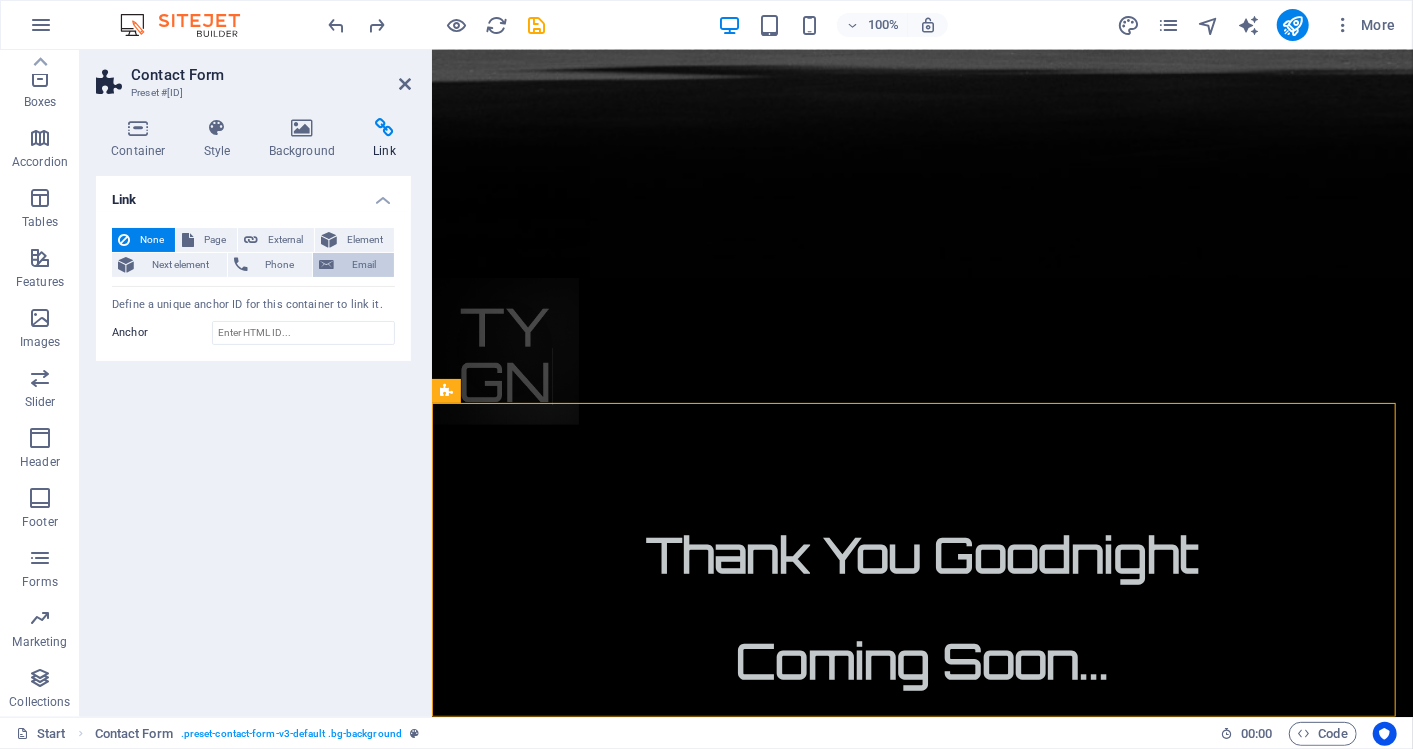click on "Email" at bounding box center [364, 265] 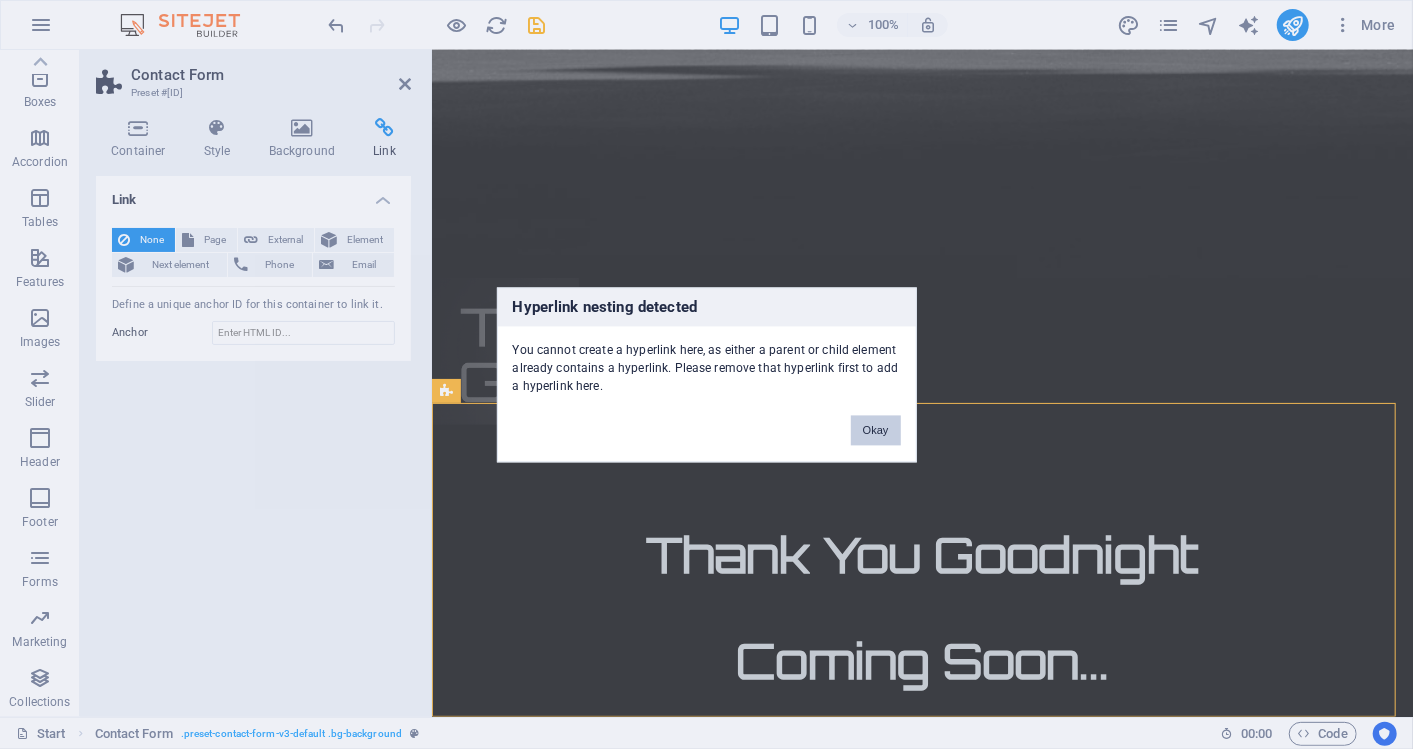 click on "Okay" at bounding box center [876, 430] 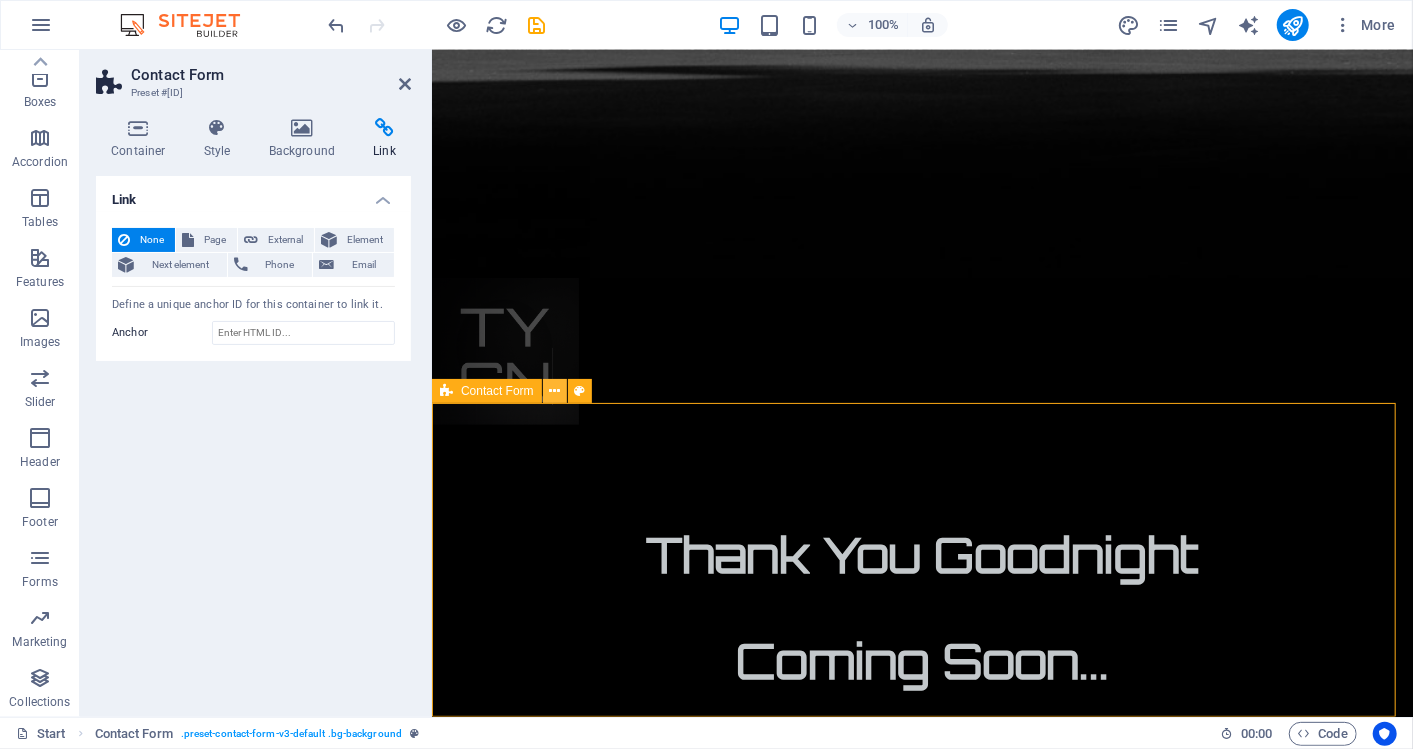 click at bounding box center (554, 391) 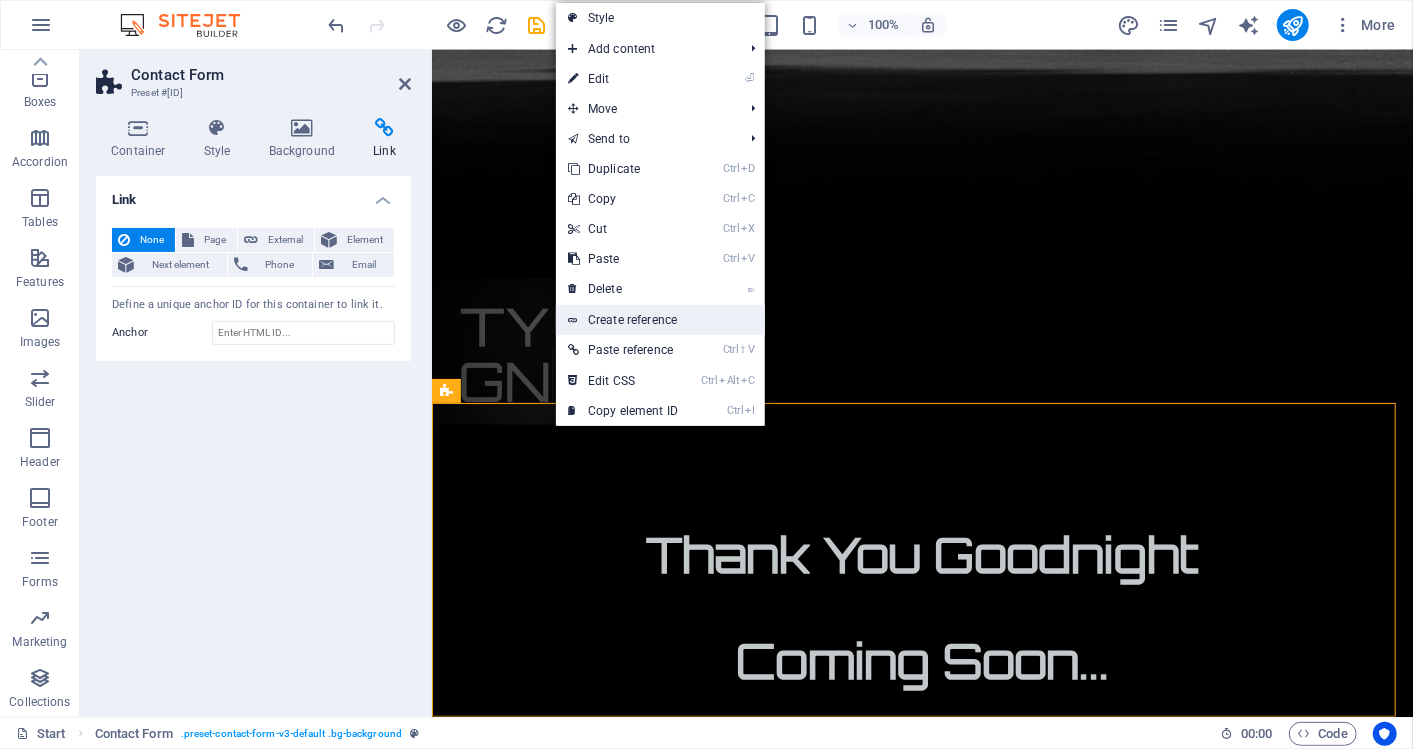 click on "Create reference" at bounding box center [660, 320] 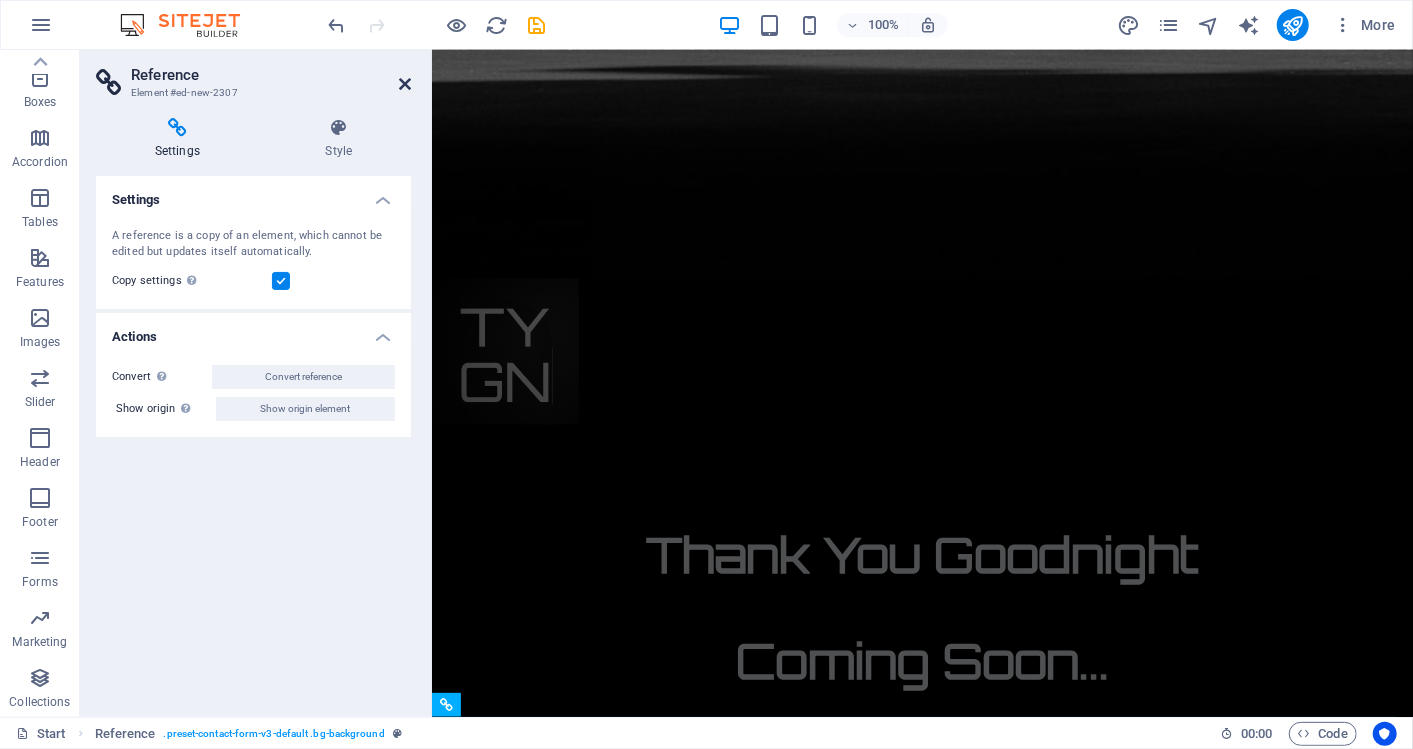click at bounding box center (405, 84) 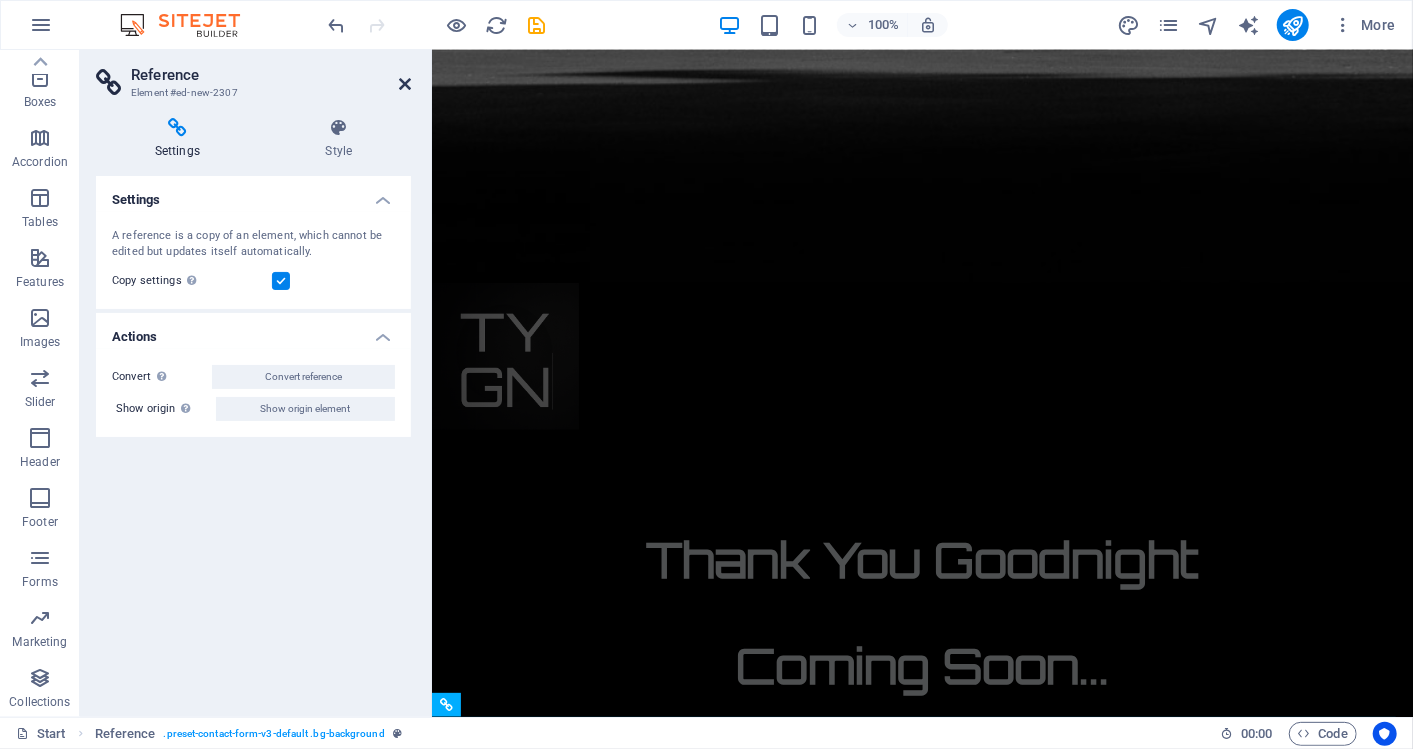 scroll, scrollTop: 1184, scrollLeft: 0, axis: vertical 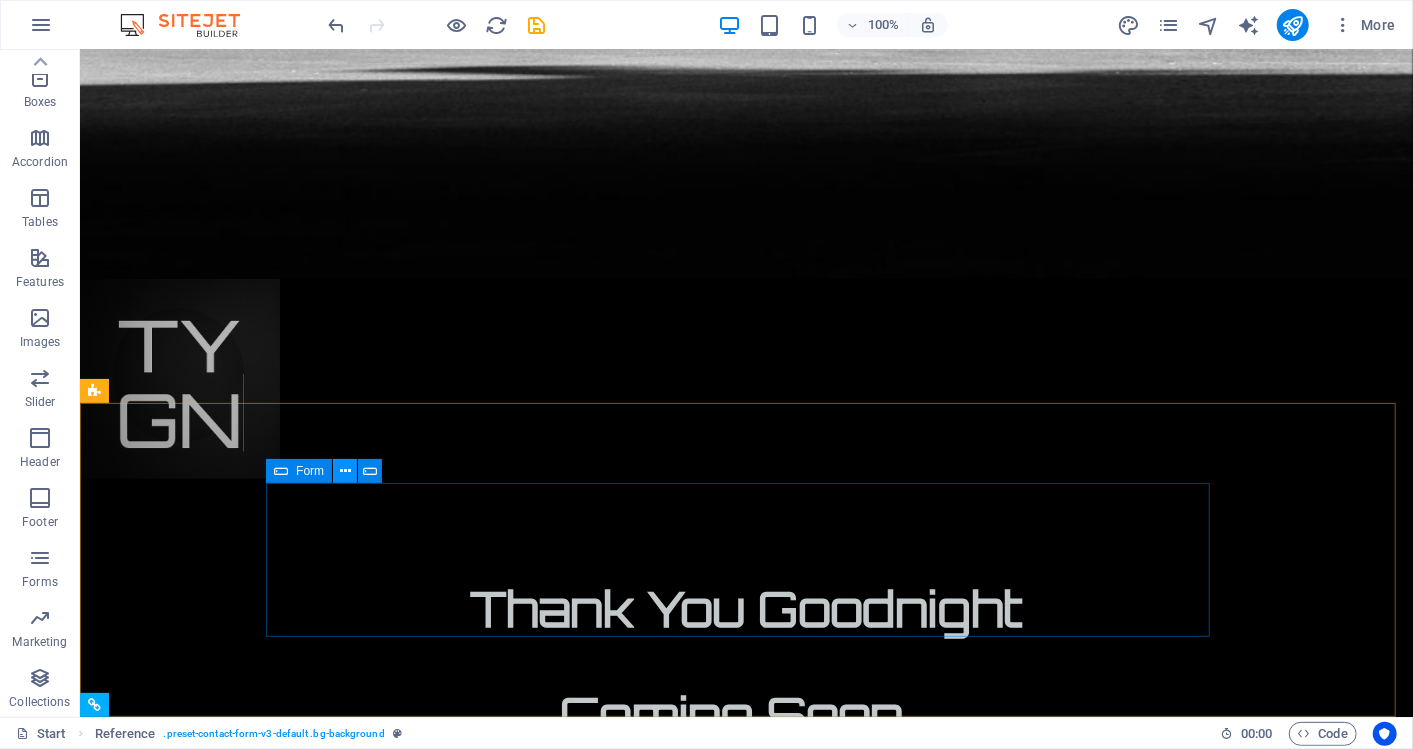 click at bounding box center (345, 471) 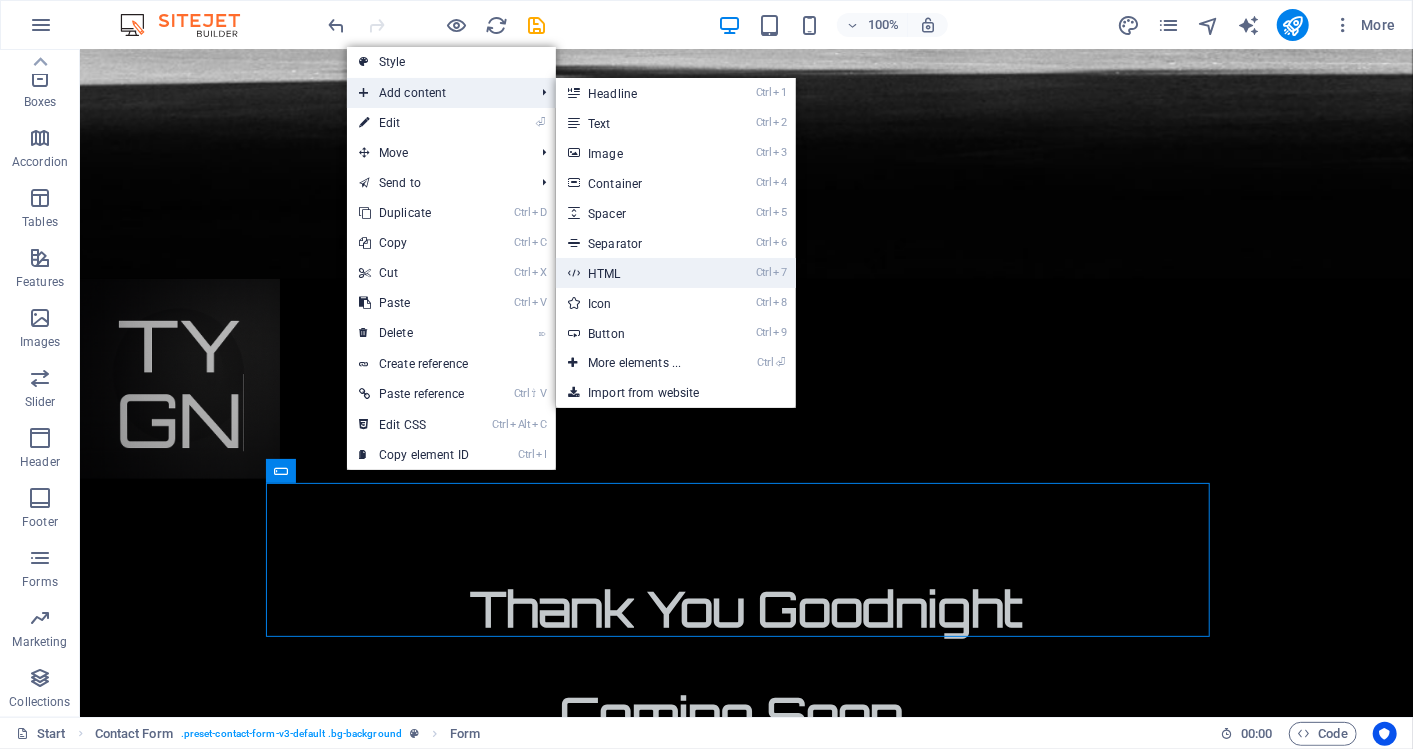 click on "Ctrl 7  HTML" at bounding box center [638, 273] 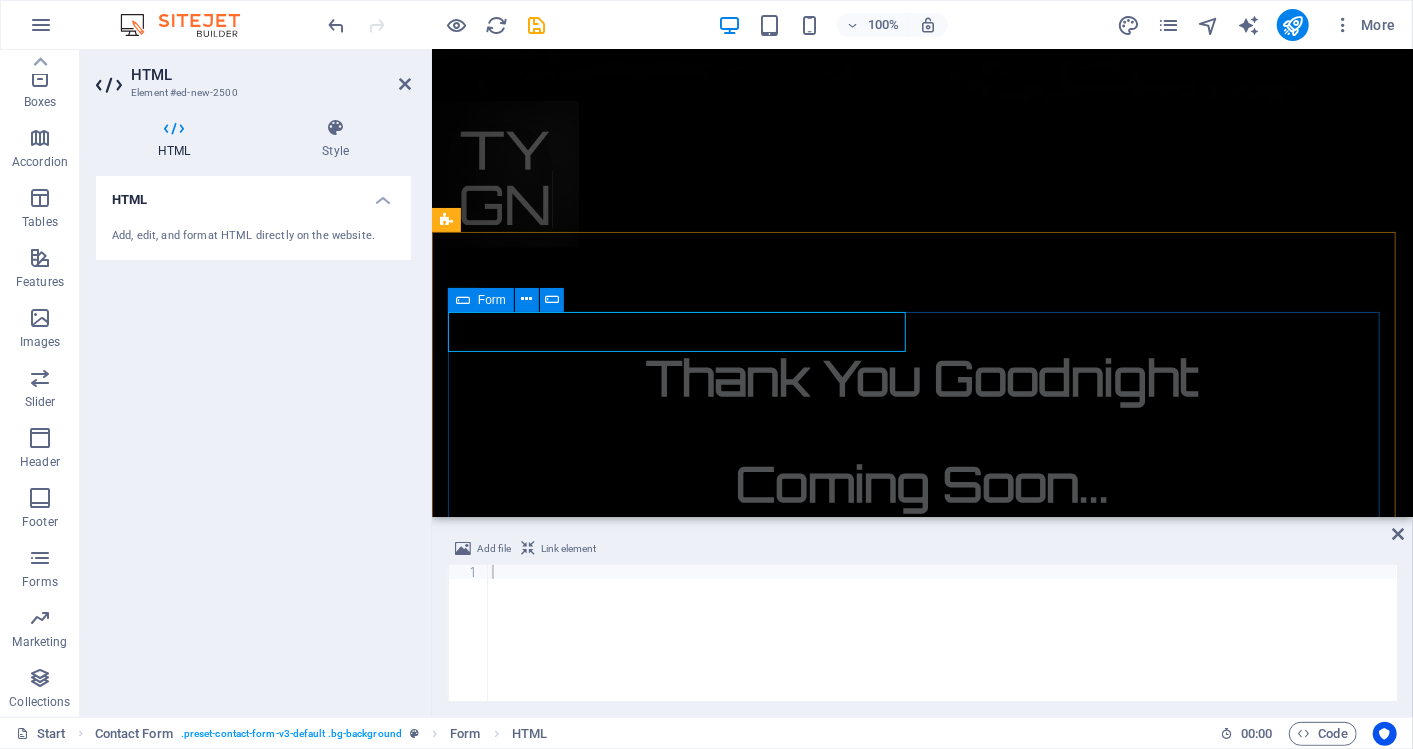 scroll, scrollTop: 1377, scrollLeft: 0, axis: vertical 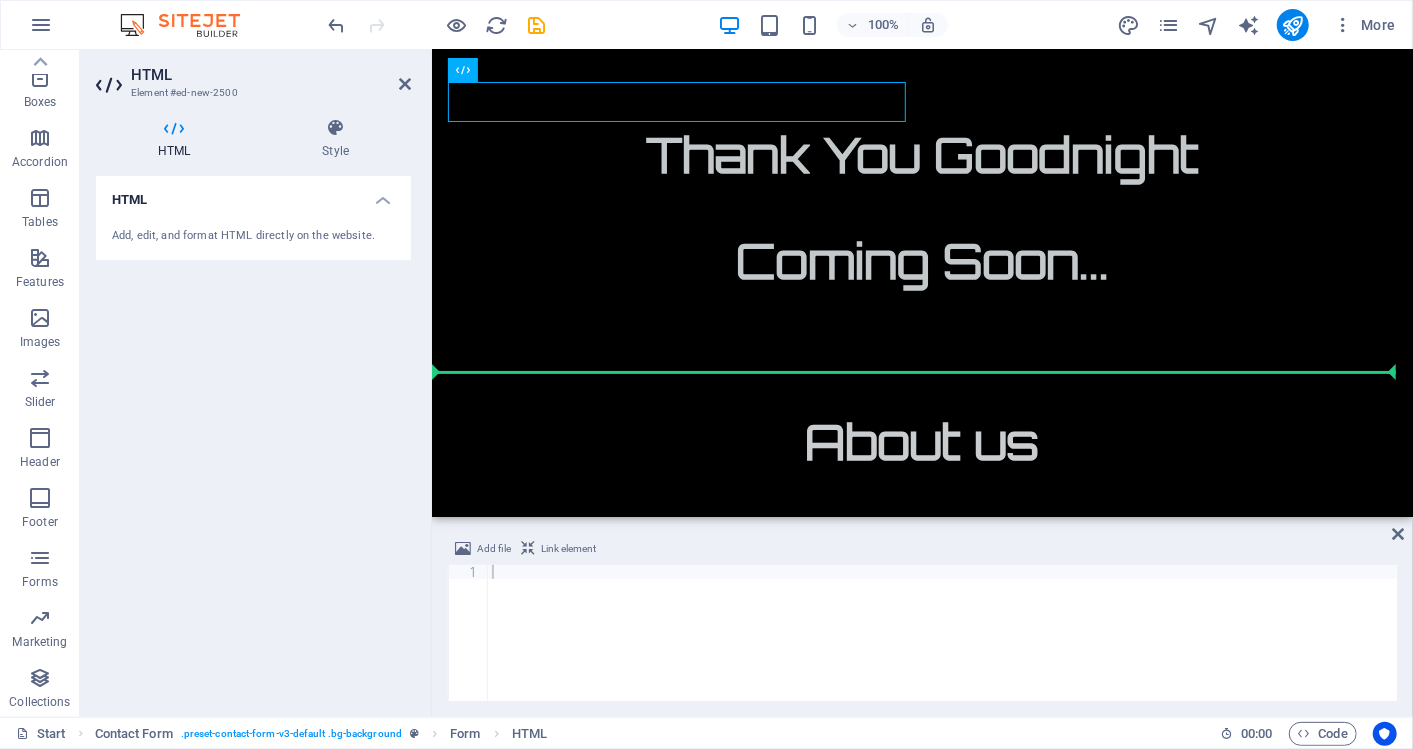 drag, startPoint x: 949, startPoint y: 317, endPoint x: 879, endPoint y: 310, distance: 70.34913 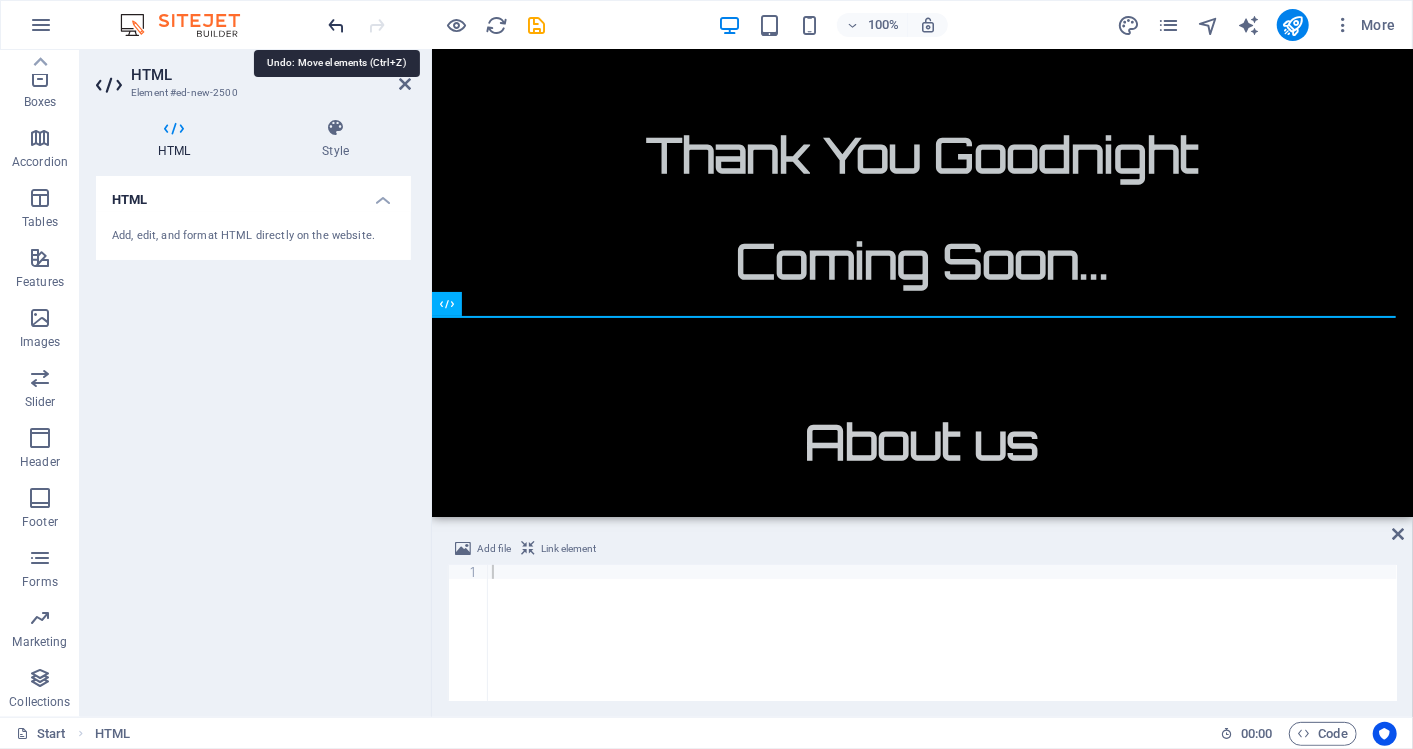 click at bounding box center [337, 25] 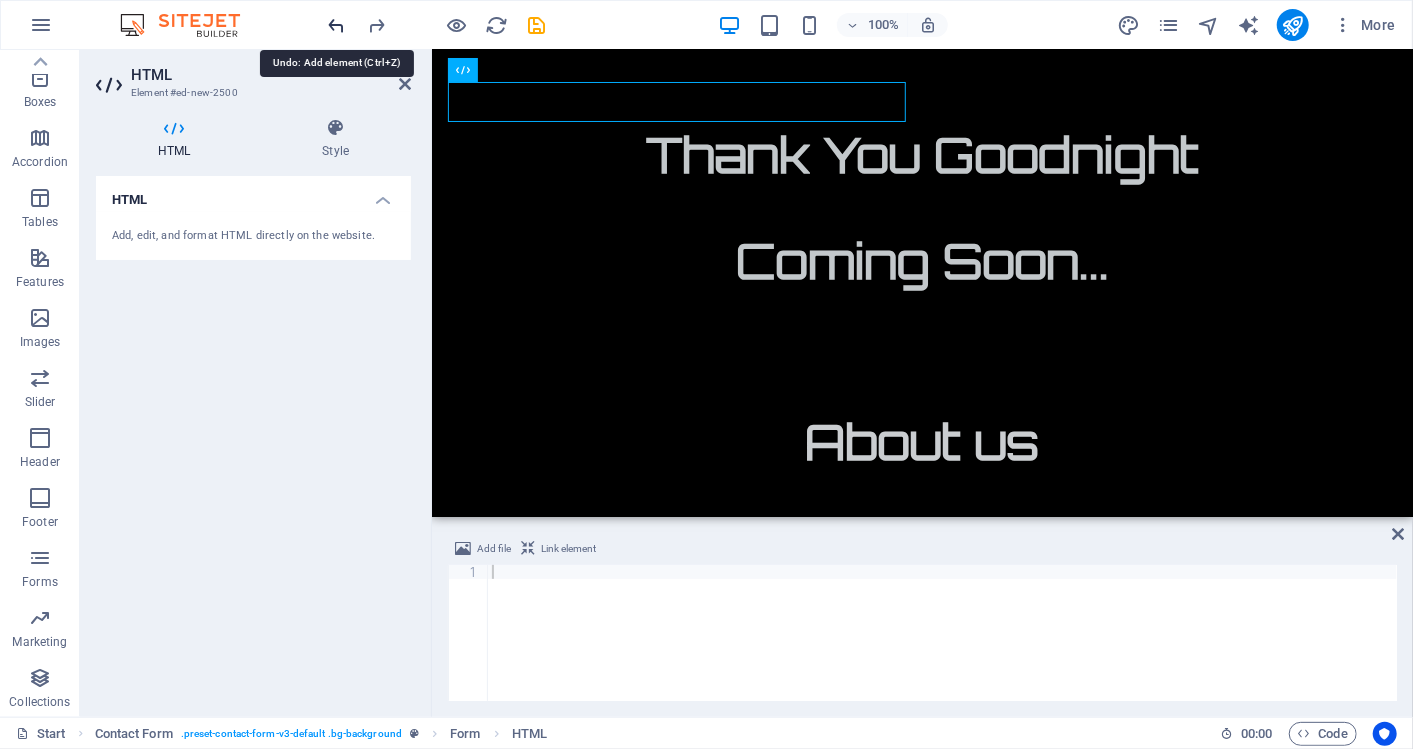 click at bounding box center (337, 25) 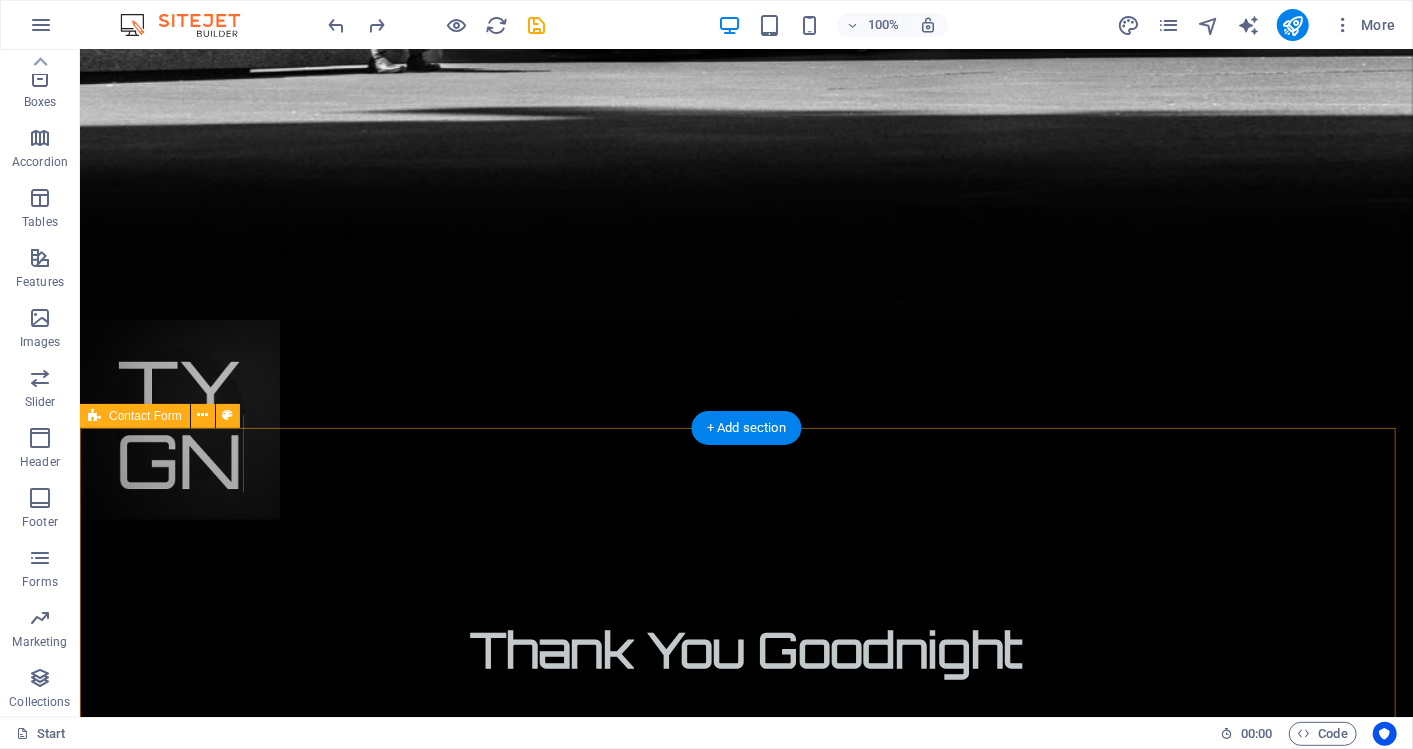 scroll, scrollTop: 1497, scrollLeft: 0, axis: vertical 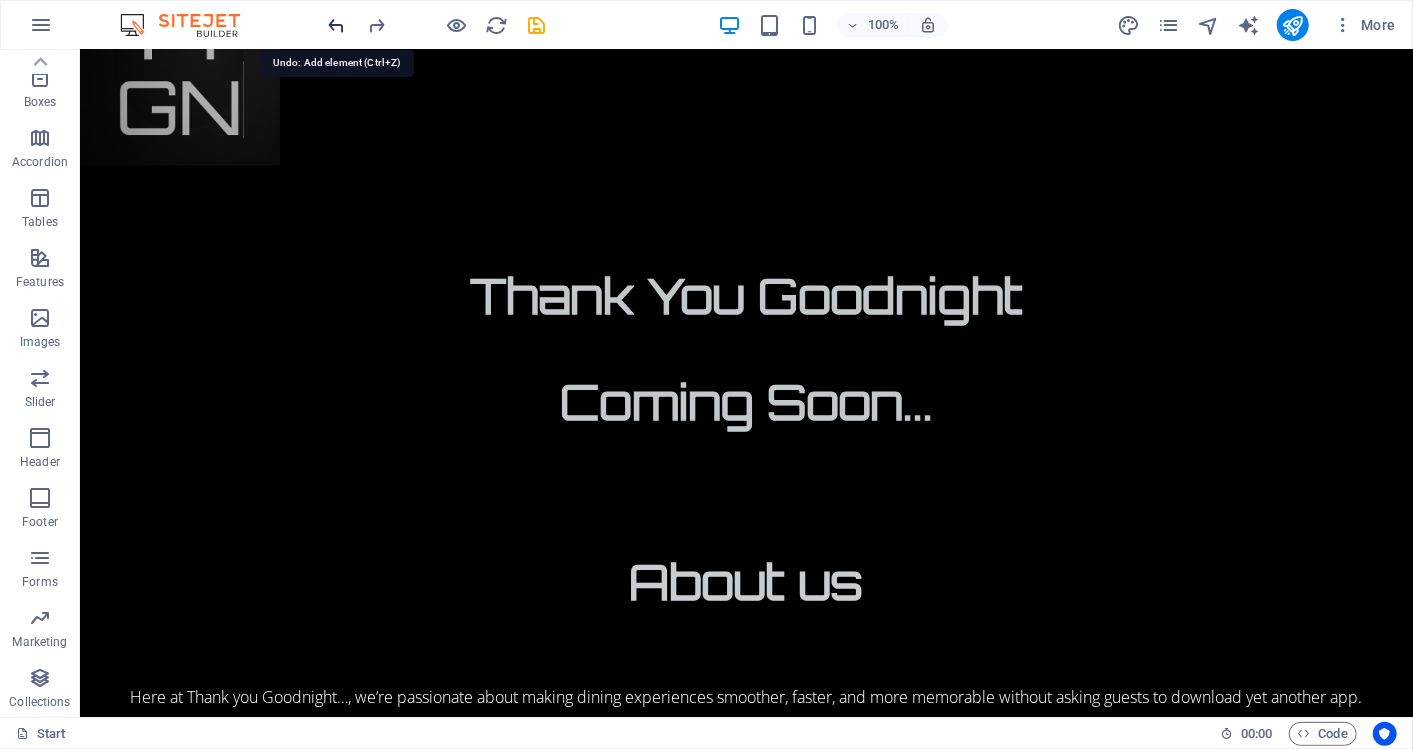 click at bounding box center [337, 25] 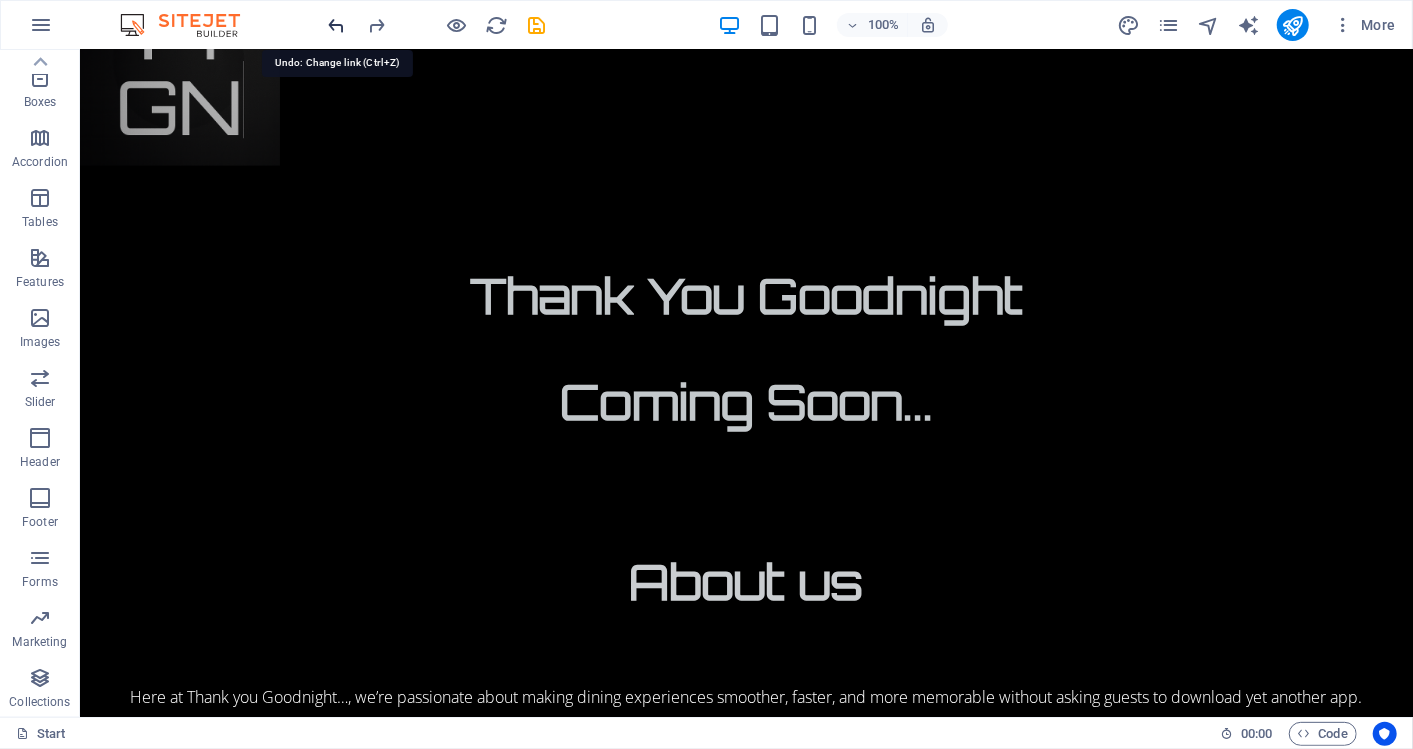 scroll, scrollTop: 1184, scrollLeft: 0, axis: vertical 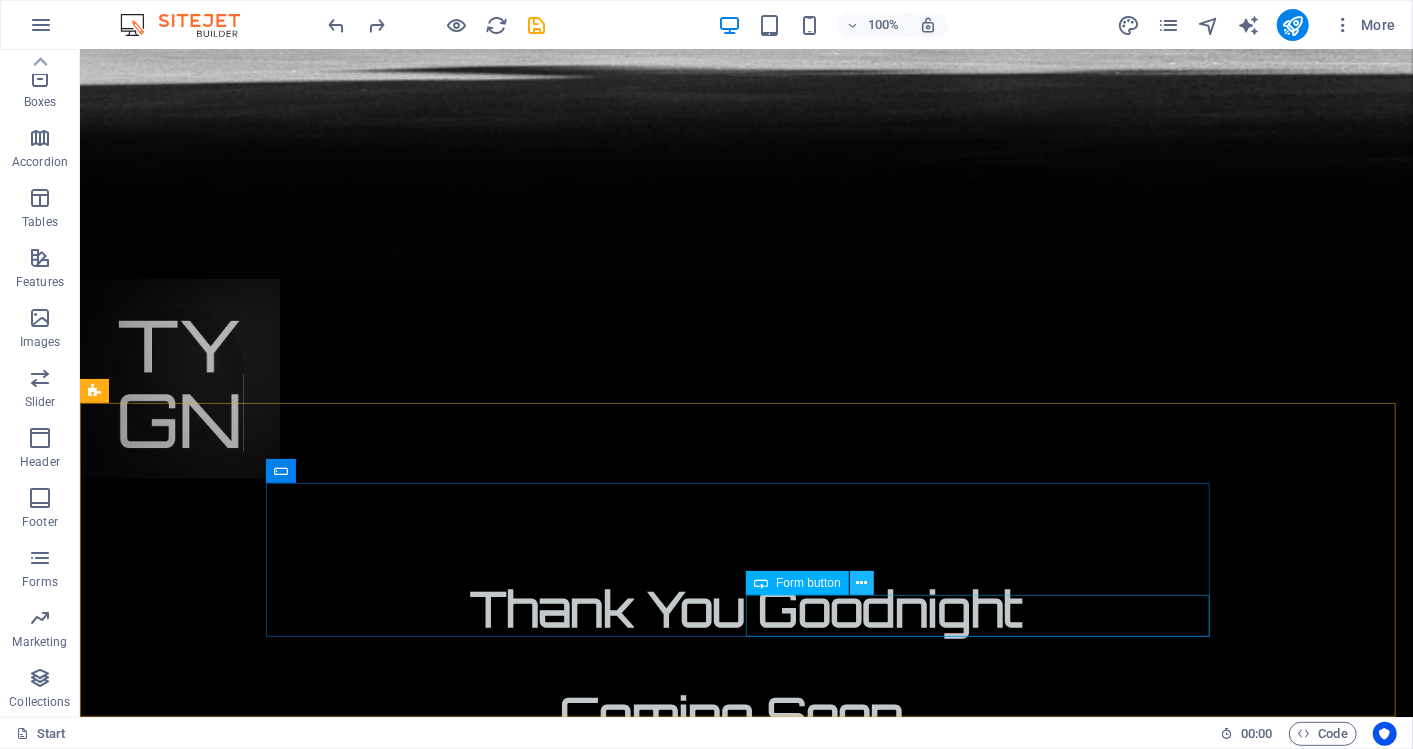 click at bounding box center (861, 583) 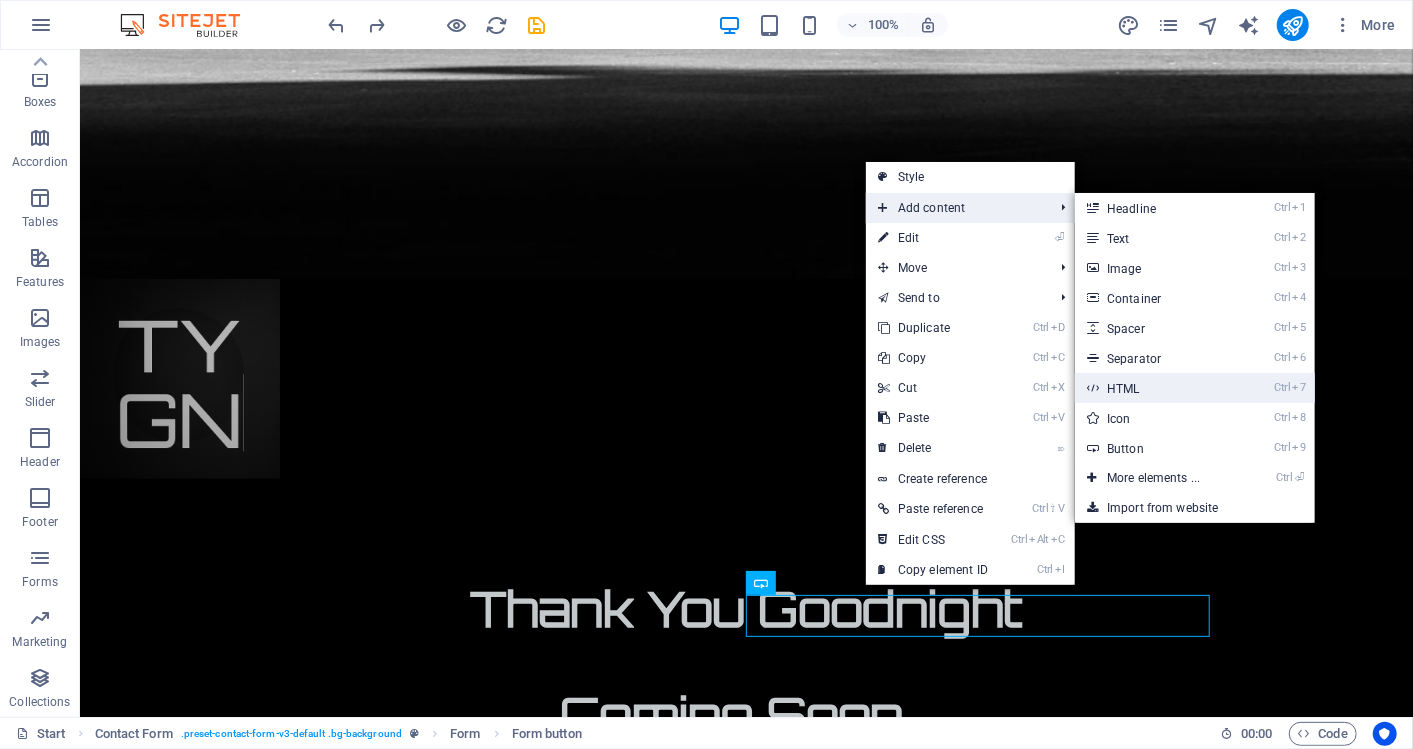 click on "Ctrl 7  HTML" at bounding box center [1157, 388] 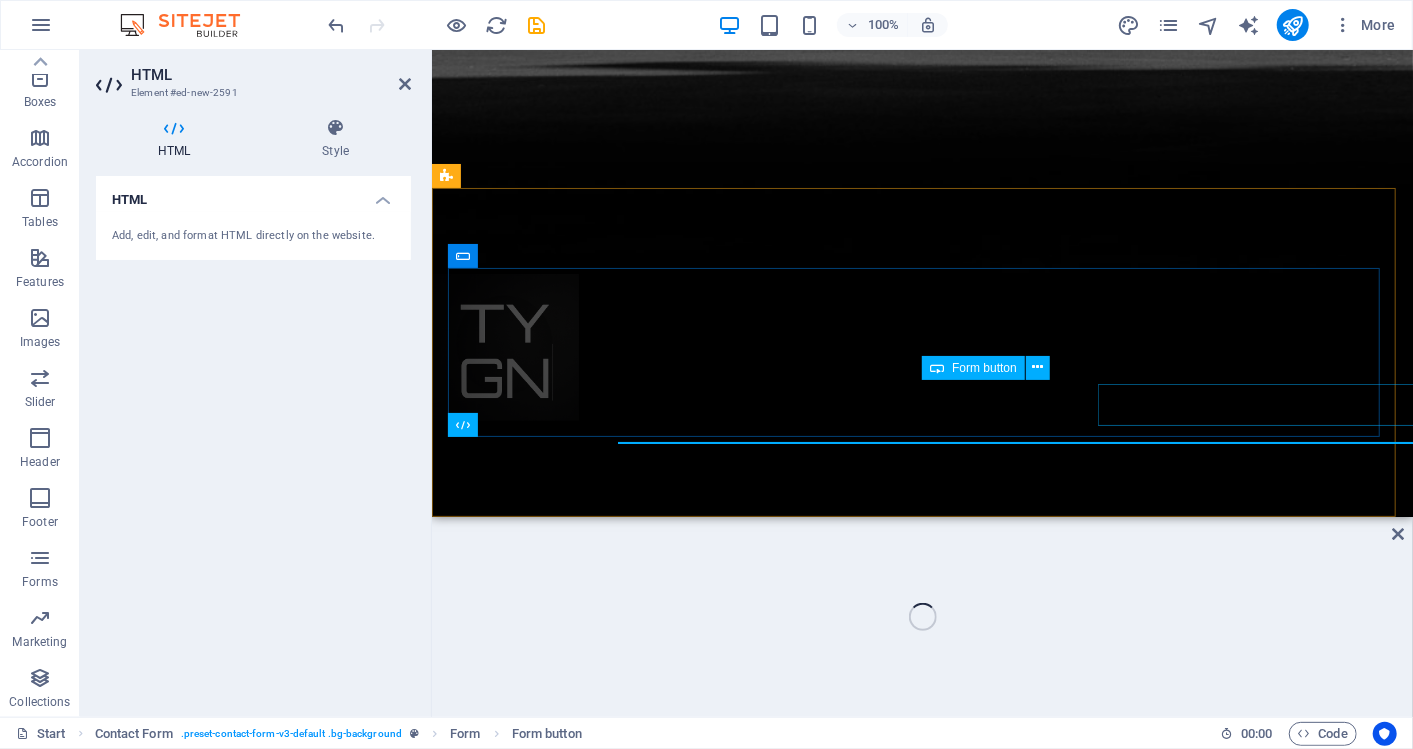 scroll, scrollTop: 1395, scrollLeft: 0, axis: vertical 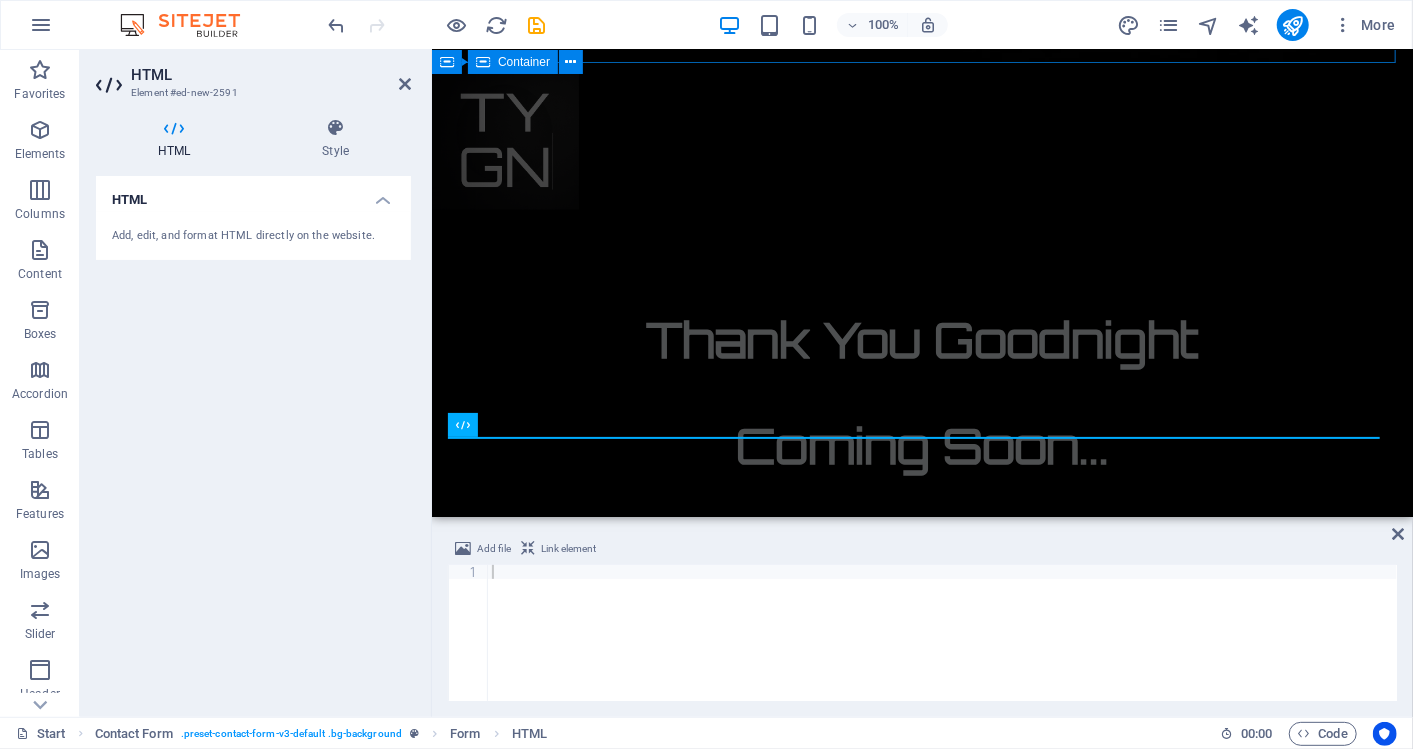 click on "HTML" at bounding box center (271, 75) 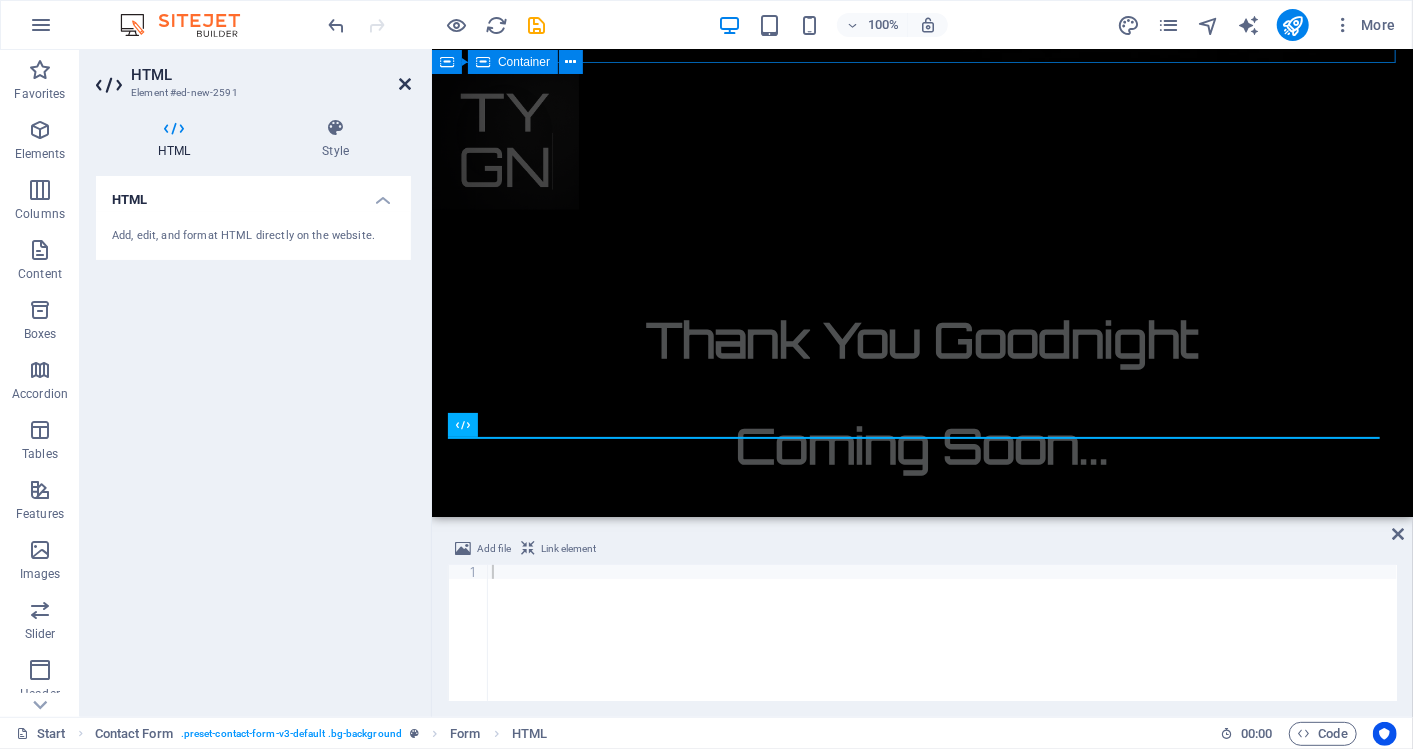 click at bounding box center (405, 84) 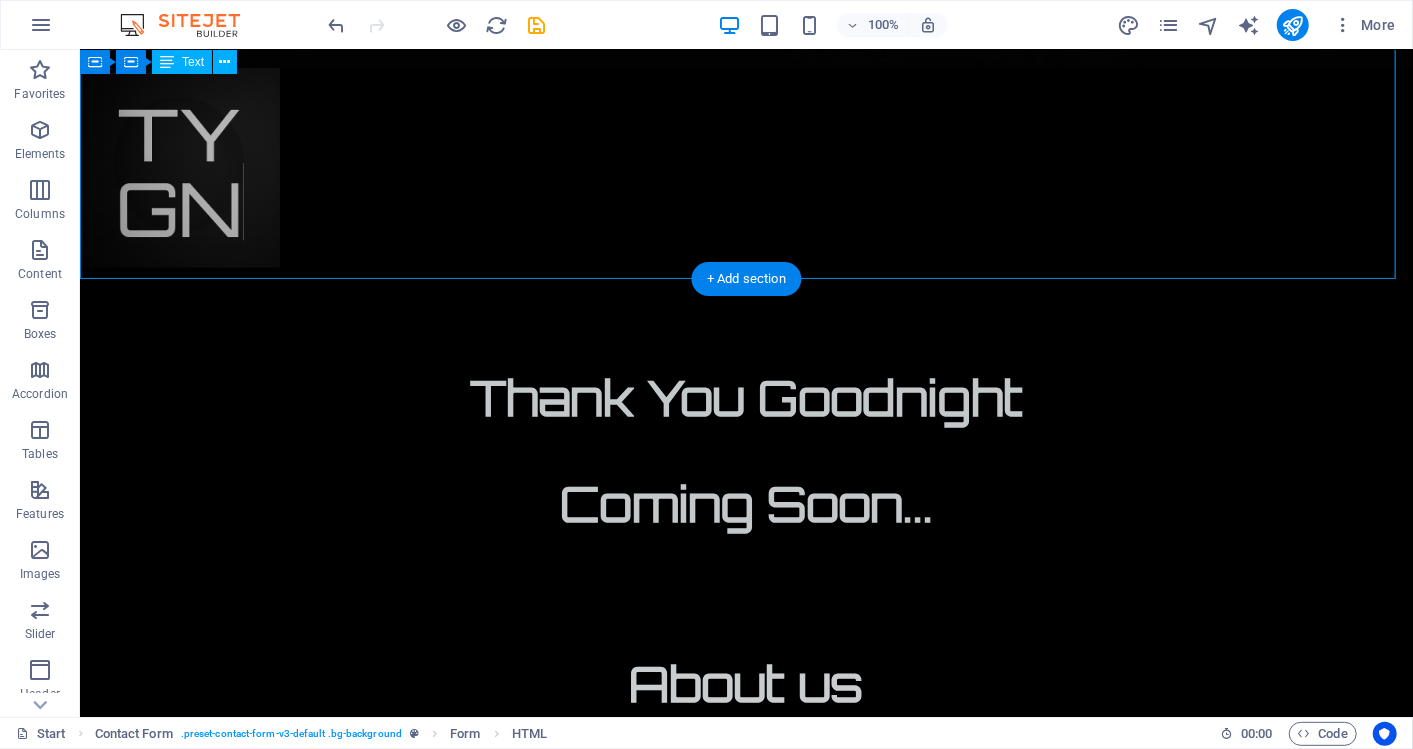 scroll, scrollTop: 1184, scrollLeft: 0, axis: vertical 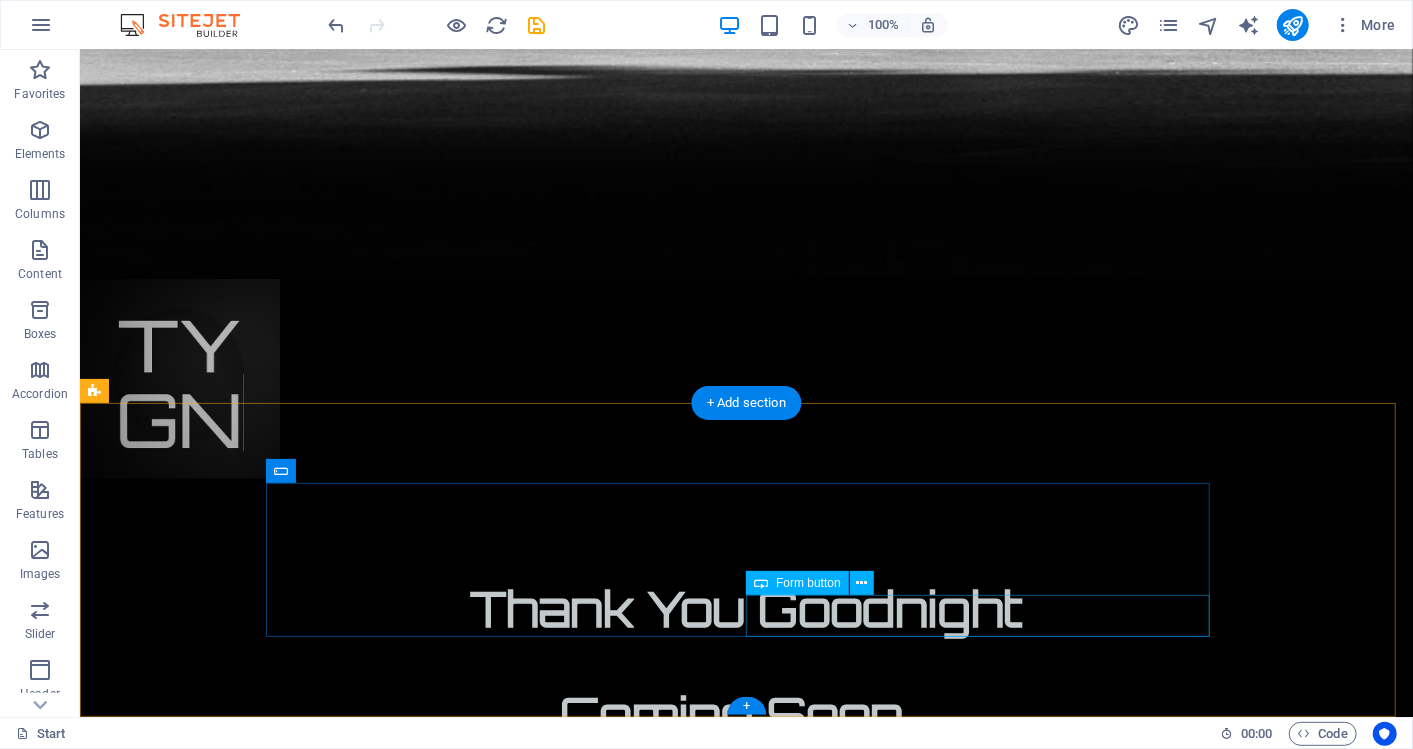 click on "Submit" at bounding box center (986, 2012) 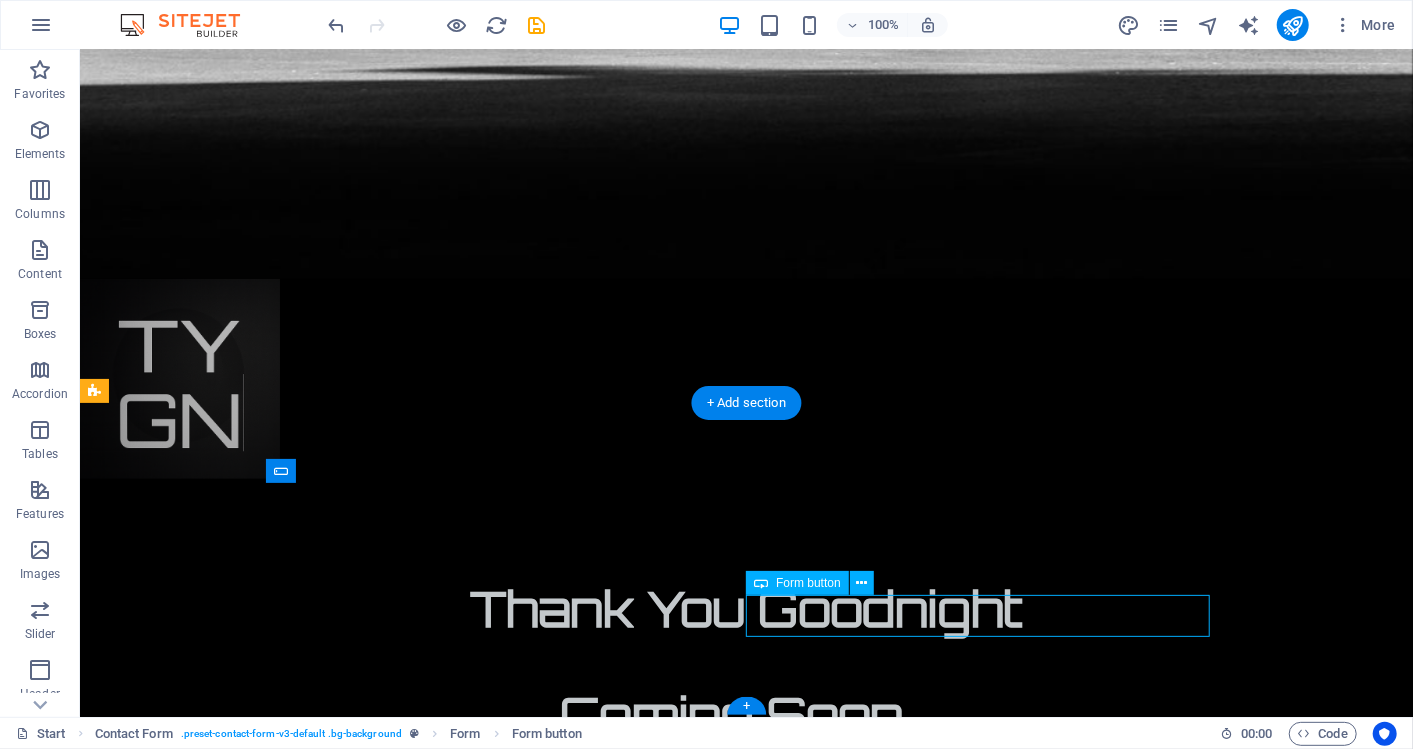 click on "Submit" at bounding box center (986, 2012) 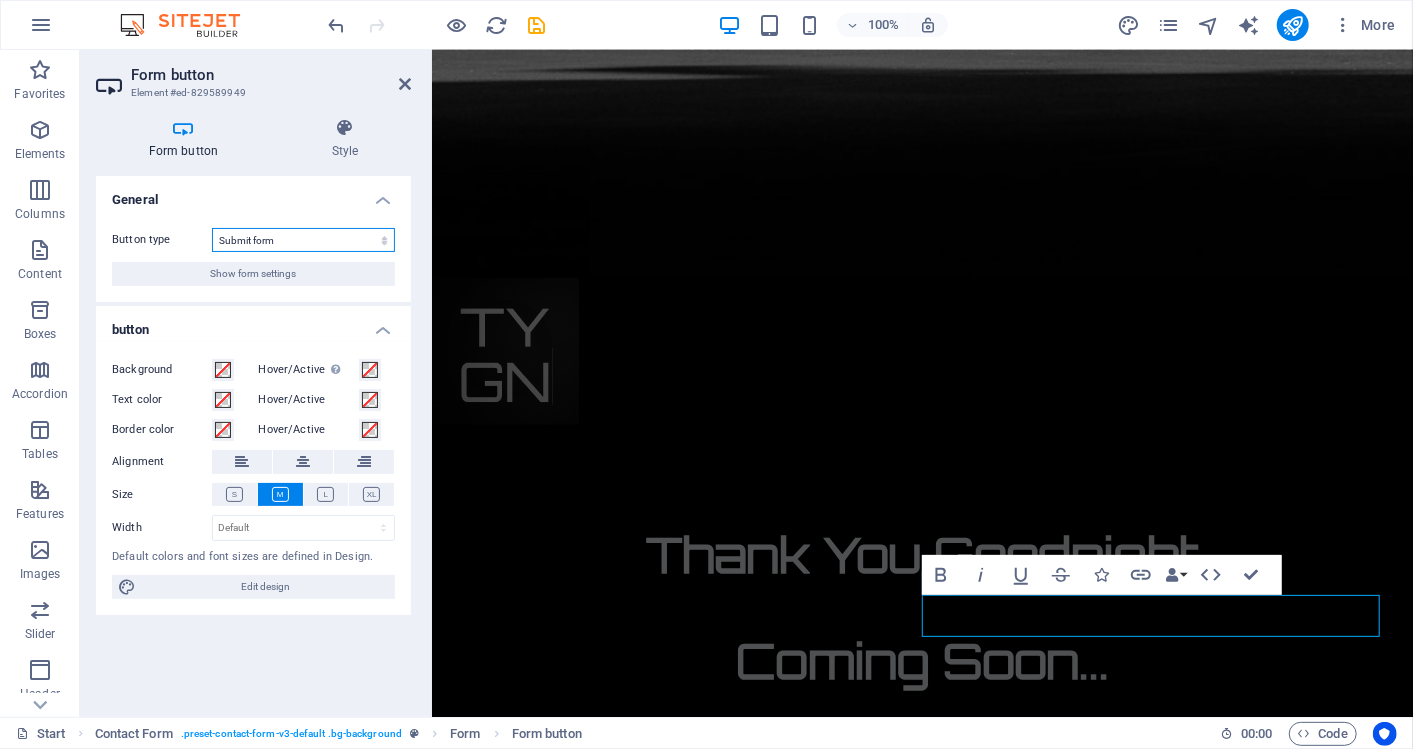 click on "Submit form Reset form No action" at bounding box center (303, 240) 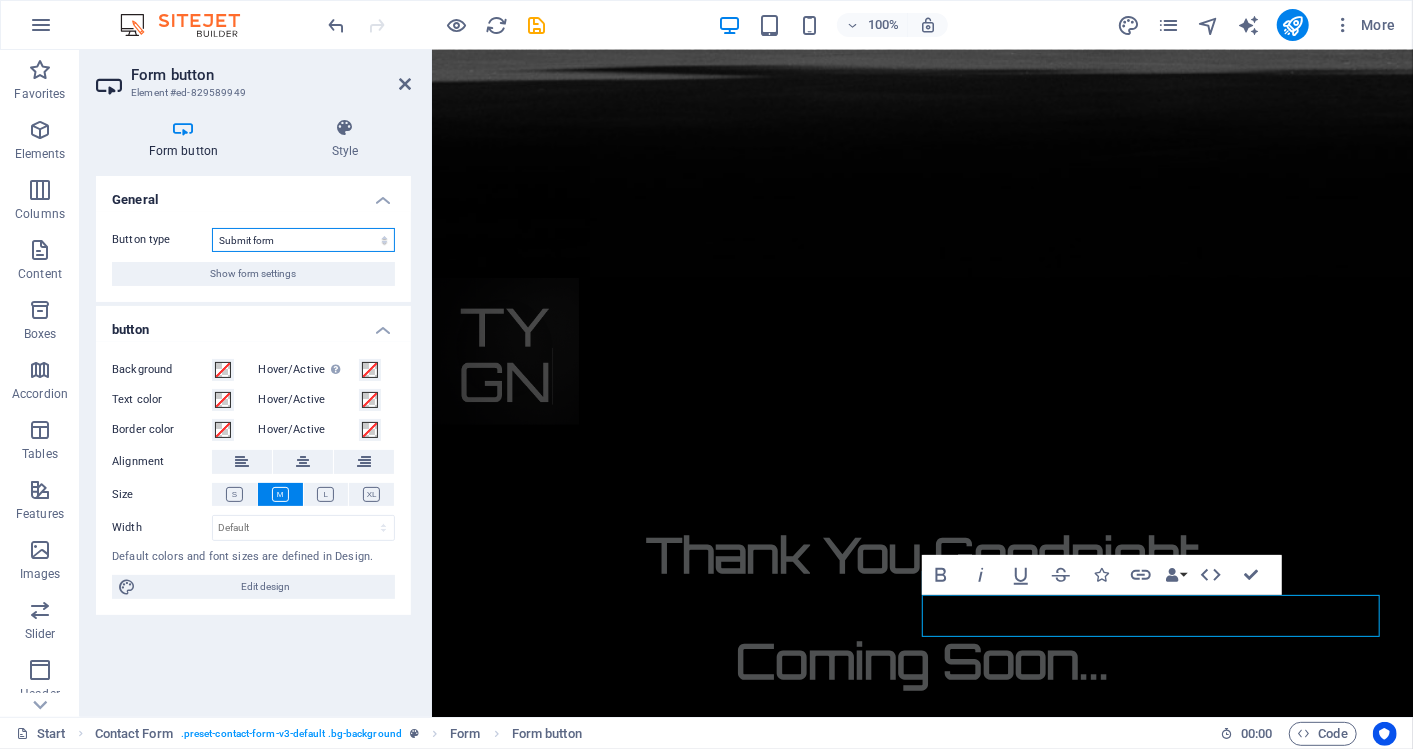 click on "Submit form Reset form No action" at bounding box center (303, 240) 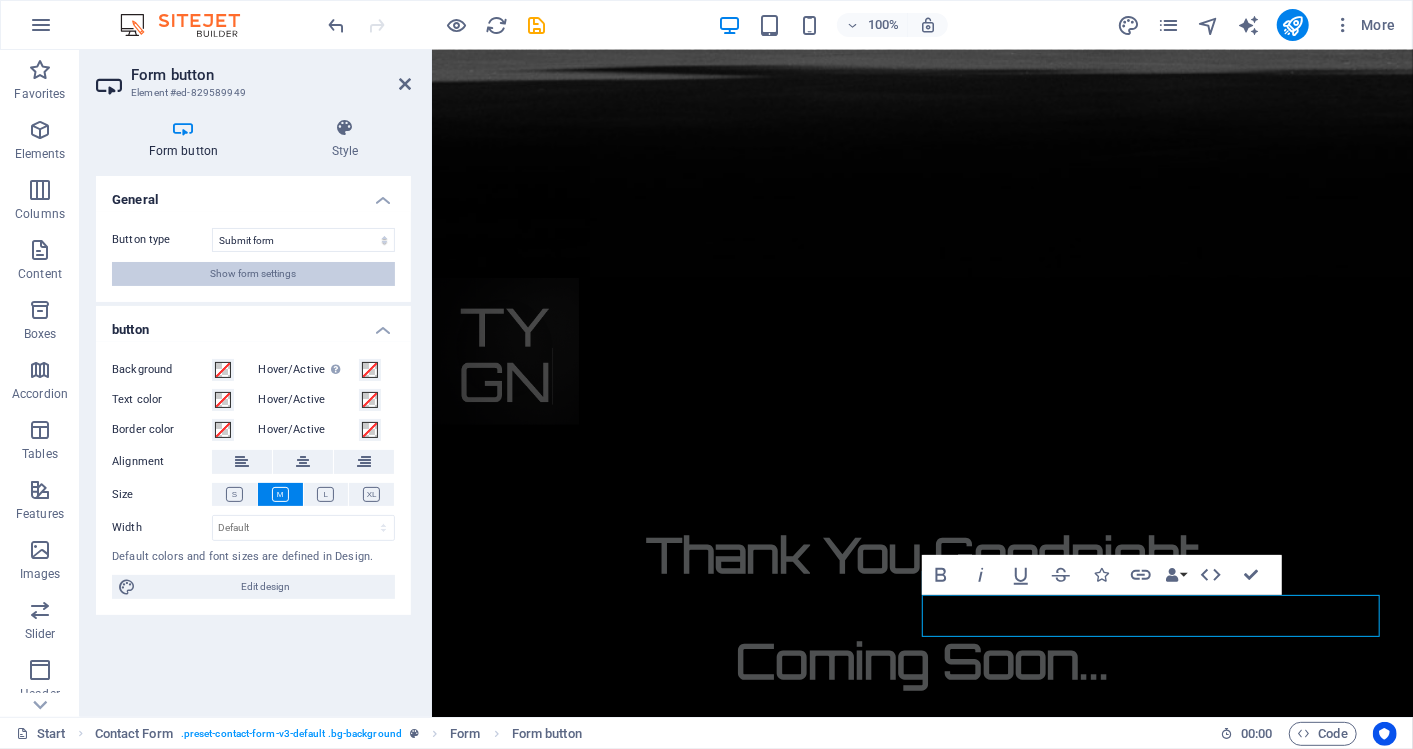 click on "Show form settings" at bounding box center [254, 274] 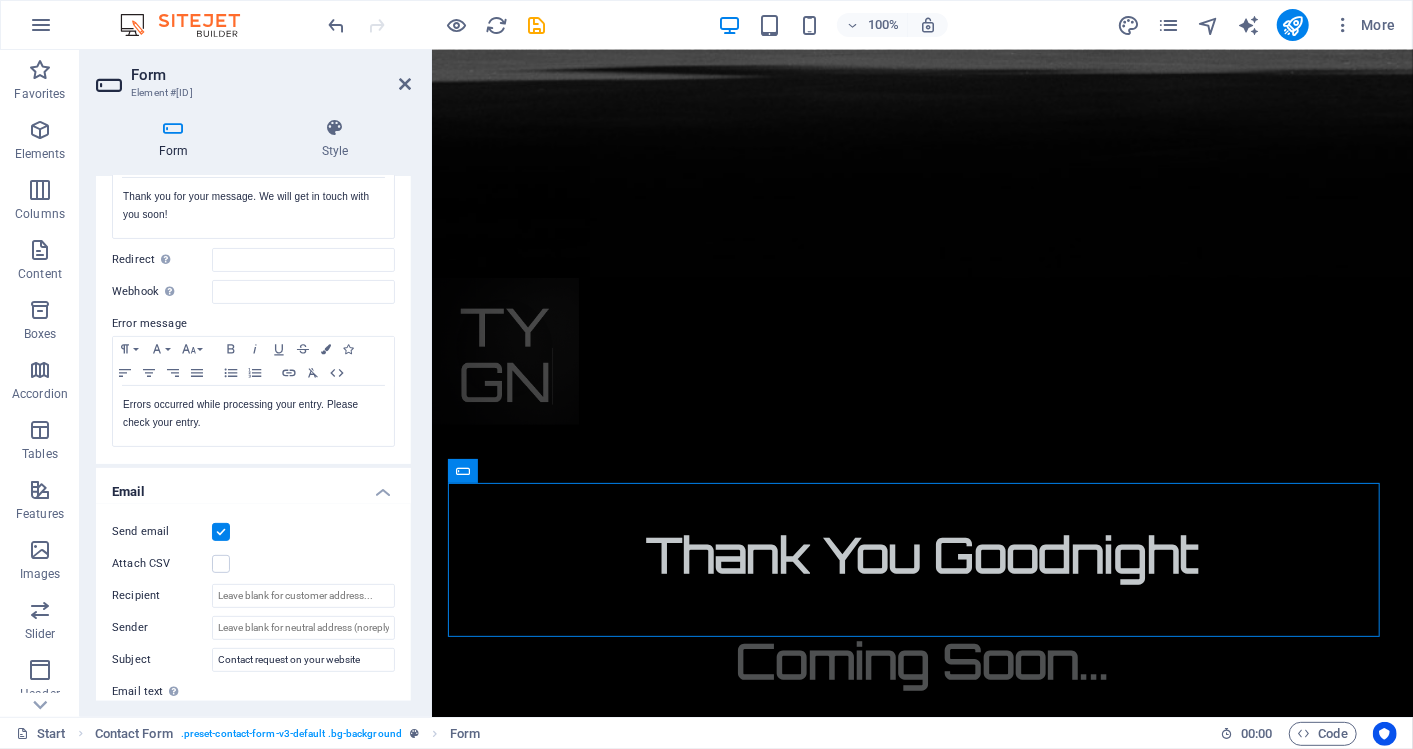 scroll, scrollTop: 224, scrollLeft: 0, axis: vertical 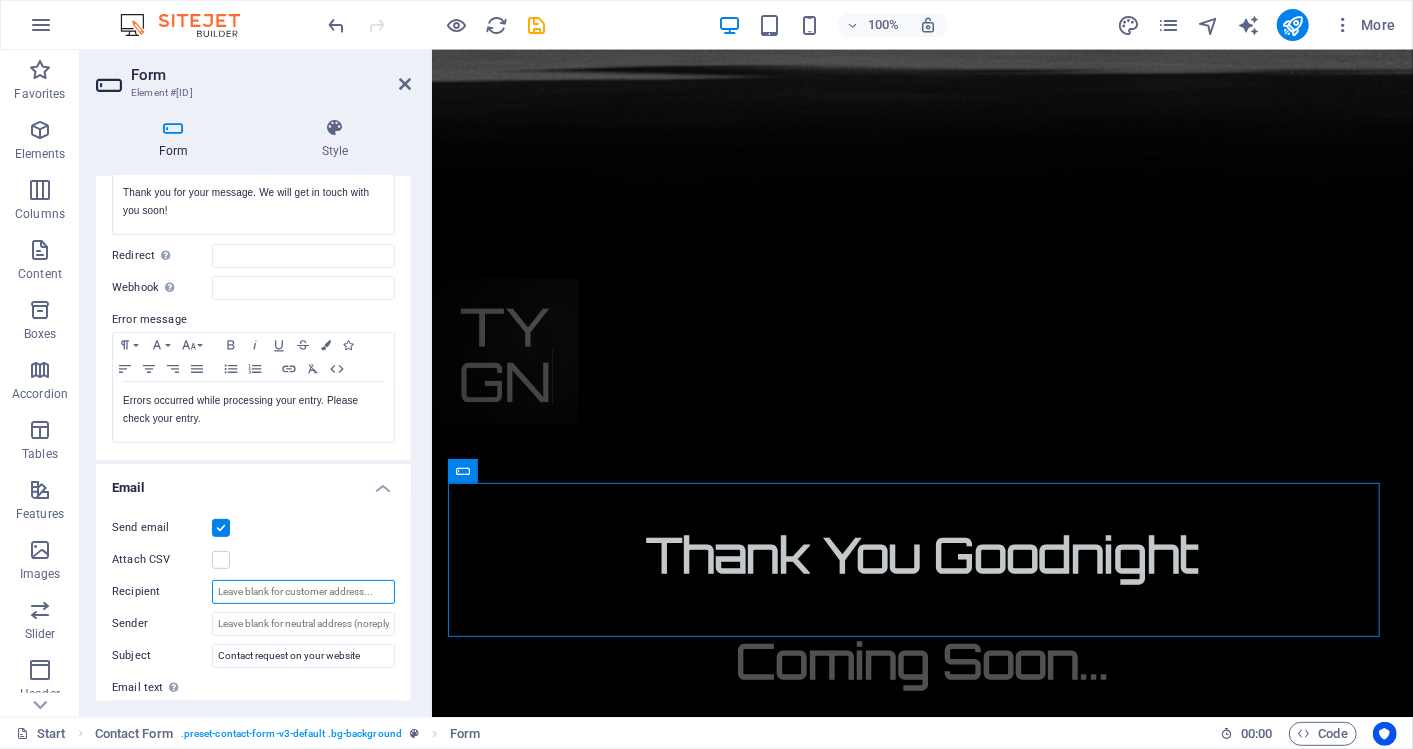 click on "Recipient" at bounding box center (303, 592) 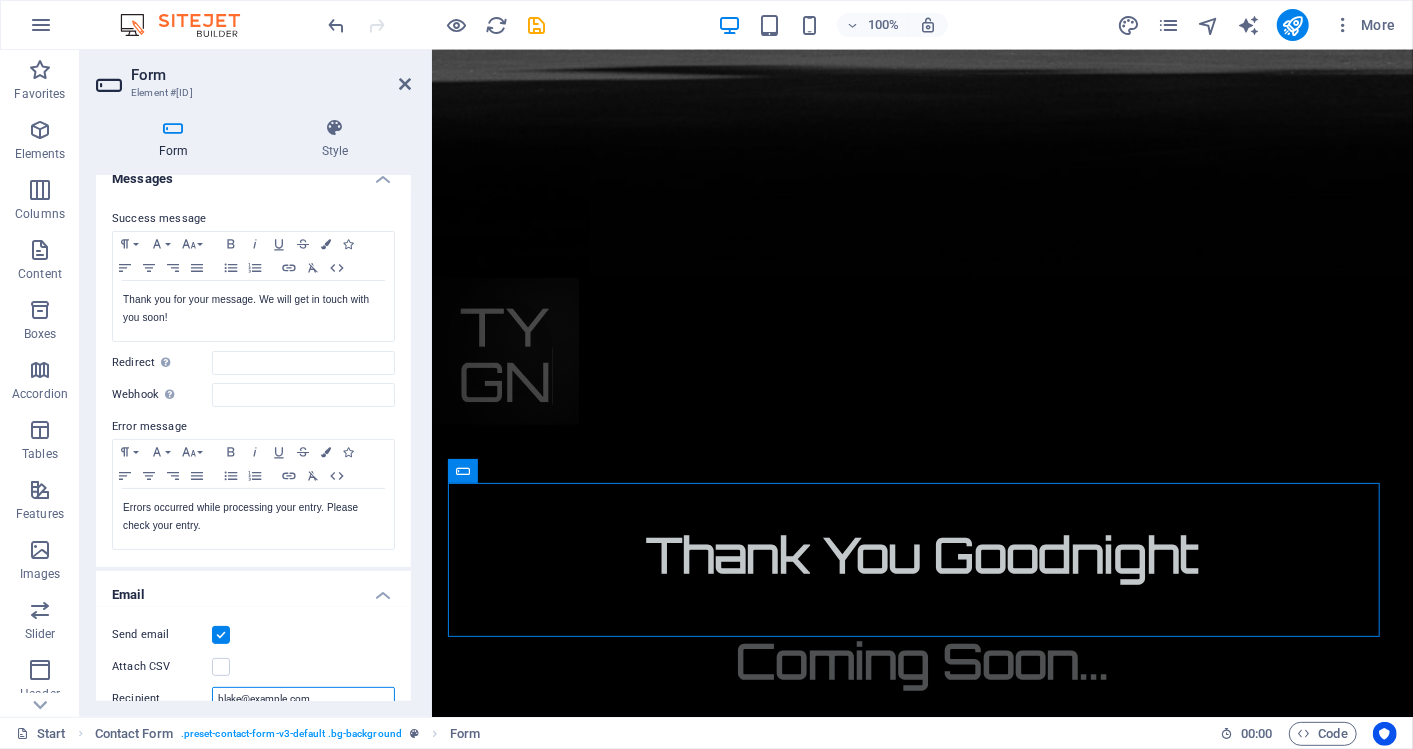 scroll, scrollTop: 0, scrollLeft: 0, axis: both 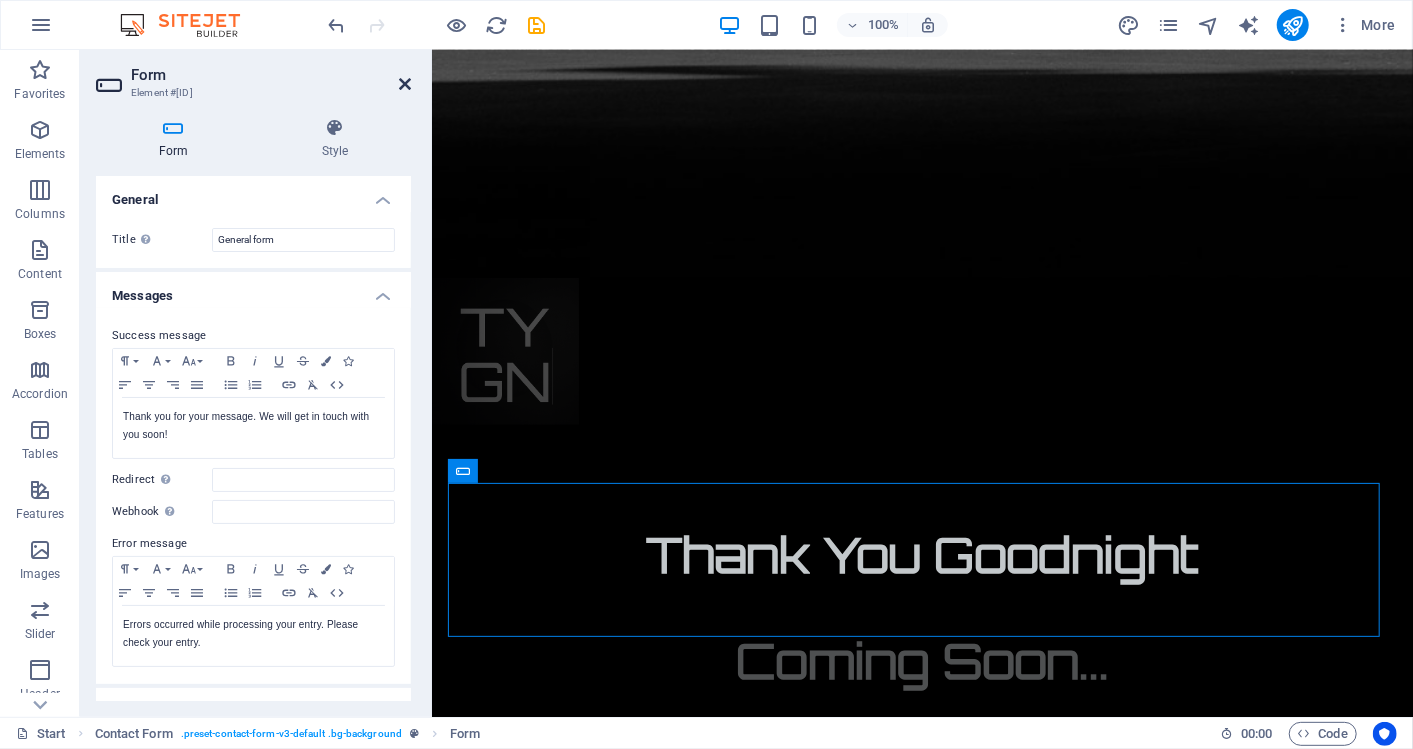 type on "blake@example.com" 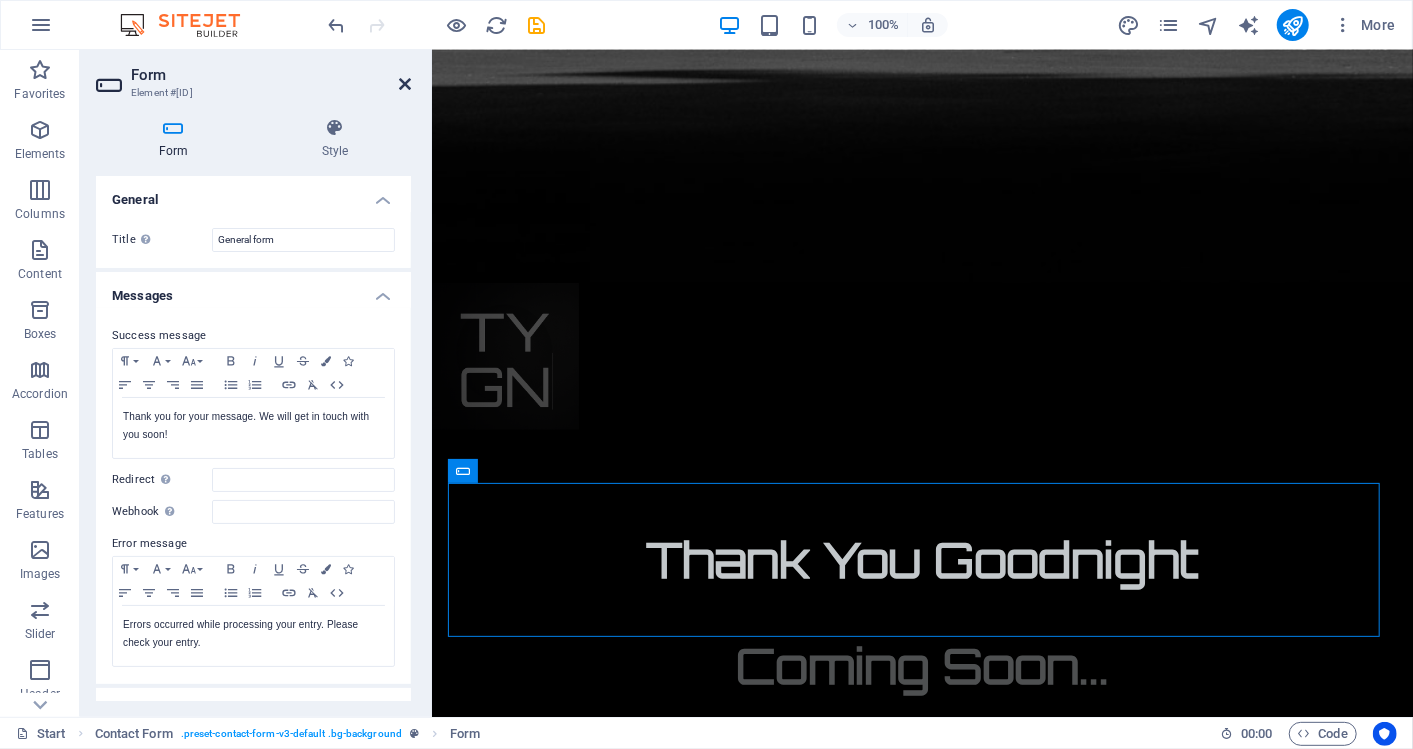 scroll, scrollTop: 1184, scrollLeft: 0, axis: vertical 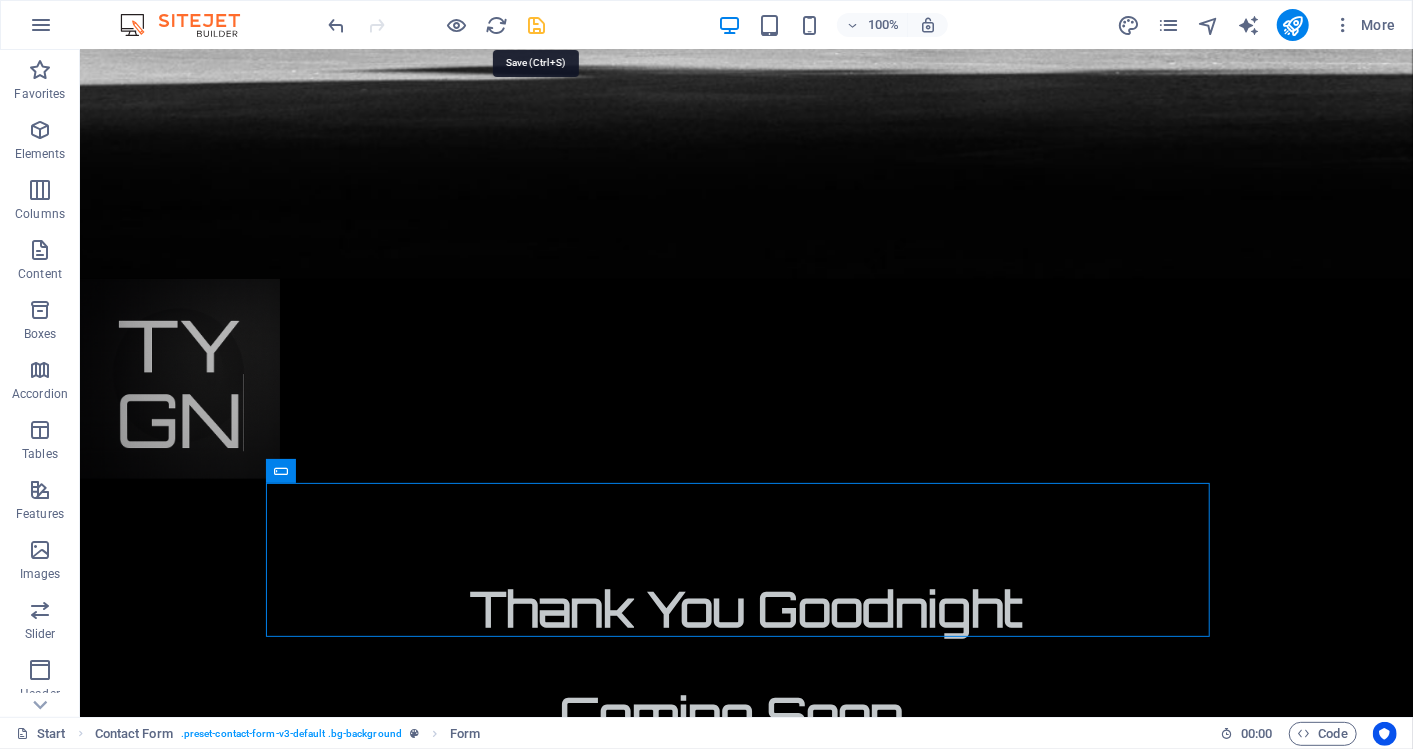 click at bounding box center [537, 25] 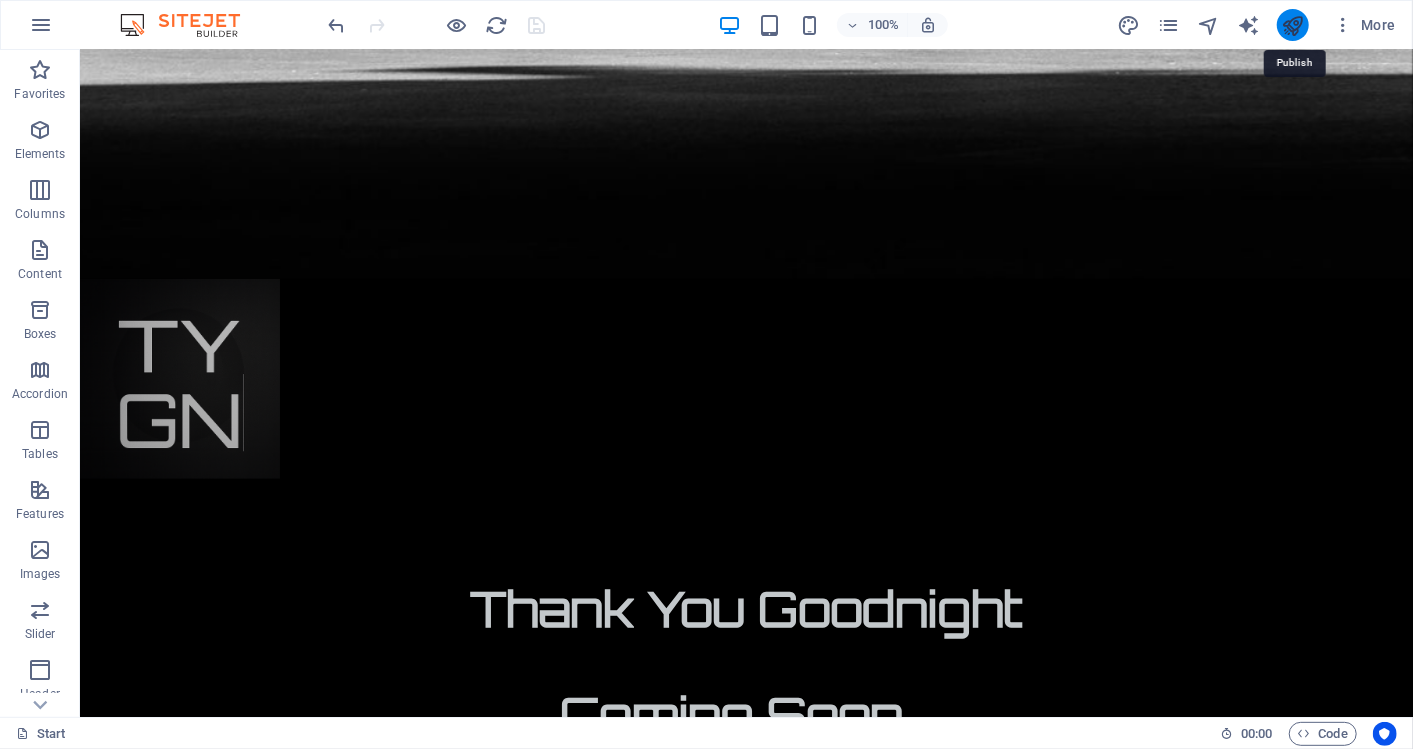 click at bounding box center [1292, 25] 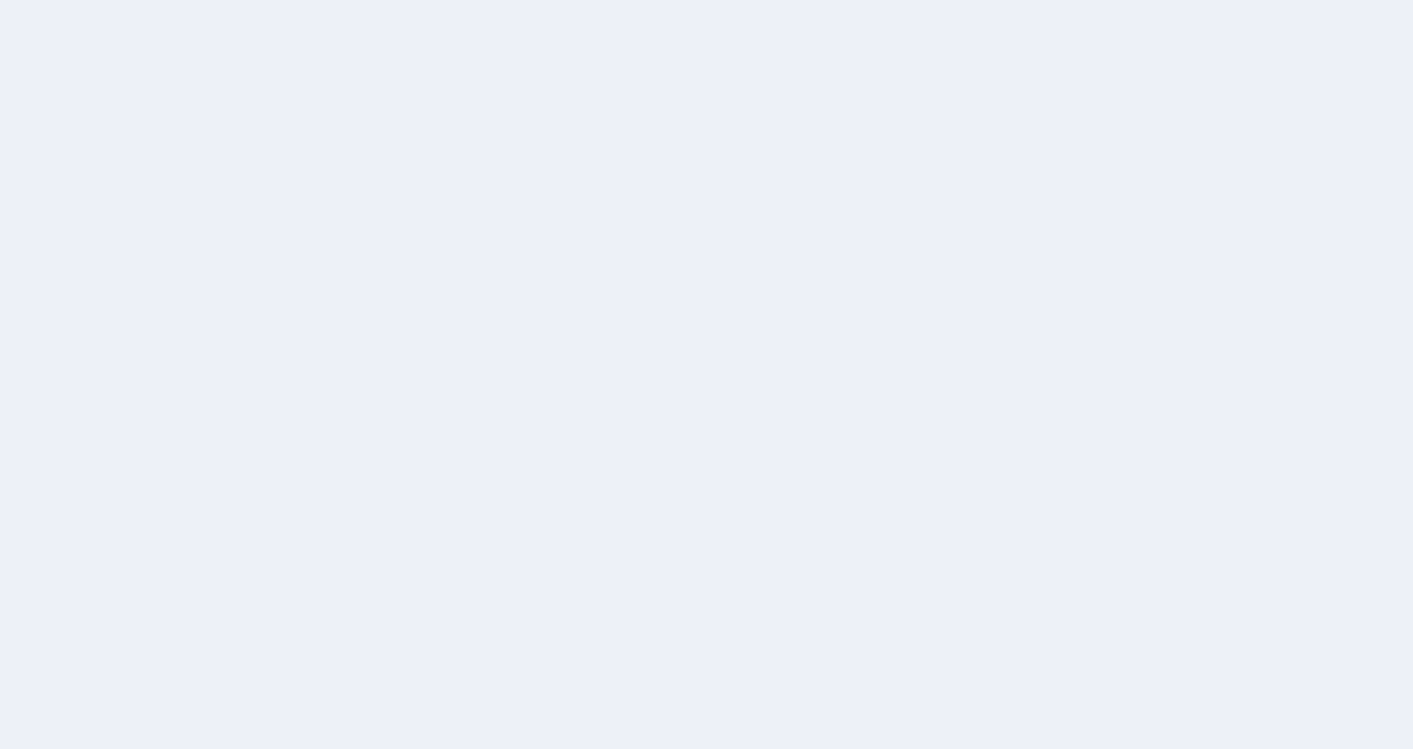 scroll, scrollTop: 0, scrollLeft: 0, axis: both 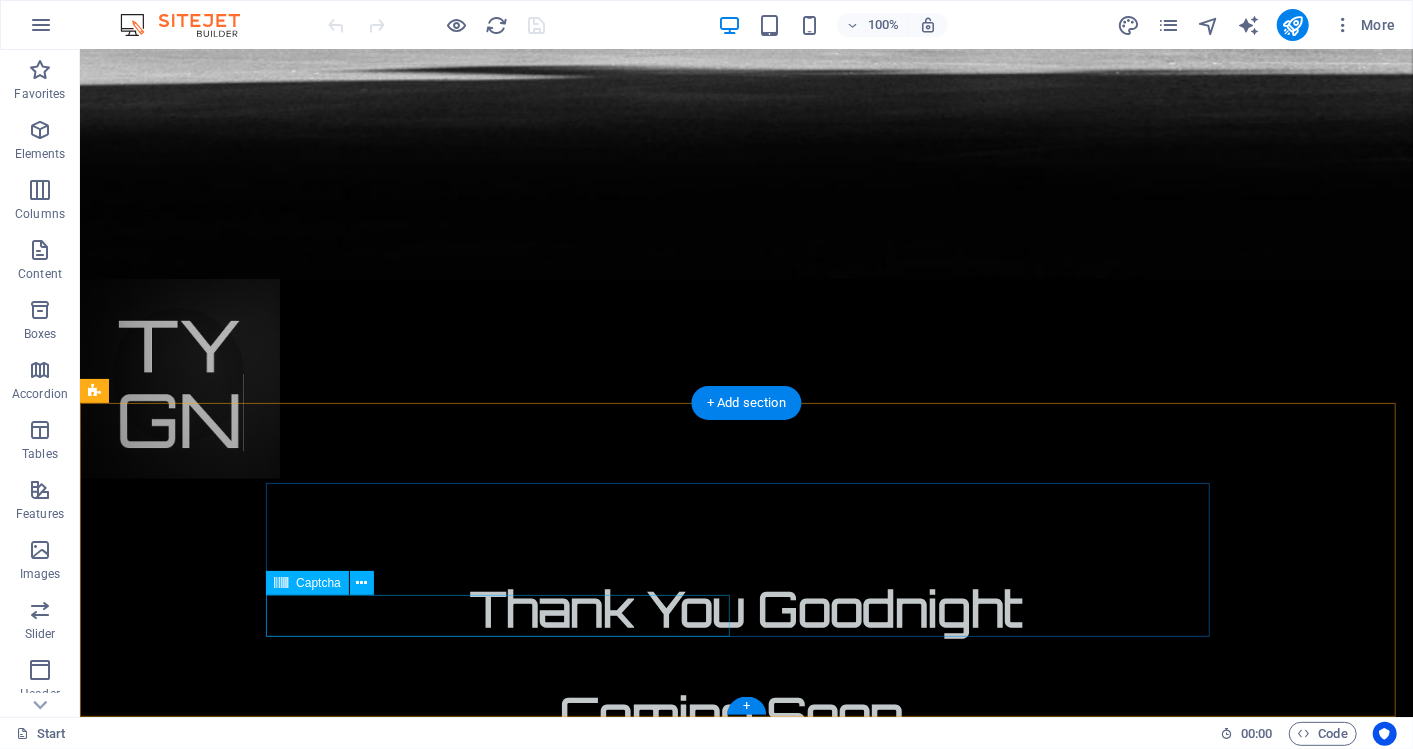 click on "Unreadable? Load new" at bounding box center [506, 2012] 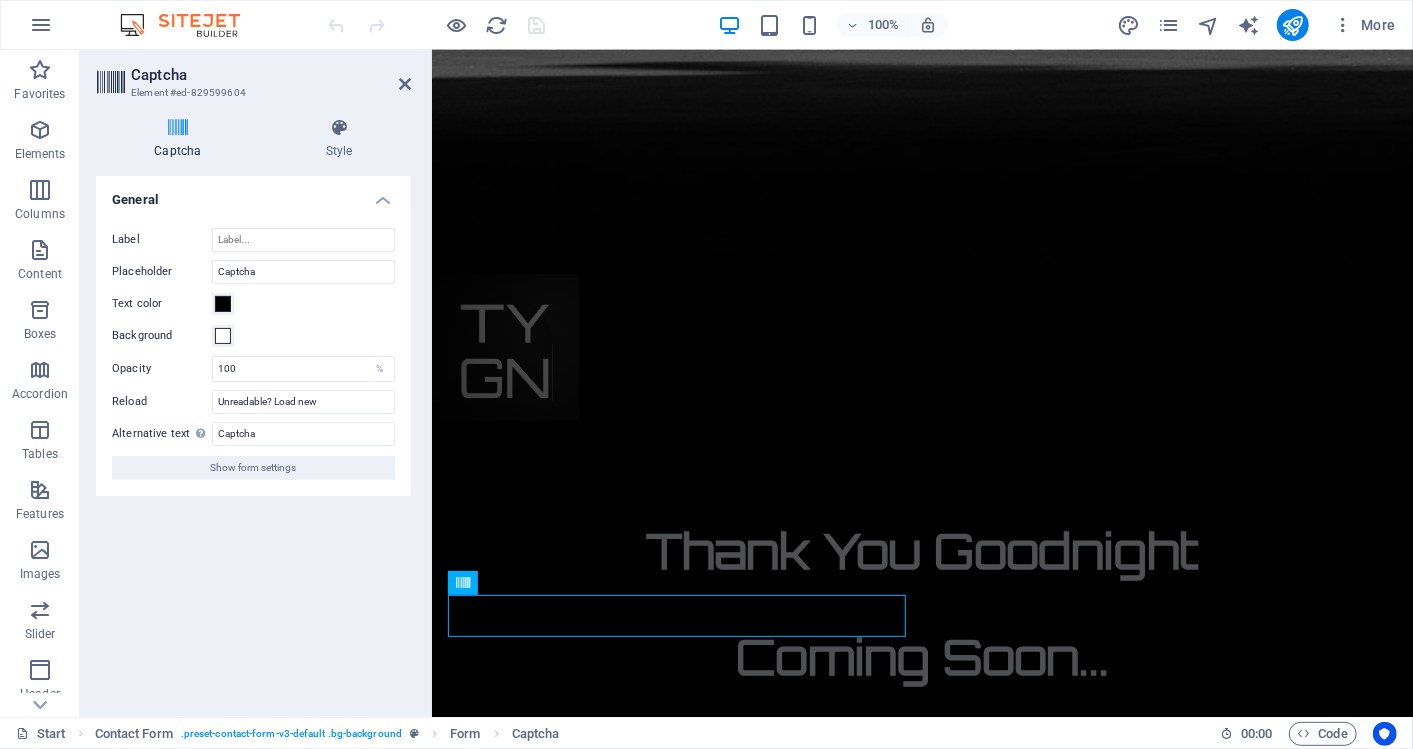 scroll, scrollTop: 1180, scrollLeft: 0, axis: vertical 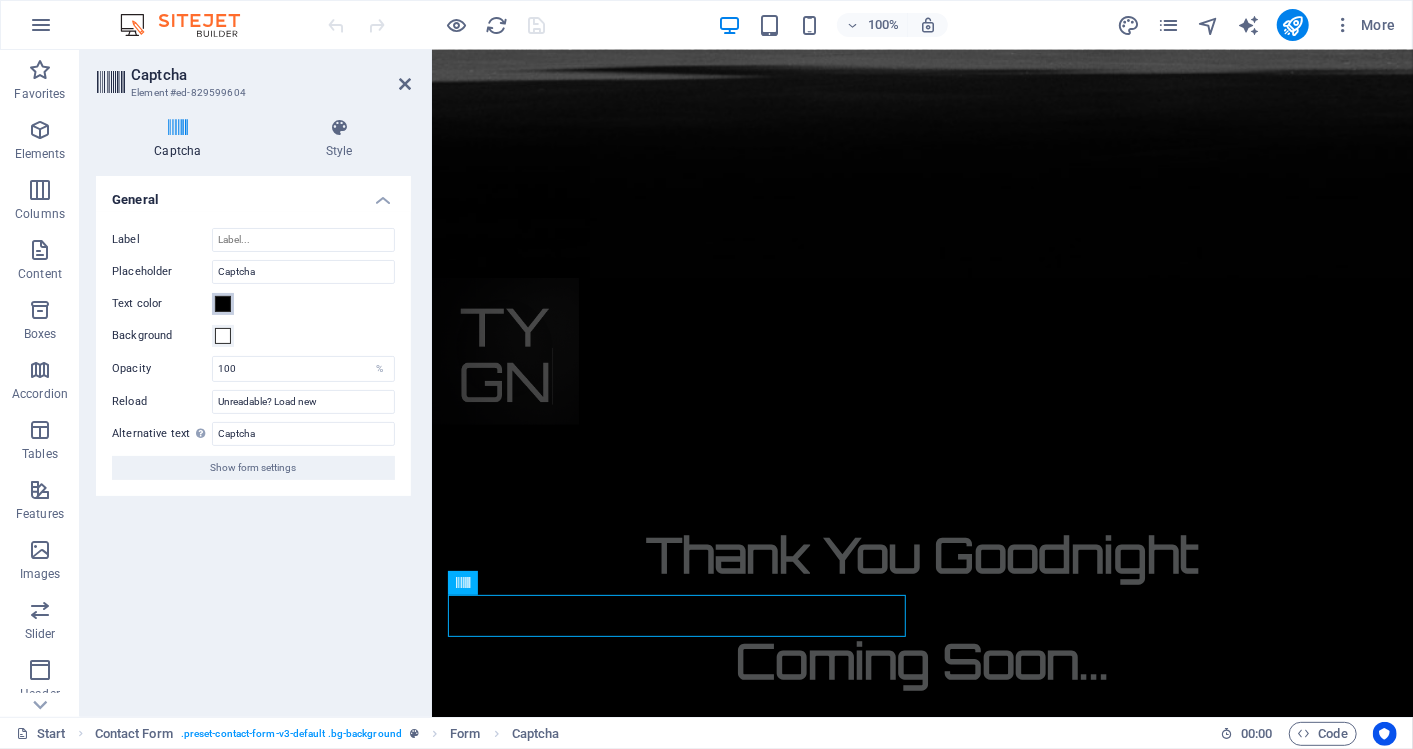 click at bounding box center (223, 304) 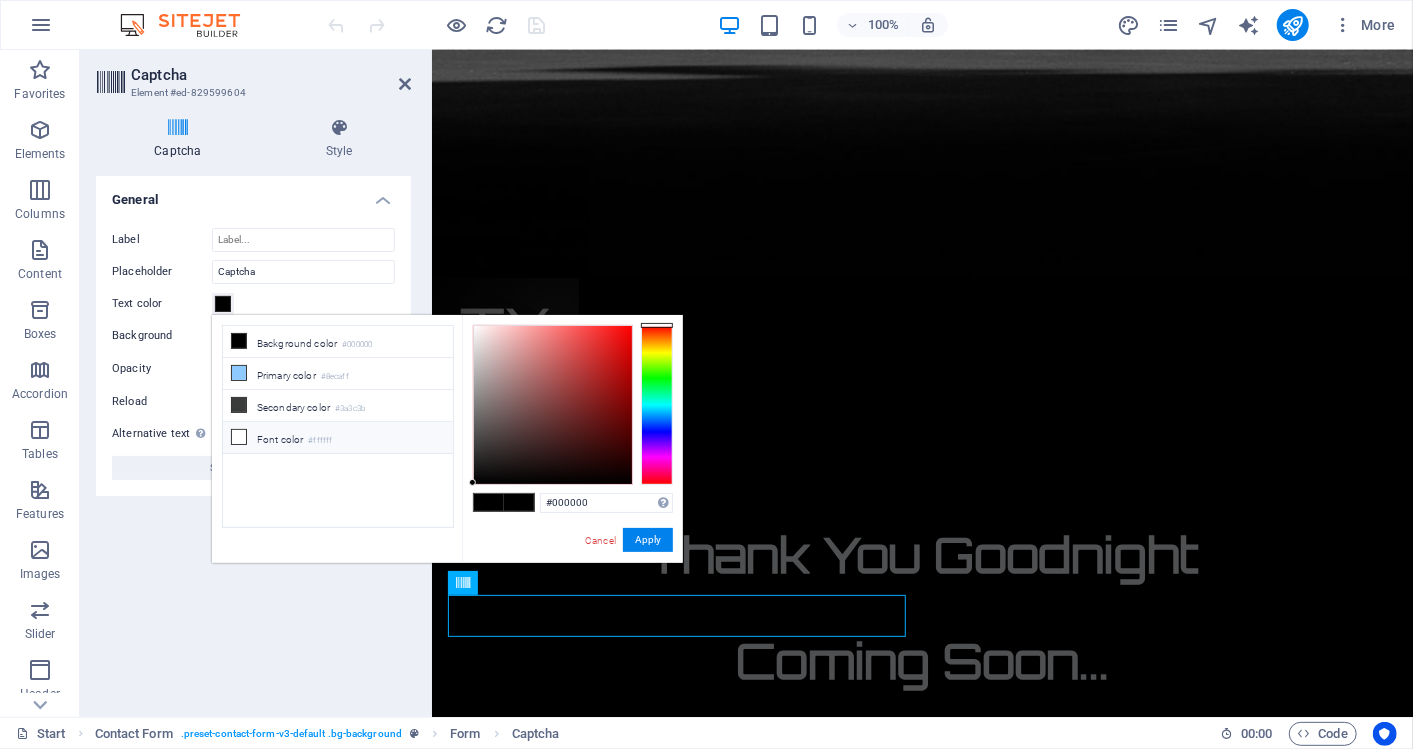 click at bounding box center (239, 437) 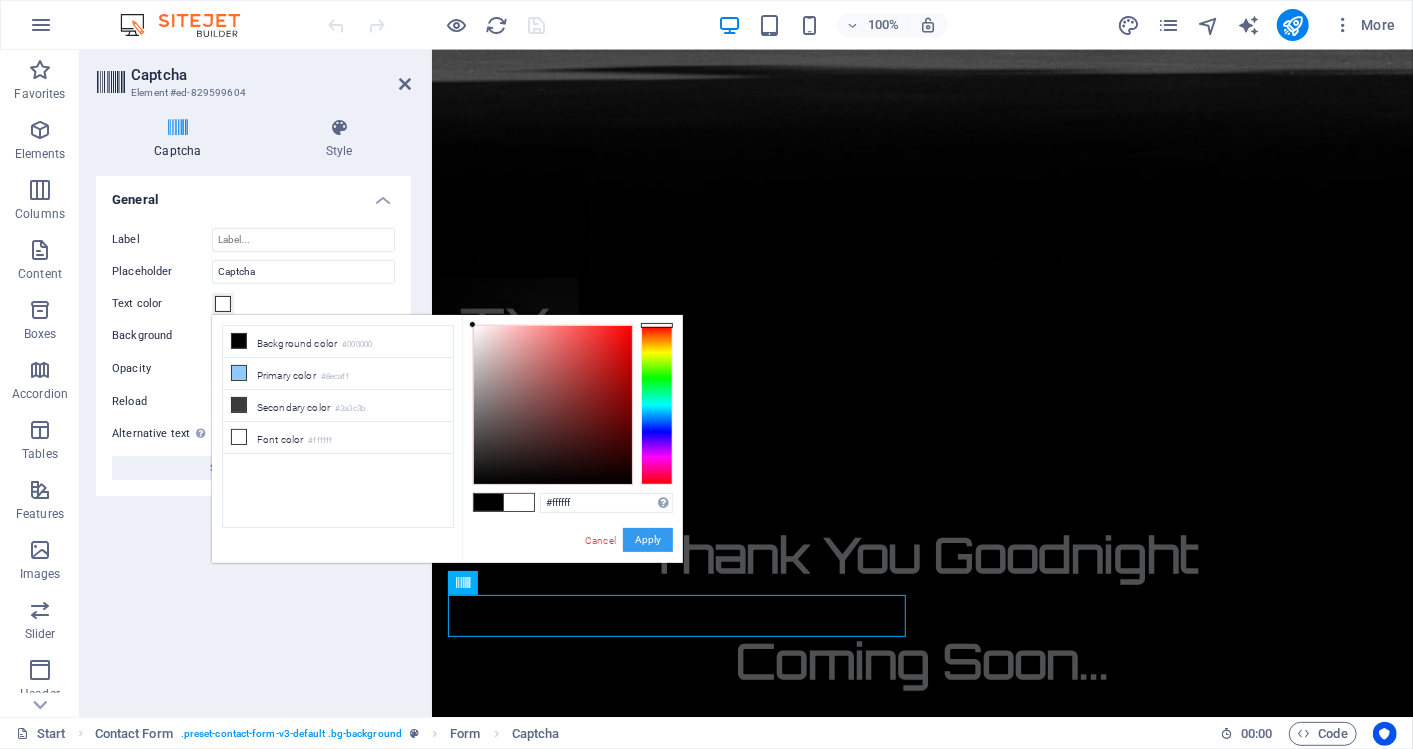 click on "Apply" at bounding box center (648, 540) 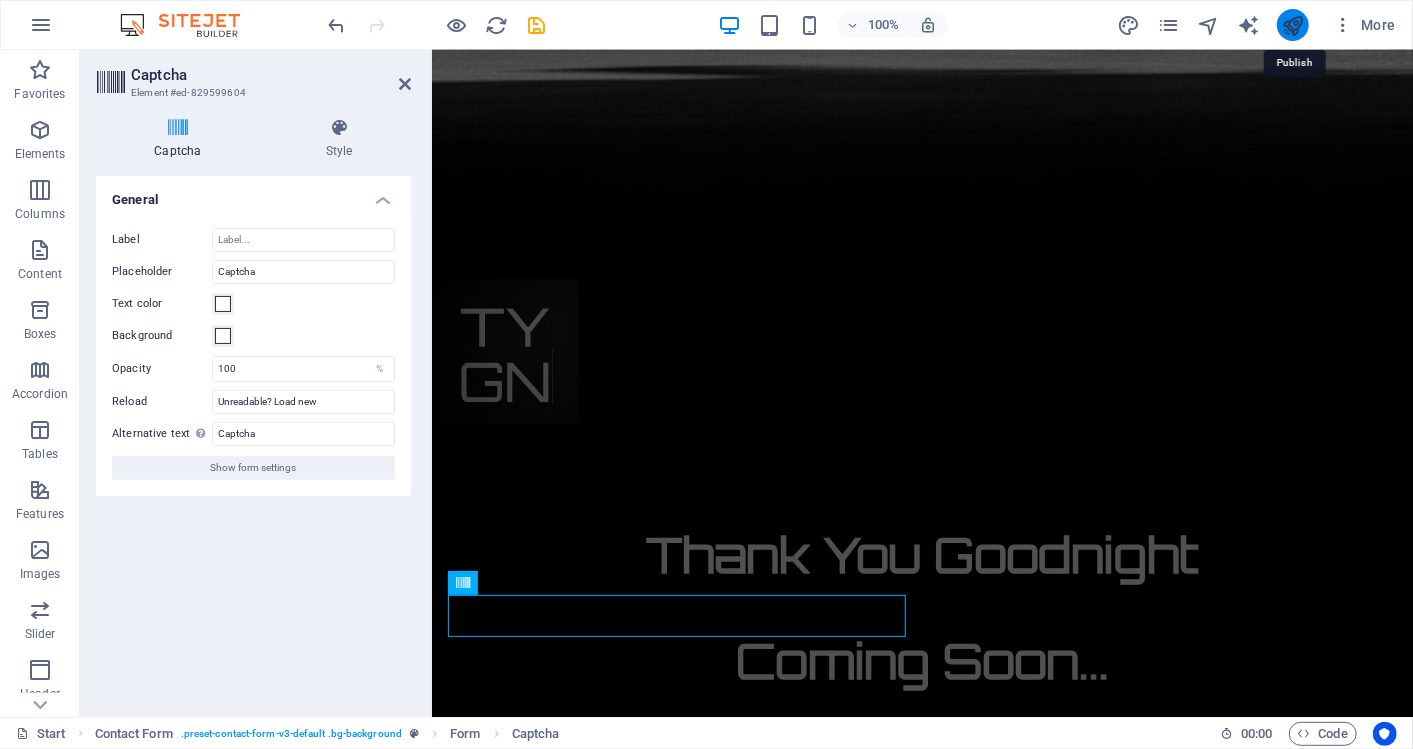 click at bounding box center (1292, 25) 